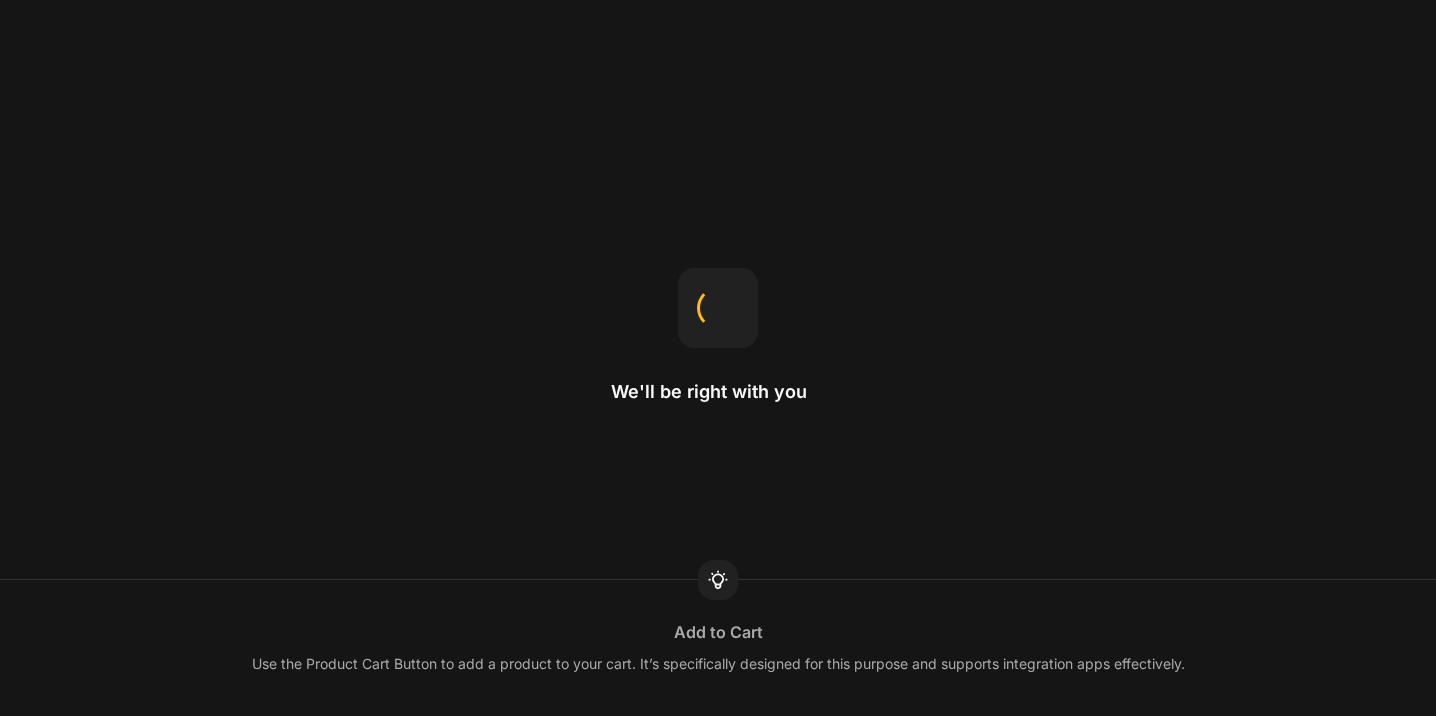 scroll, scrollTop: 0, scrollLeft: 0, axis: both 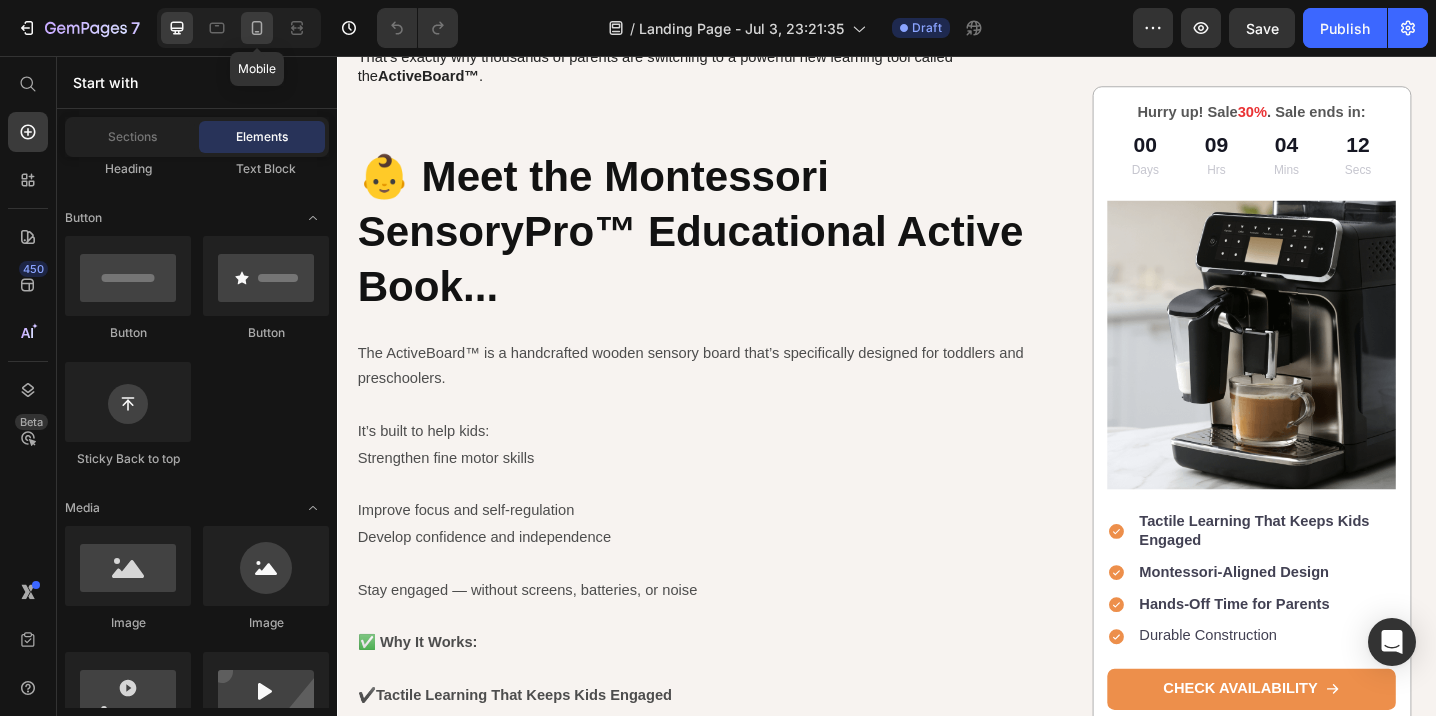 click 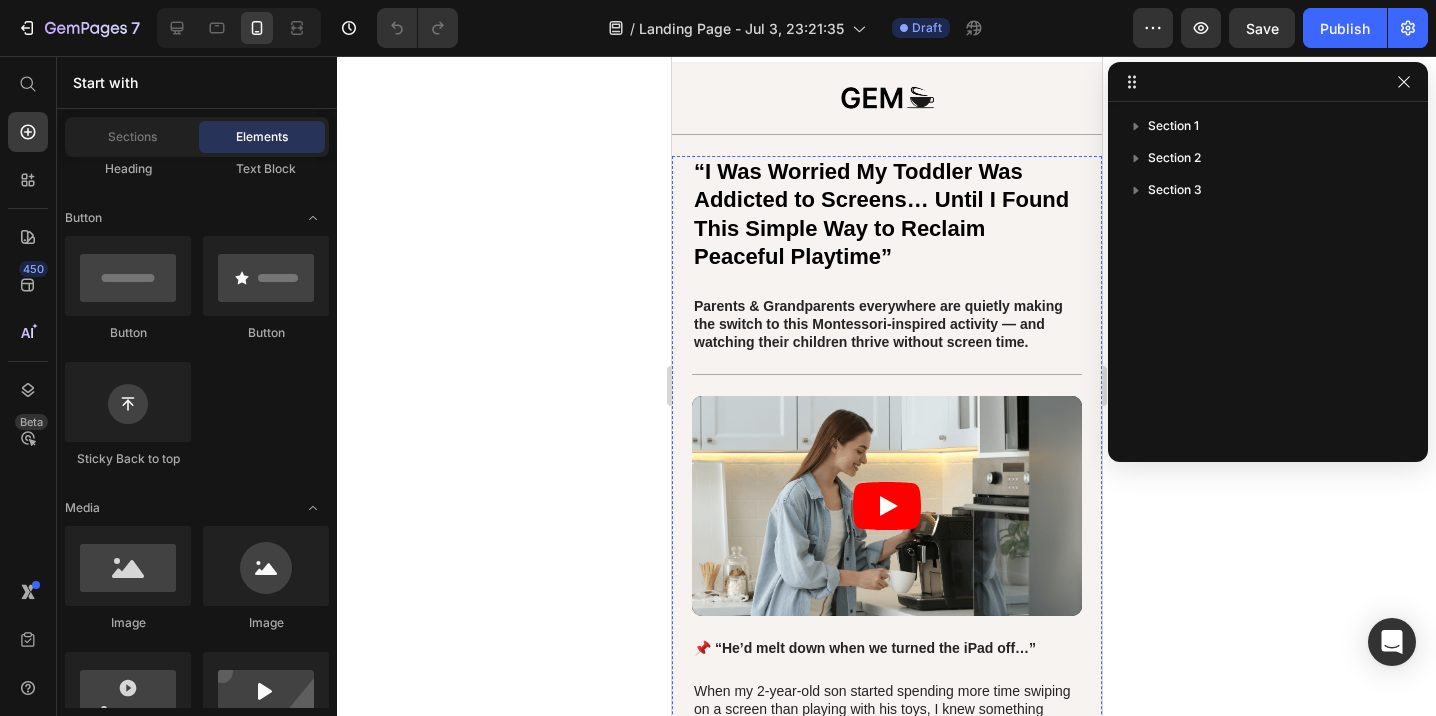 scroll, scrollTop: 0, scrollLeft: 0, axis: both 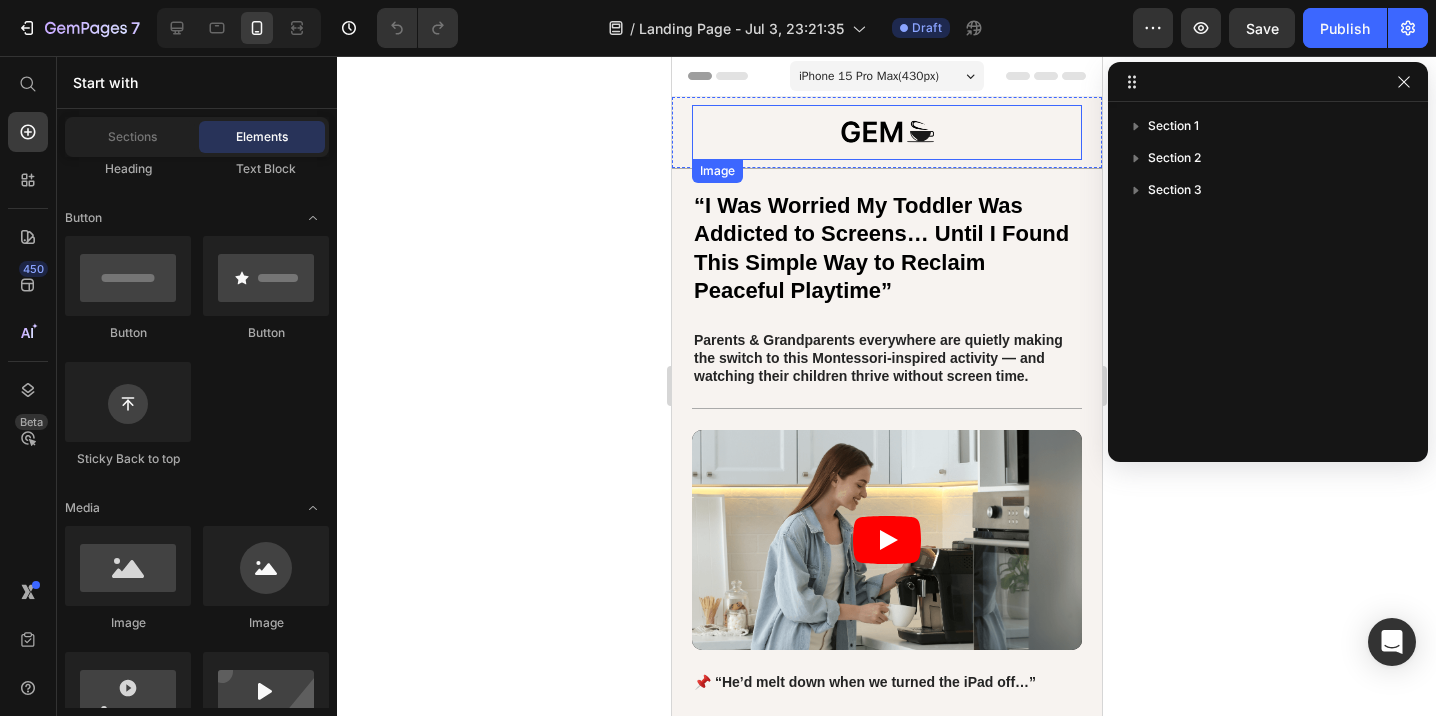 click at bounding box center [886, 132] 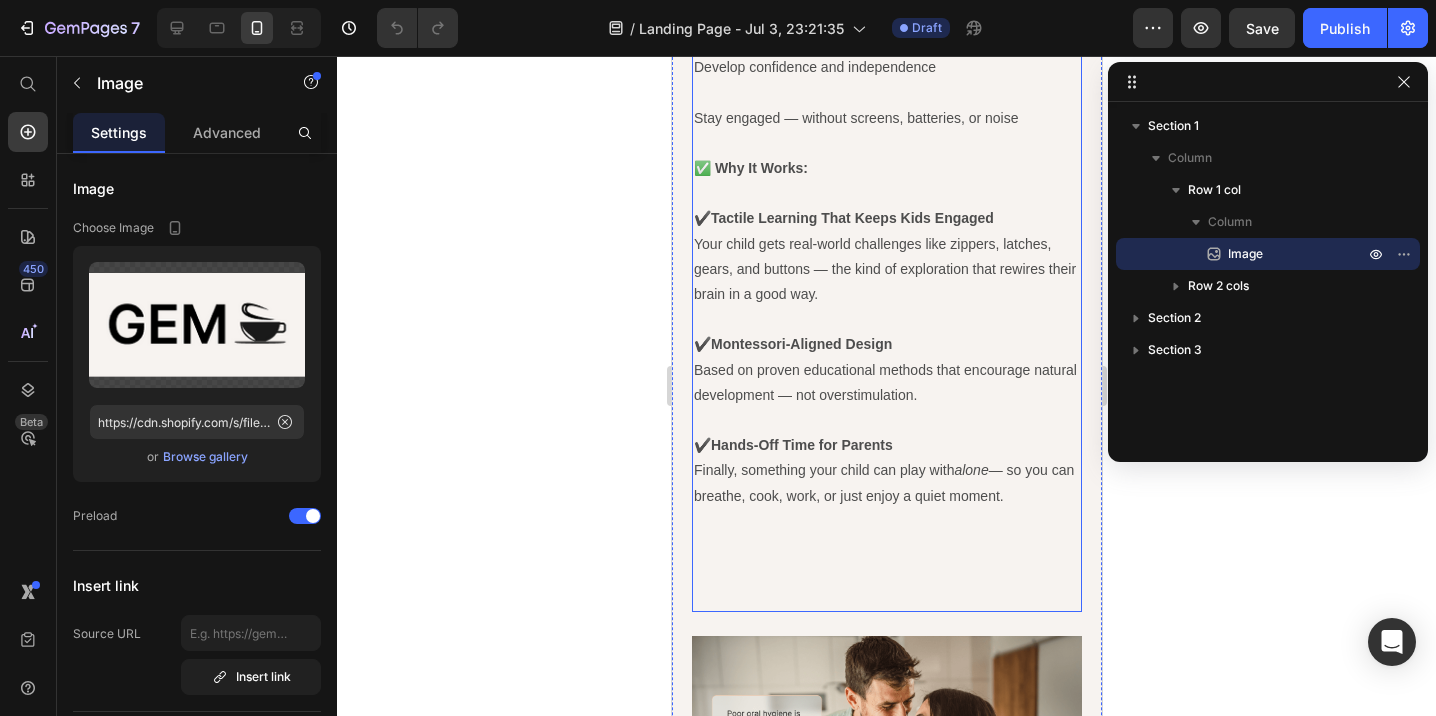 scroll, scrollTop: 2218, scrollLeft: 0, axis: vertical 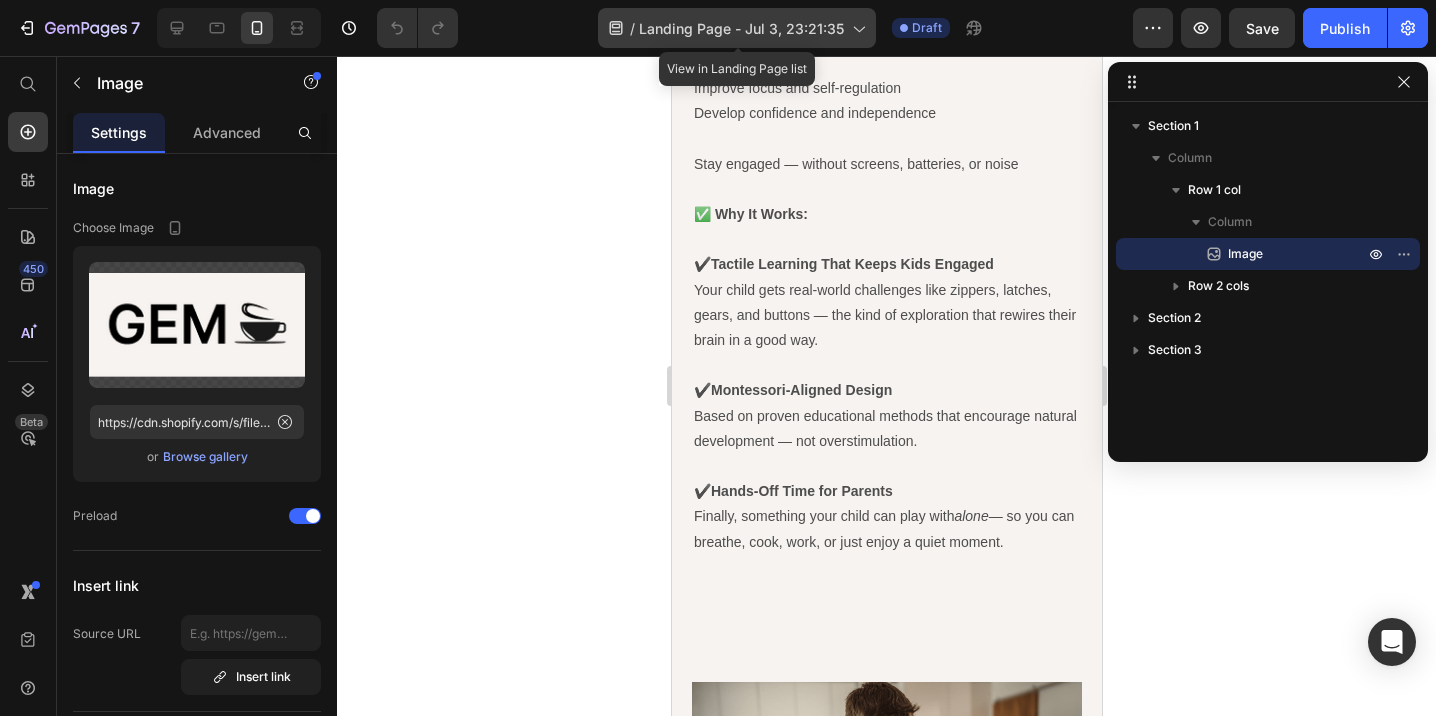 click on "Landing Page - Jul 3, 23:21:35" at bounding box center (741, 28) 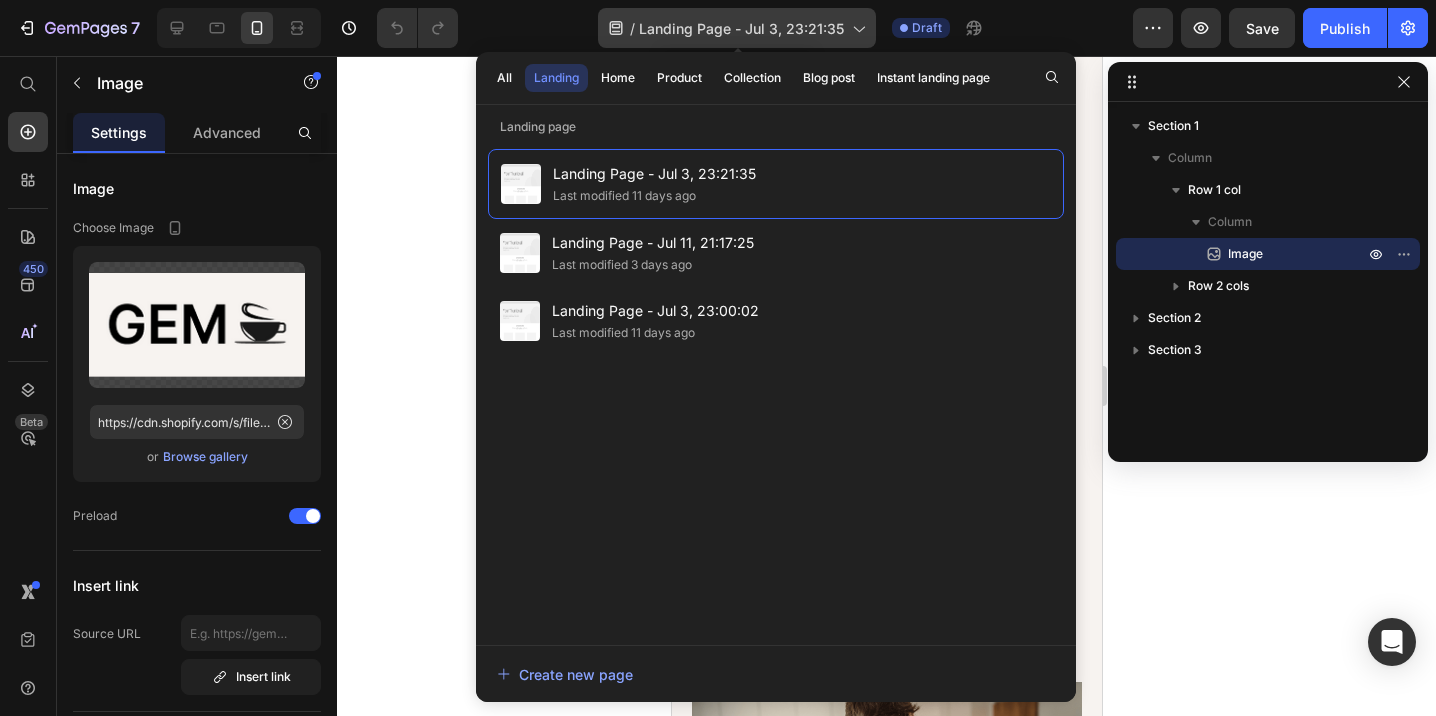 click on "Landing Page - Jul 3, 23:21:35" at bounding box center [741, 28] 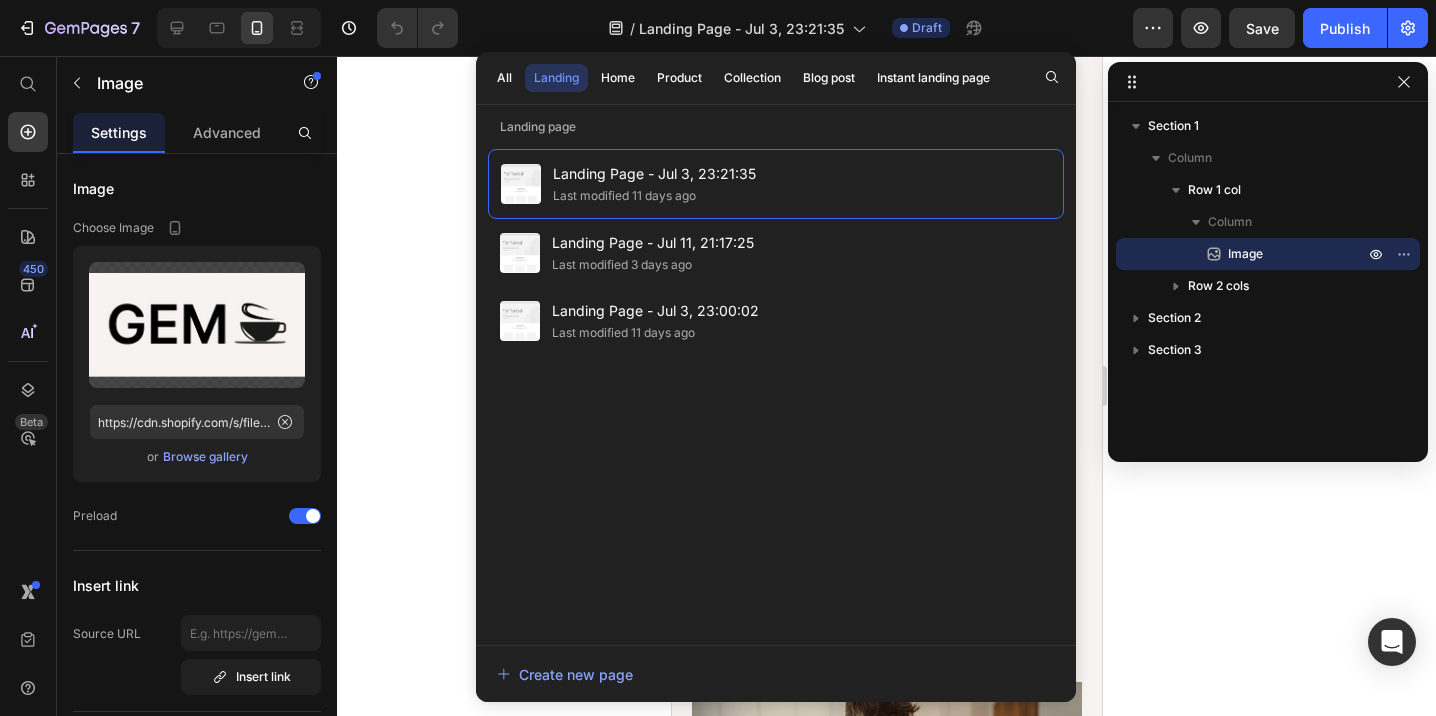click 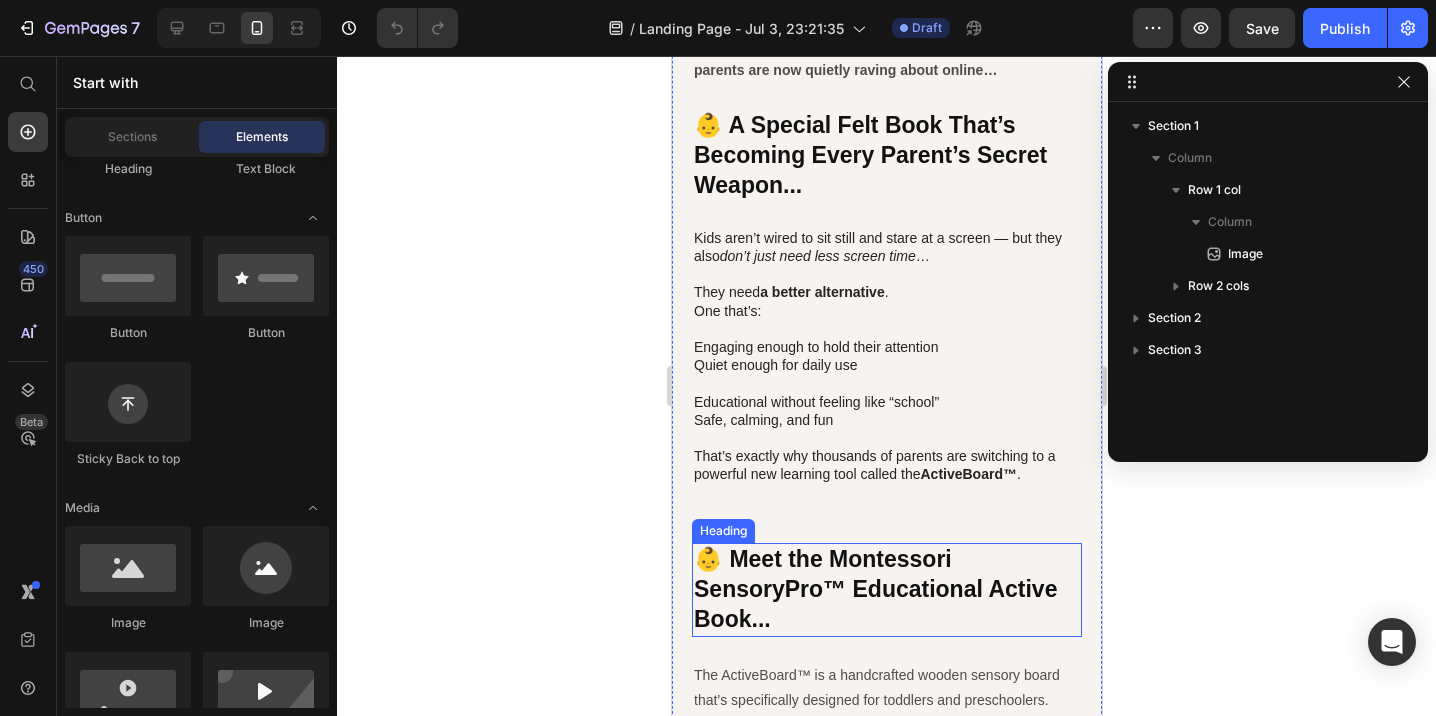 scroll, scrollTop: 1481, scrollLeft: 0, axis: vertical 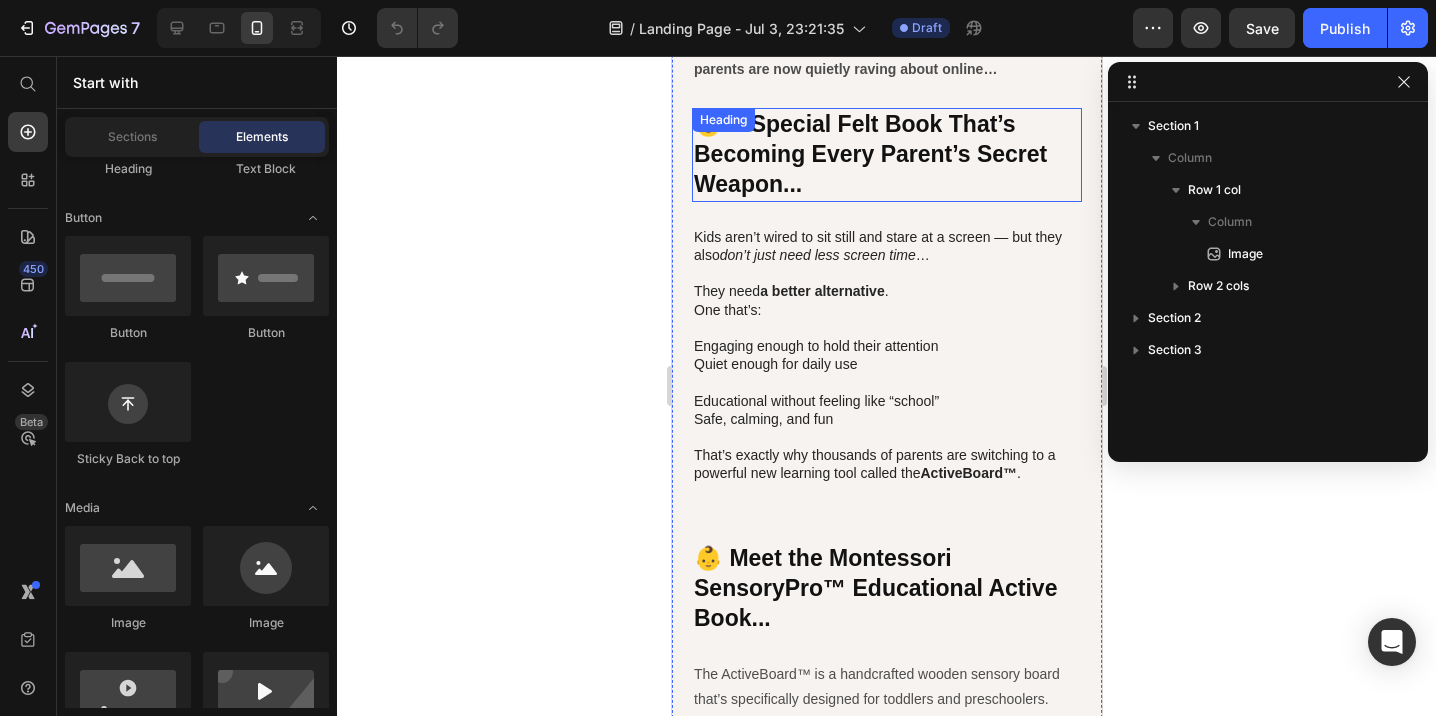 click on "👶 A Special Felt Book That’s Becoming Every Parent’s Secret Weapon..." at bounding box center (869, 154) 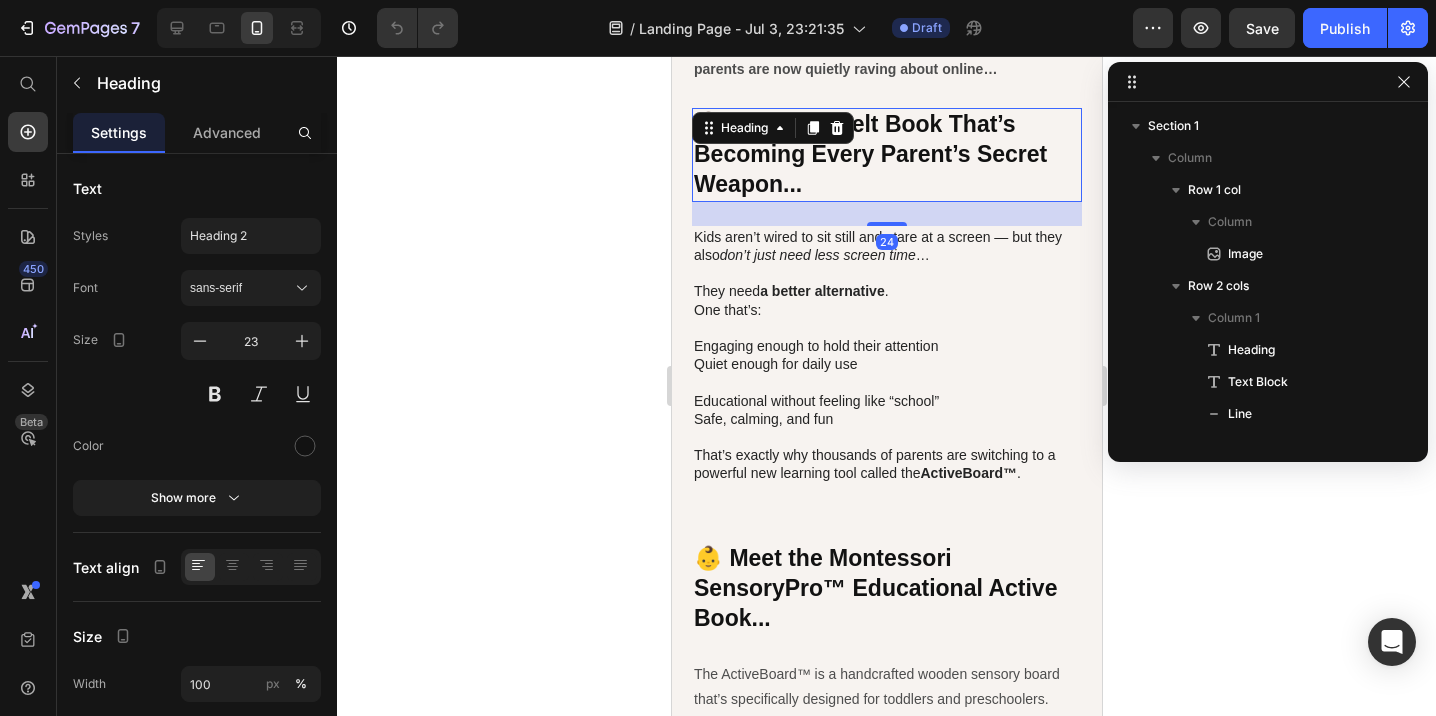scroll, scrollTop: 378, scrollLeft: 0, axis: vertical 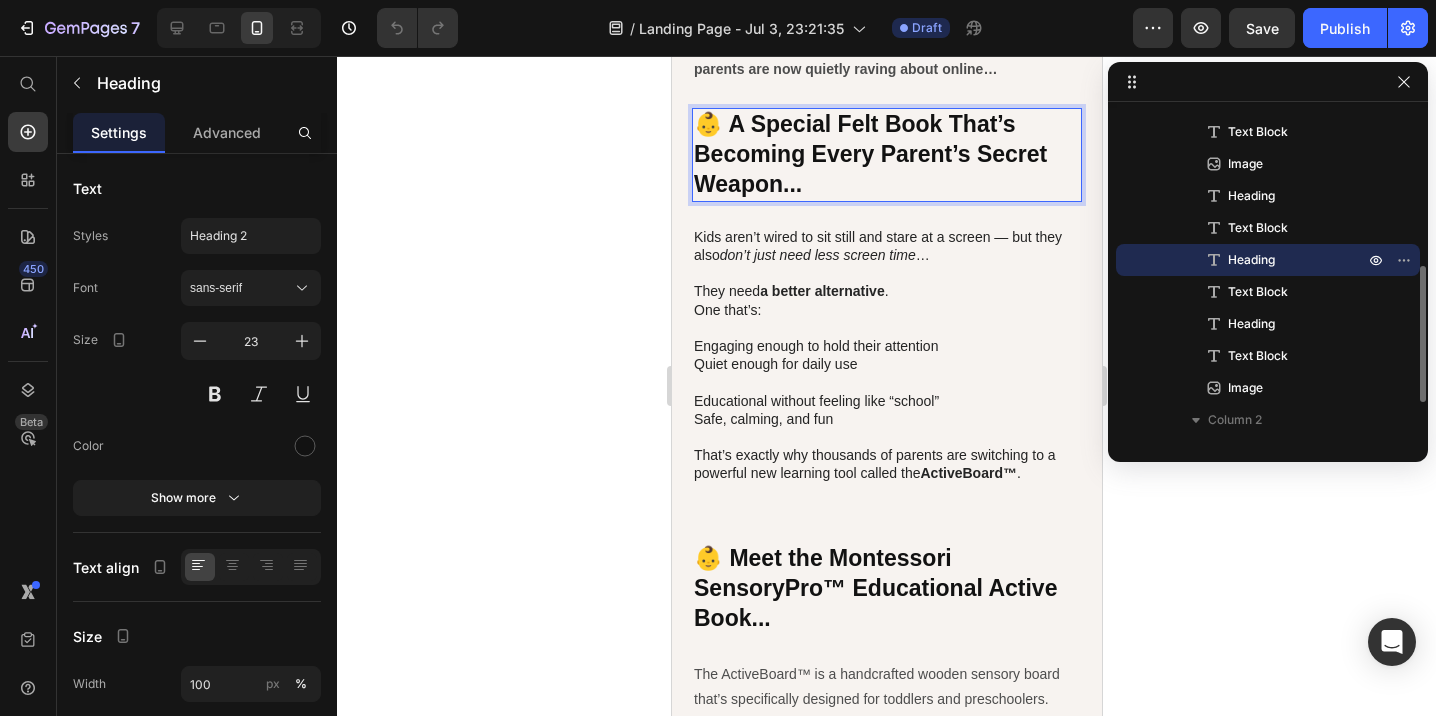 click on "👶 A Special Felt Book That’s Becoming Every Parent’s Secret Weapon..." at bounding box center (869, 154) 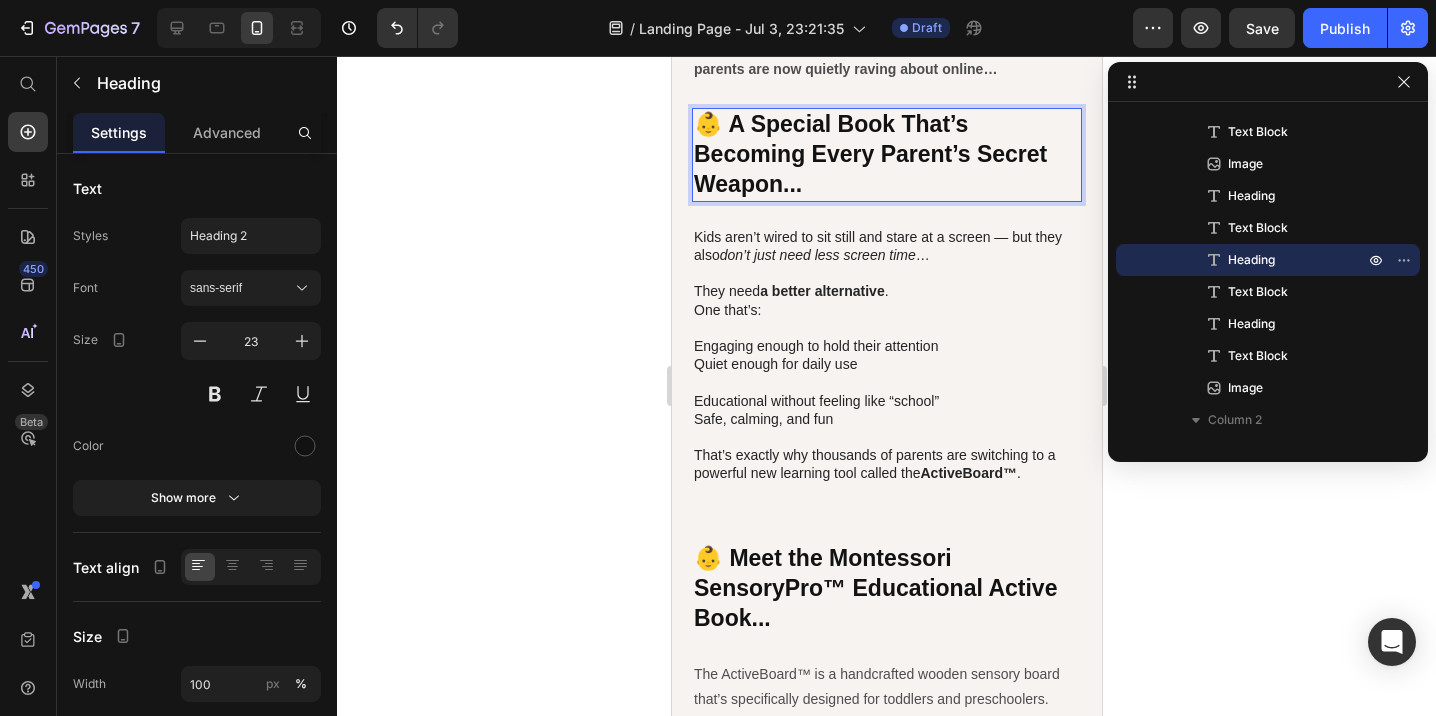 click on "👶 A Special Book That’s Becoming Every Parent’s Secret Weapon..." at bounding box center [869, 154] 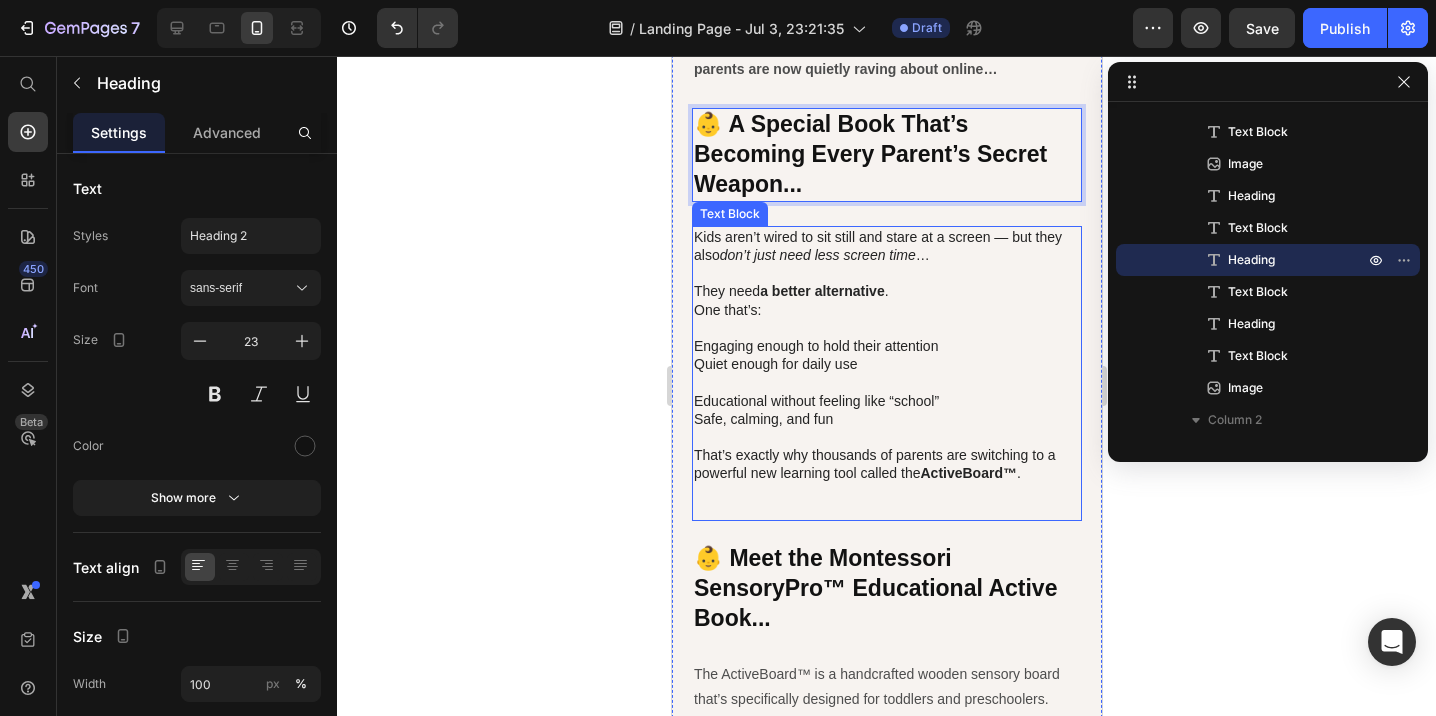 click at bounding box center [886, 273] 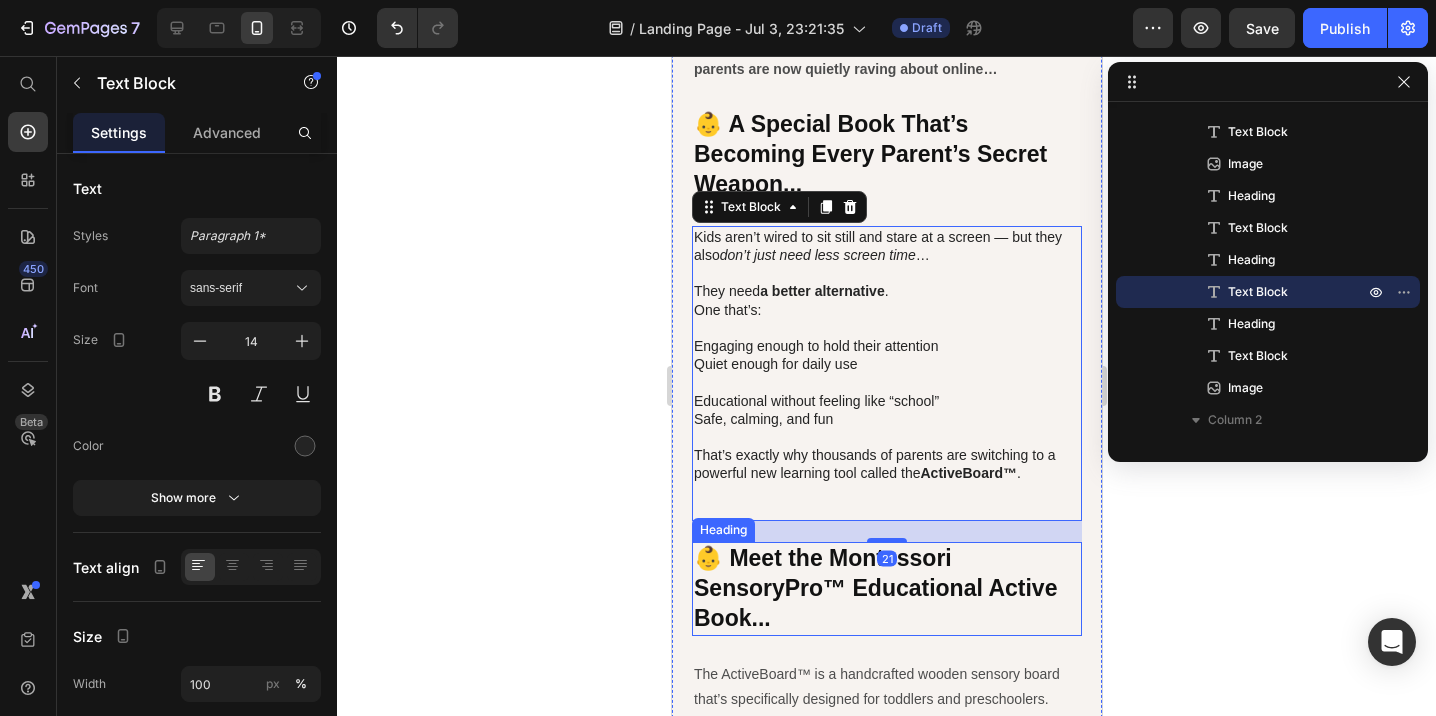 click on "👶 Meet the Montessori SensoryPro™ Educational Active Book..." at bounding box center [874, 588] 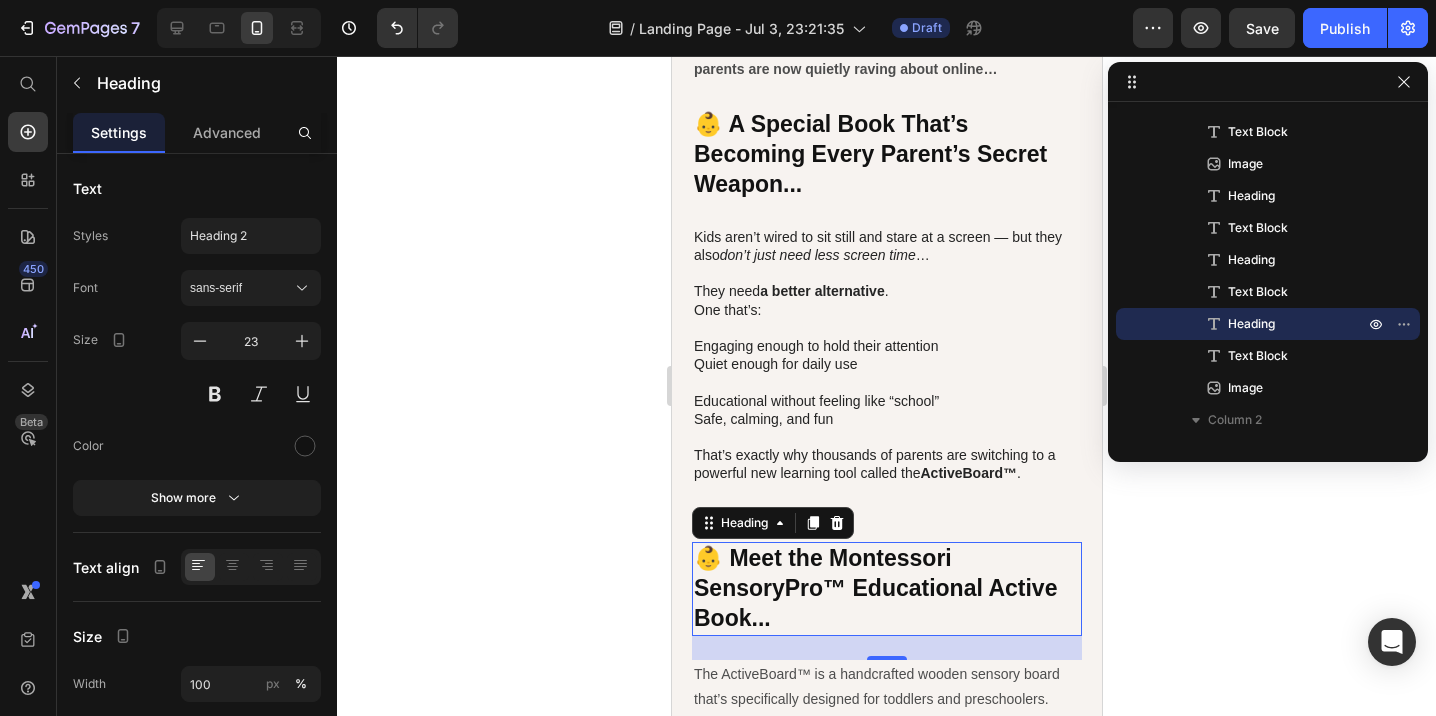 click on "👶 Meet the Montessori SensoryPro™ Educational Active Book..." at bounding box center [886, 589] 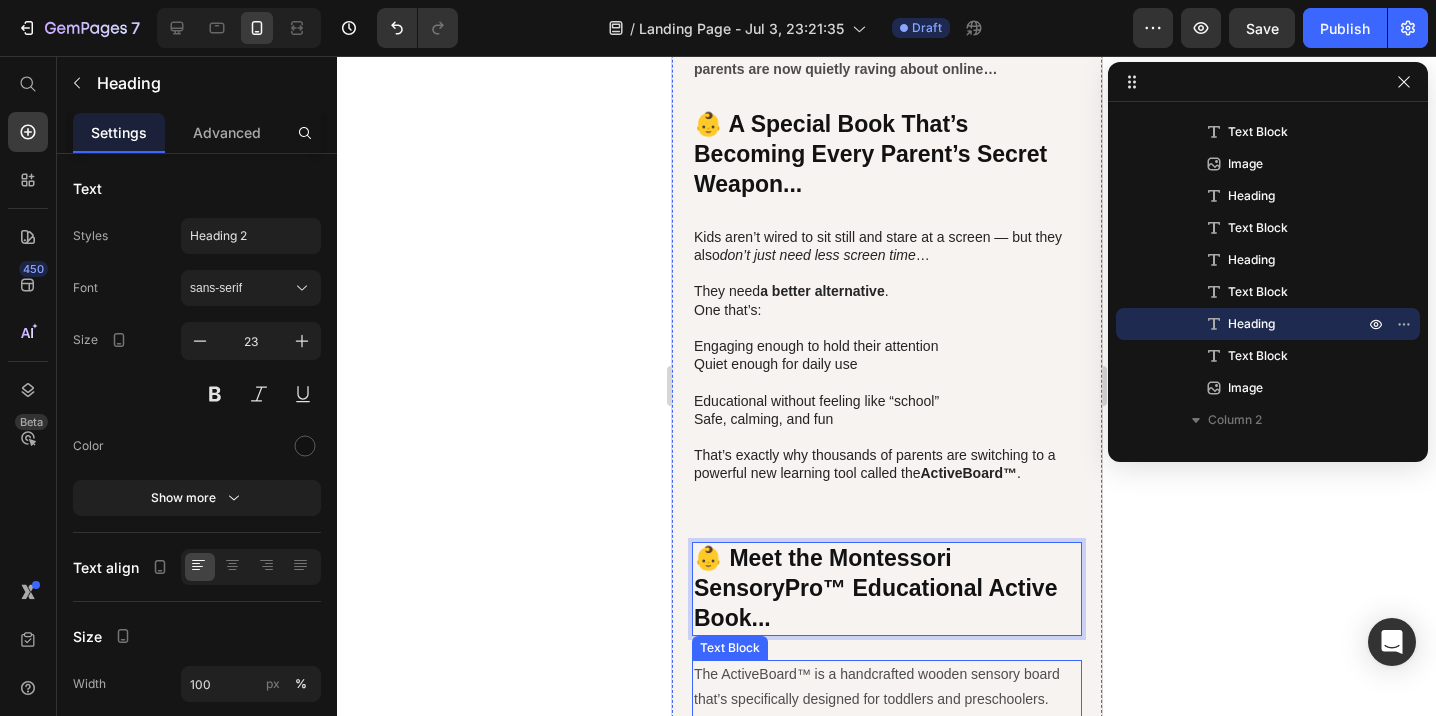 click on "The ActiveBoard™ is a handcrafted wooden sensory board that’s specifically designed for toddlers and preschoolers." at bounding box center (886, 687) 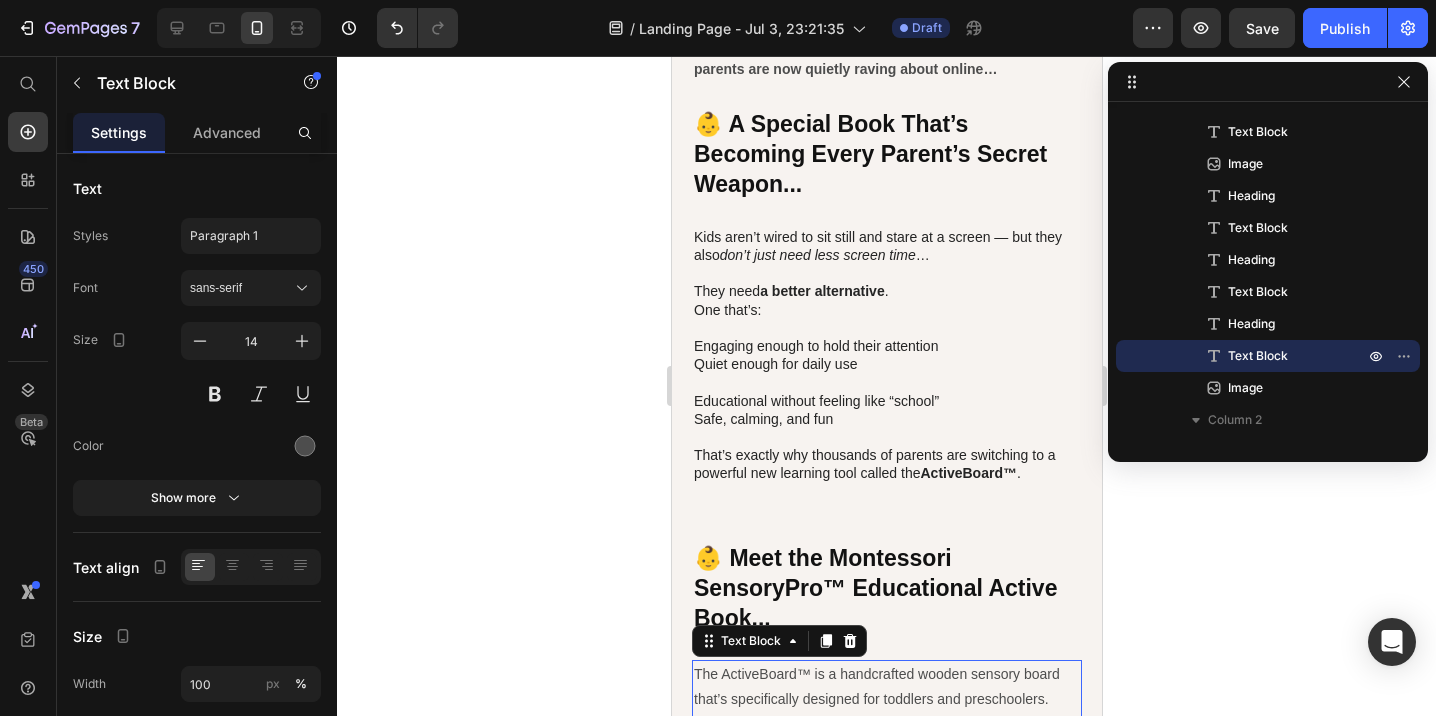 click on "The ActiveBoard™ is a handcrafted wooden sensory board that’s specifically designed for toddlers and preschoolers." at bounding box center [886, 687] 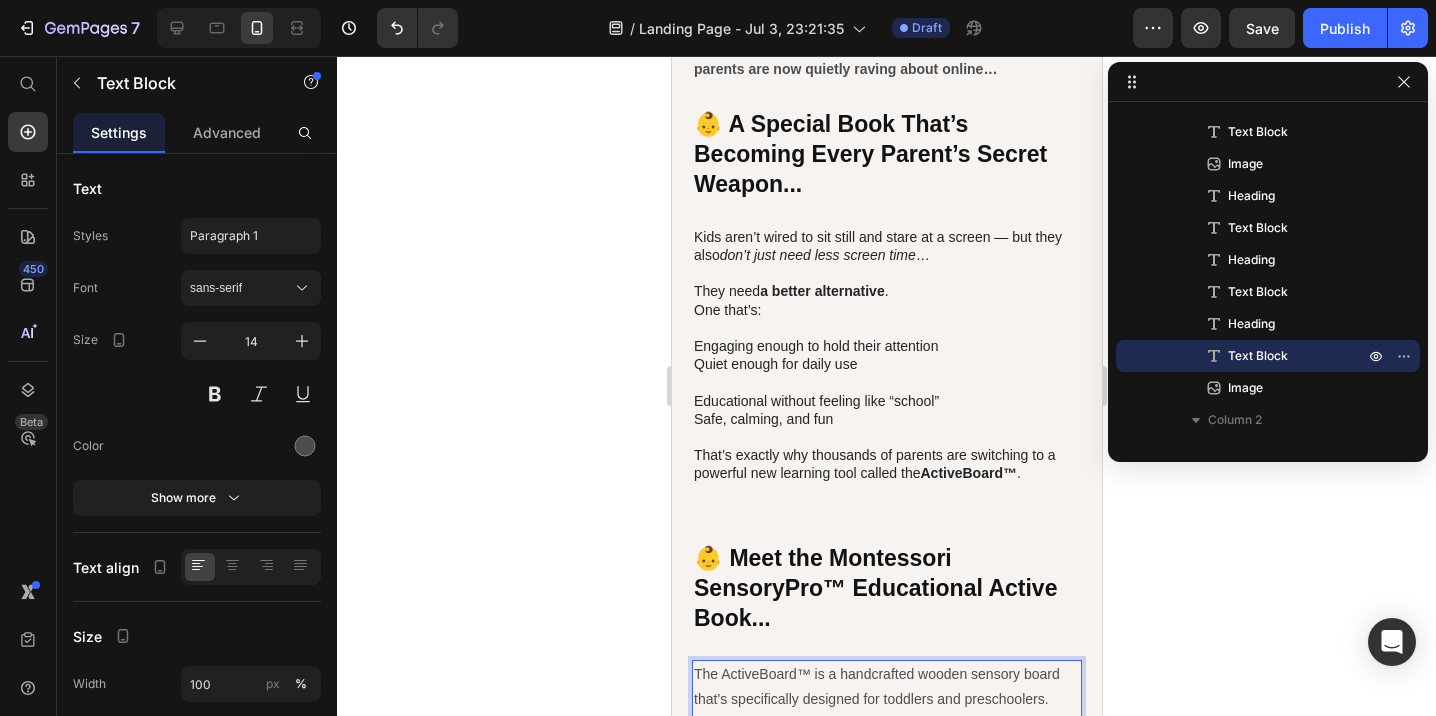 click on "The ActiveBoard™ is a handcrafted wooden sensory board that’s specifically designed for toddlers and preschoolers." at bounding box center [886, 687] 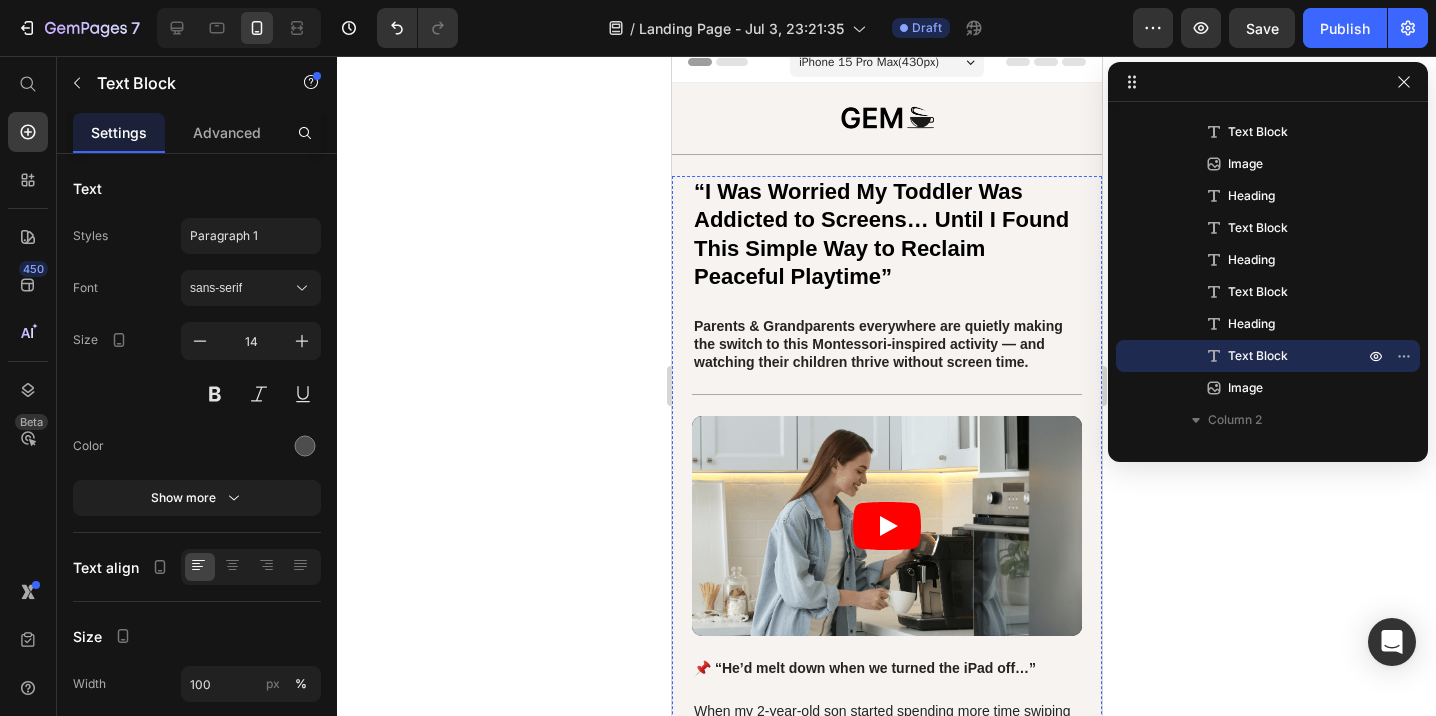 scroll, scrollTop: 0, scrollLeft: 0, axis: both 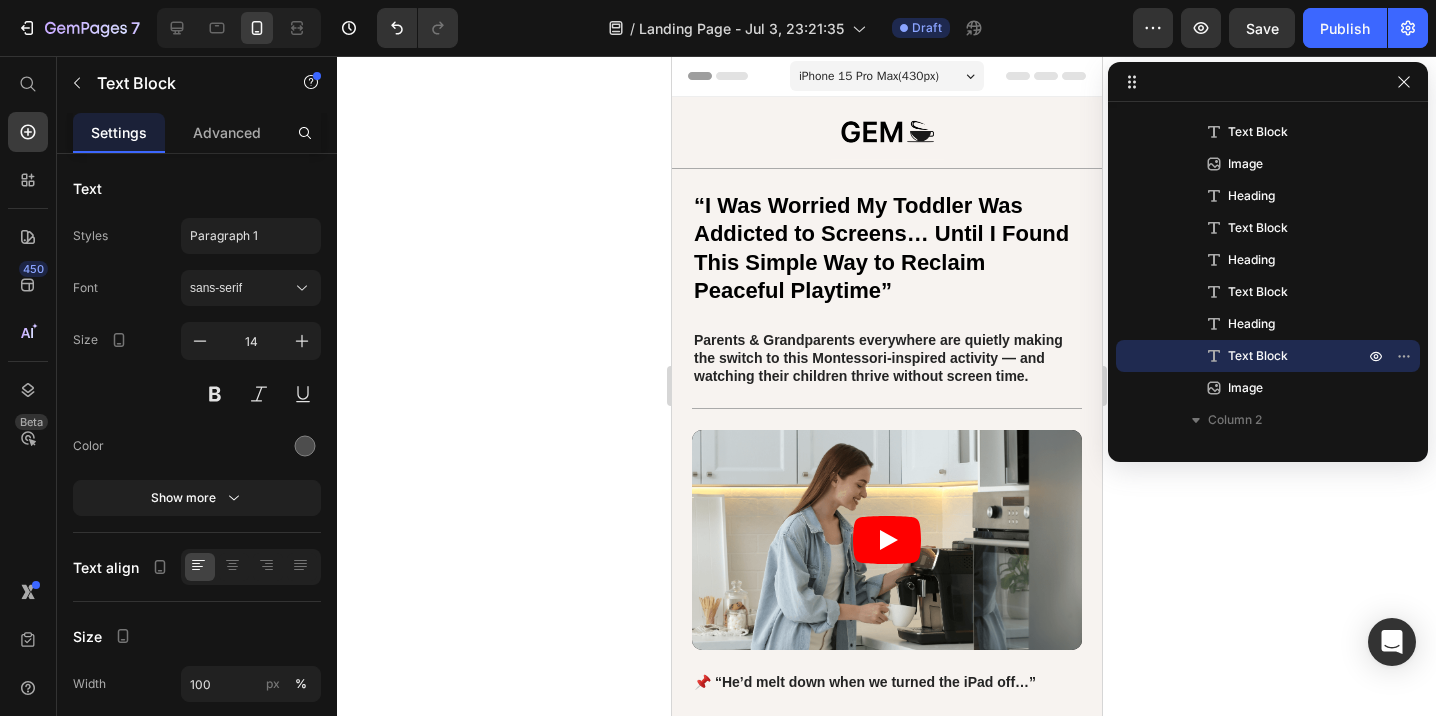 click on "iPhone 15 Pro Max  ( 430 px)" at bounding box center [868, 76] 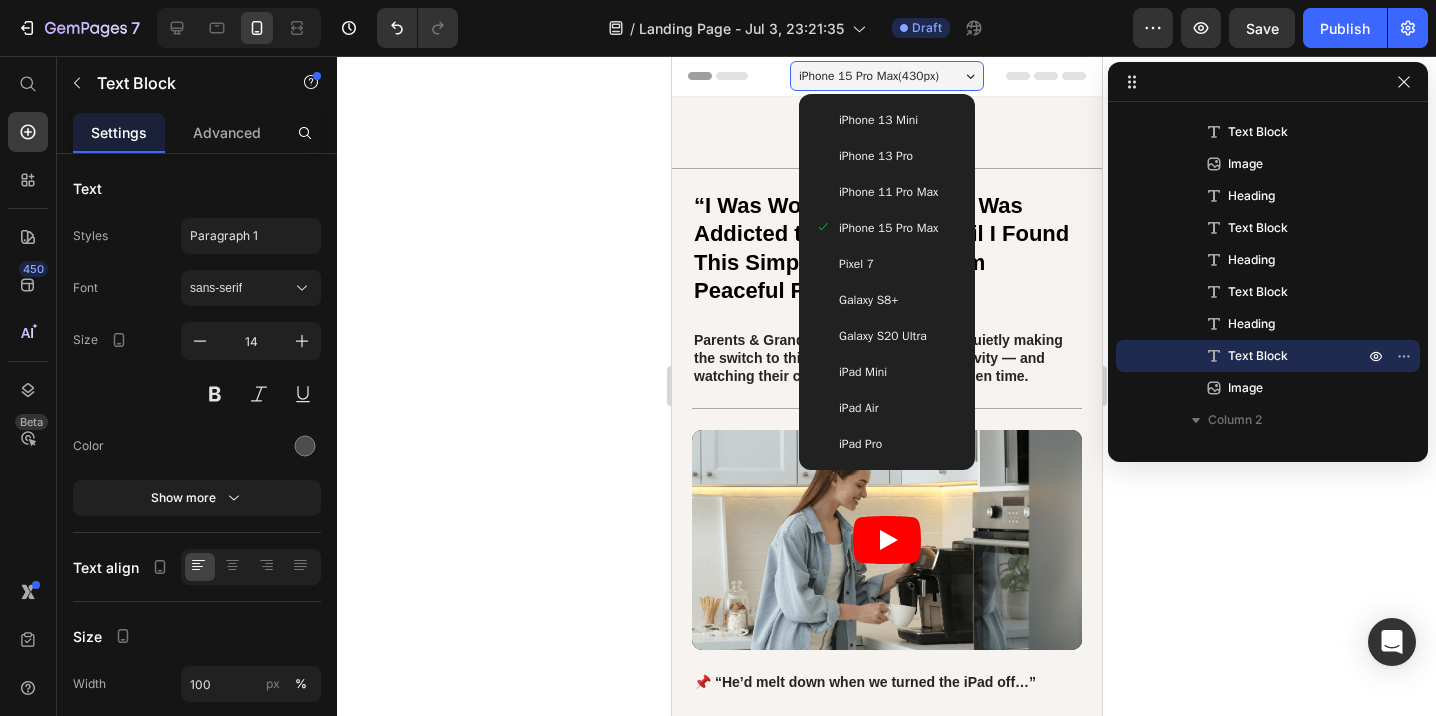 click 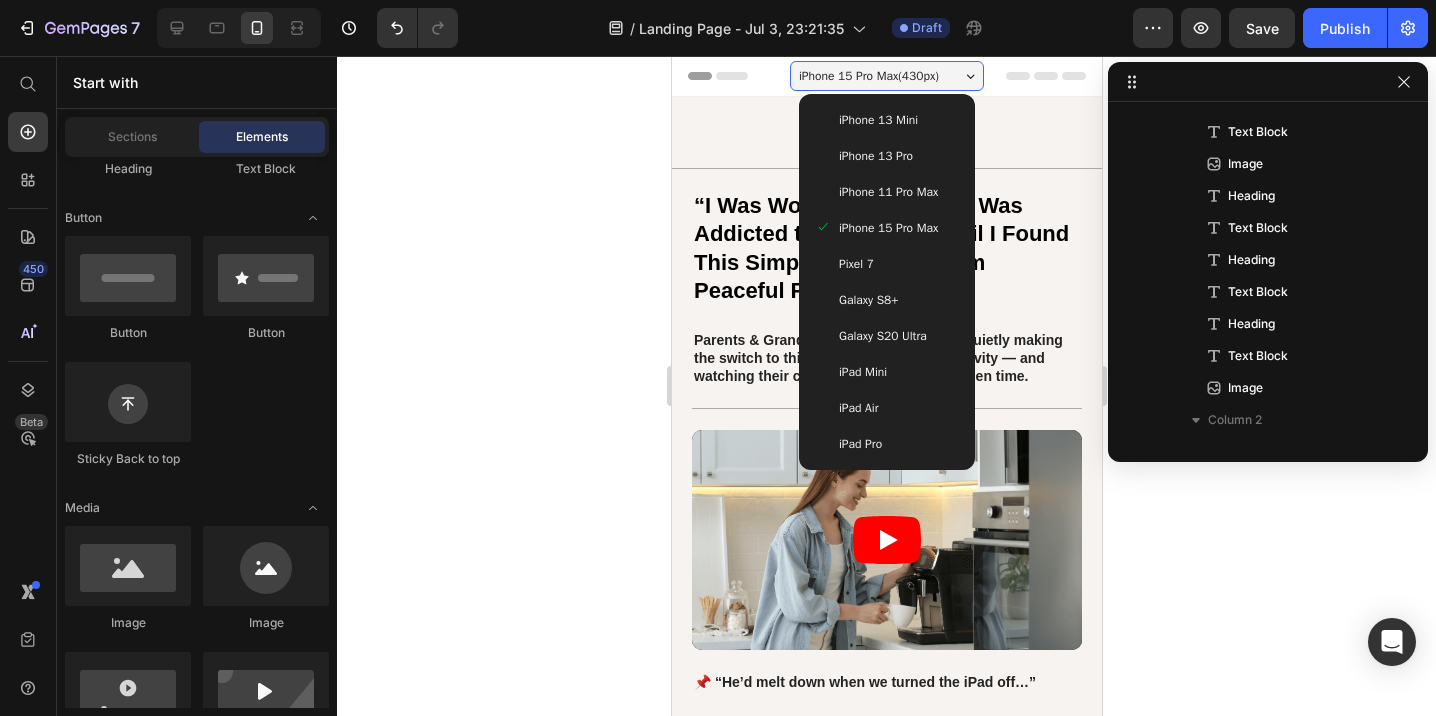click 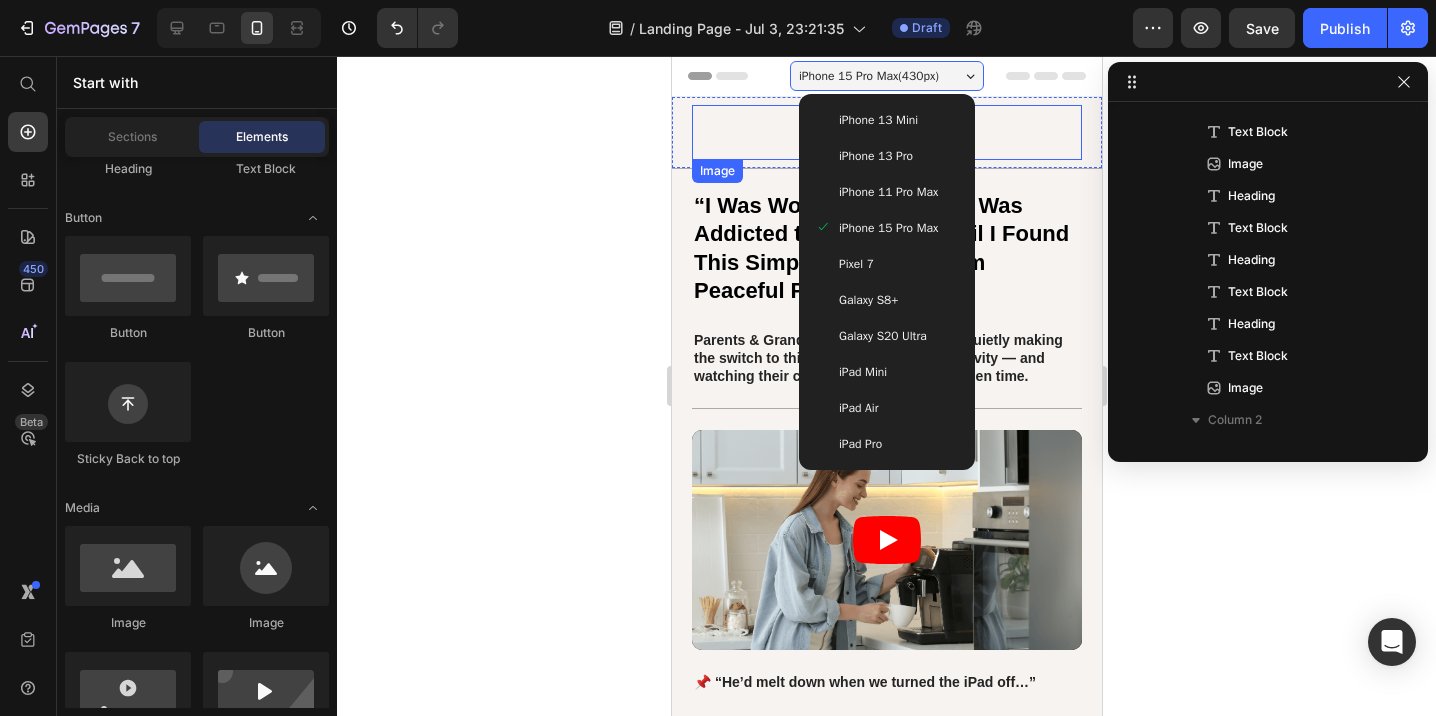 click at bounding box center (886, 132) 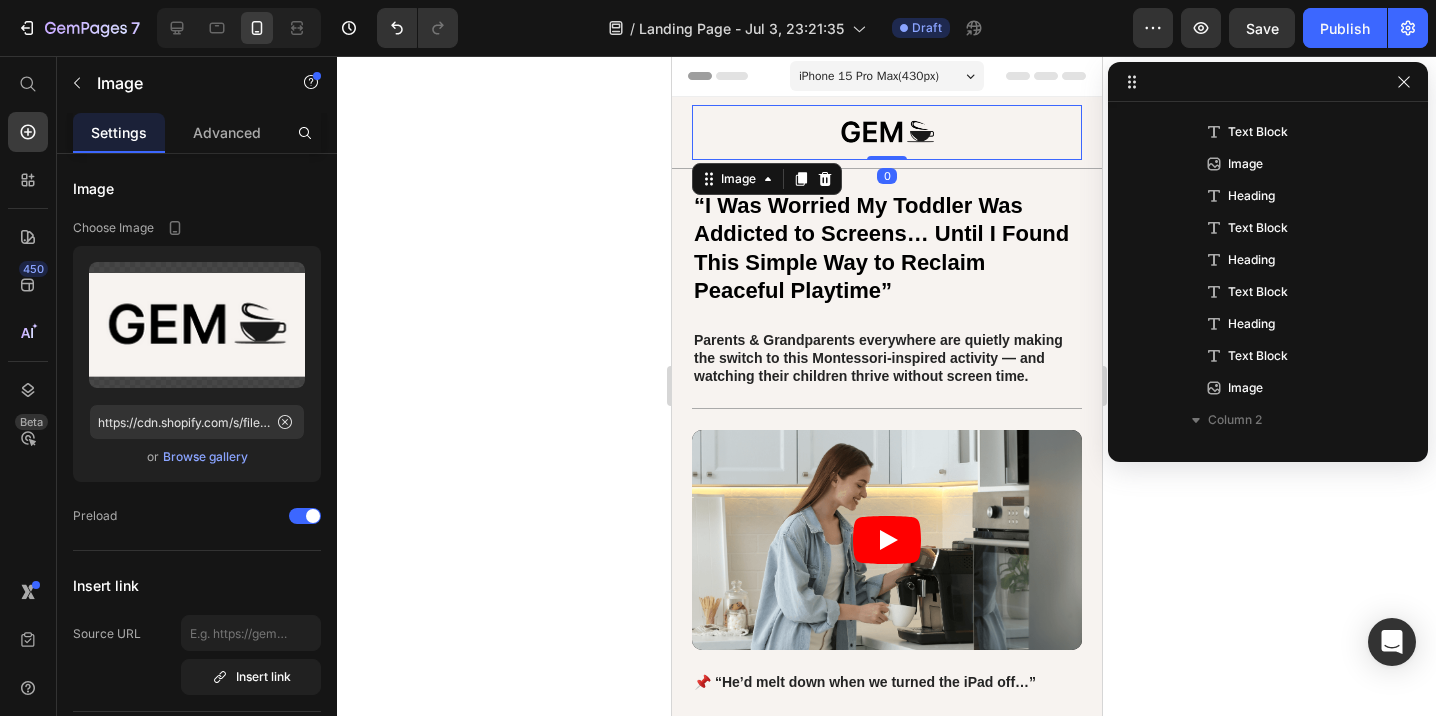 scroll, scrollTop: 0, scrollLeft: 0, axis: both 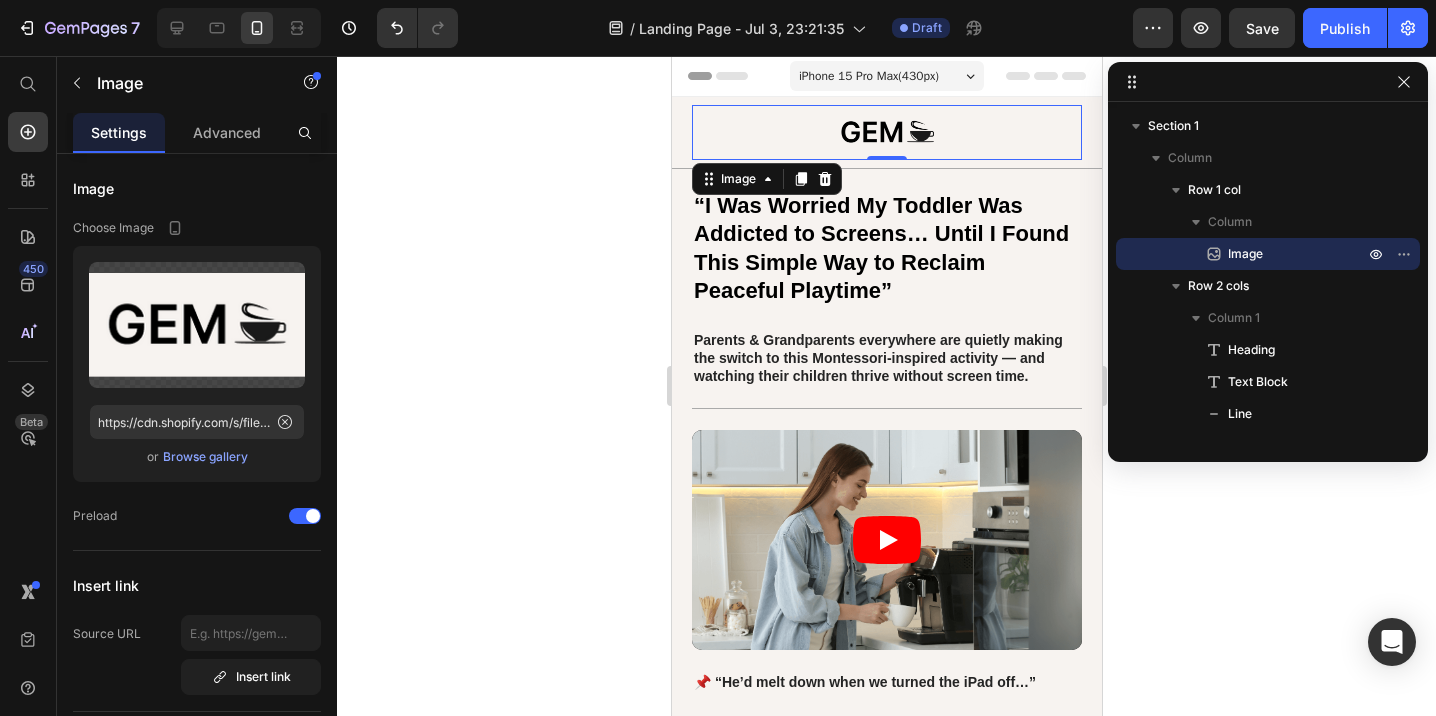 click on "Image" at bounding box center [766, 179] 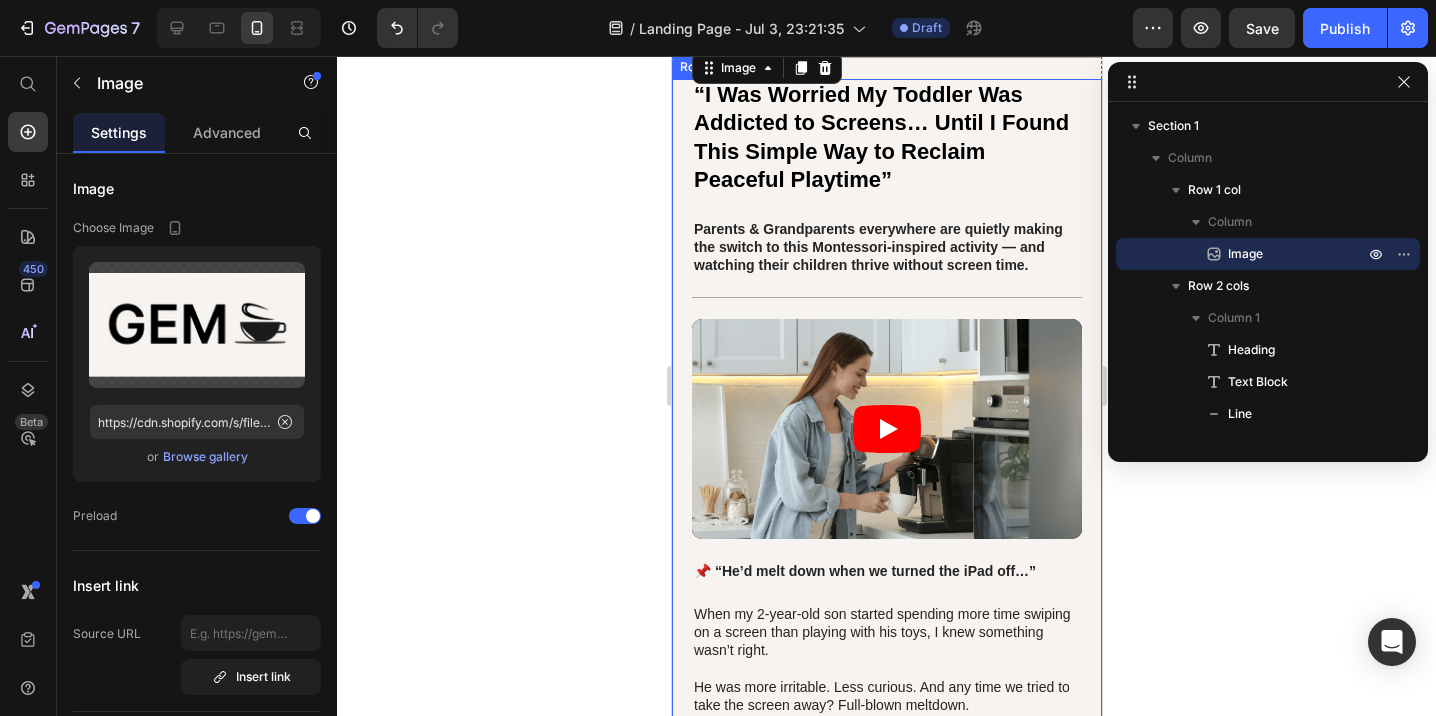 scroll, scrollTop: 134, scrollLeft: 0, axis: vertical 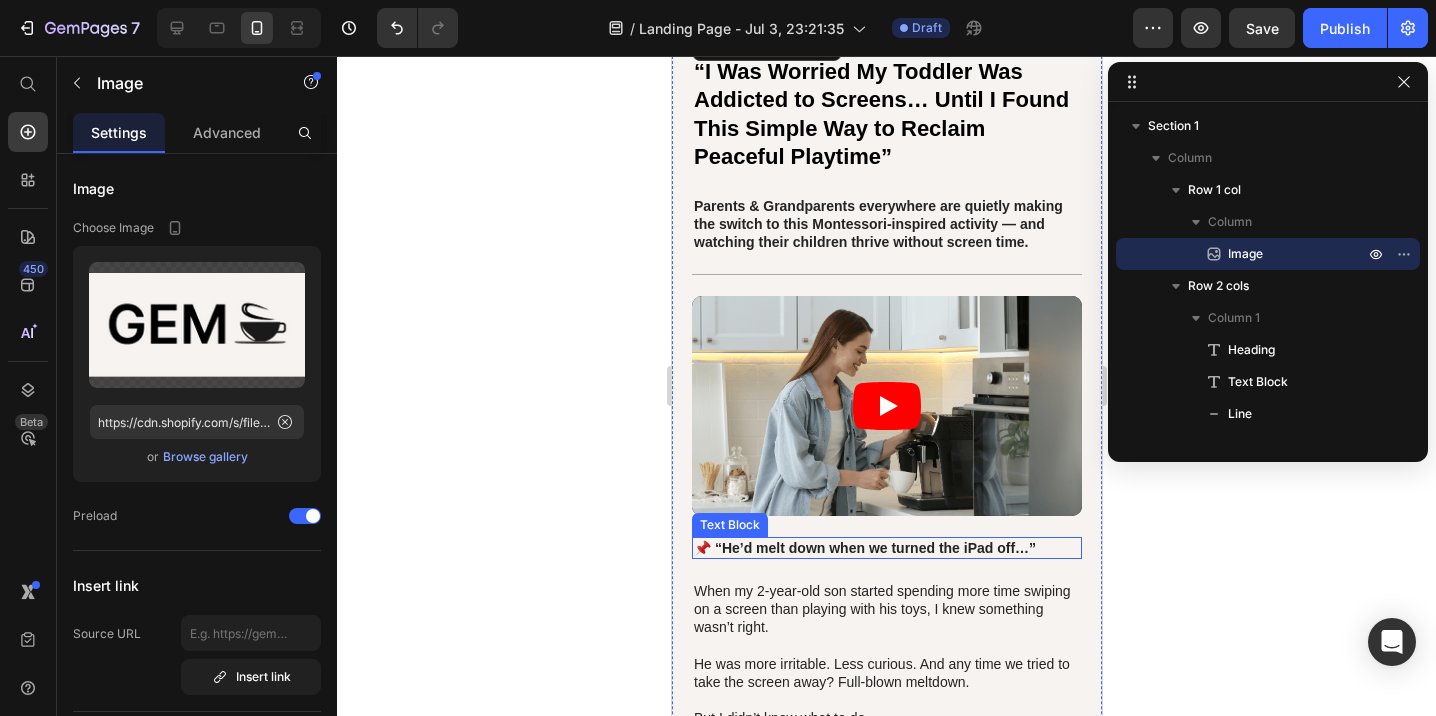 click on "📌 “He’d melt down when we turned the iPad off…”" at bounding box center (864, 548) 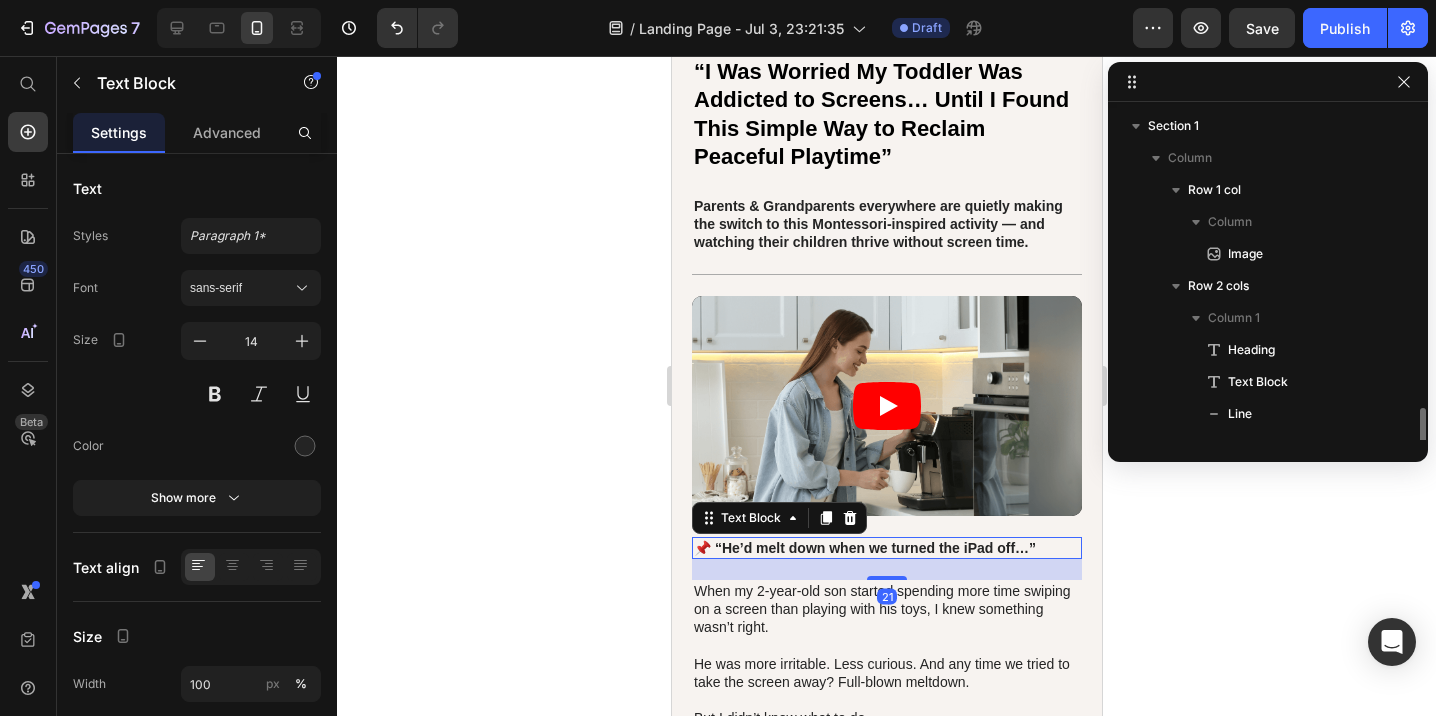 scroll, scrollTop: 218, scrollLeft: 0, axis: vertical 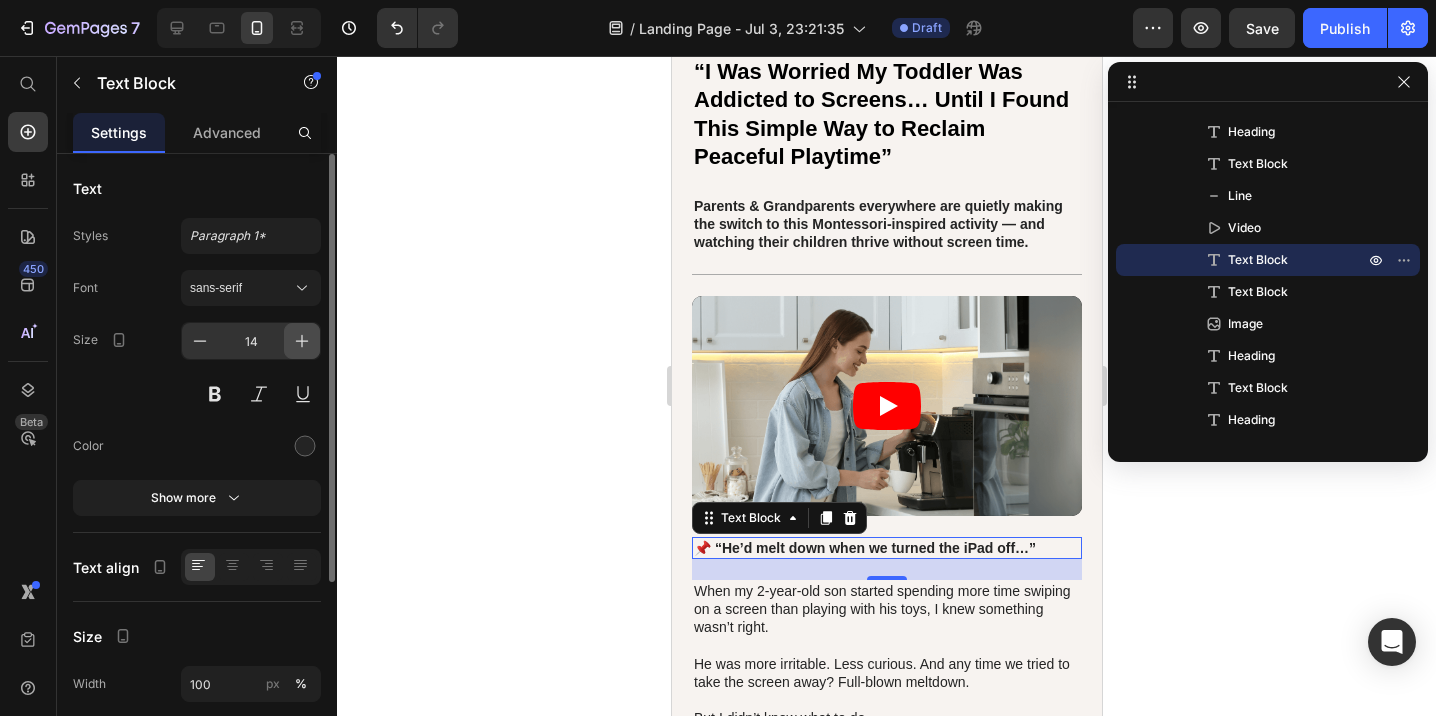 click 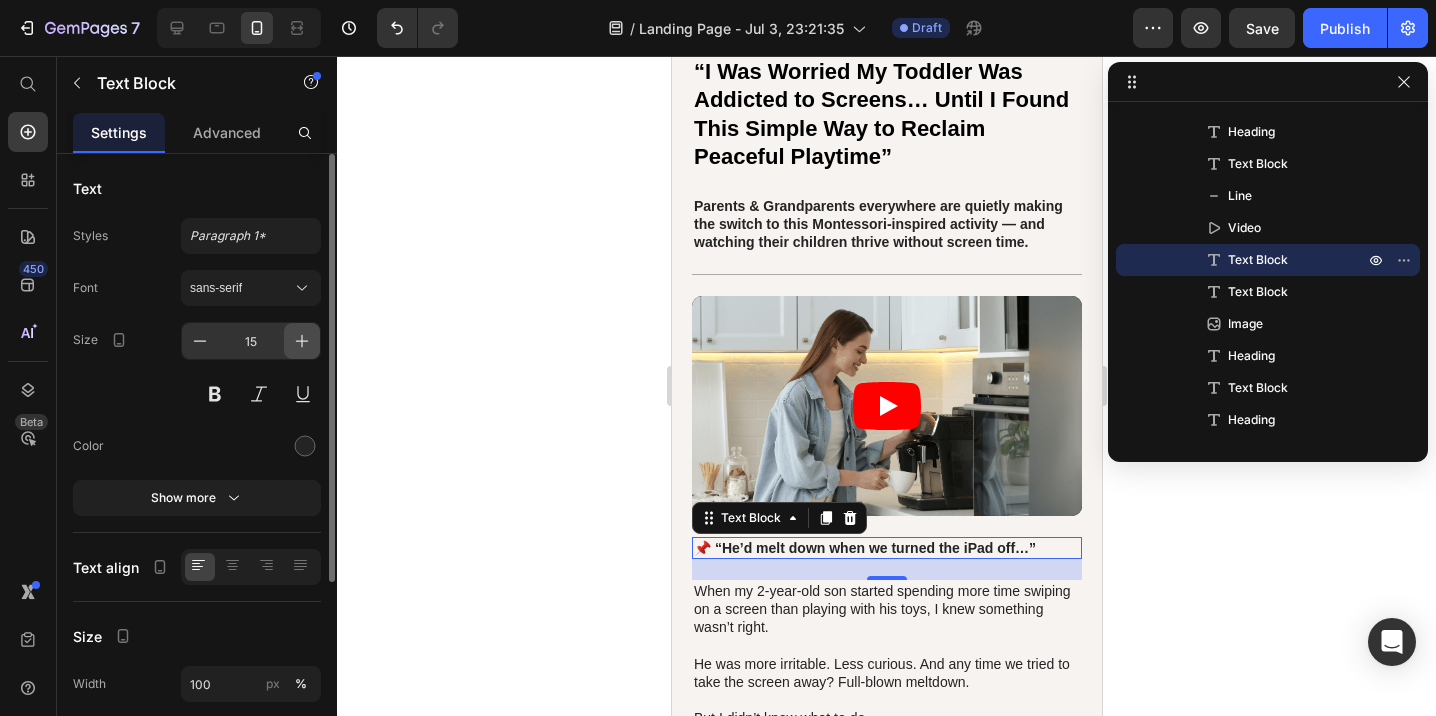 click 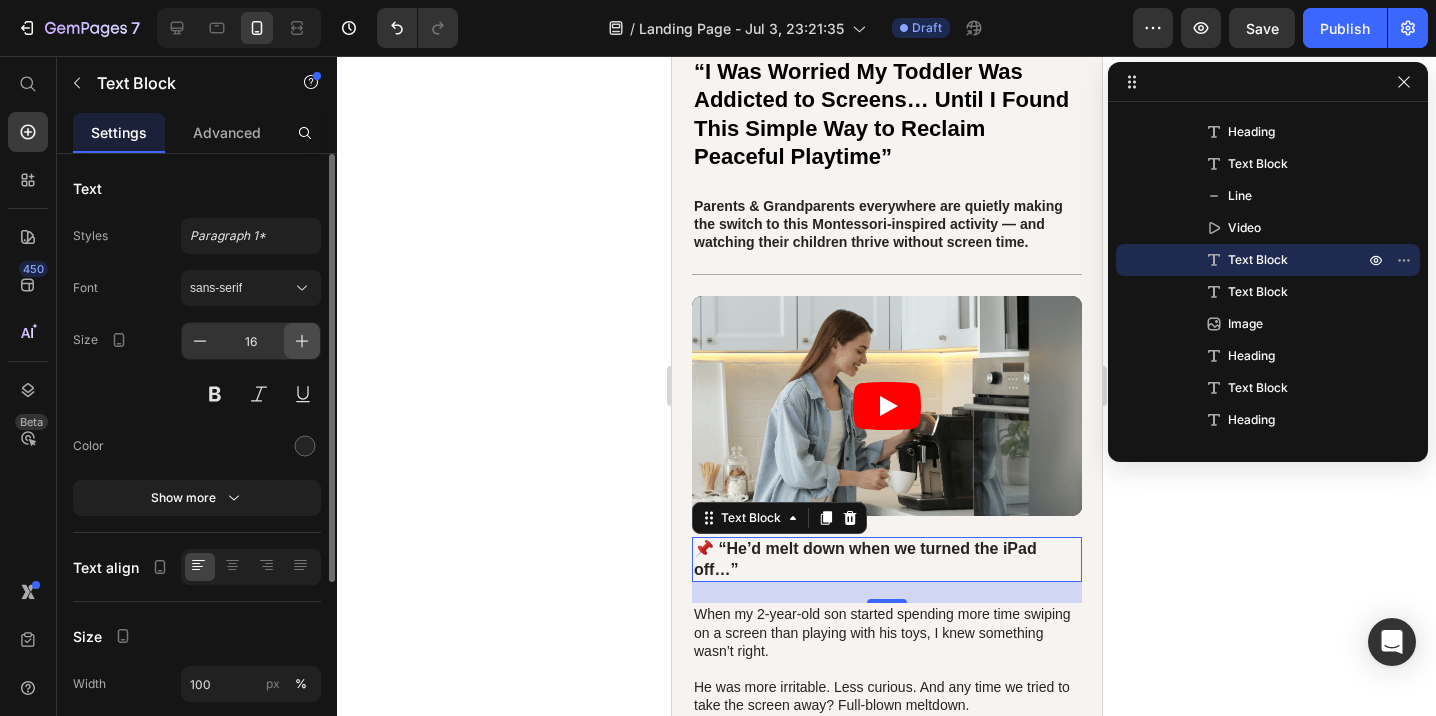 click 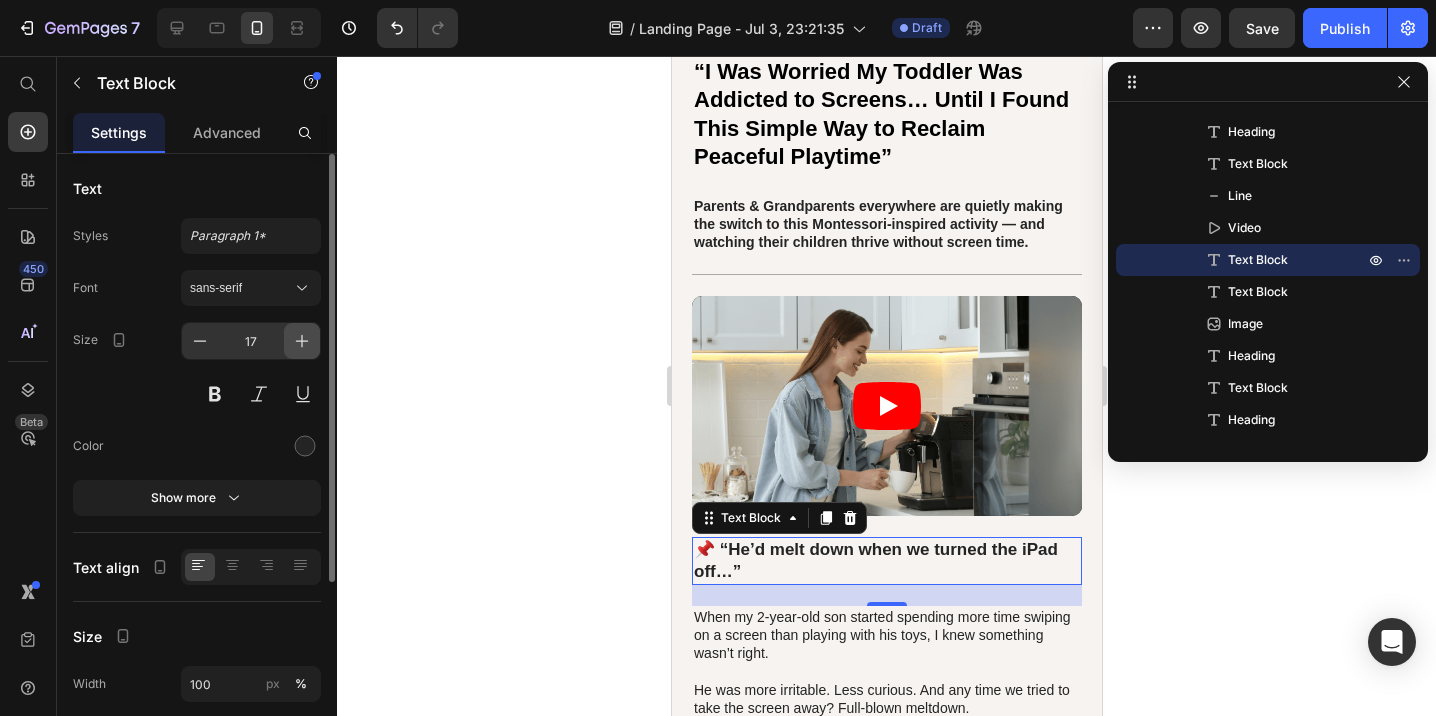 click 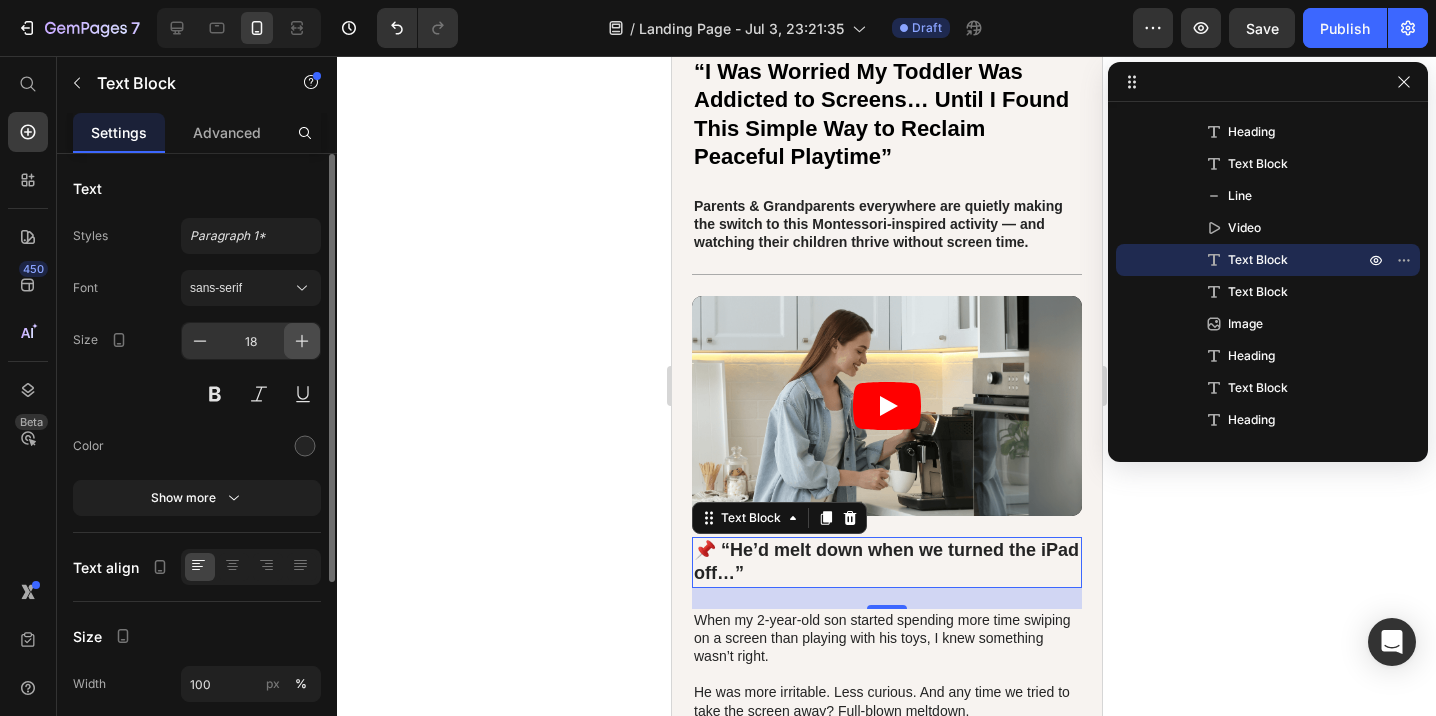 click 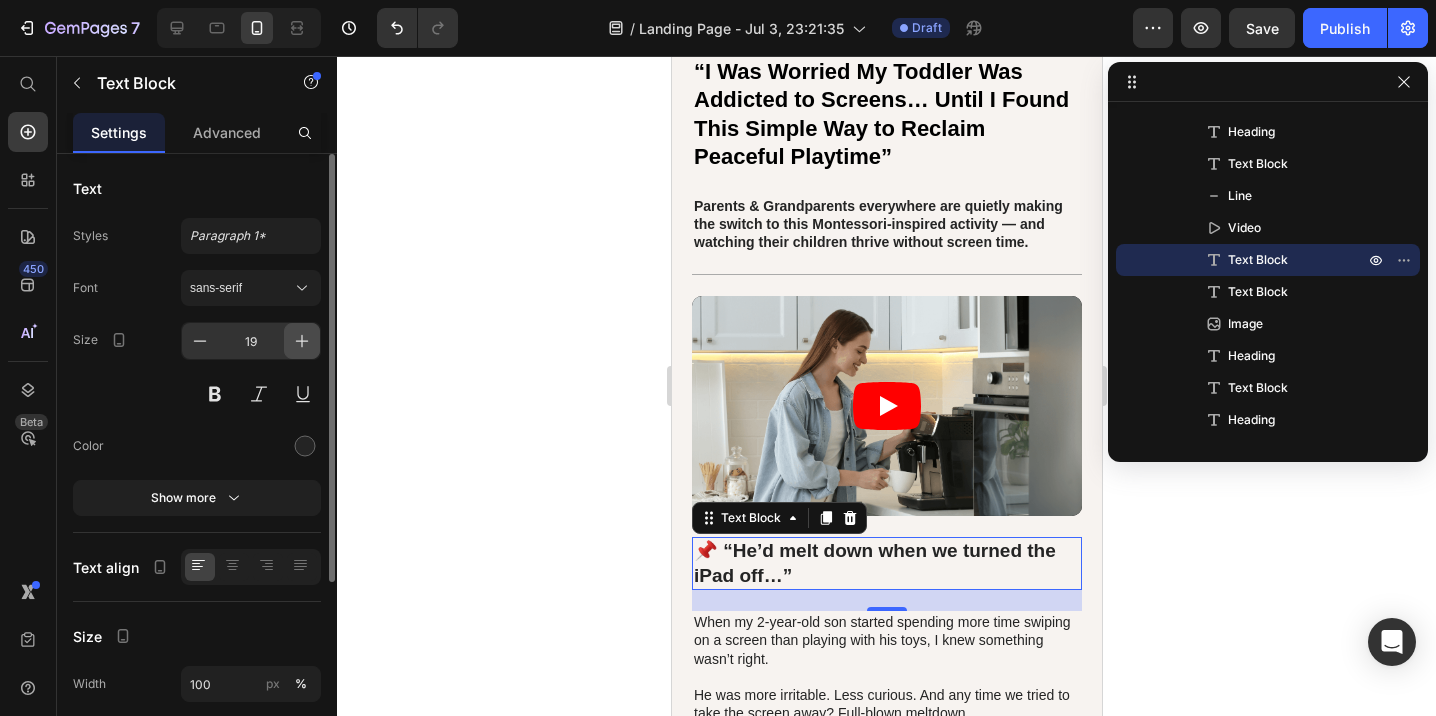 click 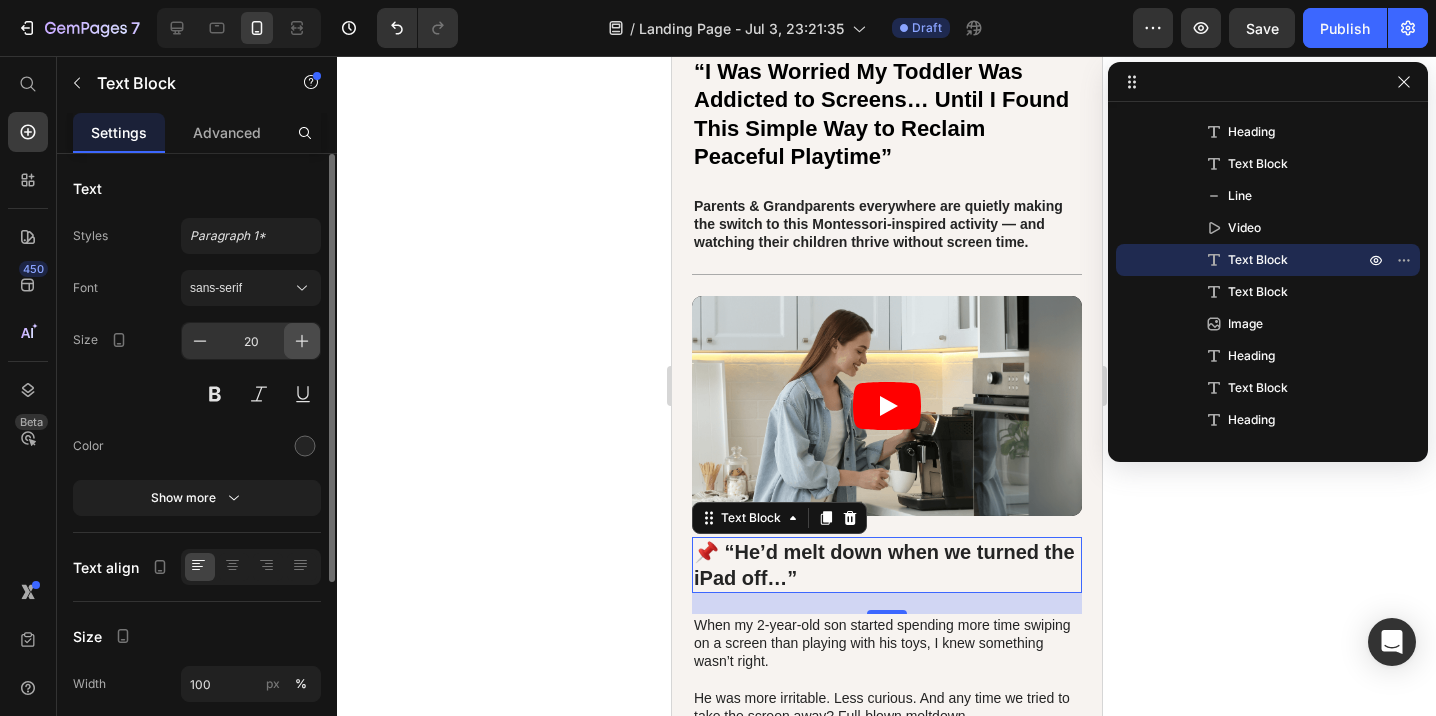 click 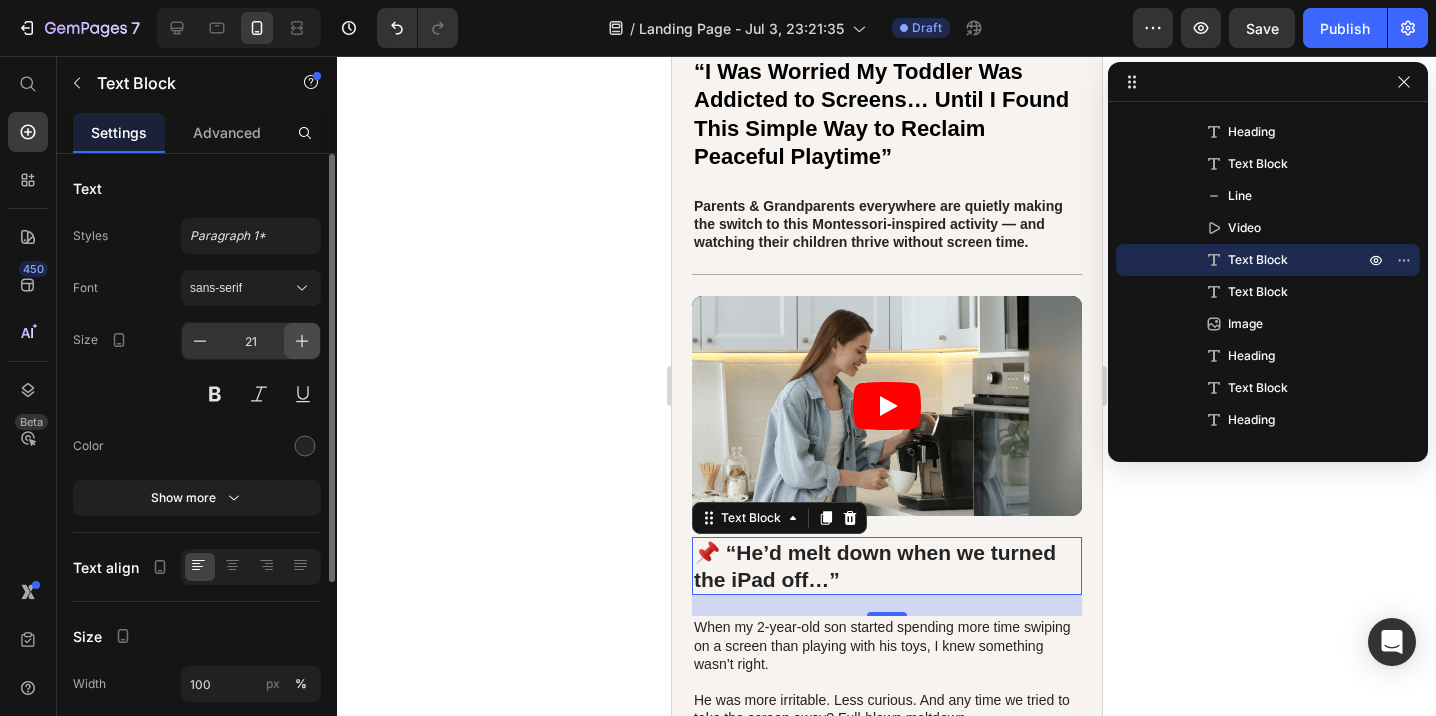 click 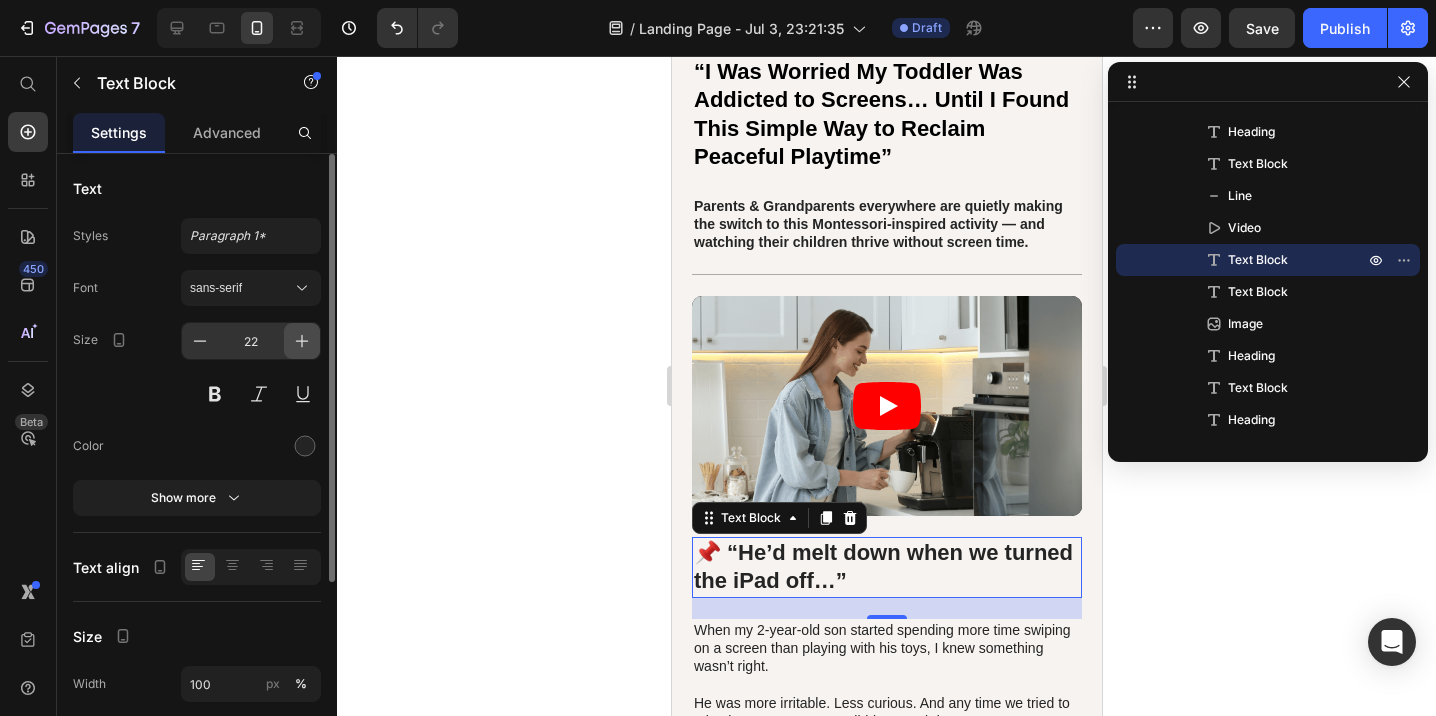 click 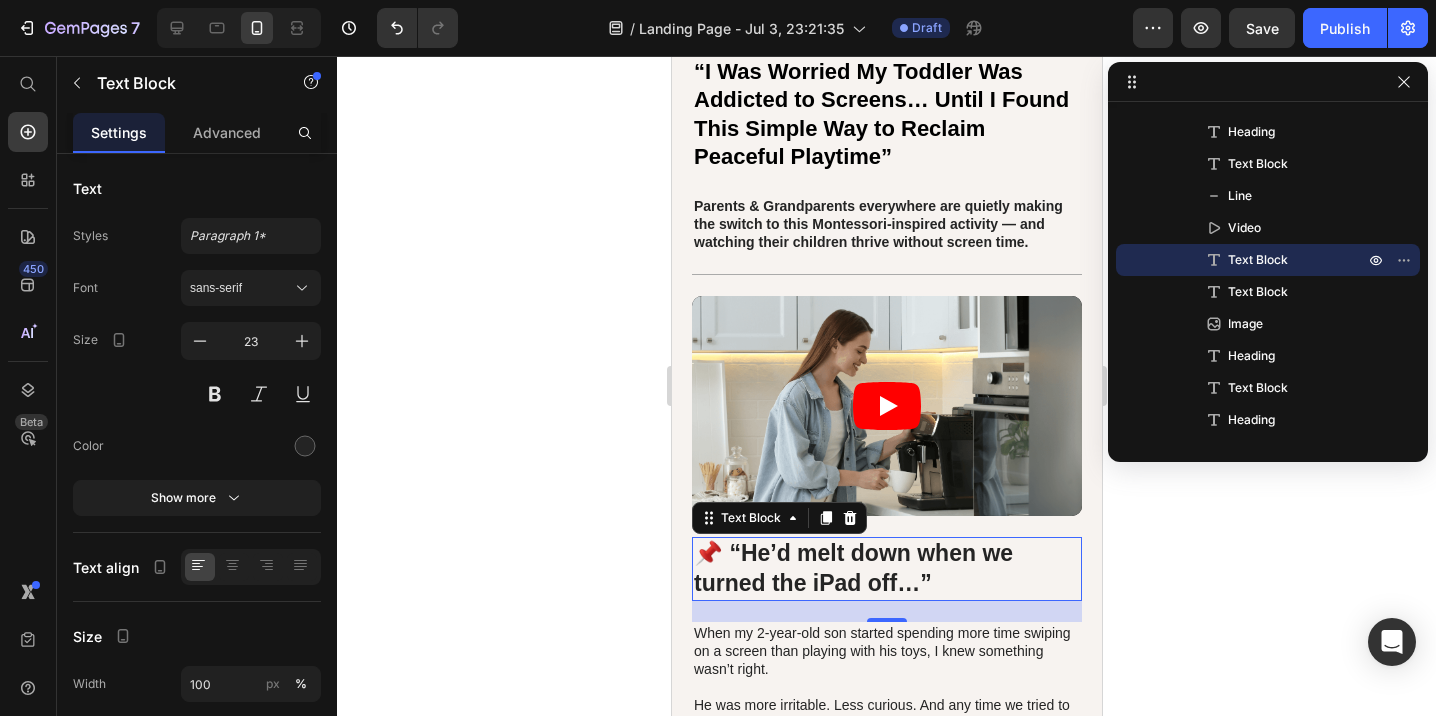 click 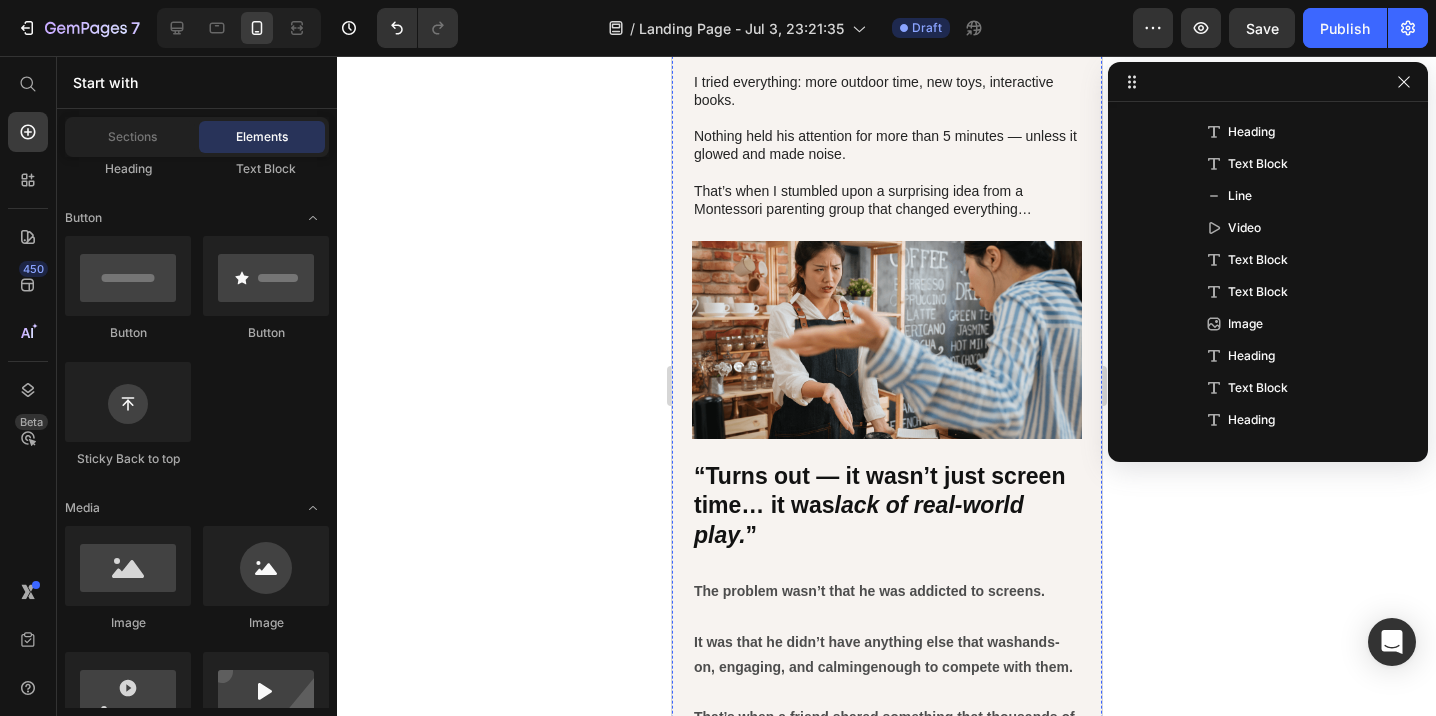 scroll, scrollTop: 854, scrollLeft: 0, axis: vertical 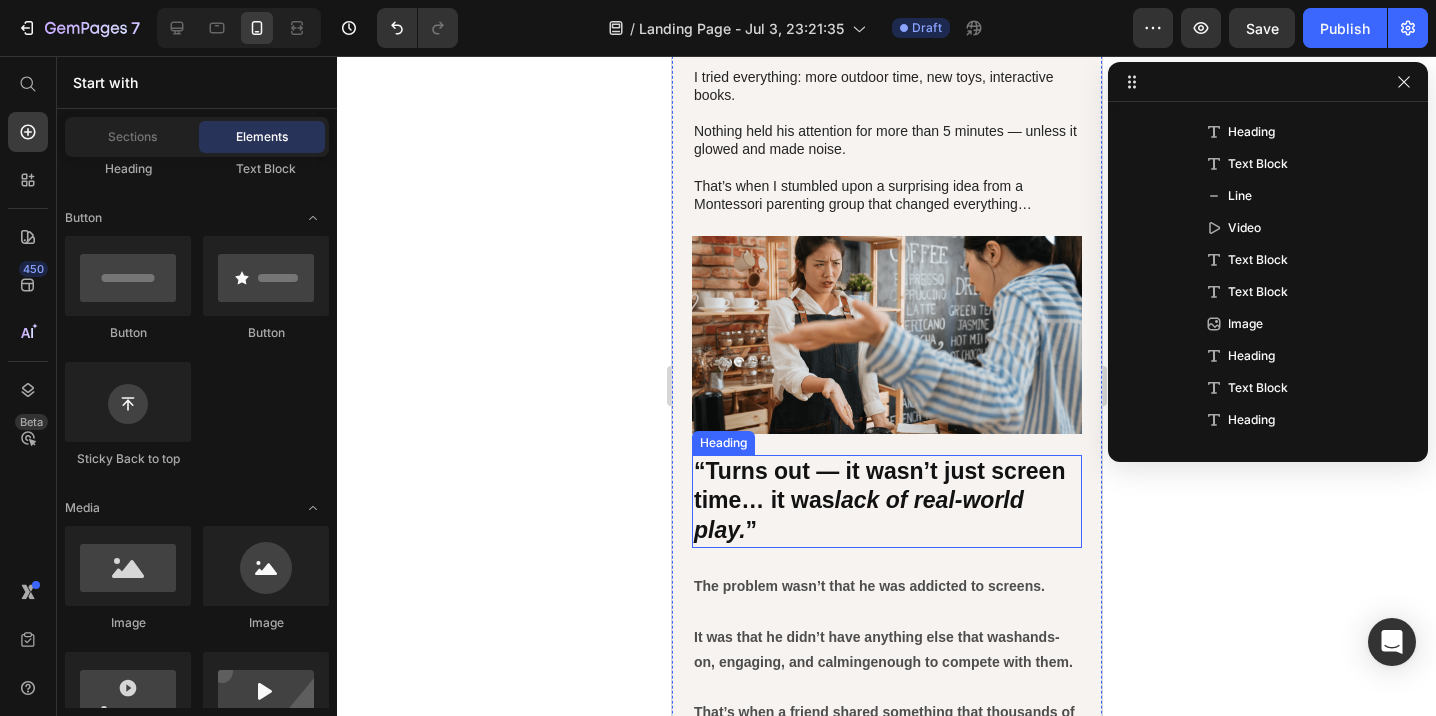 click on "“Turns out — it wasn’t just screen time… it was" at bounding box center (878, 486) 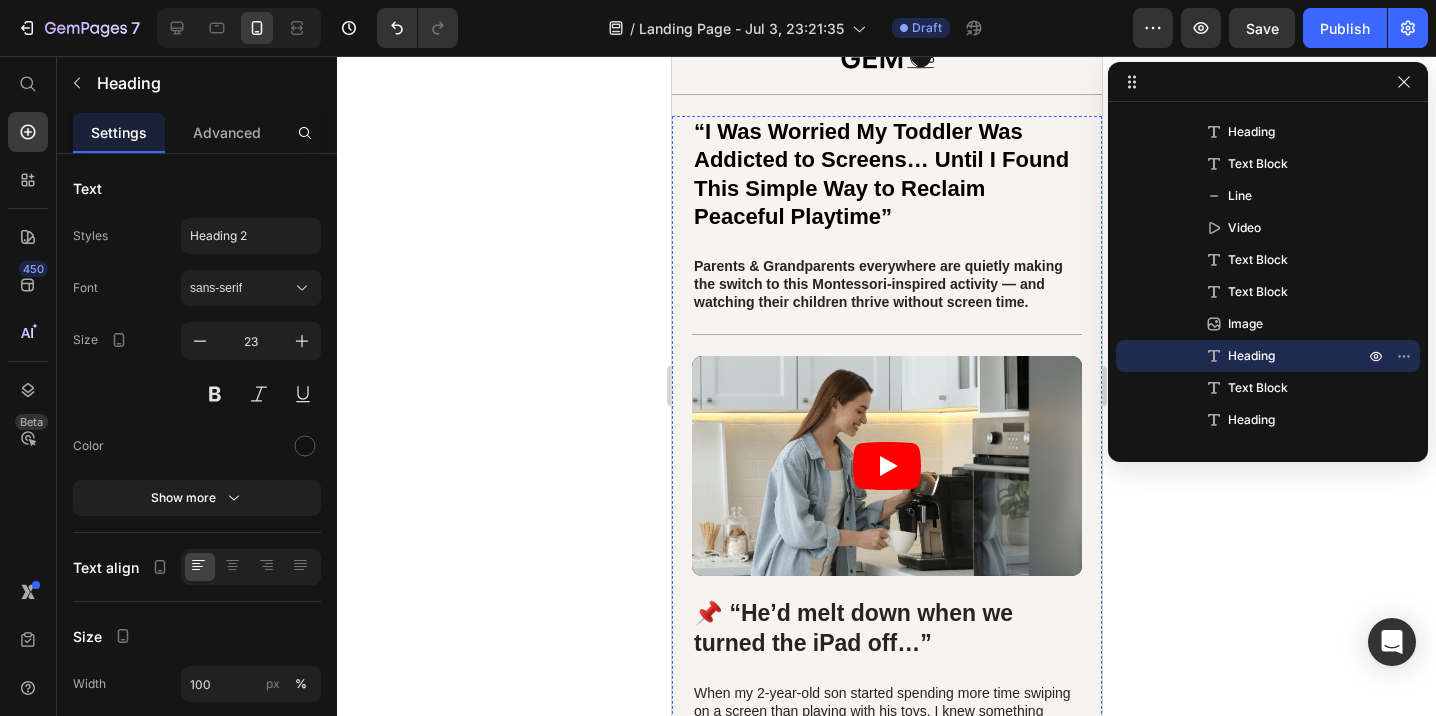 scroll, scrollTop: 0, scrollLeft: 0, axis: both 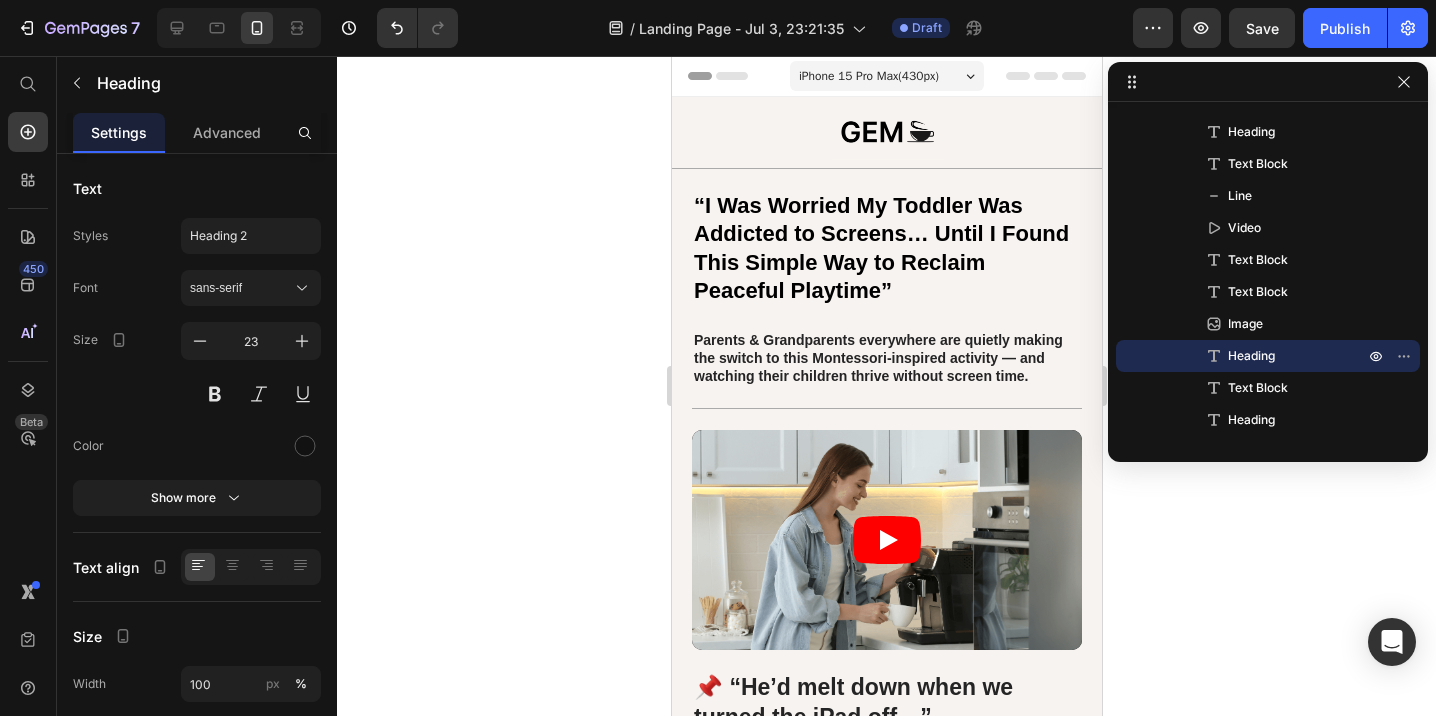 click 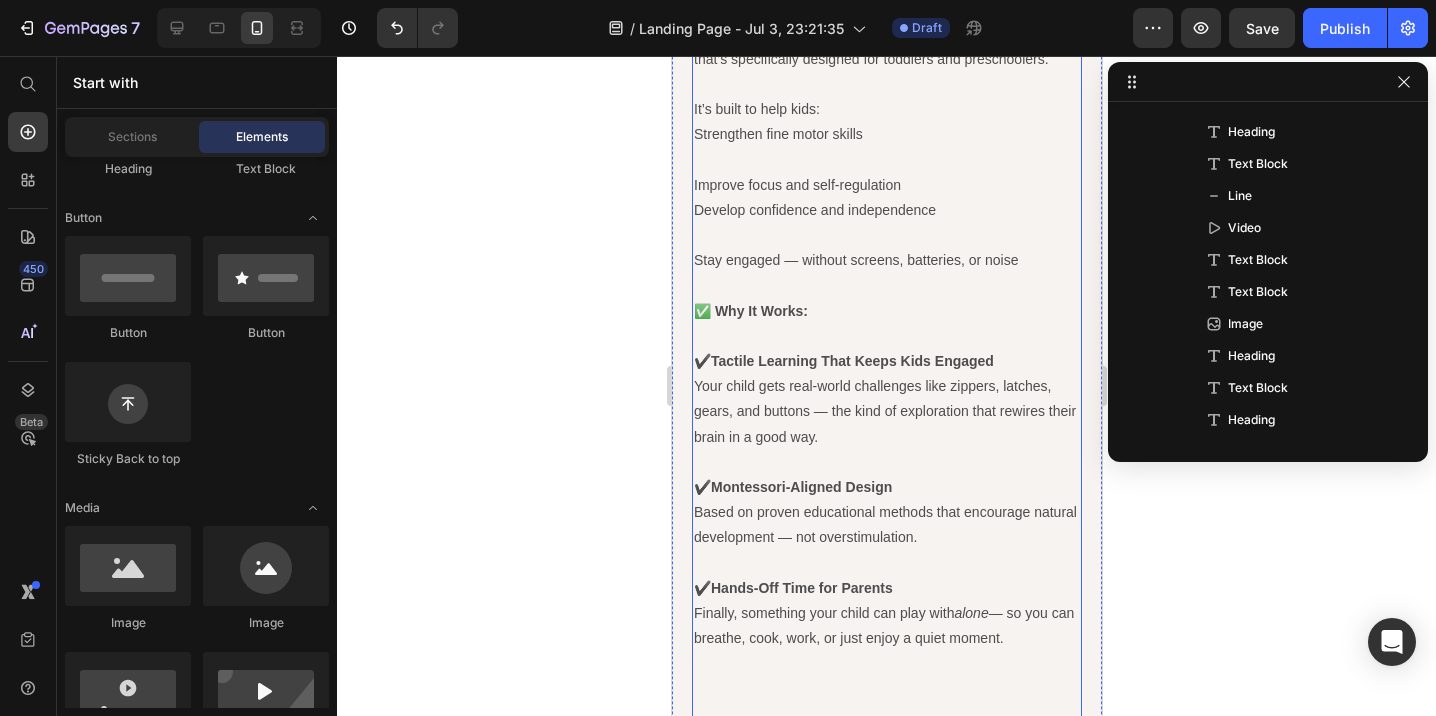 scroll, scrollTop: 2164, scrollLeft: 0, axis: vertical 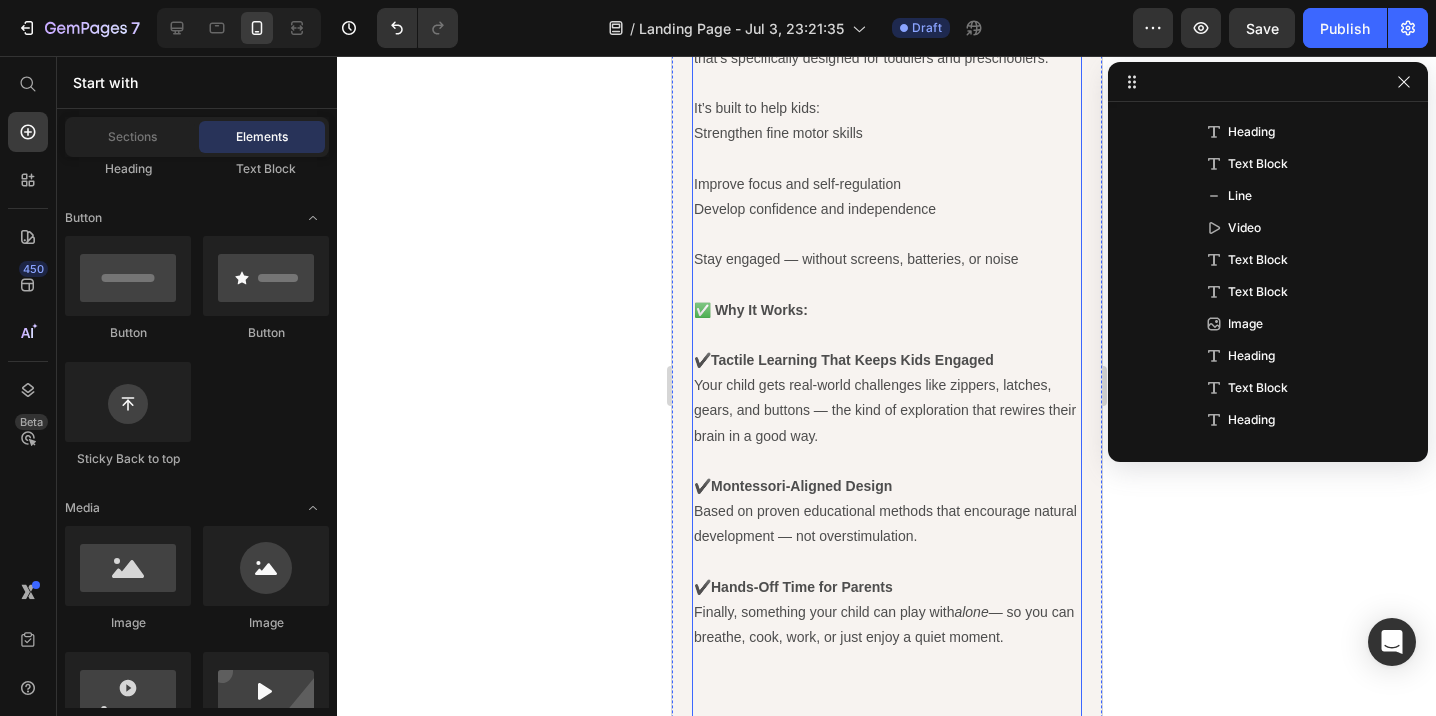 click on "✔️  Hands-Off Time for Parents Finally, something your child can play with  alone  — so you can breathe, cook, work, or just enjoy a quiet moment." at bounding box center (886, 613) 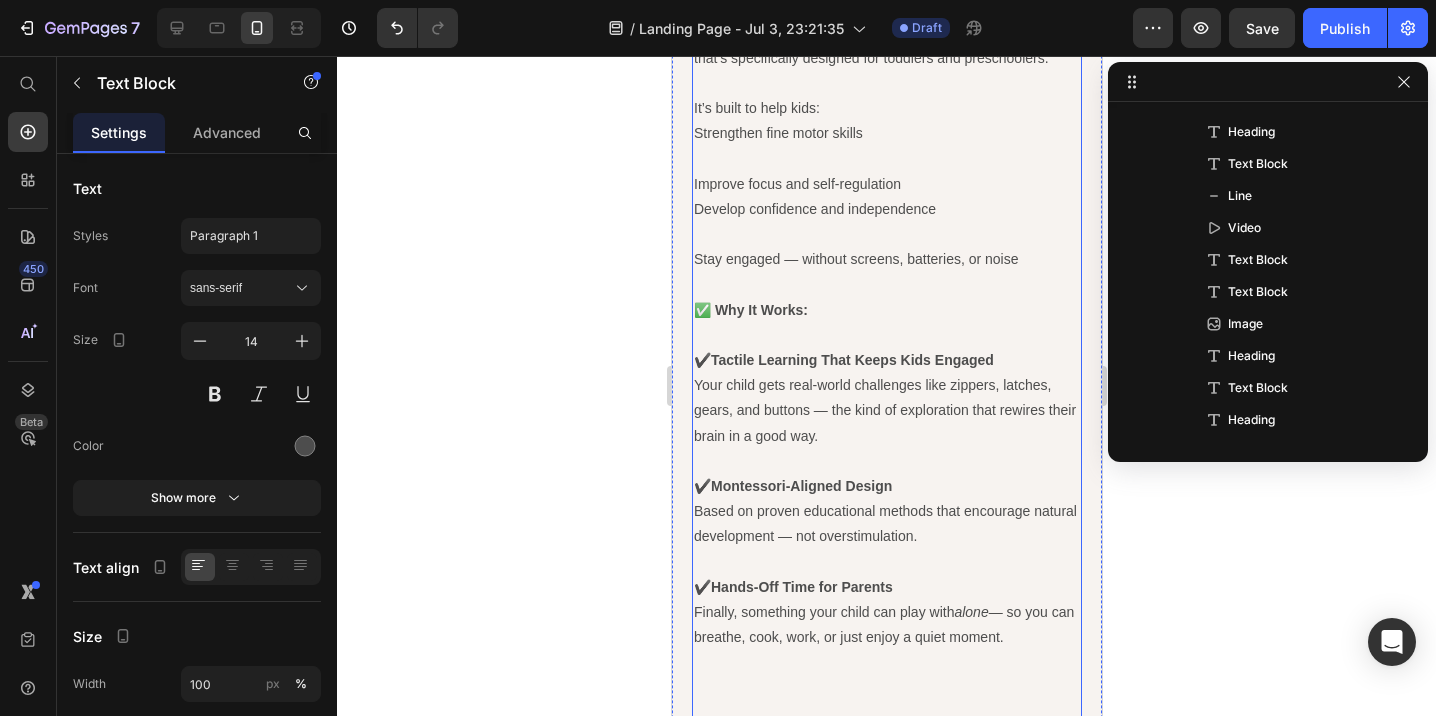 scroll, scrollTop: 474, scrollLeft: 0, axis: vertical 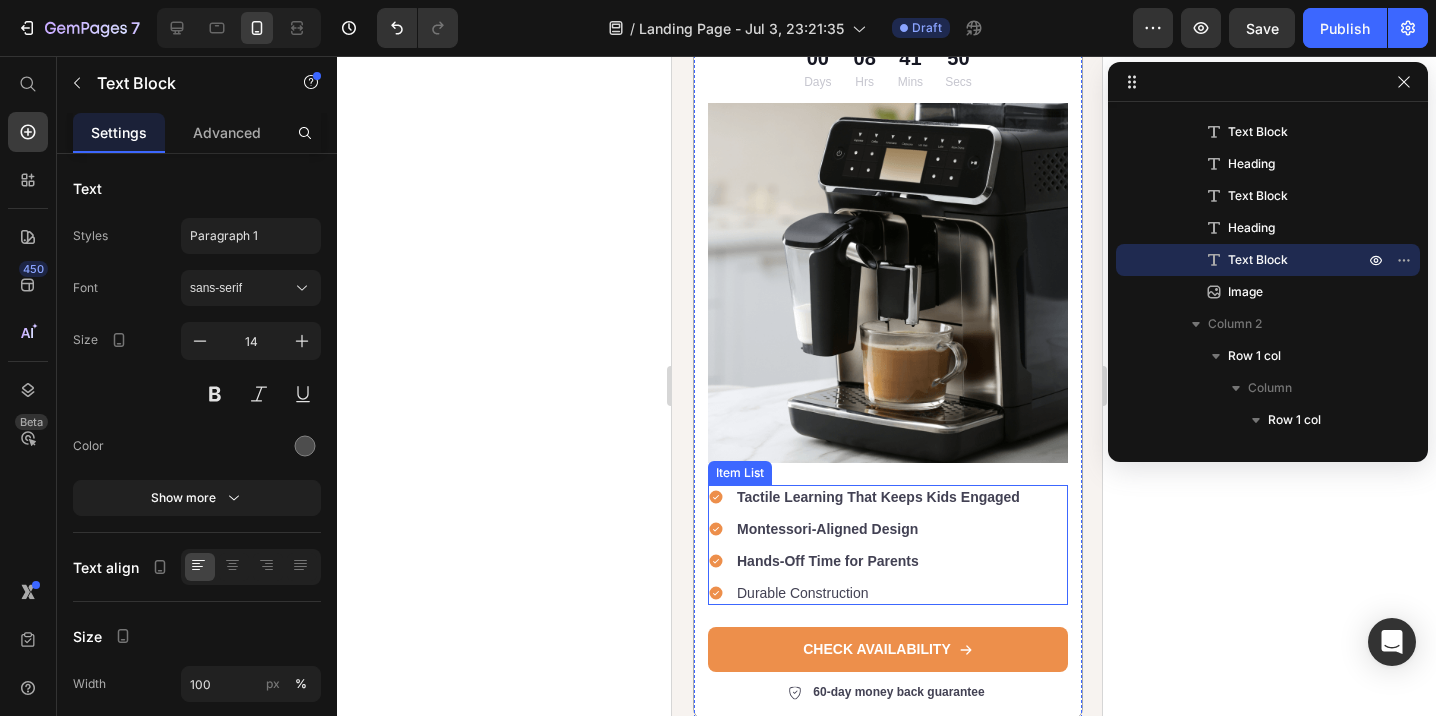click on "Tactile Learning That Keeps Kids Engaged" at bounding box center [877, 497] 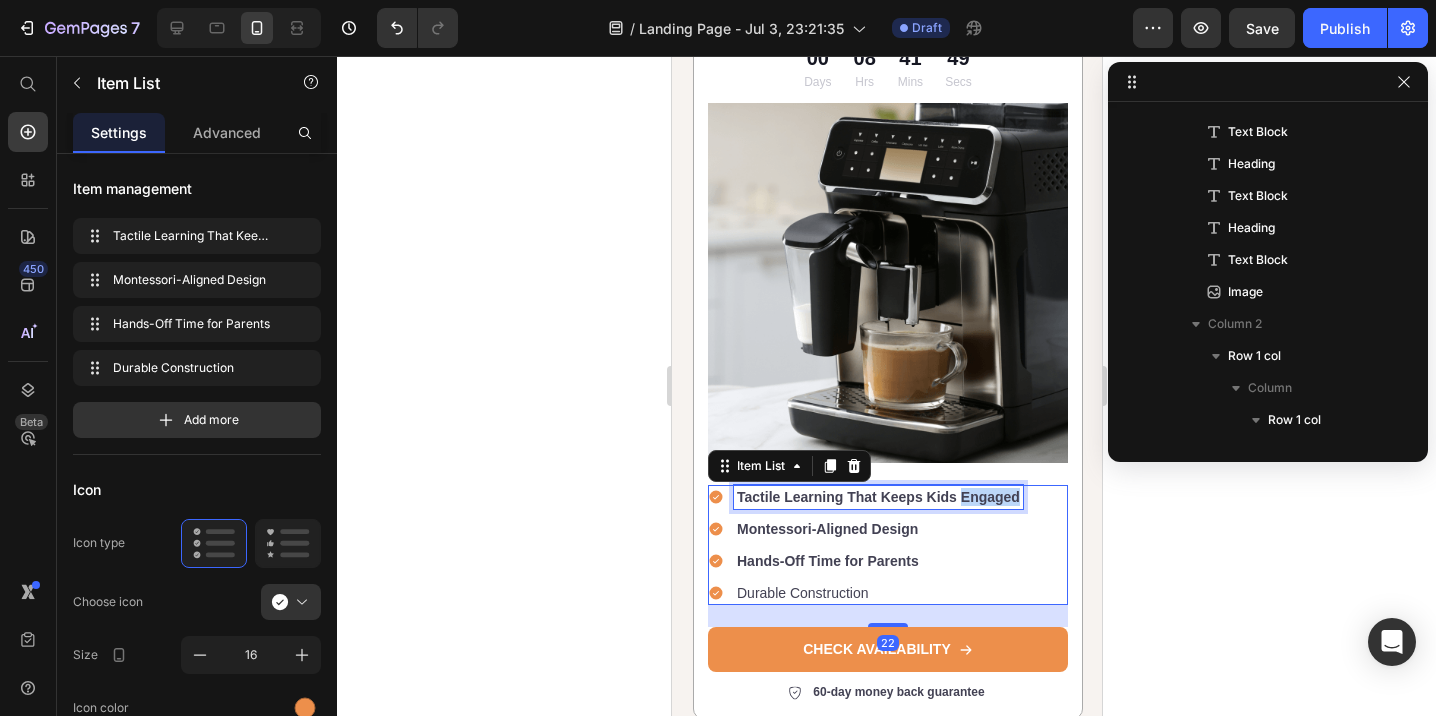 scroll, scrollTop: 794, scrollLeft: 0, axis: vertical 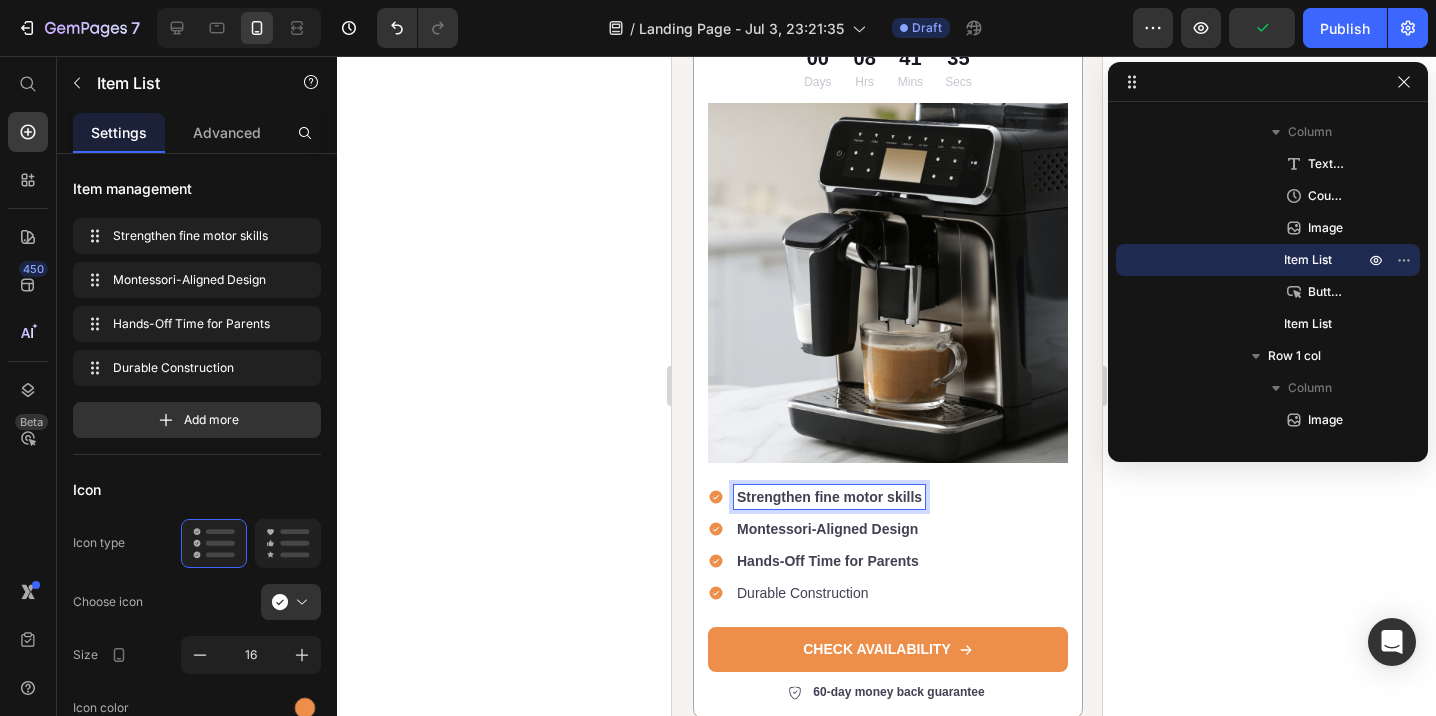 click on "Montessori-Aligned Design" at bounding box center (826, 529) 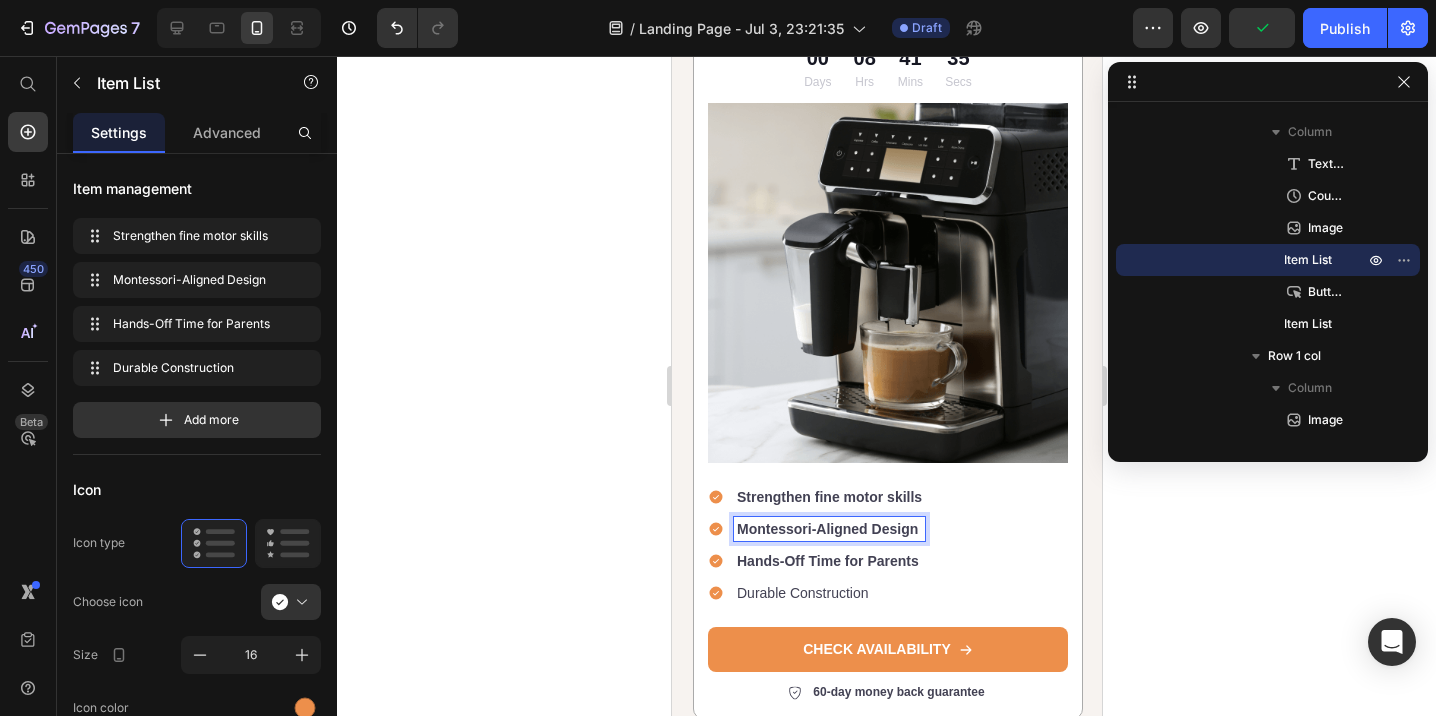 click on "Montessori-Aligned Design" at bounding box center (826, 529) 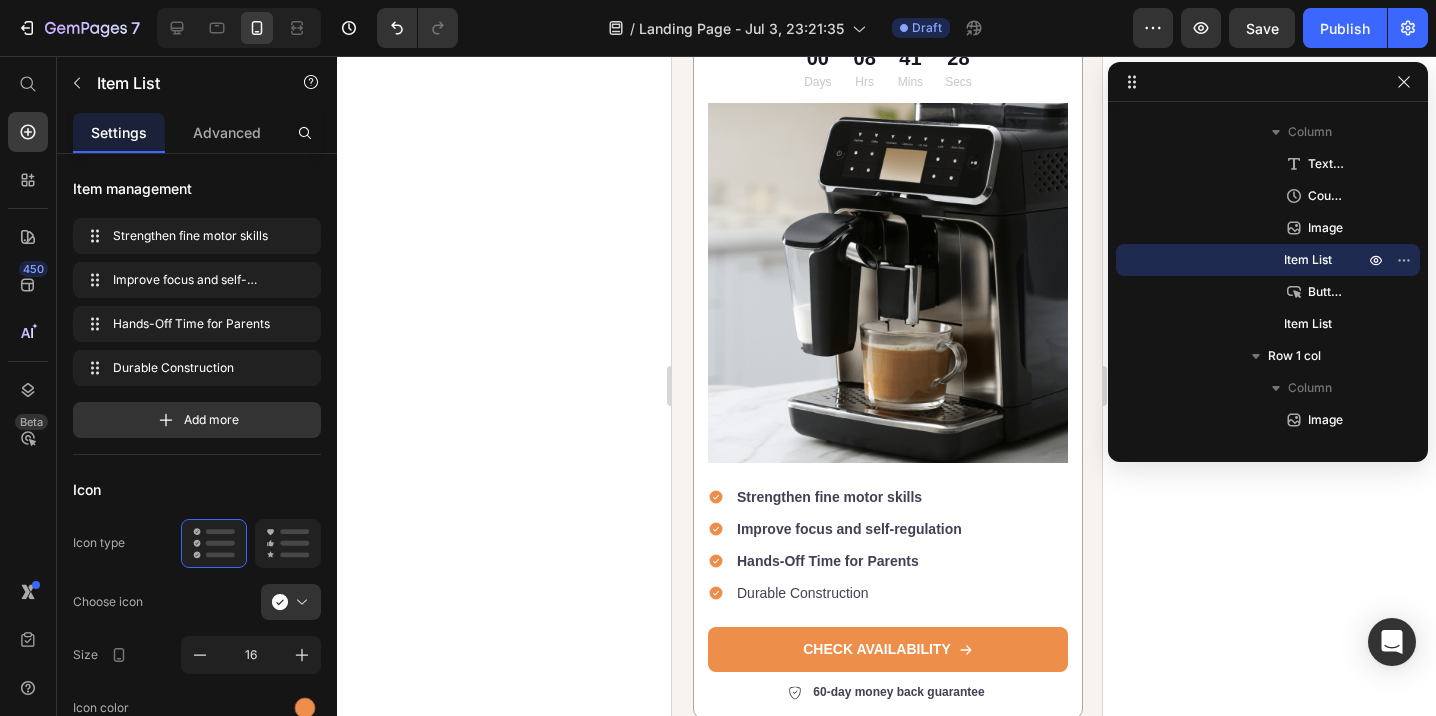 click on "Strengthen fine motor skills Improve focus and self-regulation Hands-Off Time for Parents Durable Construction" at bounding box center (835, 545) 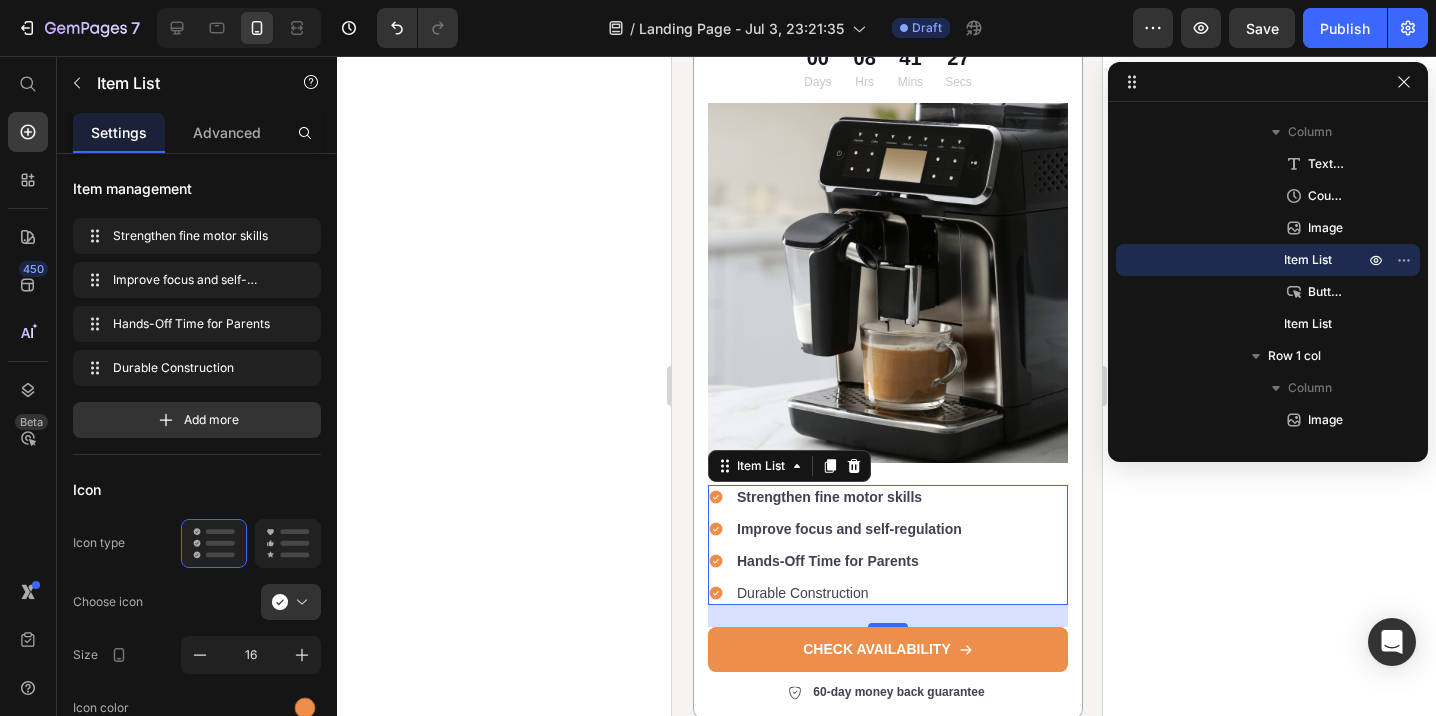 click on "Hands-Off Time for Parents" at bounding box center [827, 561] 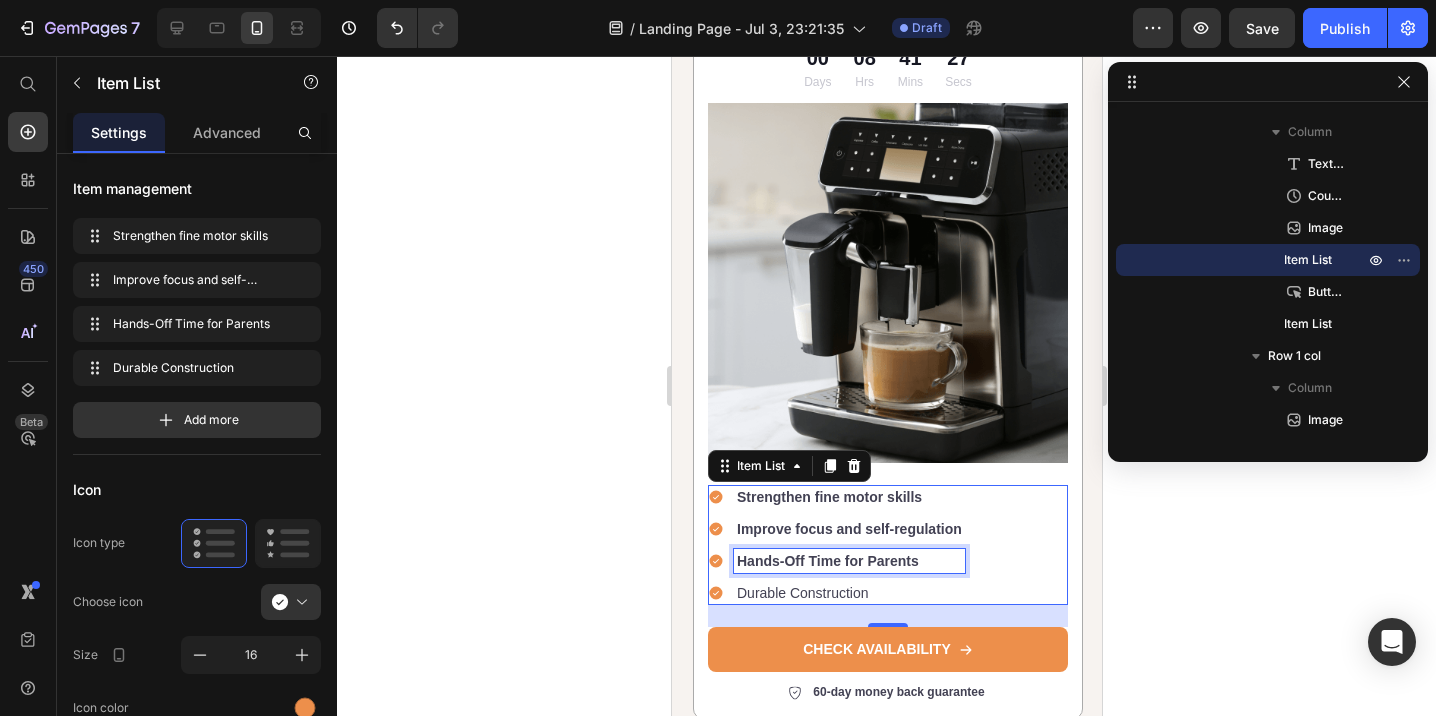 click on "Hands-Off Time for Parents" at bounding box center [827, 561] 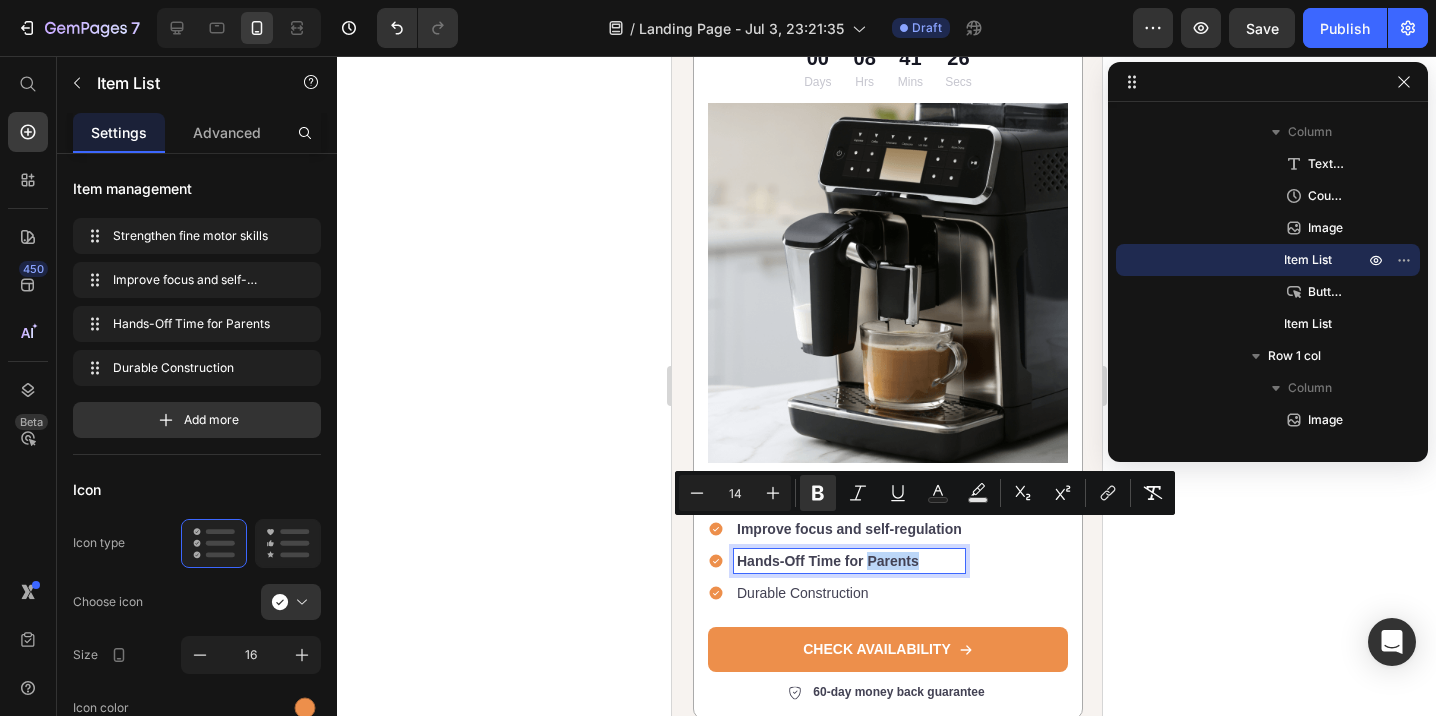 click on "Hands-Off Time for Parents" at bounding box center (848, 561) 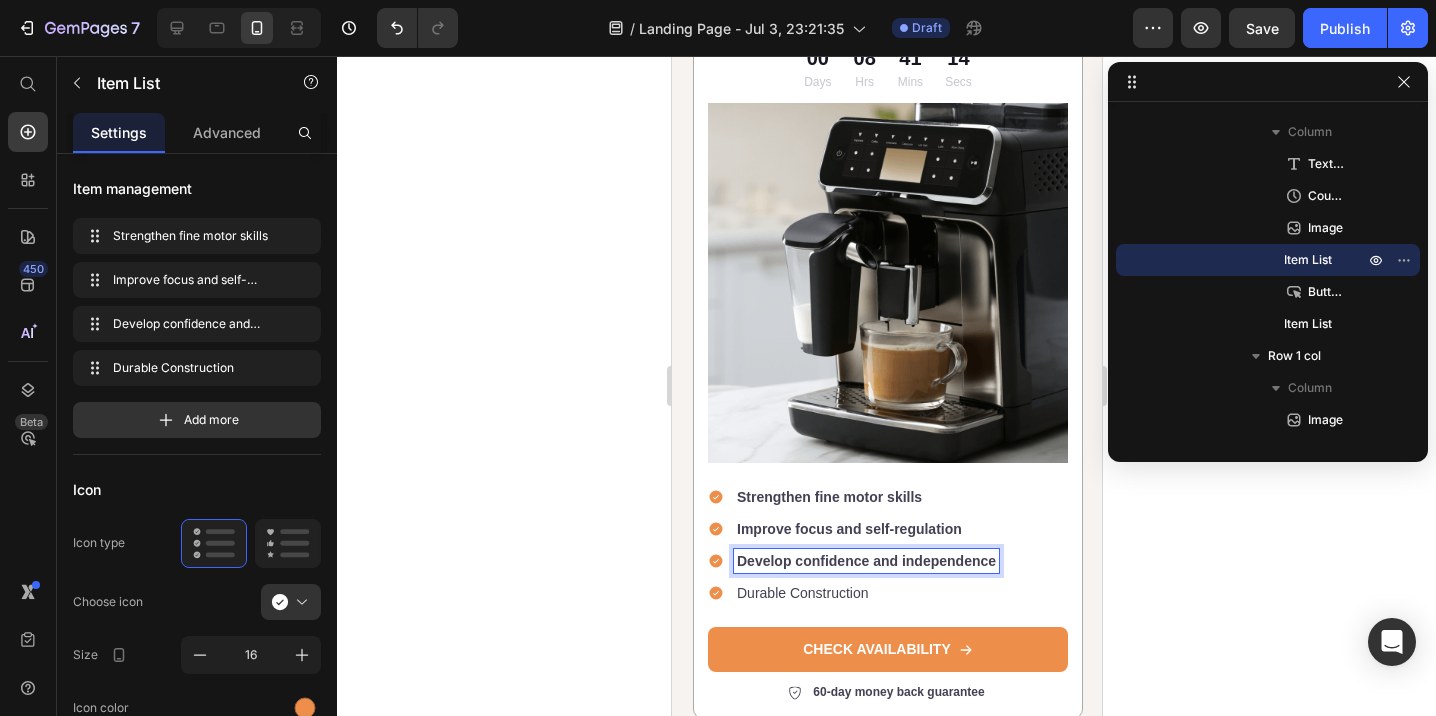 click on "Durable Construction" at bounding box center [865, 593] 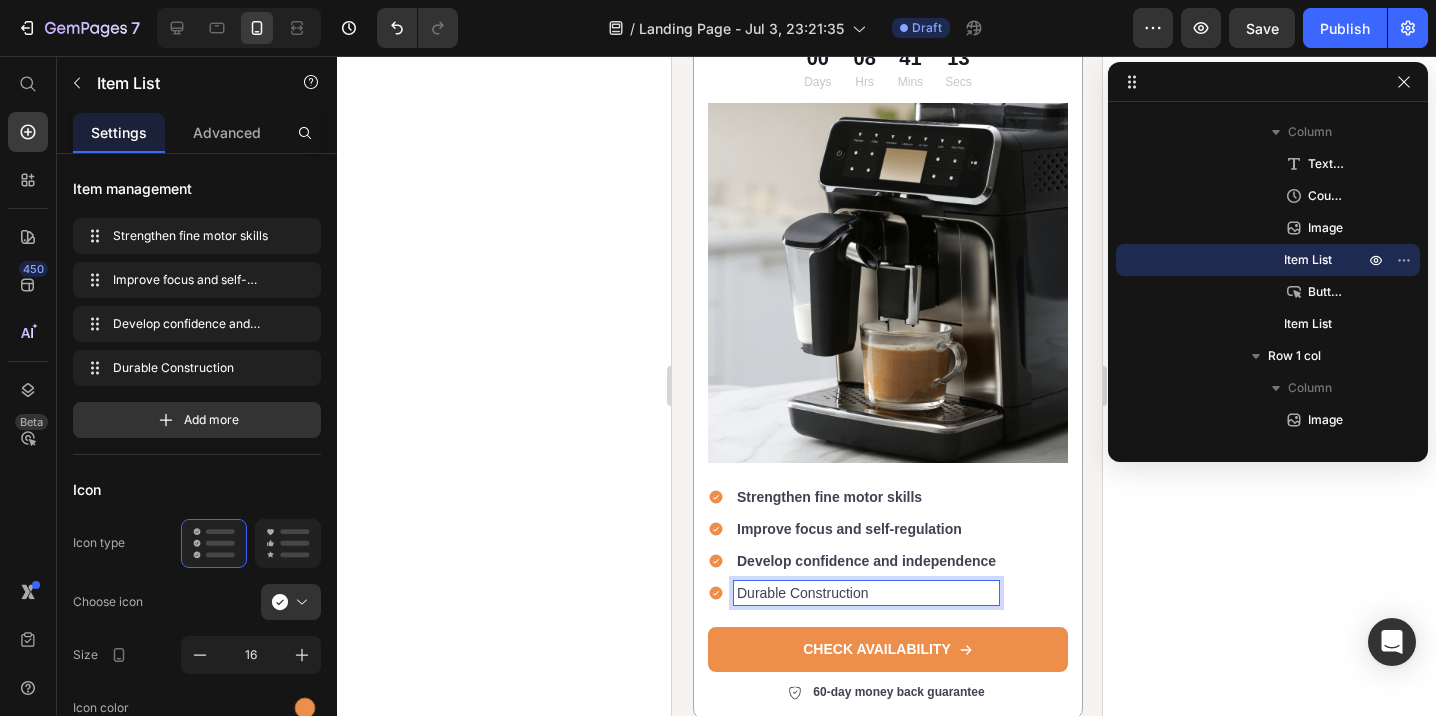click on "Durable Construction" at bounding box center [865, 593] 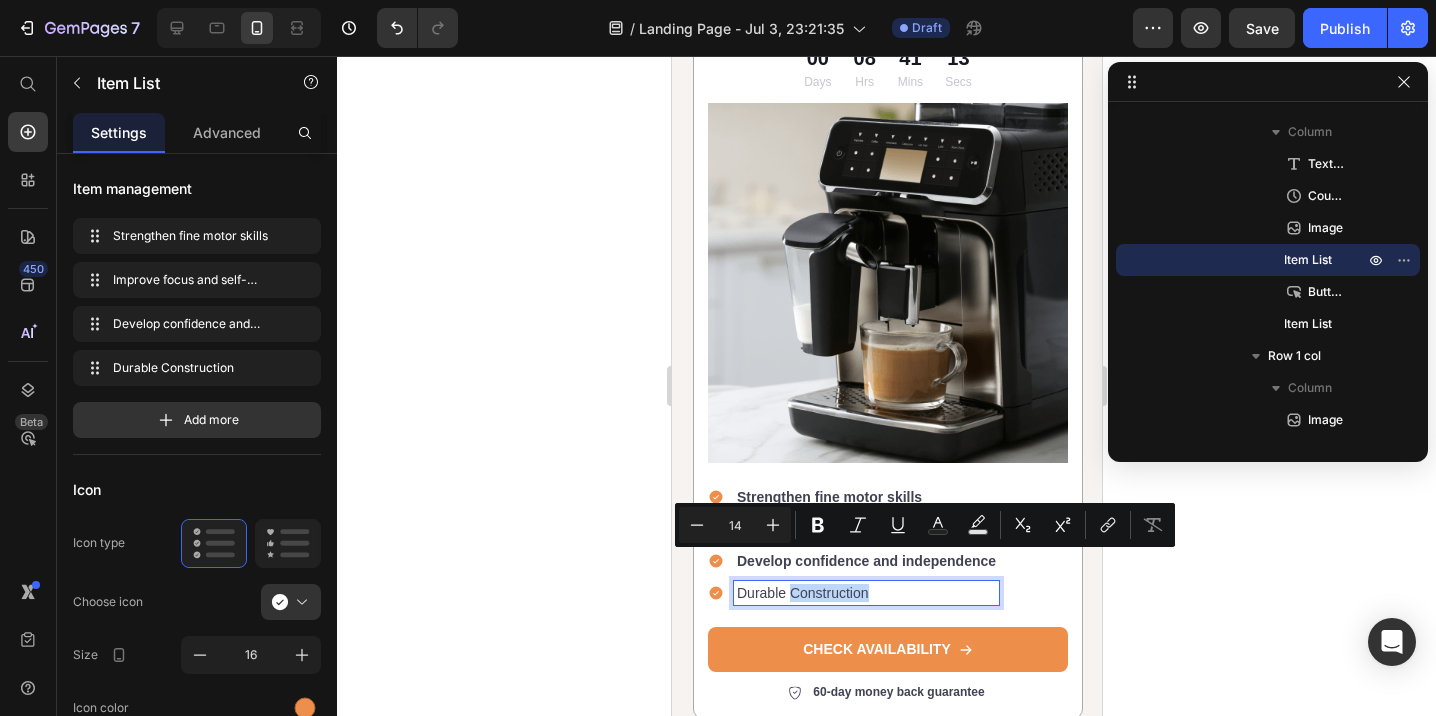 click on "Durable Construction" at bounding box center [865, 593] 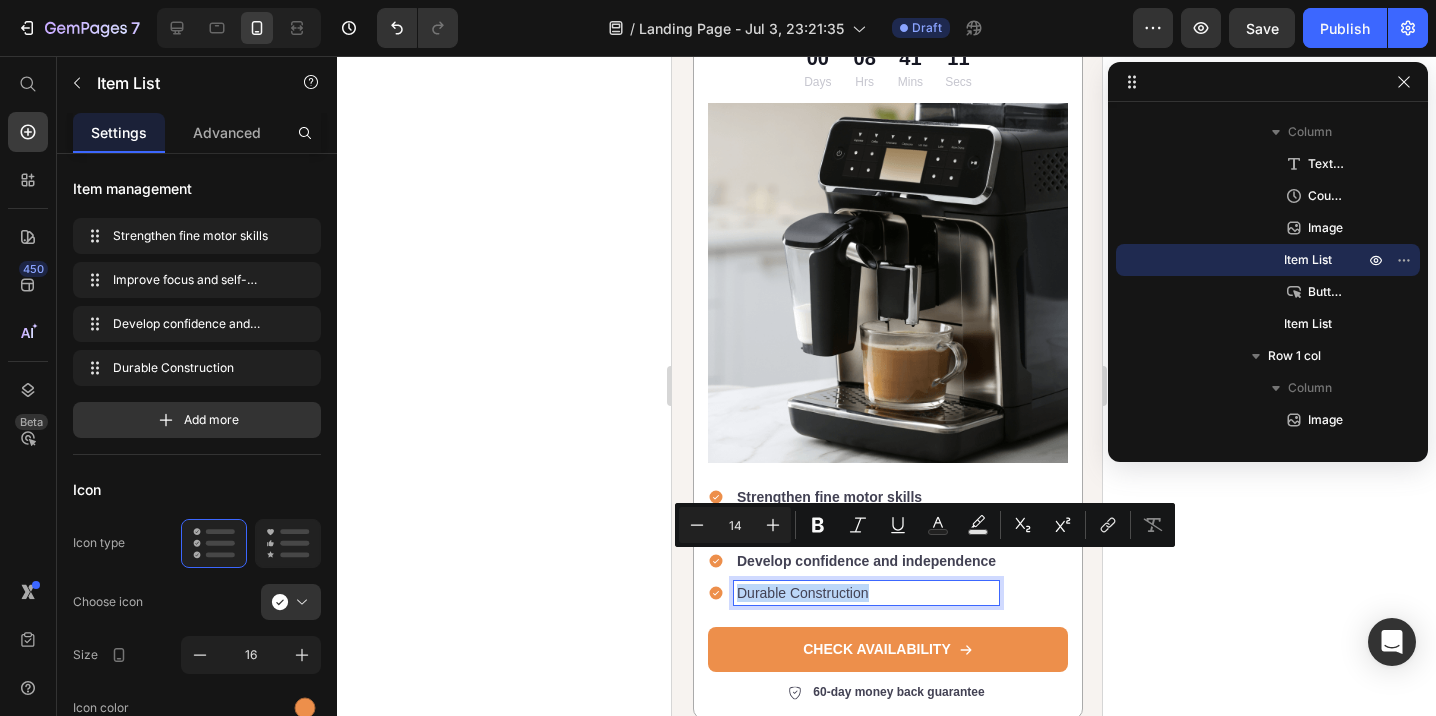 drag, startPoint x: 877, startPoint y: 567, endPoint x: 734, endPoint y: 564, distance: 143.03146 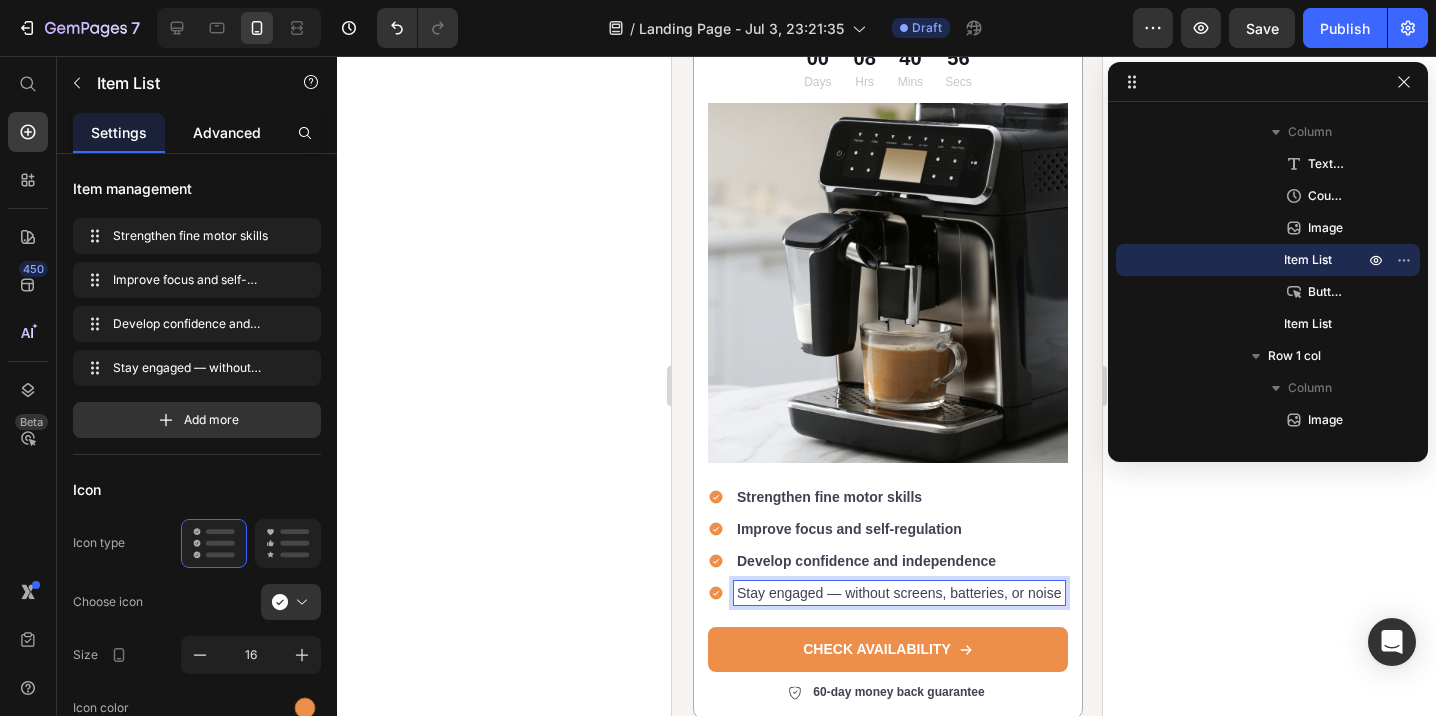 click on "Advanced" 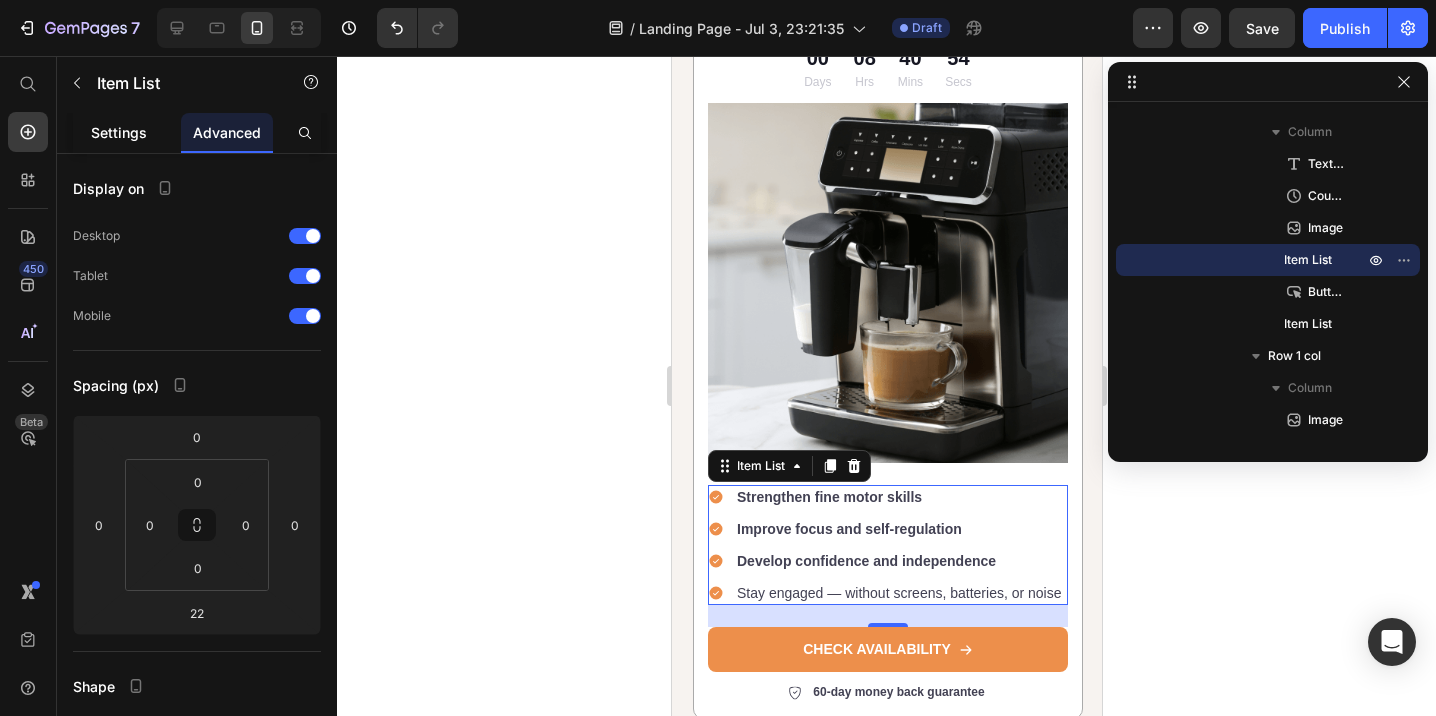 click on "Settings" at bounding box center (119, 132) 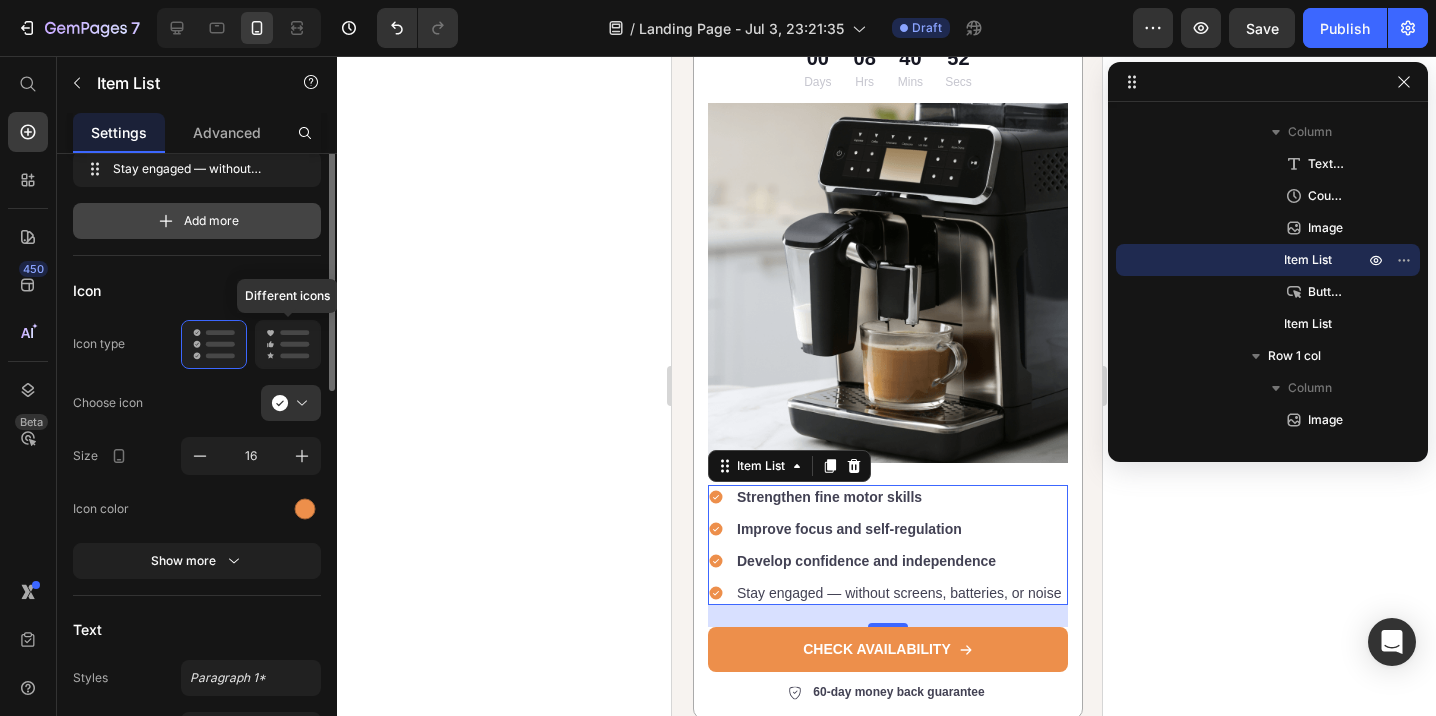 scroll, scrollTop: 202, scrollLeft: 0, axis: vertical 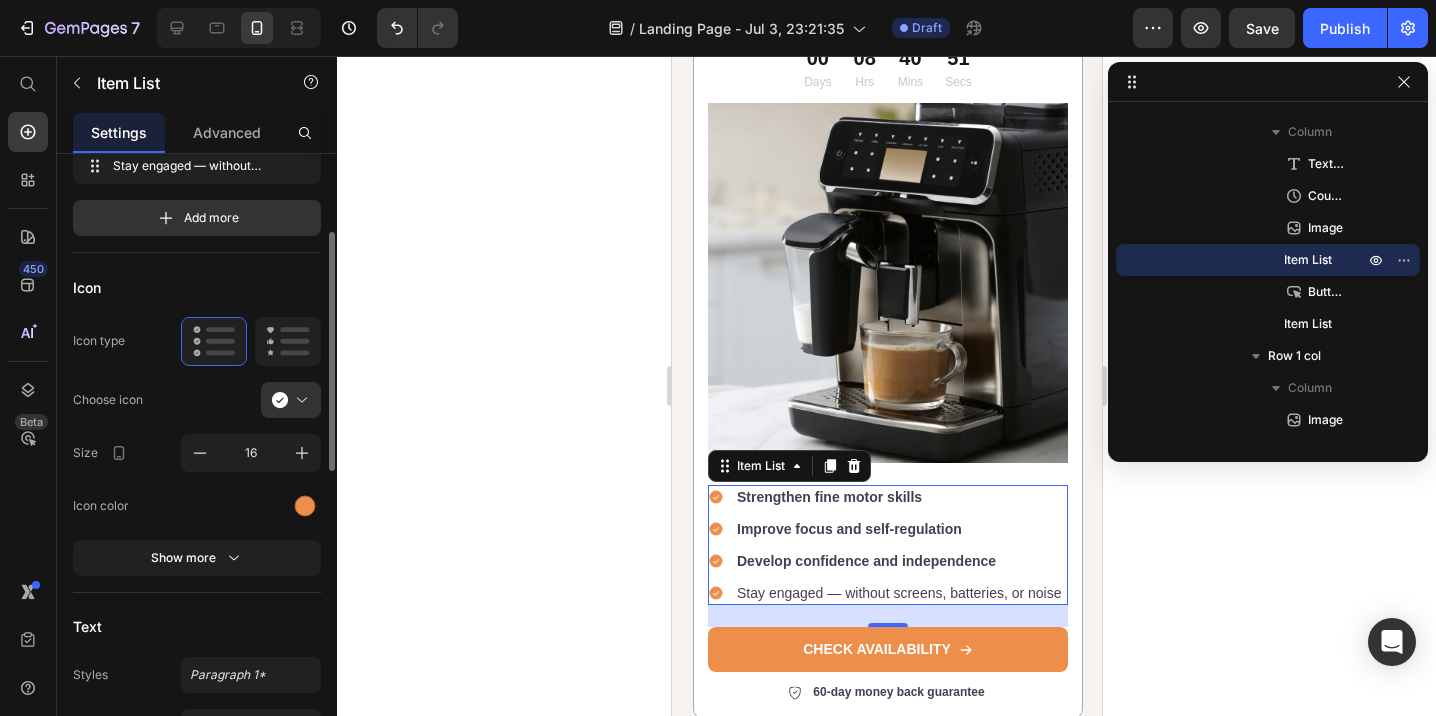 click on "Stay engaged — without screens, batteries, or noise" at bounding box center (898, 593) 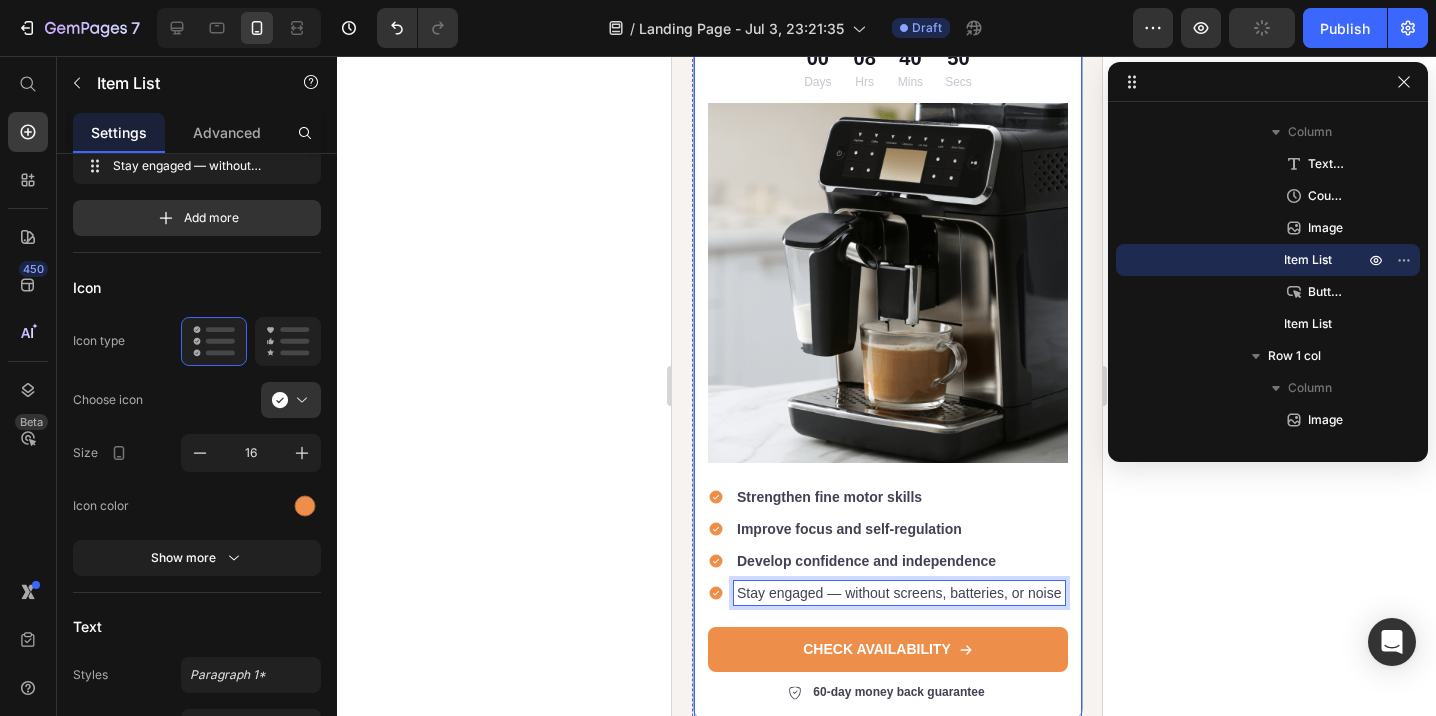 click 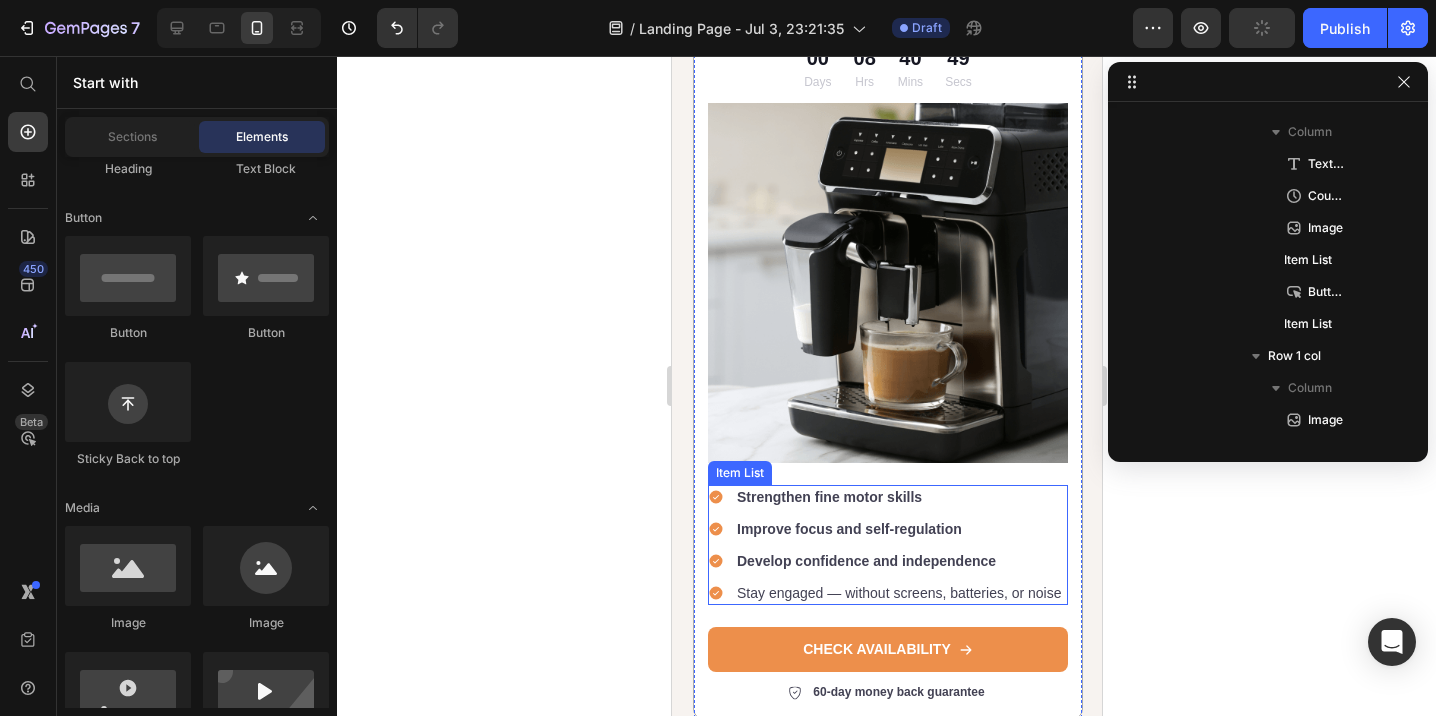 click on "Stay engaged — without screens, batteries, or noise" at bounding box center [898, 593] 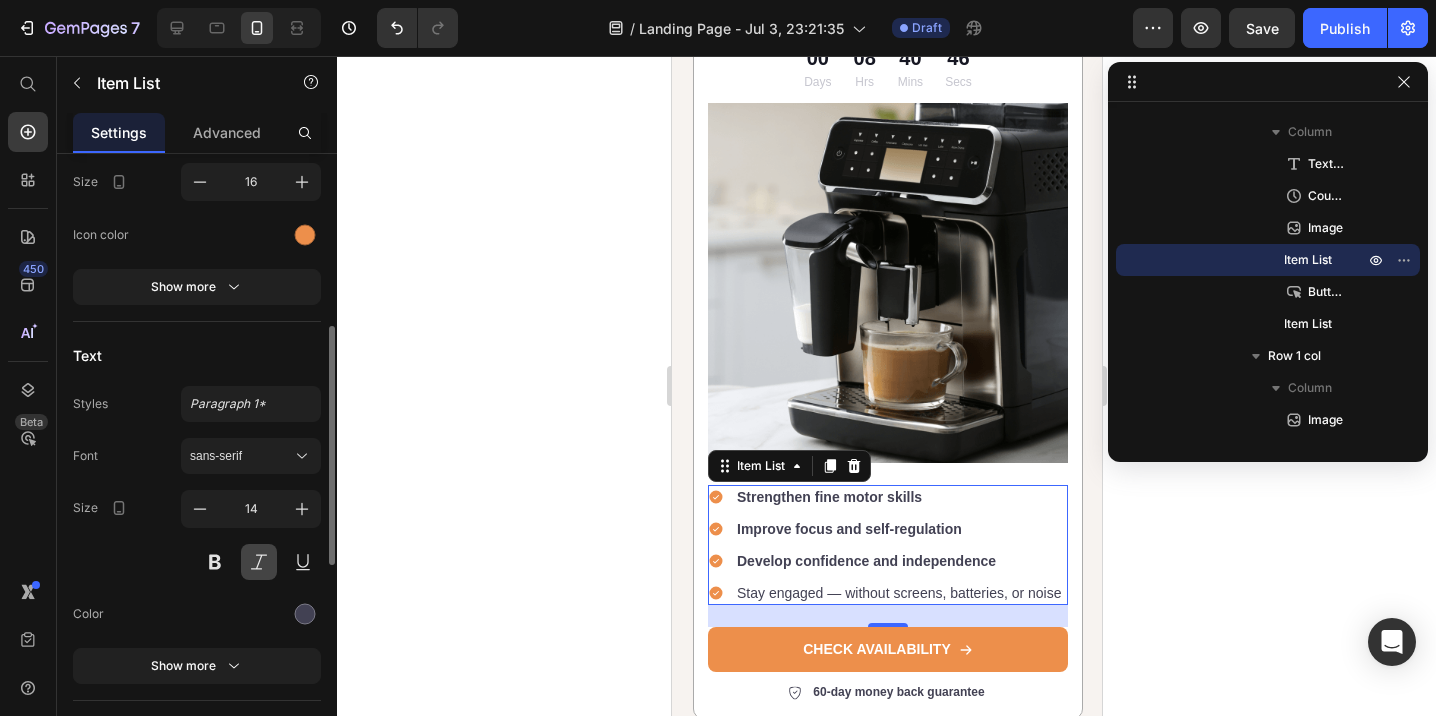 scroll, scrollTop: 484, scrollLeft: 0, axis: vertical 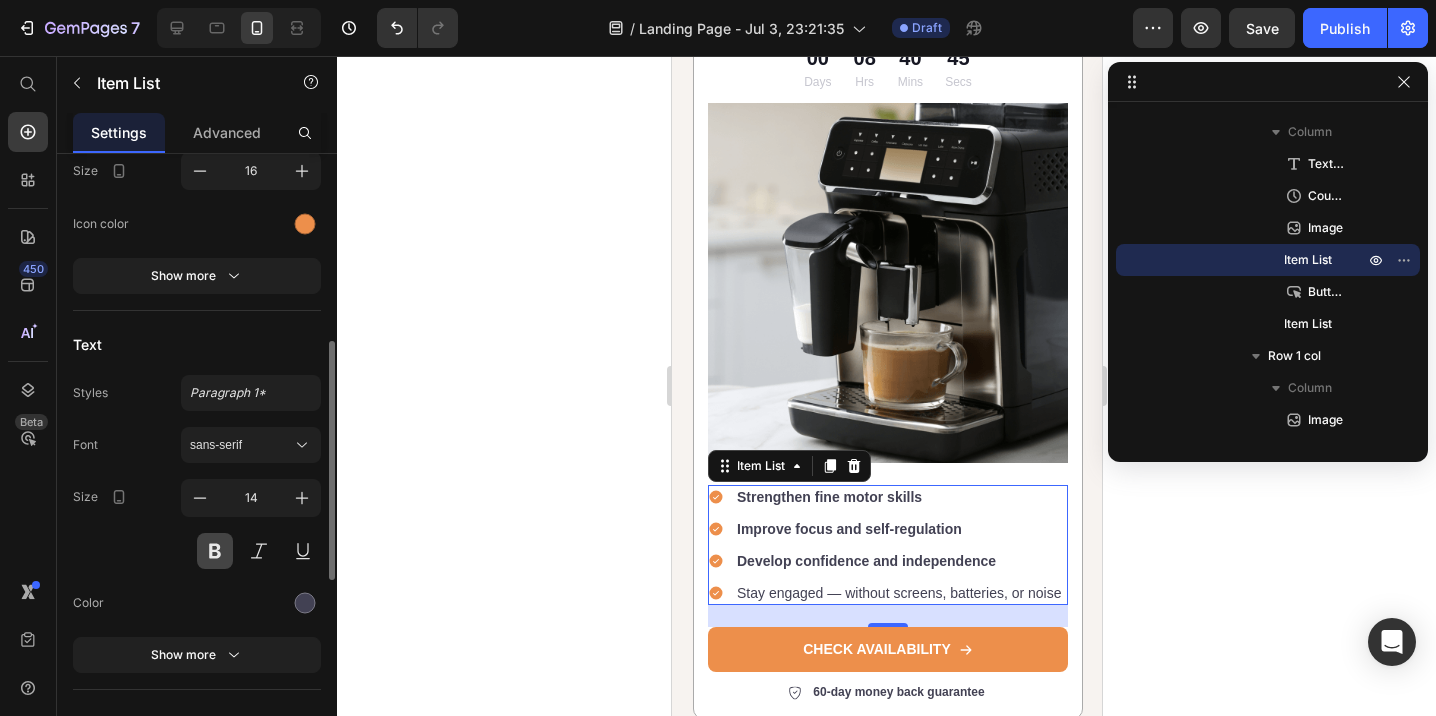 click at bounding box center (215, 551) 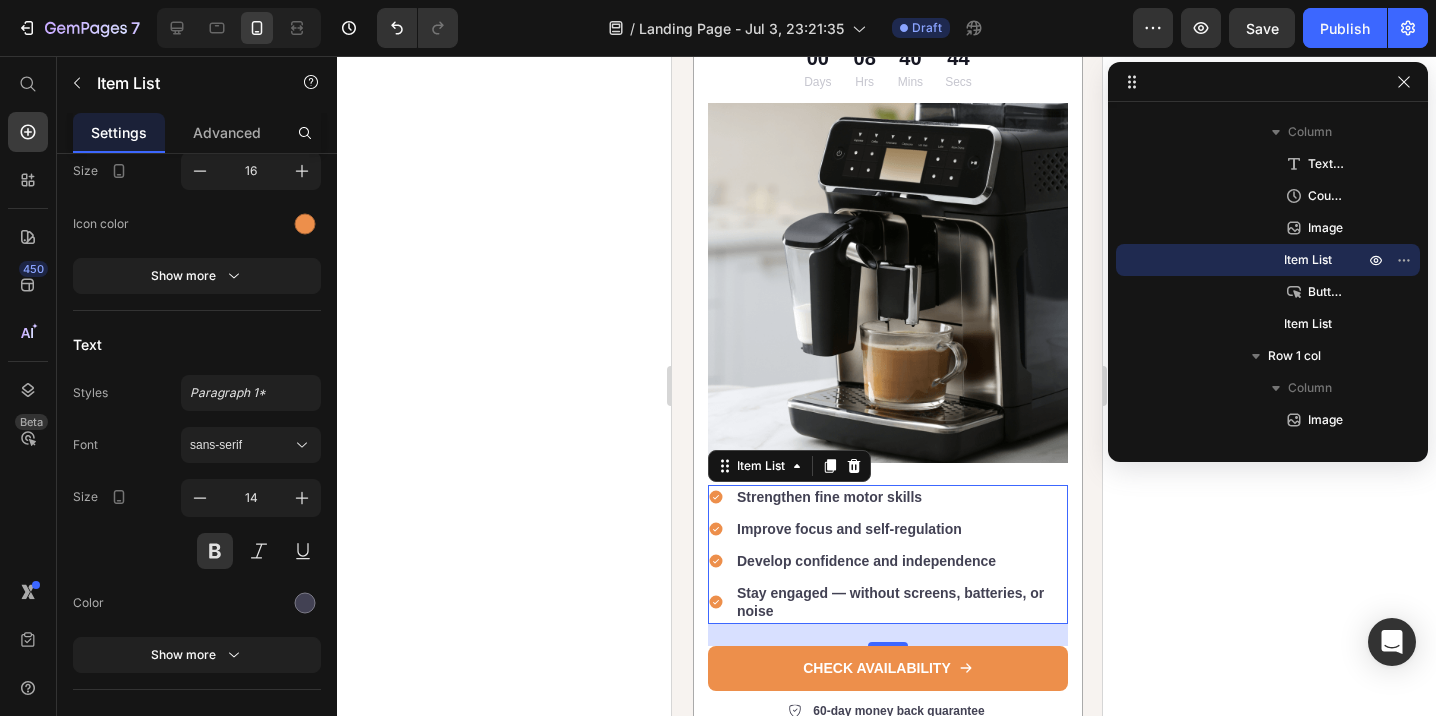 click 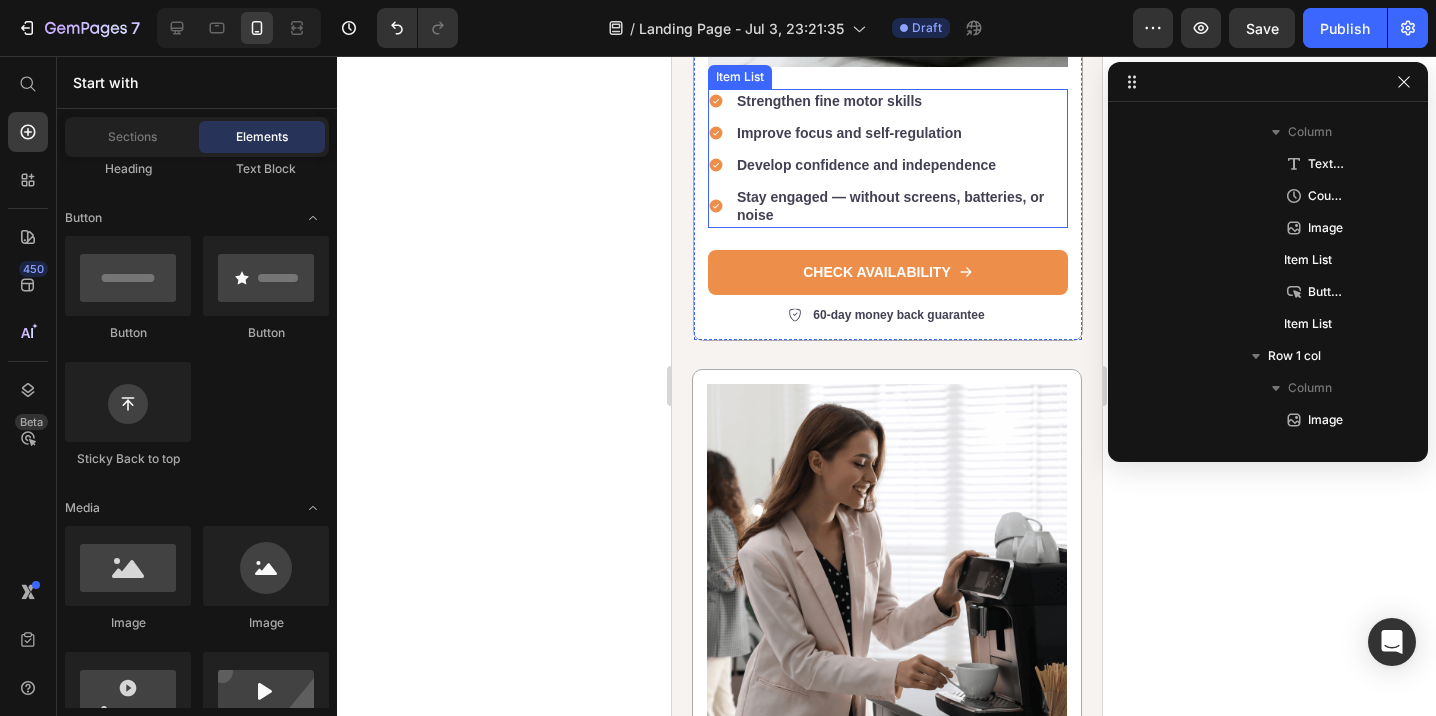 scroll, scrollTop: 3560, scrollLeft: 0, axis: vertical 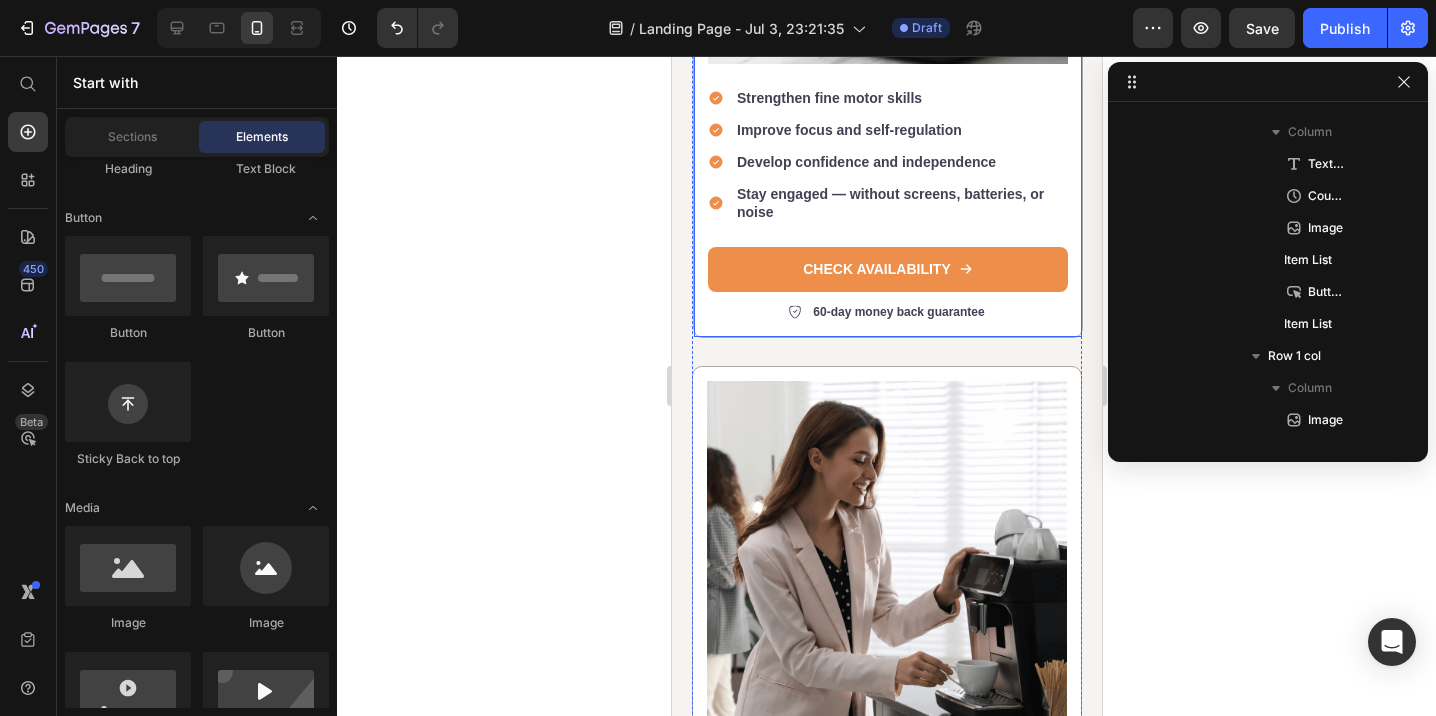 click on "Hurry up! Sale  30% . Sale ends in: Text Block 00 Days 08 Hrs 40 Mins 41 Secs Countdown Timer Image Strengthen fine motor skills Improve focus and self-regulation Develop confidence and independence Stay engaged — without screens, batteries, or noise Item List
CHECK AVAILABILITY Button
60-day money back guarantee Item List" at bounding box center [887, -31] 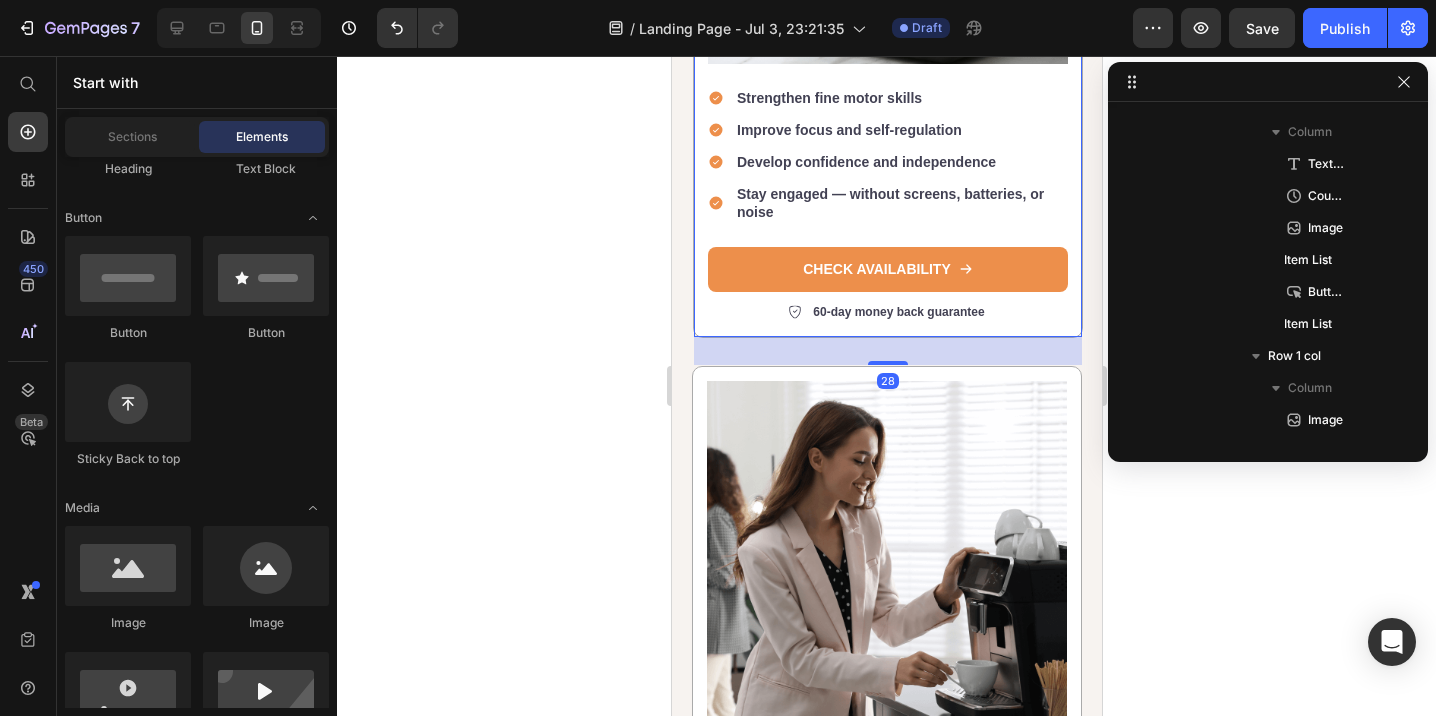 scroll, scrollTop: 634, scrollLeft: 0, axis: vertical 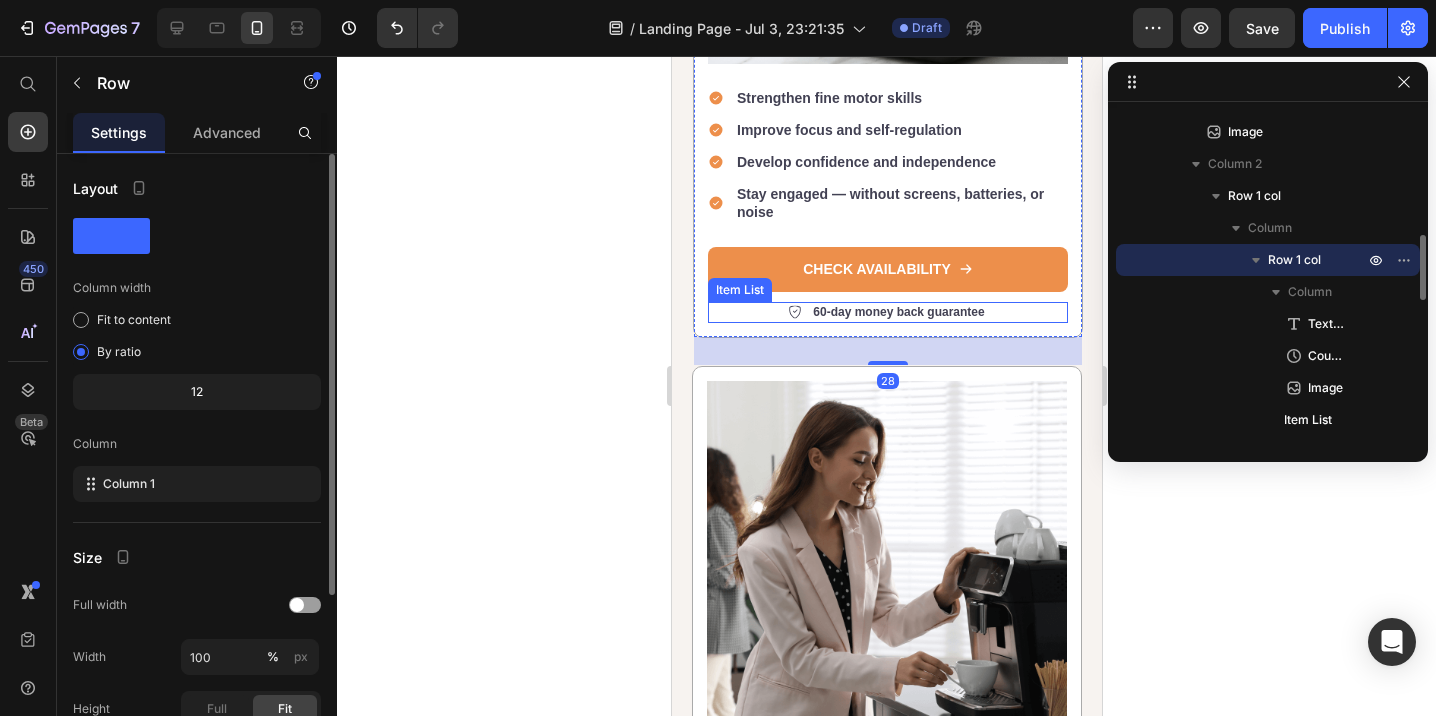 click on "60-day money back guarantee" at bounding box center (897, 313) 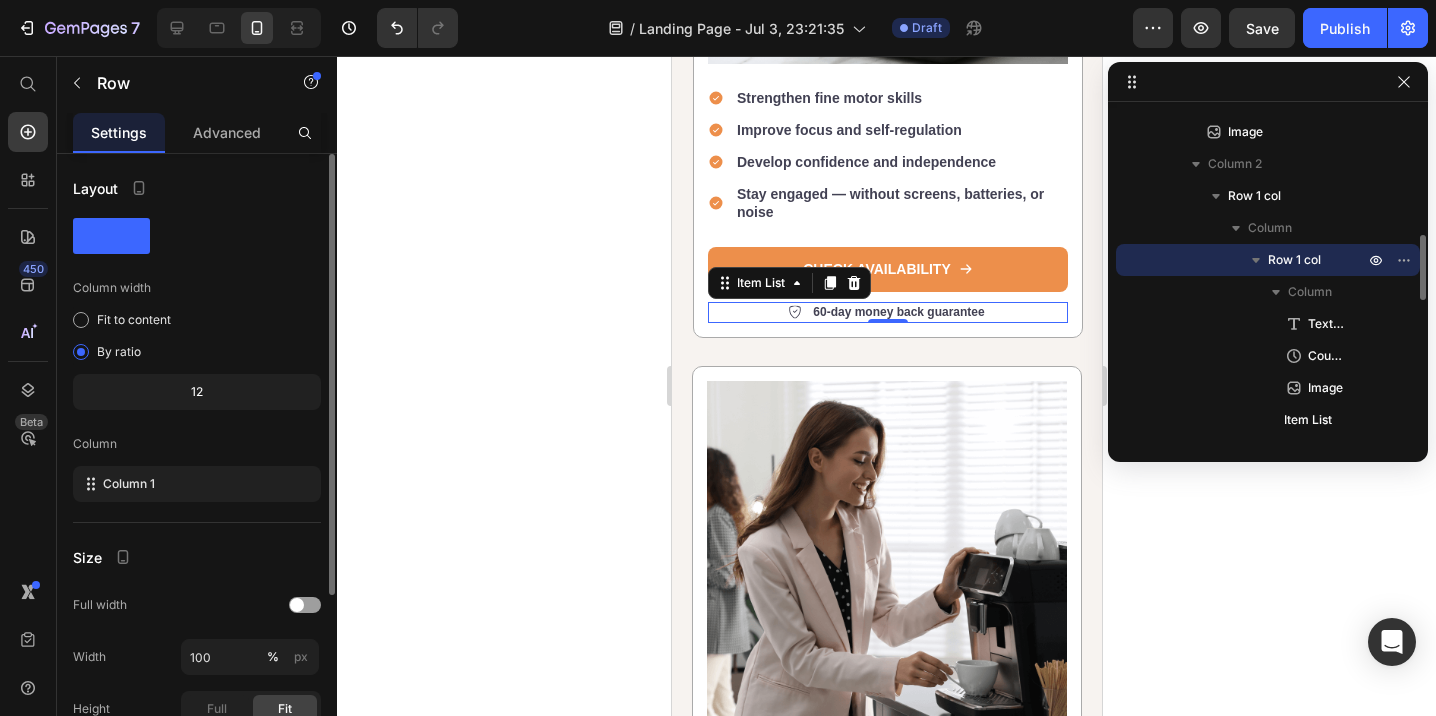 scroll, scrollTop: 858, scrollLeft: 0, axis: vertical 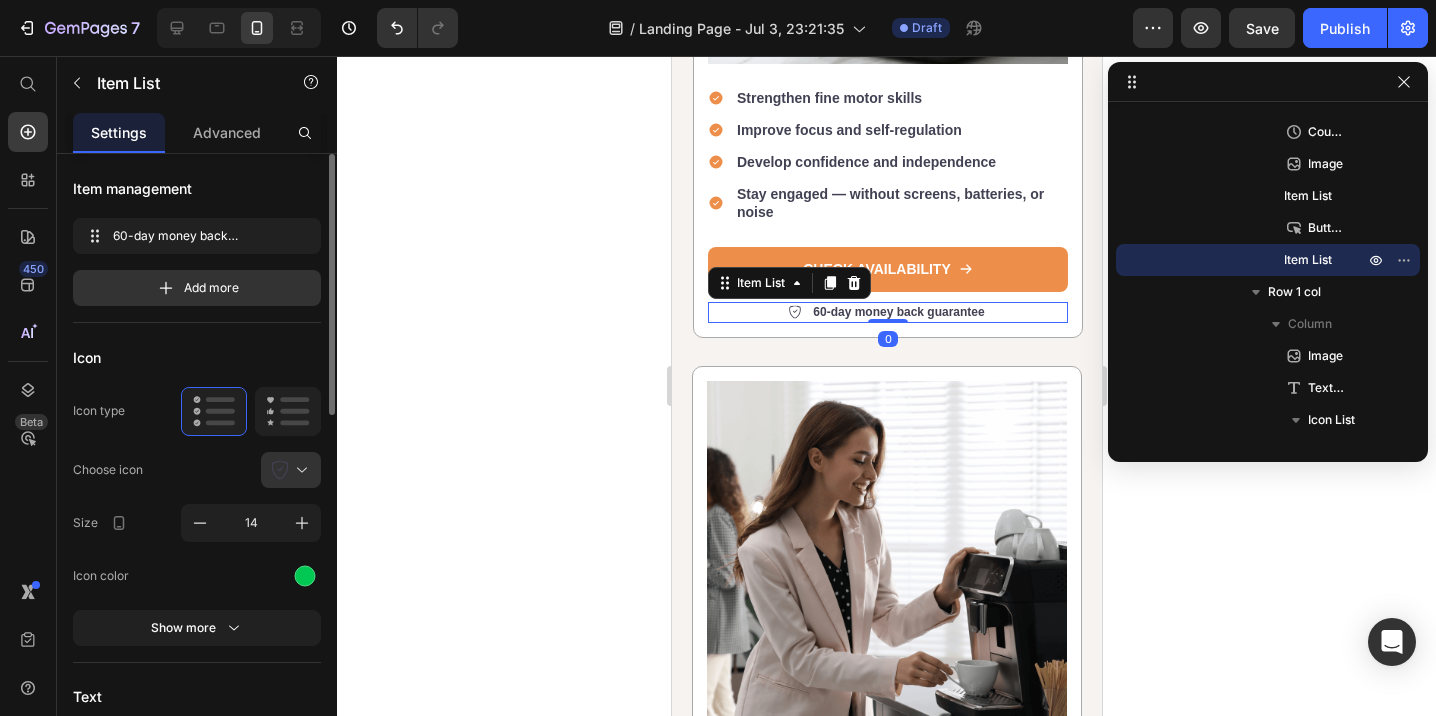 click on "60-day money back guarantee" at bounding box center [897, 313] 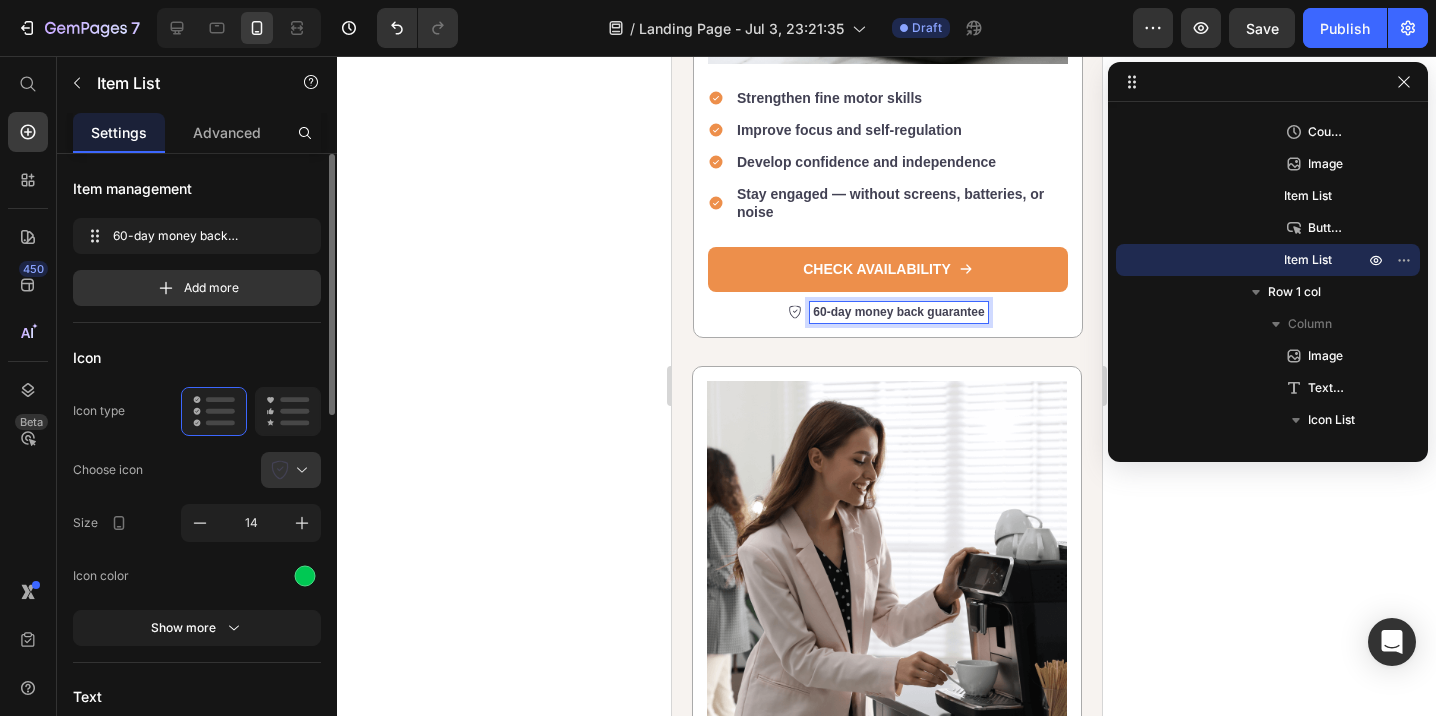 click on "60-day money back guarantee" at bounding box center (897, 313) 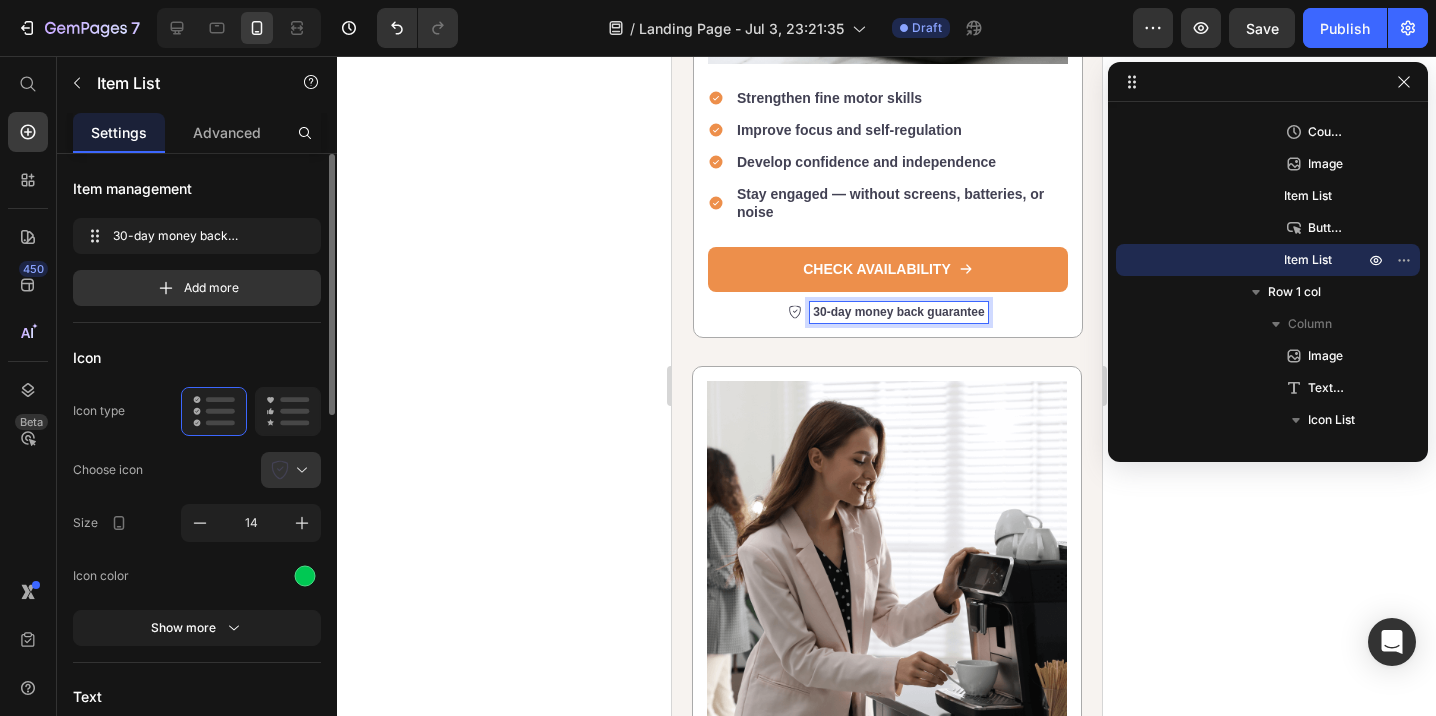 click 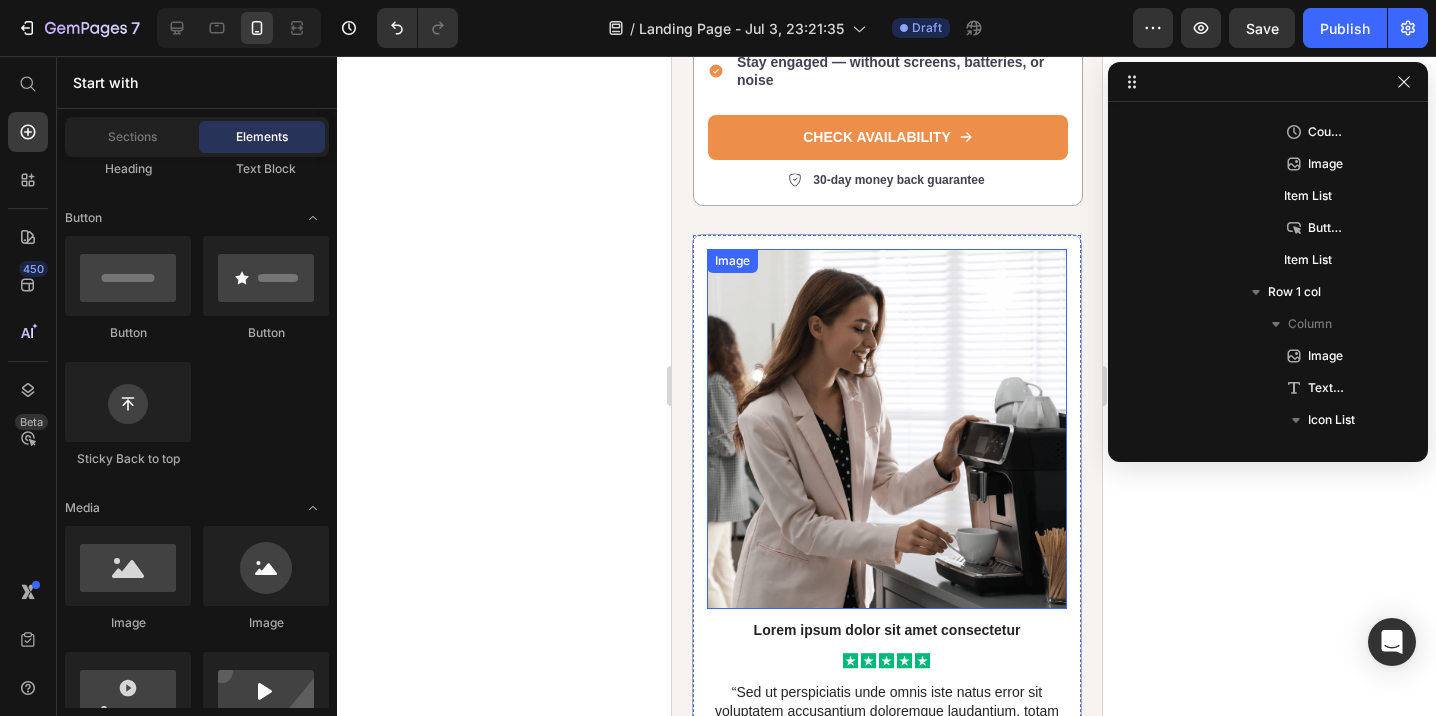 scroll, scrollTop: 3596, scrollLeft: 0, axis: vertical 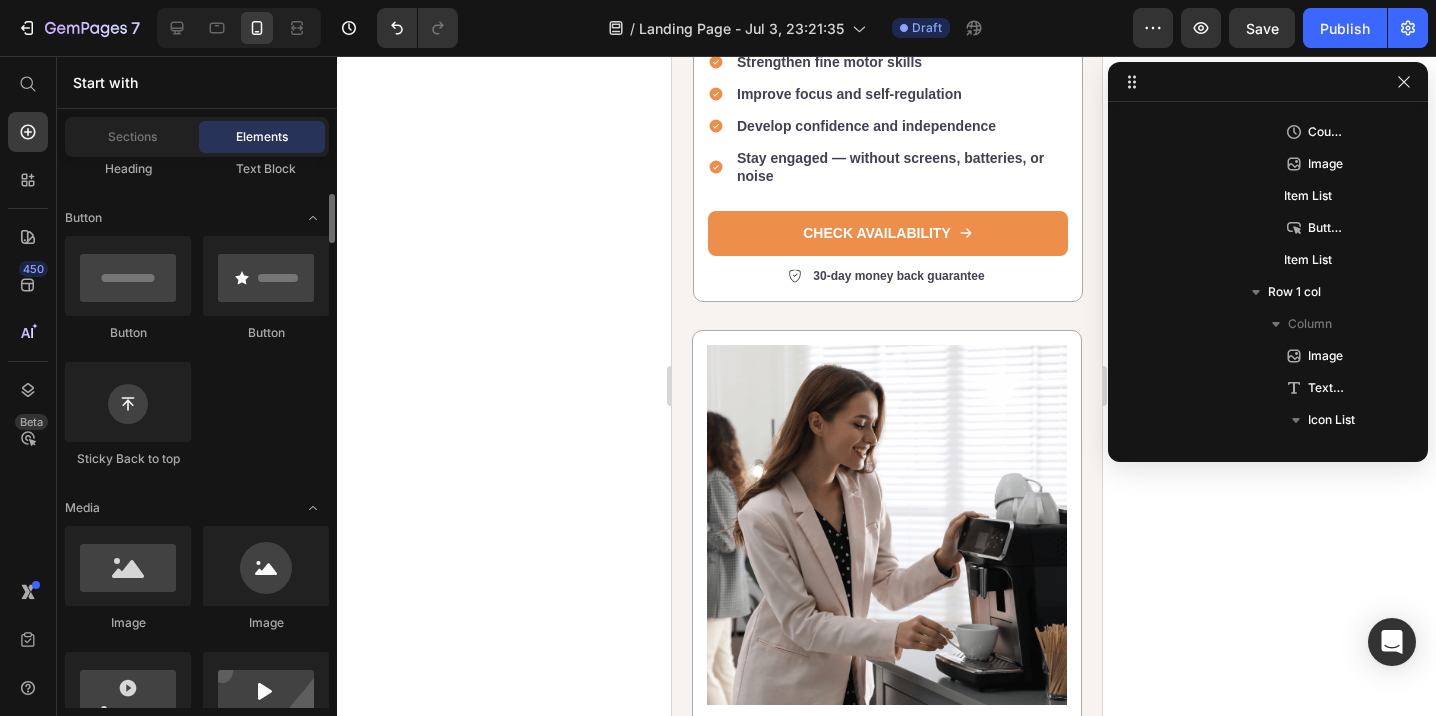 click on "Heading" 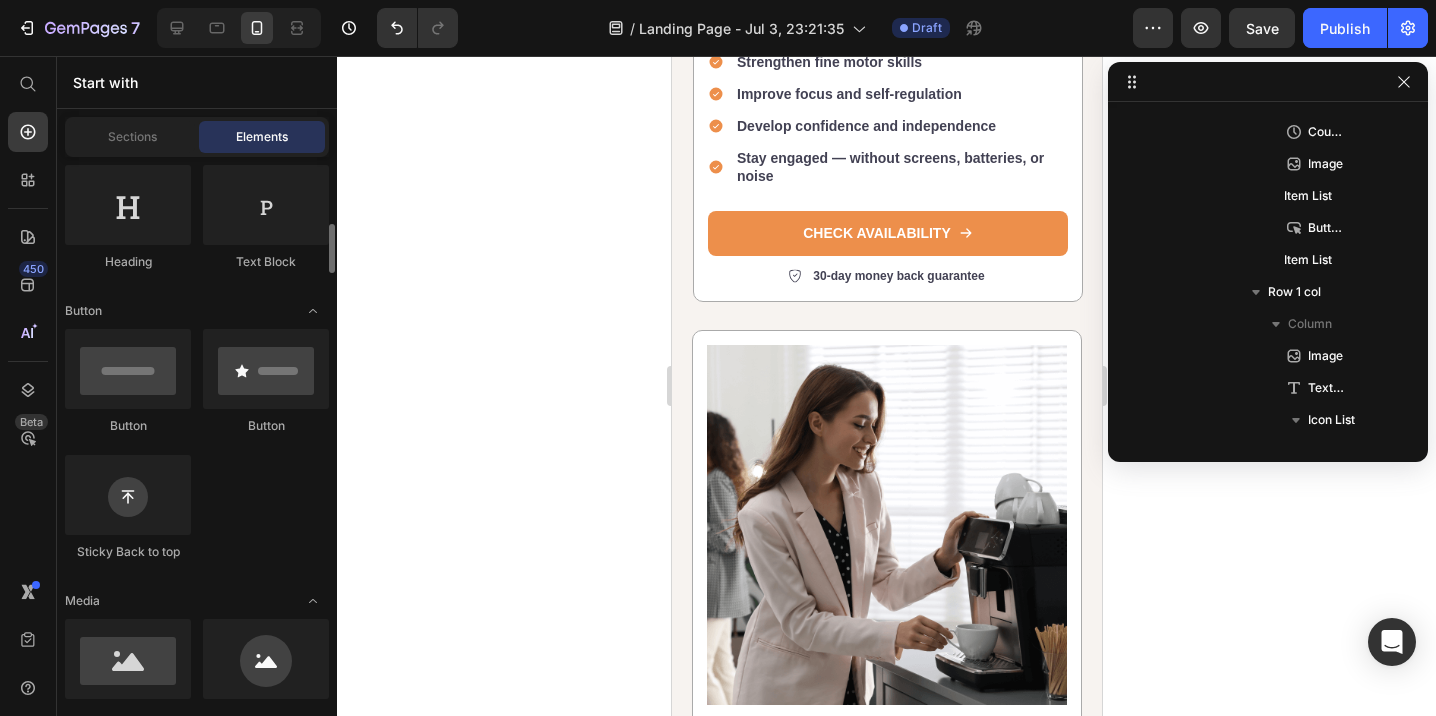 scroll, scrollTop: 308, scrollLeft: 0, axis: vertical 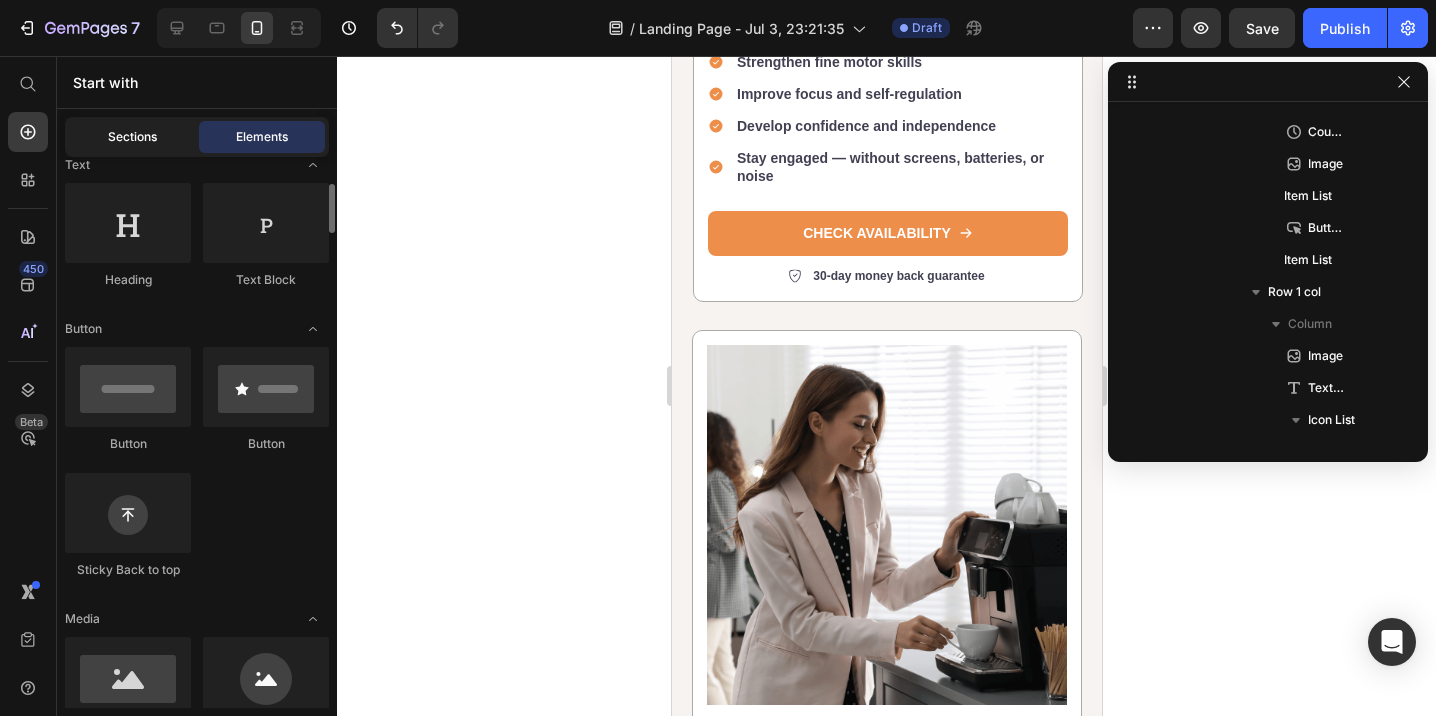 click on "Sections" at bounding box center (132, 137) 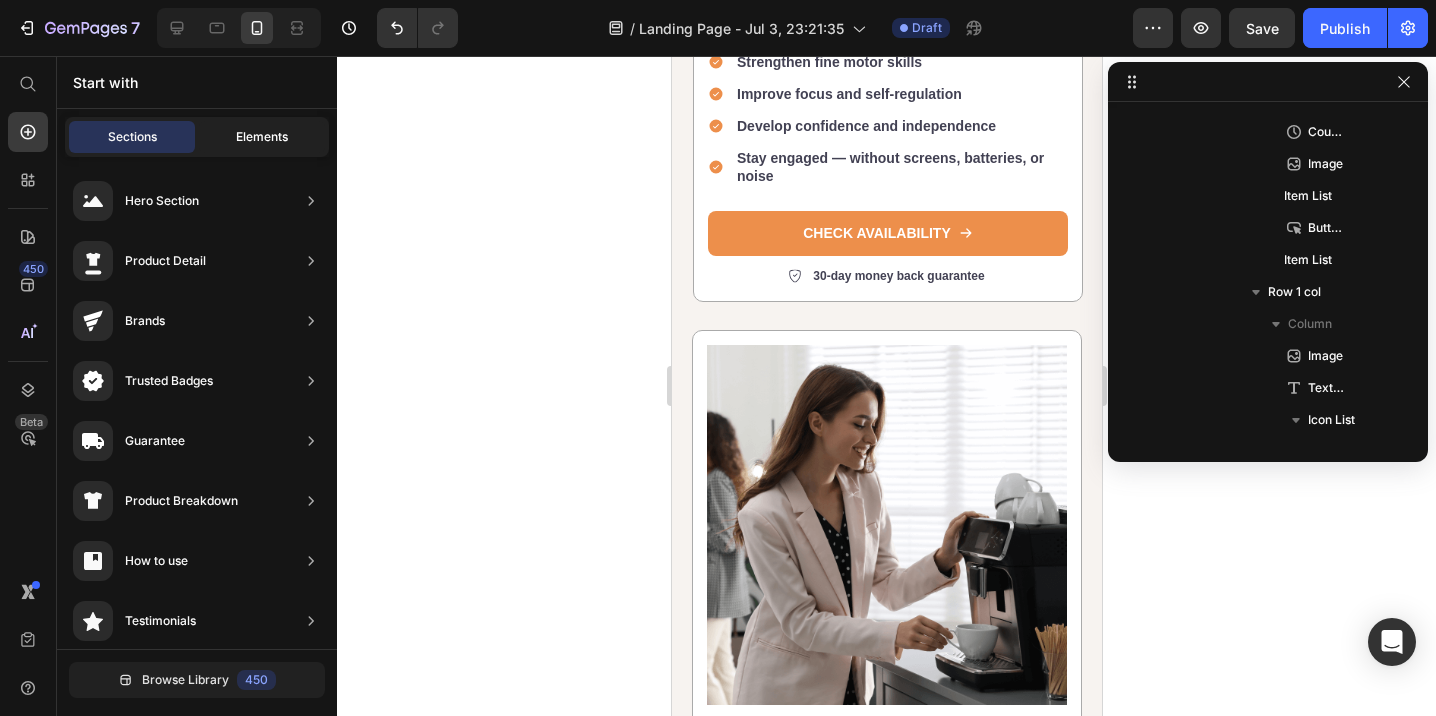 click on "Elements" 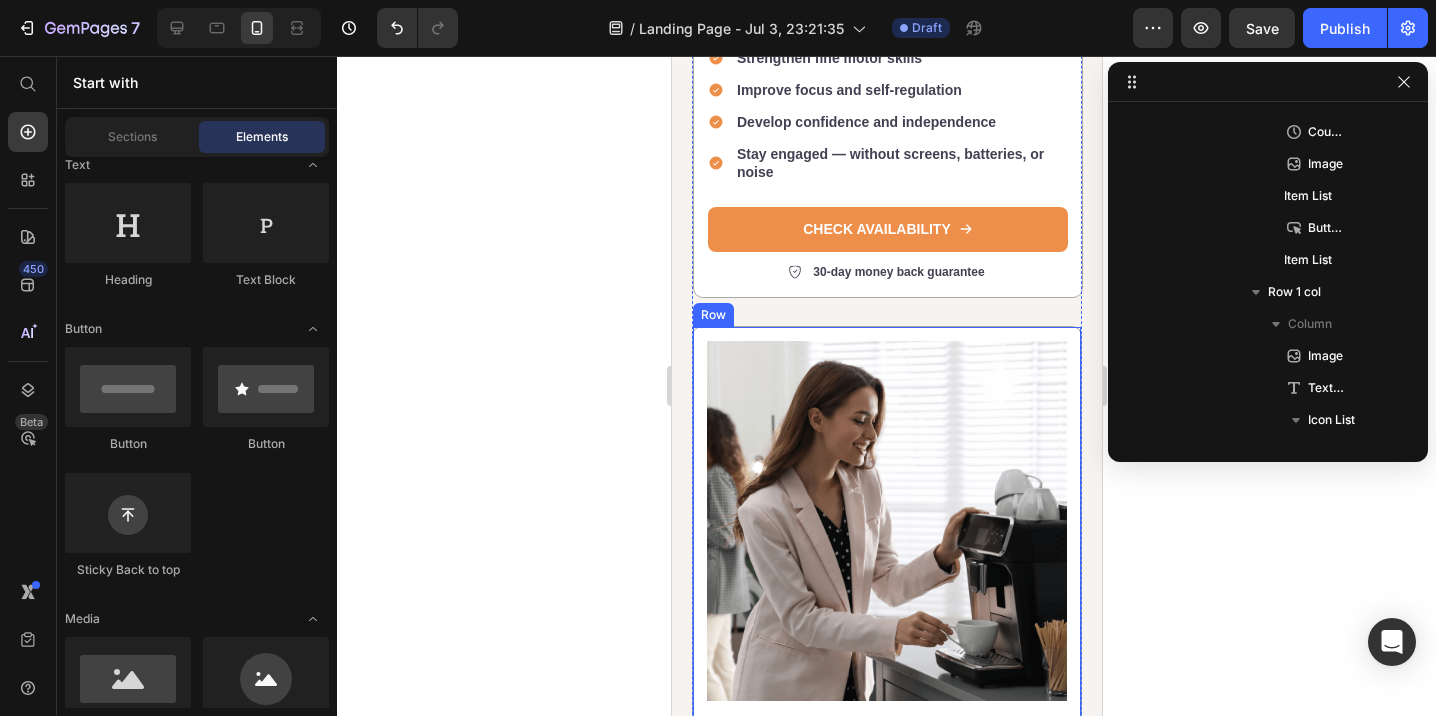scroll, scrollTop: 3586, scrollLeft: 0, axis: vertical 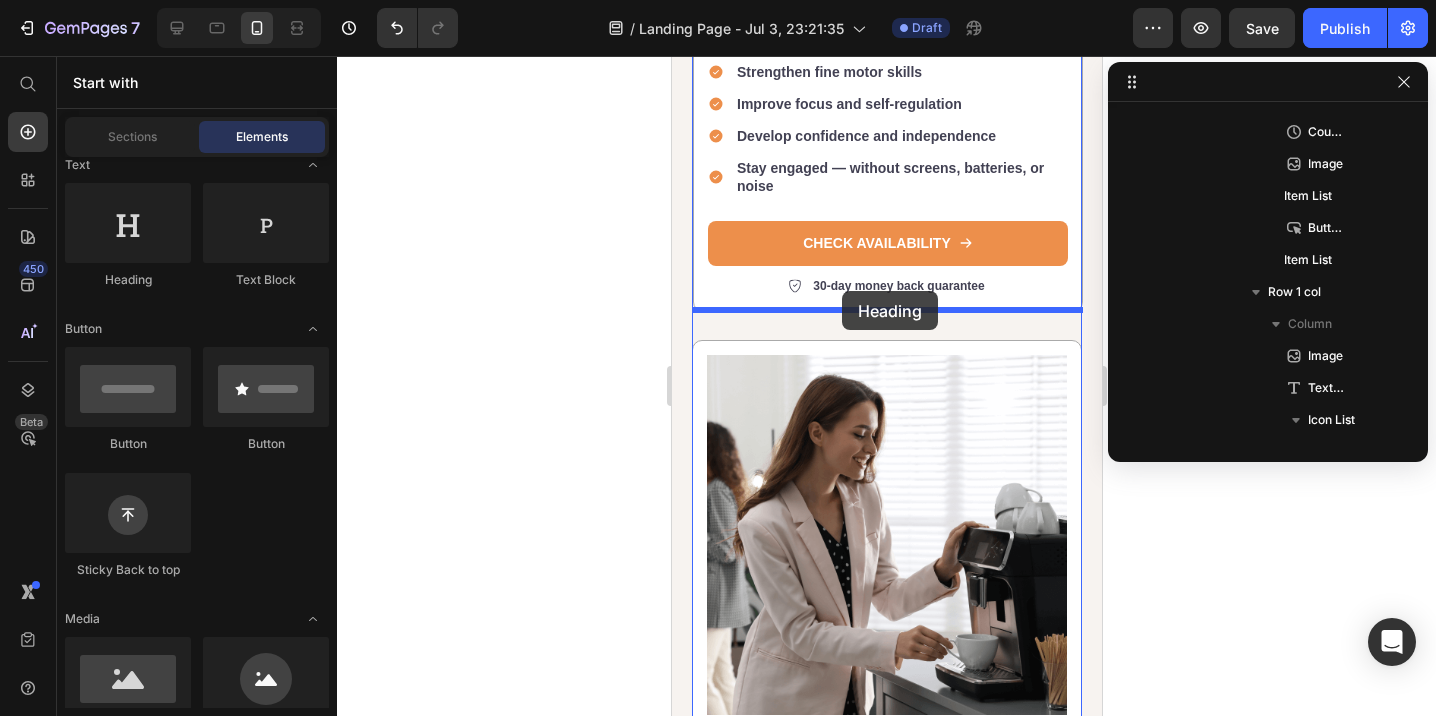 drag, startPoint x: 803, startPoint y: 287, endPoint x: 841, endPoint y: 291, distance: 38.209946 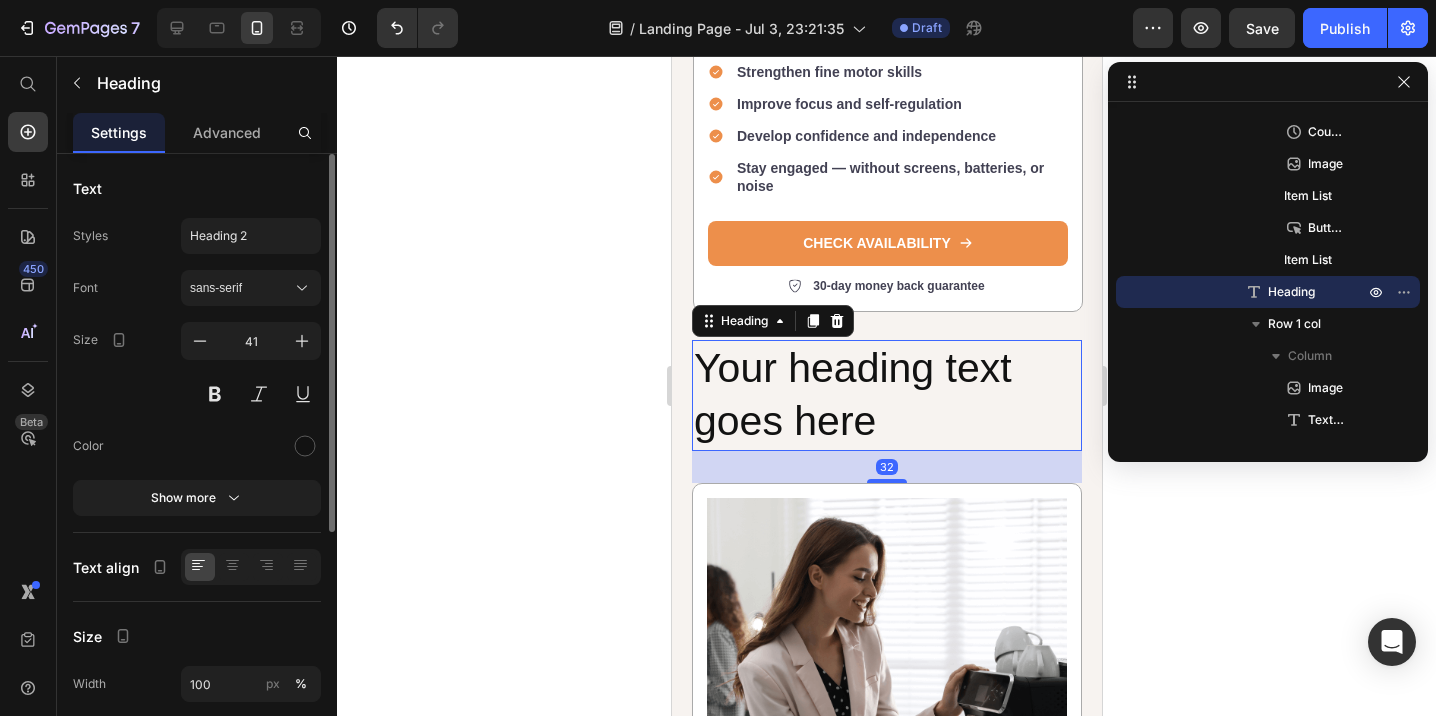 click on "Your heading text goes here" at bounding box center (886, 395) 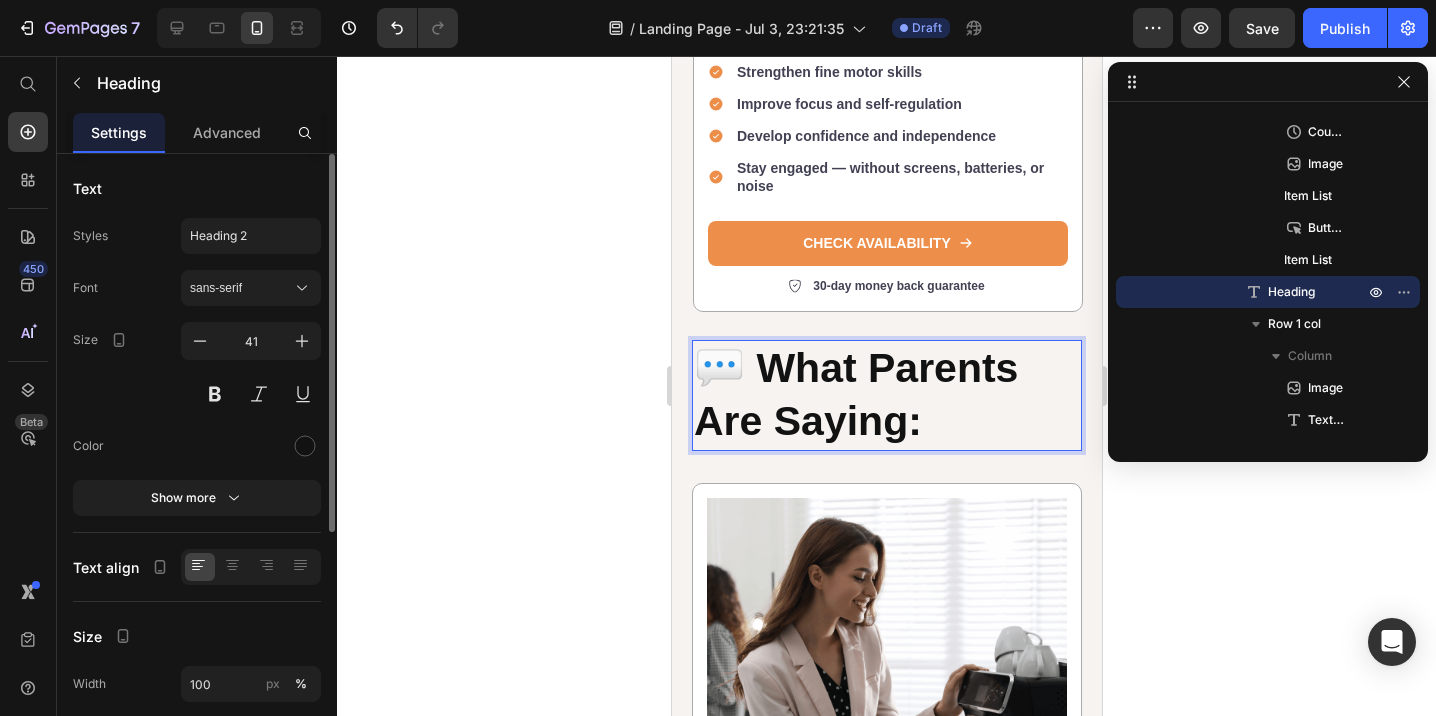 click on "💬 What Parents Are Saying:" at bounding box center [855, 394] 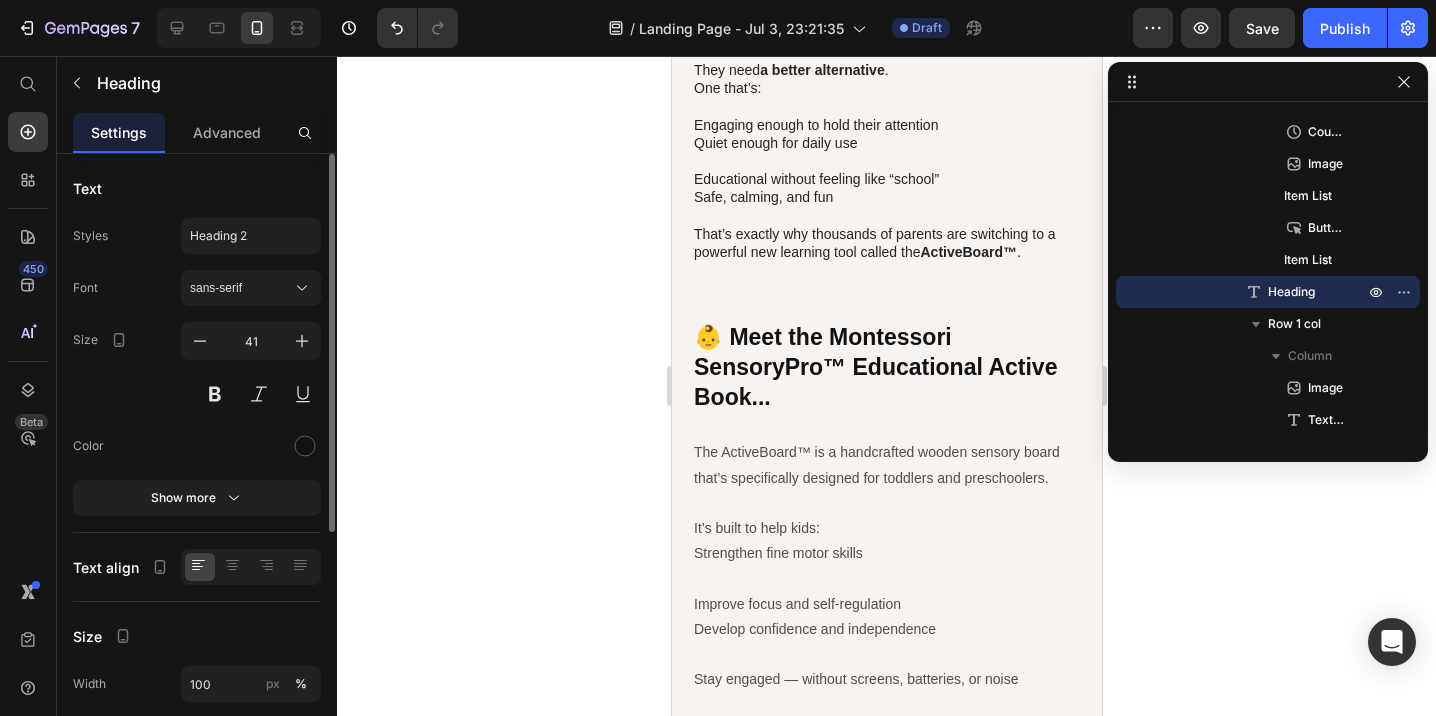scroll, scrollTop: 1704, scrollLeft: 0, axis: vertical 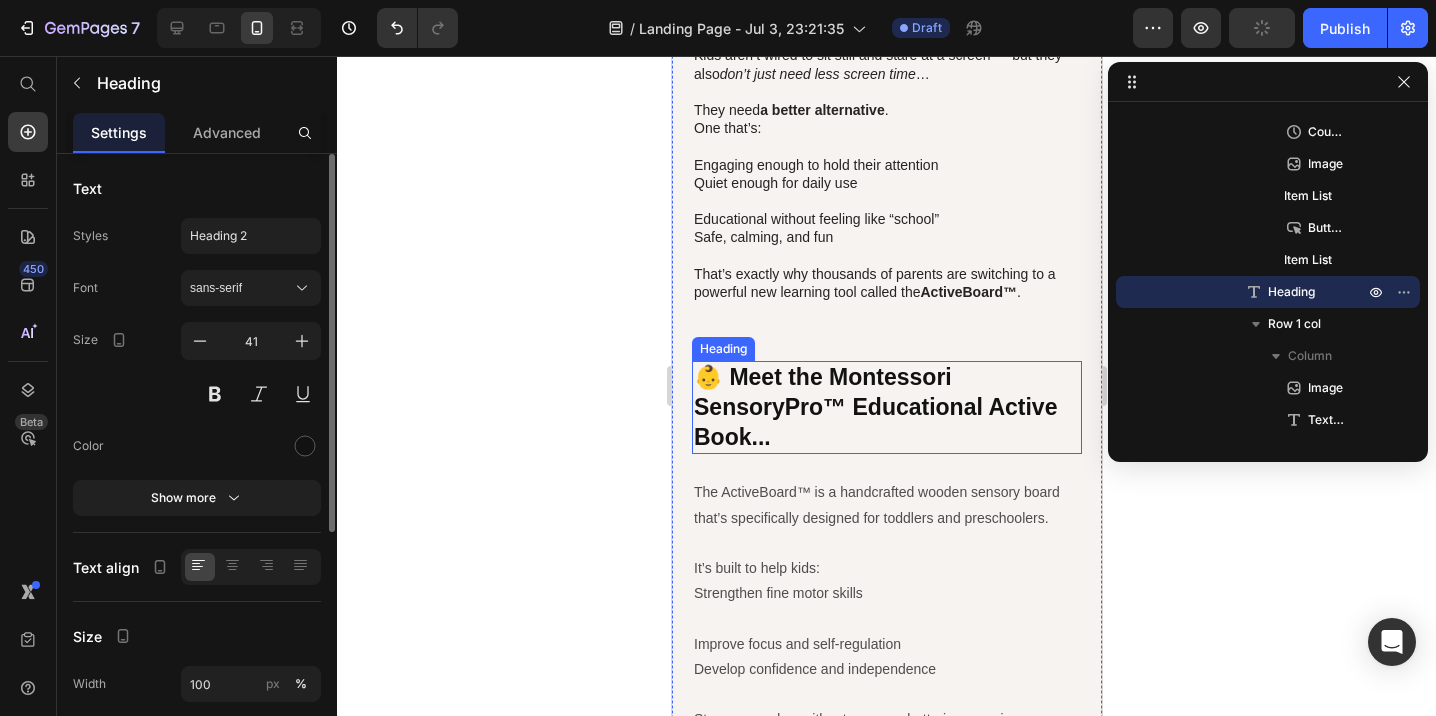 click on "👶 Meet the Montessori SensoryPro™ Educational Active Book..." at bounding box center (874, 407) 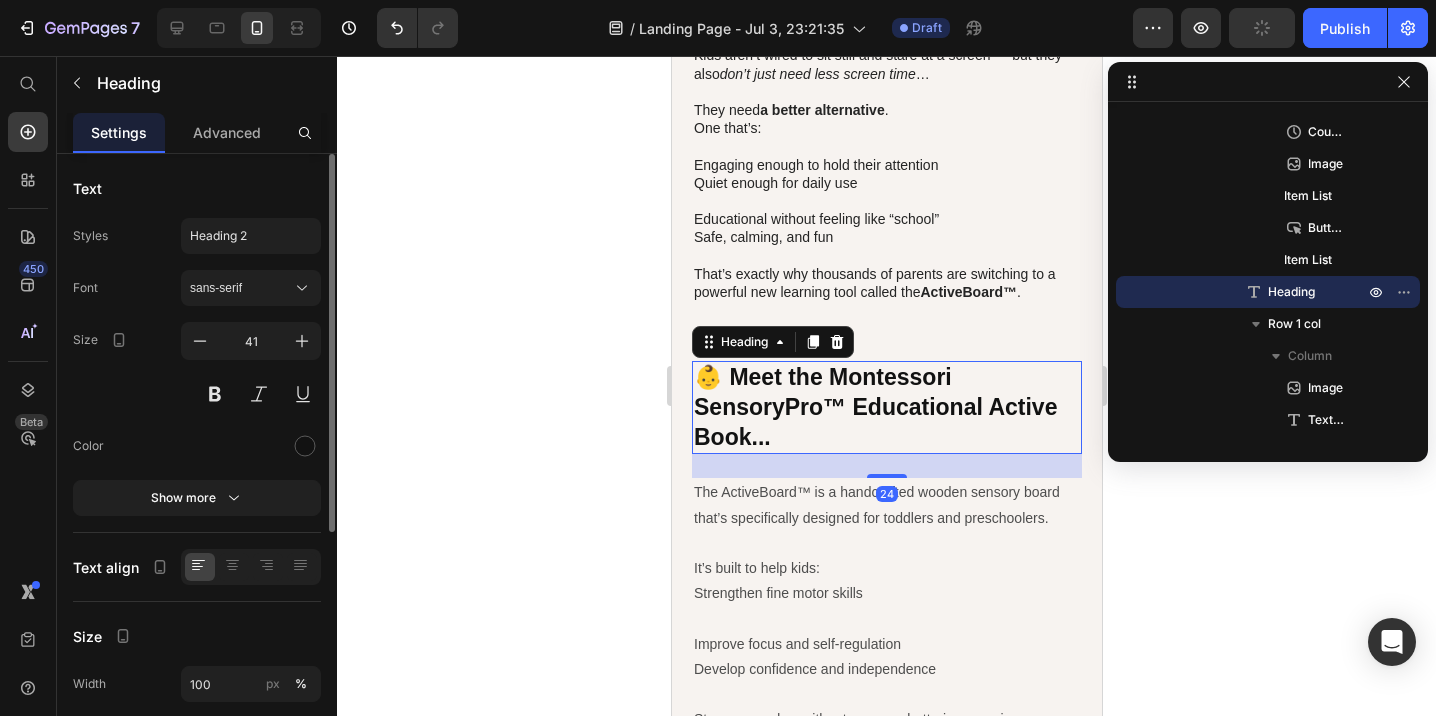 scroll, scrollTop: 442, scrollLeft: 0, axis: vertical 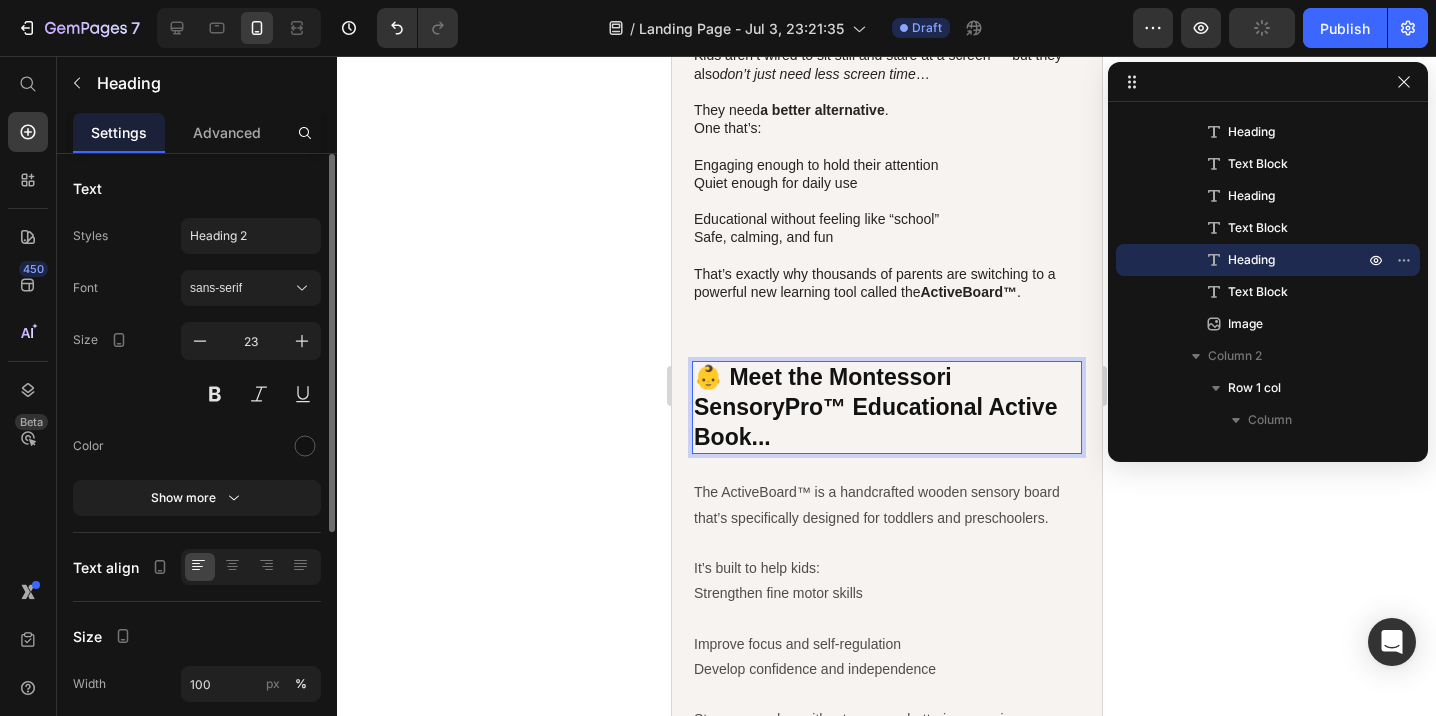 click on "👶 Meet the Montessori SensoryPro™ Educational Active Book..." at bounding box center (874, 407) 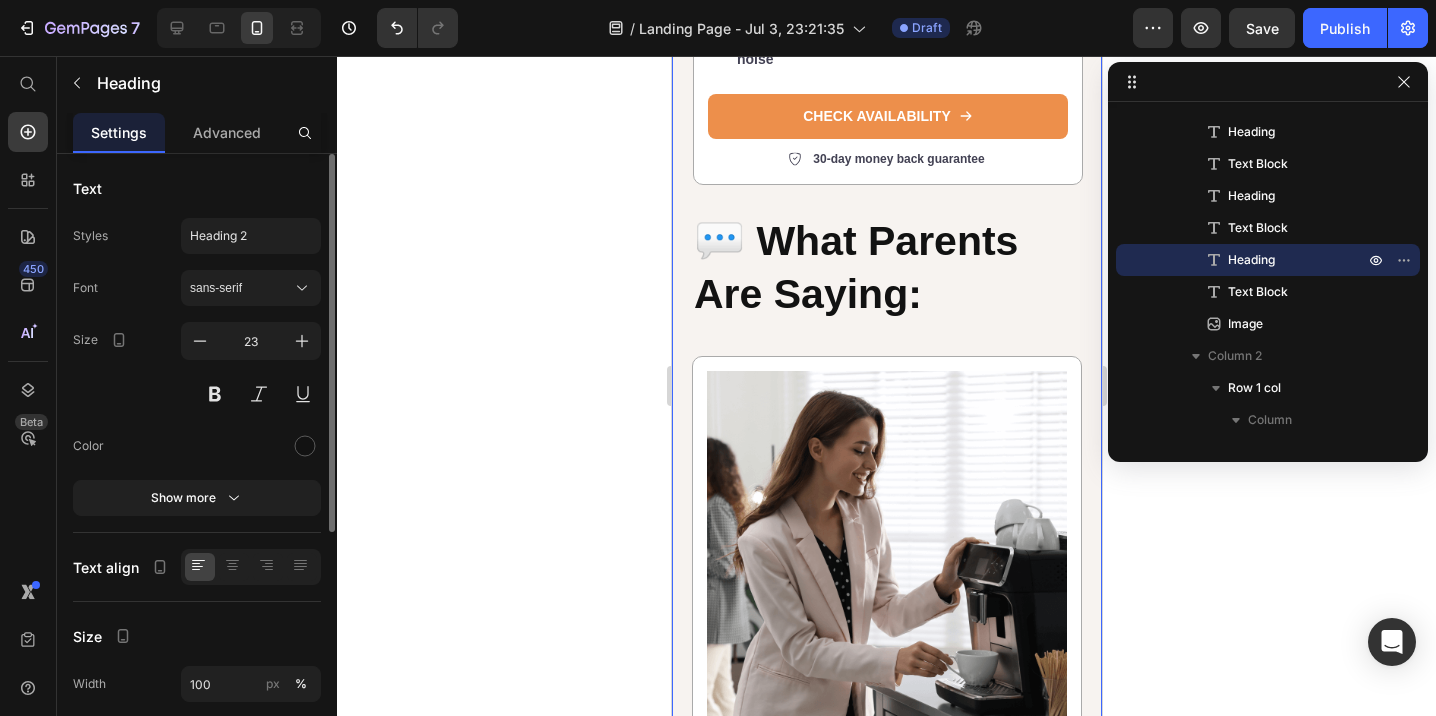scroll, scrollTop: 3724, scrollLeft: 0, axis: vertical 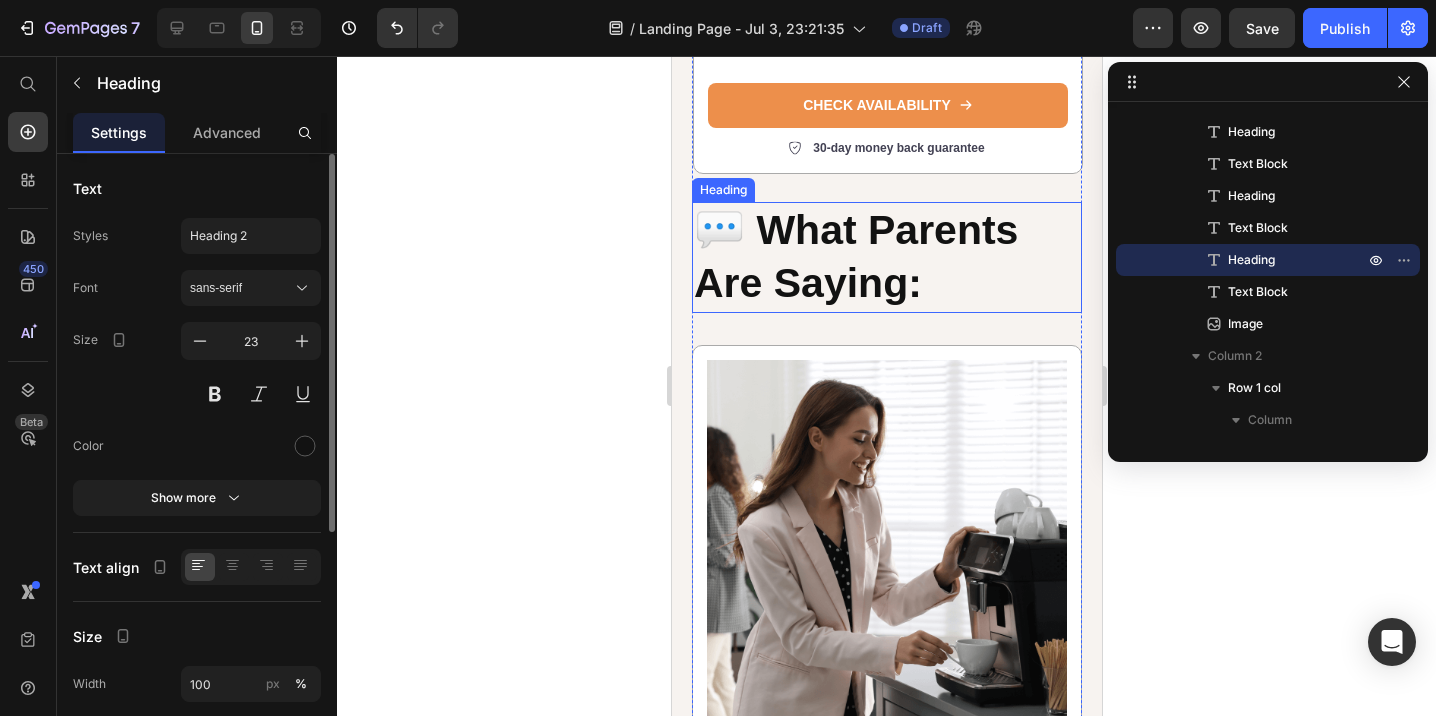 click on "💬 What Parents Are Saying:" at bounding box center (855, 256) 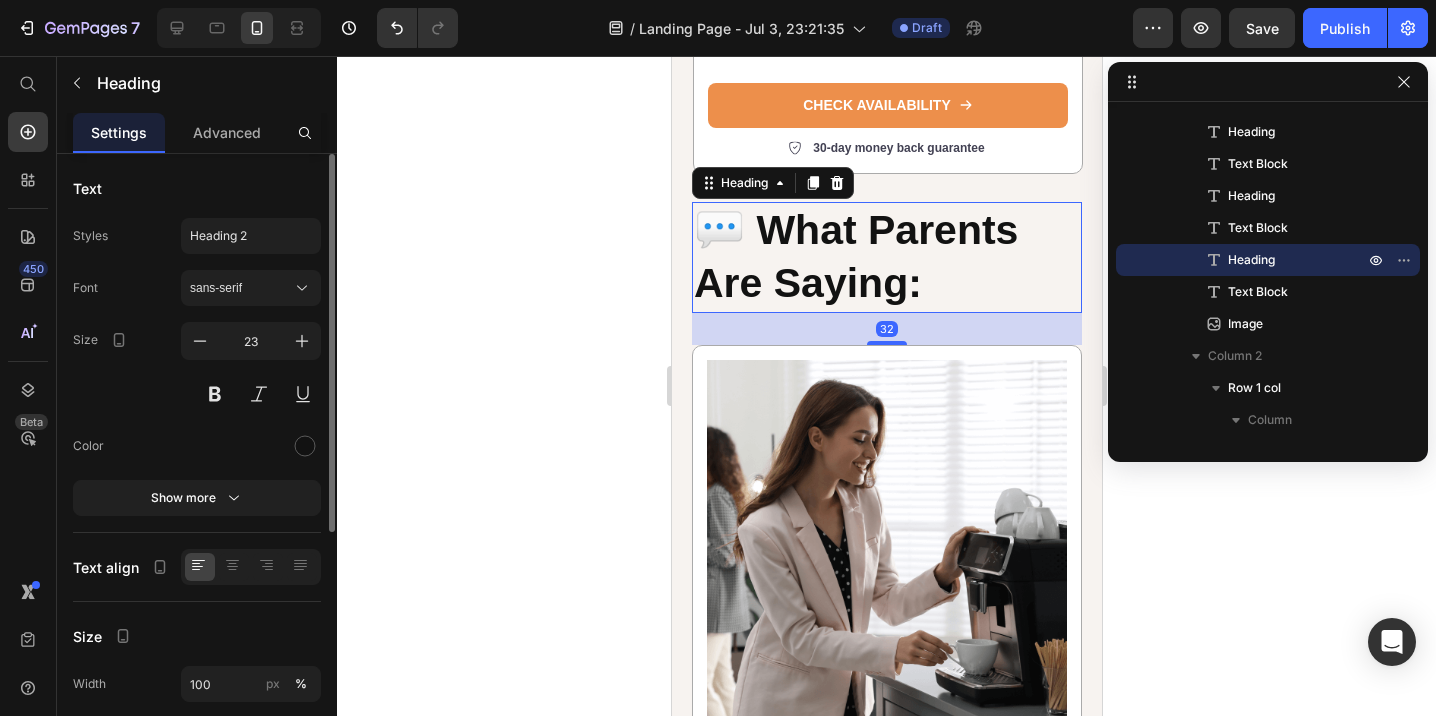 scroll, scrollTop: 890, scrollLeft: 0, axis: vertical 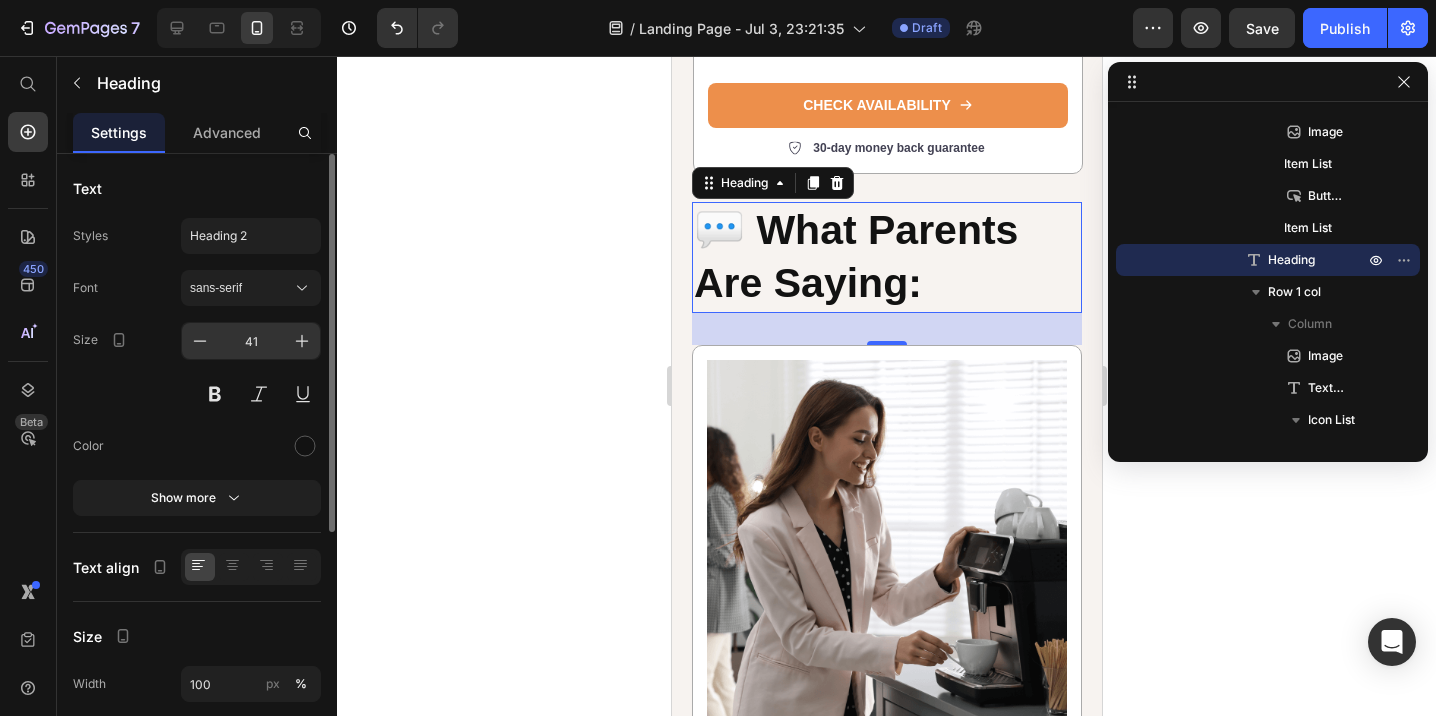 click on "41" at bounding box center (251, 341) 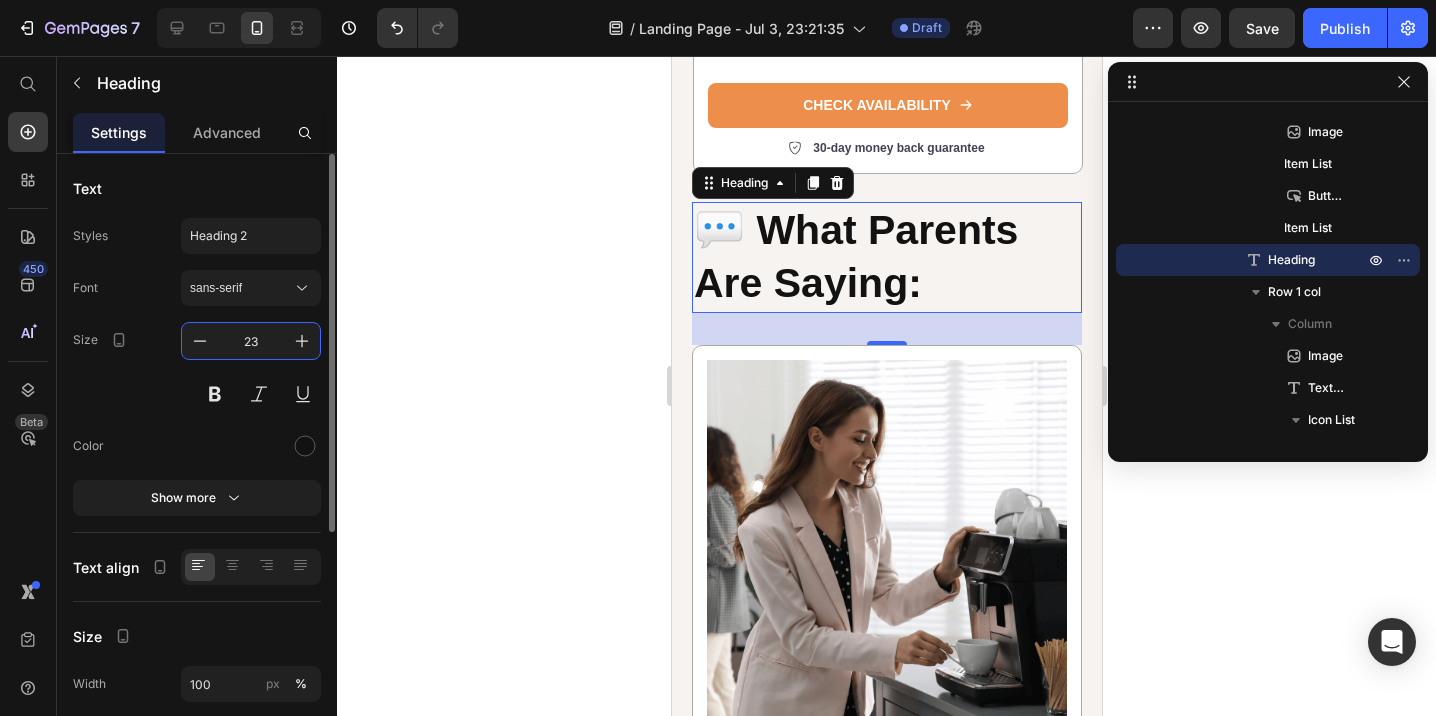 type on "23" 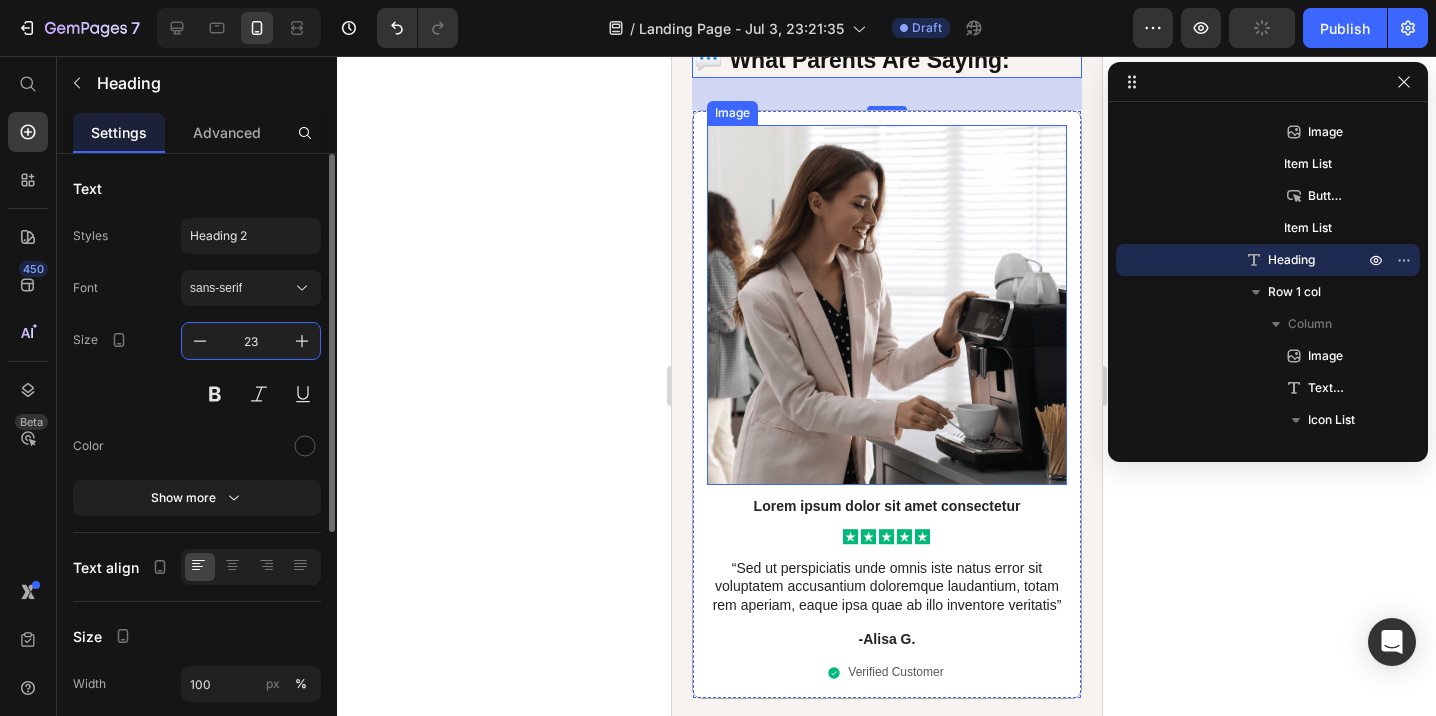 scroll, scrollTop: 3961, scrollLeft: 0, axis: vertical 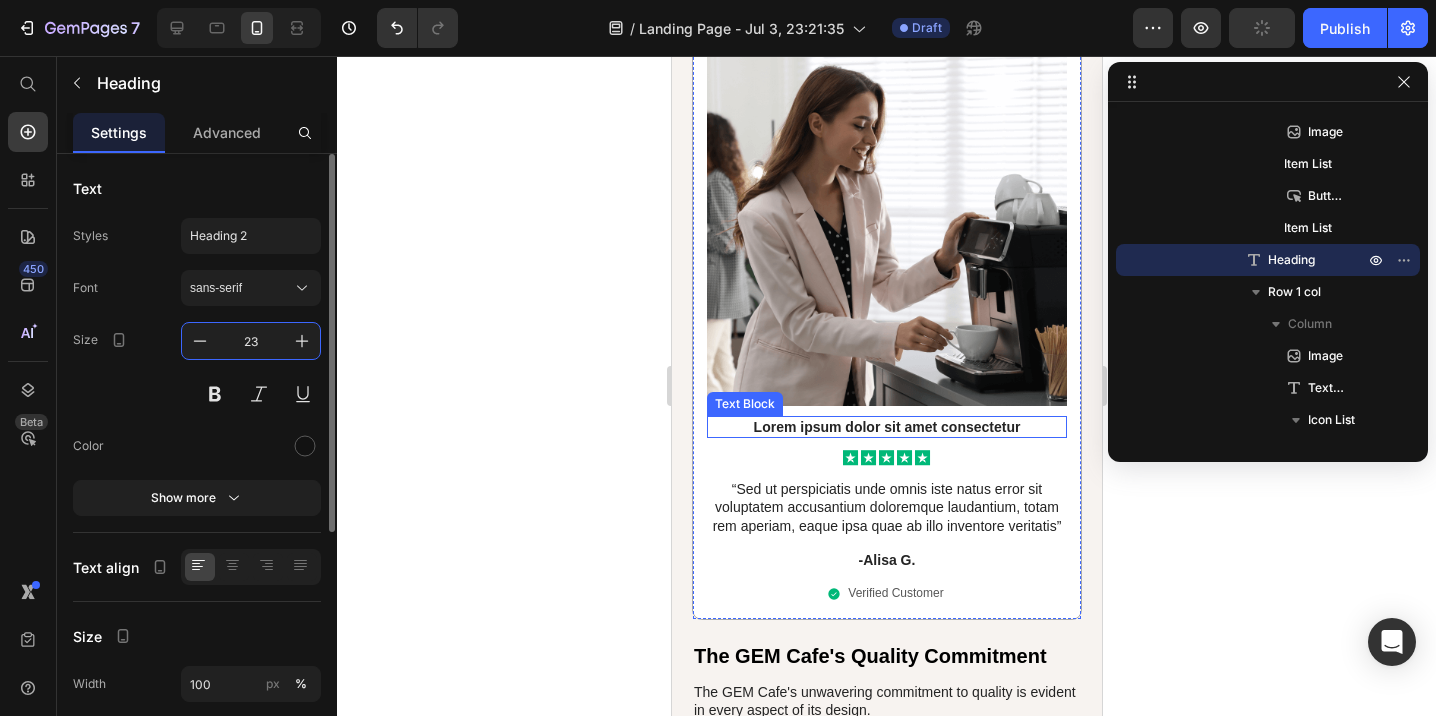click on "Lorem ipsum dolor sit amet consectetur" at bounding box center (886, 427) 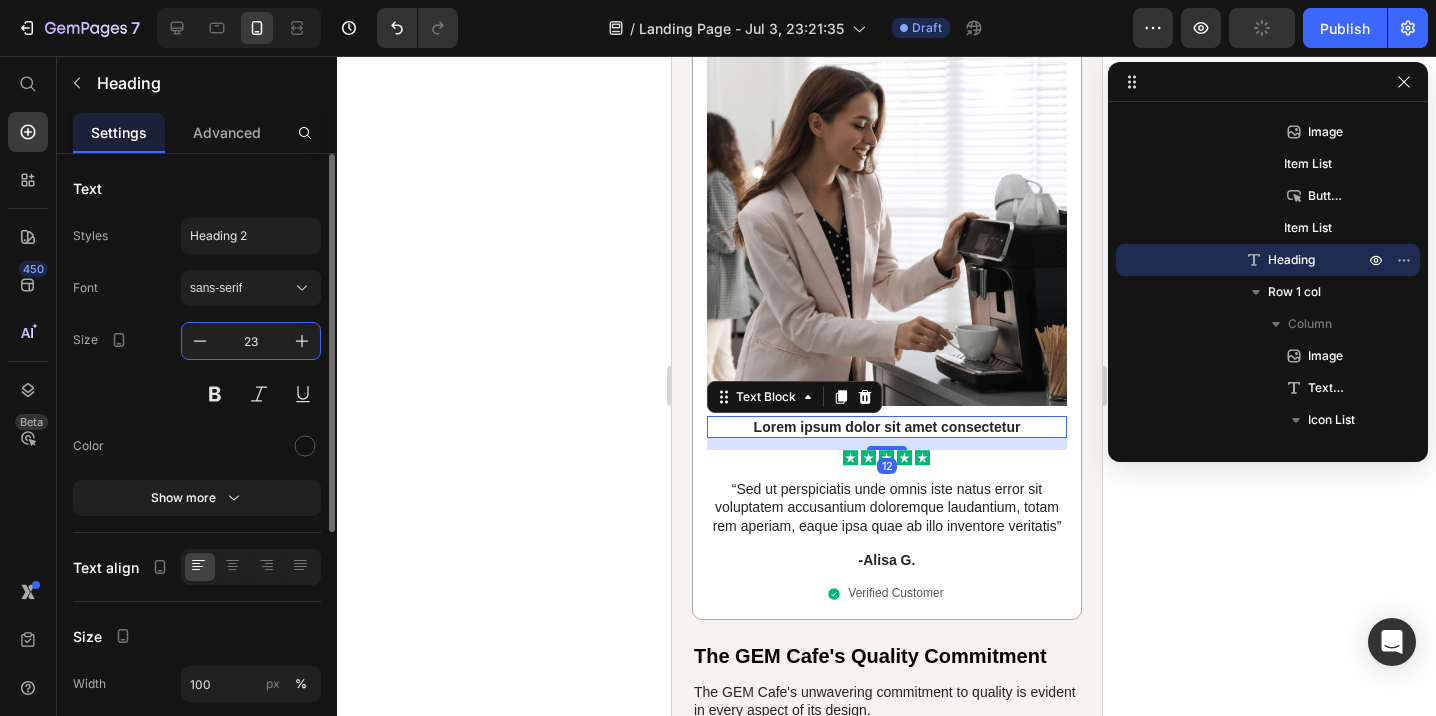 click on "Lorem ipsum dolor sit amet consectetur" at bounding box center (886, 427) 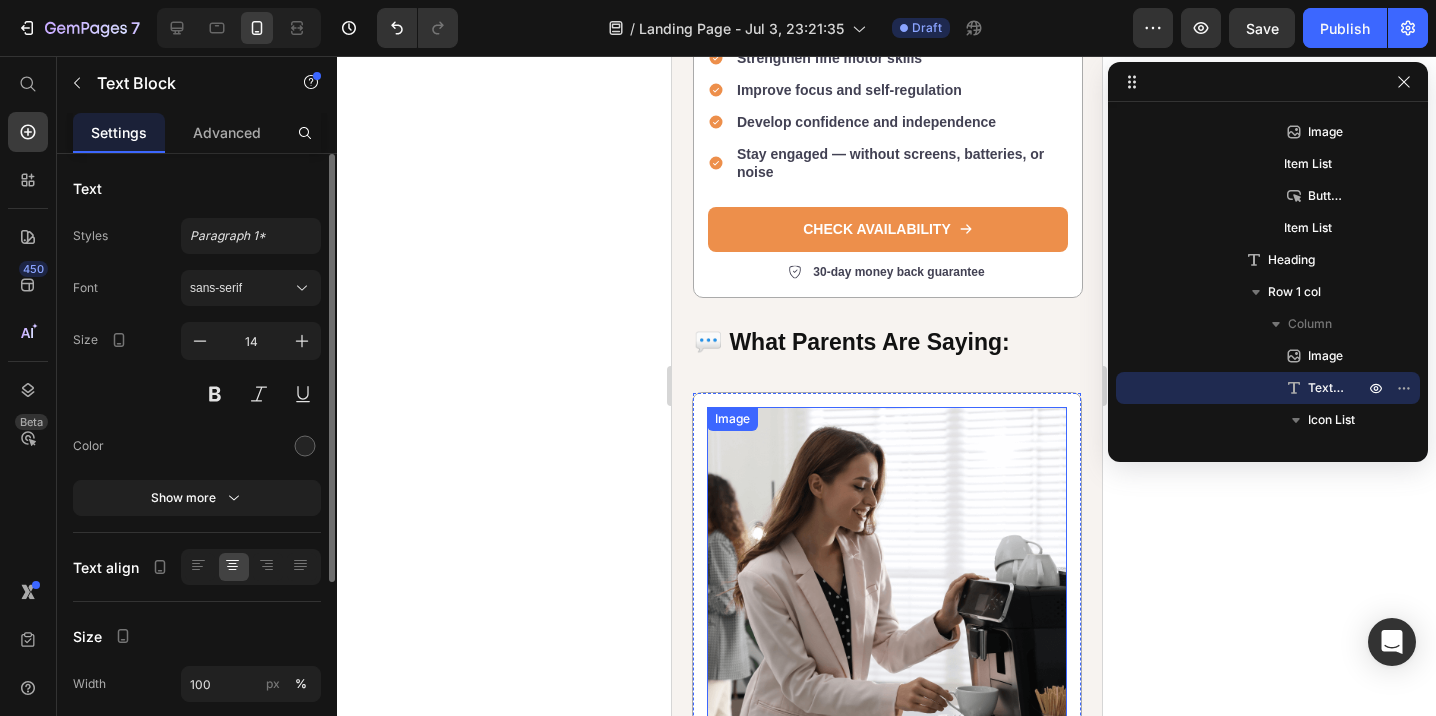 scroll, scrollTop: 3549, scrollLeft: 0, axis: vertical 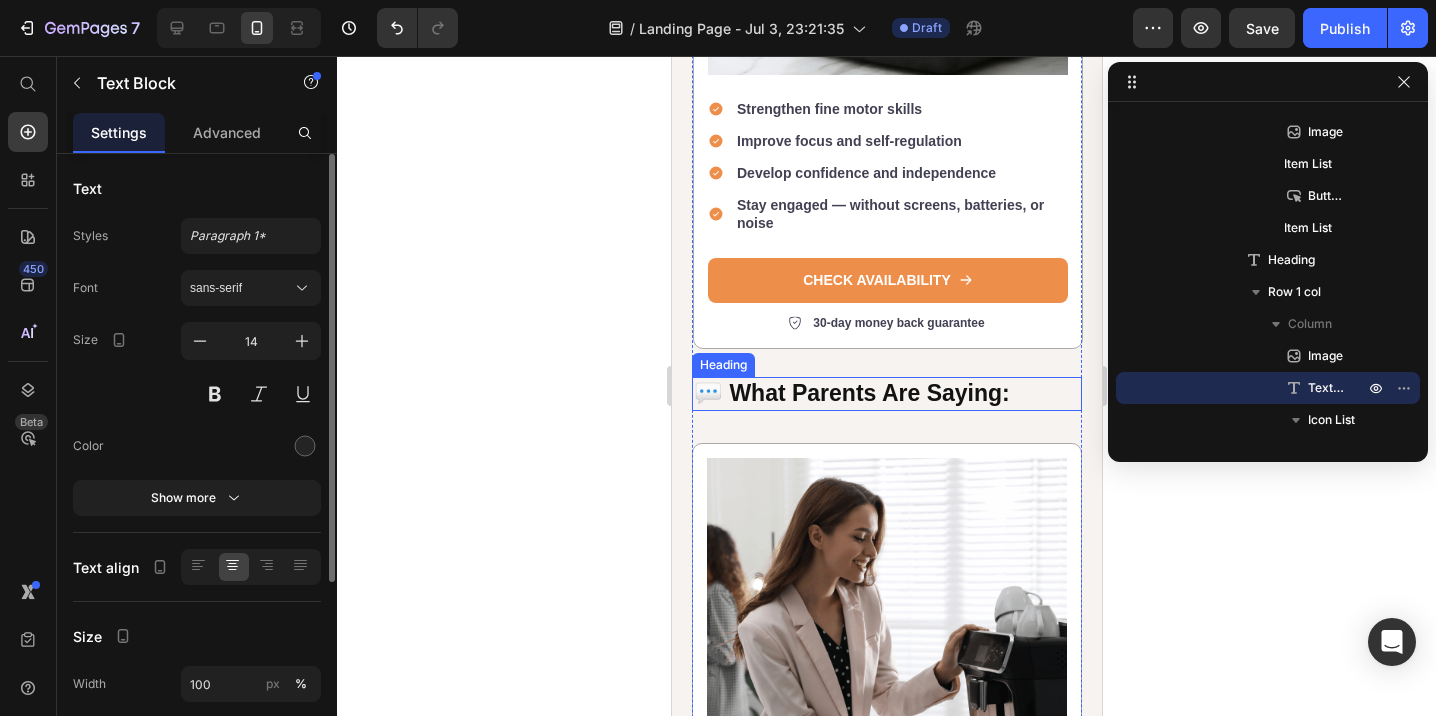 click on "💬 What Parents Are Saying:" at bounding box center (851, 393) 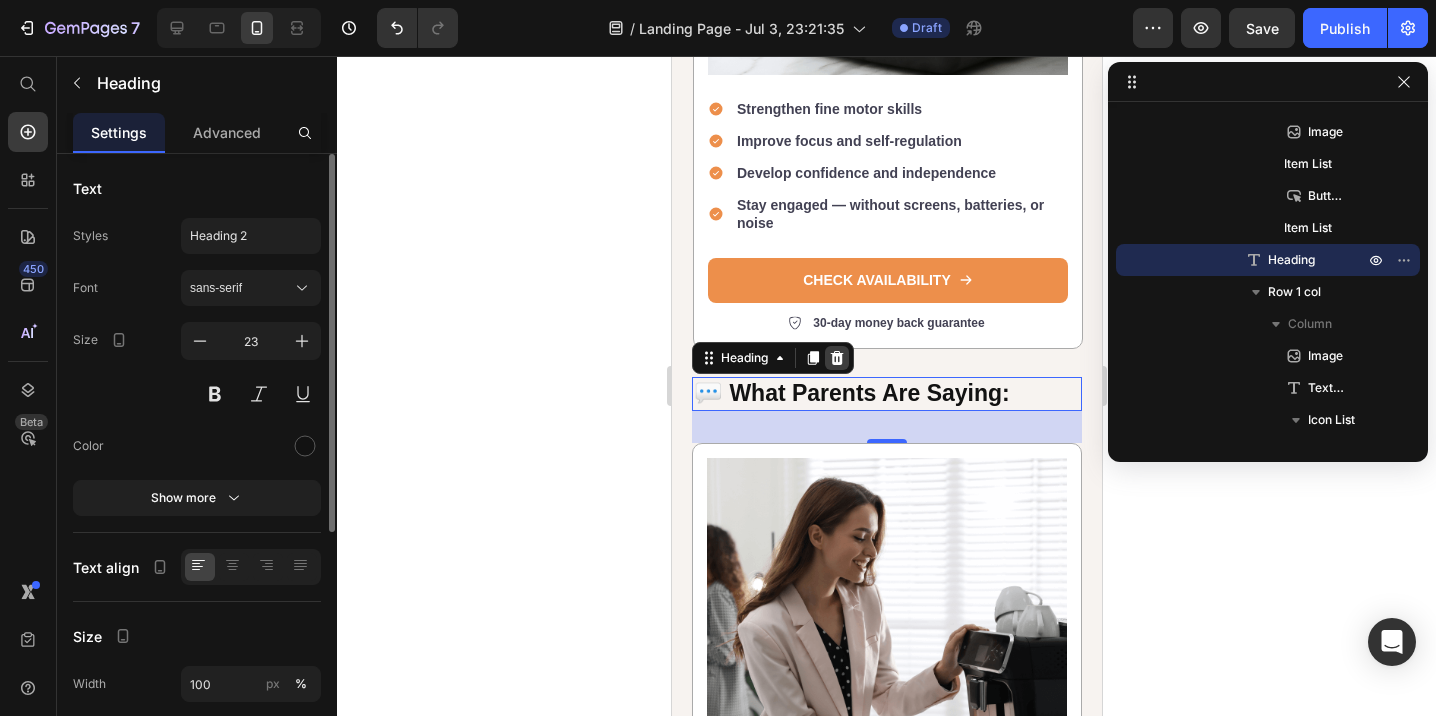 click 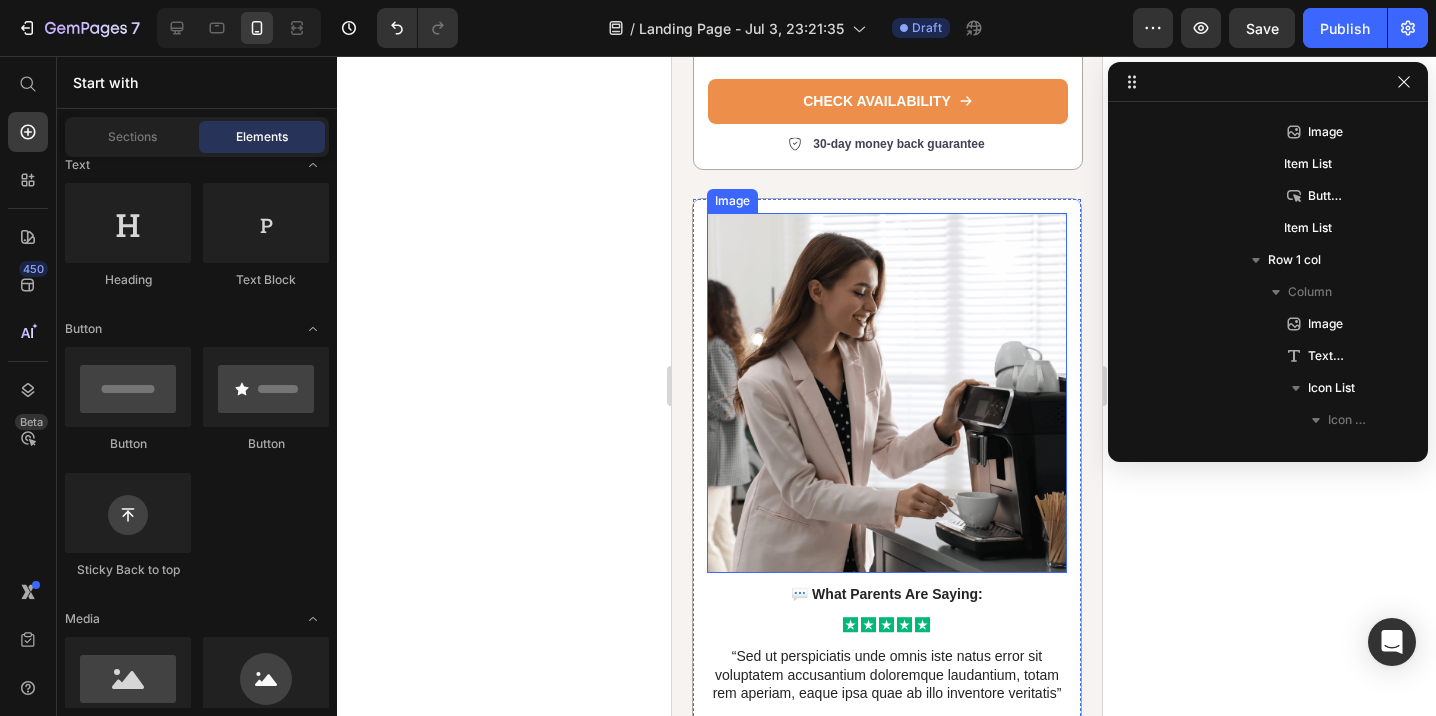 scroll, scrollTop: 3790, scrollLeft: 0, axis: vertical 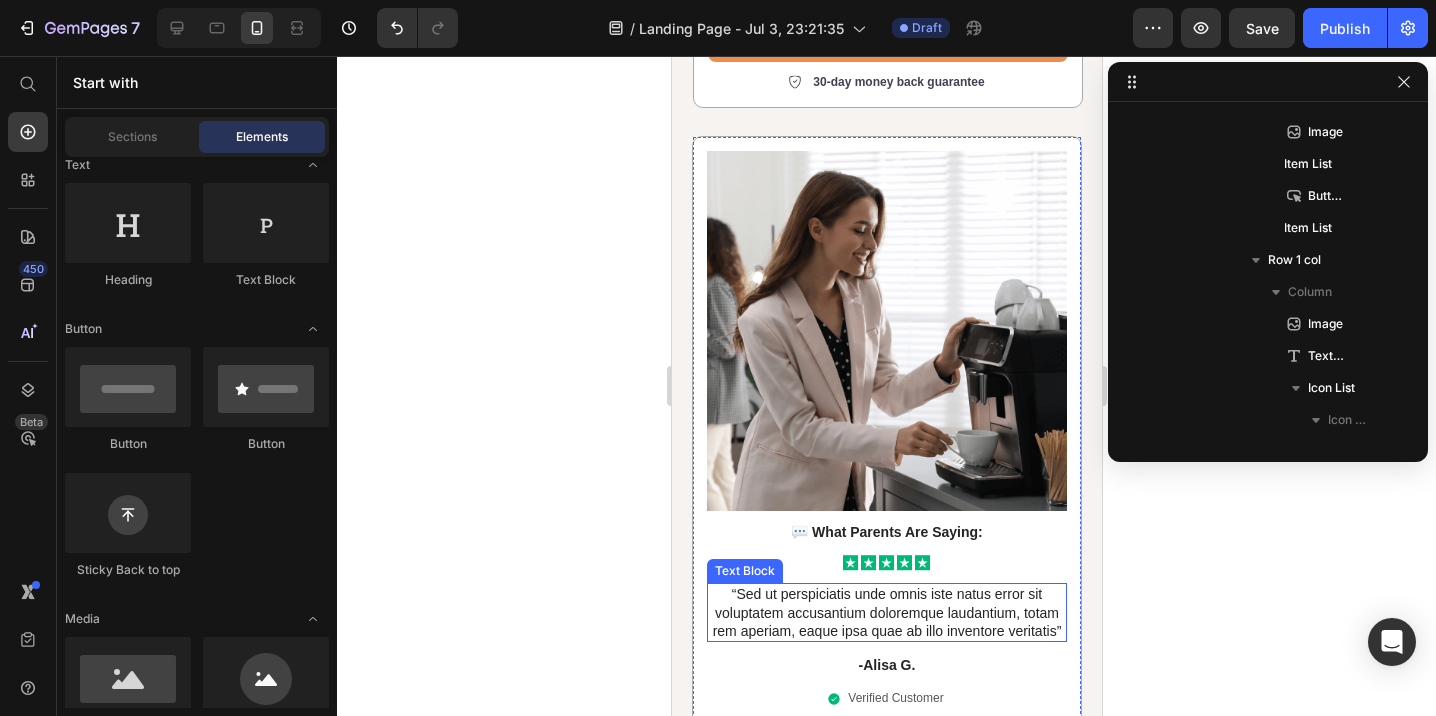 click on "“Sed ut perspiciatis unde omnis iste natus error sit voluptatem accusantium doloremque laudantium, totam rem aperiam, eaque ipsa quae ab illo inventore veritatis”" at bounding box center [886, 612] 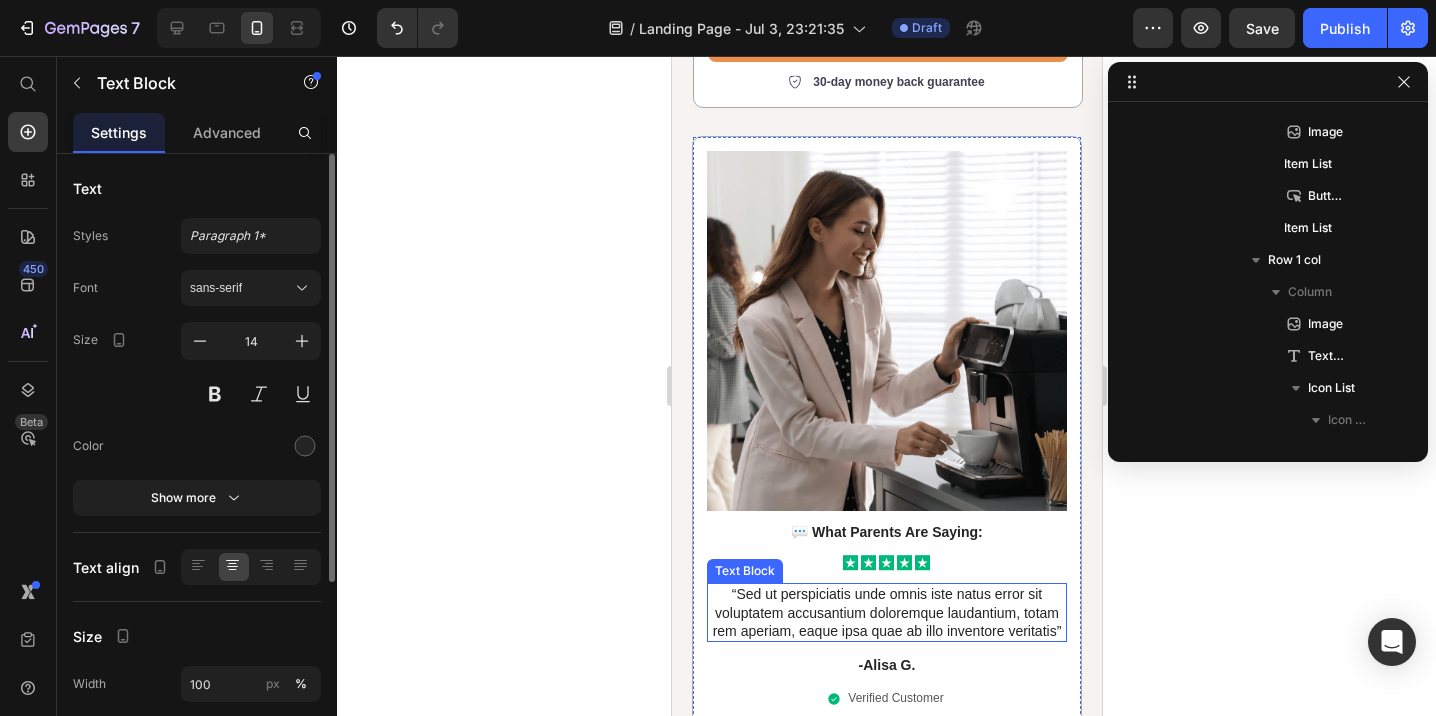 click on "“Sed ut perspiciatis unde omnis iste natus error sit voluptatem accusantium doloremque laudantium, totam rem aperiam, eaque ipsa quae ab illo inventore veritatis”" at bounding box center (886, 612) 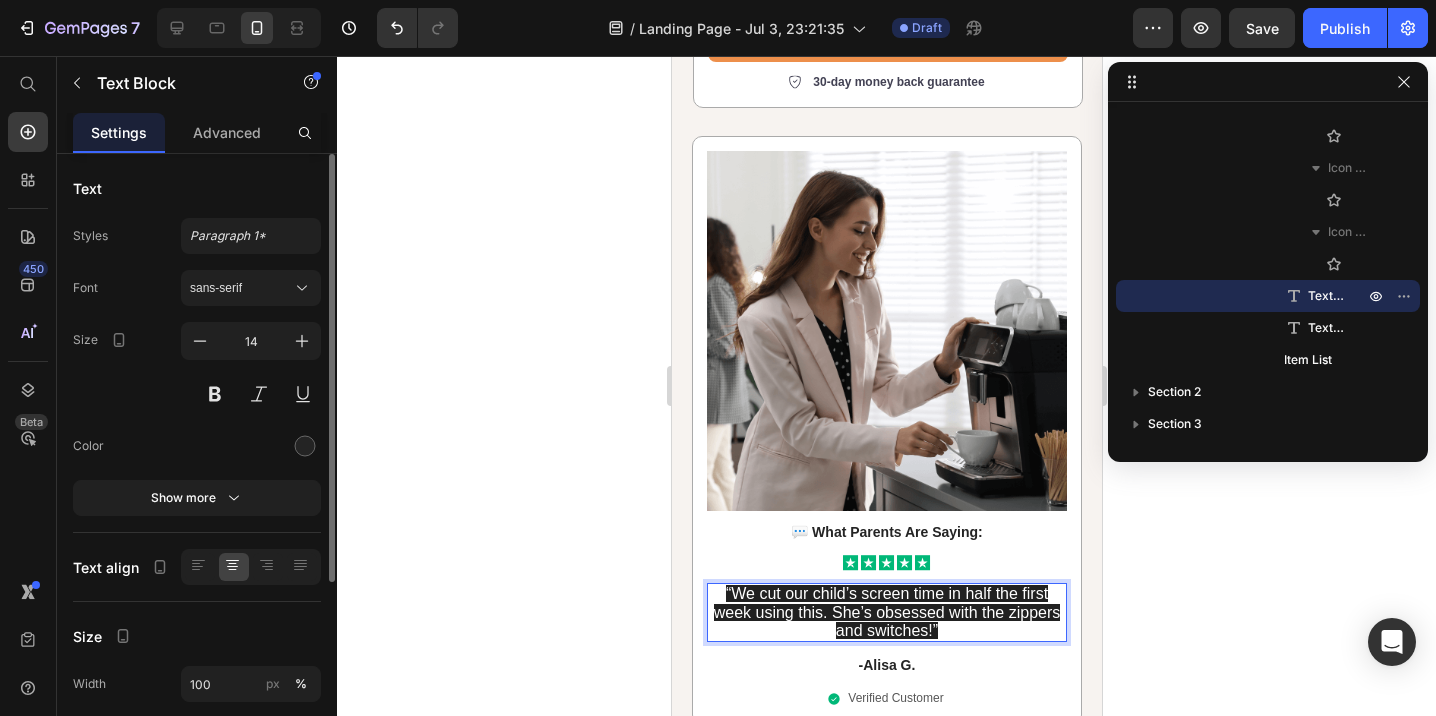 click on "“We cut our child’s screen time in half the first week using this. She’s obsessed with the zippers and switches!”" at bounding box center [886, 612] 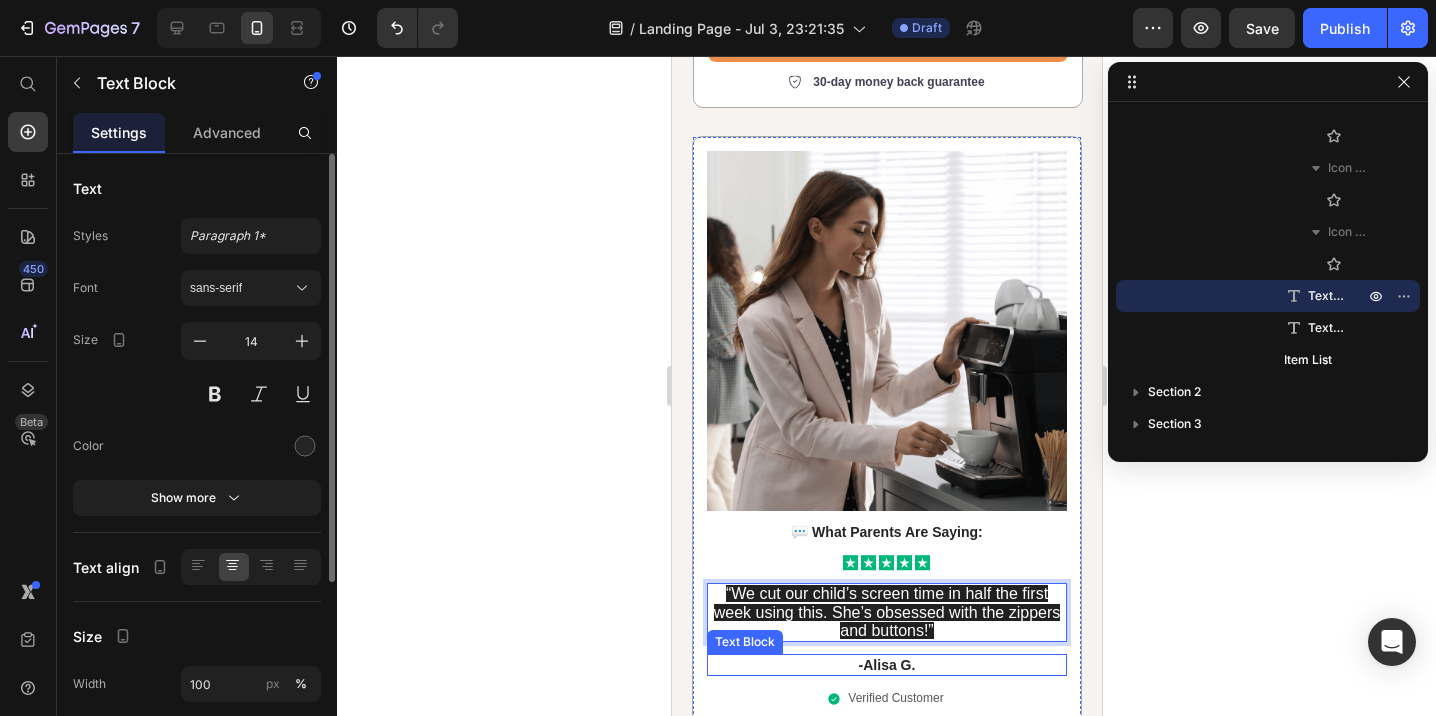 click on "-Alisa G." at bounding box center (886, 665) 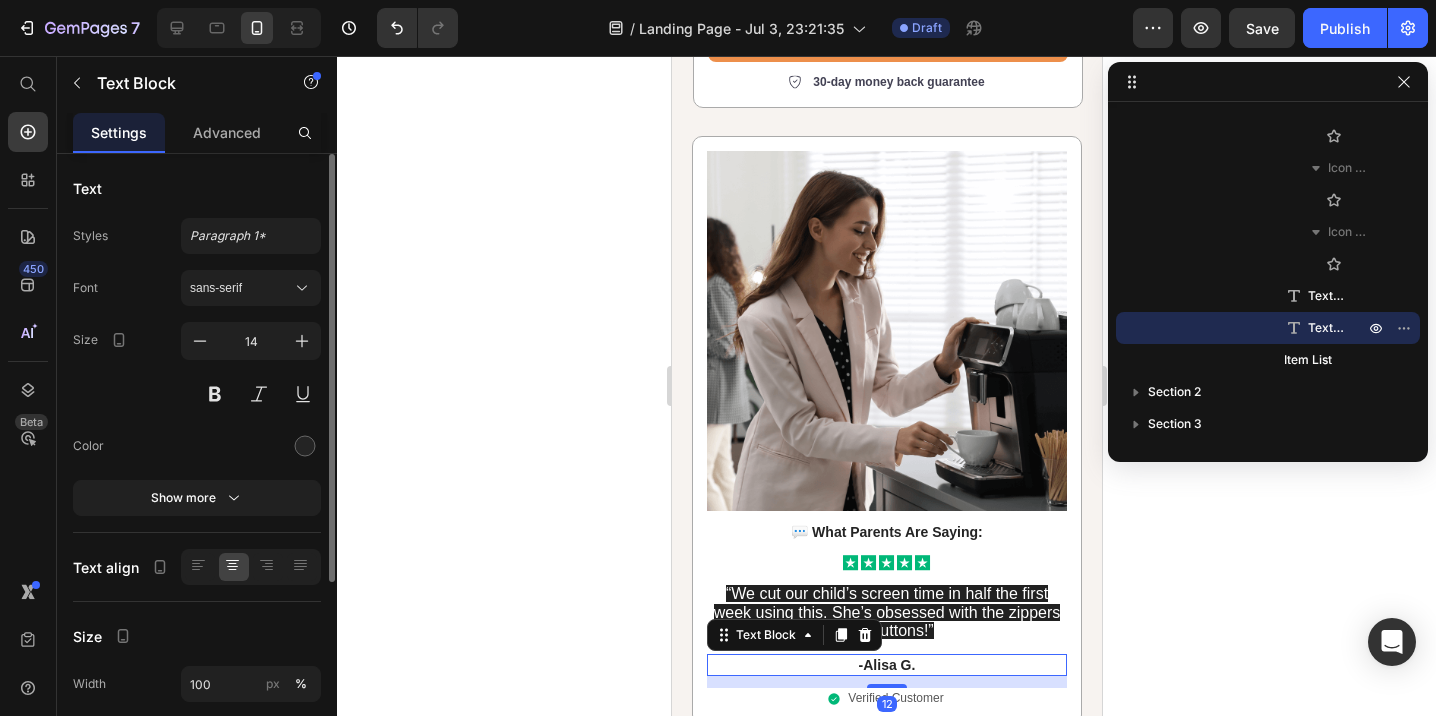 click on "-Alisa G." at bounding box center (886, 665) 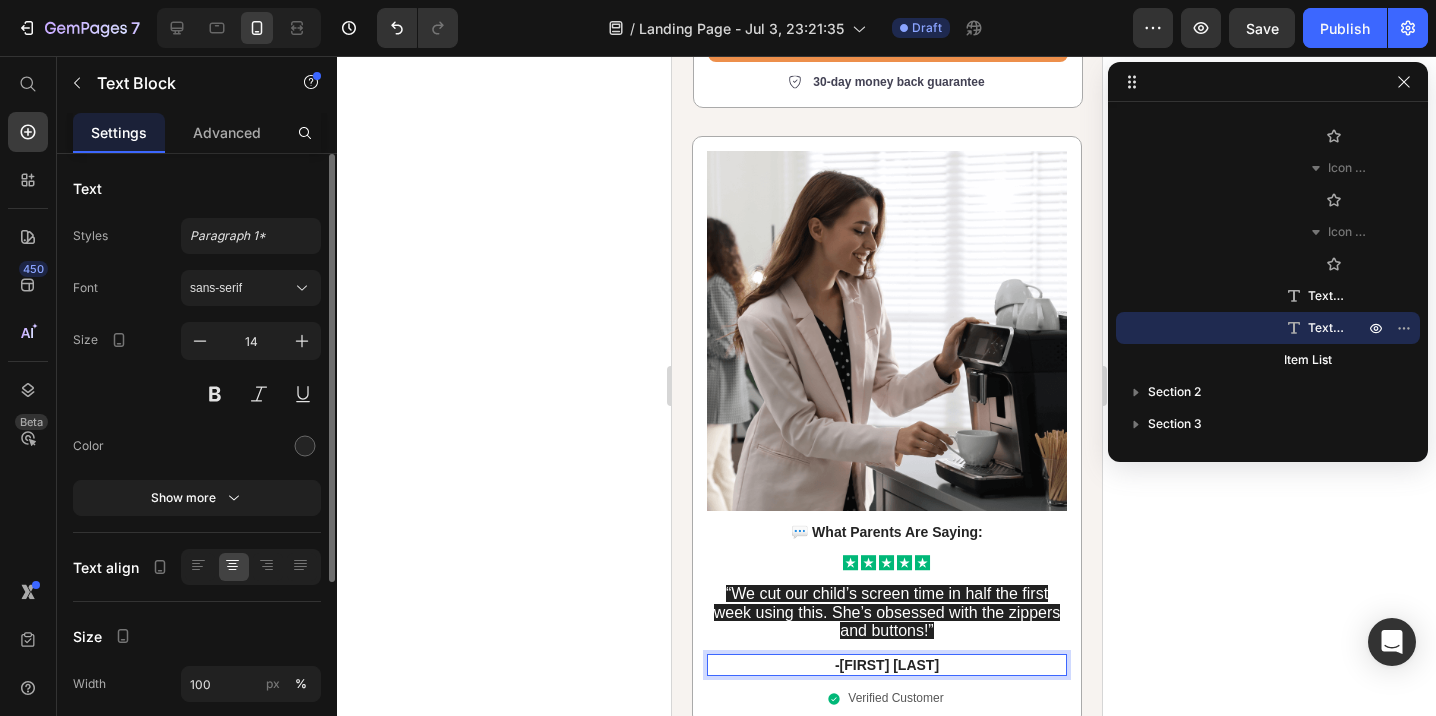 click on "-[FIRST] [LAST]" at bounding box center (886, 665) 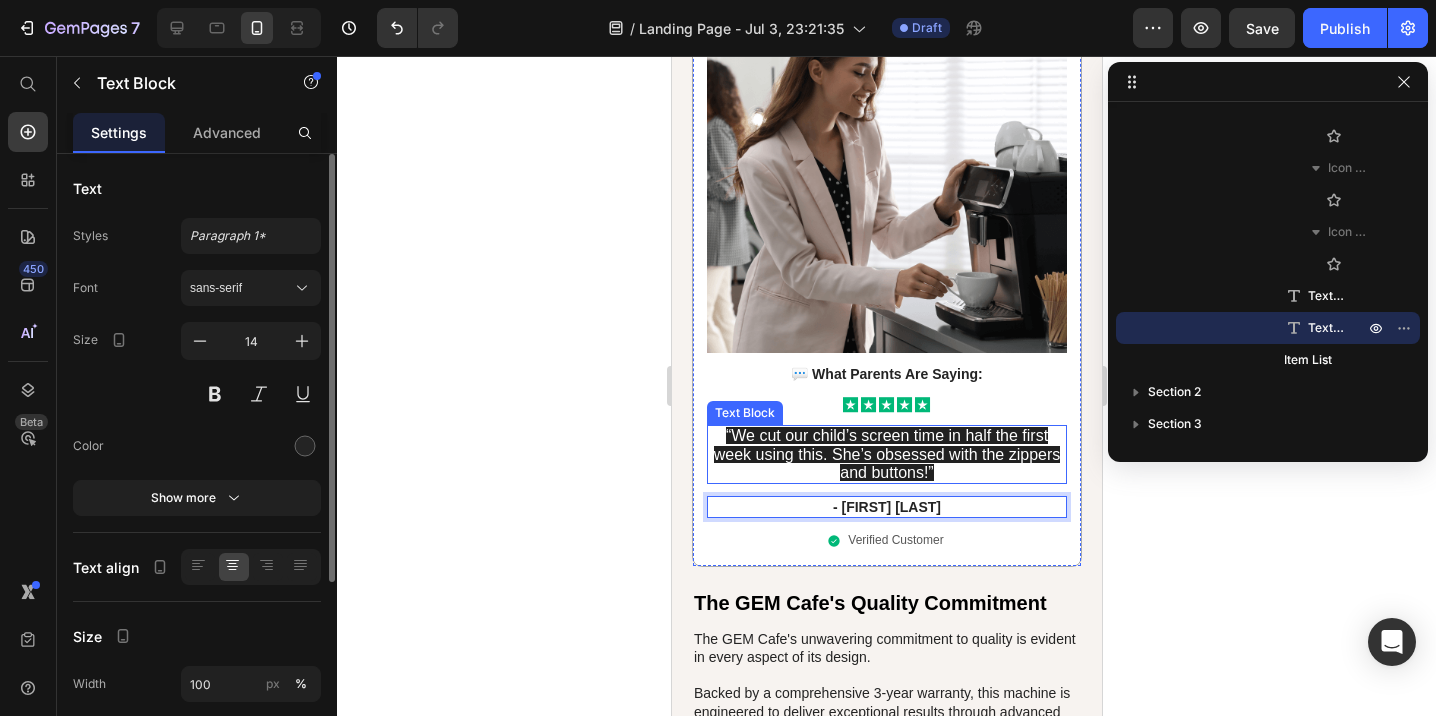 scroll, scrollTop: 3951, scrollLeft: 0, axis: vertical 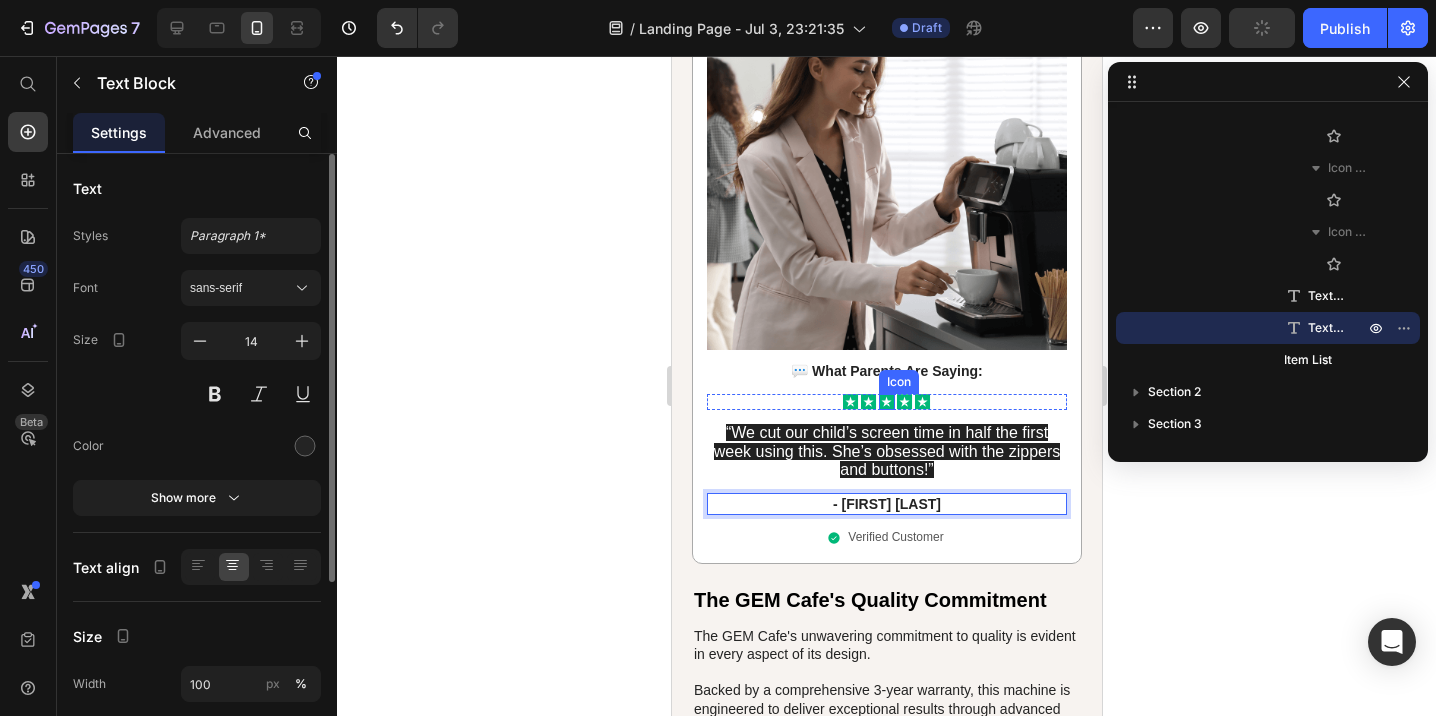 click 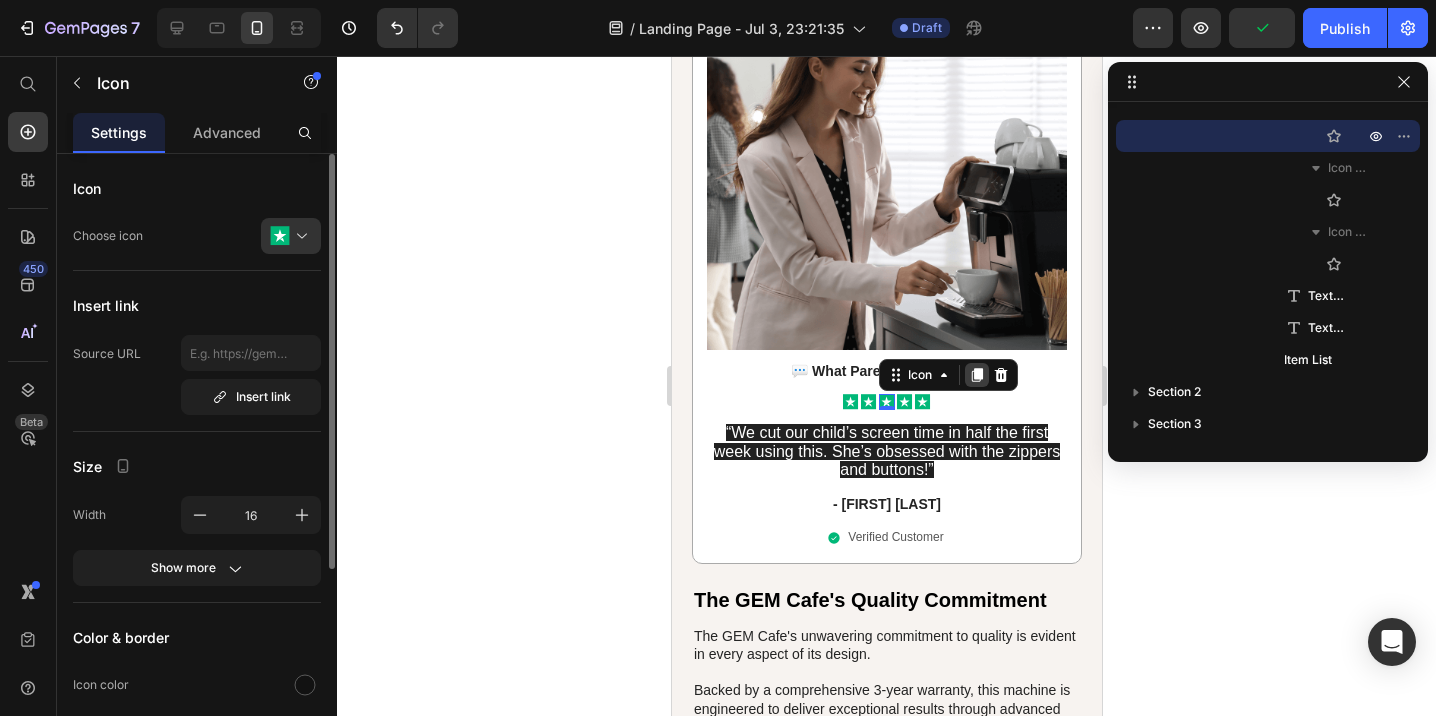 click 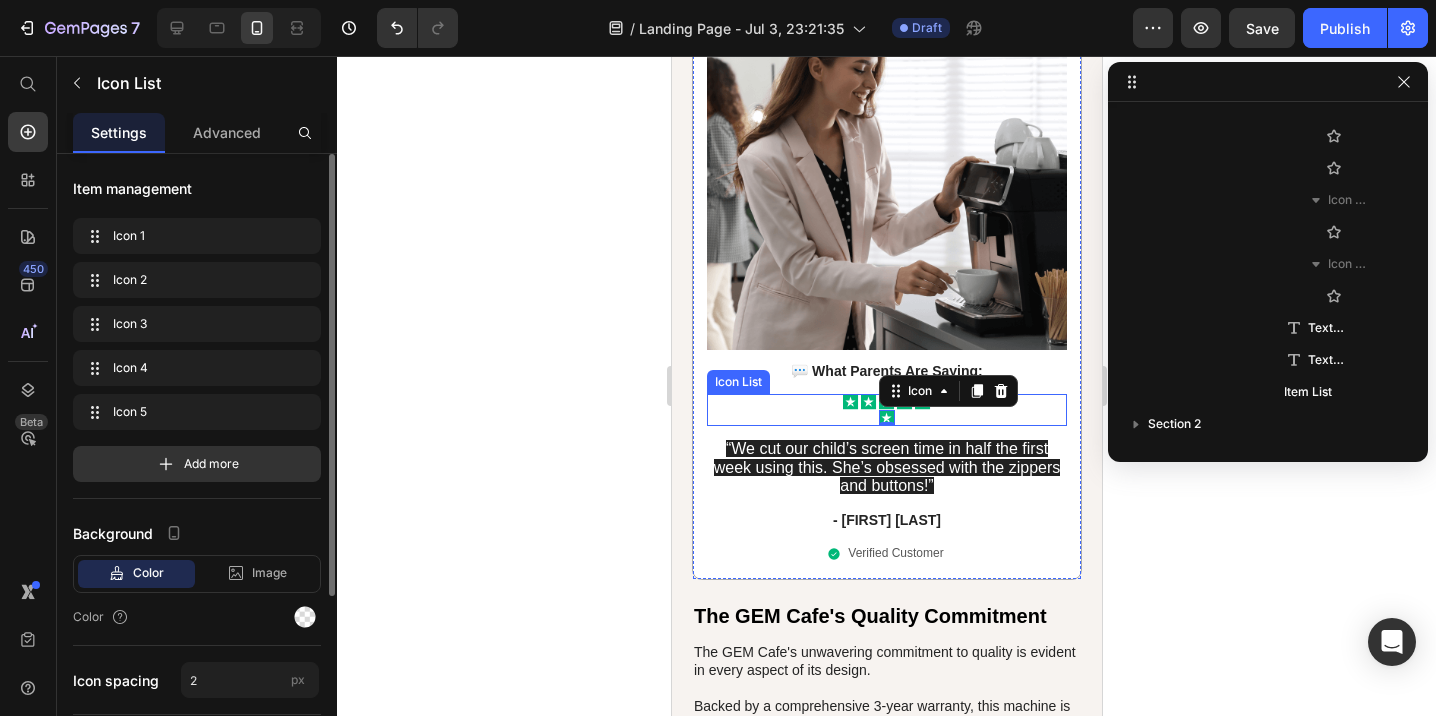 scroll, scrollTop: 1018, scrollLeft: 0, axis: vertical 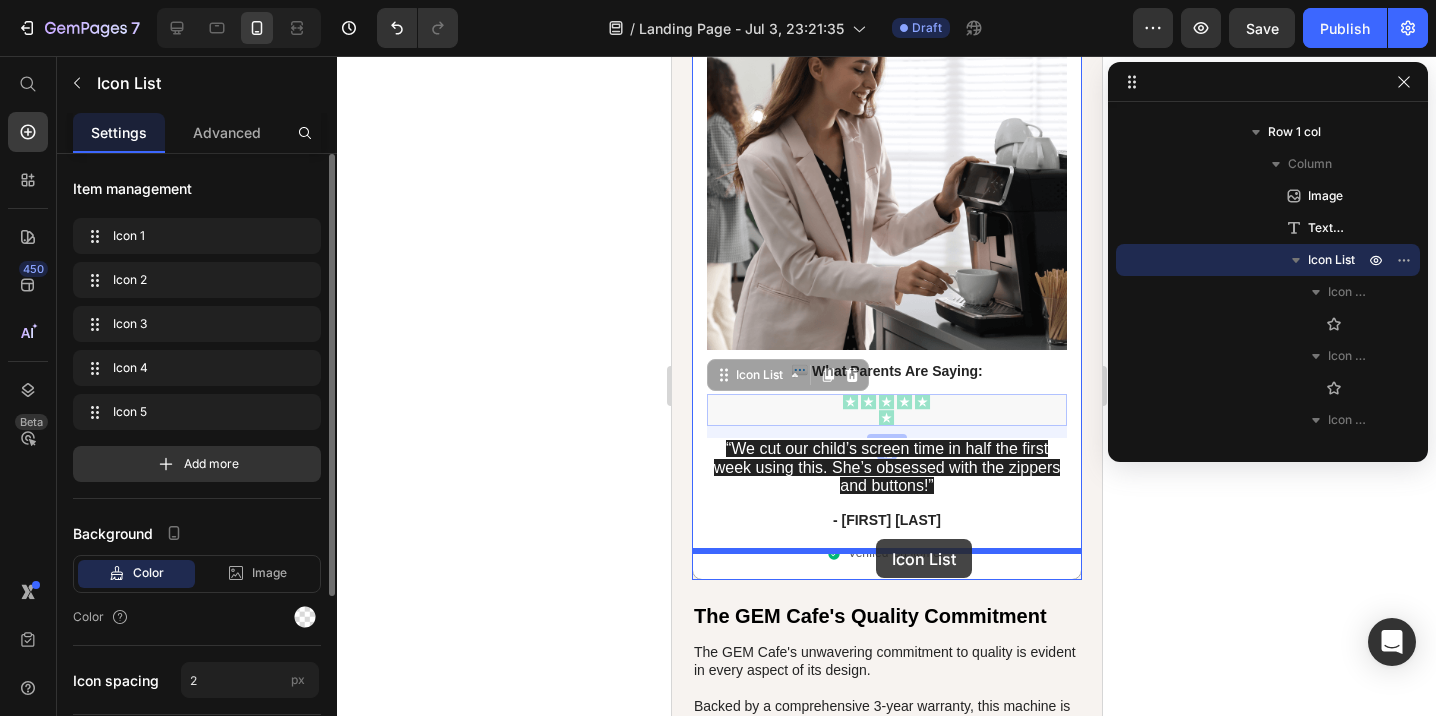 drag, startPoint x: 859, startPoint y: 371, endPoint x: 875, endPoint y: 539, distance: 168.76018 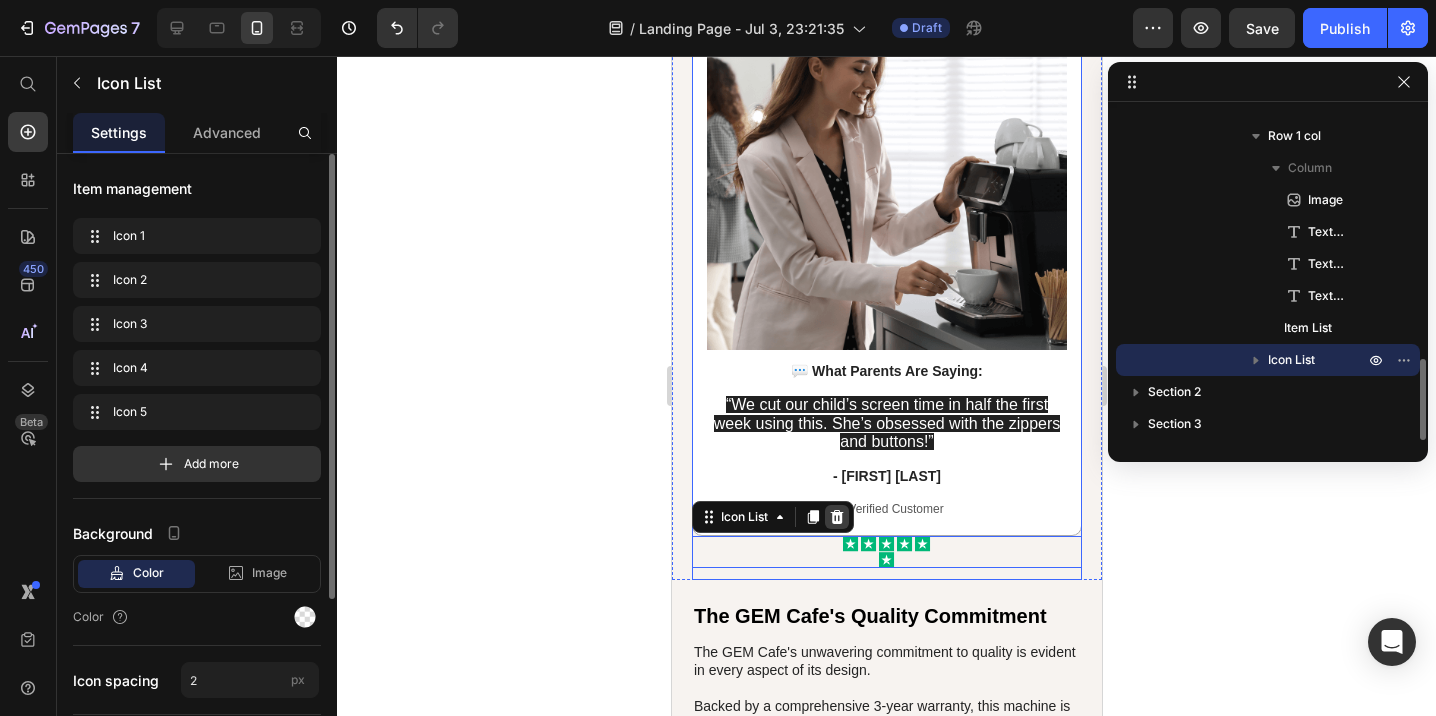 scroll, scrollTop: 1014, scrollLeft: 0, axis: vertical 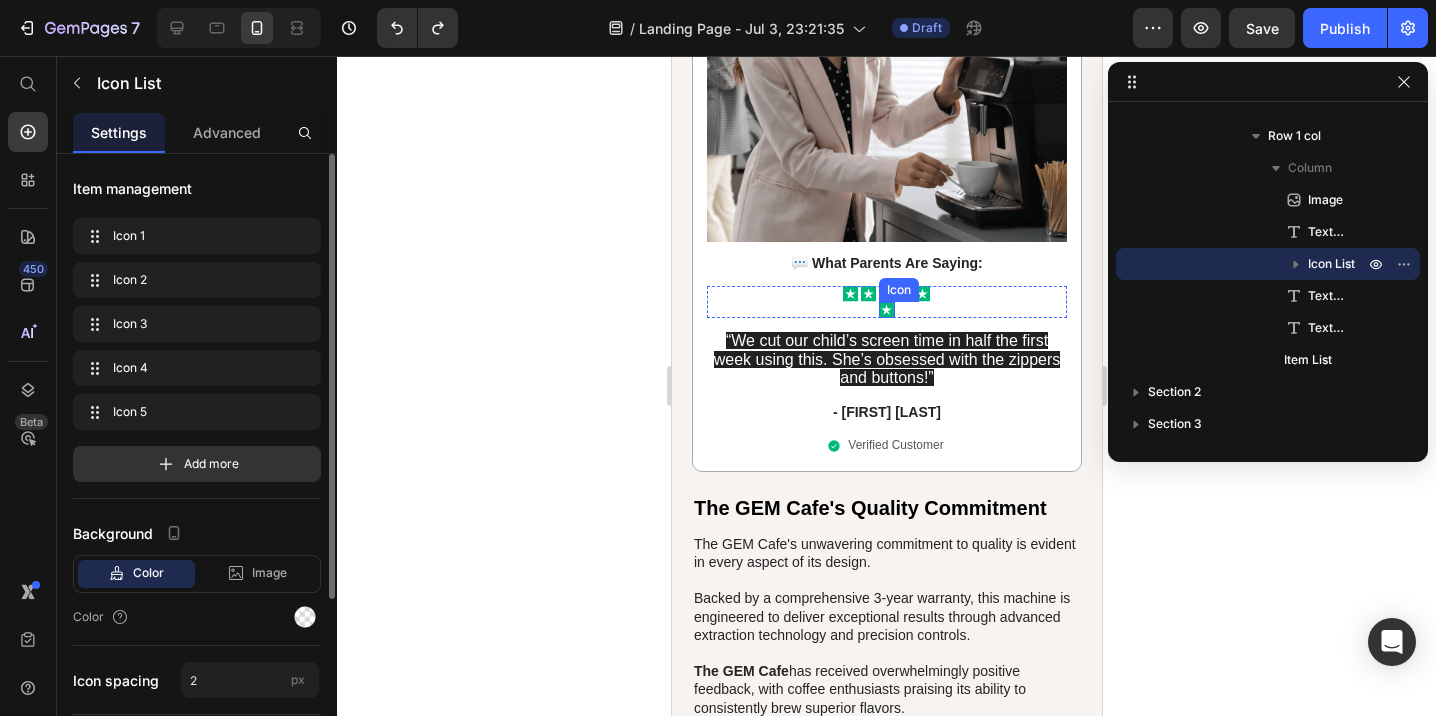click on "Icon" at bounding box center [898, 290] 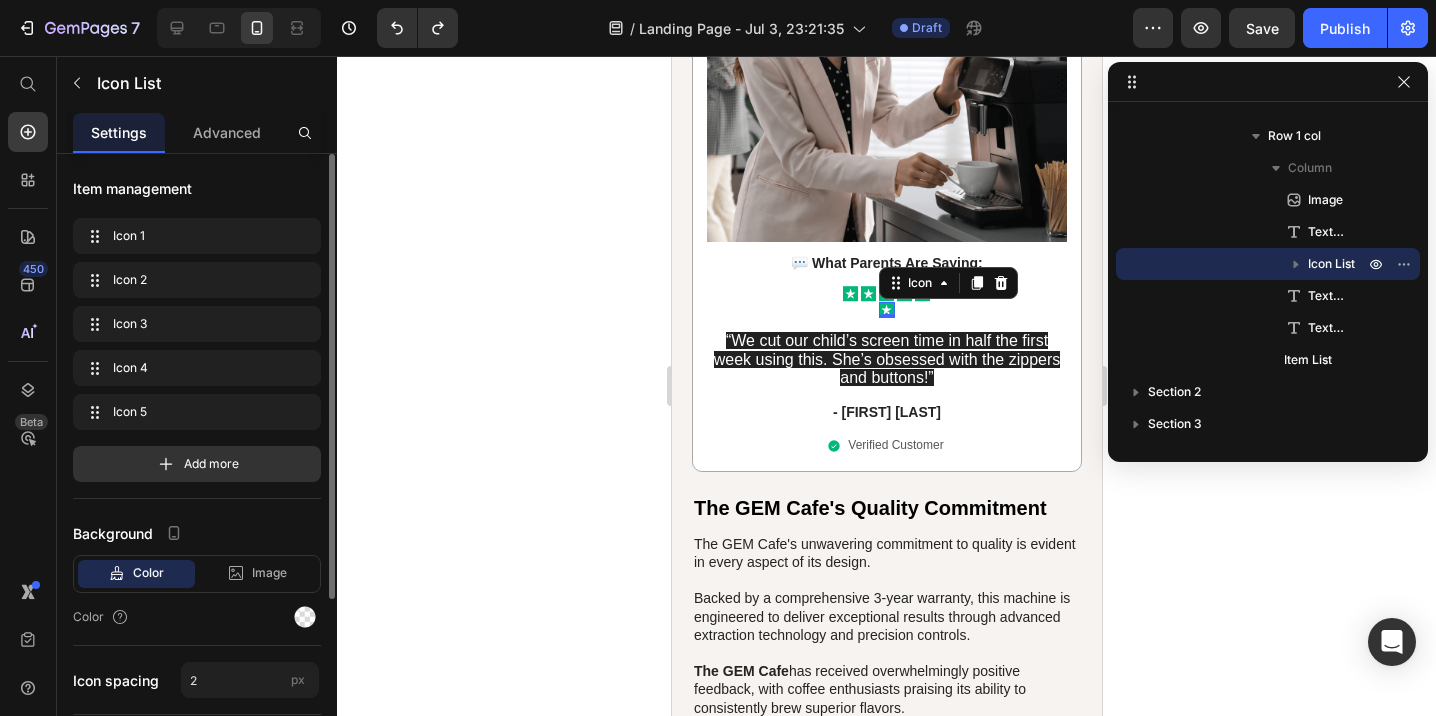 scroll, scrollTop: 1242, scrollLeft: 0, axis: vertical 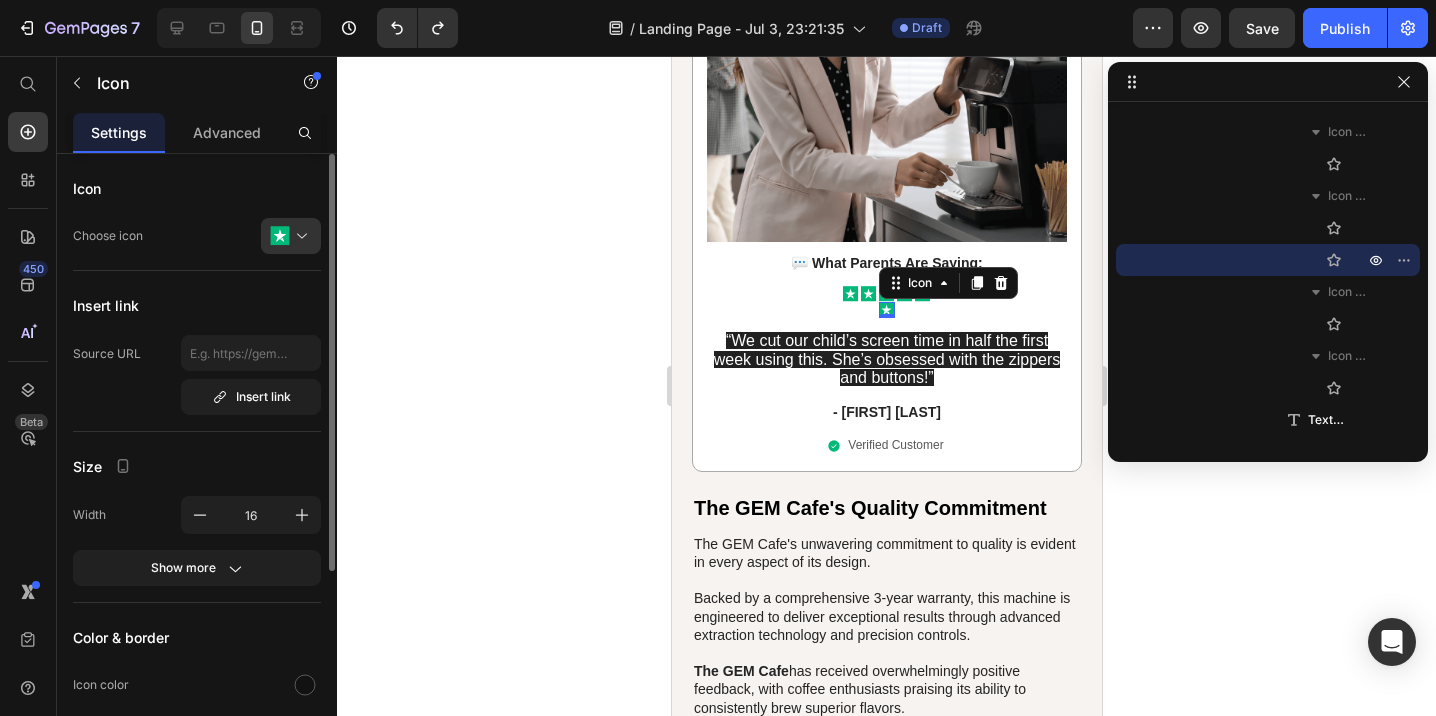 click 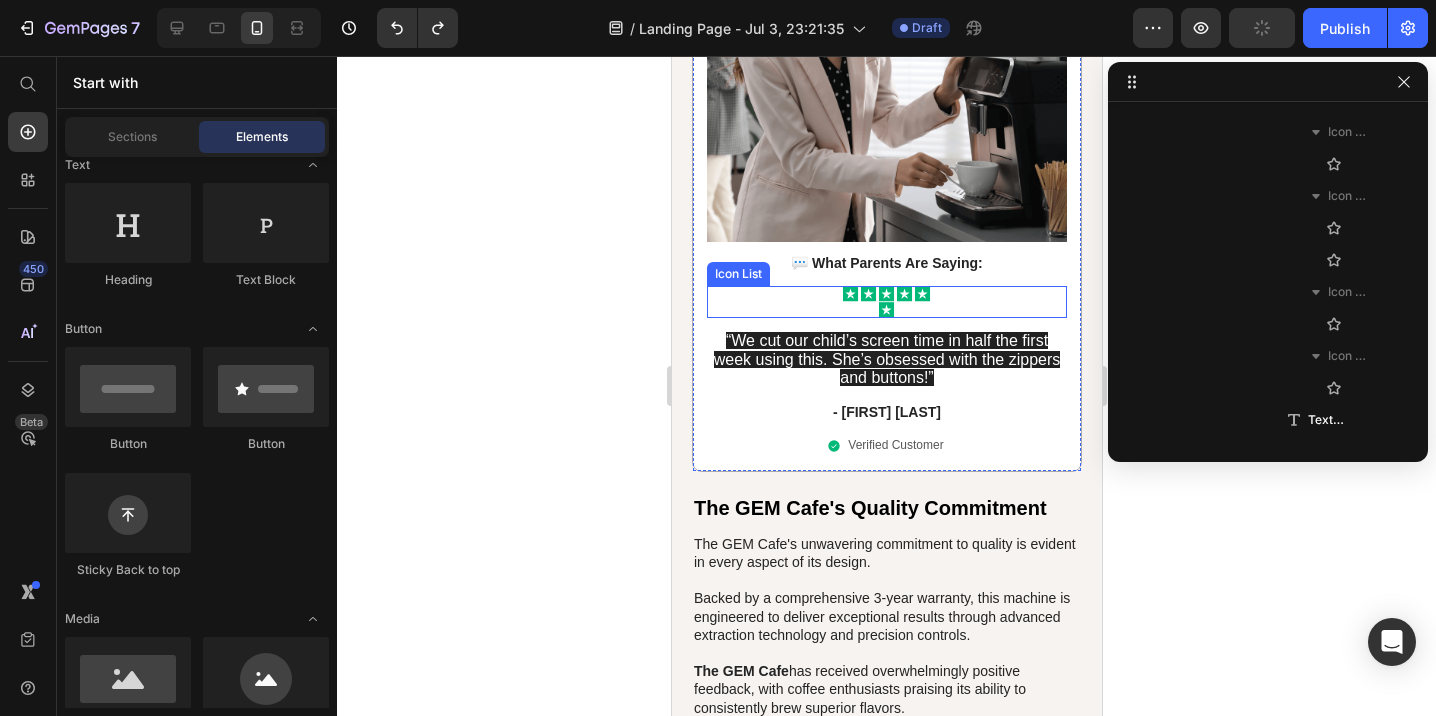 click on "Icon
Icon
Icon
Icon
Icon
Icon" at bounding box center [886, 302] 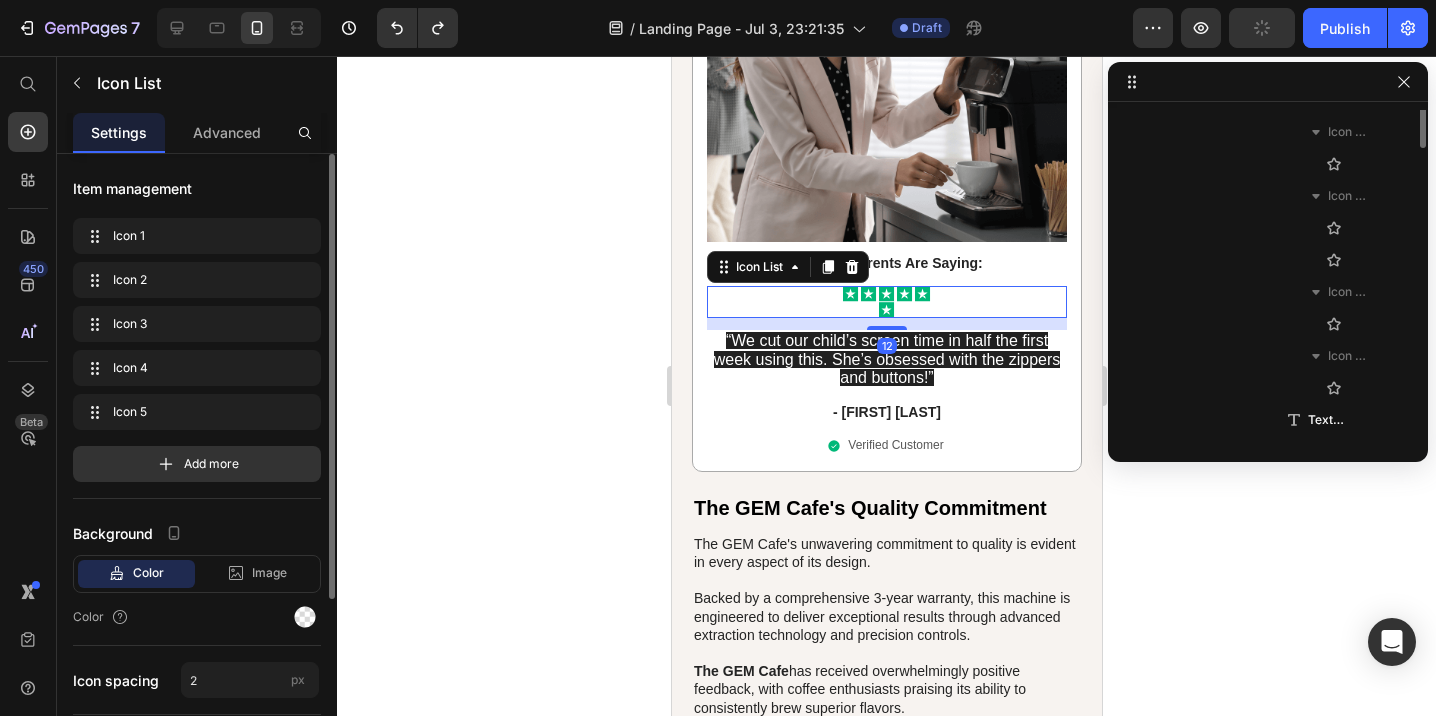scroll, scrollTop: 1018, scrollLeft: 0, axis: vertical 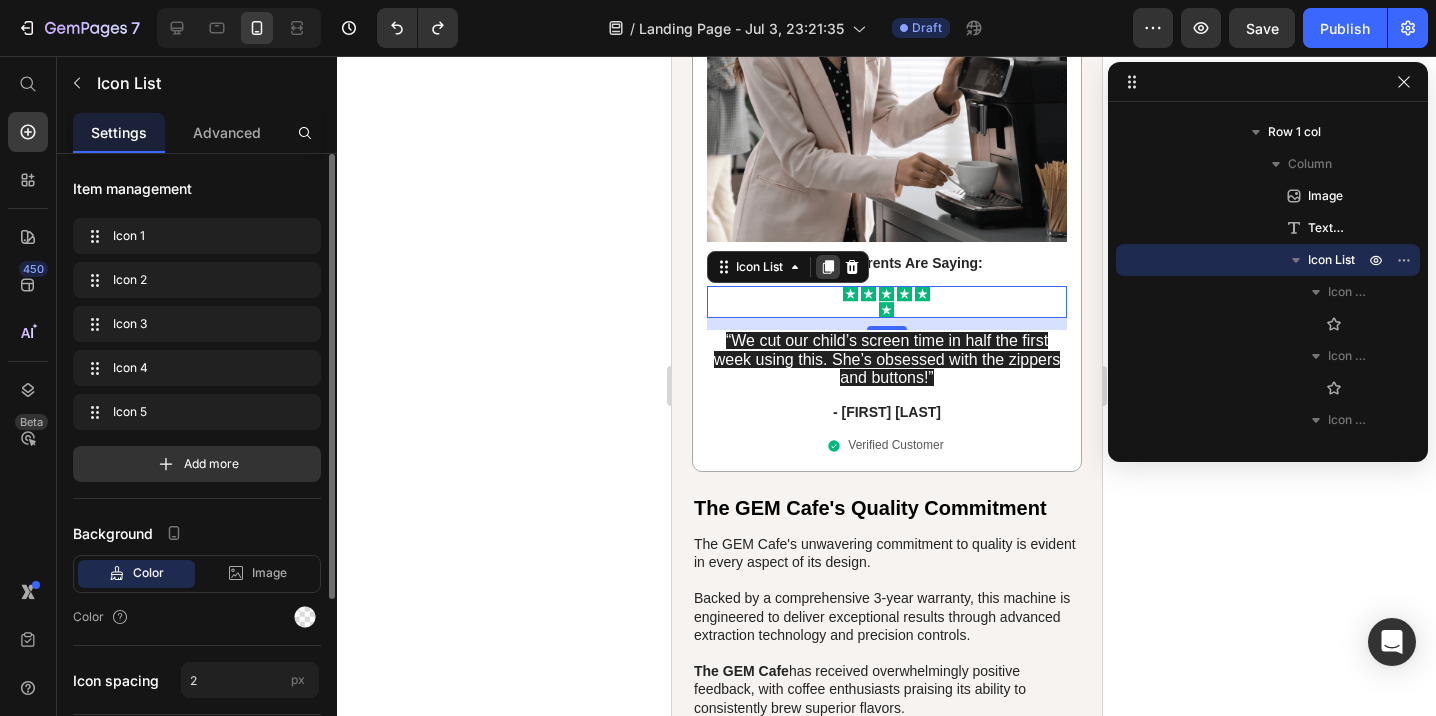 click 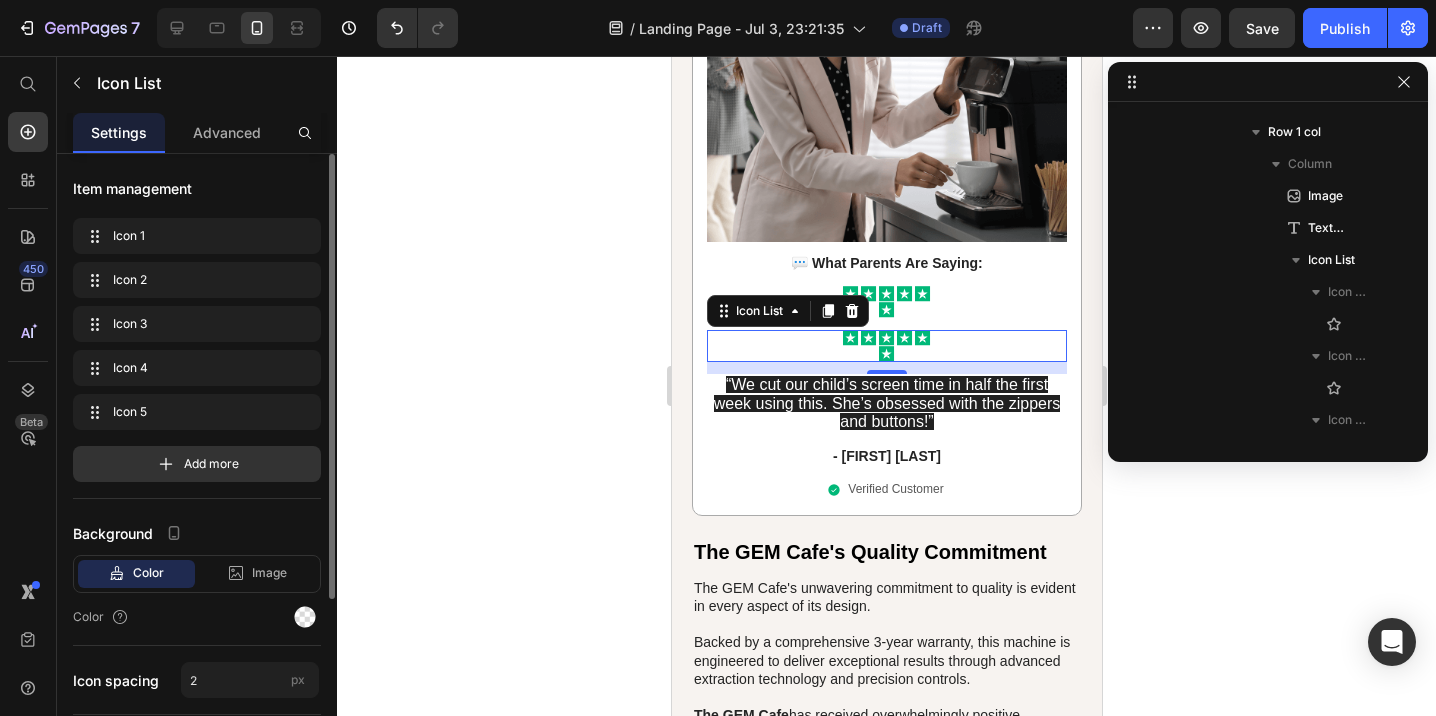 scroll, scrollTop: 1398, scrollLeft: 0, axis: vertical 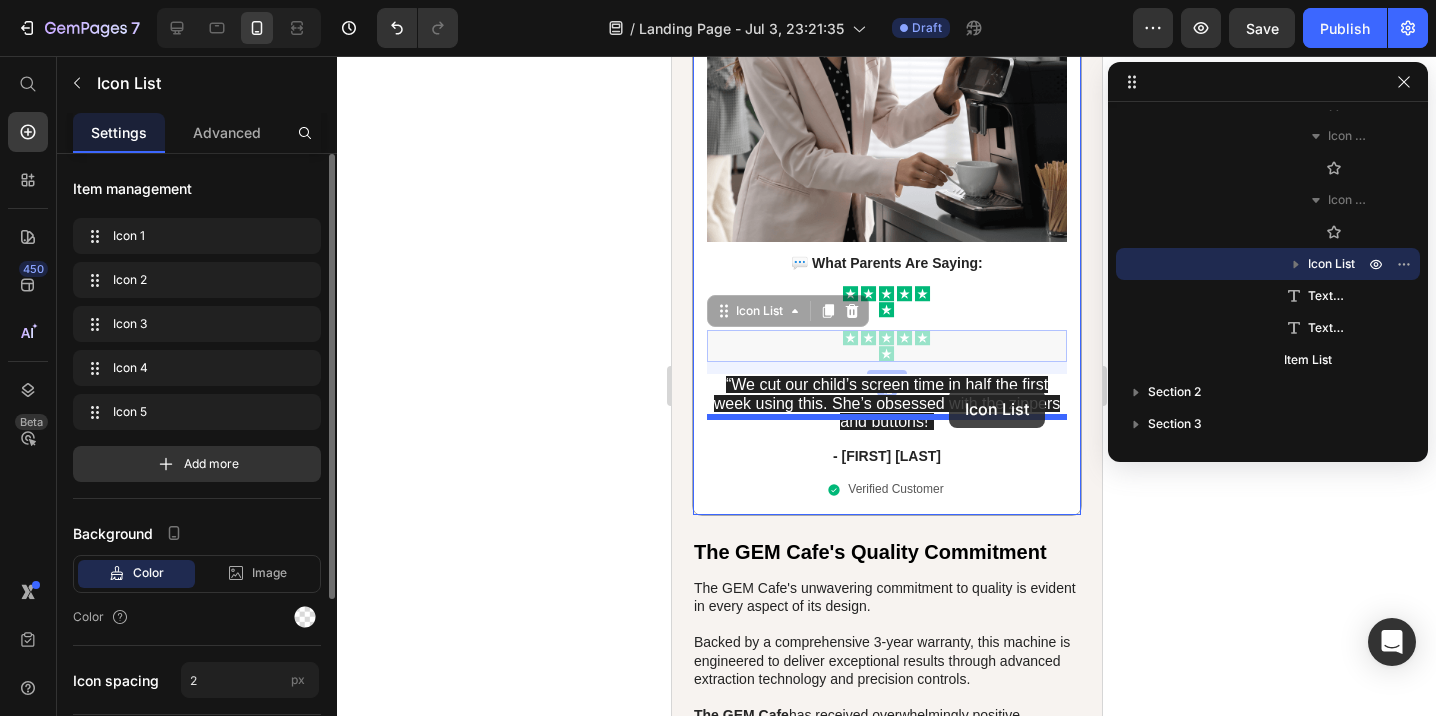drag, startPoint x: 949, startPoint y: 311, endPoint x: 948, endPoint y: 389, distance: 78.00641 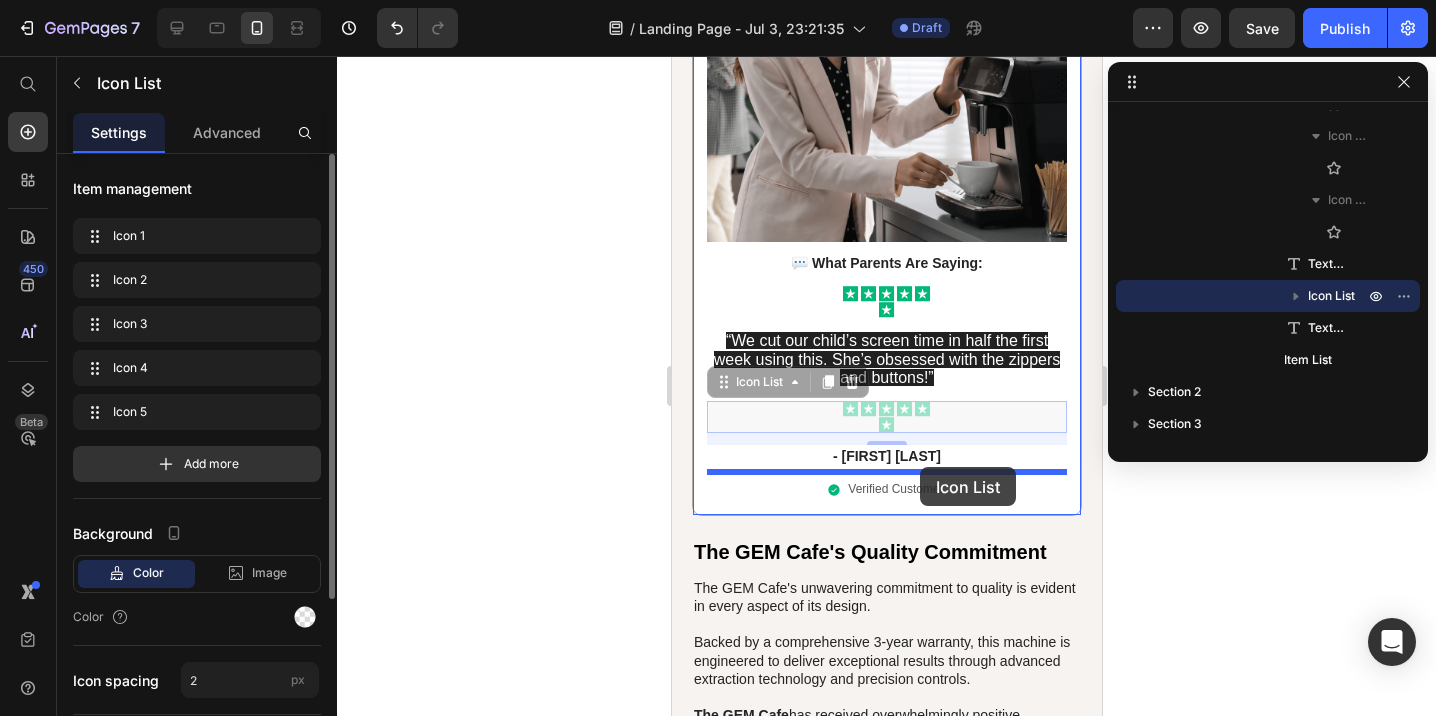 drag, startPoint x: 918, startPoint y: 390, endPoint x: 919, endPoint y: 467, distance: 77.00649 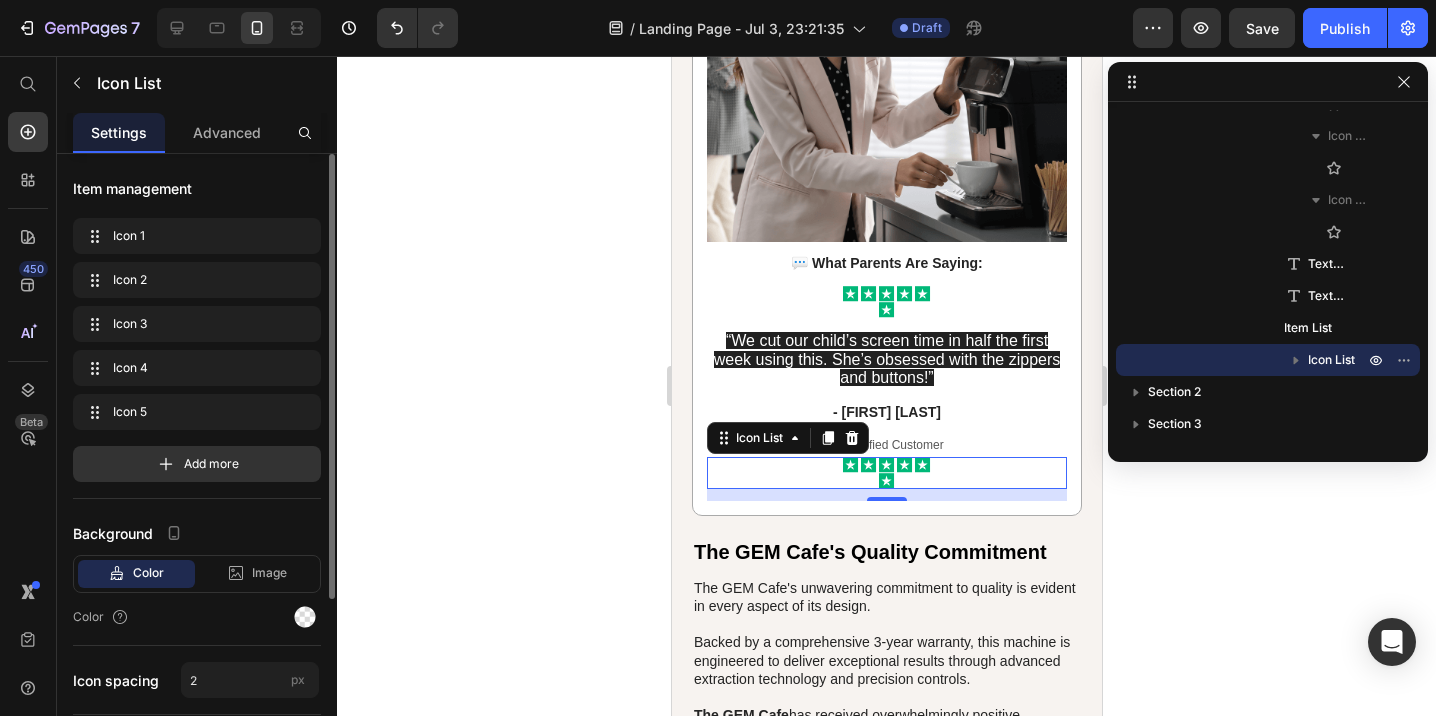 click 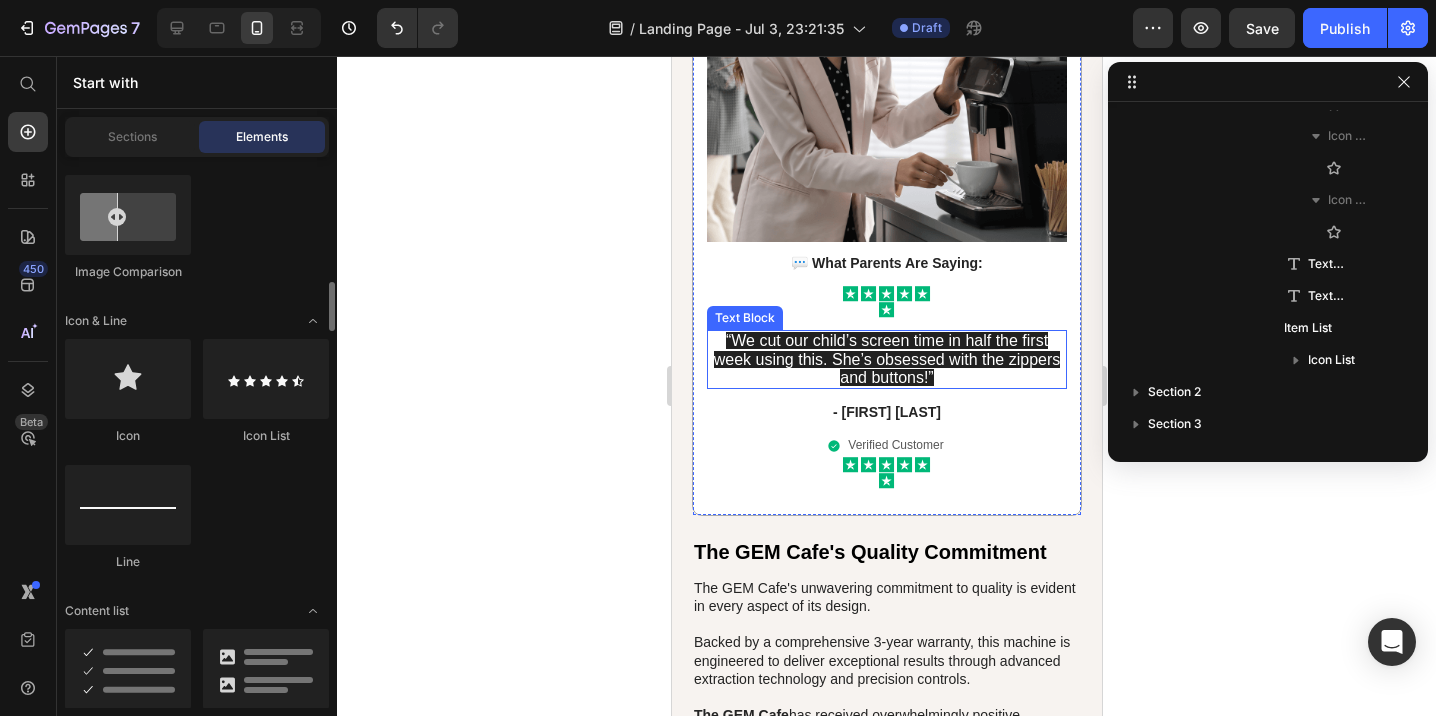 scroll, scrollTop: 1303, scrollLeft: 0, axis: vertical 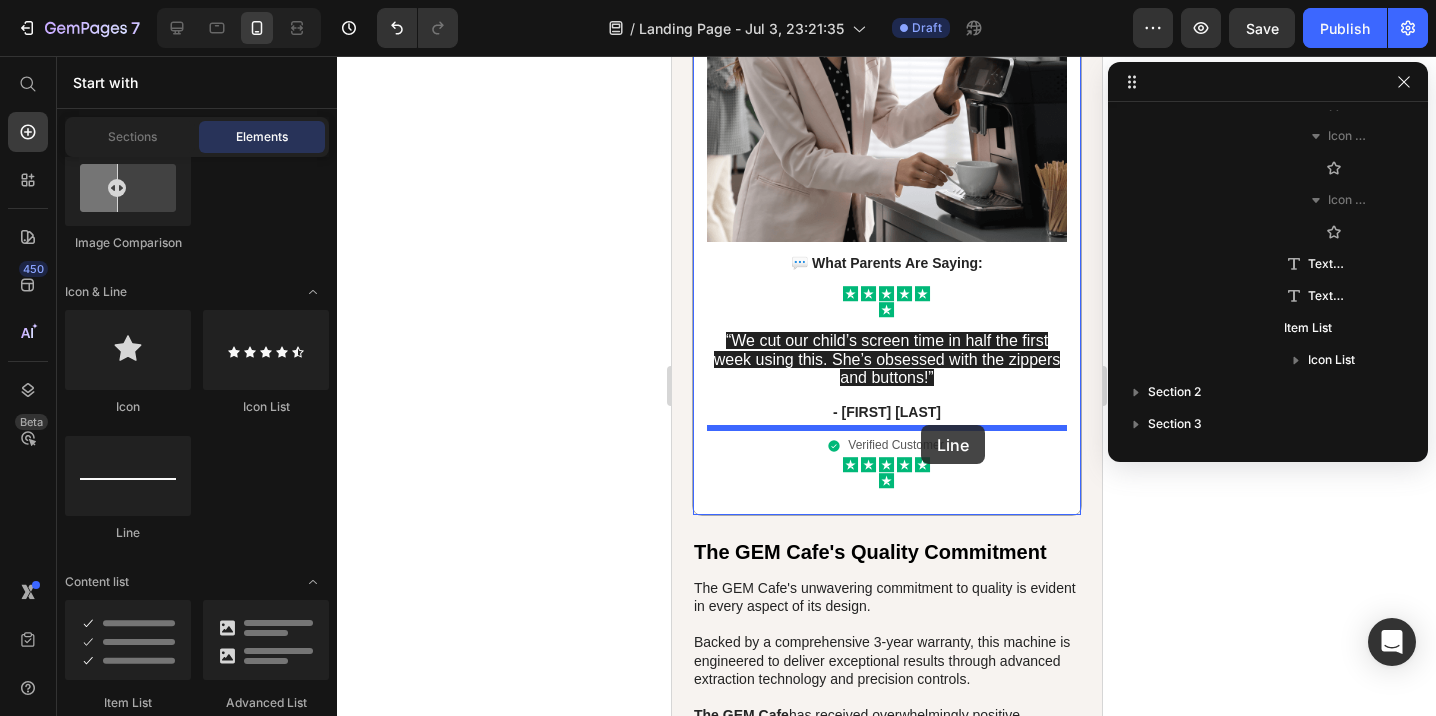 drag, startPoint x: 804, startPoint y: 541, endPoint x: 920, endPoint y: 425, distance: 164.04877 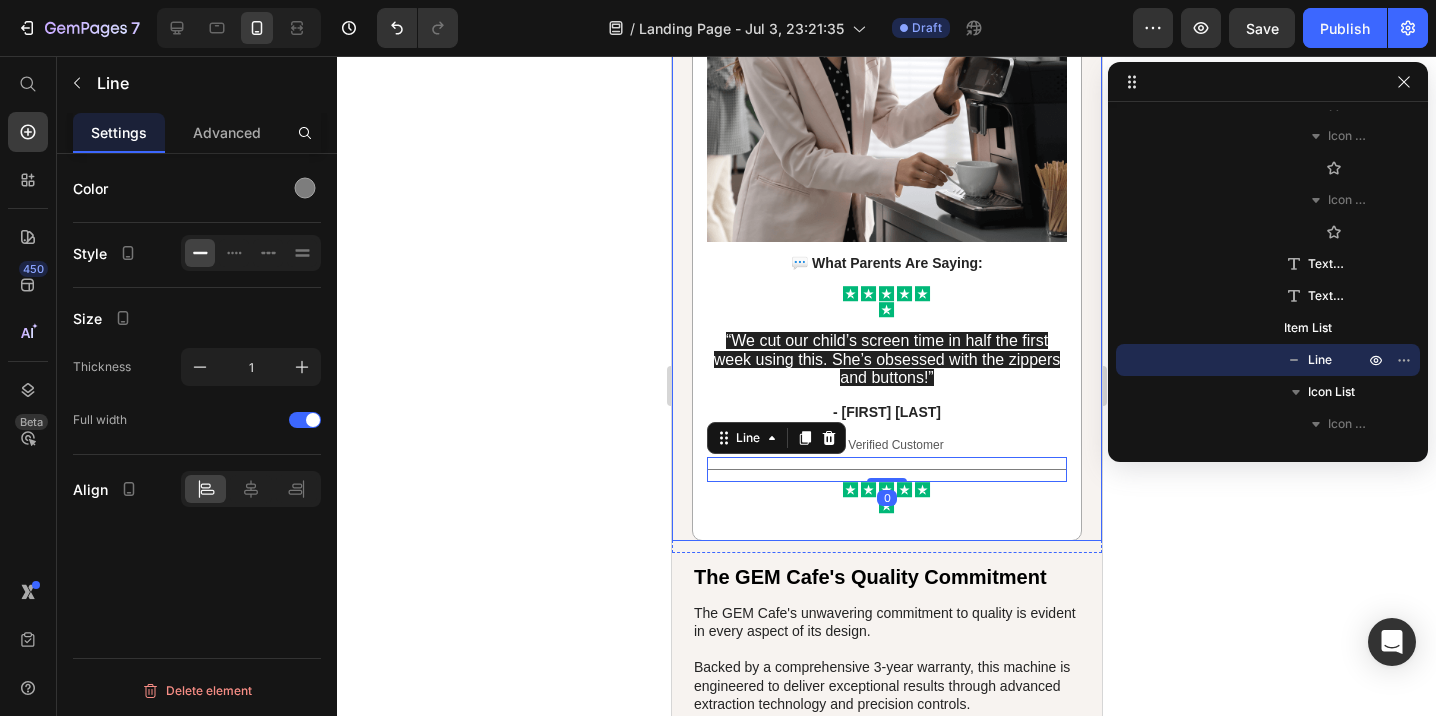 click 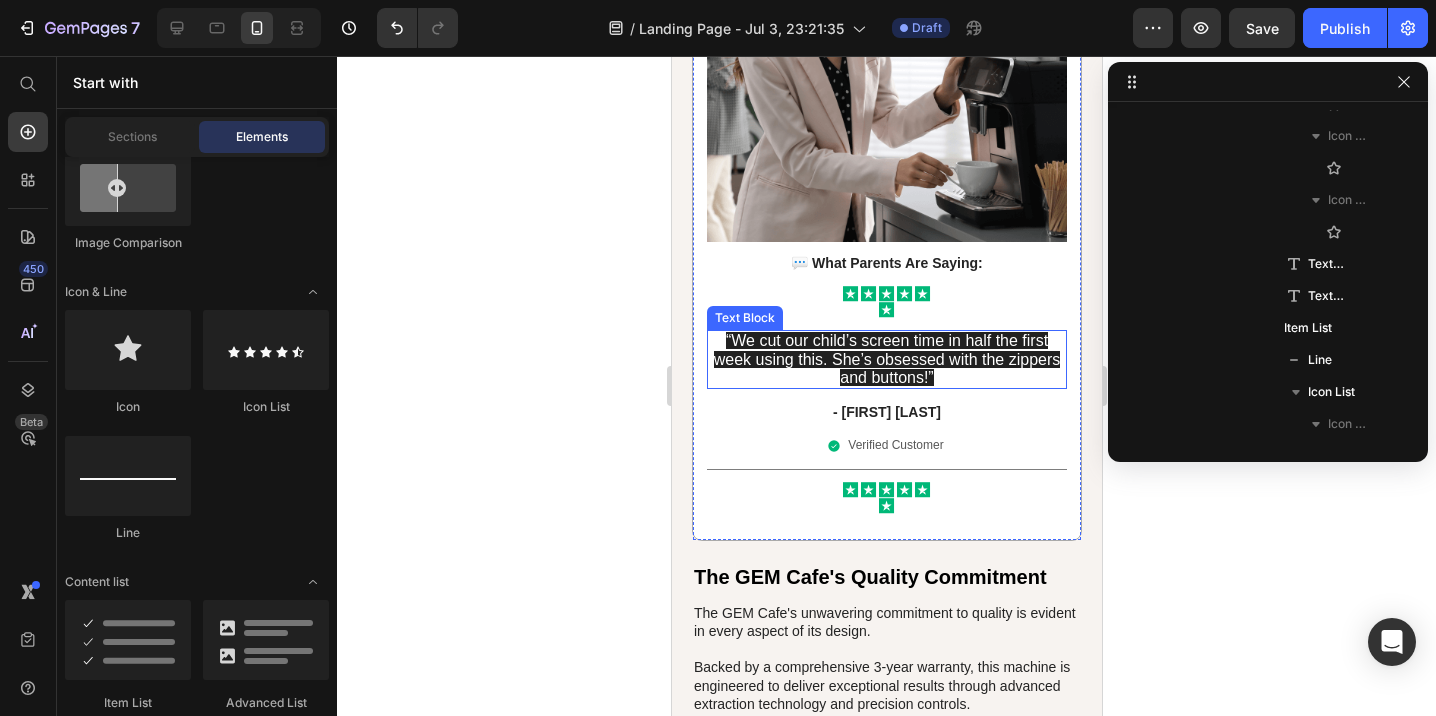click on "“We cut our child’s screen time in half the first week using this. She’s obsessed with the zippers and buttons!”" at bounding box center (886, 358) 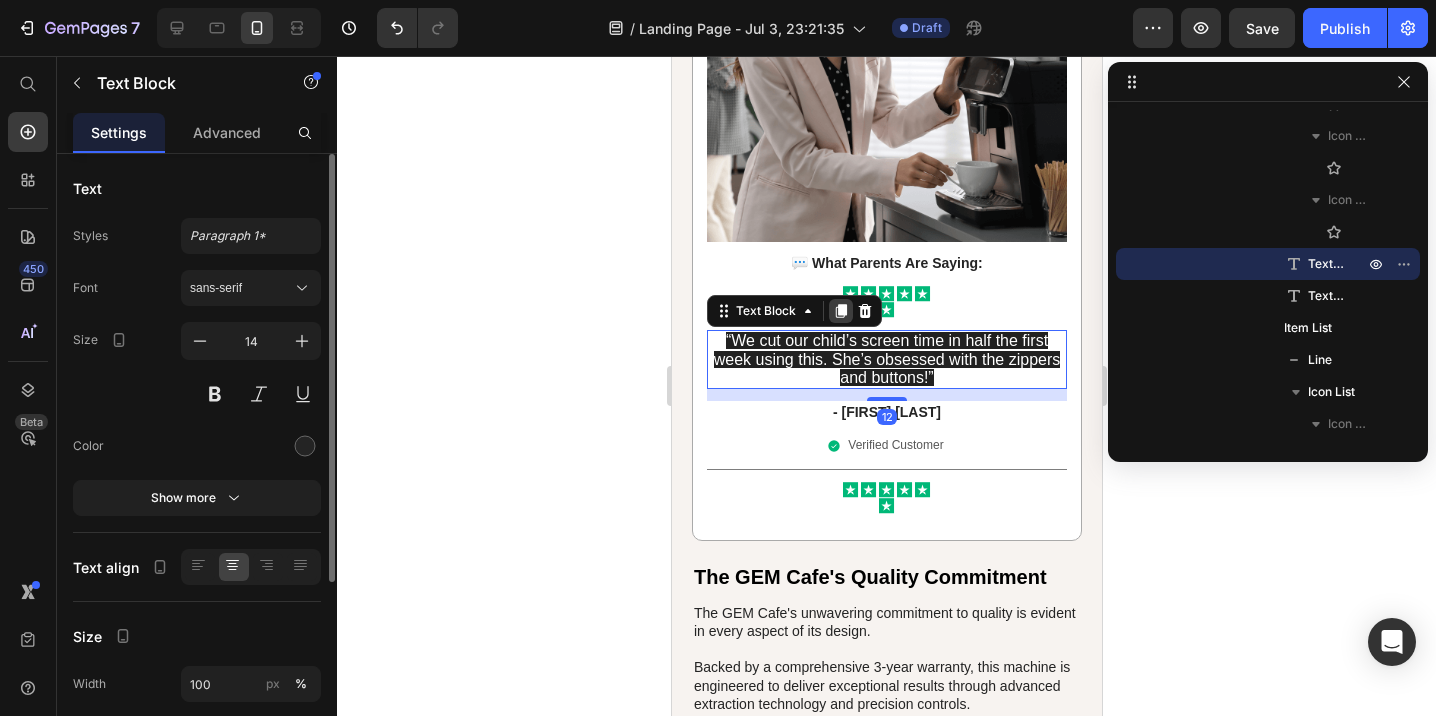 click 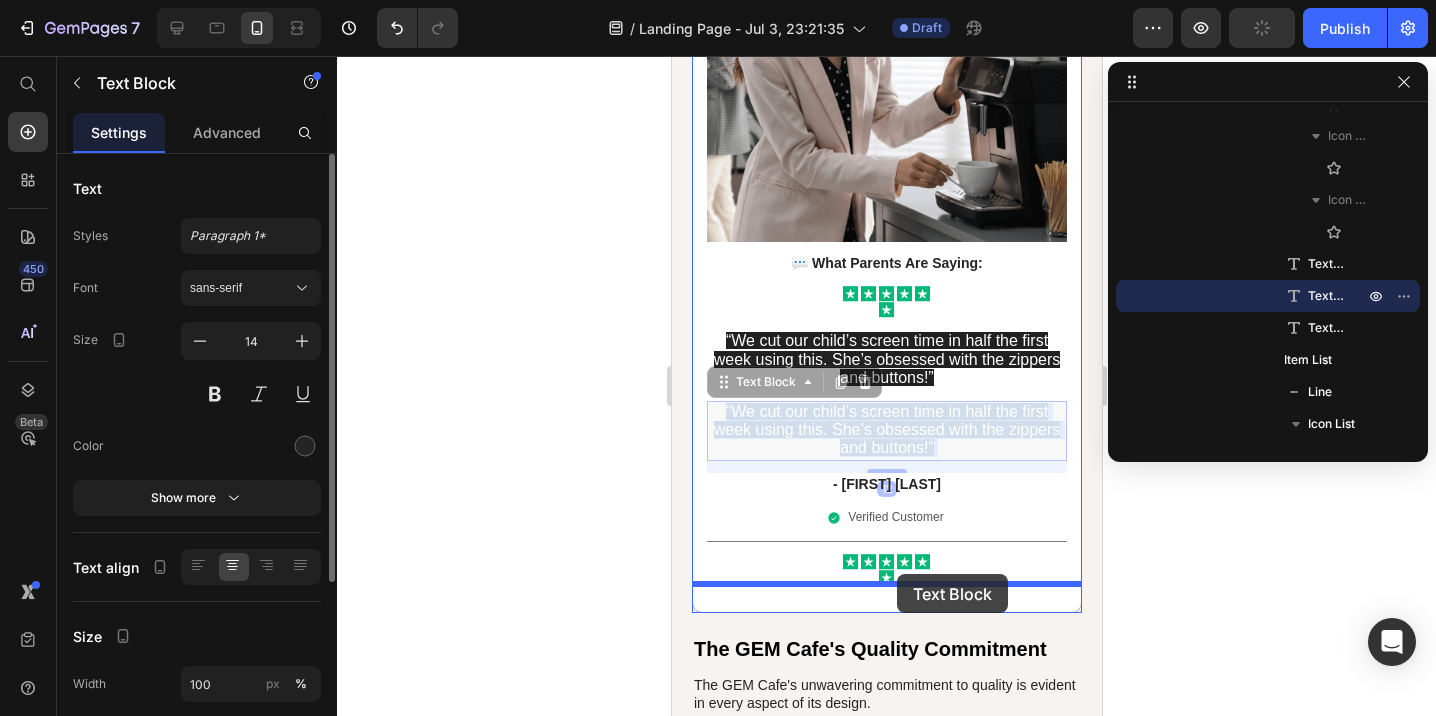 drag, startPoint x: 895, startPoint y: 399, endPoint x: 896, endPoint y: 574, distance: 175.00285 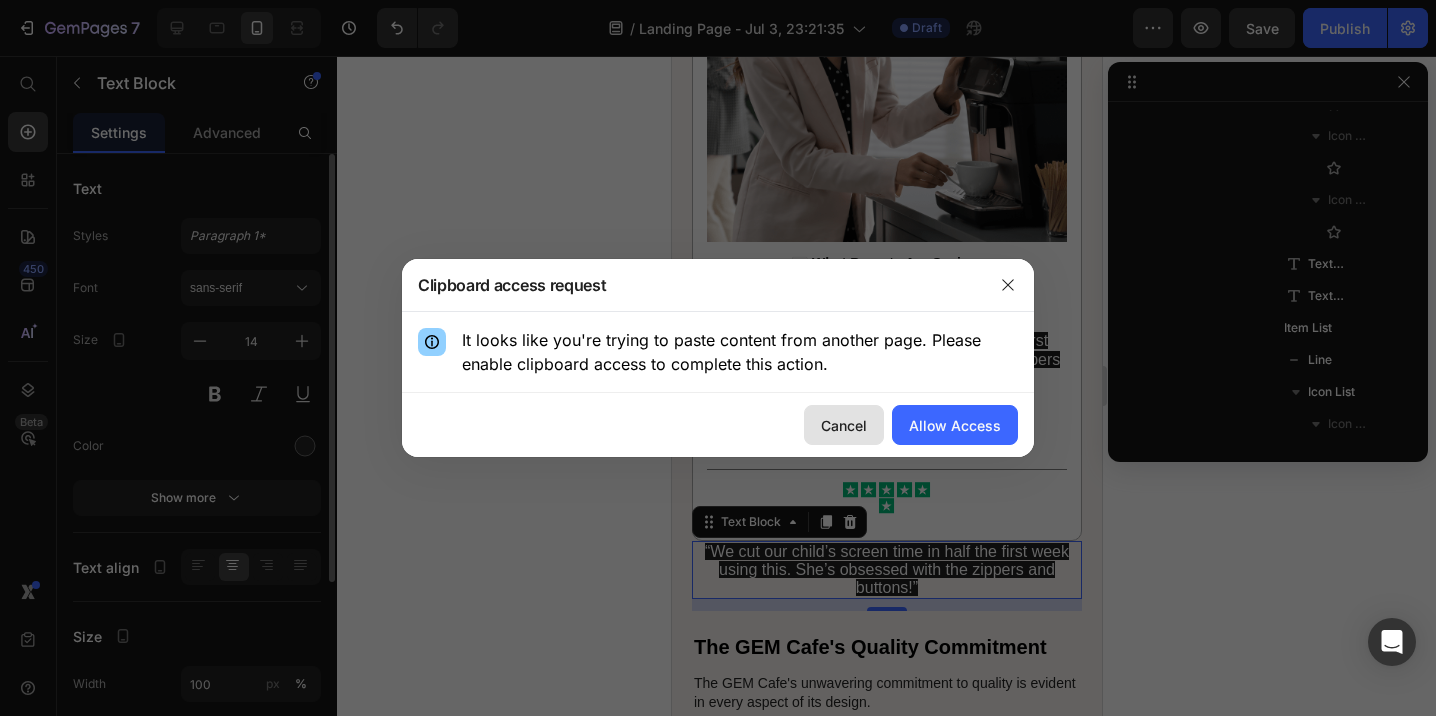 click on "Cancel" at bounding box center [844, 425] 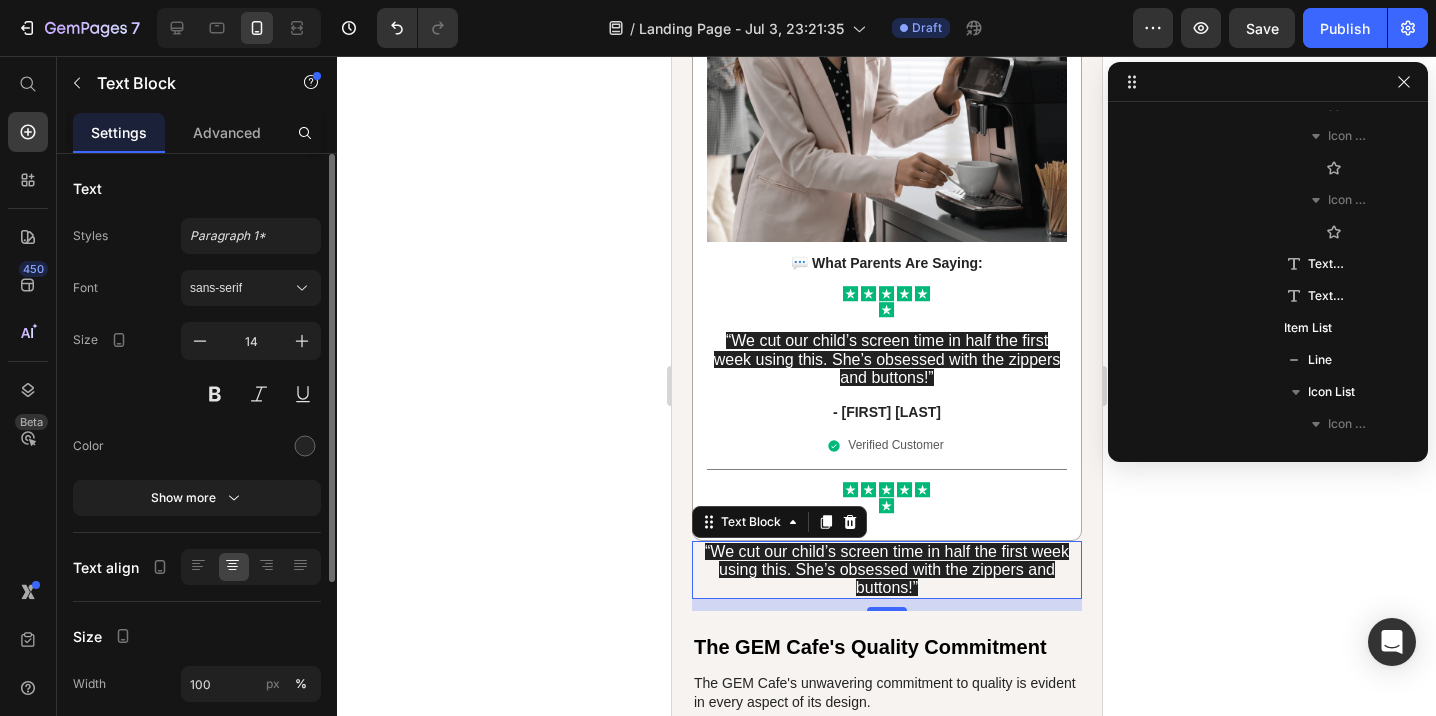 click on "“We cut our child’s screen time in half the first week using this. She’s obsessed with the zippers and buttons!”" at bounding box center [886, 570] 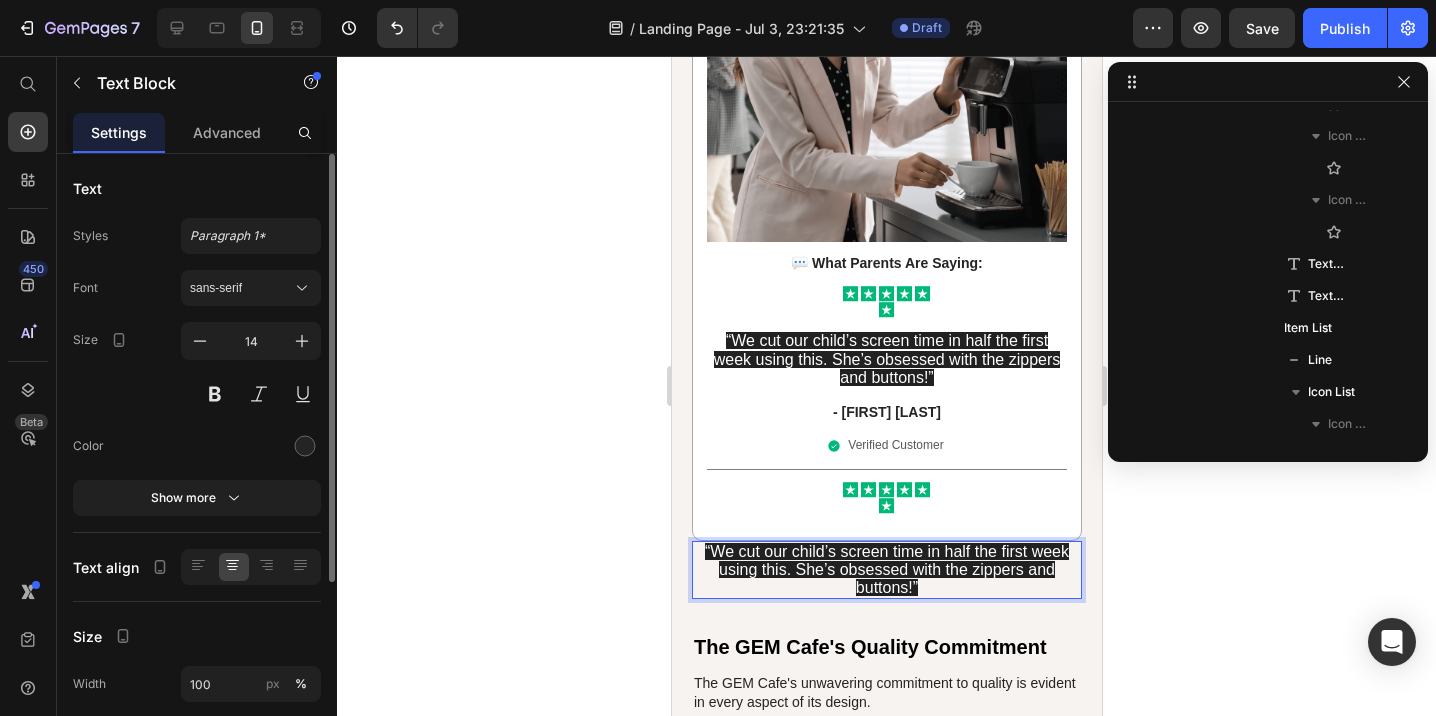 click on "“We cut our child’s screen time in half the first week using this. She’s obsessed with the zippers and buttons!”" at bounding box center (886, 569) 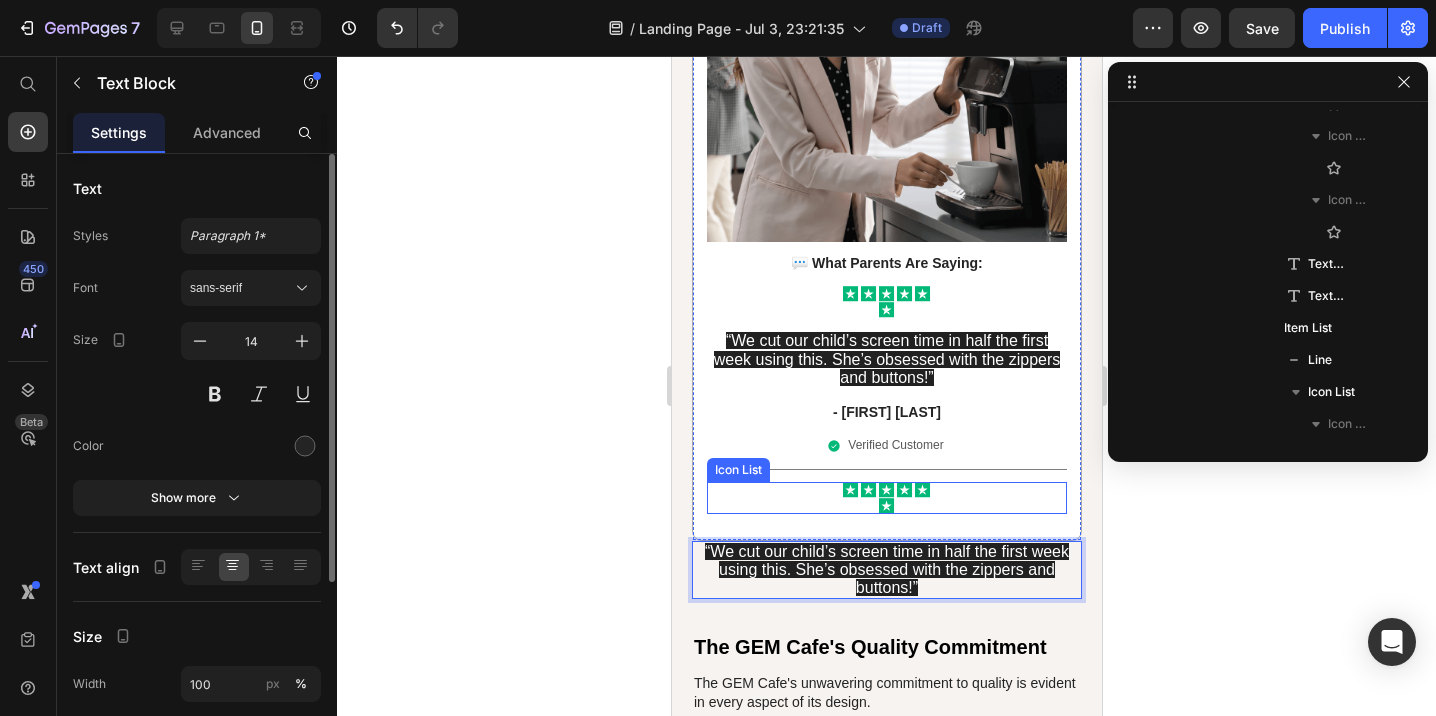 click on "Icon
Icon
Icon
Icon
Icon
Icon" at bounding box center (886, 498) 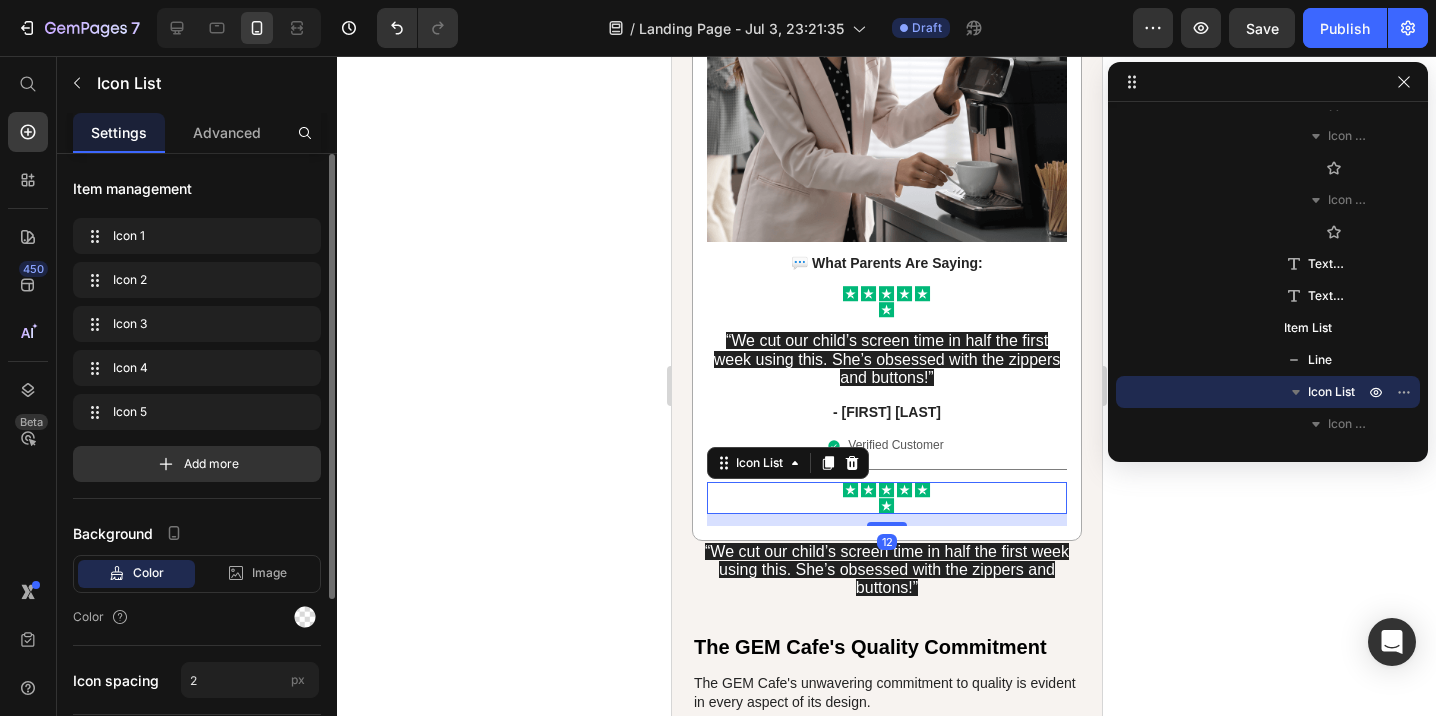 click 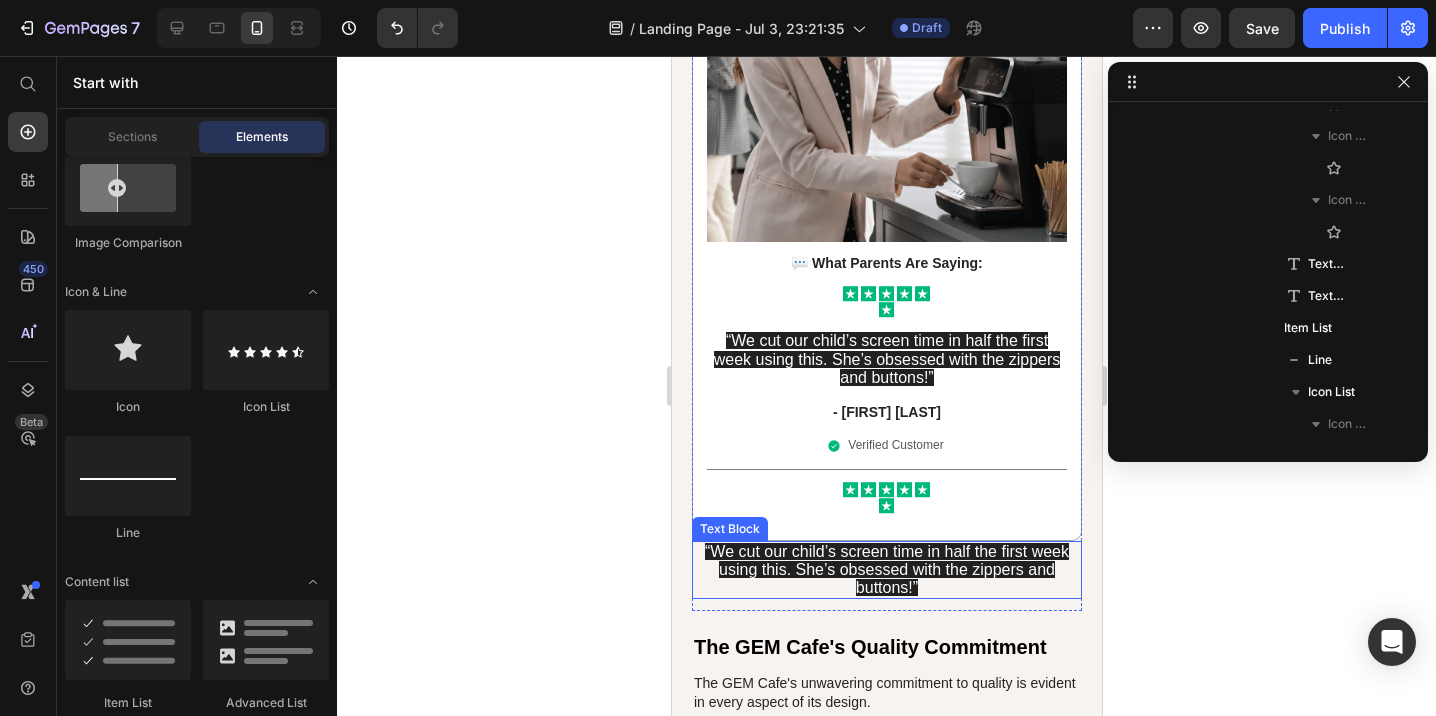 click on "“We cut our child’s screen time in half the first week using this. She’s obsessed with the zippers and buttons!”" at bounding box center (886, 569) 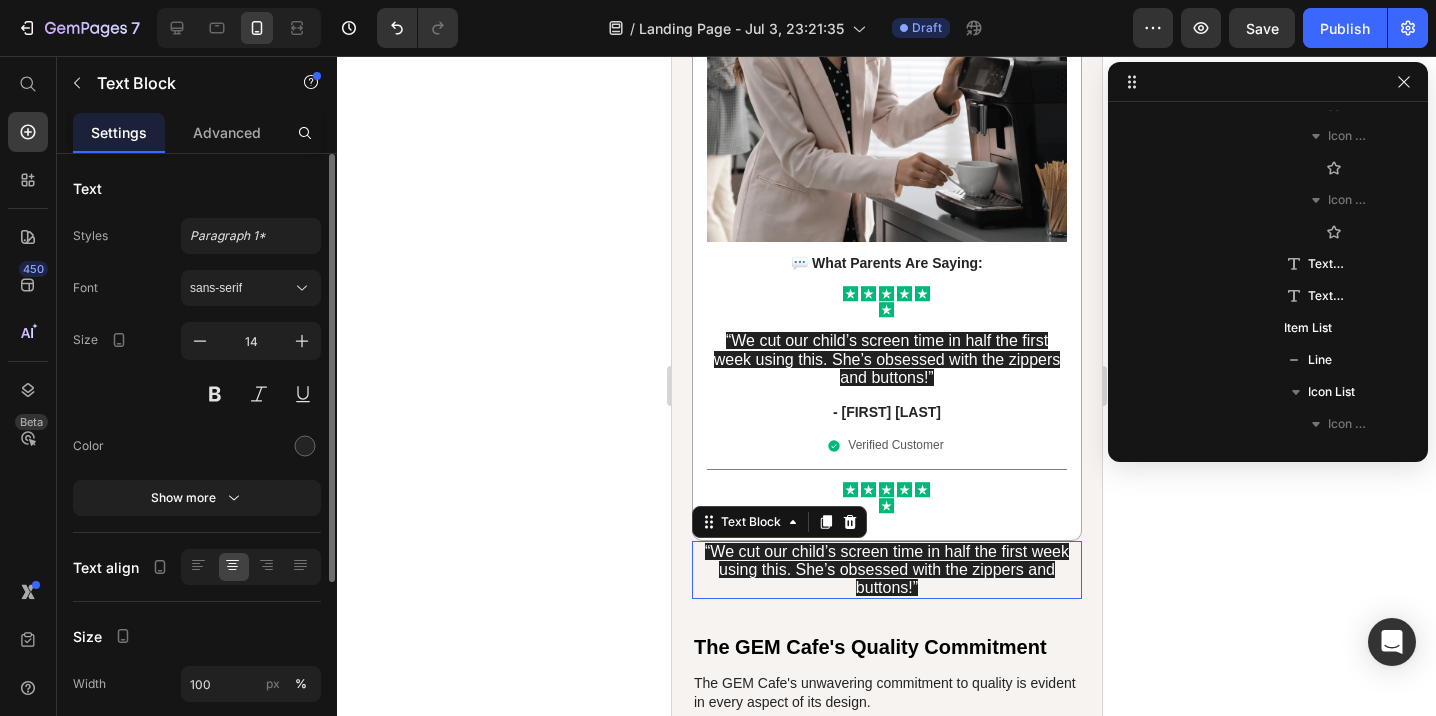 scroll, scrollTop: 1814, scrollLeft: 0, axis: vertical 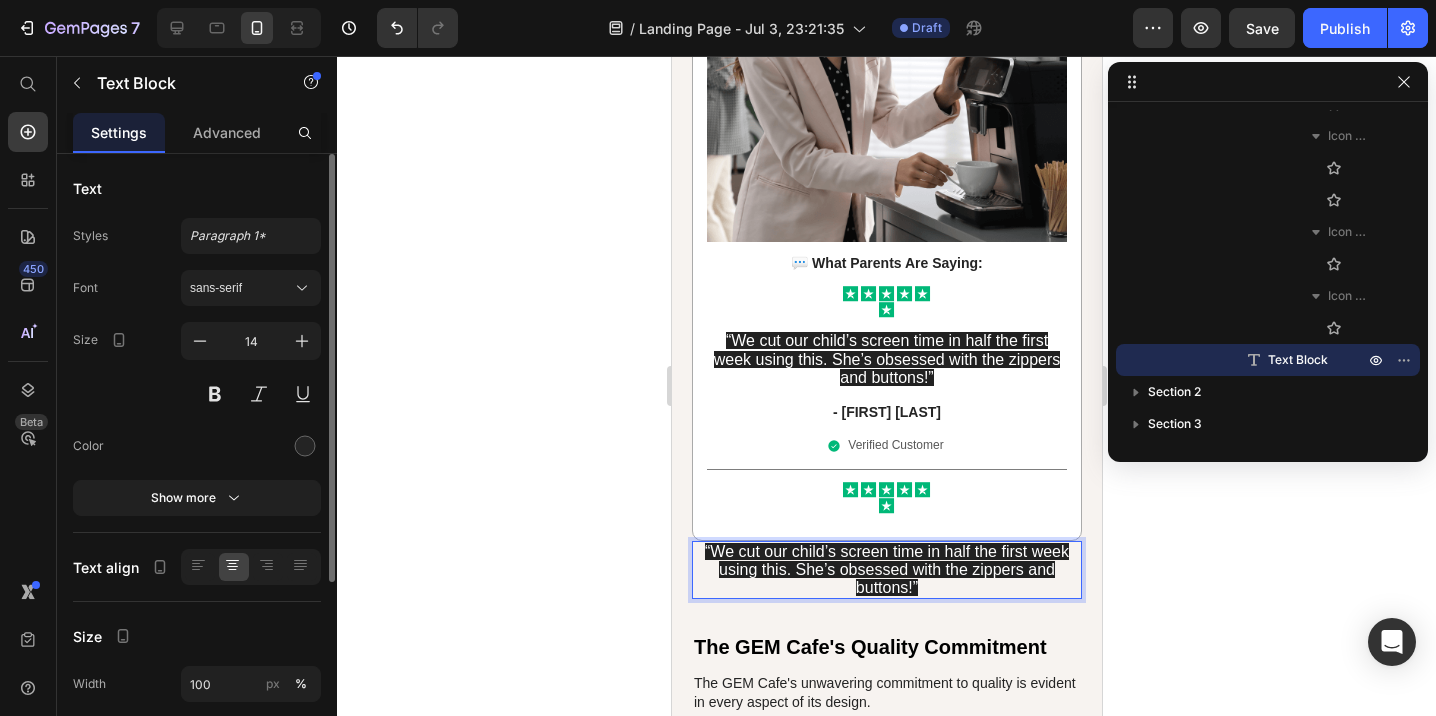 click on "“We cut our child’s screen time in half the first week using this. She’s obsessed with the zippers and buttons!”" at bounding box center (886, 569) 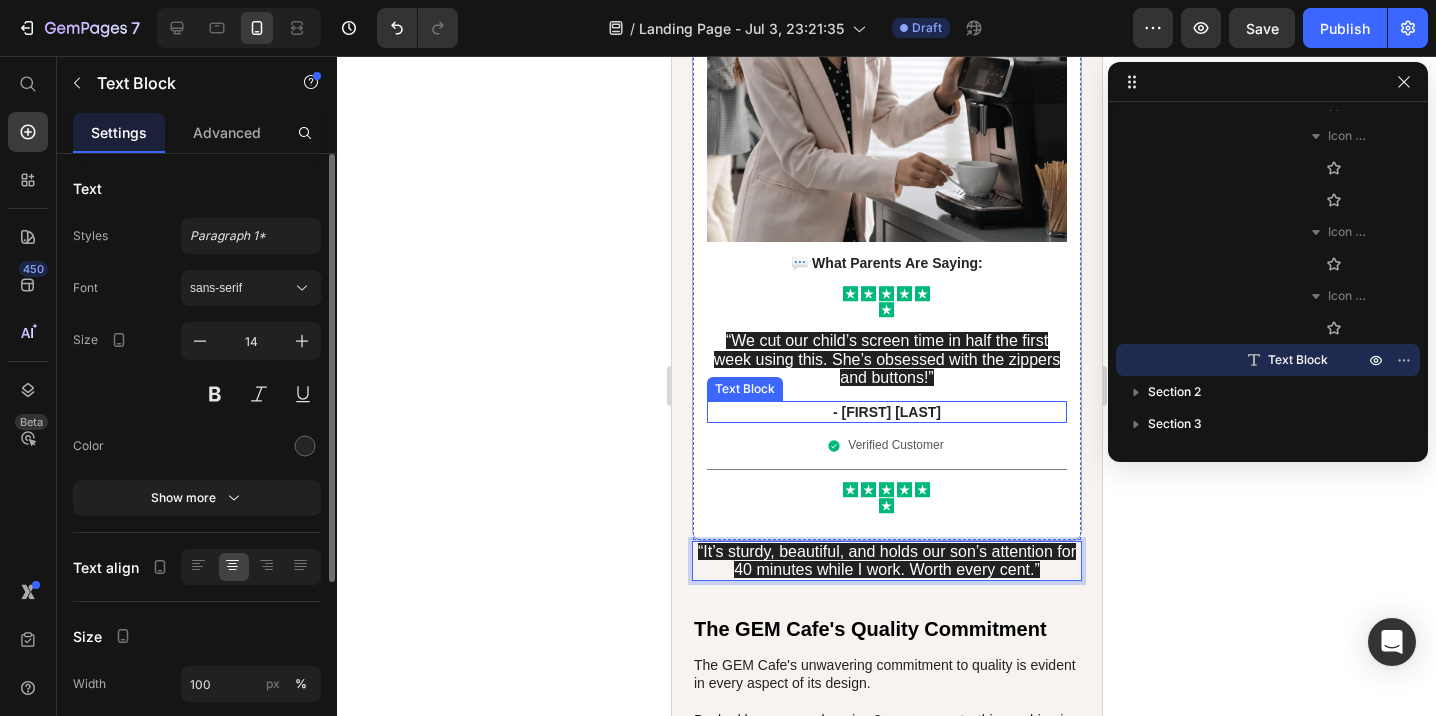 click on "- [FIRST] [LAST]" at bounding box center [886, 412] 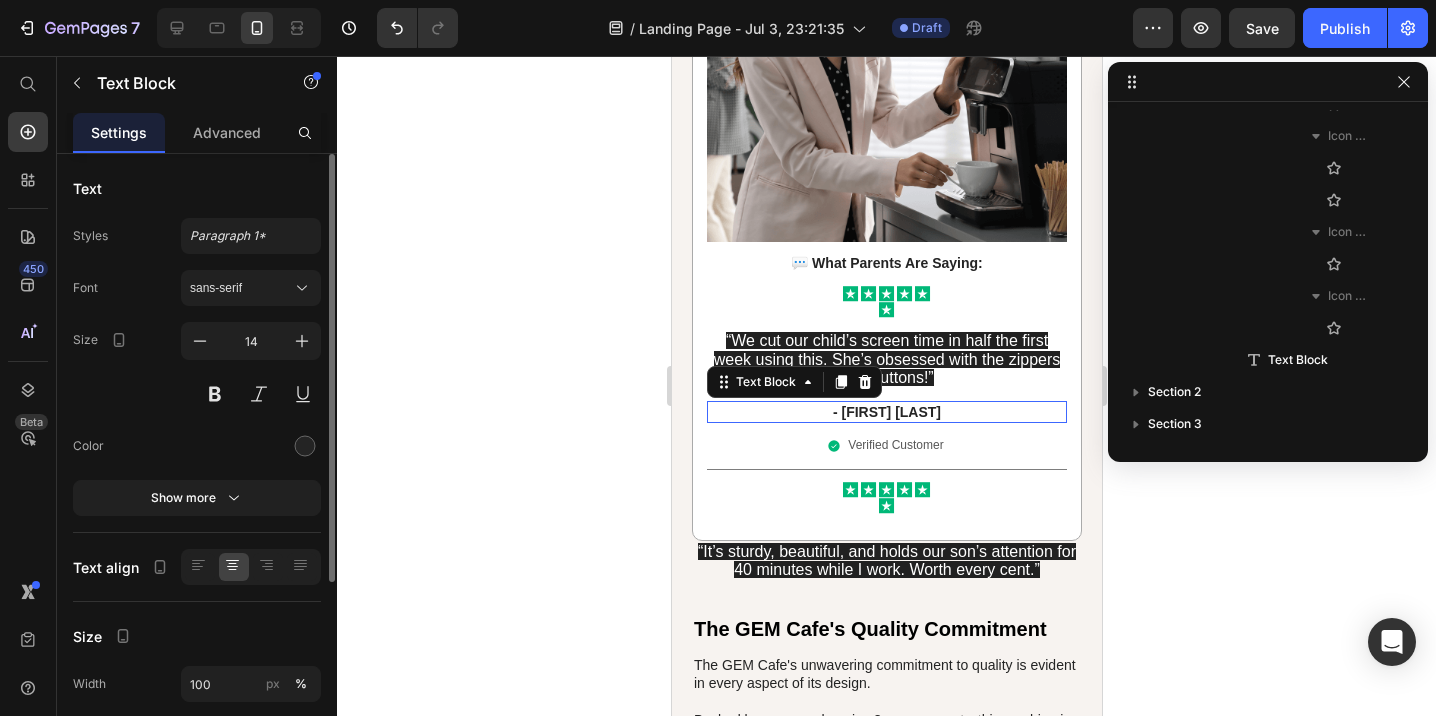 scroll, scrollTop: 1434, scrollLeft: 0, axis: vertical 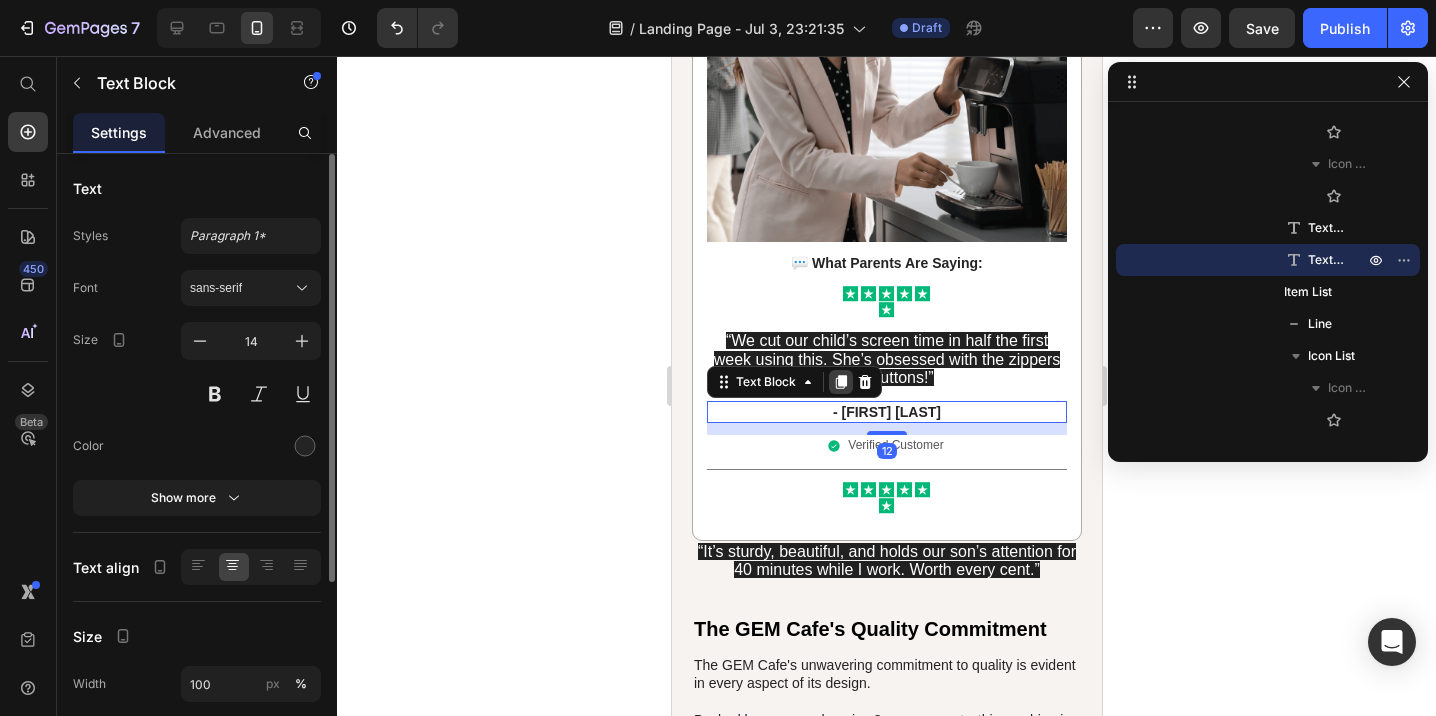 click 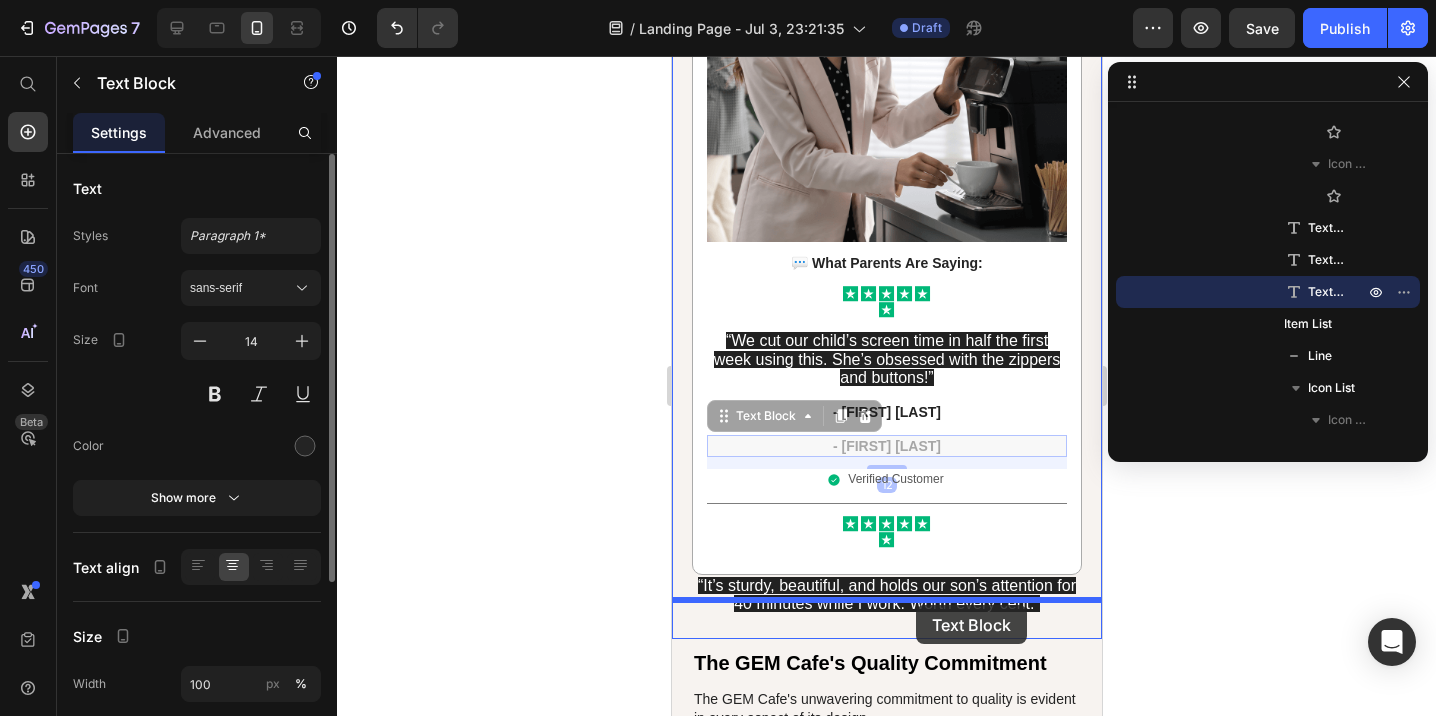 drag, startPoint x: 901, startPoint y: 421, endPoint x: 915, endPoint y: 605, distance: 184.53185 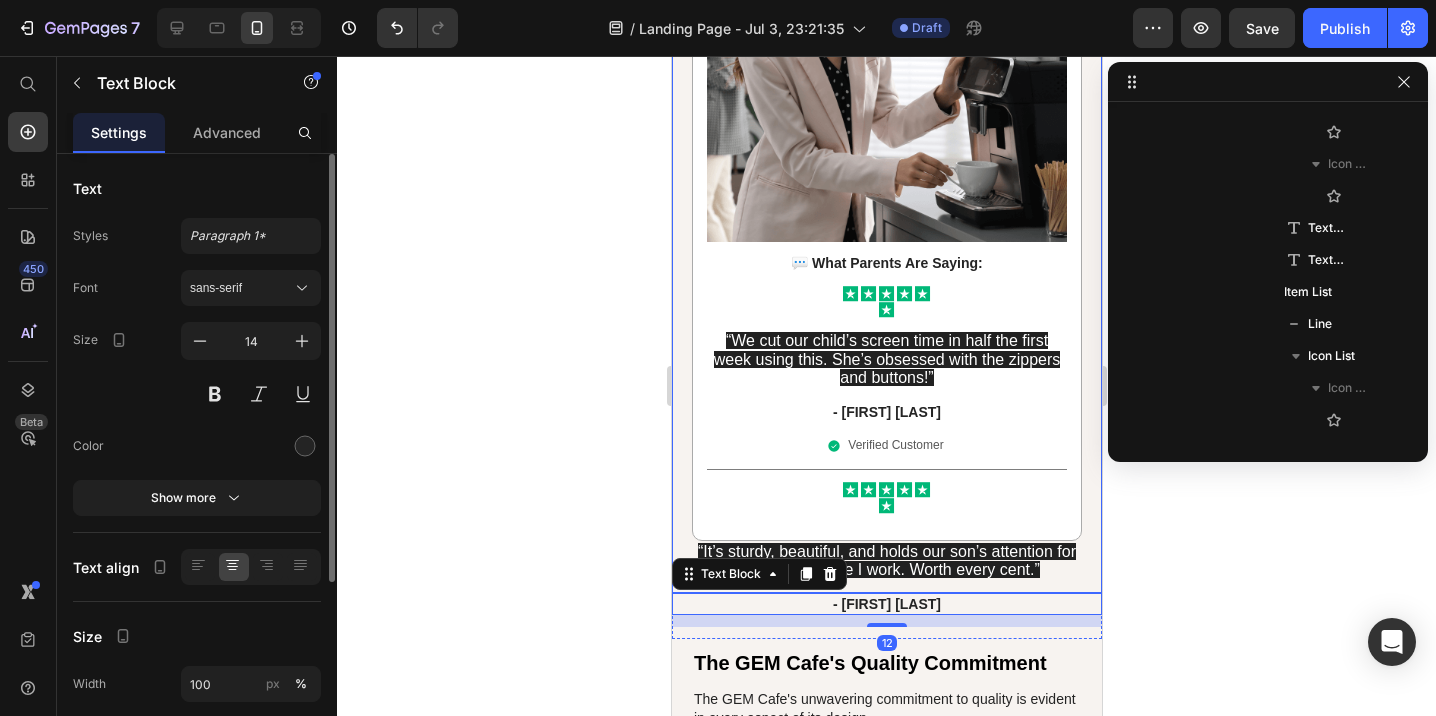 click 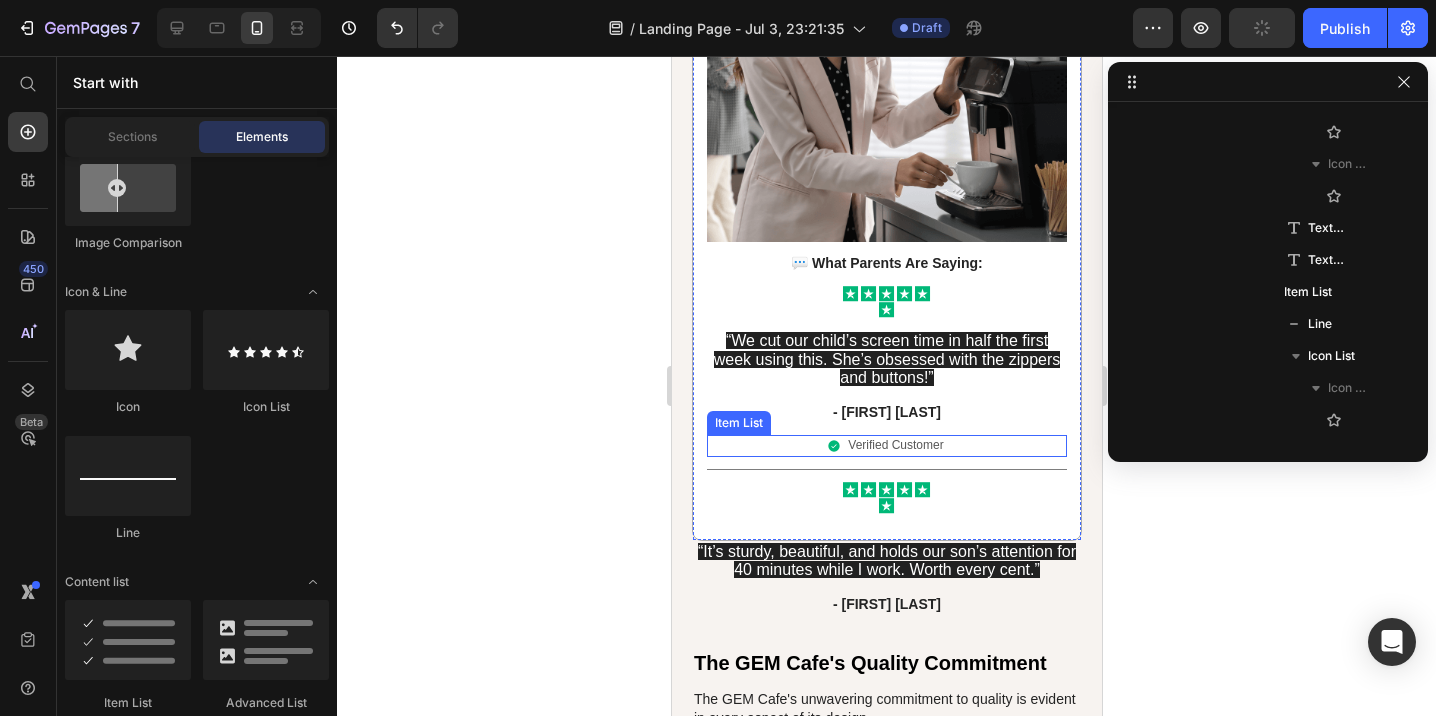 click on "Verified Customer" at bounding box center (894, 446) 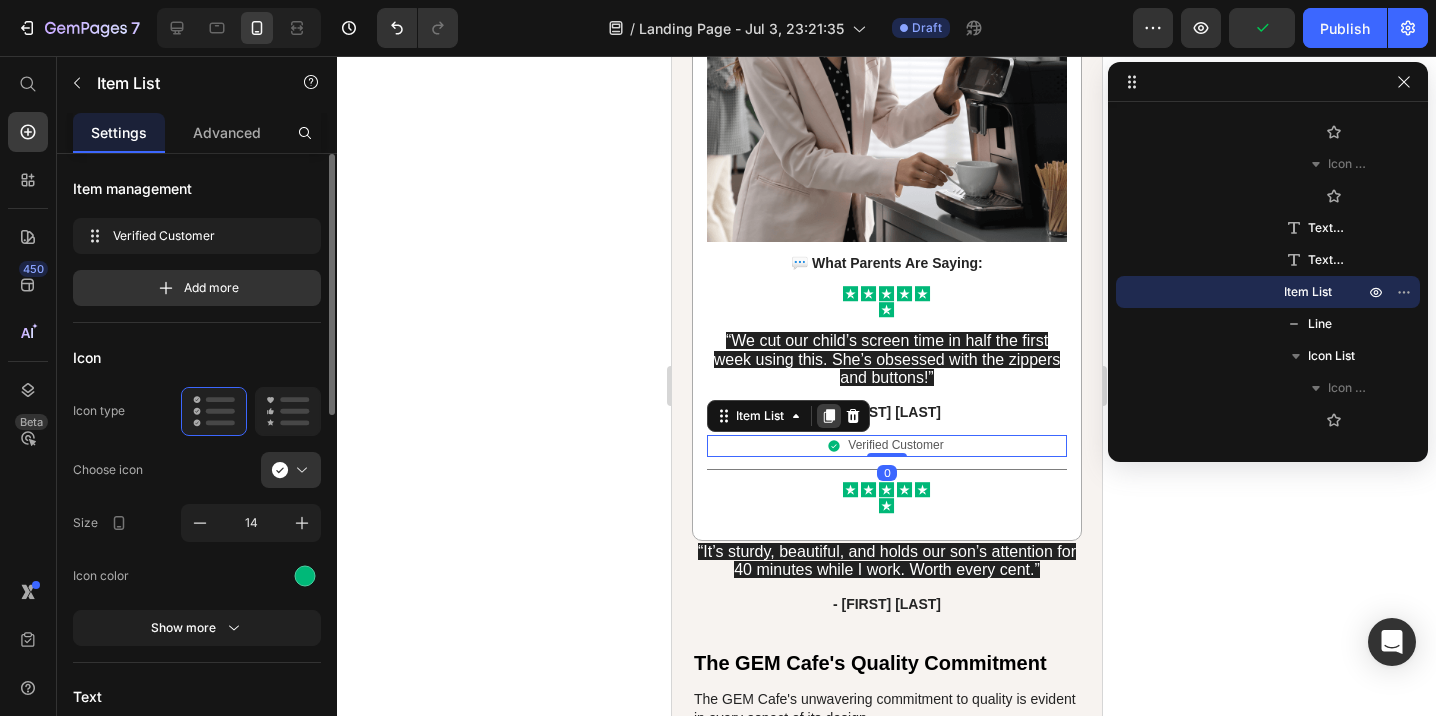 click 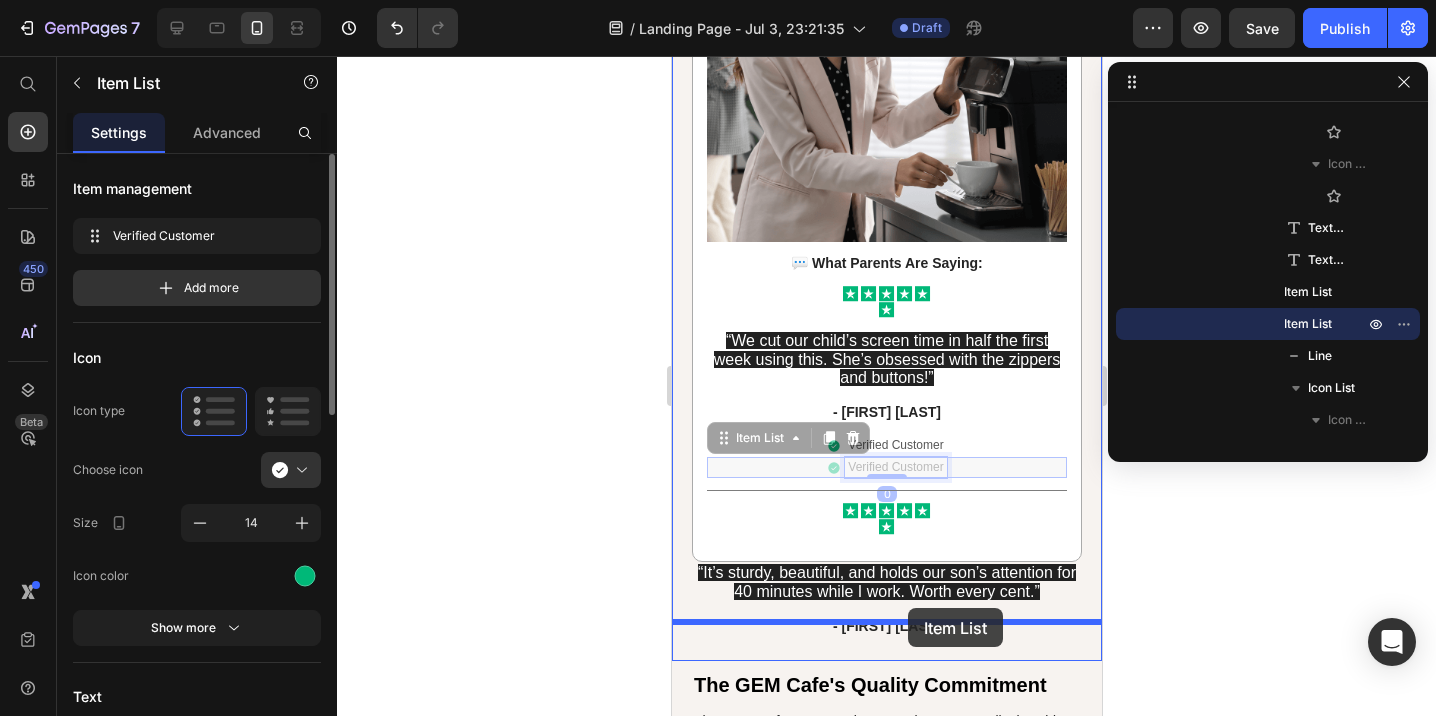 drag, startPoint x: 892, startPoint y: 438, endPoint x: 907, endPoint y: 608, distance: 170.66048 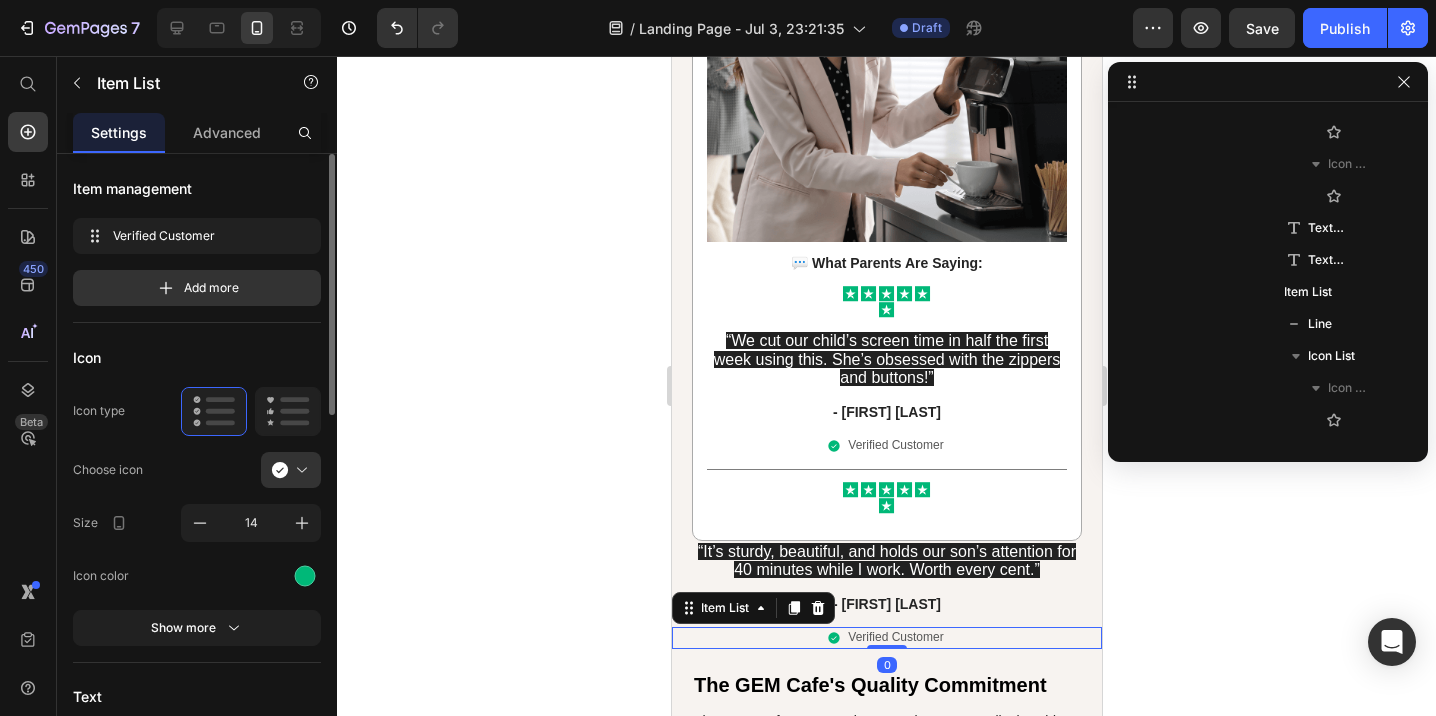 click 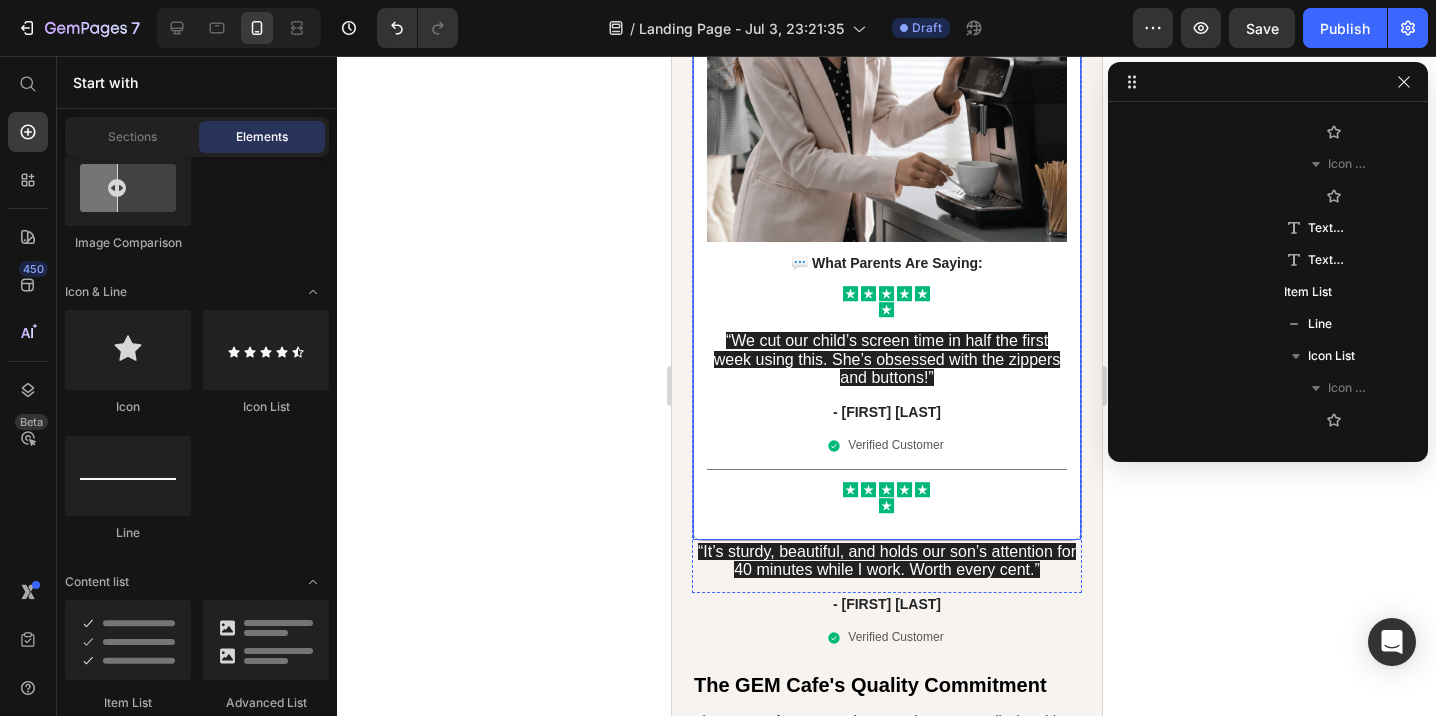 click on "Image 💬 What Parents Are Saying: Text Block
Icon
Icon
Icon
Icon
Icon
Icon Icon List “We cut our child’s screen time in half the first week using this. She’s obsessed with the zippers and buttons!” Text Block - [FIRST] [LAST] Text Block
Verified Customer Item List                Title Line
Icon
Icon
Icon
Icon
Icon
Icon Icon List Row" at bounding box center [886, 204] 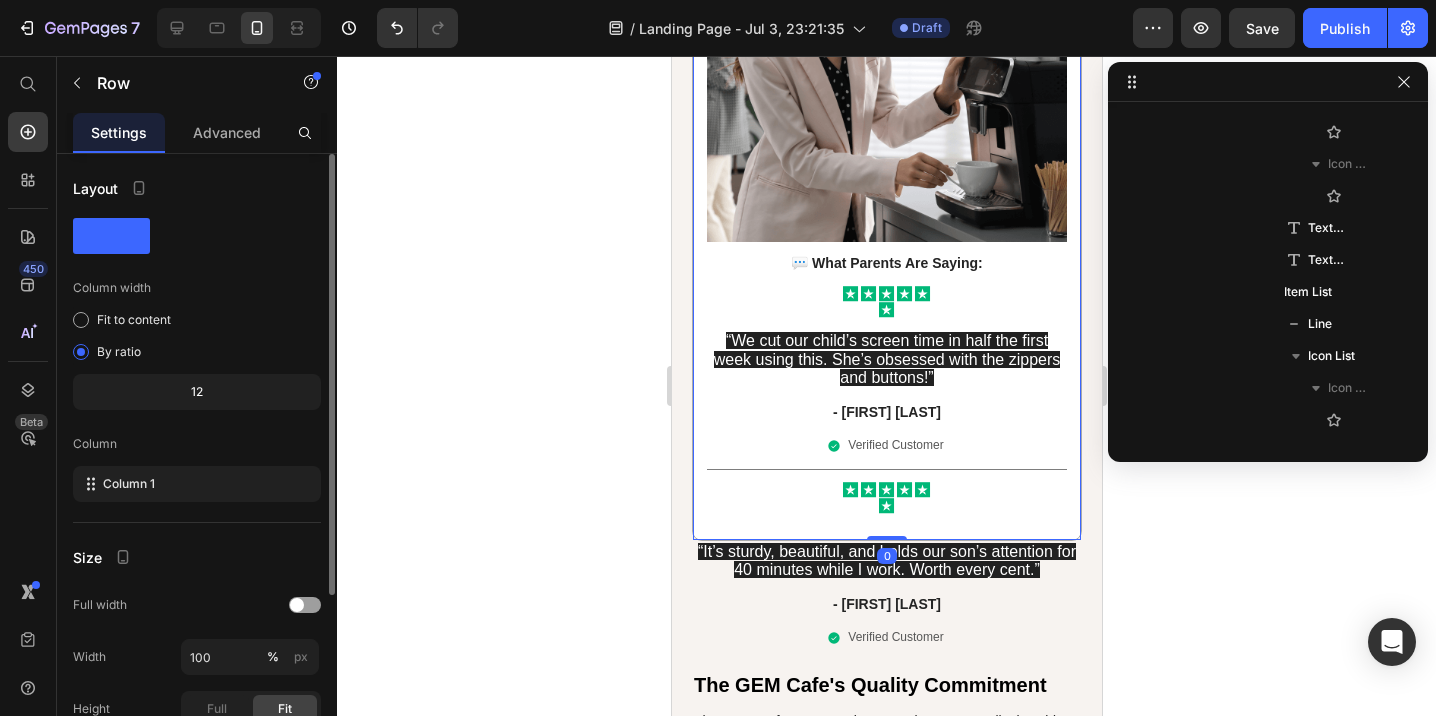 scroll, scrollTop: 890, scrollLeft: 0, axis: vertical 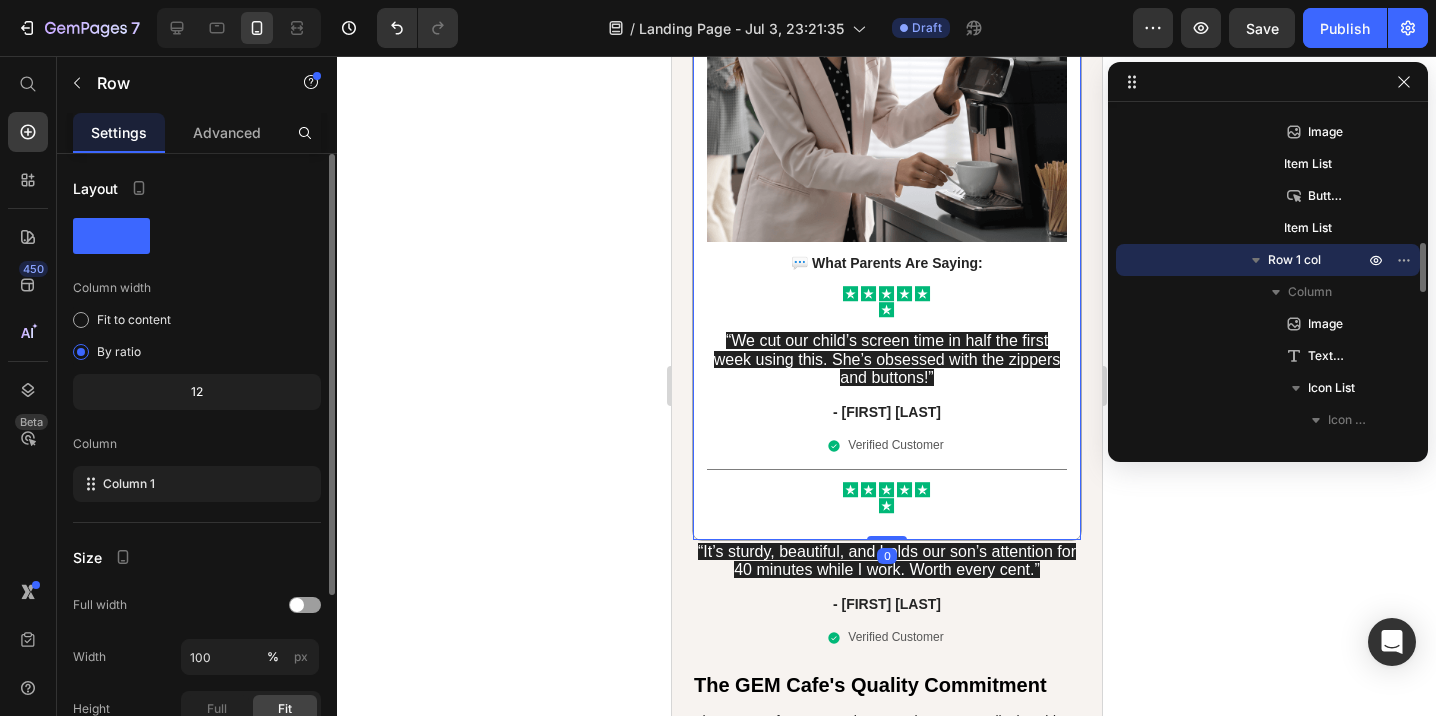 click on "Image 💬 What Parents Are Saying: Text Block
Icon
Icon
Icon
Icon
Icon
Icon Icon List “We cut our child’s screen time in half the first week using this. She’s obsessed with the zippers and buttons!” Text Block - [FIRST] [LAST] Text Block
Verified Customer Item List                Title Line
Icon
Icon
Icon
Icon
Icon
Icon Icon List" at bounding box center (886, 204) 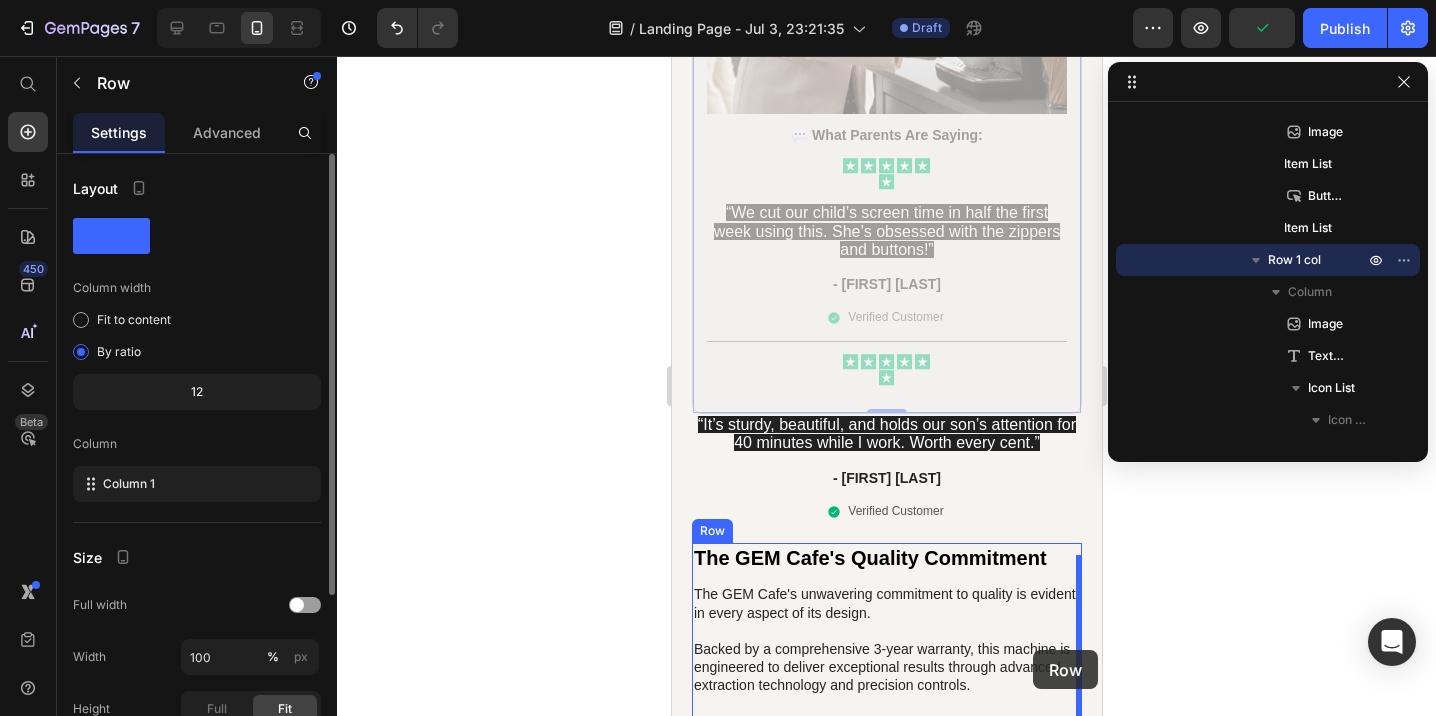 scroll, scrollTop: 4191, scrollLeft: 0, axis: vertical 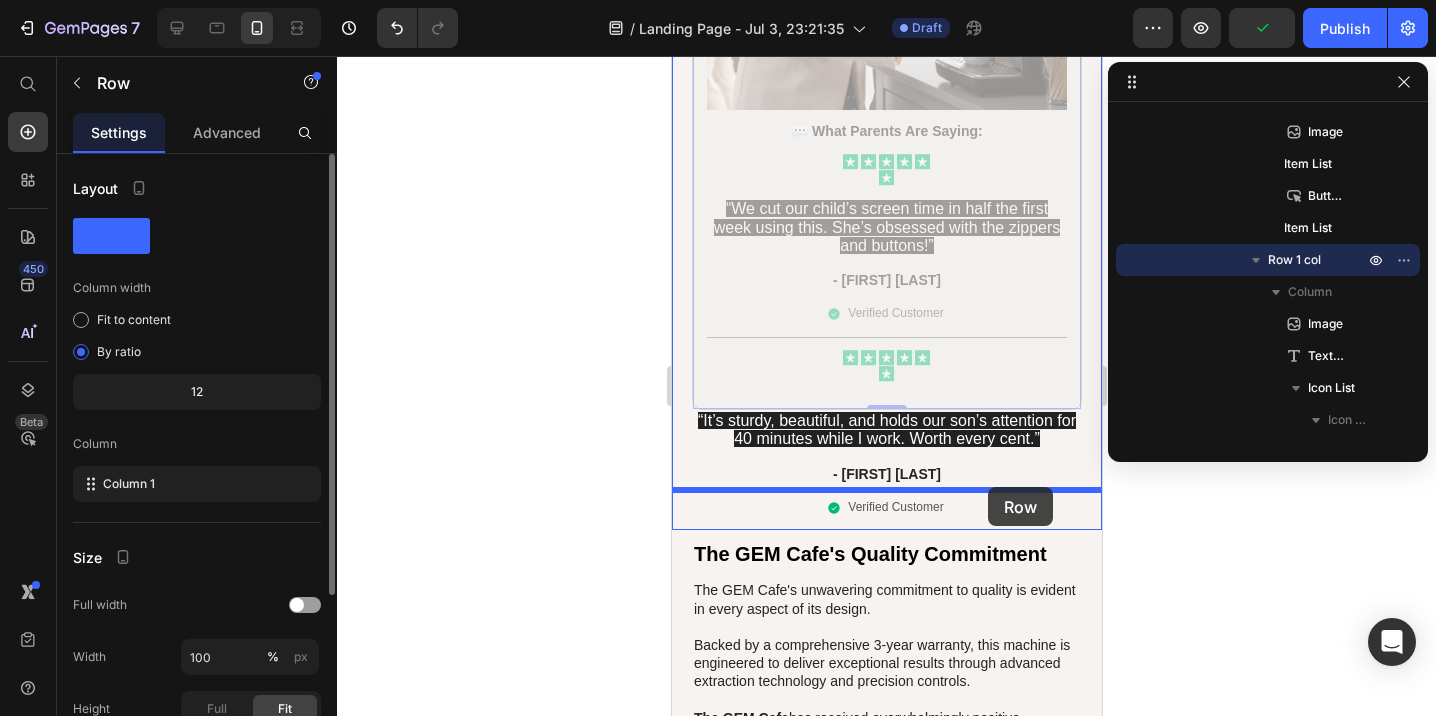 drag, startPoint x: 1076, startPoint y: 507, endPoint x: 987, endPoint y: 487, distance: 91.21951 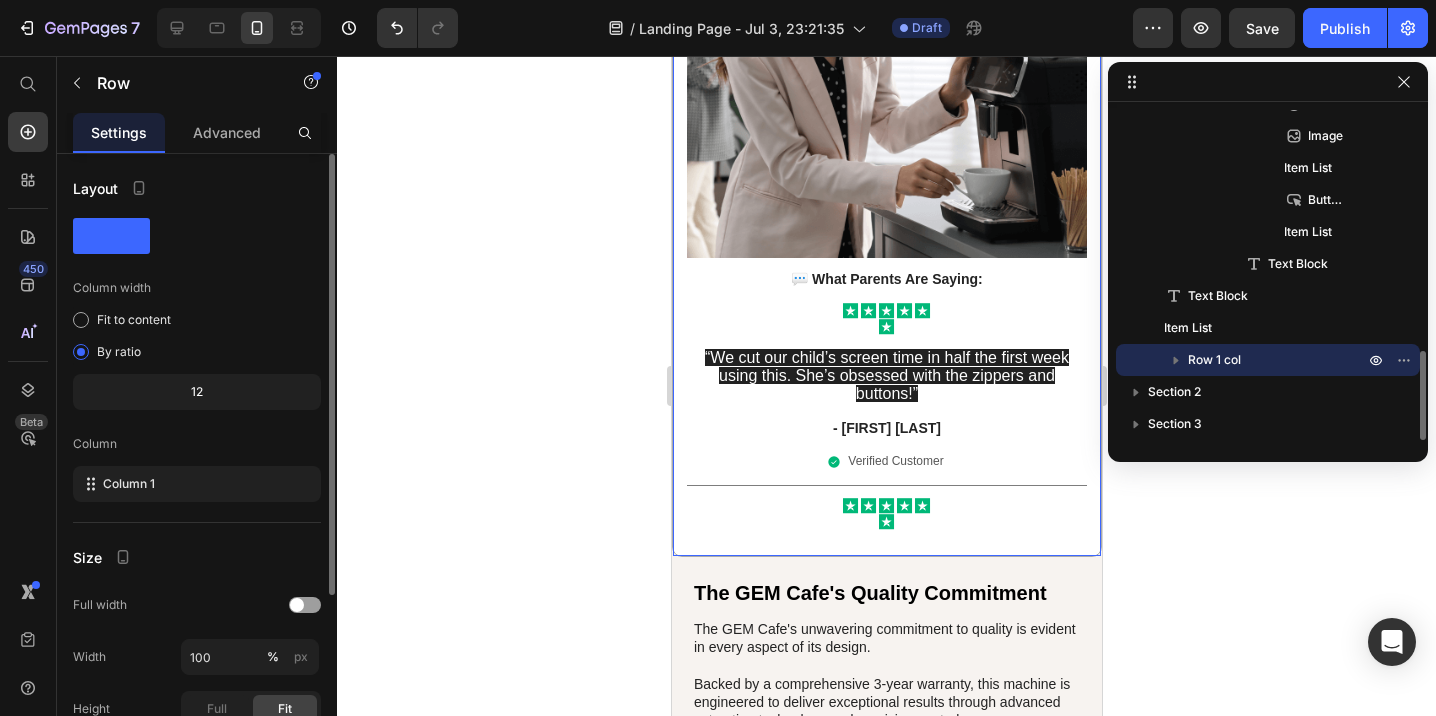 scroll, scrollTop: 886, scrollLeft: 0, axis: vertical 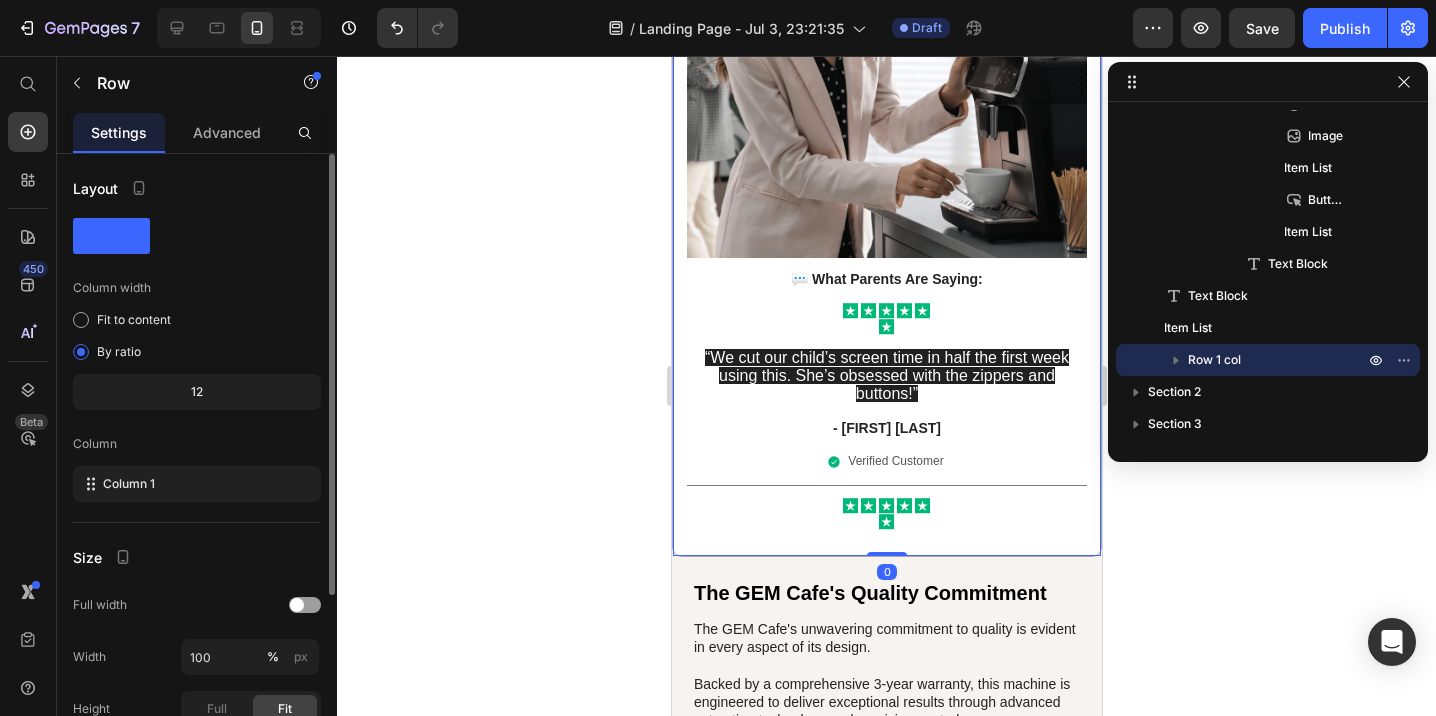 click on "Image 💬 What Parents Are Saying: Text Block
Icon
Icon
Icon
Icon
Icon
Icon Icon List “We cut our child’s screen time in half the first week using this. She’s obsessed with the zippers and buttons!” Text Block - [FIRST] [LAST] Text Block
Verified Customer Item List                Title Line
Icon
Icon
Icon
Icon
Icon
Icon Icon List" at bounding box center [886, 200] 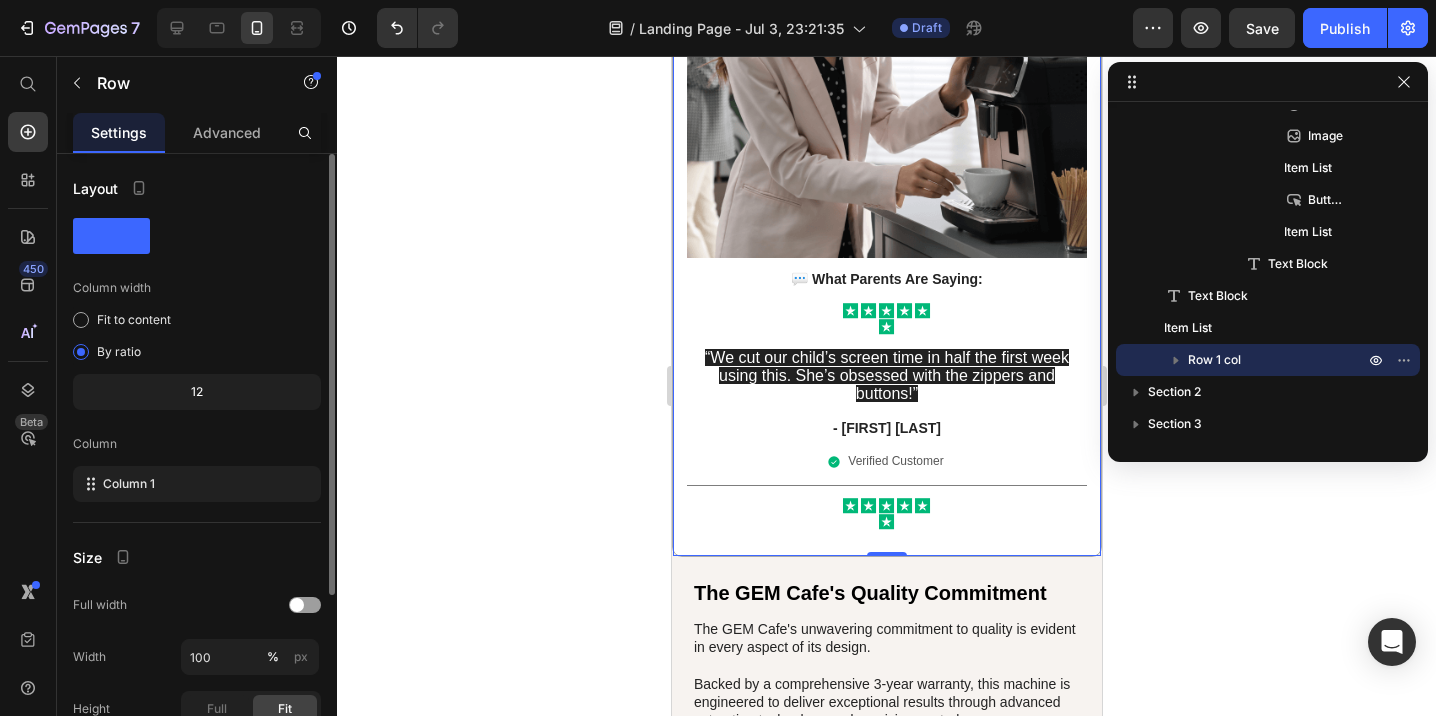 click 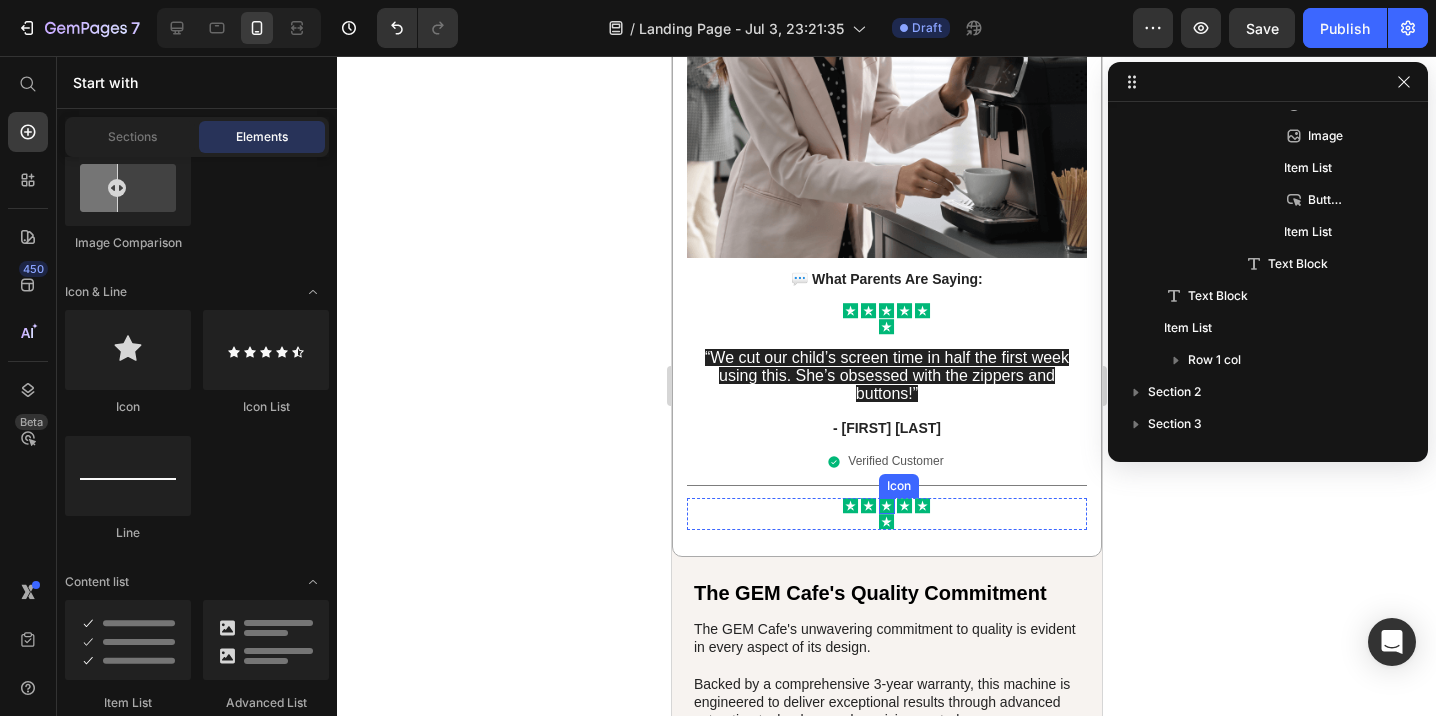 click 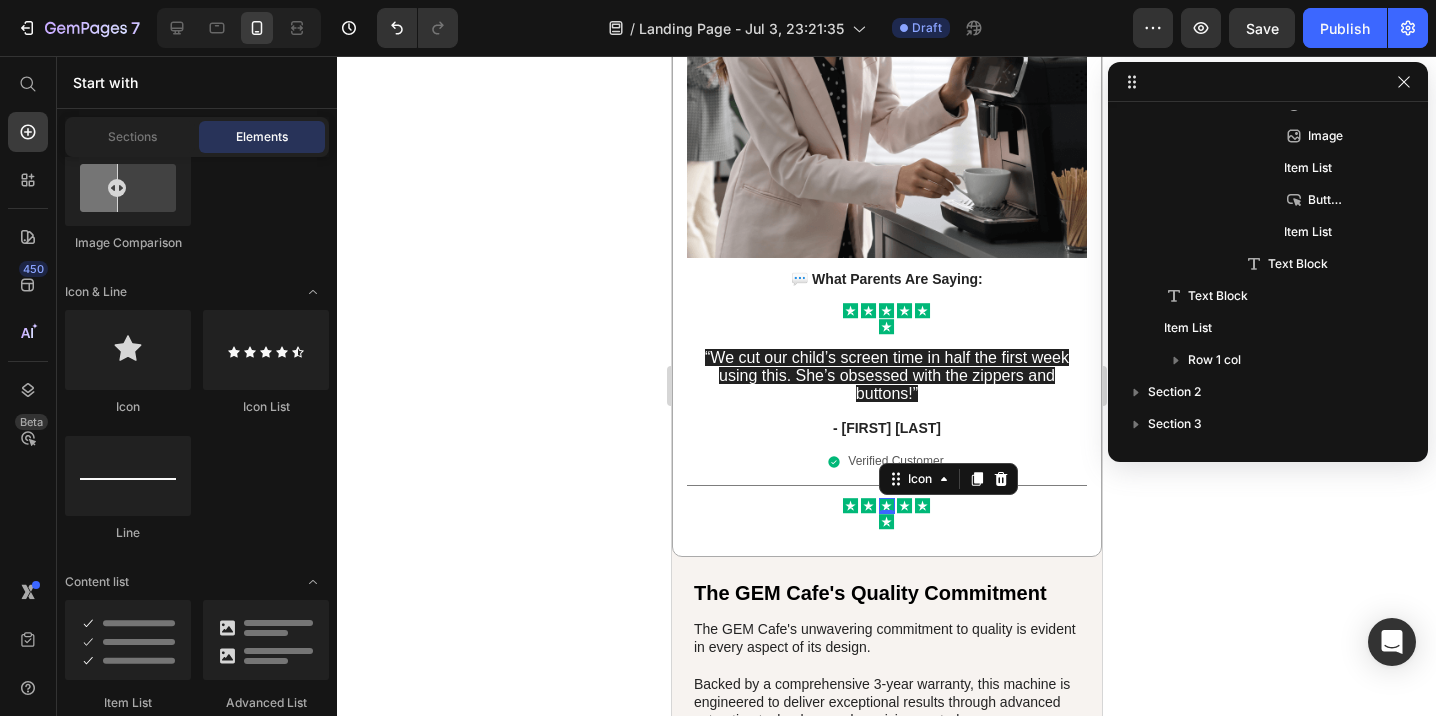 scroll, scrollTop: 1466, scrollLeft: 0, axis: vertical 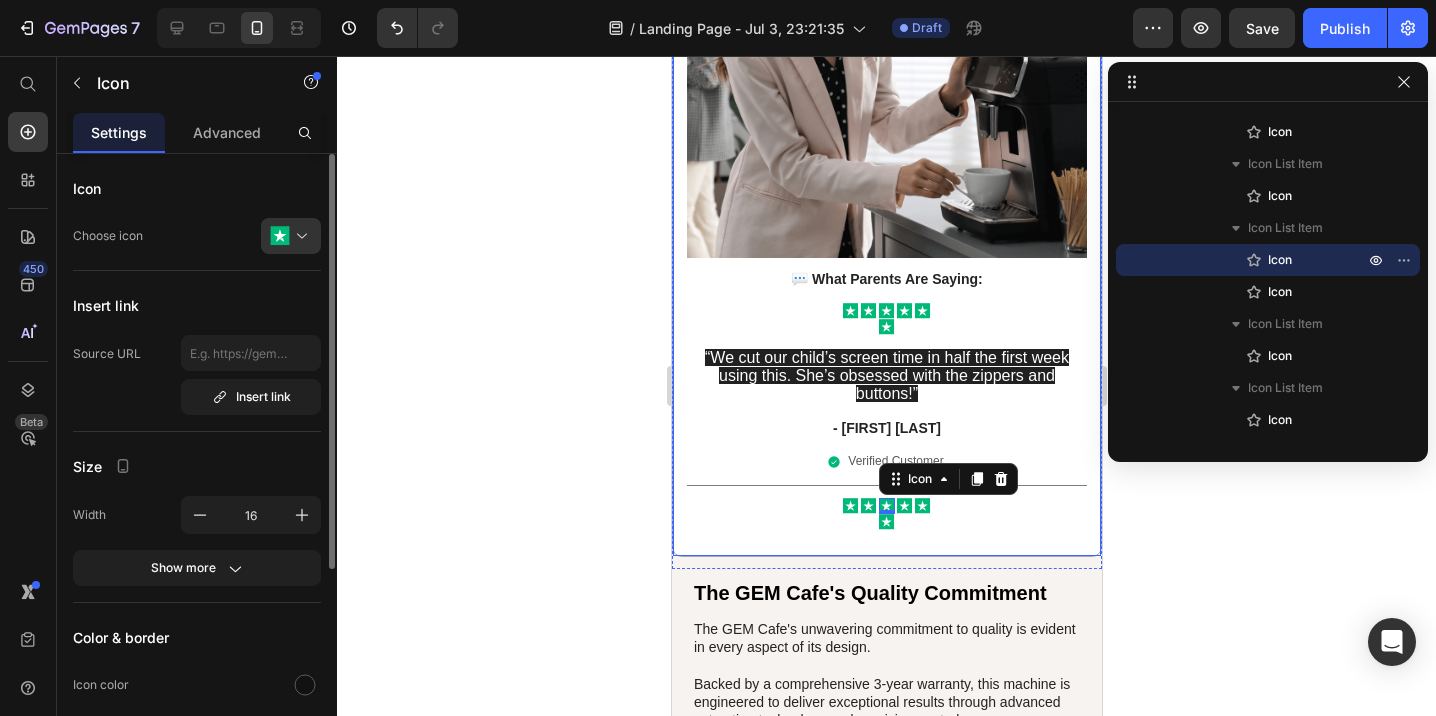 click on "Image 💬 What Parents Are Saying: Text Block
Icon
Icon
Icon
Icon
Icon
Icon Icon List “We cut our child’s screen time in half the first week using this. She’s obsessed with the zippers and buttons!” Text Block - [FIRST] [LAST] Text Block
Verified Customer Item List                Title Line
Icon
Icon
Icon   0
Icon
Icon
Icon Icon List Row" at bounding box center (886, 200) 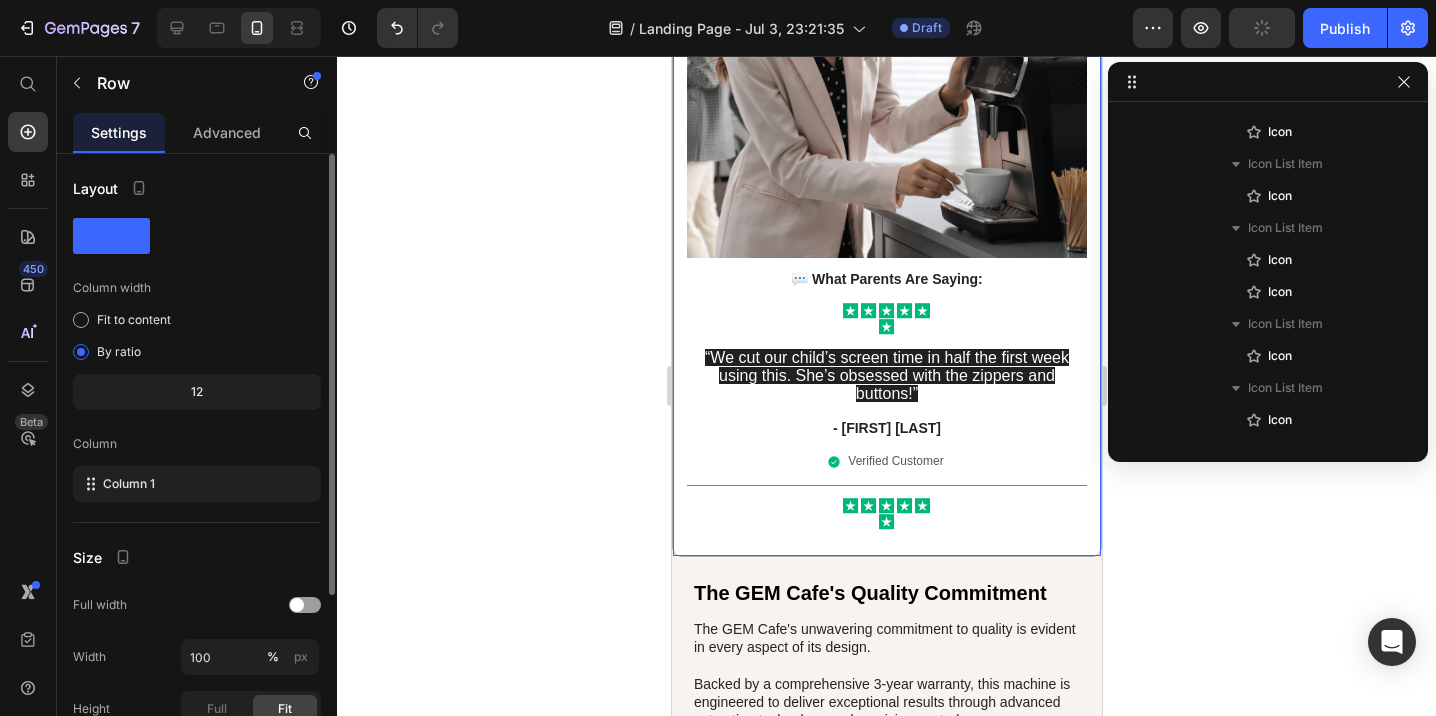 scroll, scrollTop: 986, scrollLeft: 0, axis: vertical 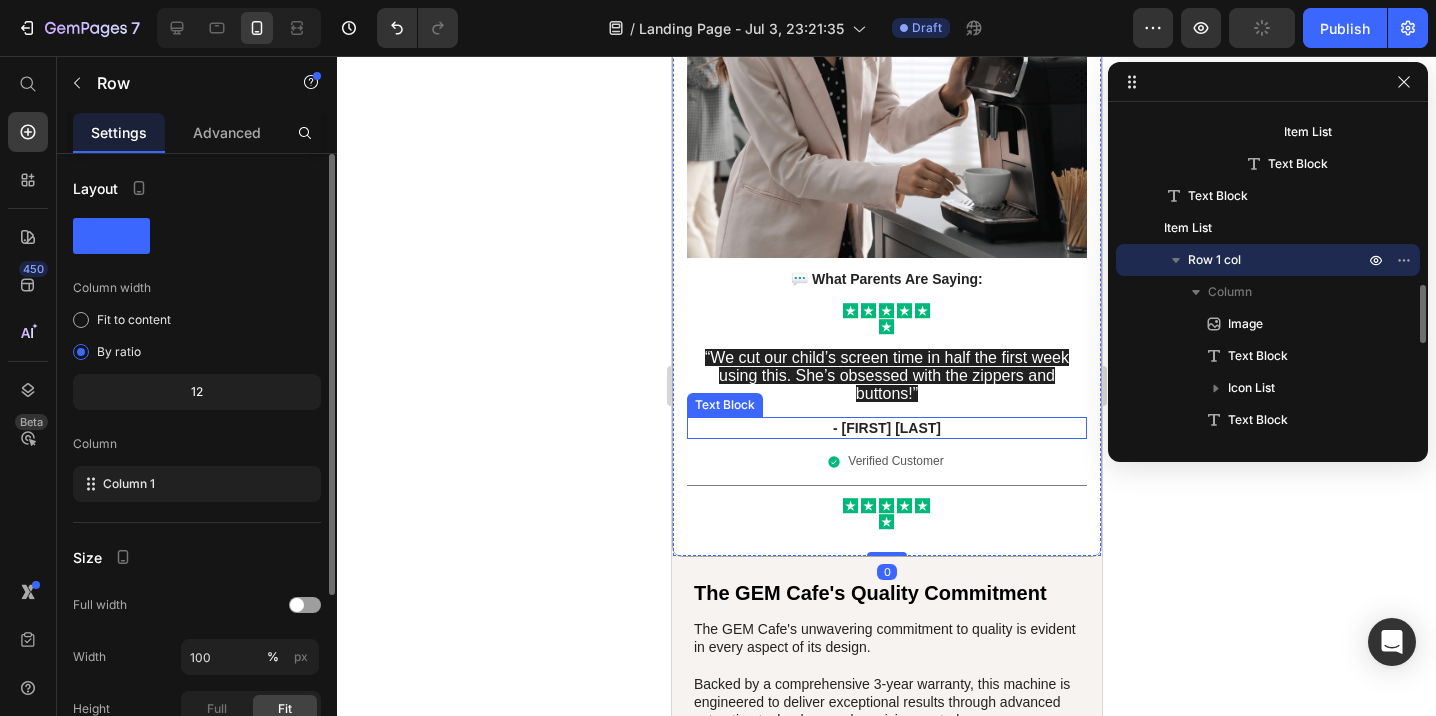 click on "- [FIRST] [LAST]" at bounding box center [886, 428] 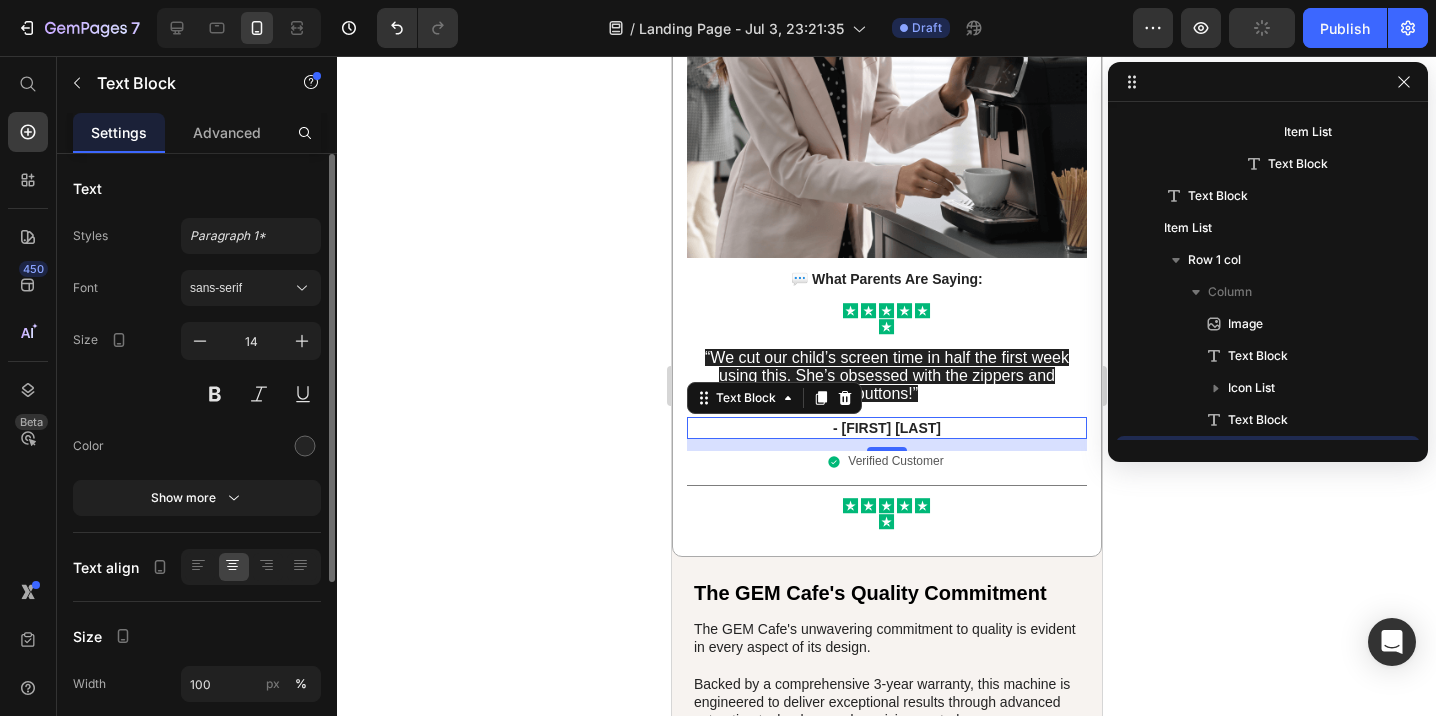 click on "- [FIRST] [LAST]" at bounding box center (886, 428) 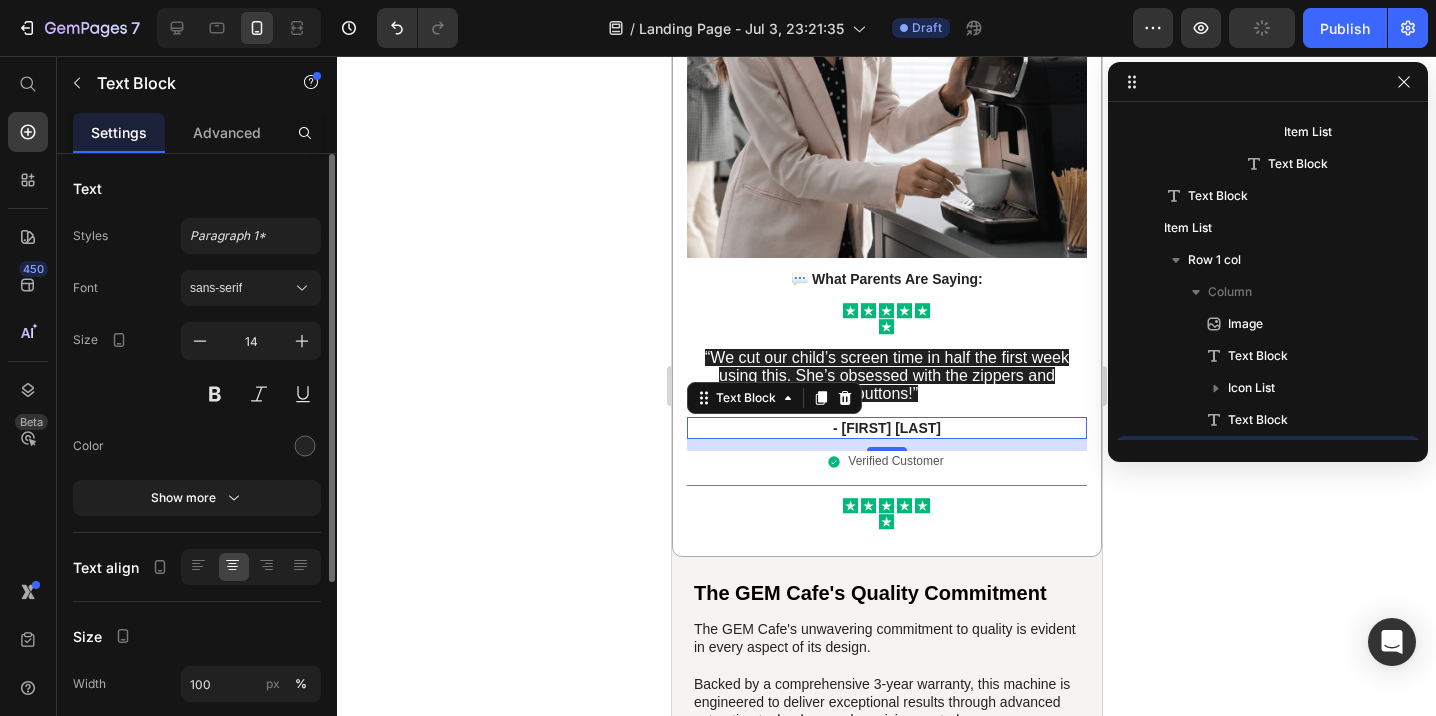 scroll, scrollTop: 1178, scrollLeft: 0, axis: vertical 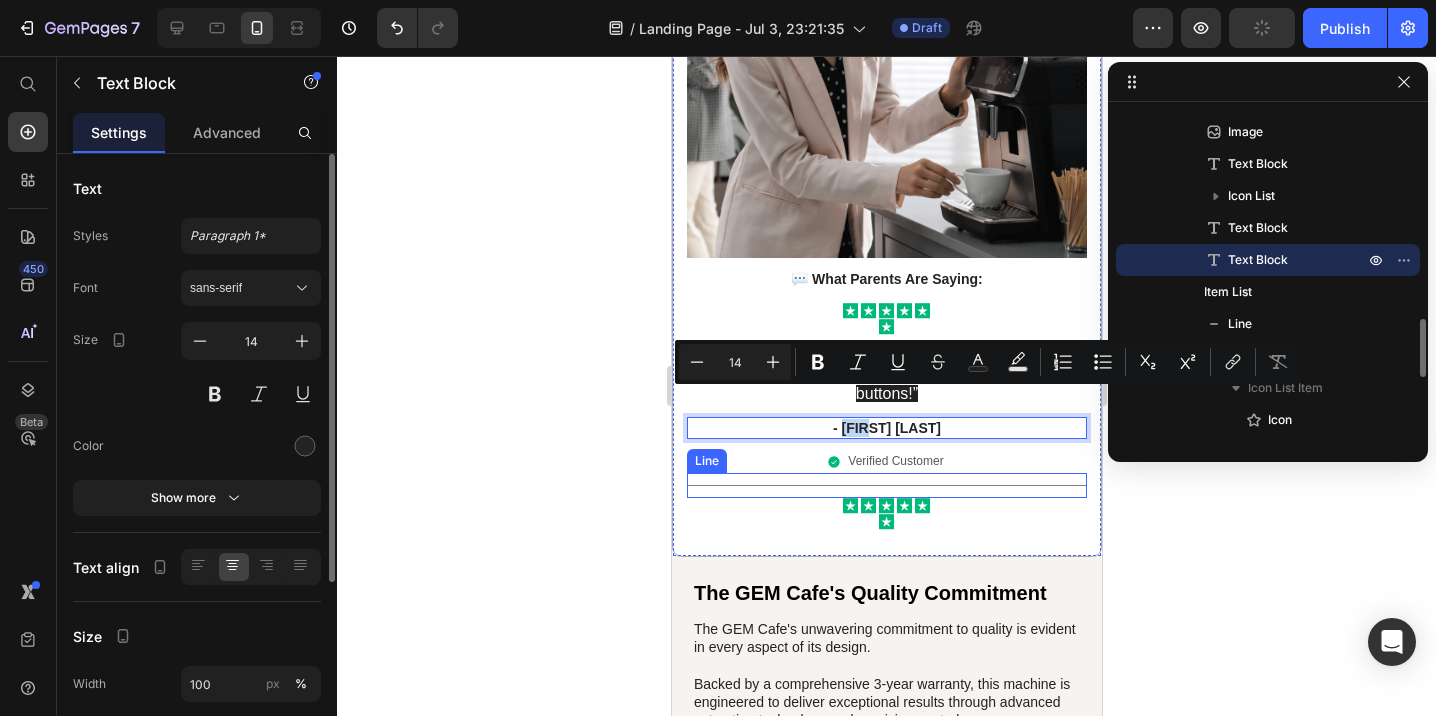 click on "Title Line" at bounding box center [886, 485] 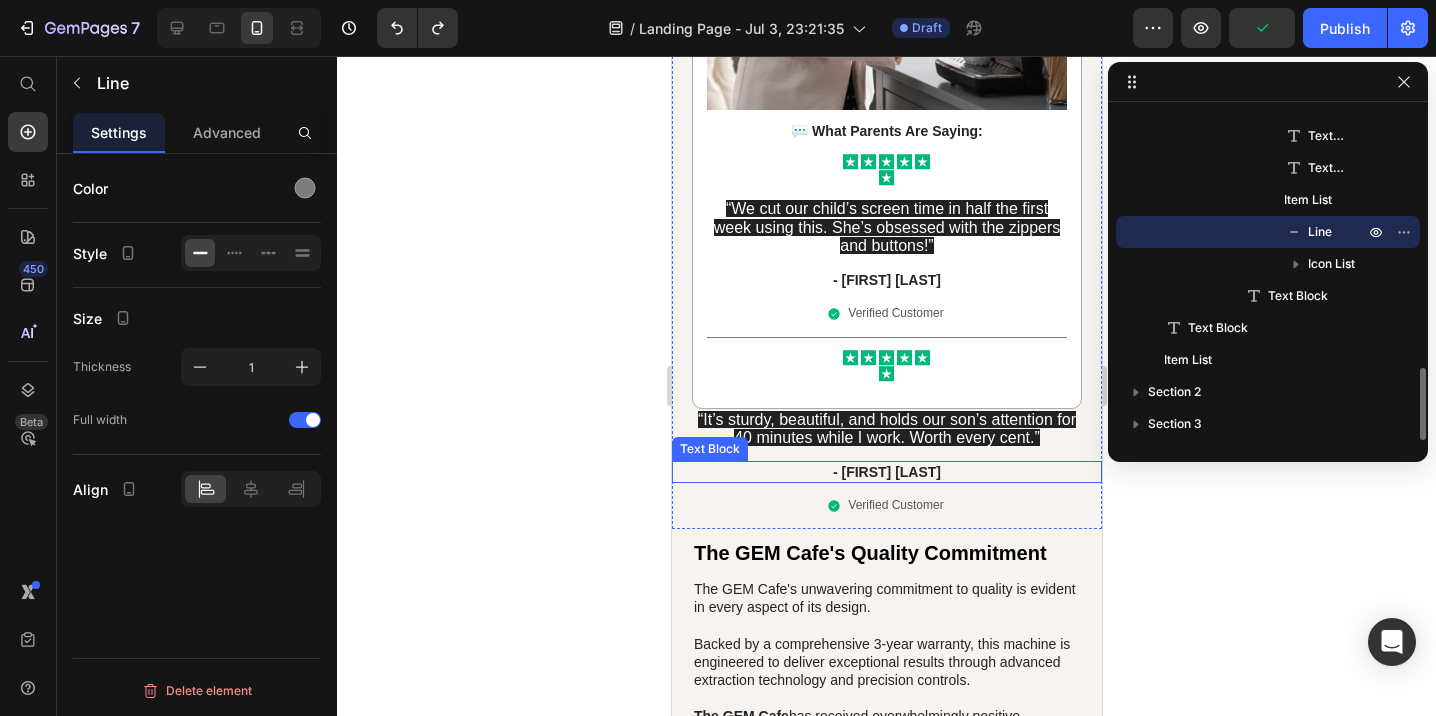 scroll, scrollTop: 1174, scrollLeft: 0, axis: vertical 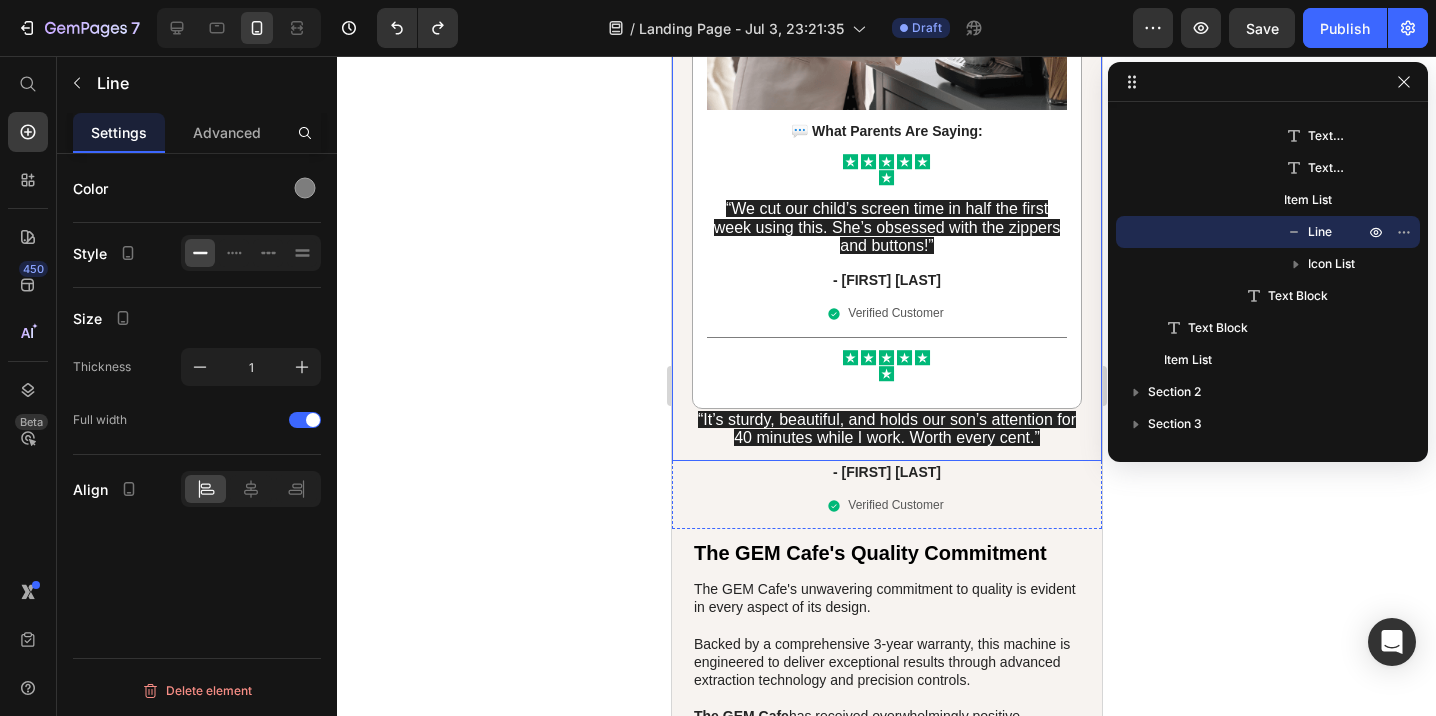 click 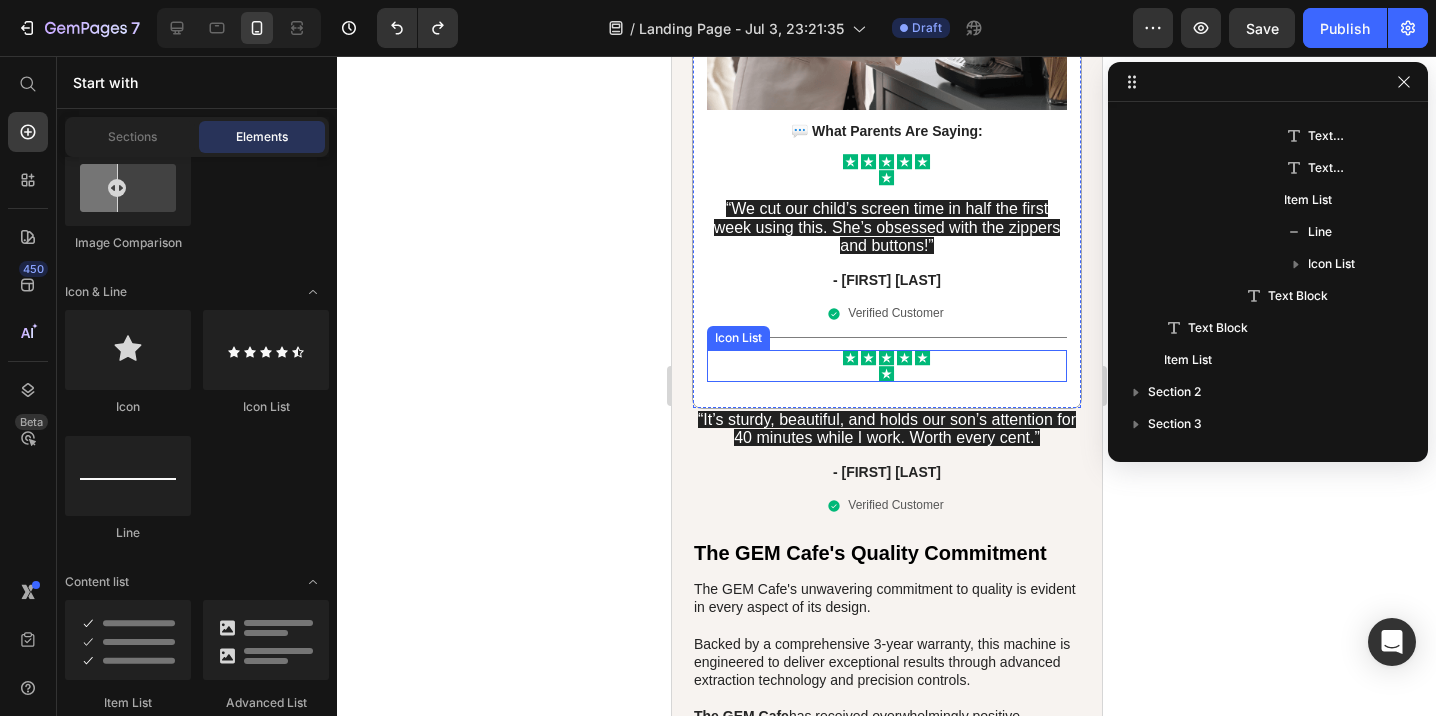 click on "Icon
Icon
Icon
Icon
Icon
Icon" at bounding box center (886, 366) 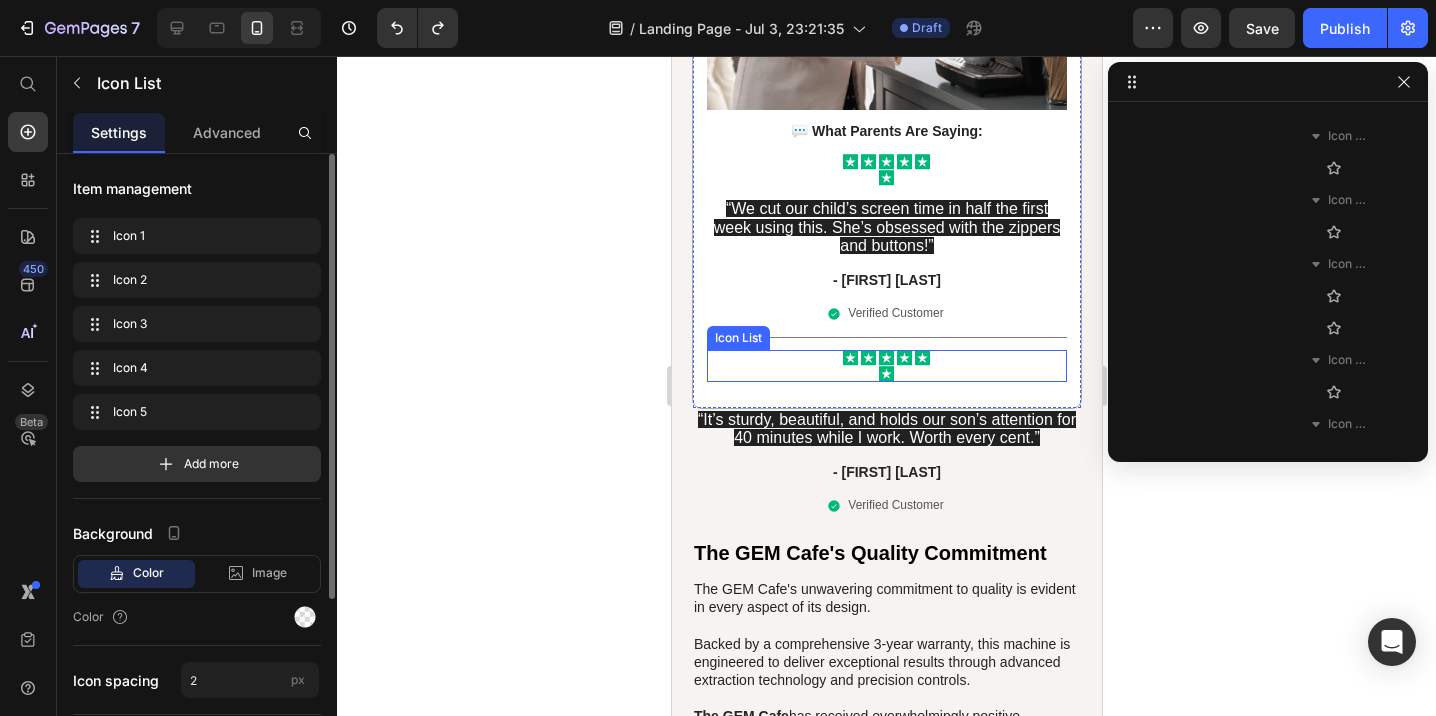 scroll, scrollTop: 1530, scrollLeft: 0, axis: vertical 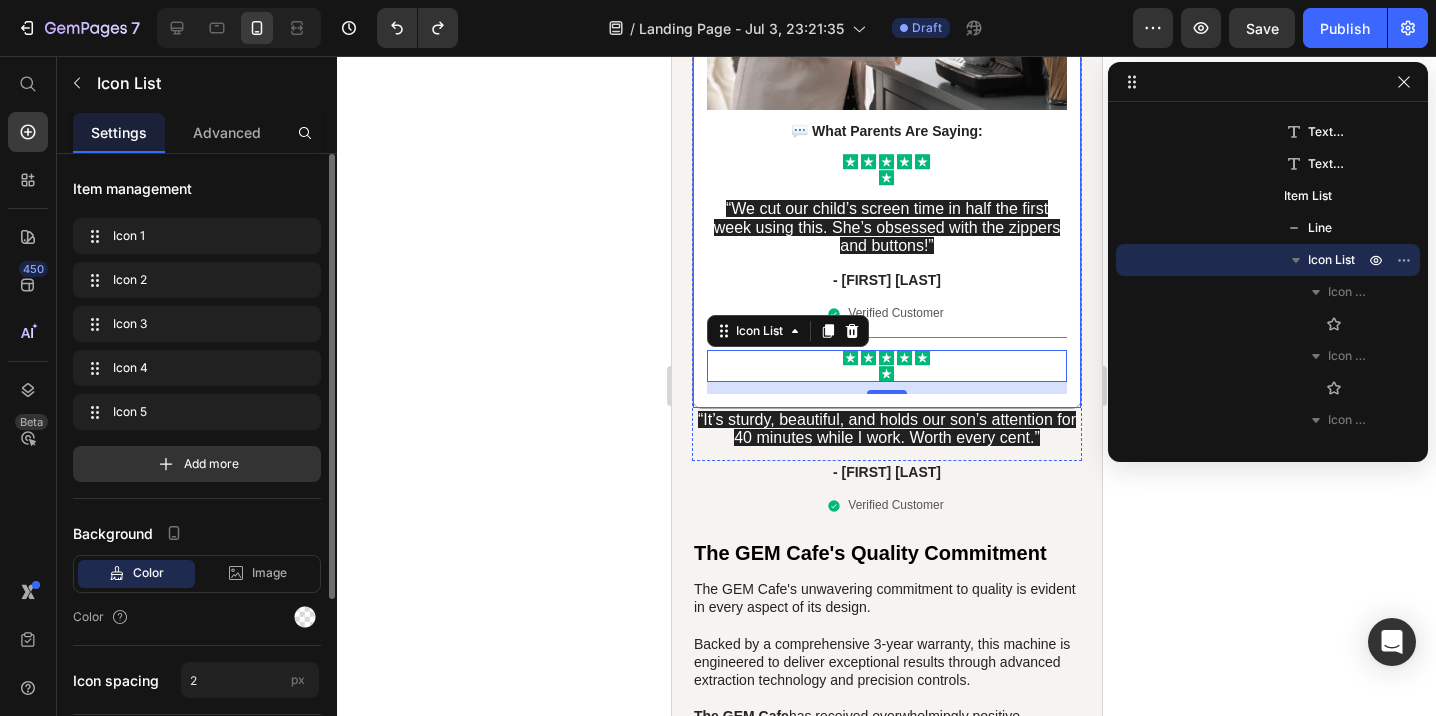click on "Image 💬 What Parents Are Saying: Text Block
Icon
Icon
Icon
Icon
Icon
Icon Icon List “We cut our child’s screen time in half the first week using this. She’s obsessed with the zippers and buttons!” Text Block - [FIRST] [LAST] Text Block
Verified Customer Item List                Title Line
Icon
Icon
Icon
Icon
Icon
Icon Icon List   12 Row" at bounding box center [886, 72] 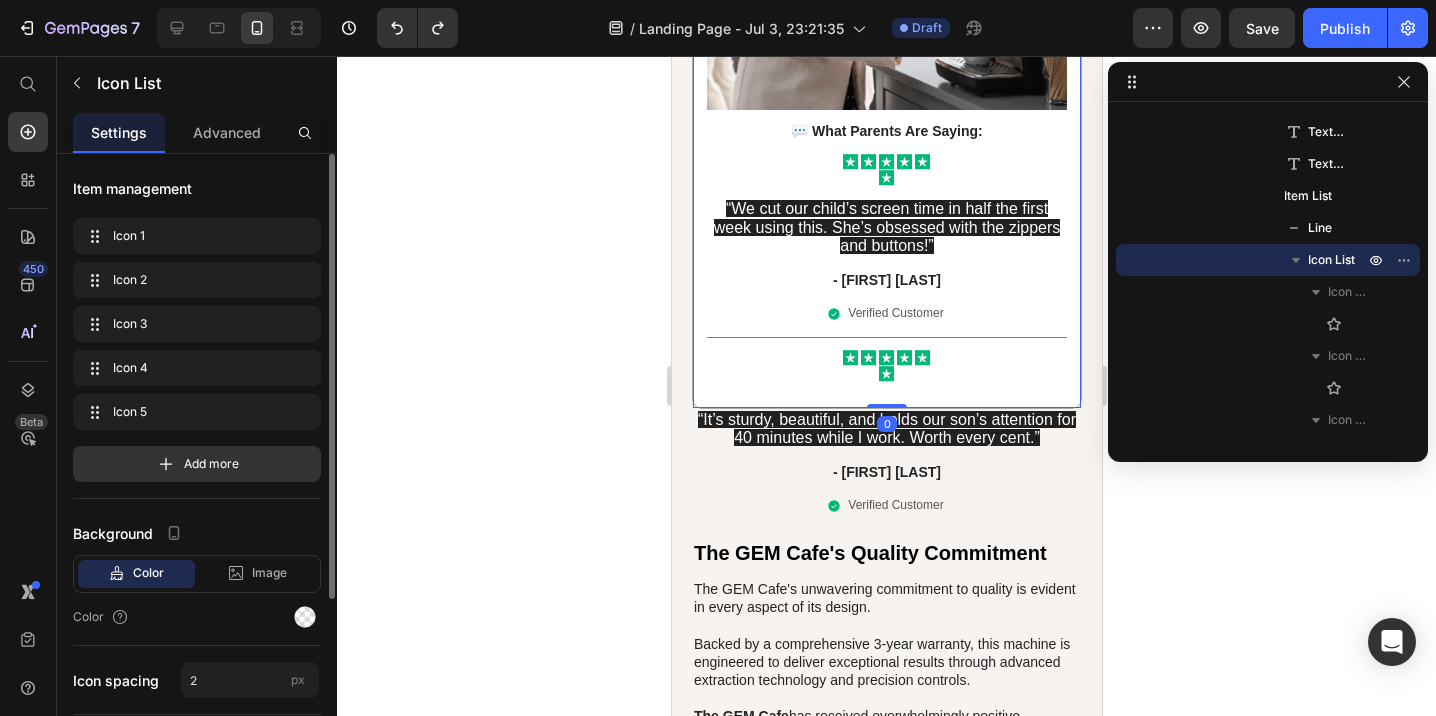 scroll, scrollTop: 890, scrollLeft: 0, axis: vertical 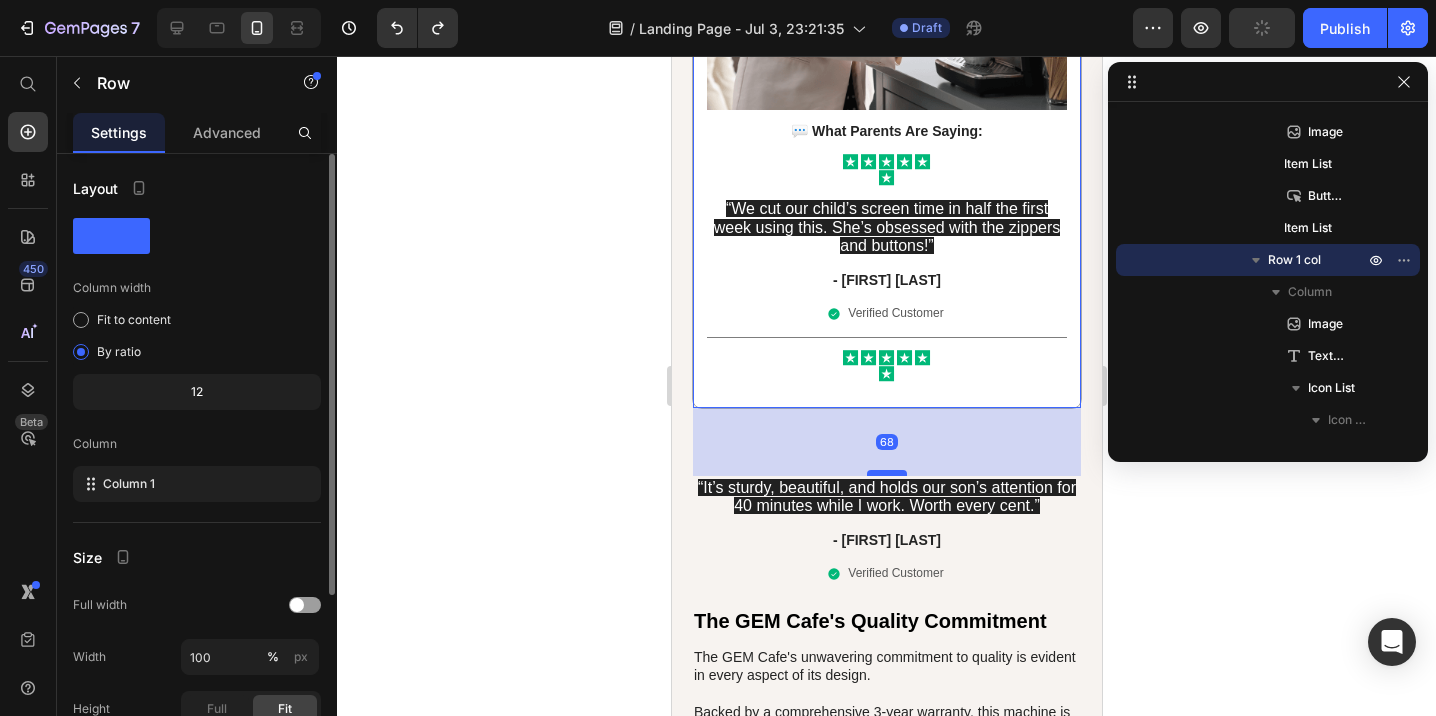 drag, startPoint x: 884, startPoint y: 376, endPoint x: 884, endPoint y: 444, distance: 68 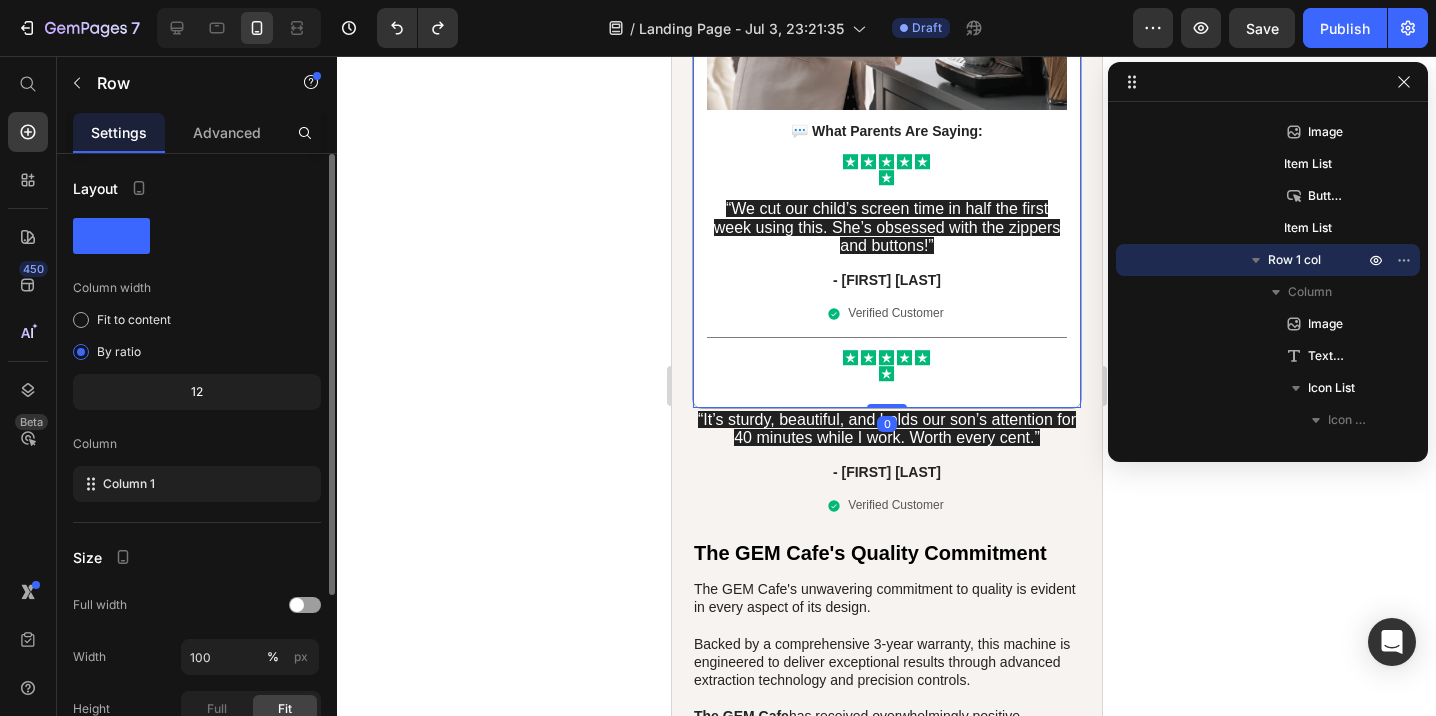click 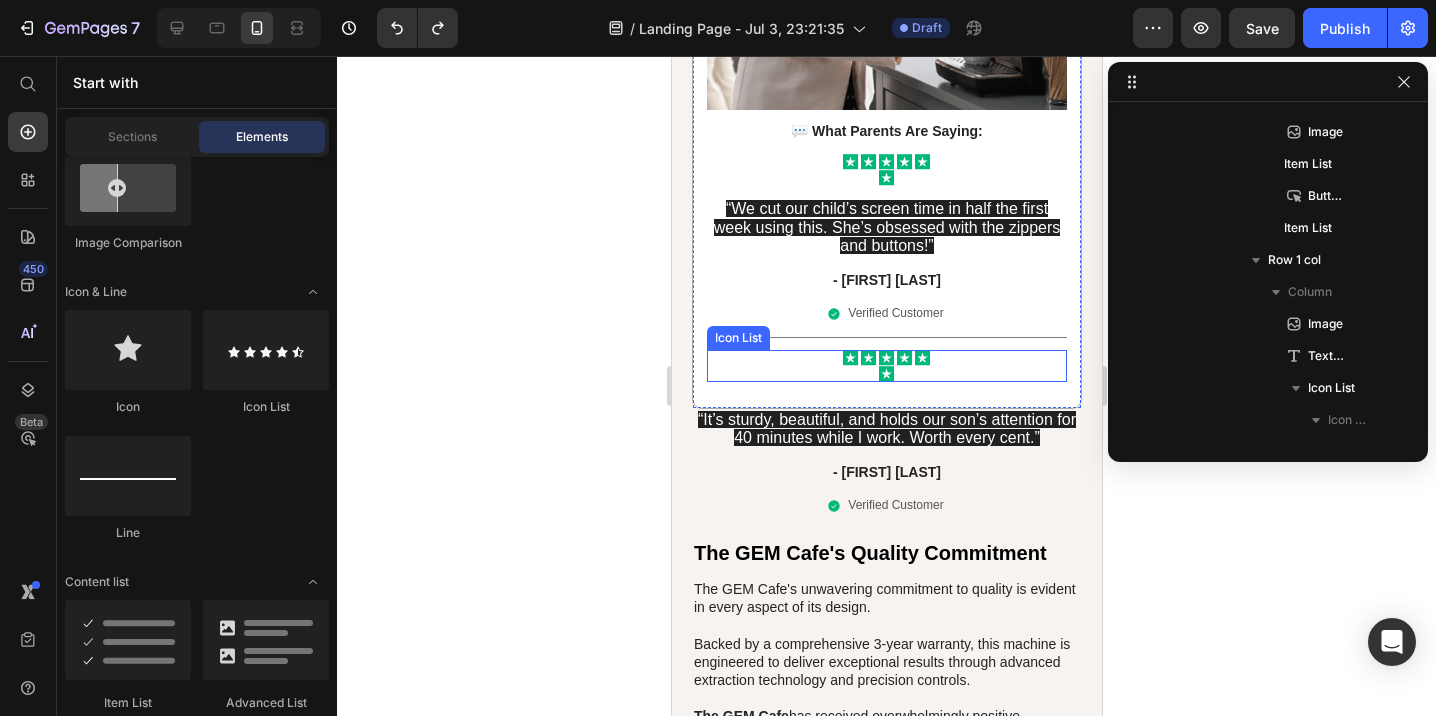 click on "Icon
Icon
Icon
Icon
Icon
Icon" at bounding box center (886, 366) 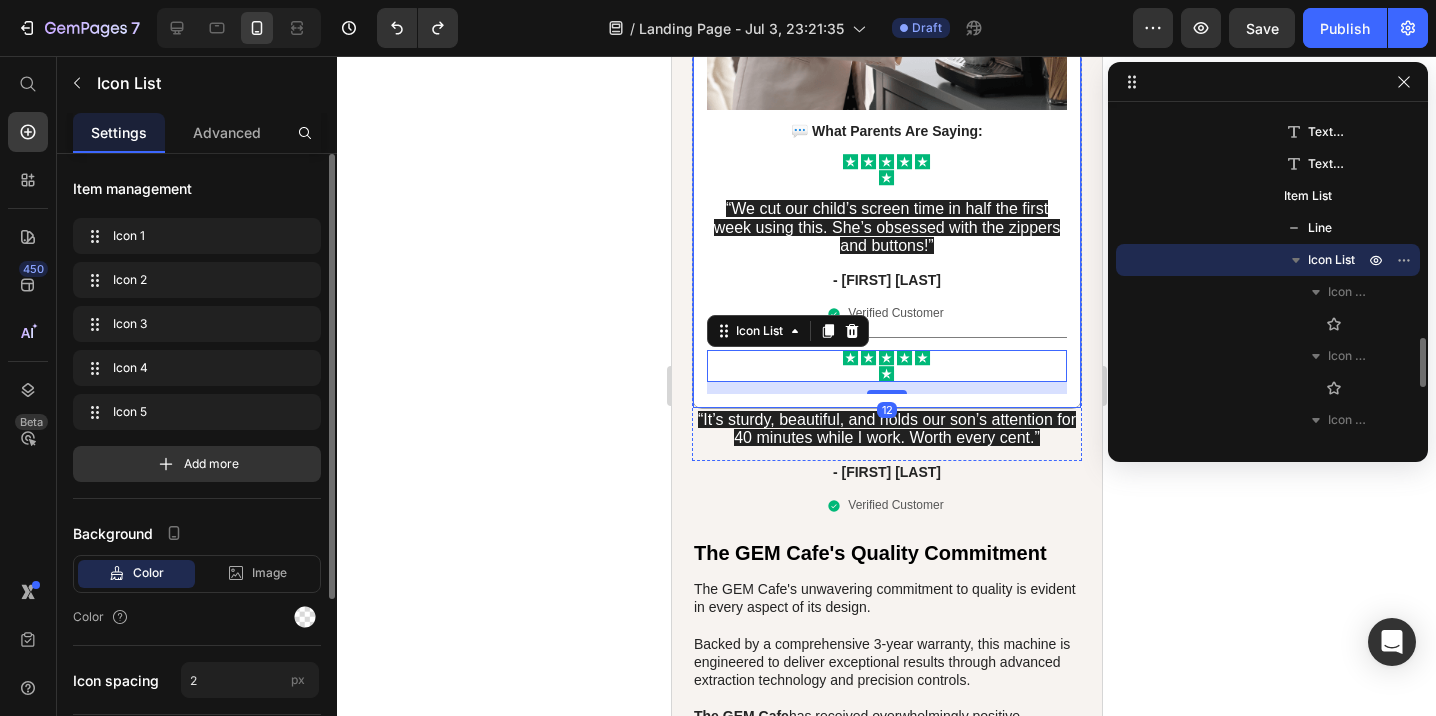 click on "Image 💬 What Parents Are Saying: Text Block
Icon
Icon
Icon
Icon
Icon
Icon Icon List “We cut our child’s screen time in half the first week using this. She’s obsessed with the zippers and buttons!” Text Block - [FIRST] [LAST] Text Block
Verified Customer Item List                Title Line
Icon
Icon
Icon
Icon
Icon
Icon Icon List   12 Row" at bounding box center [886, 72] 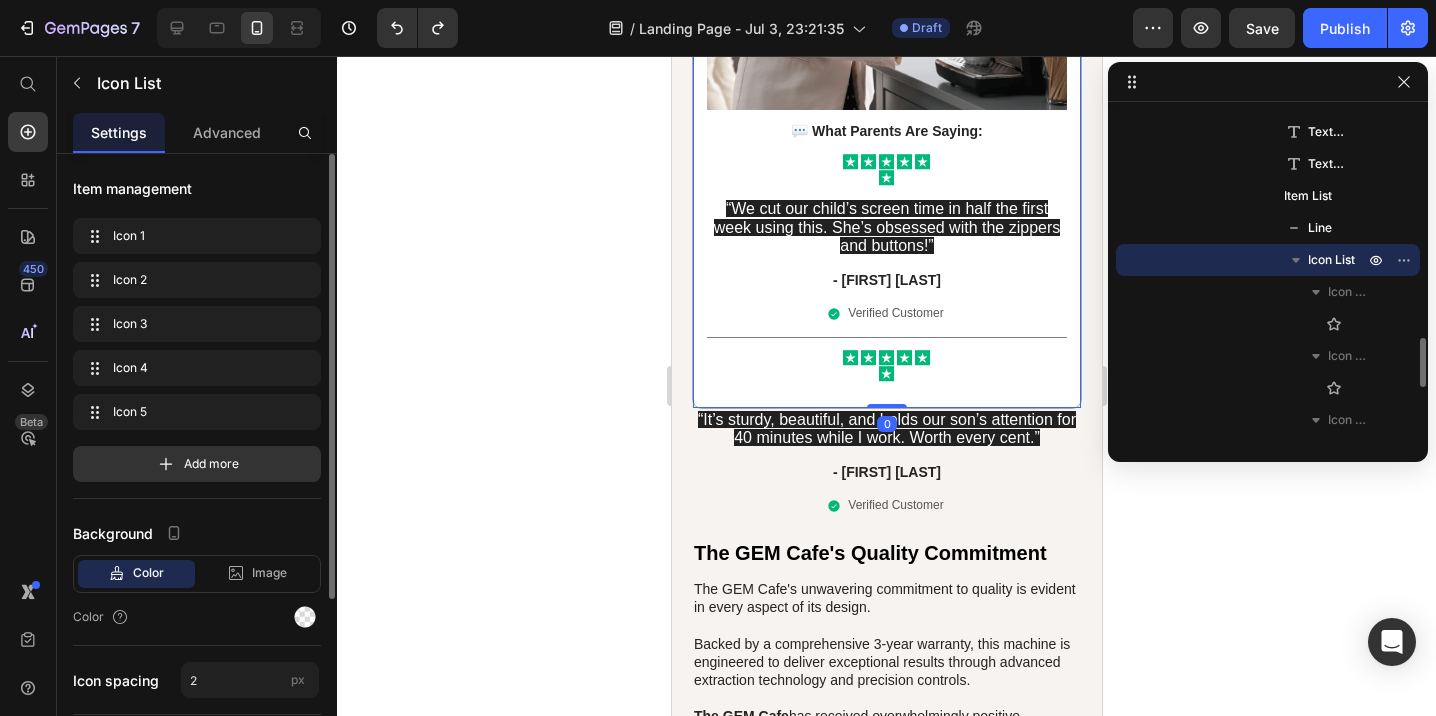 scroll, scrollTop: 890, scrollLeft: 0, axis: vertical 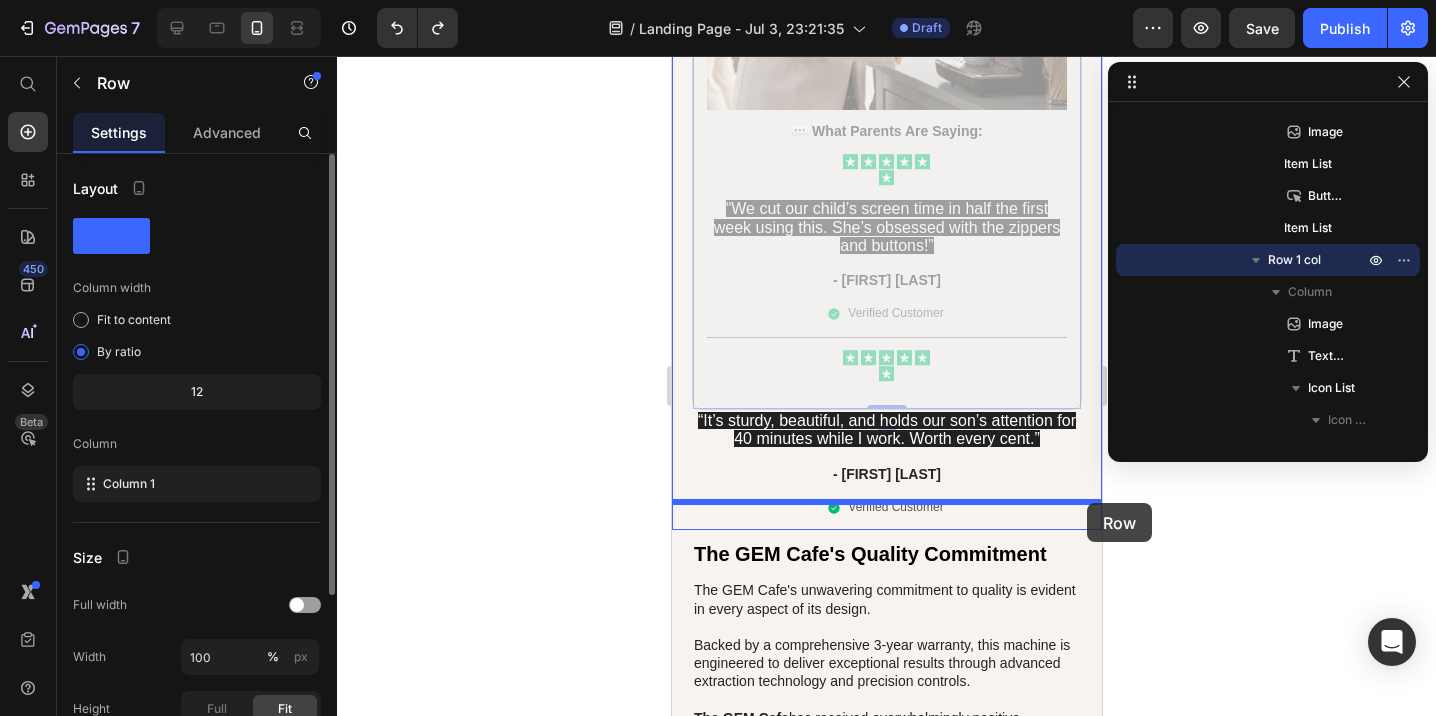 drag, startPoint x: 1075, startPoint y: 373, endPoint x: 1086, endPoint y: 503, distance: 130.46455 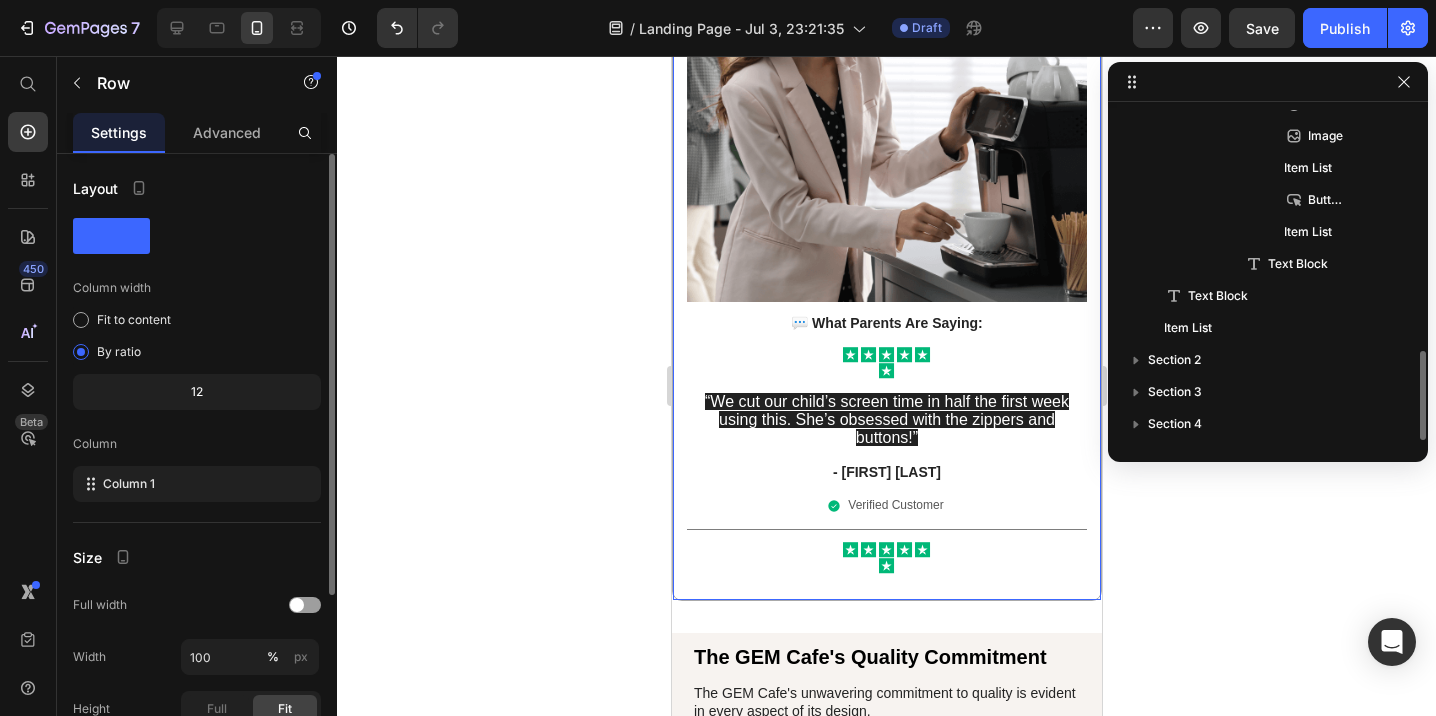 scroll, scrollTop: 886, scrollLeft: 0, axis: vertical 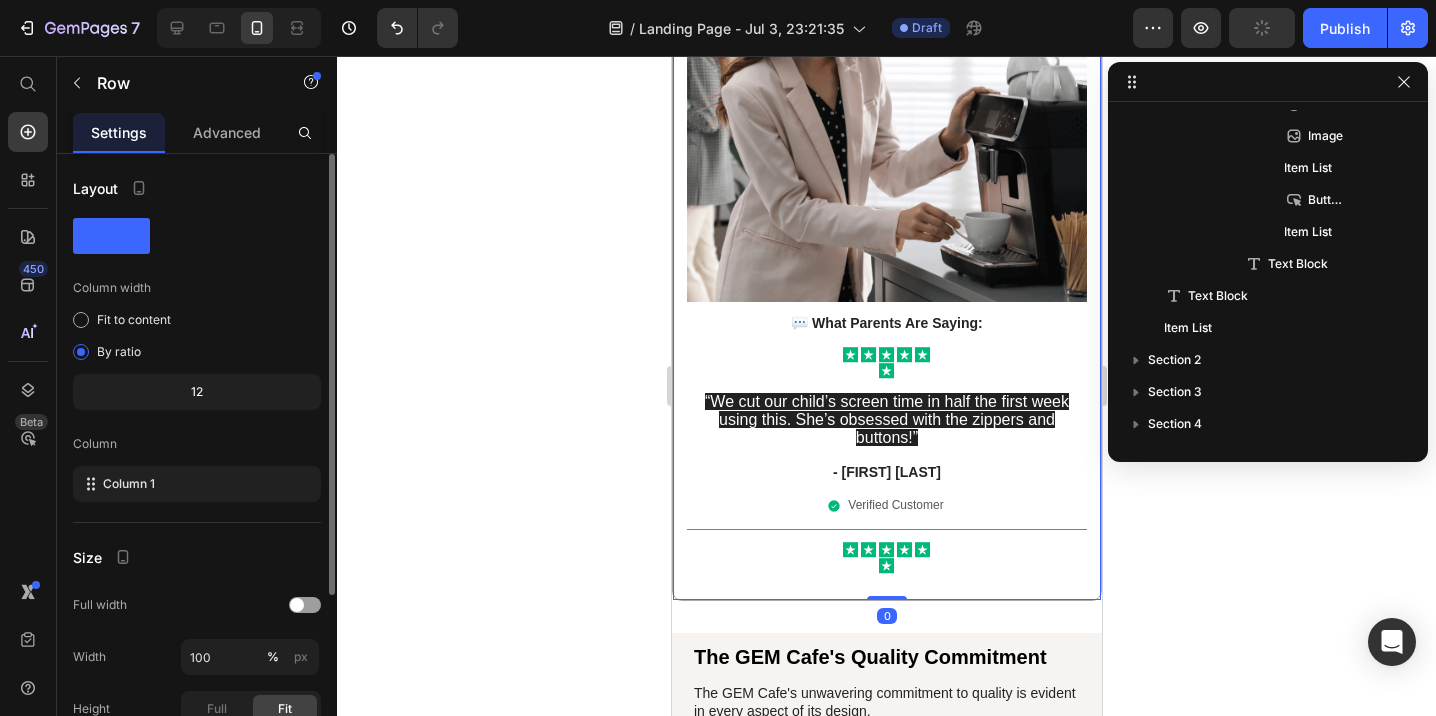 click 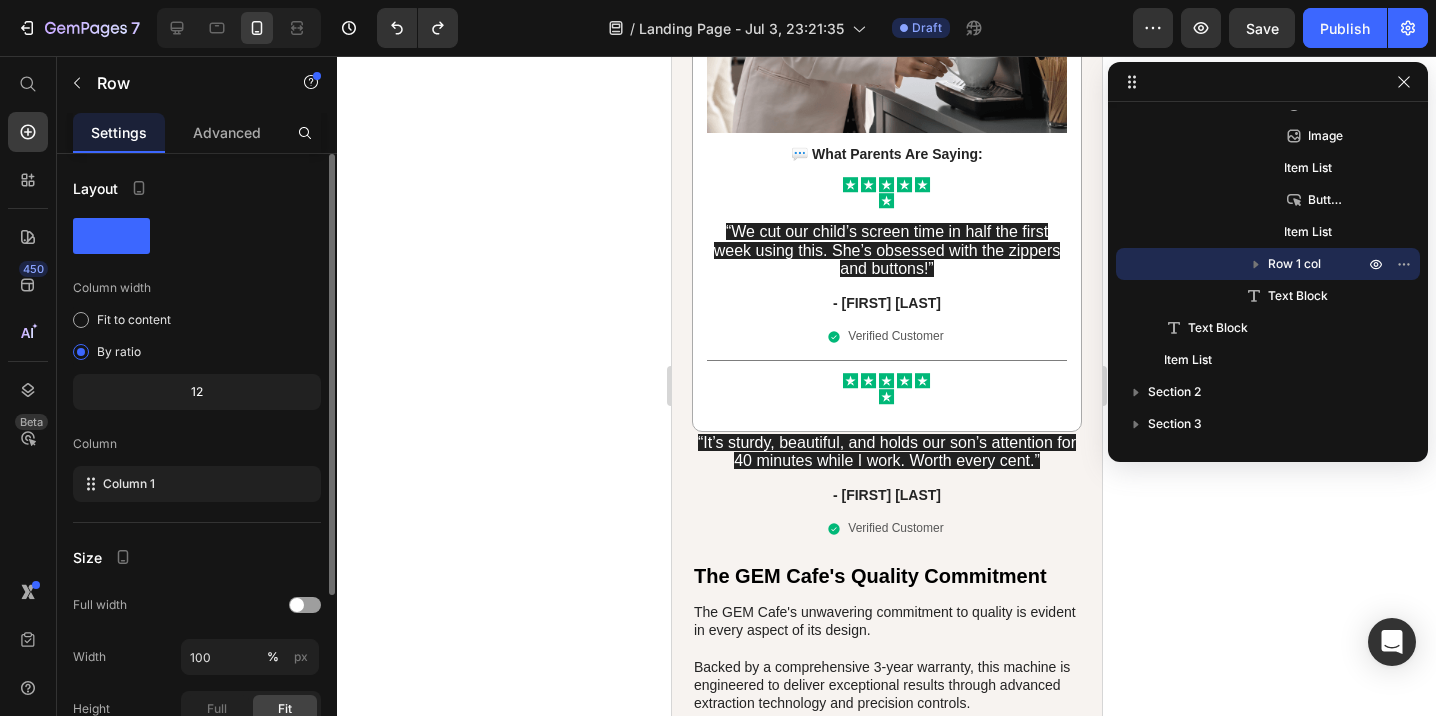 scroll, scrollTop: 4170, scrollLeft: 0, axis: vertical 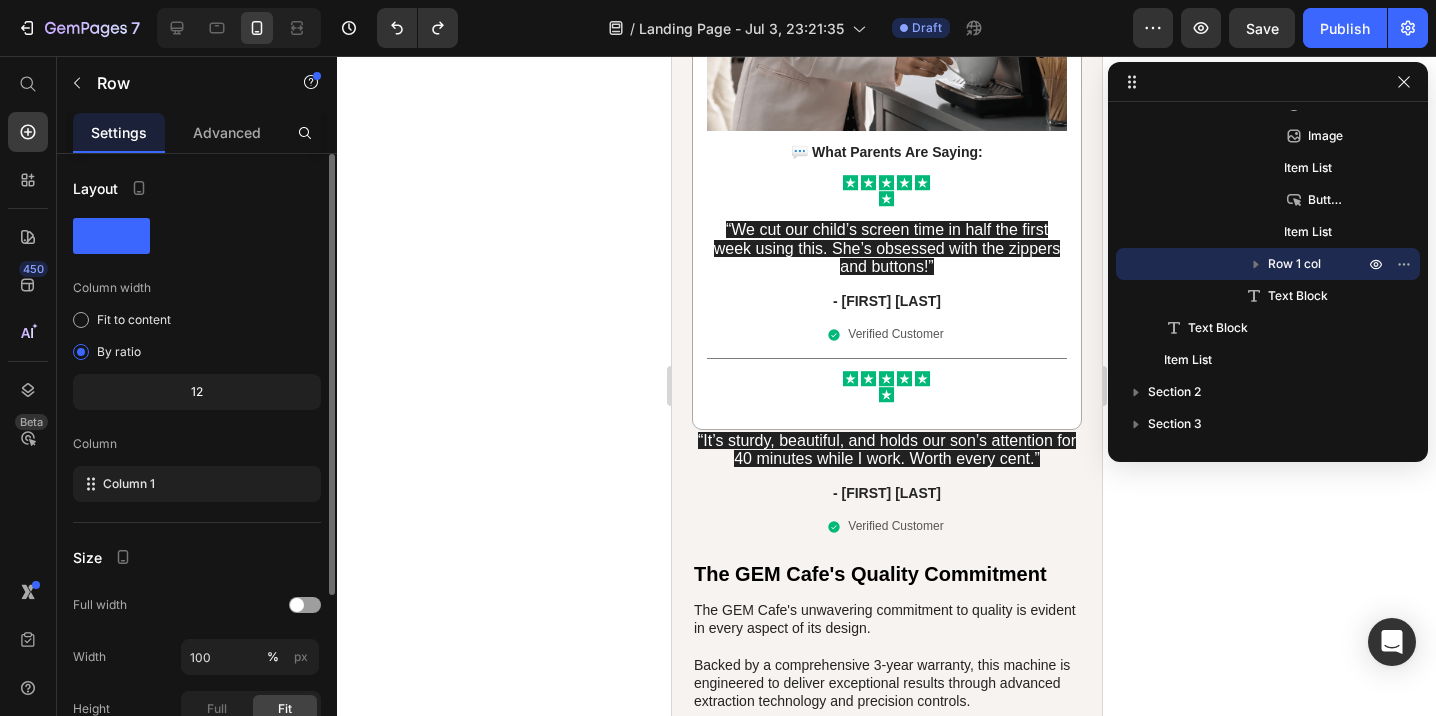 click 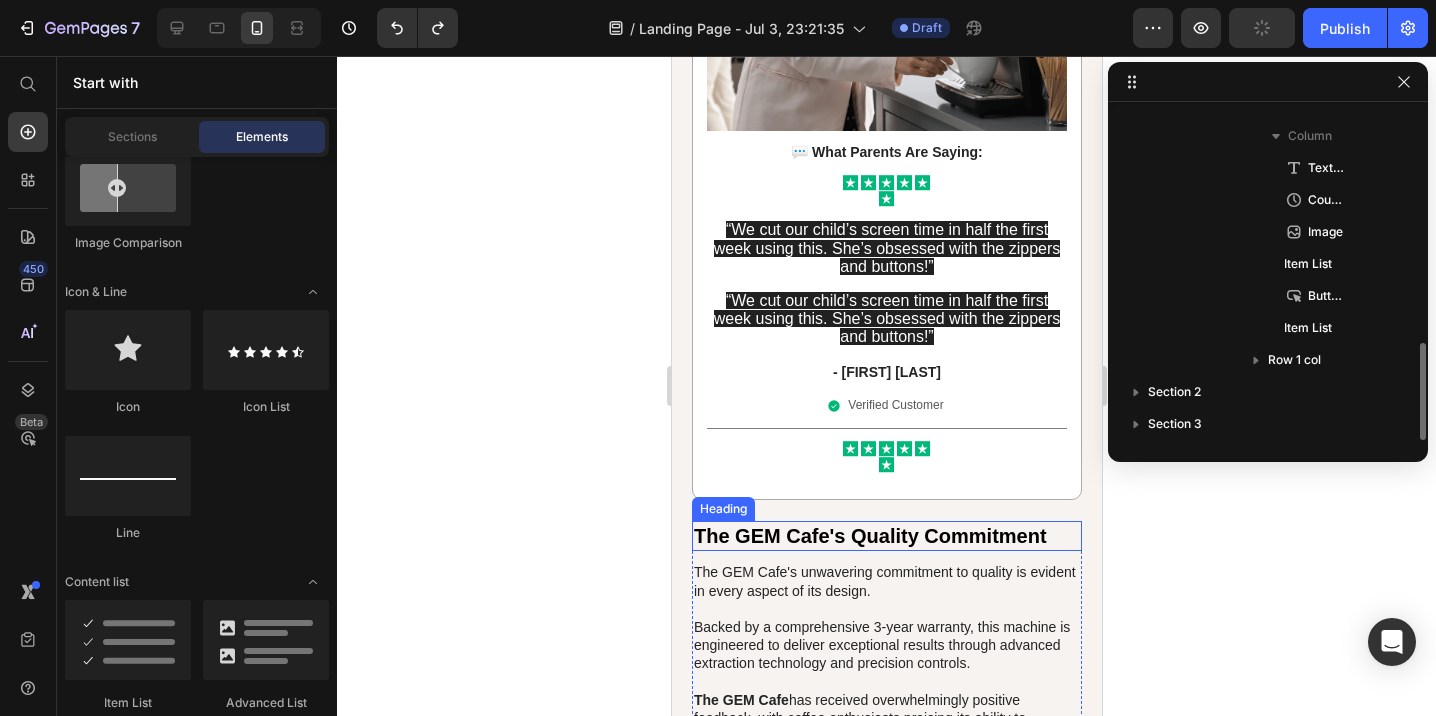 scroll, scrollTop: 790, scrollLeft: 0, axis: vertical 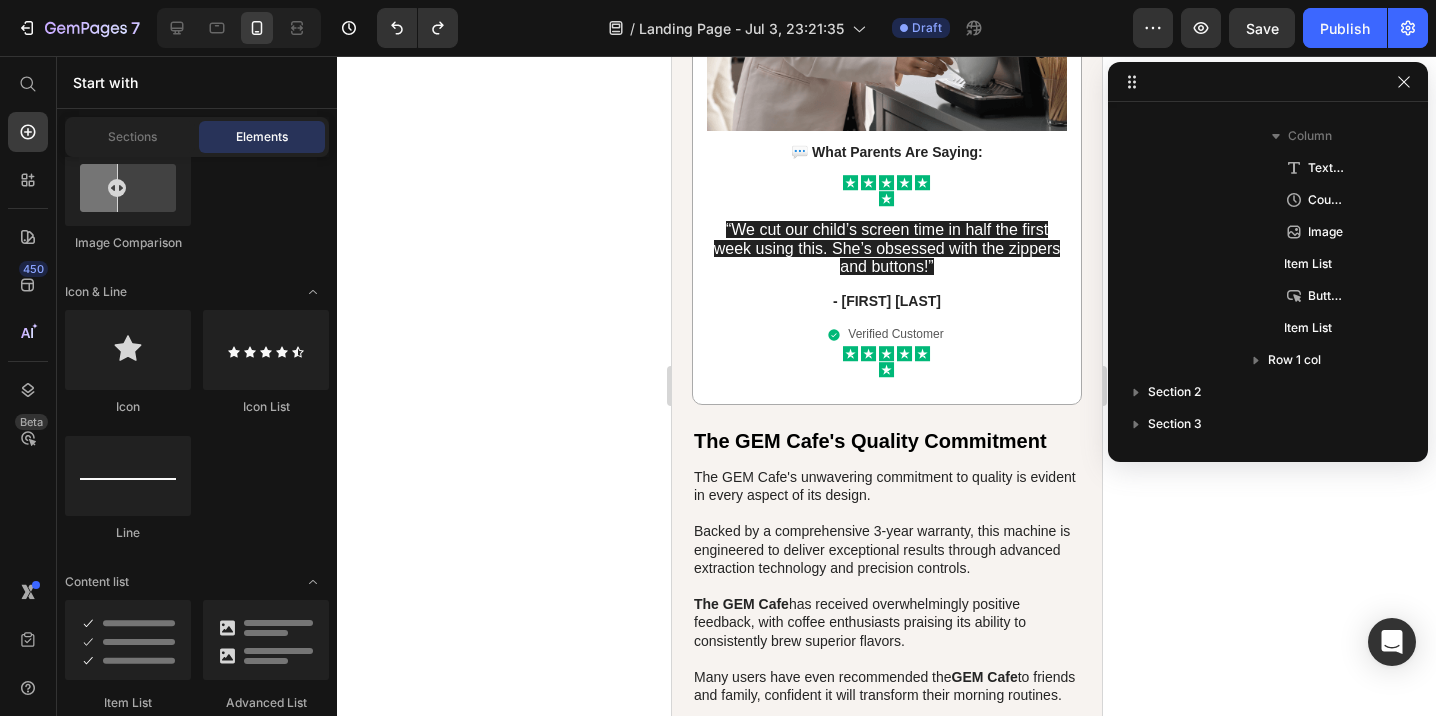 click 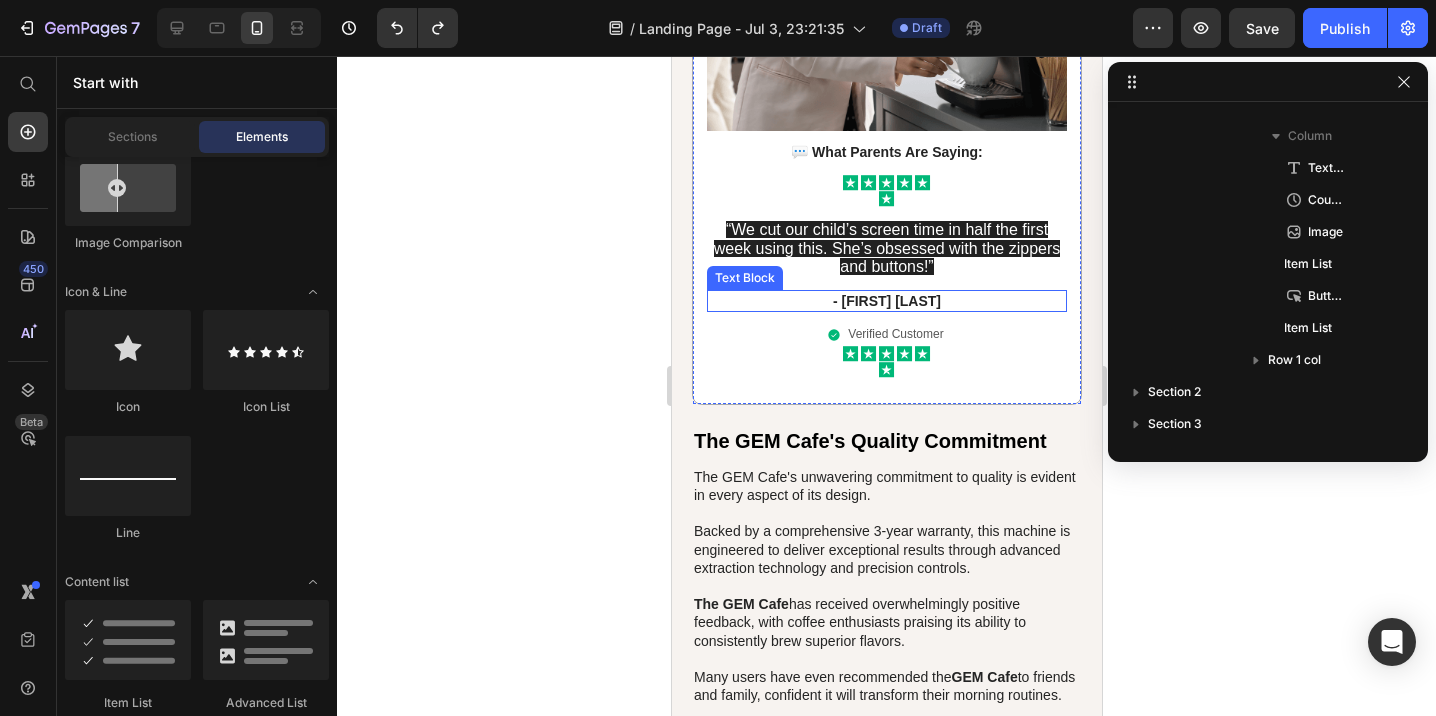 click on "- [FIRST] [LAST]" at bounding box center [886, 301] 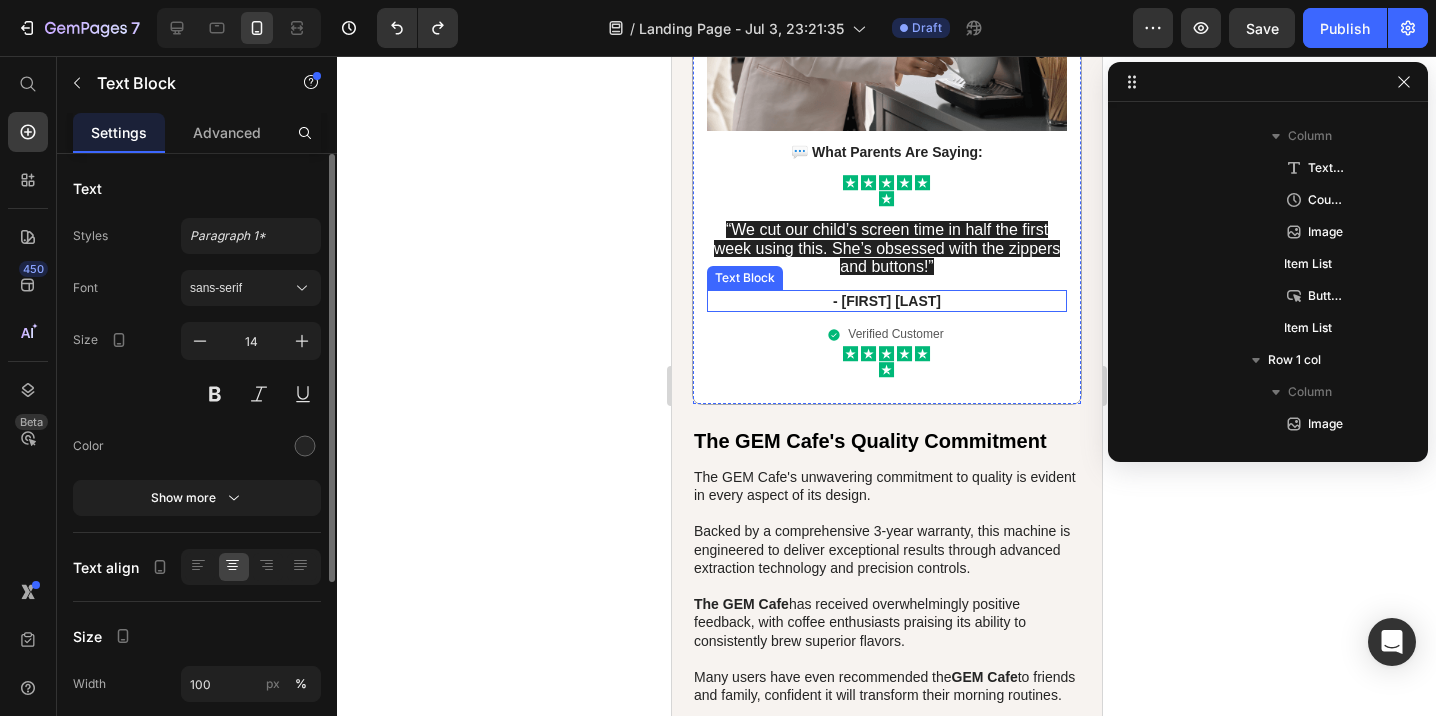 scroll, scrollTop: 1046, scrollLeft: 0, axis: vertical 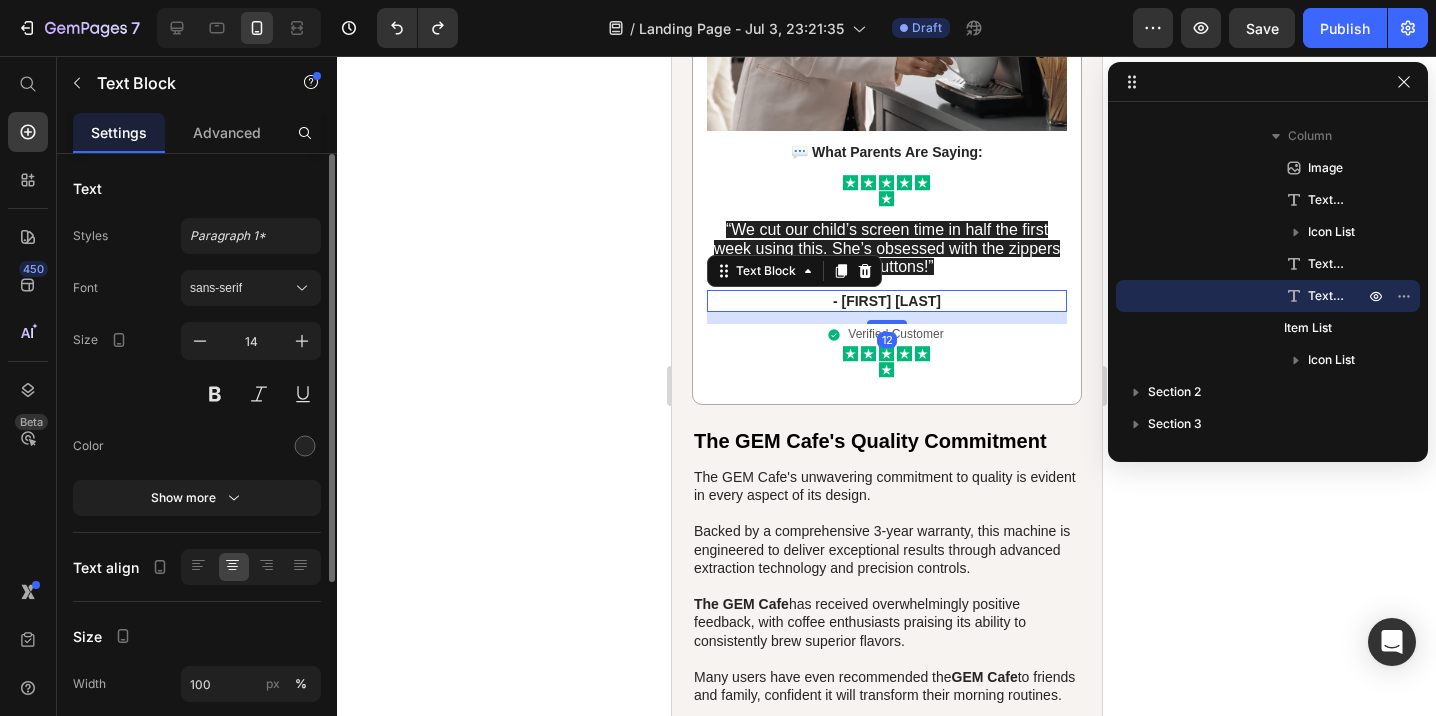 click 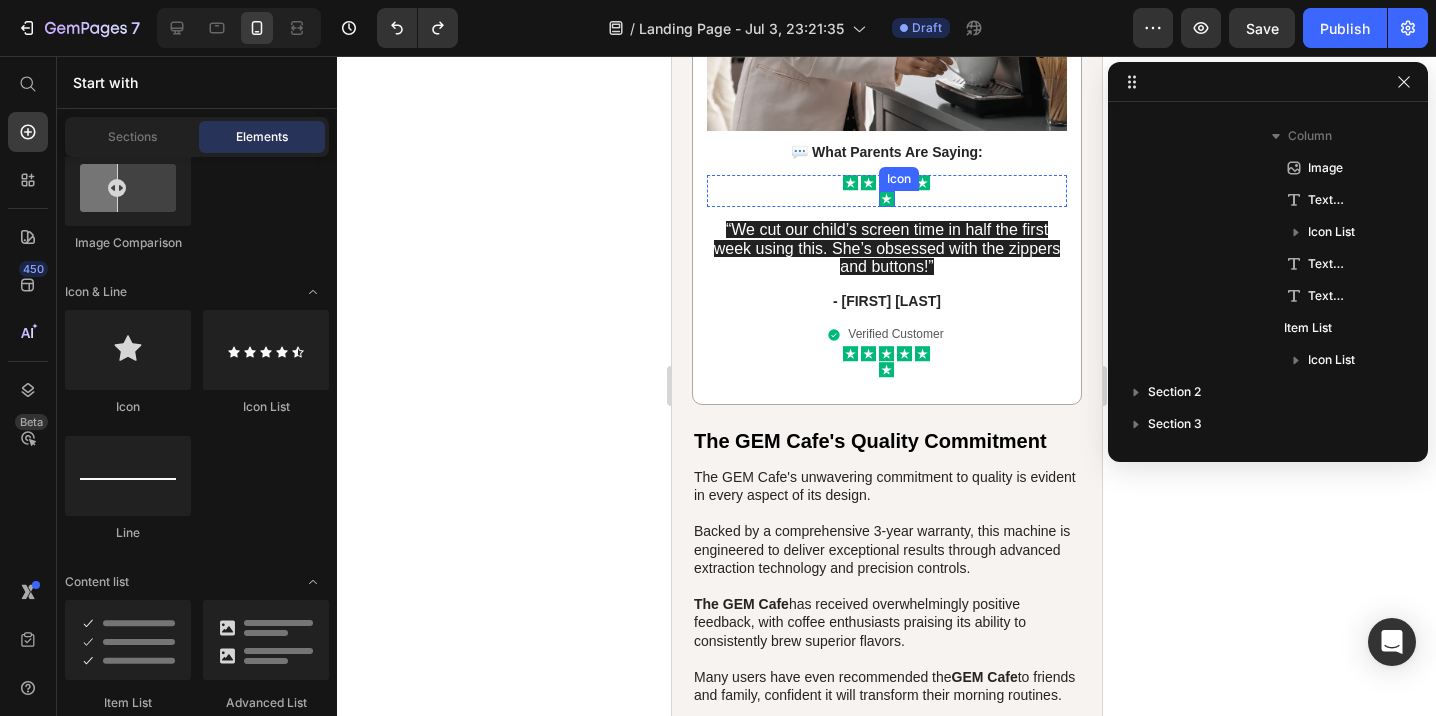 click on "Icon" at bounding box center (898, 179) 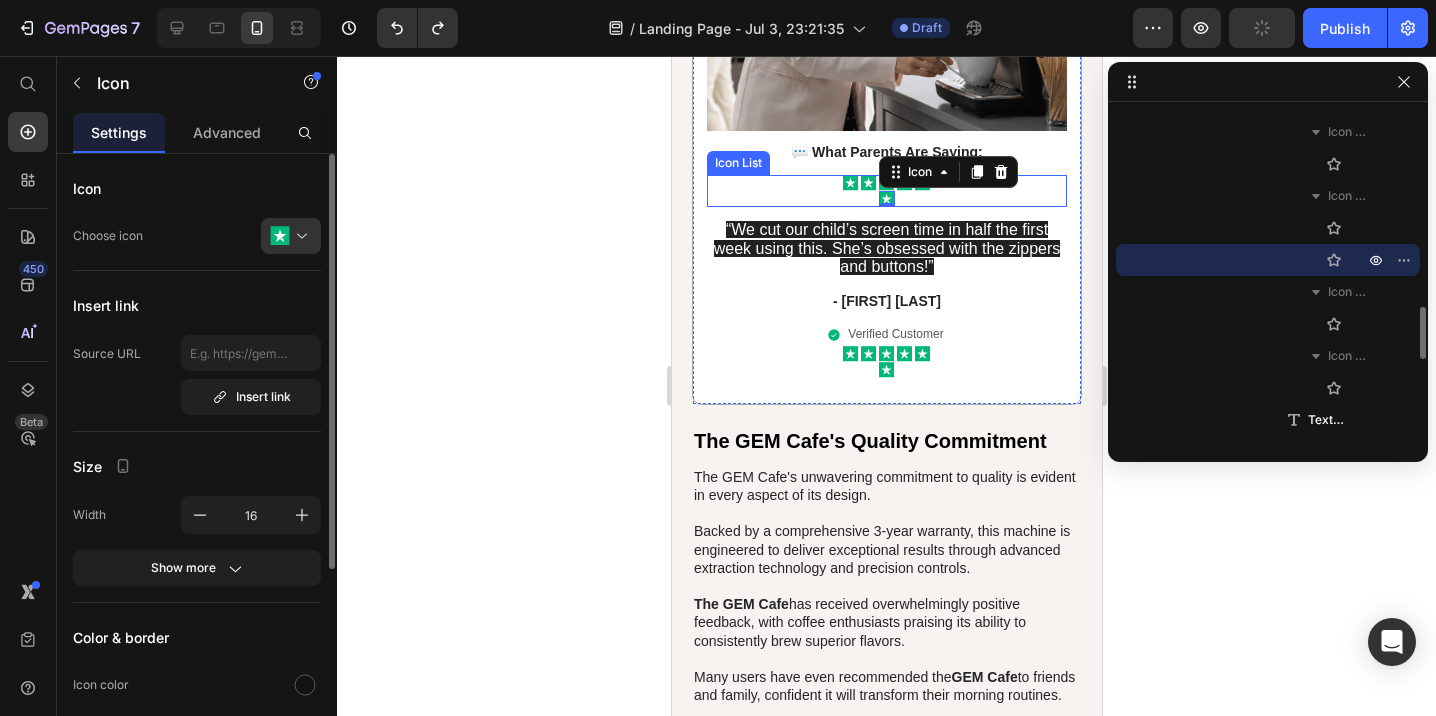 click on "Icon" at bounding box center [850, 191] 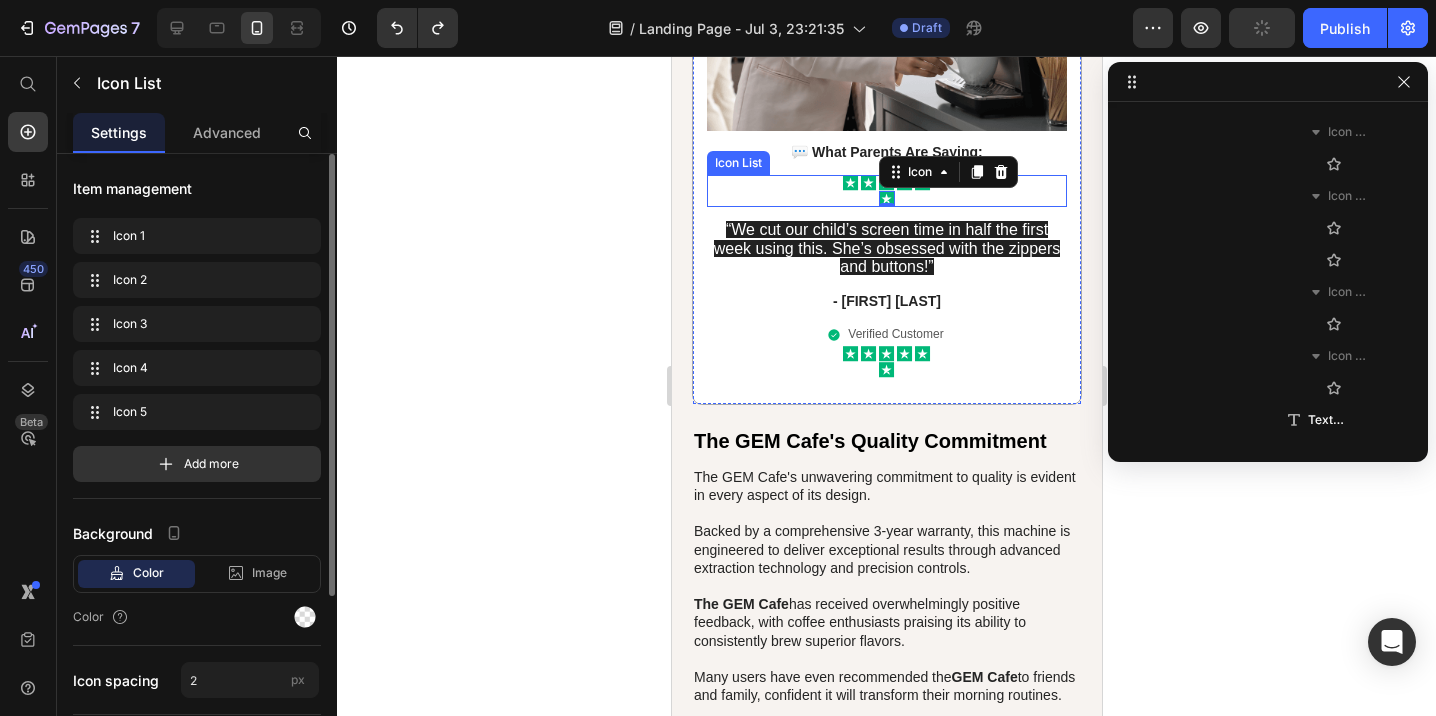 scroll, scrollTop: 1018, scrollLeft: 0, axis: vertical 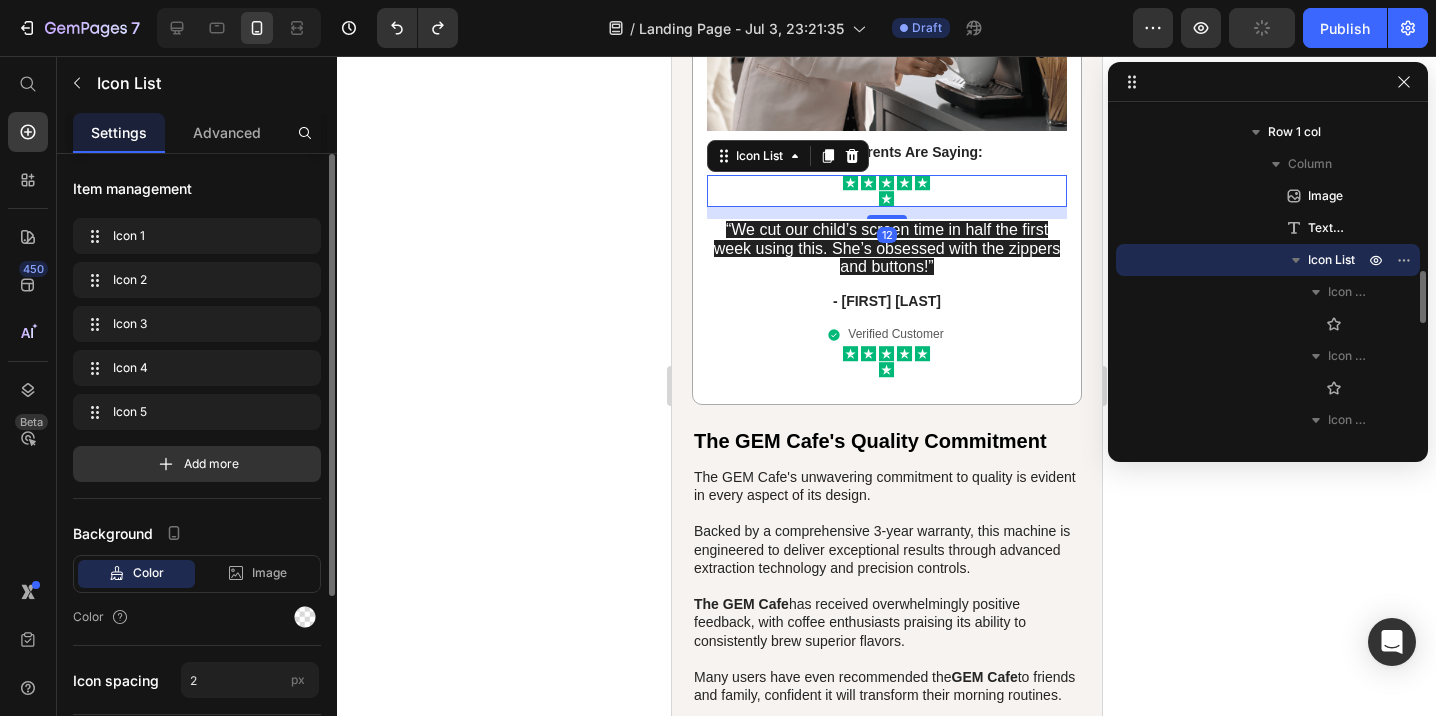 click on "Icon" at bounding box center (904, 191) 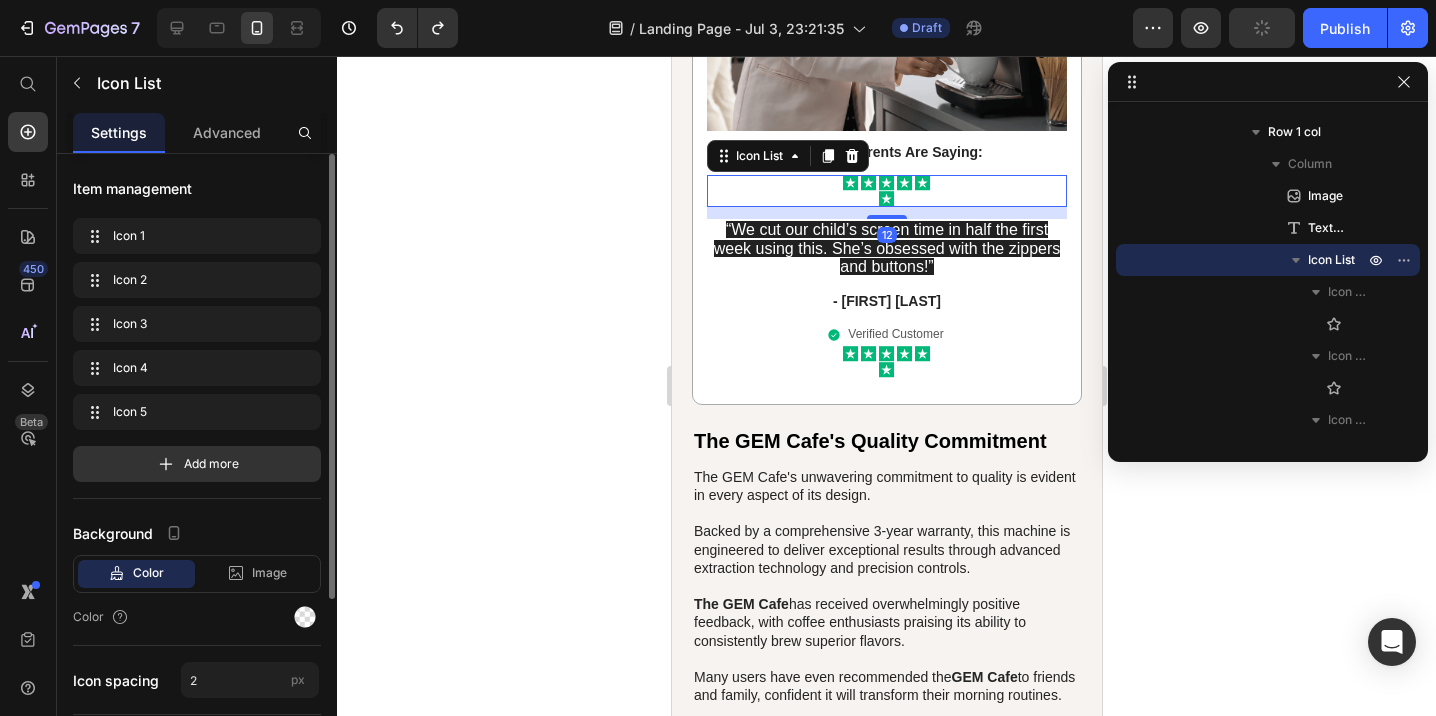 click on "Icon" at bounding box center [904, 191] 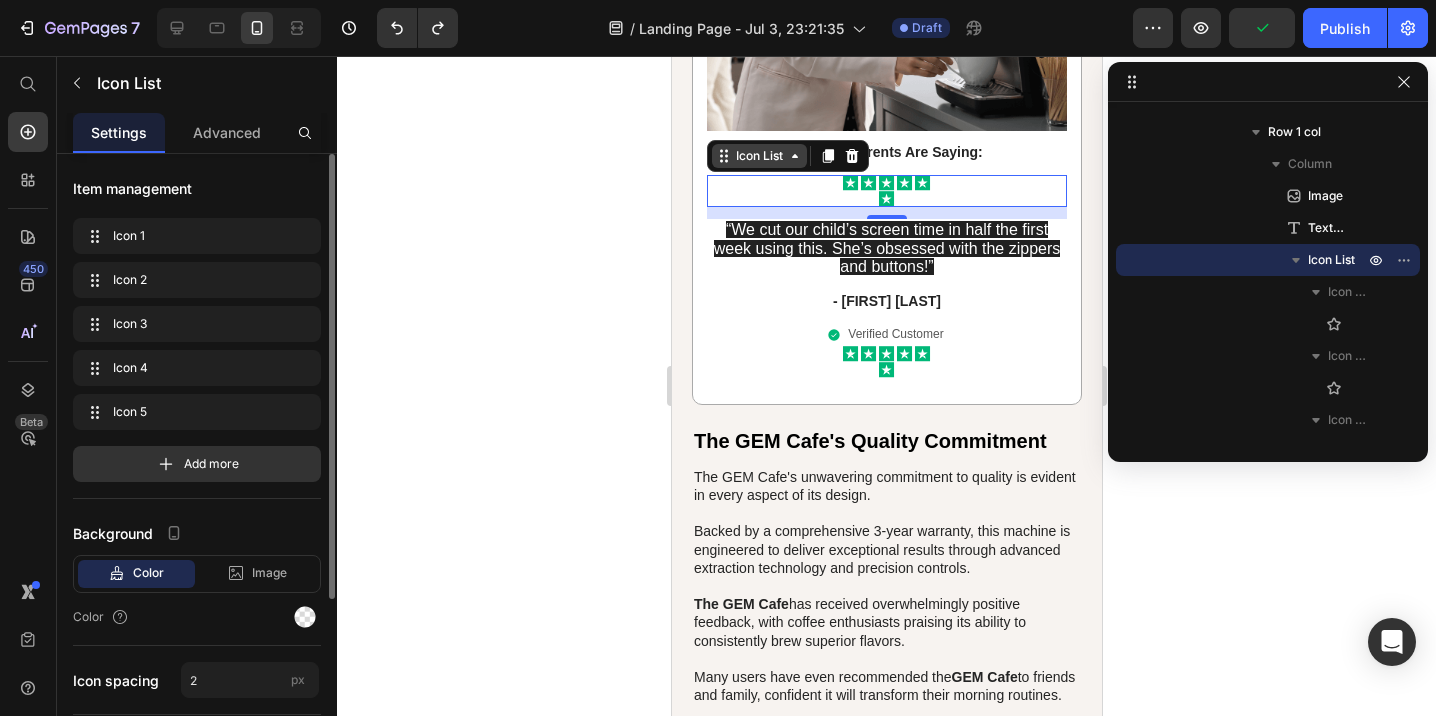 click 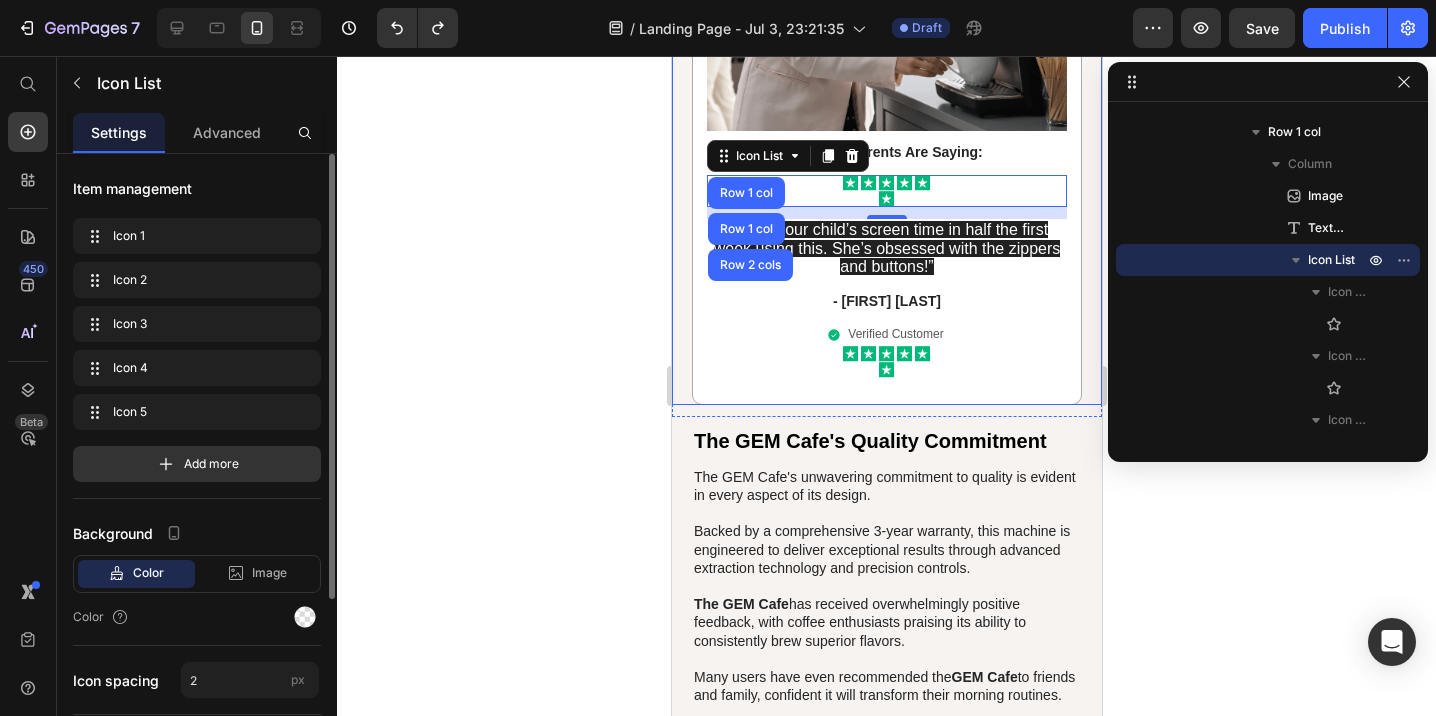 click 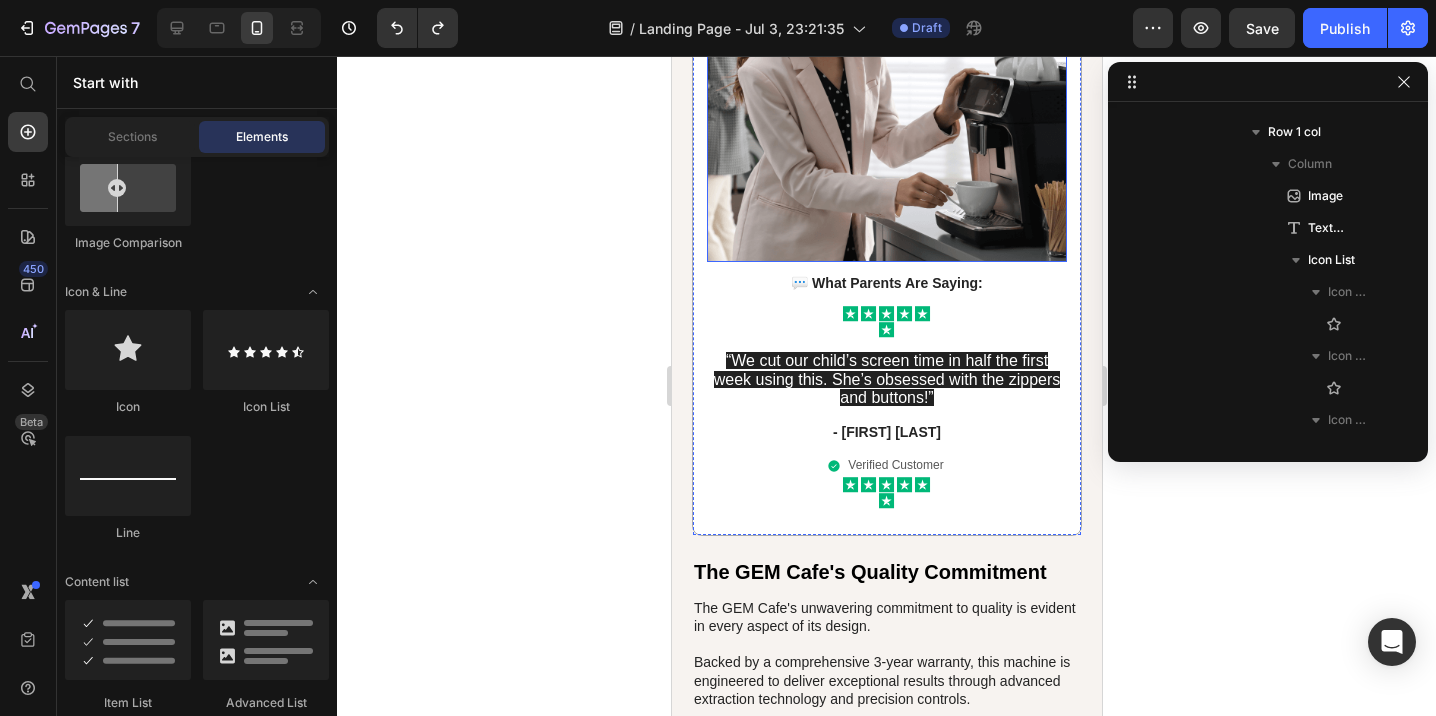 scroll, scrollTop: 4130, scrollLeft: 0, axis: vertical 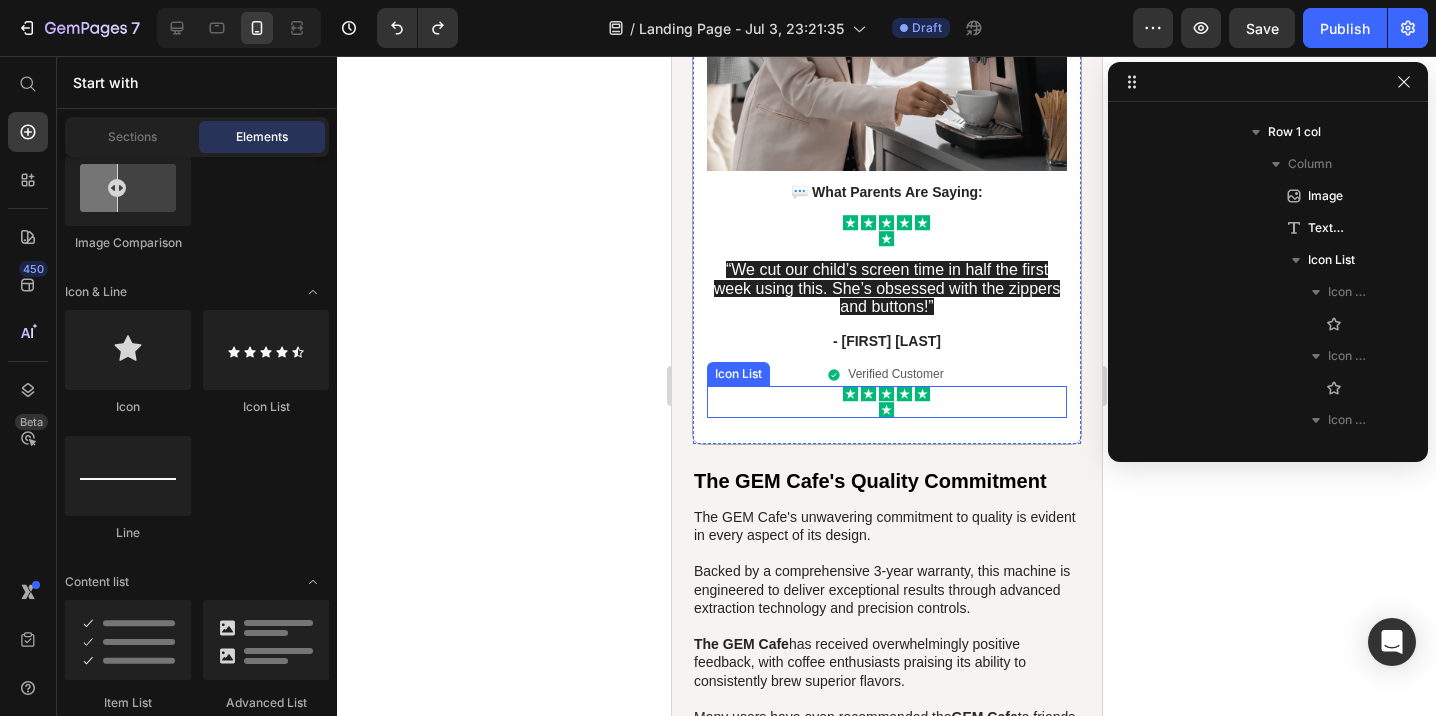 click on "Icon
Icon
Icon
Icon
Icon
Icon" at bounding box center [886, 402] 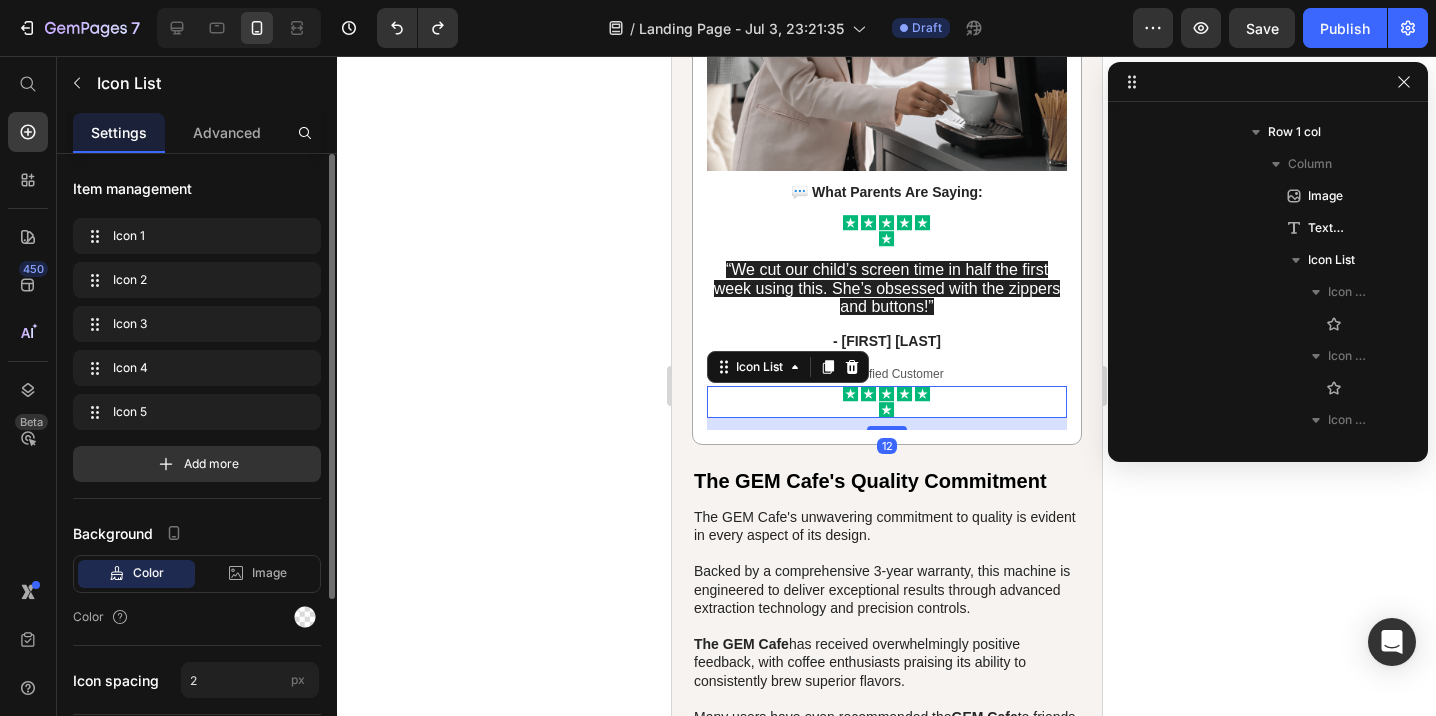 scroll, scrollTop: 1498, scrollLeft: 0, axis: vertical 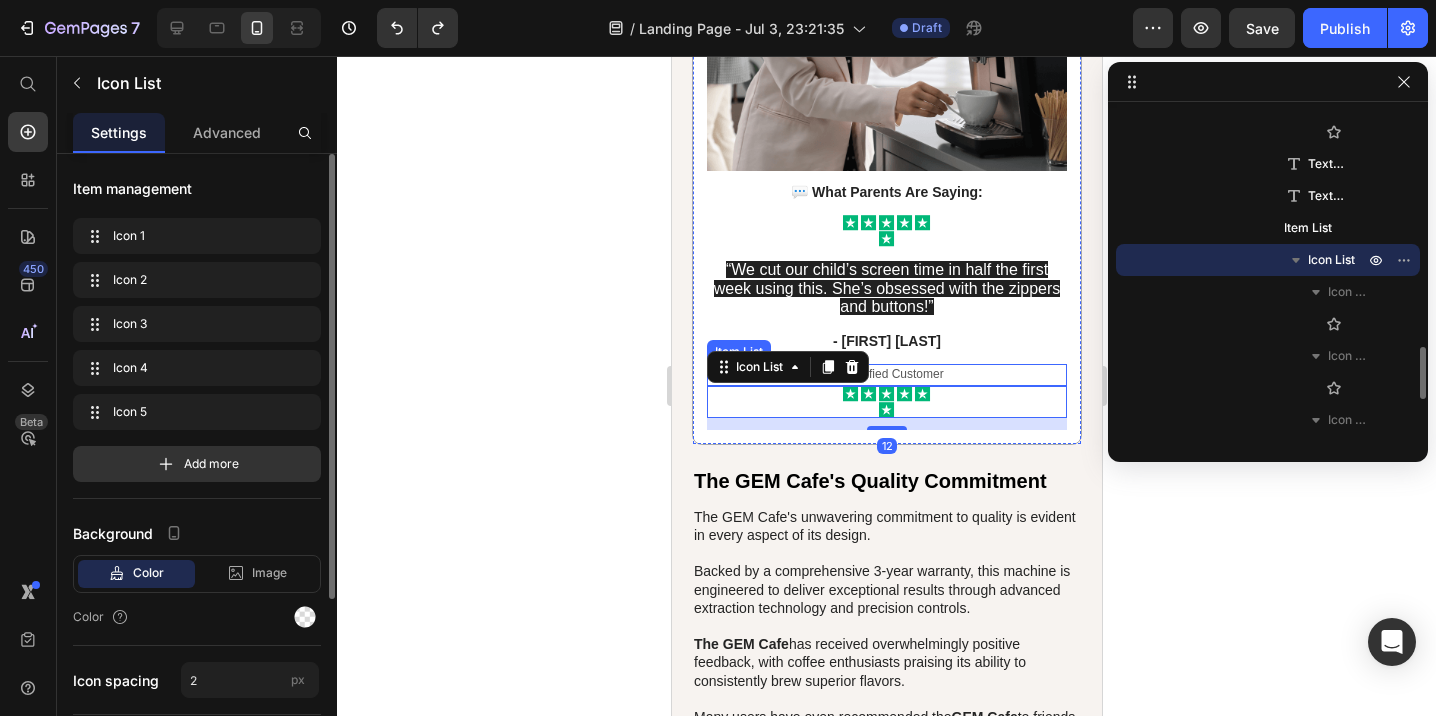 click on "- [FIRST] [LAST]" at bounding box center (886, 341) 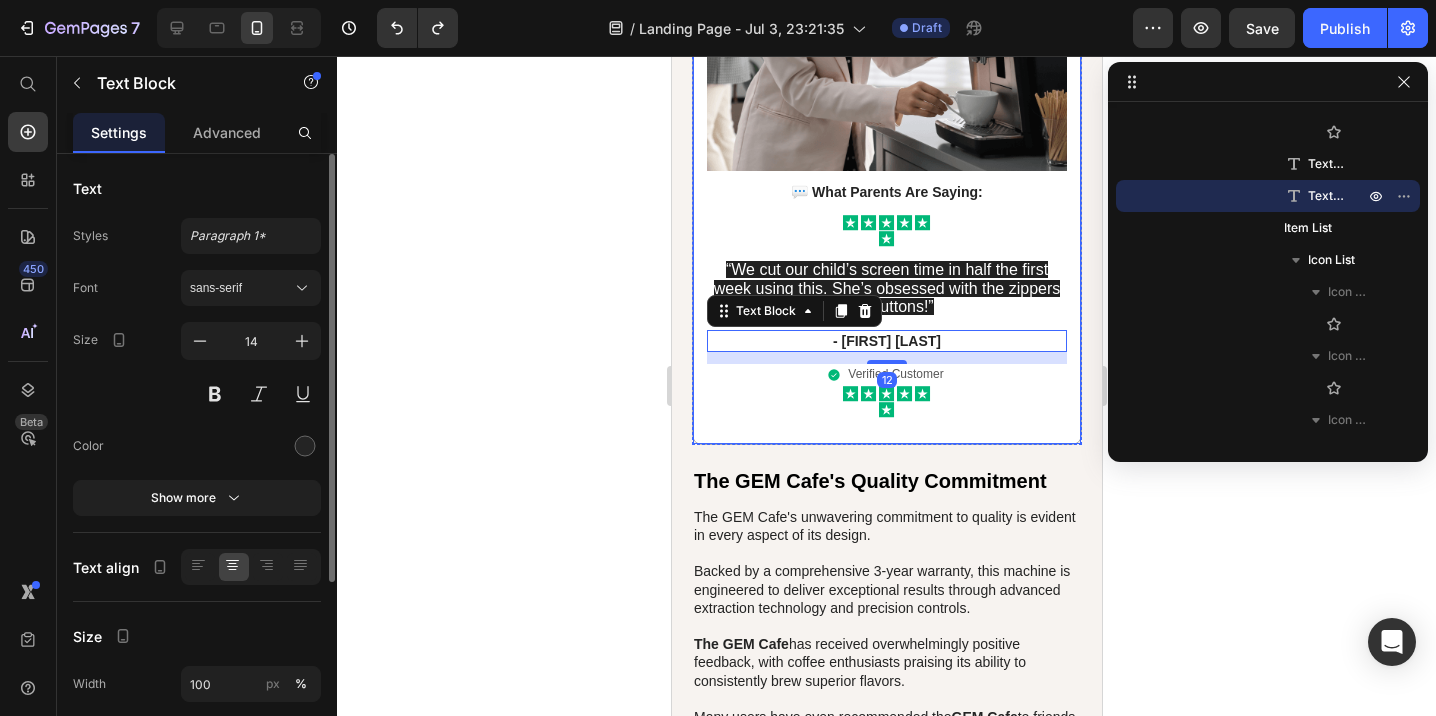 click on "Image 💬 What Parents Are Saying: Text Block
Icon
Icon
Icon
Icon
Icon
Icon Icon List “We cut our child’s screen time in half the first week using this. She’s obsessed with the zippers and buttons!” Text Block - [FIRST] [LAST] Text Block   12
Verified Customer Item List
Icon
Icon
Icon
Icon
Icon
Icon Icon List Row" at bounding box center (886, 120) 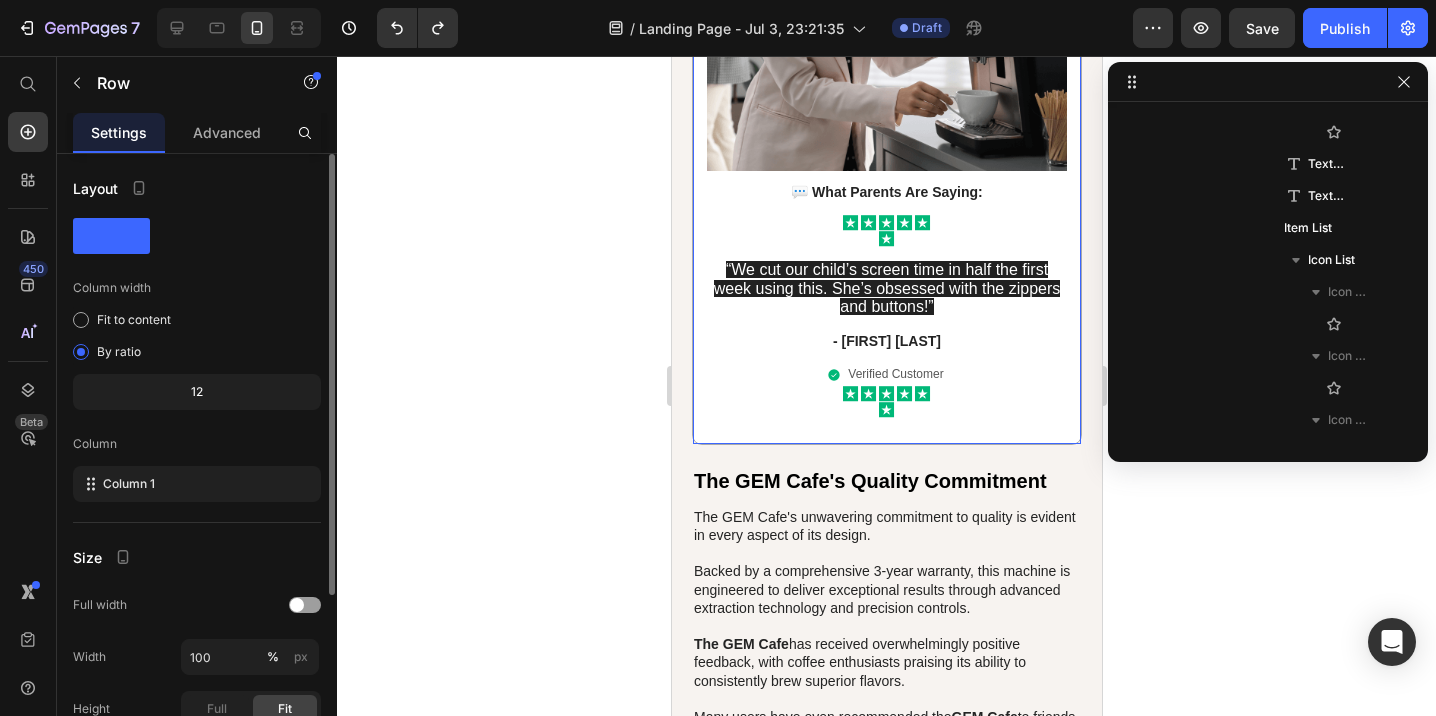 scroll, scrollTop: 890, scrollLeft: 0, axis: vertical 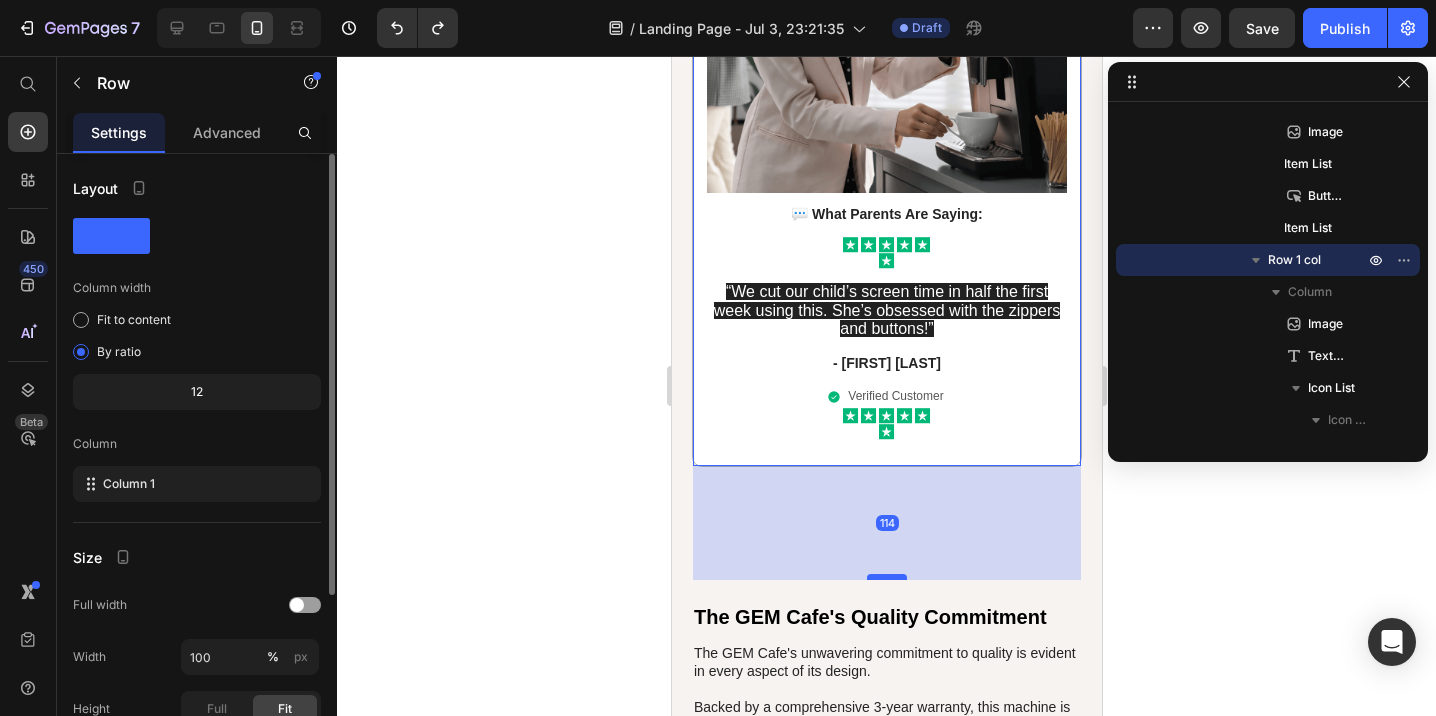 drag, startPoint x: 886, startPoint y: 436, endPoint x: 885, endPoint y: 561, distance: 125.004 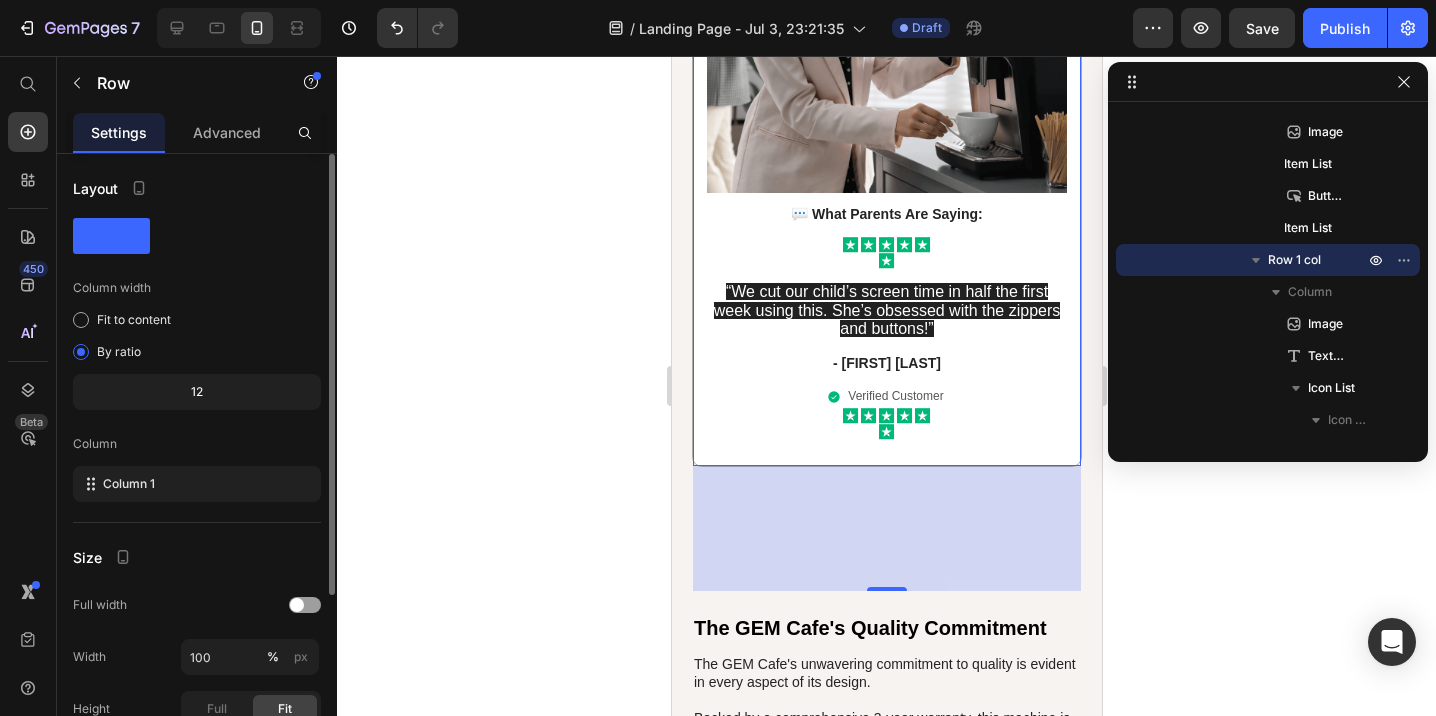 click 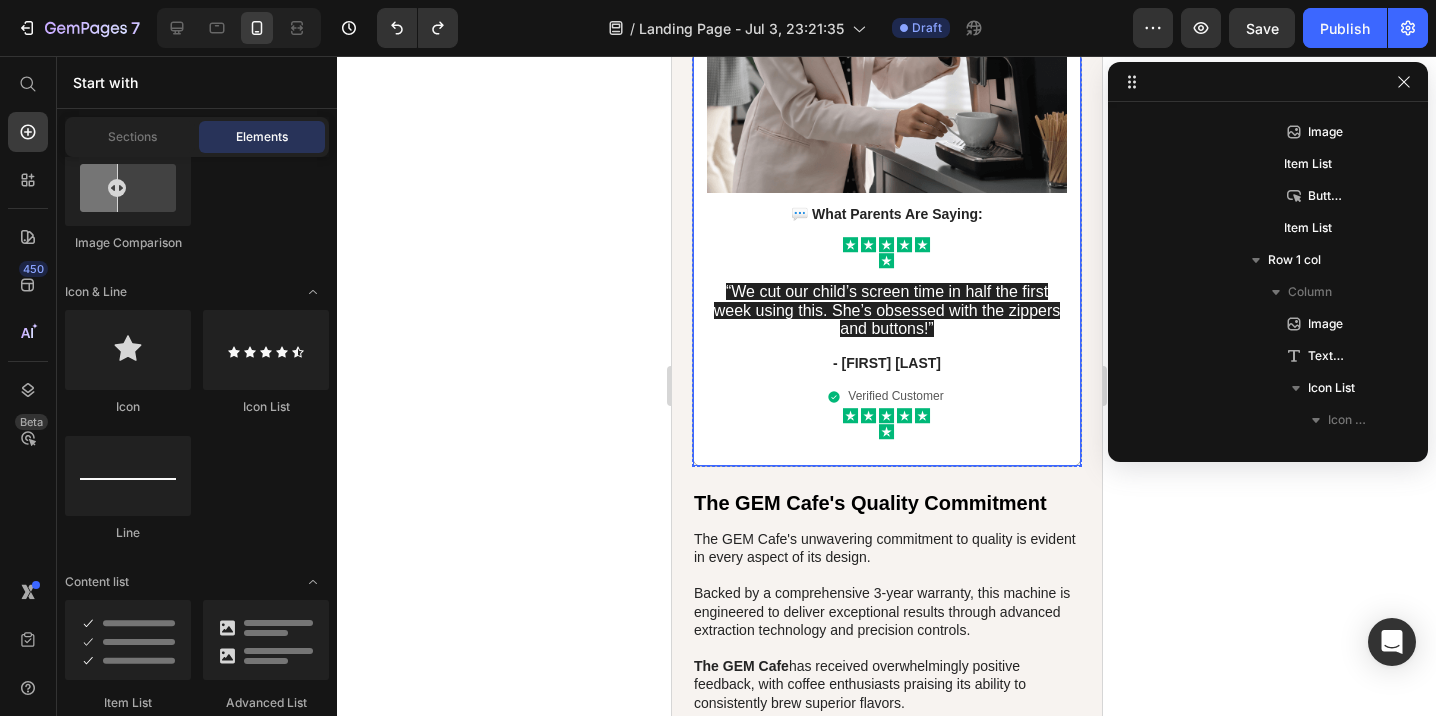 click on "Image 💬 What Parents Are Saying: Text Block
Icon
Icon
Icon
Icon
Icon
Icon Icon List “We cut our child’s screen time in half the first week using this. She’s obsessed with the zippers and buttons!” Text Block - [FIRST] [LAST] Text Block
Verified Customer Item List
Icon
Icon
Icon
Icon
Icon
Icon Icon List Row" at bounding box center [886, 142] 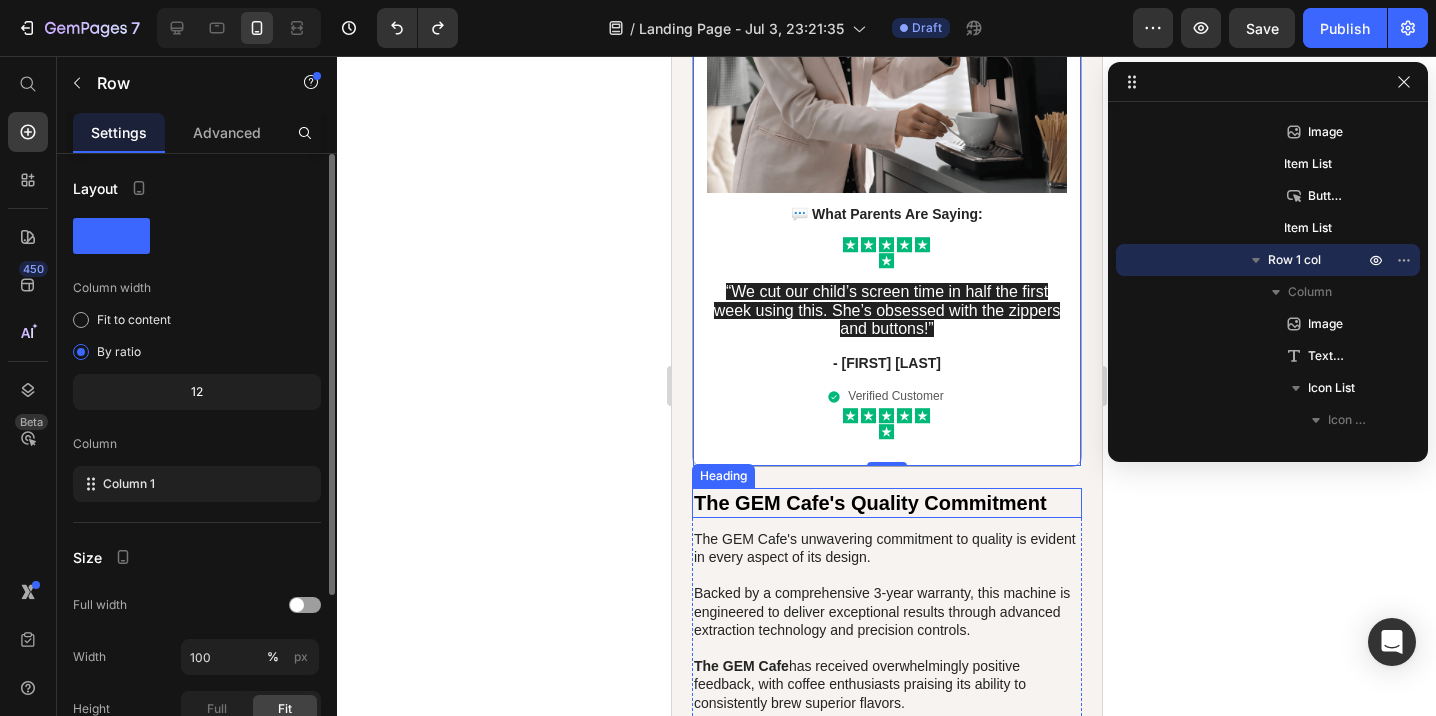 click on "The GEM Cafe's Quality Commitment" at bounding box center (886, 503) 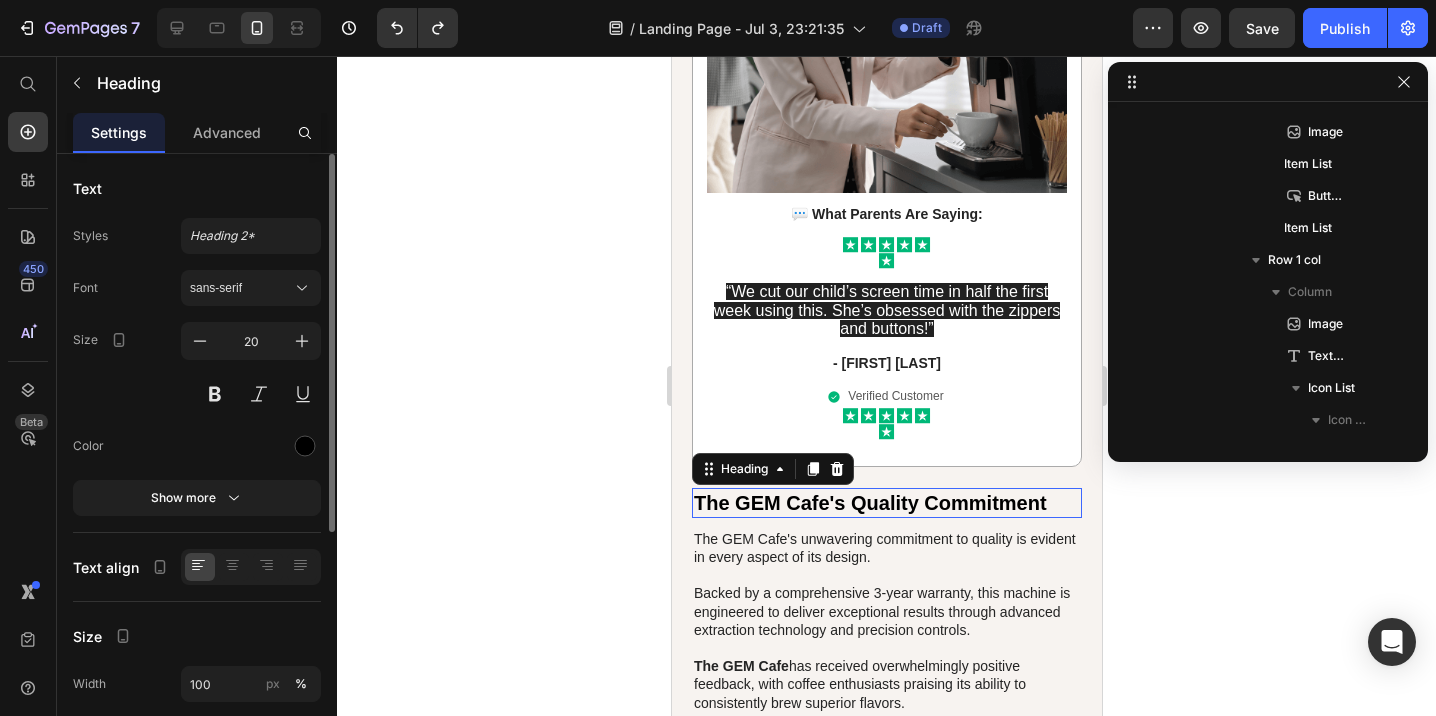 scroll, scrollTop: 2010, scrollLeft: 0, axis: vertical 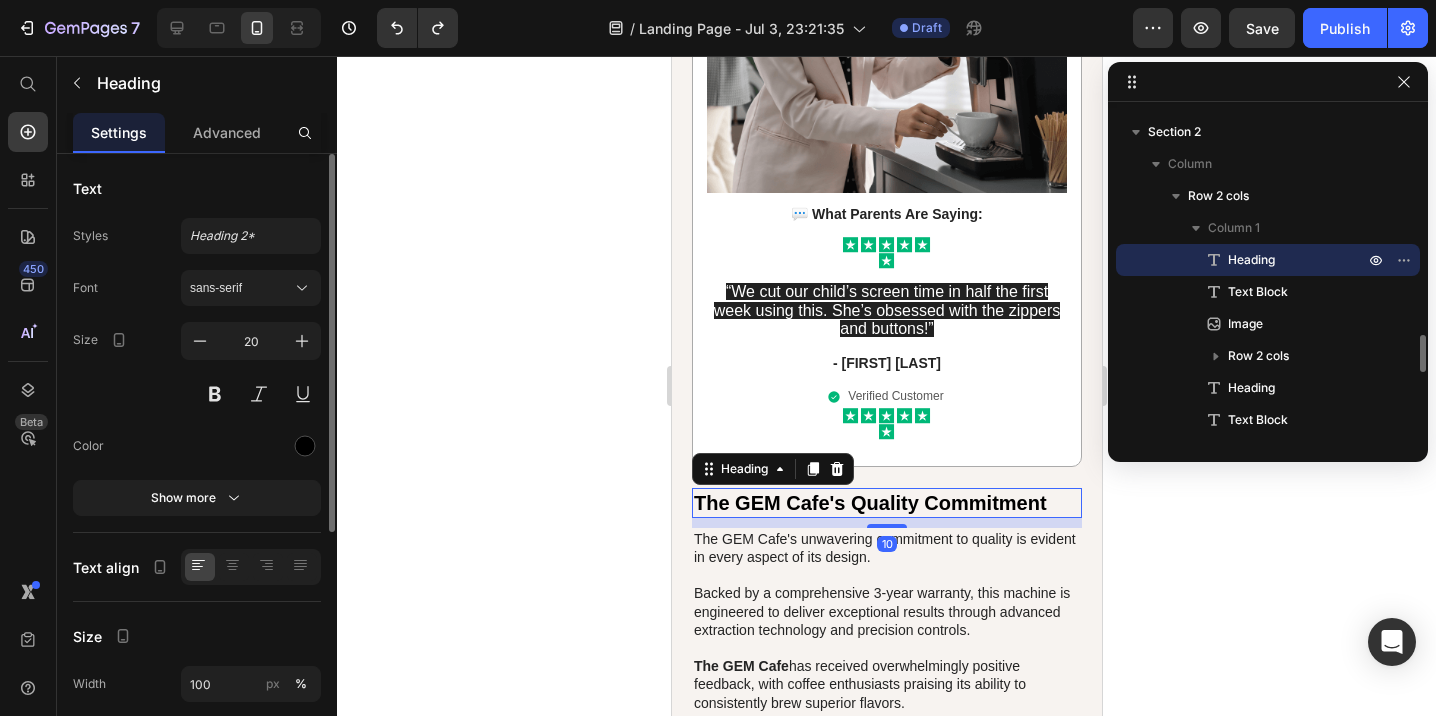 click on "The GEM Cafe's Quality Commitment" at bounding box center (886, 503) 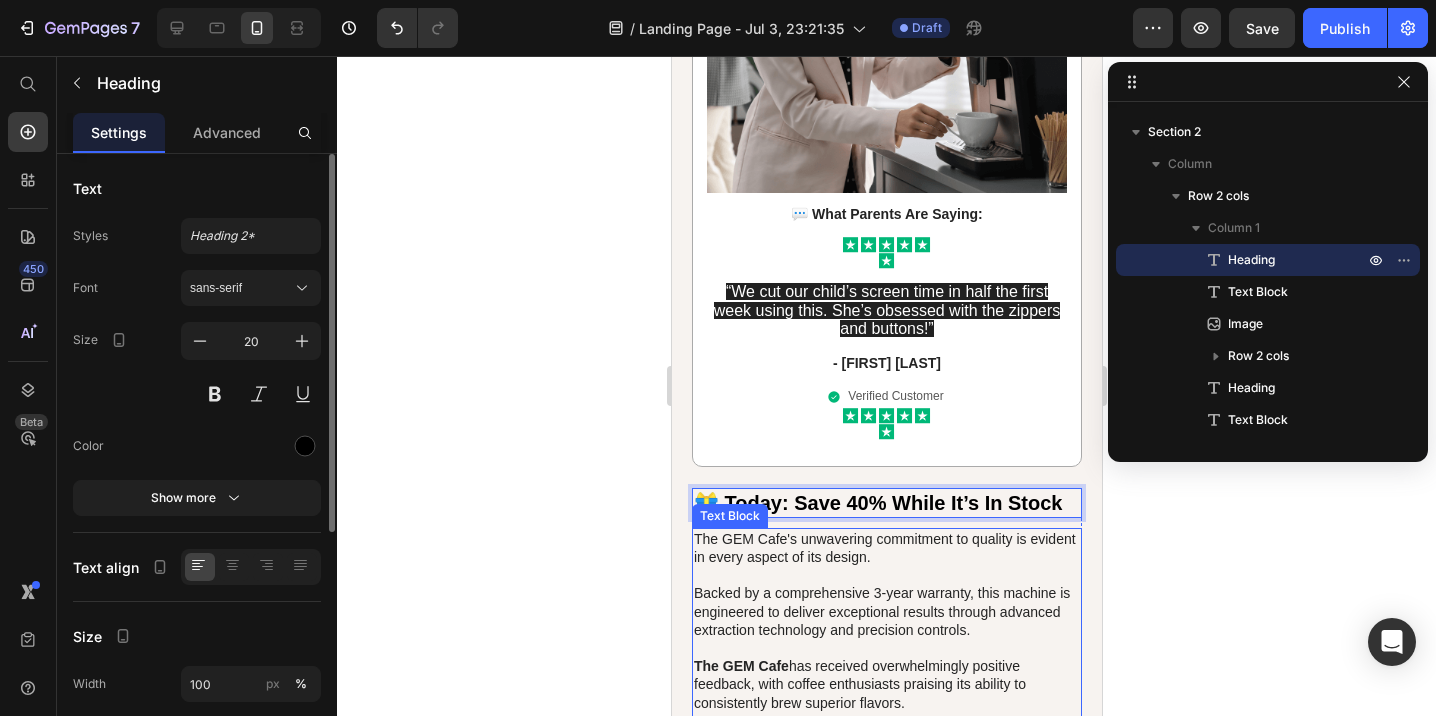 click on "The GEM Cafe's unwavering commitment to quality is evident in every aspect of its design.  Backed by a comprehensive 3-year warranty, this machine is engineered to deliver exceptional results through advanced extraction technology and precision controls.  The GEM Cafe  has received overwhelmingly positive feedback, with coffee enthusiasts praising its ability to consistently brew superior flavors.  Many users have even recommended the  GEM Cafe  to friends and family, confident it will transform their morning routines.  With its sturdy construction, intuitive interface, and proven track record, the  GEM Cafe  has firmly established itself as the gold standard in home coffee brewing." at bounding box center (886, 684) 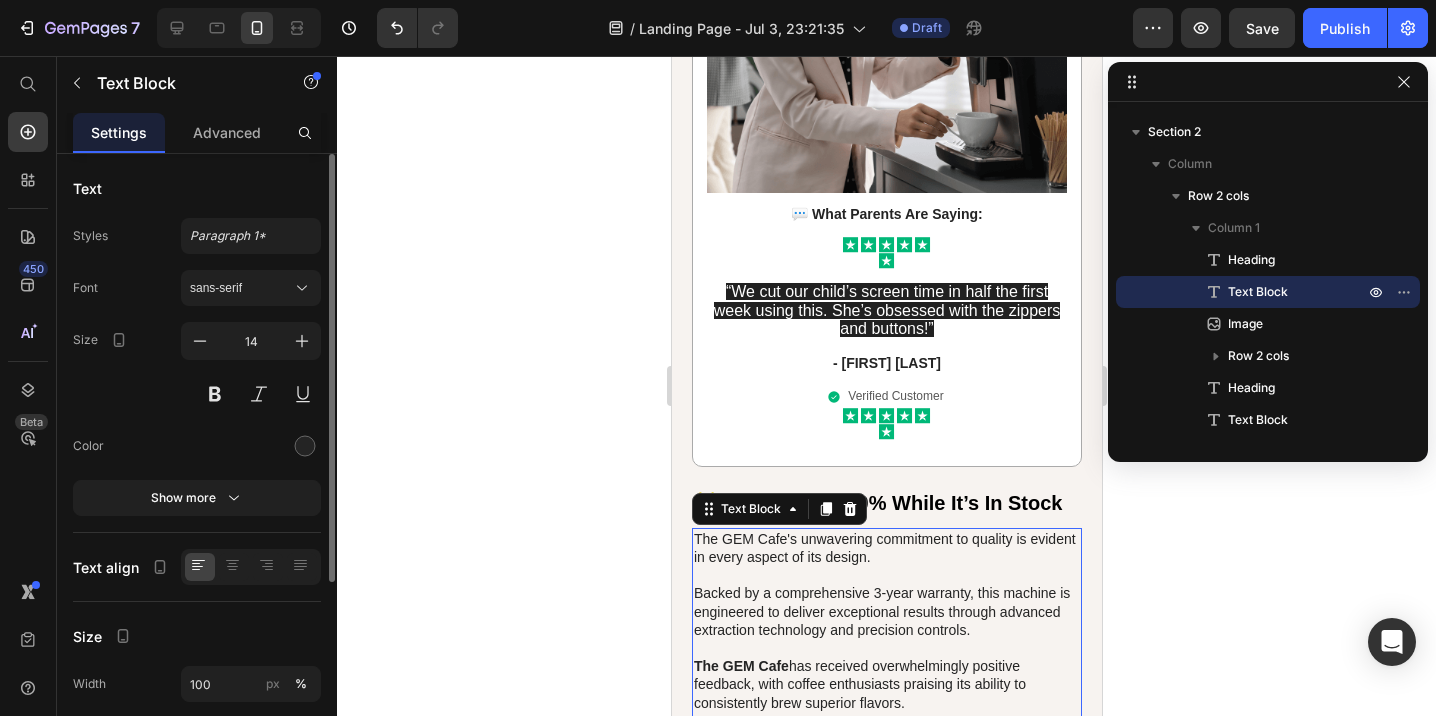 click on "The GEM Cafe's unwavering commitment to quality is evident in every aspect of its design.  Backed by a comprehensive 3-year warranty, this machine is engineered to deliver exceptional results through advanced extraction technology and precision controls.  The GEM Cafe  has received overwhelmingly positive feedback, with coffee enthusiasts praising its ability to consistently brew superior flavors.  Many users have even recommended the  GEM Cafe  to friends and family, confident it will transform their morning routines.  With its sturdy construction, intuitive interface, and proven track record, the  GEM Cafe  has firmly established itself as the gold standard in home coffee brewing." at bounding box center [886, 684] 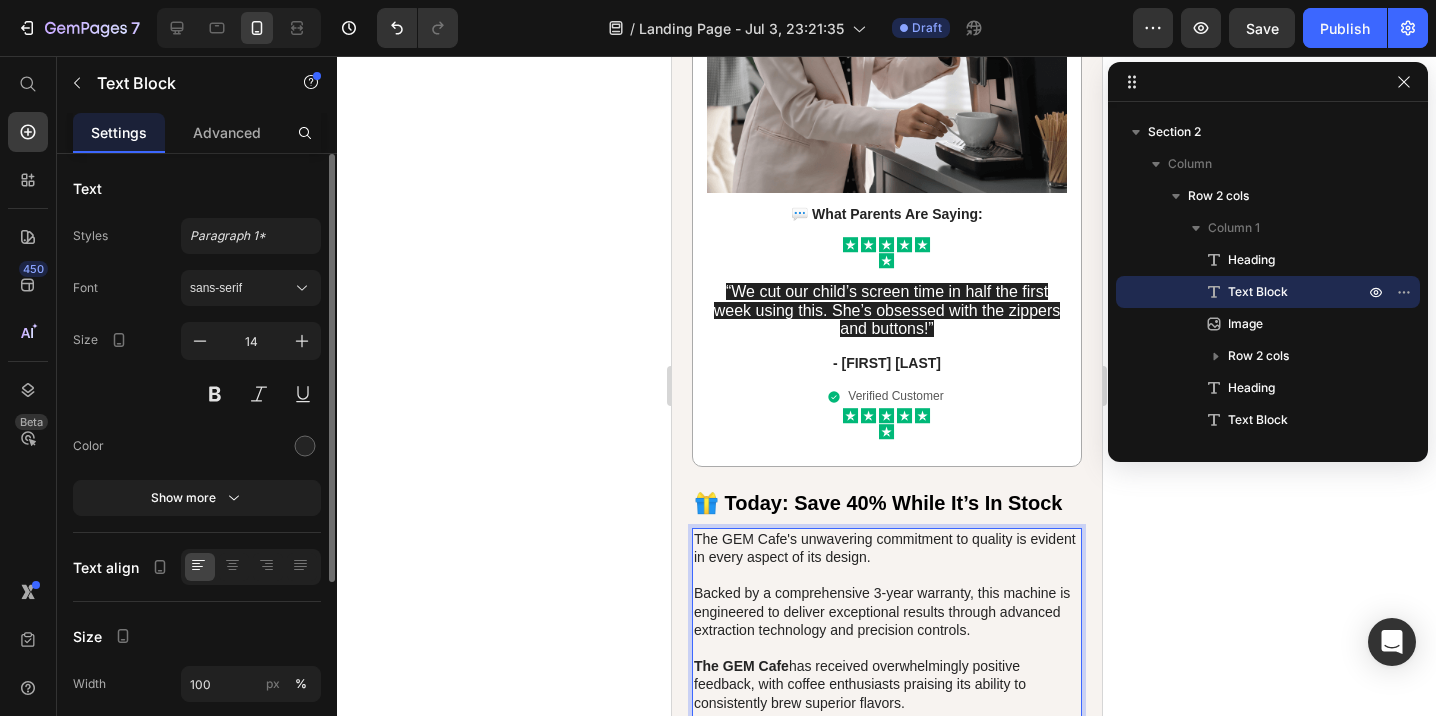 click 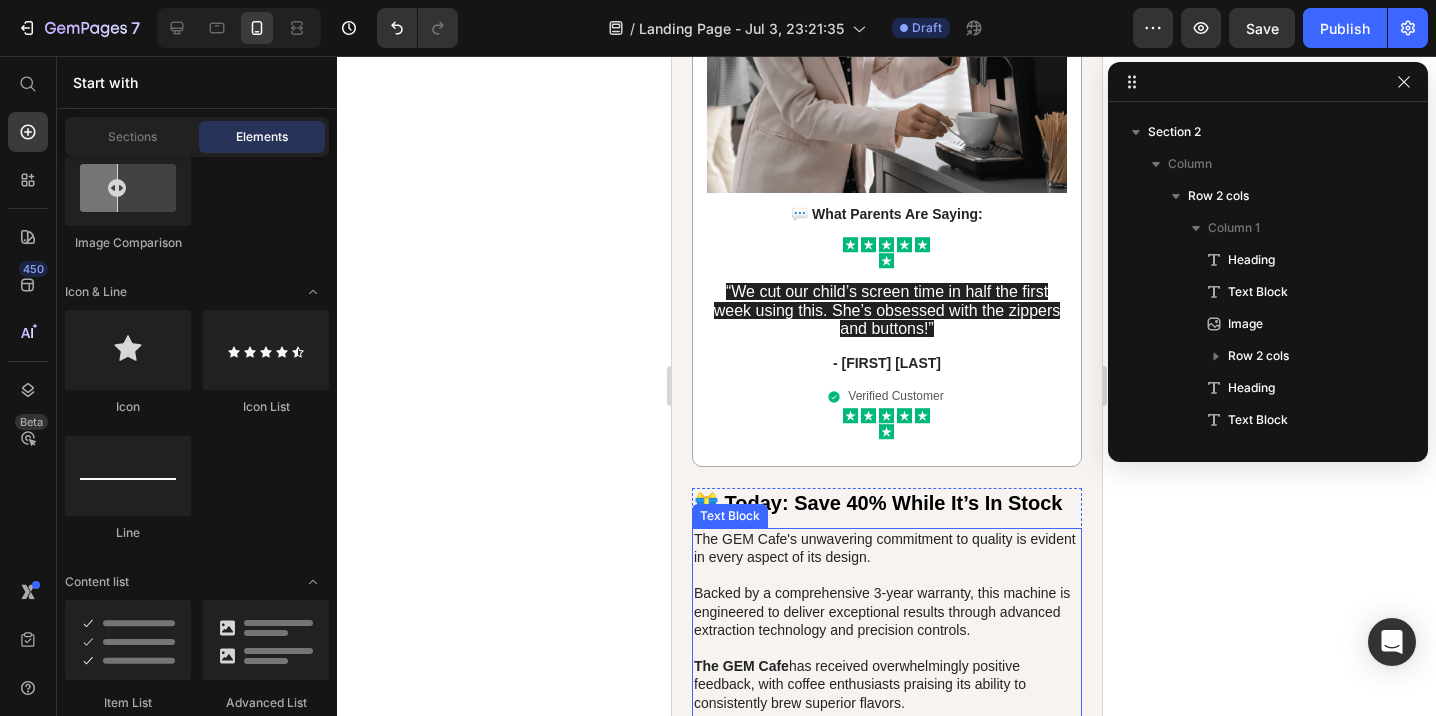 click on "The GEM Cafe's unwavering commitment to quality is evident in every aspect of its design.  Backed by a comprehensive 3-year warranty, this machine is engineered to deliver exceptional results through advanced extraction technology and precision controls.  The GEM Cafe  has received overwhelmingly positive feedback, with coffee enthusiasts praising its ability to consistently brew superior flavors.  Many users have even recommended the  GEM Cafe  to friends and family, confident it will transform their morning routines.  With its sturdy construction, intuitive interface, and proven track record, the  GEM Cafe  has firmly established itself as the gold standard in home coffee brewing." at bounding box center (886, 684) 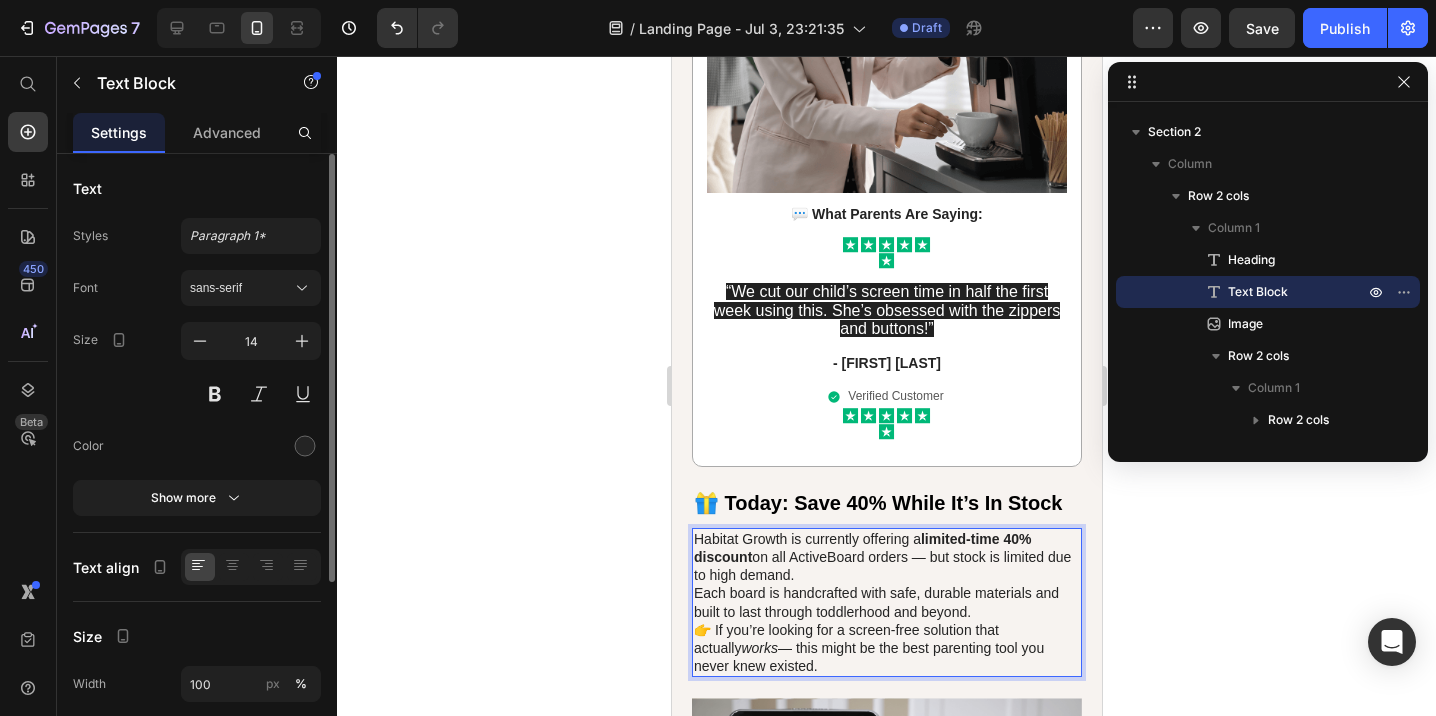 click on "Habitat Growth is currently offering a  limited-time 40% discount  on all ActiveBoard orders — but stock is limited due to high demand." at bounding box center [886, 557] 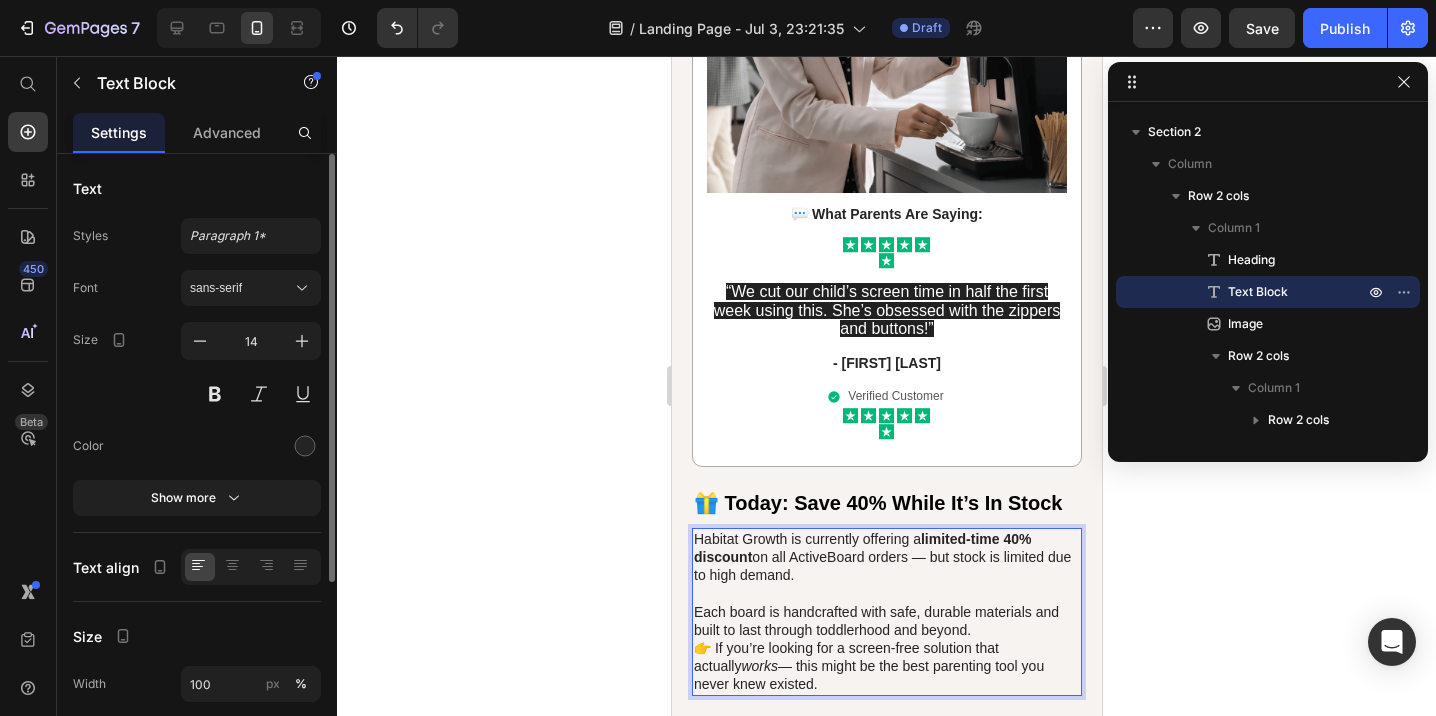 click on "Each board is handcrafted with safe, durable materials and built to last through toddlerhood and beyond." at bounding box center (886, 621) 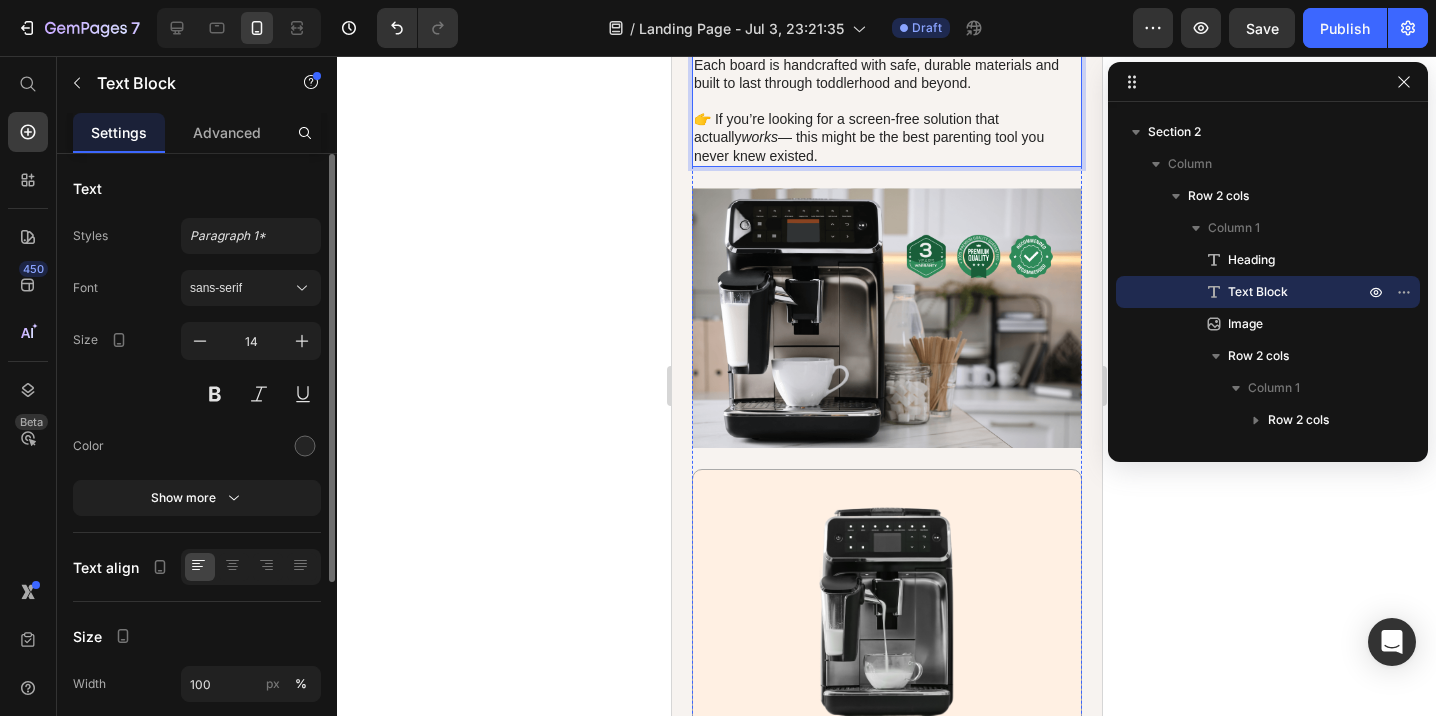 scroll, scrollTop: 4673, scrollLeft: 0, axis: vertical 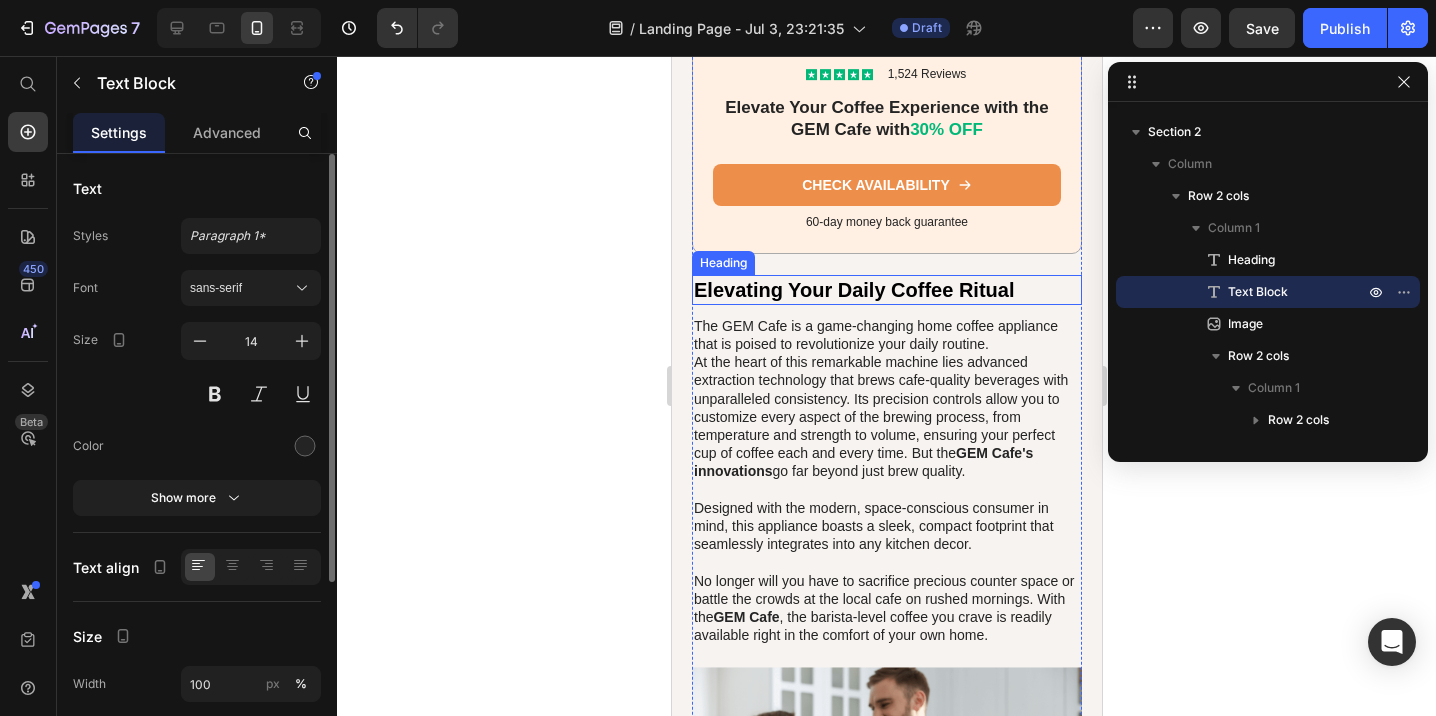 click on "Elevating Your Daily Coffee Ritual" at bounding box center [886, 290] 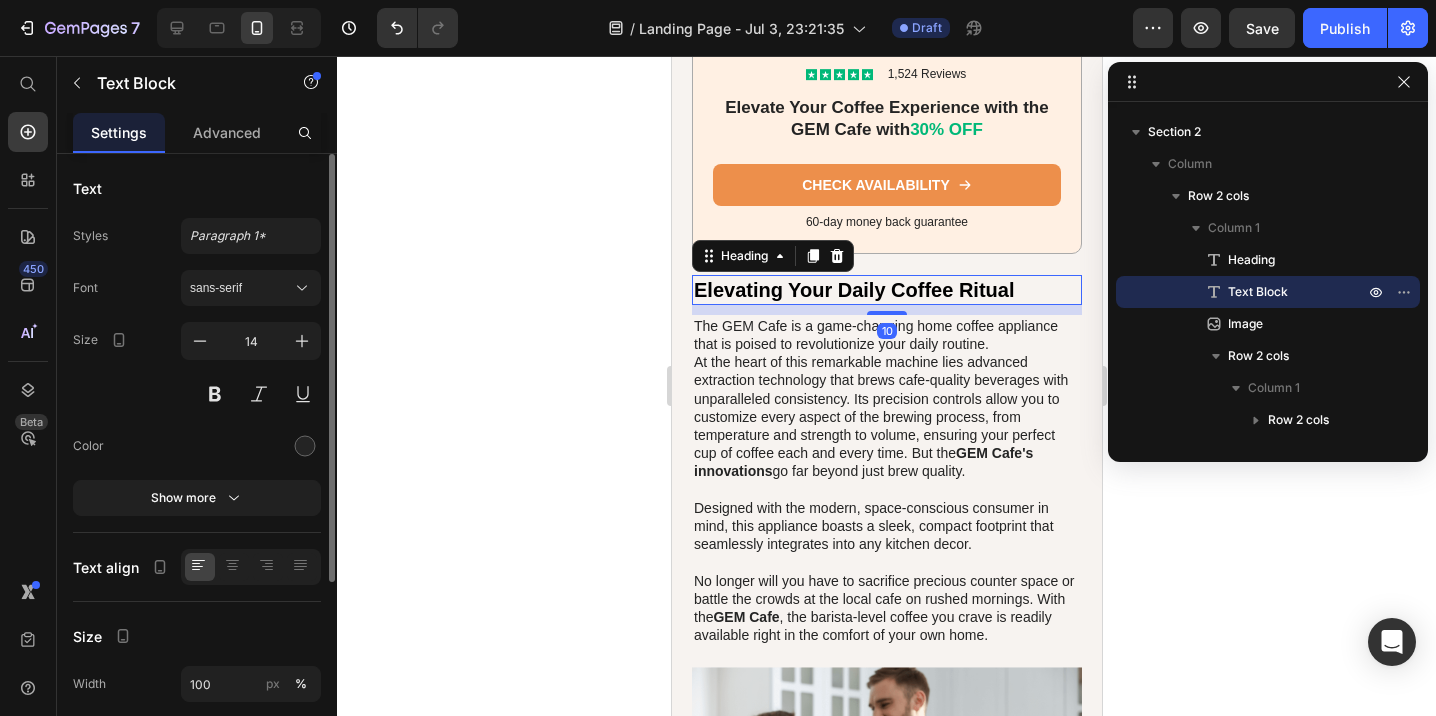 click on "Elevating Your Daily Coffee Ritual" at bounding box center [886, 290] 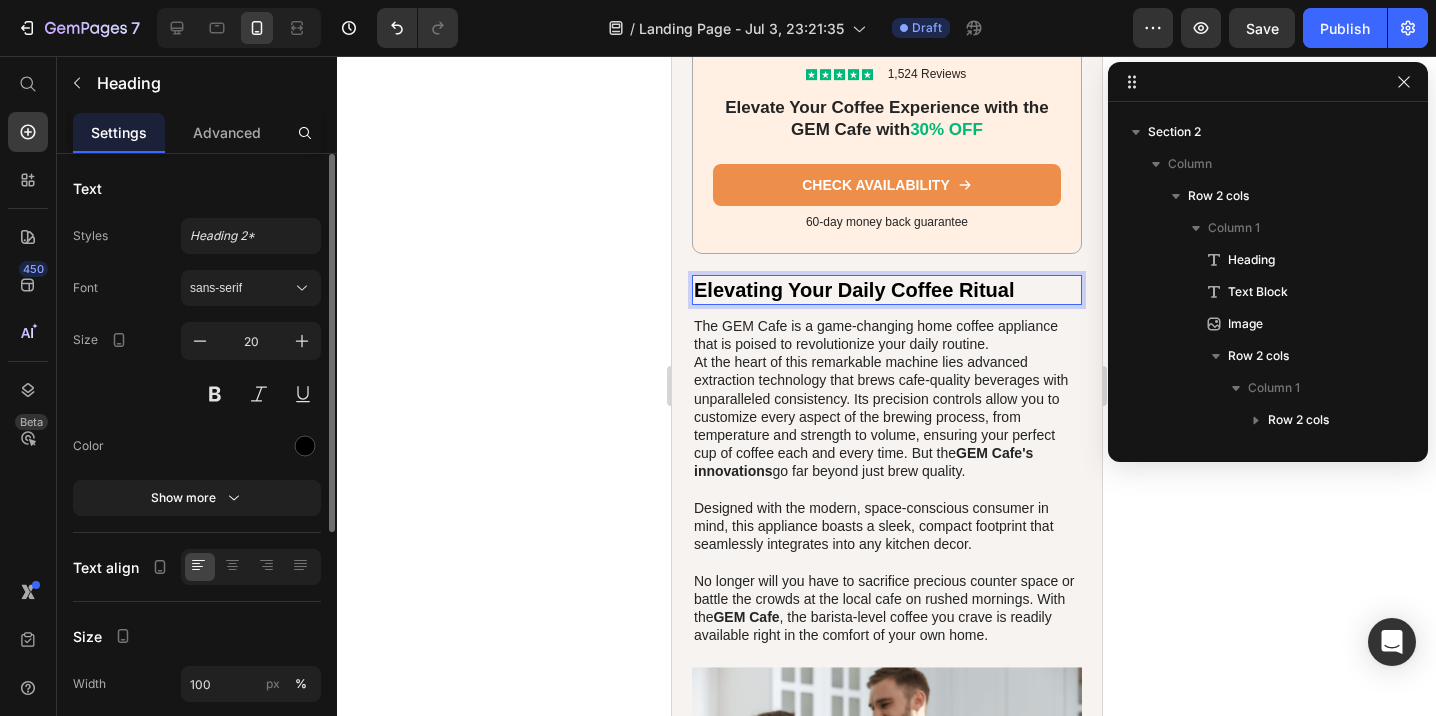 scroll, scrollTop: 2362, scrollLeft: 0, axis: vertical 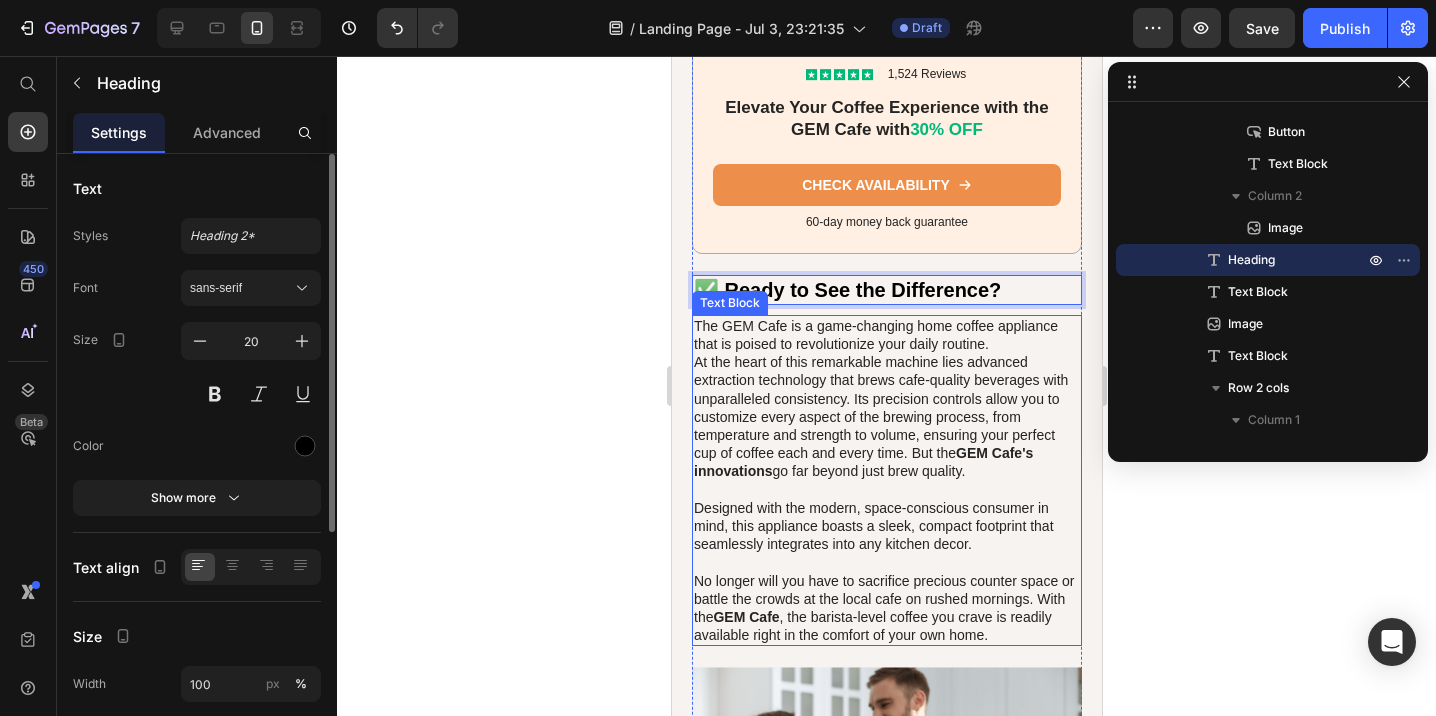 click on "The GEM Cafe is a game-changing home coffee appliance that is poised to revolutionize your daily routine.  At the heart of this remarkable machine lies advanced extraction technology that brews cafe-quality beverages with unparalleled consistency. Its precision controls allow you to customize every aspect of the brewing process, from temperature and strength to volume, ensuring your perfect cup of coffee each and every time. But the  GEM Cafe's innovations  go far beyond just brew quality. Designed with the modern, space-conscious consumer in mind, this appliance boasts a sleek, compact footprint that seamlessly integrates into any kitchen decor.  No longer will you have to sacrifice precious counter space or battle the crowds at the local cafe on rushed mornings. With the  GEM Cafe , the barista-level coffee you crave is readily available right in the comfort of your own home." at bounding box center [886, 481] 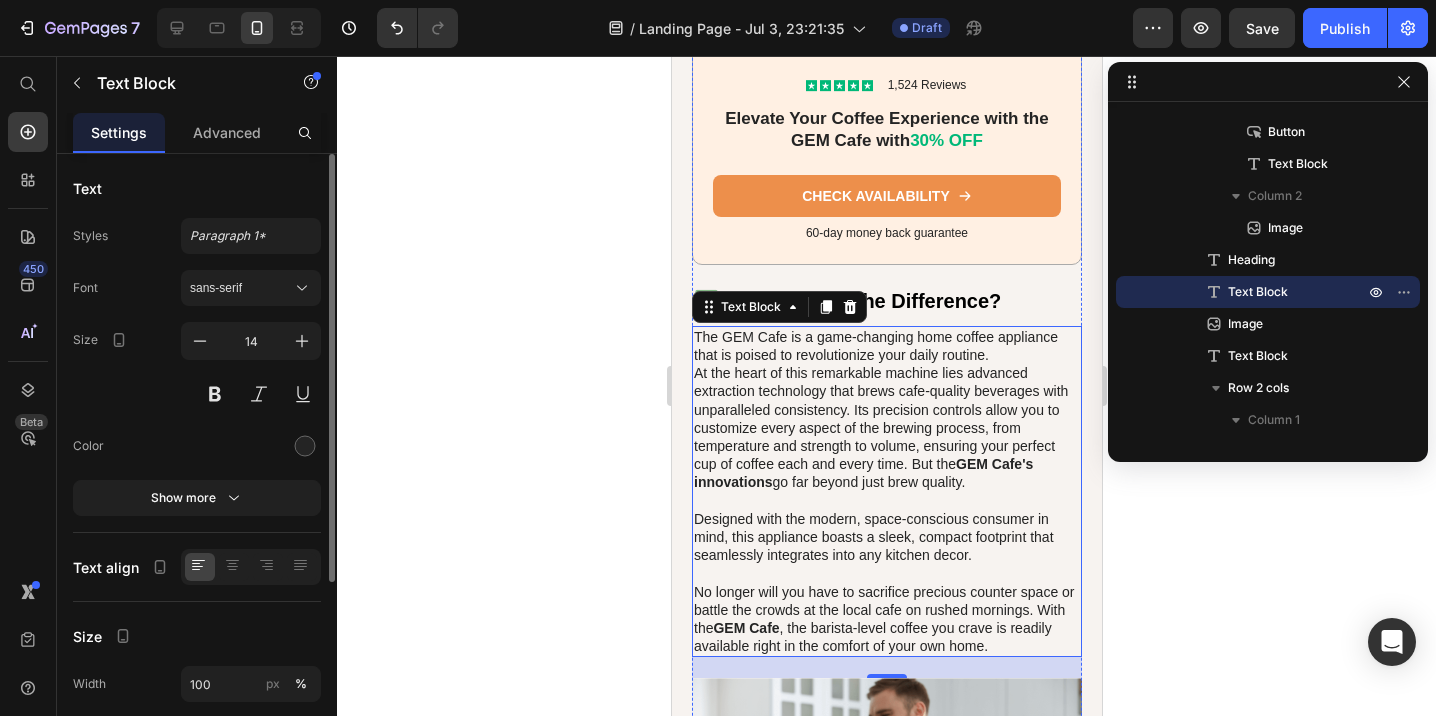 scroll, scrollTop: 5307, scrollLeft: 0, axis: vertical 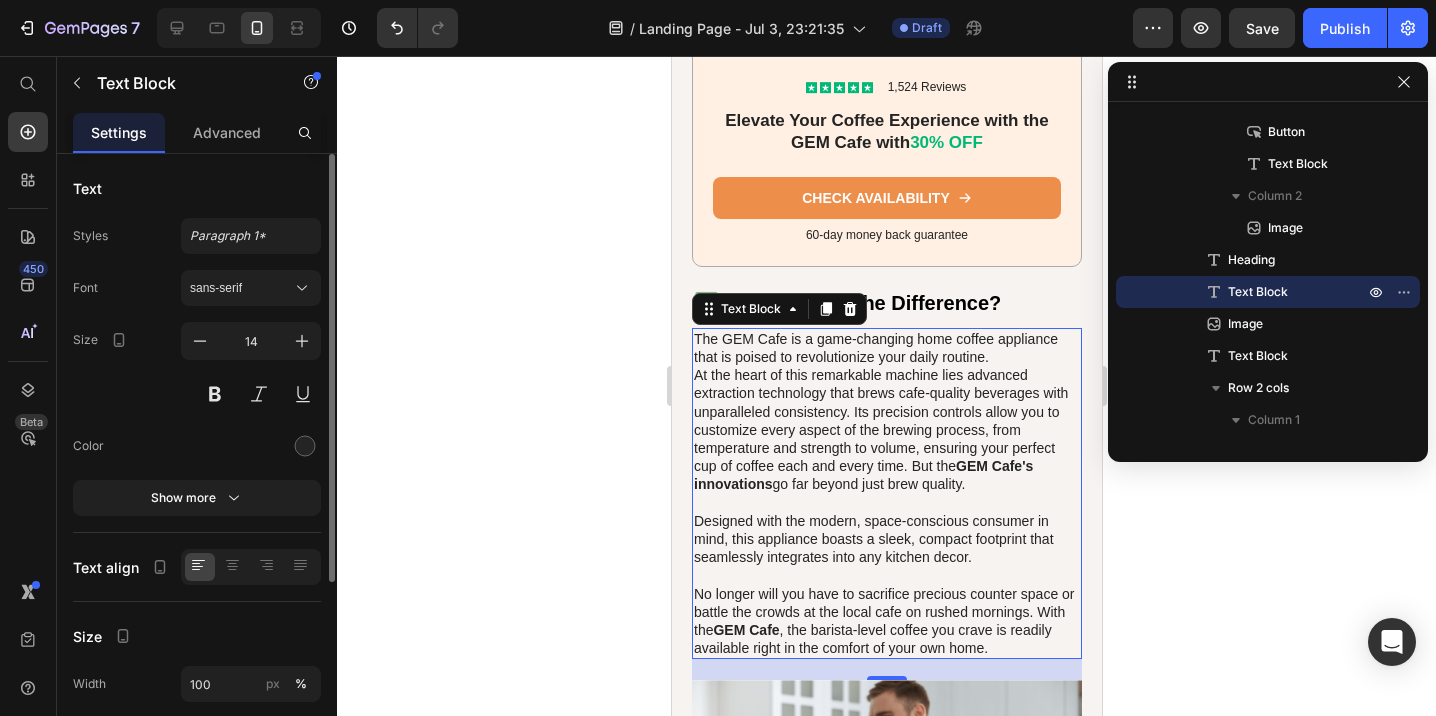 click 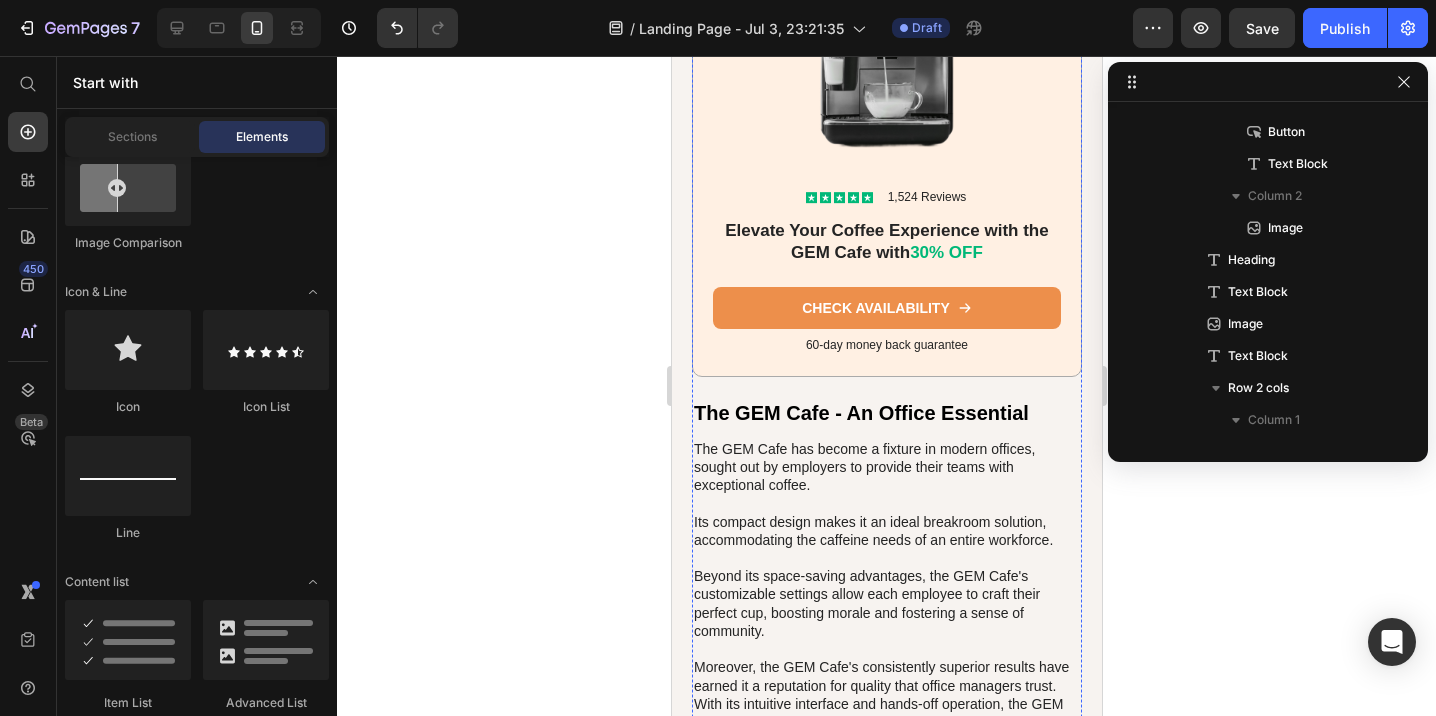 scroll, scrollTop: 6678, scrollLeft: 0, axis: vertical 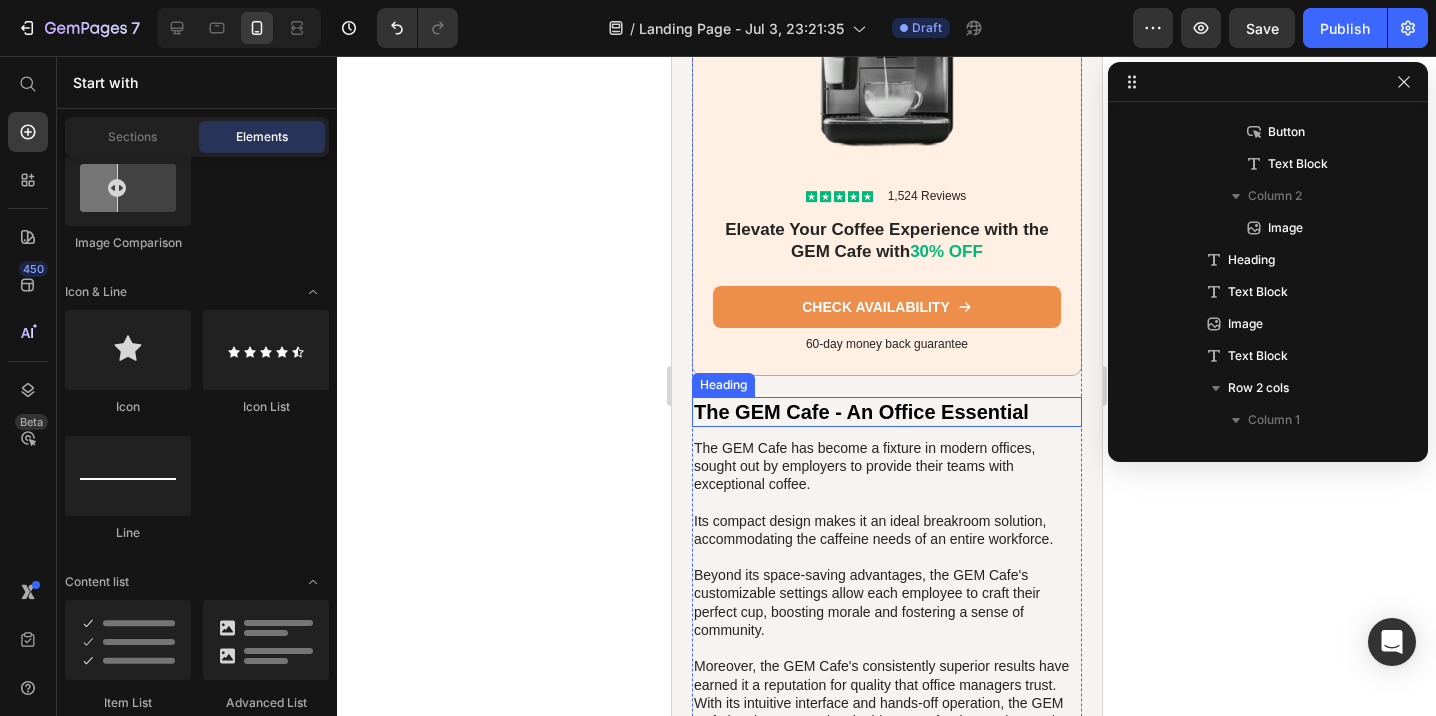 click on "The GEM Cafe - An Office Essential" at bounding box center (886, 412) 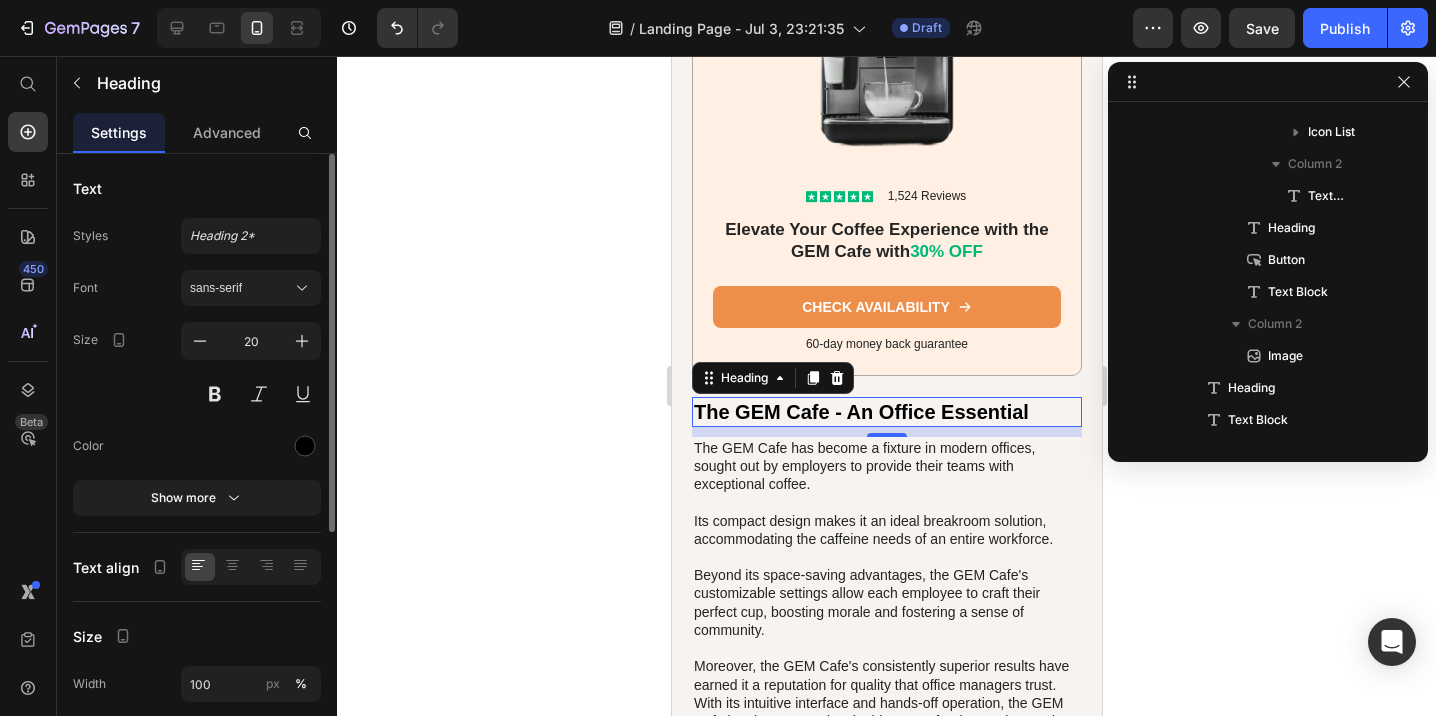 scroll, scrollTop: 3002, scrollLeft: 0, axis: vertical 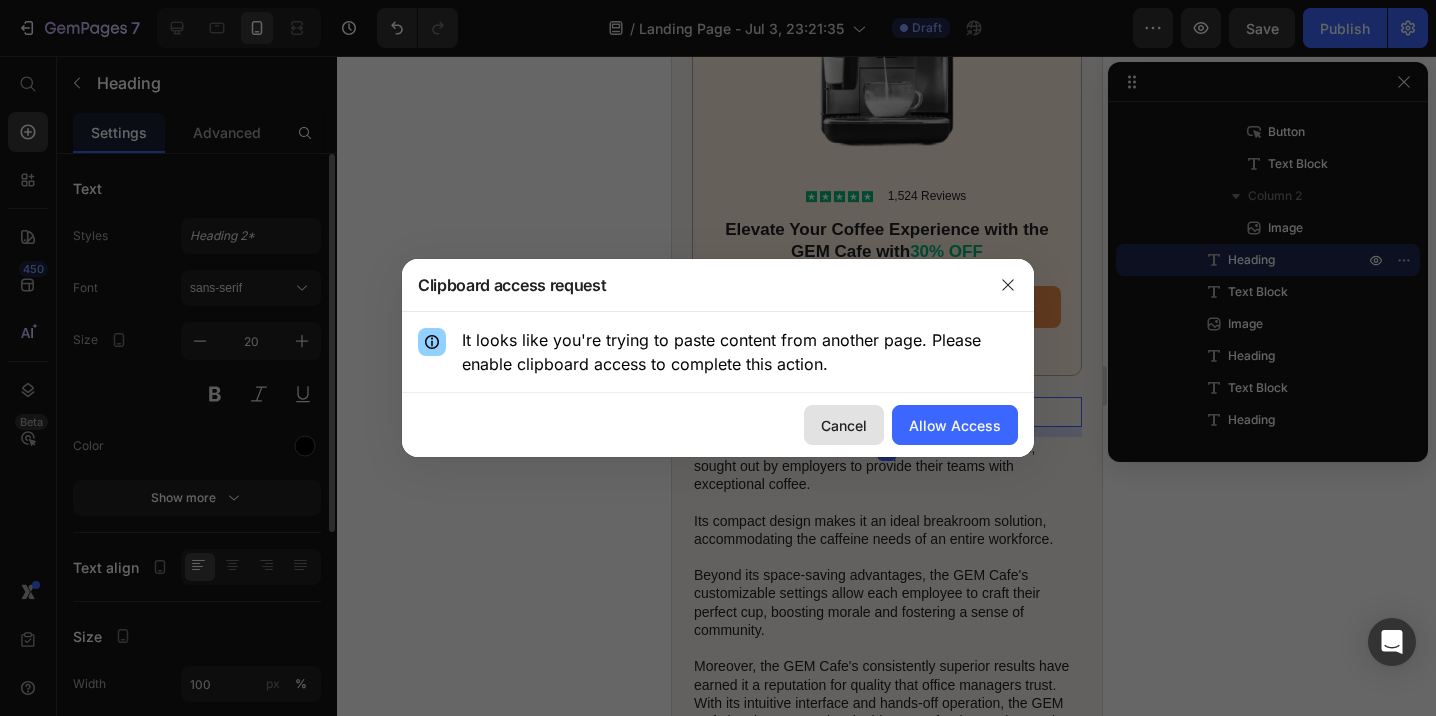 click on "Cancel" at bounding box center (844, 425) 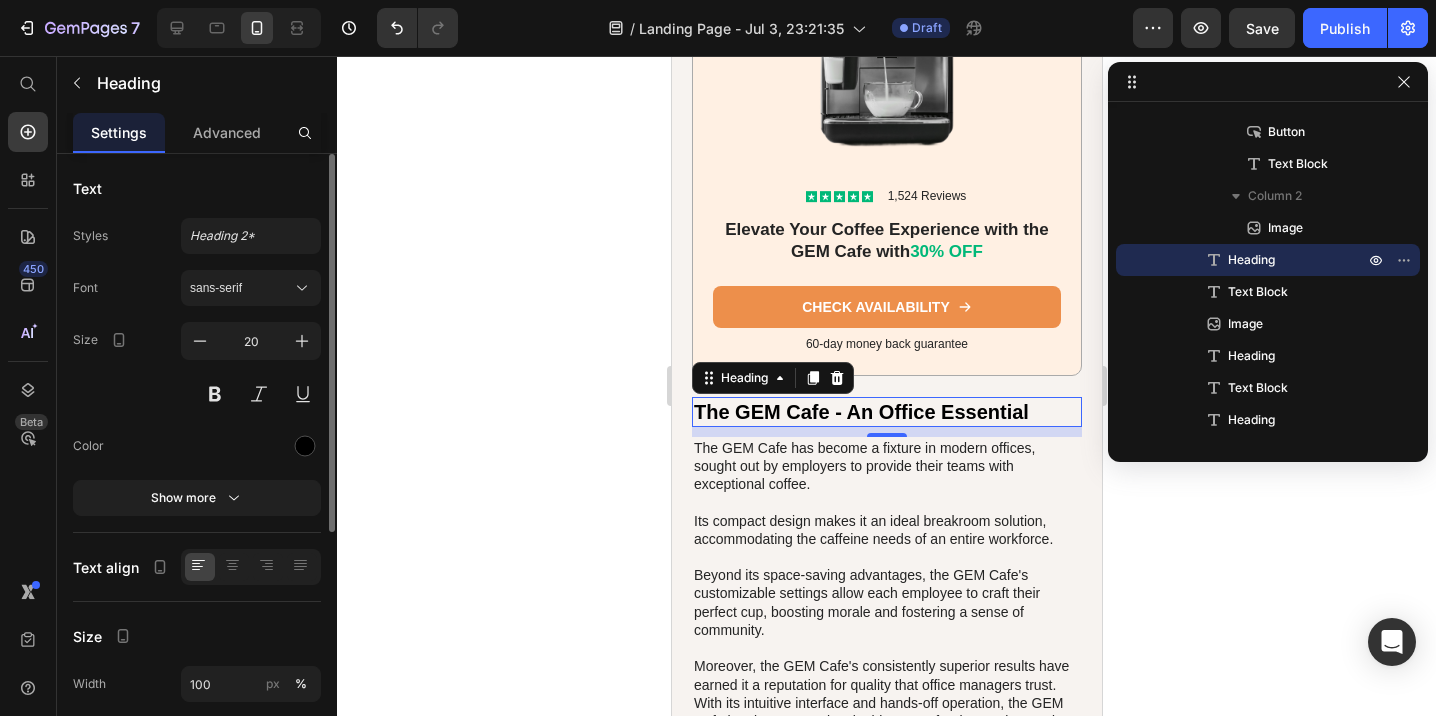 click on "The GEM Cafe - An Office Essential" at bounding box center [886, 412] 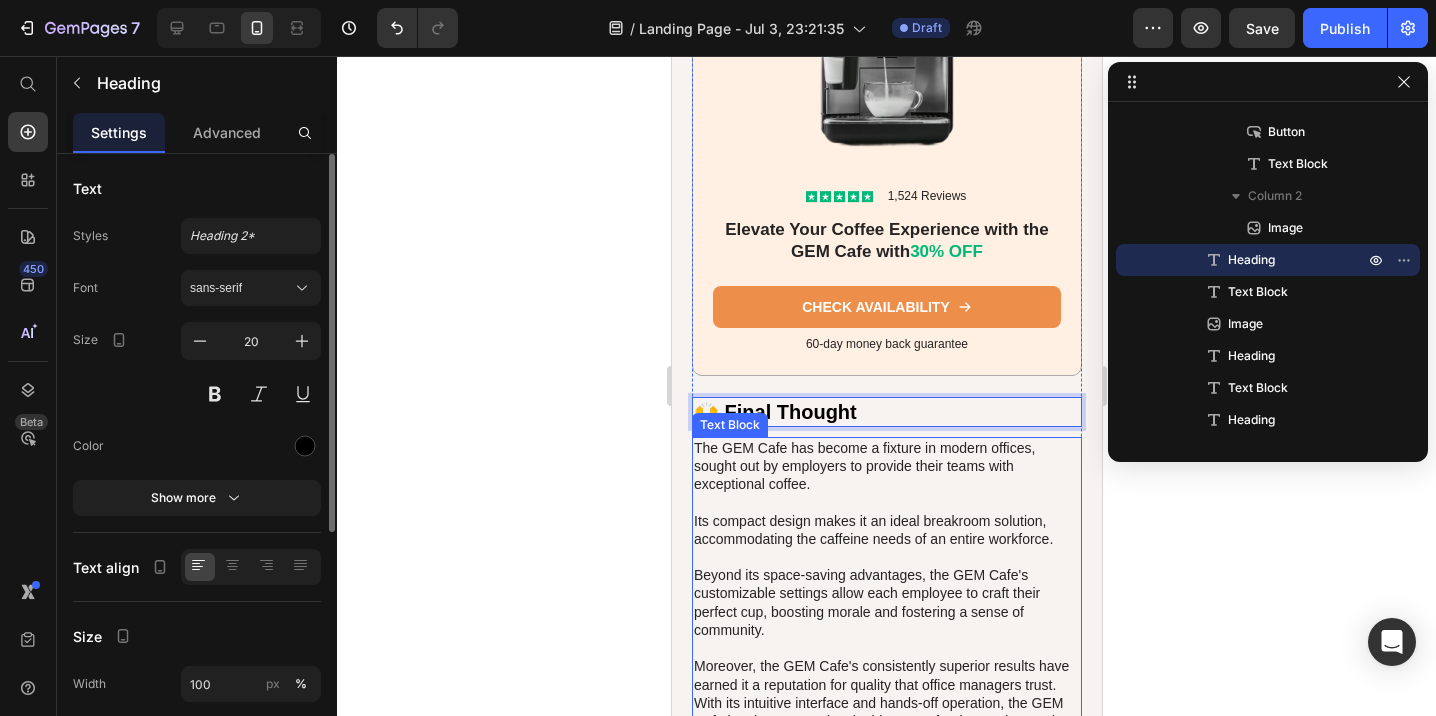 click on "The GEM Cafe has become a fixture in modern offices, sought out by employers to provide their teams with exceptional coffee.  Its compact design makes it an ideal breakroom solution, accommodating the caffeine needs of an entire workforce.  Beyond its space-saving advantages, the GEM Cafe's customizable settings allow each employee to craft their perfect cup, boosting morale and fostering a sense of community.  Moreover, the GEM Cafe's consistently superior results have earned it a reputation for quality that office managers trust. With its intuitive interface and hands-off operation, the GEM Cafe has become an invaluable asset, freeing up time and resources while elevating the daily coffee ritual for busy professionals." at bounding box center [886, 603] 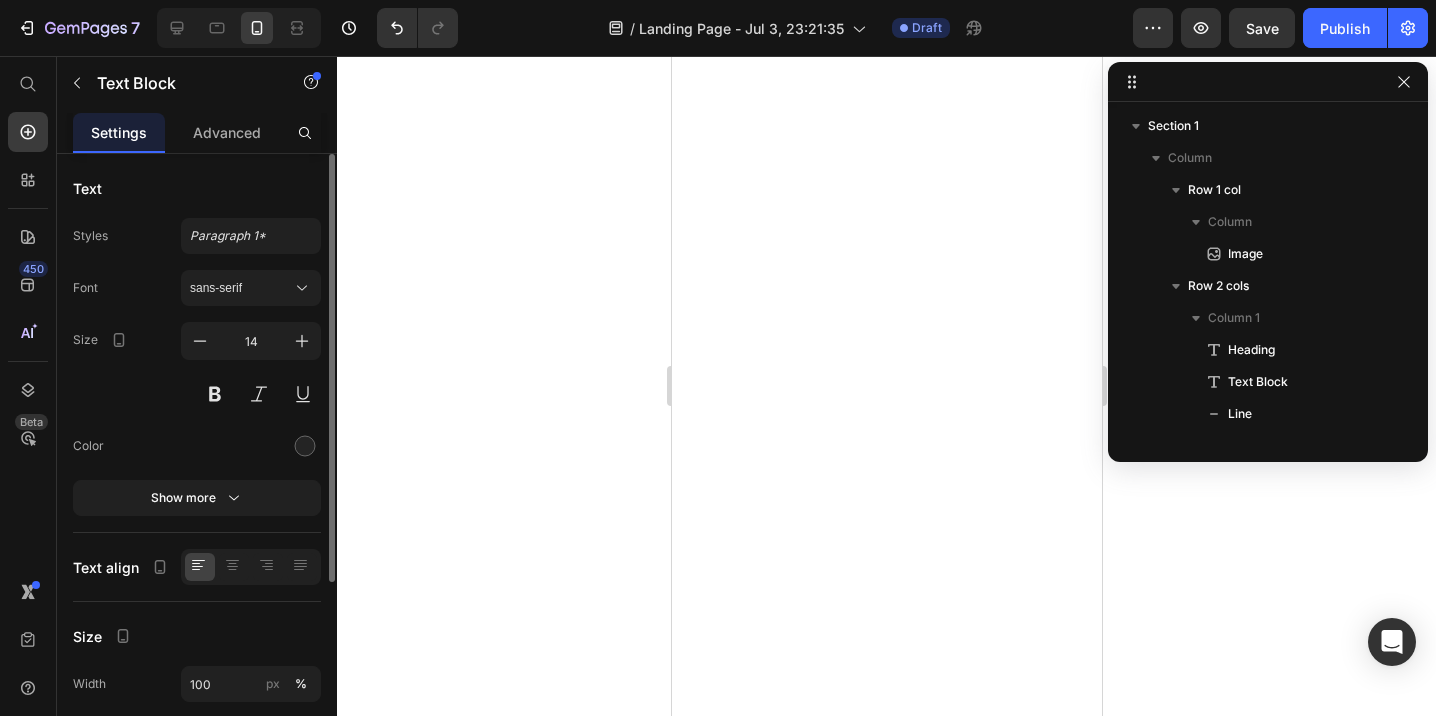 scroll, scrollTop: 0, scrollLeft: 0, axis: both 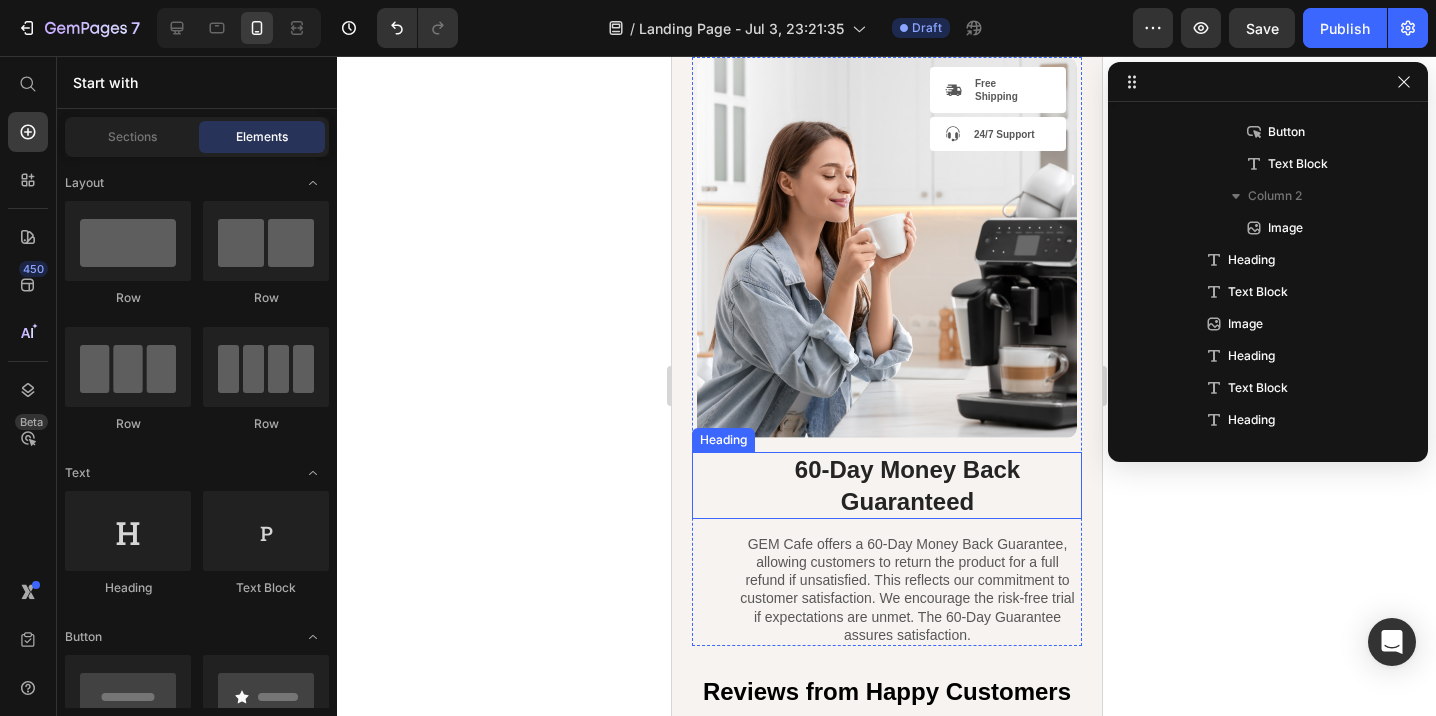 click on "60-Day Money Back Guaranteed" at bounding box center [906, 485] 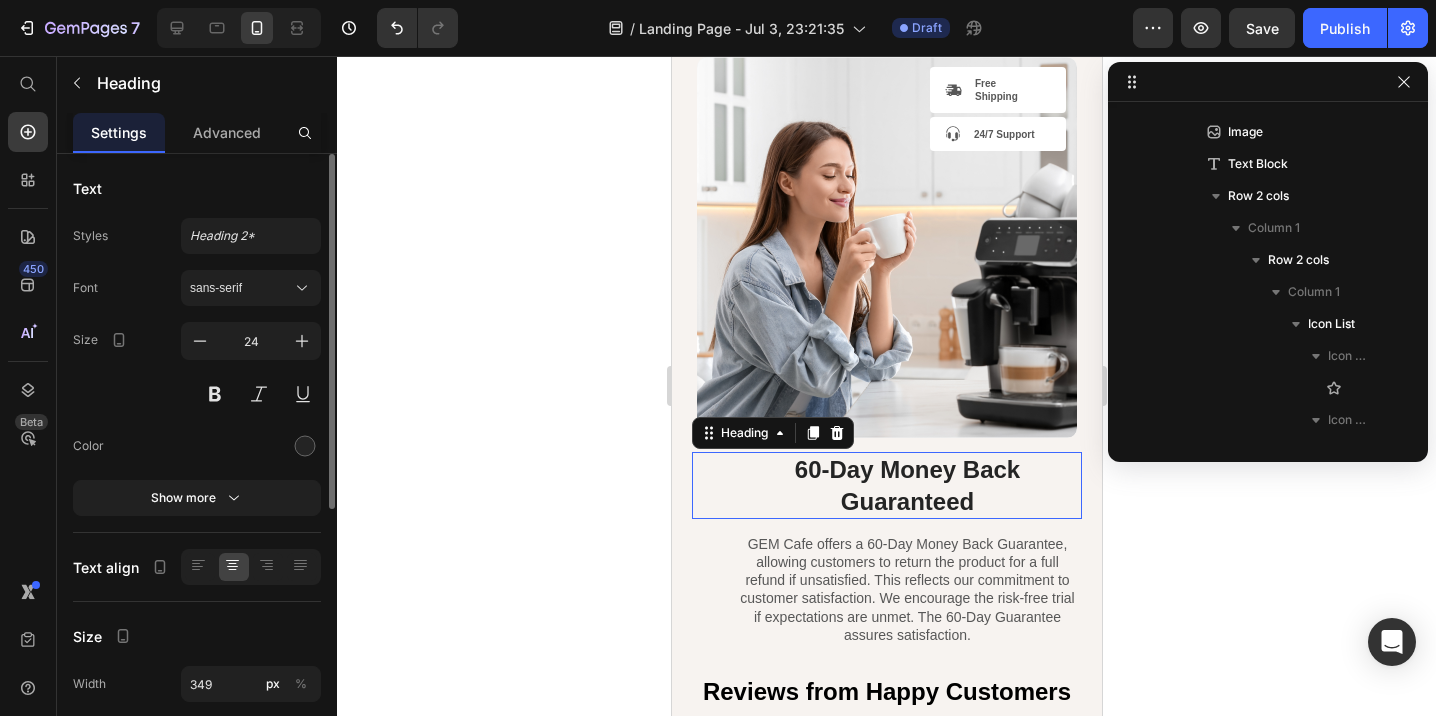 scroll, scrollTop: 5050, scrollLeft: 0, axis: vertical 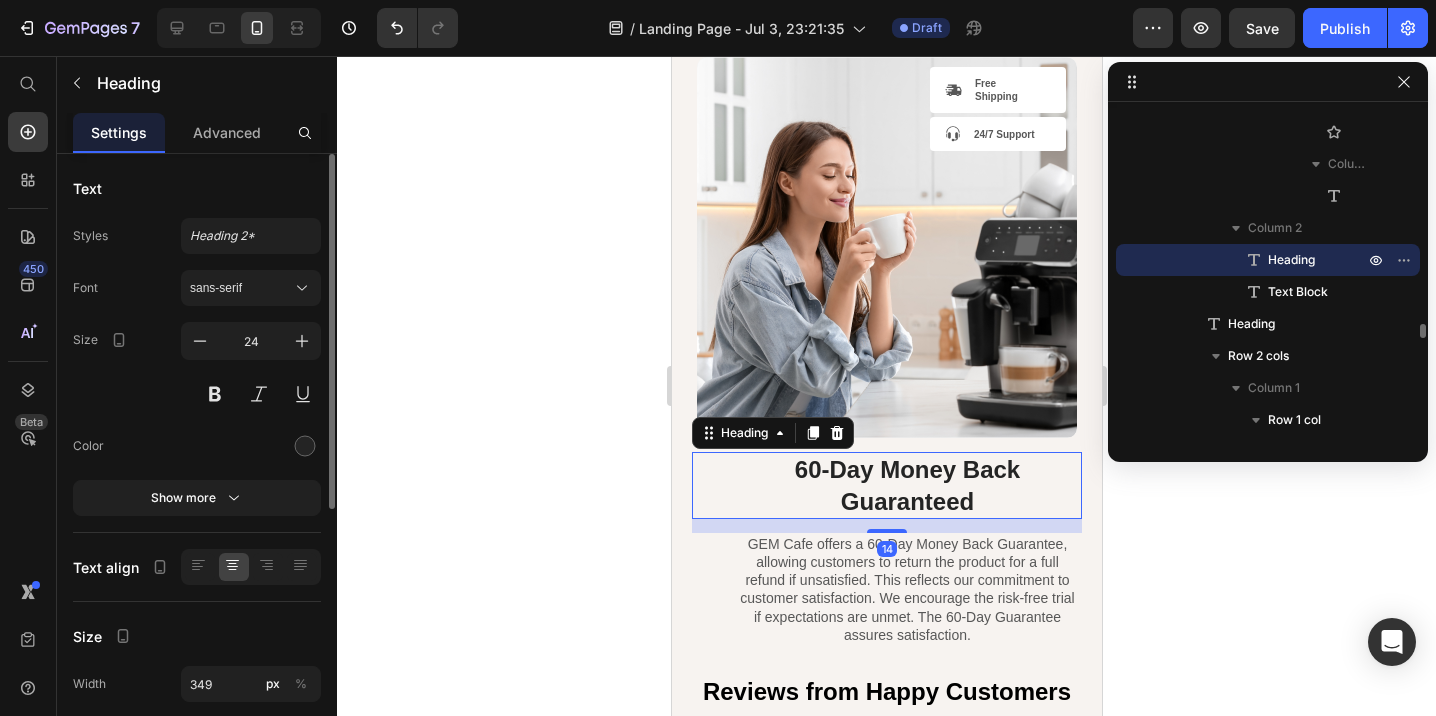 click on "60-Day Money Back Guaranteed" at bounding box center [906, 485] 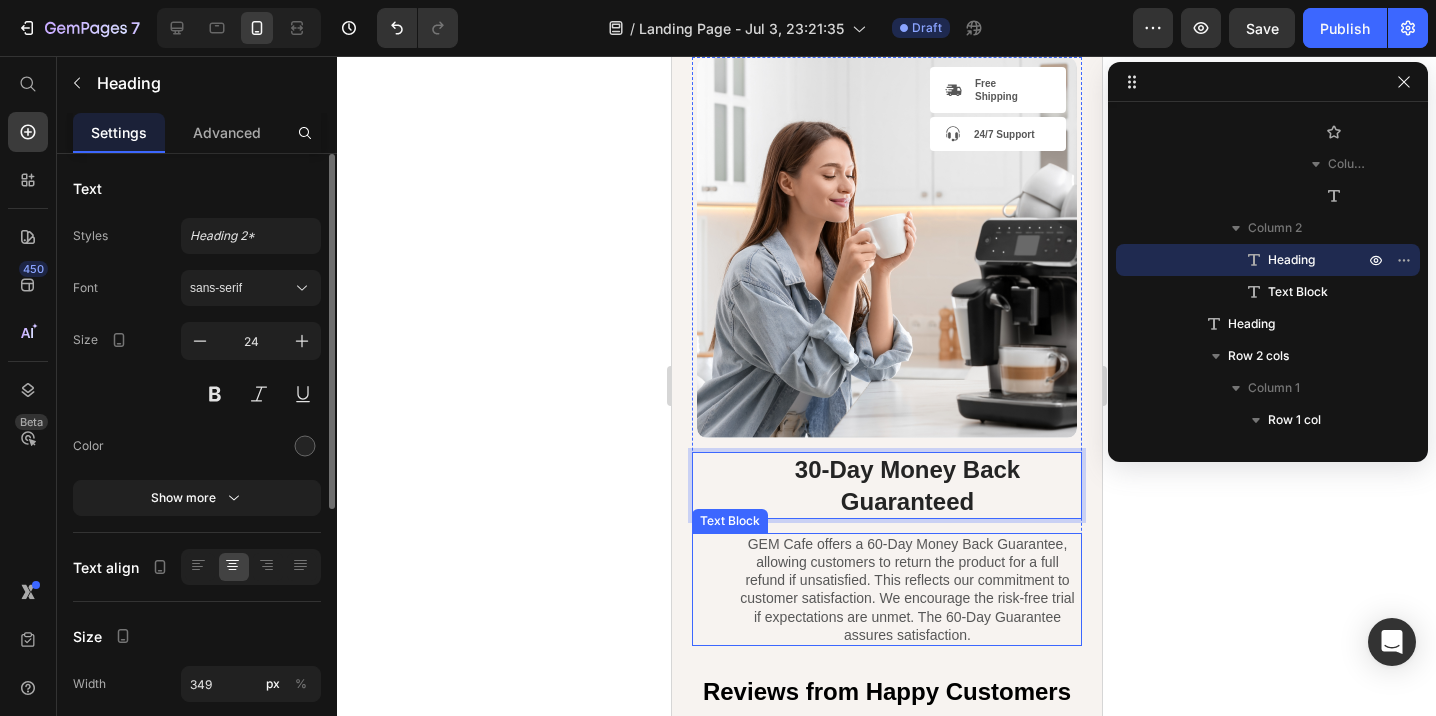 click on "GEM Cafe offers a 60-Day Money Back Guarantee, allowing customers to return the product for a full refund if unsatisfied. This reflects our commitment to customer satisfaction. We encourage the risk-free trial if expectations are unmet. The 60-Day Guarantee assures satisfaction." at bounding box center (906, 589) 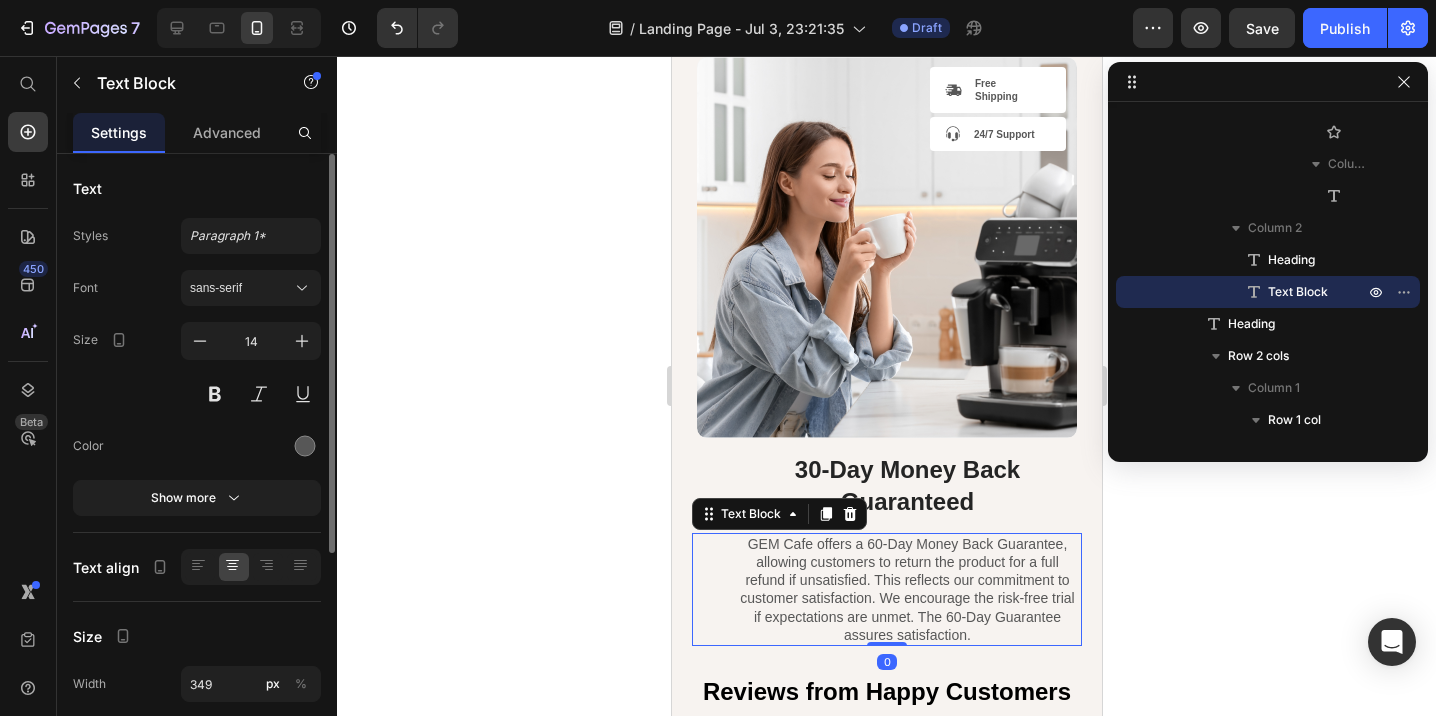click on "GEM Cafe offers a 60-Day Money Back Guarantee, allowing customers to return the product for a full refund if unsatisfied. This reflects our commitment to customer satisfaction. We encourage the risk-free trial if expectations are unmet. The 60-Day Guarantee assures satisfaction." at bounding box center (906, 589) 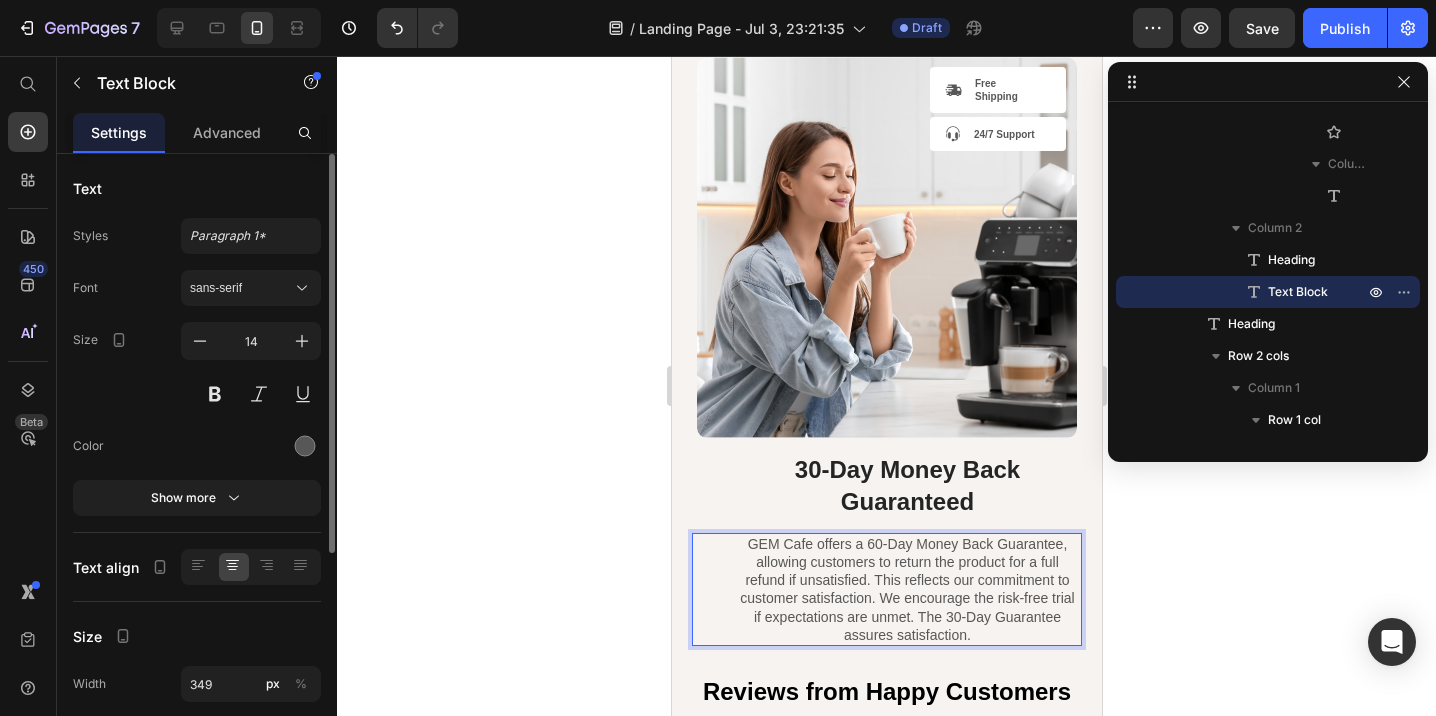 click on "GEM Cafe offers a 60-Day Money Back Guarantee, allowing customers to return the product for a full refund if unsatisfied. This reflects our commitment to customer satisfaction. We encourage the risk-free trial if expectations are unmet. The 30-Day Guarantee assures satisfaction." at bounding box center (906, 589) 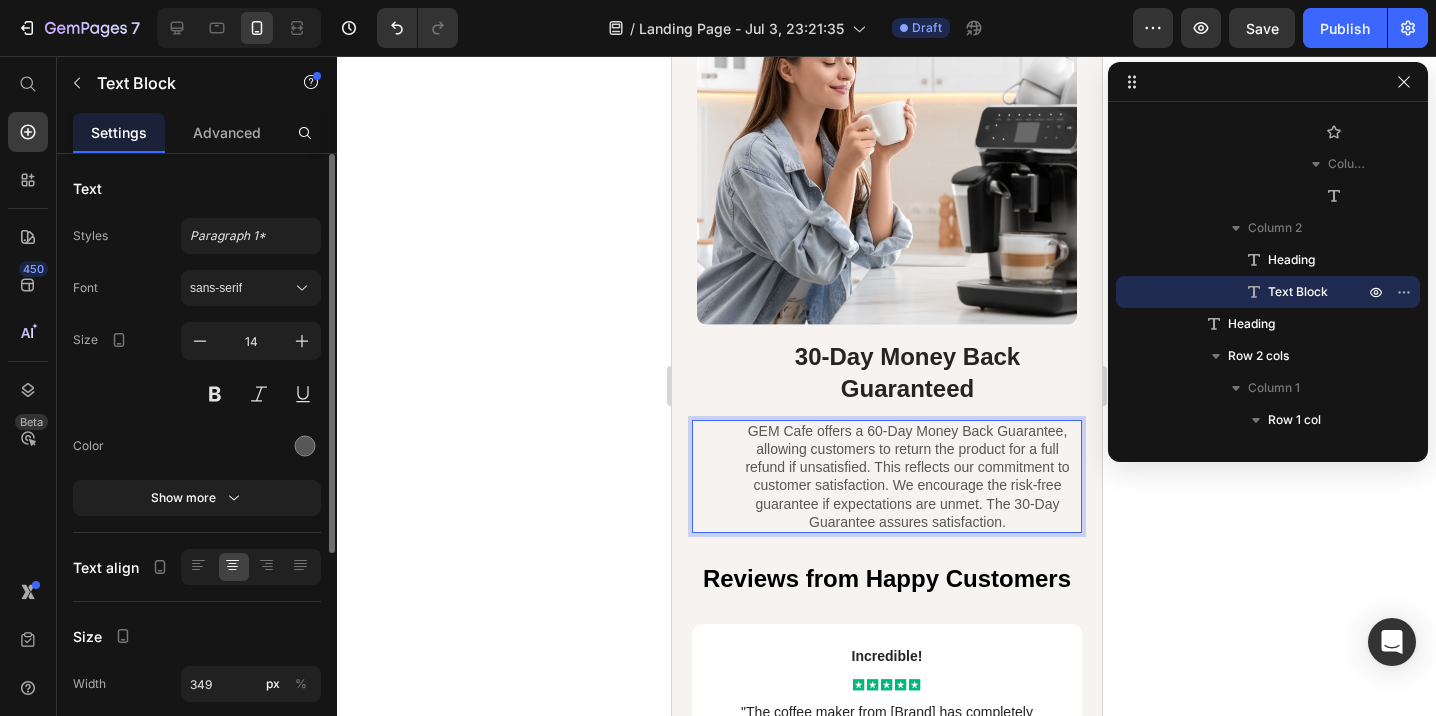 scroll, scrollTop: 8537, scrollLeft: 0, axis: vertical 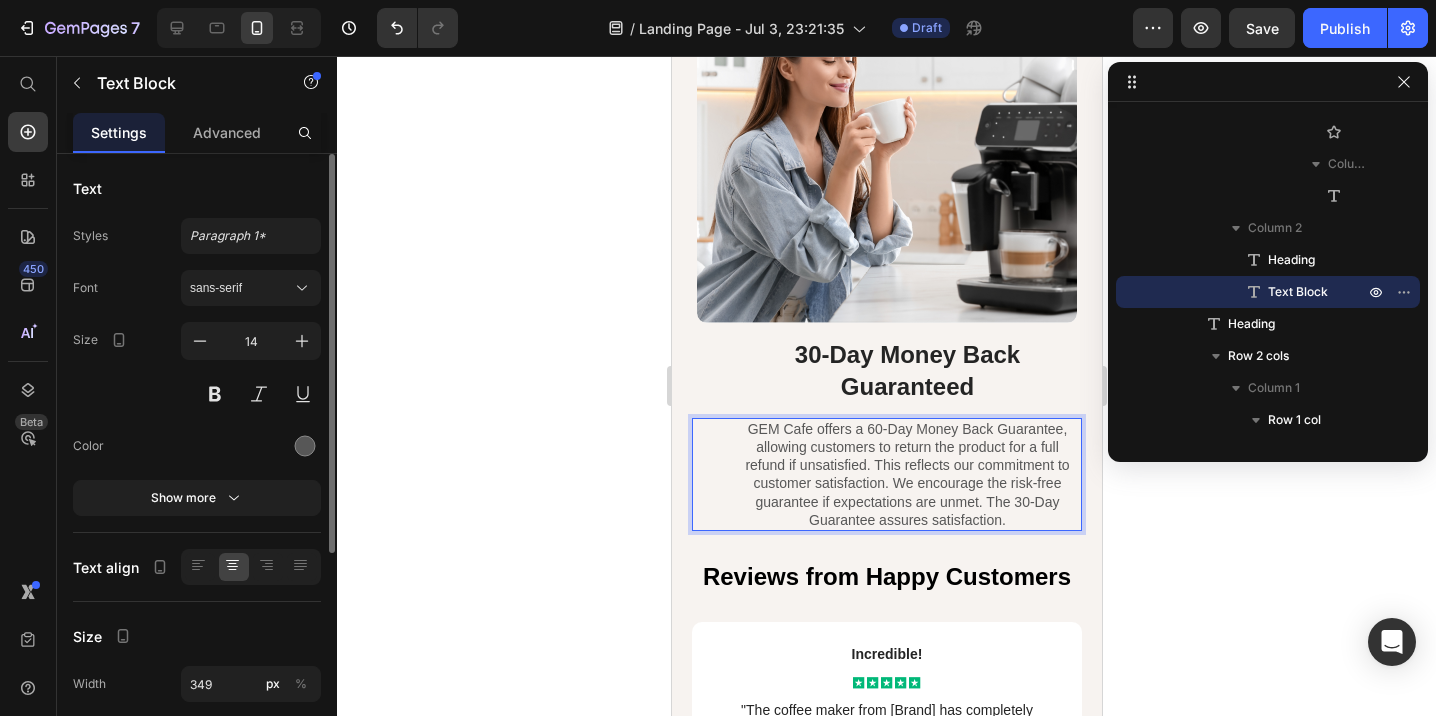 click on "GEM Cafe offers a 60-Day Money Back Guarantee, allowing customers to return the product for a full refund if unsatisfied. This reflects our commitment to customer satisfaction. We encourage the risk-free guarantee if expectations are unmet. The 30-Day Guarantee assures satisfaction." at bounding box center [906, 474] 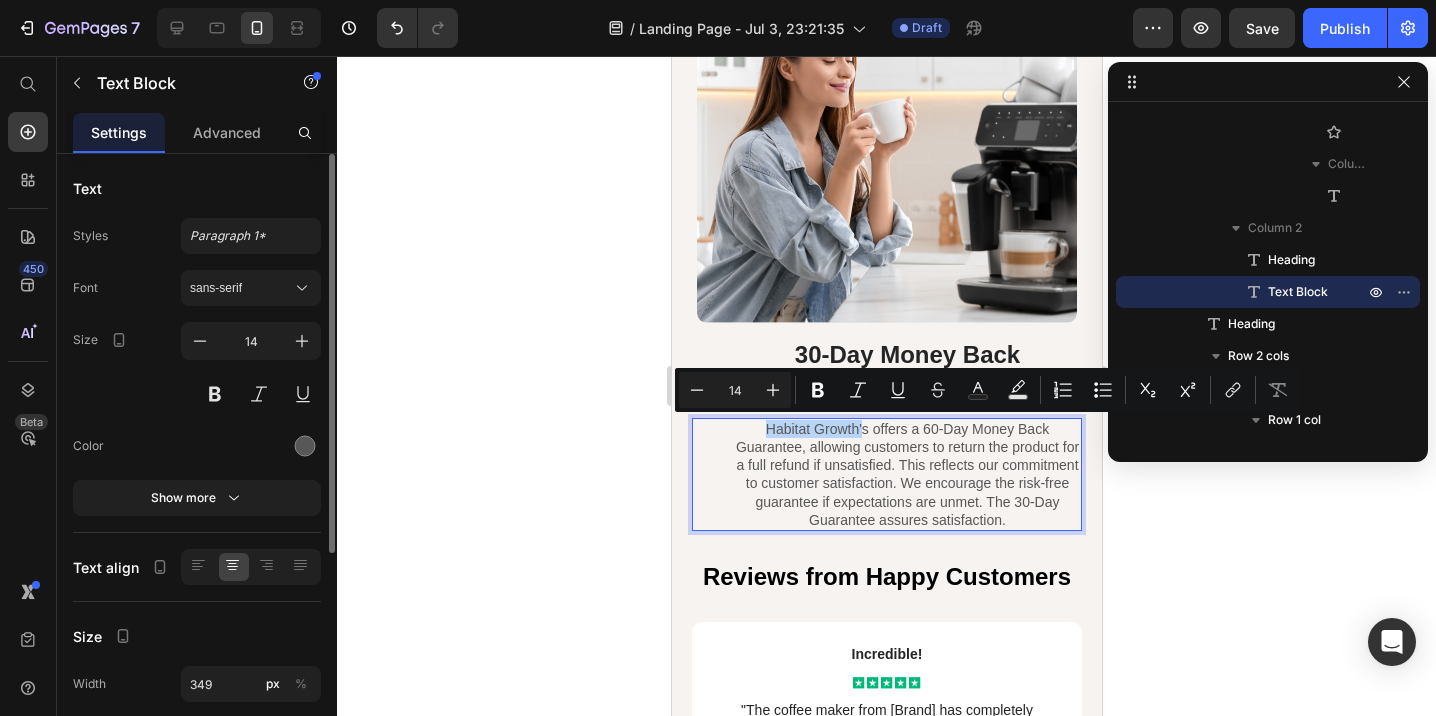 drag, startPoint x: 760, startPoint y: 424, endPoint x: 863, endPoint y: 428, distance: 103.077644 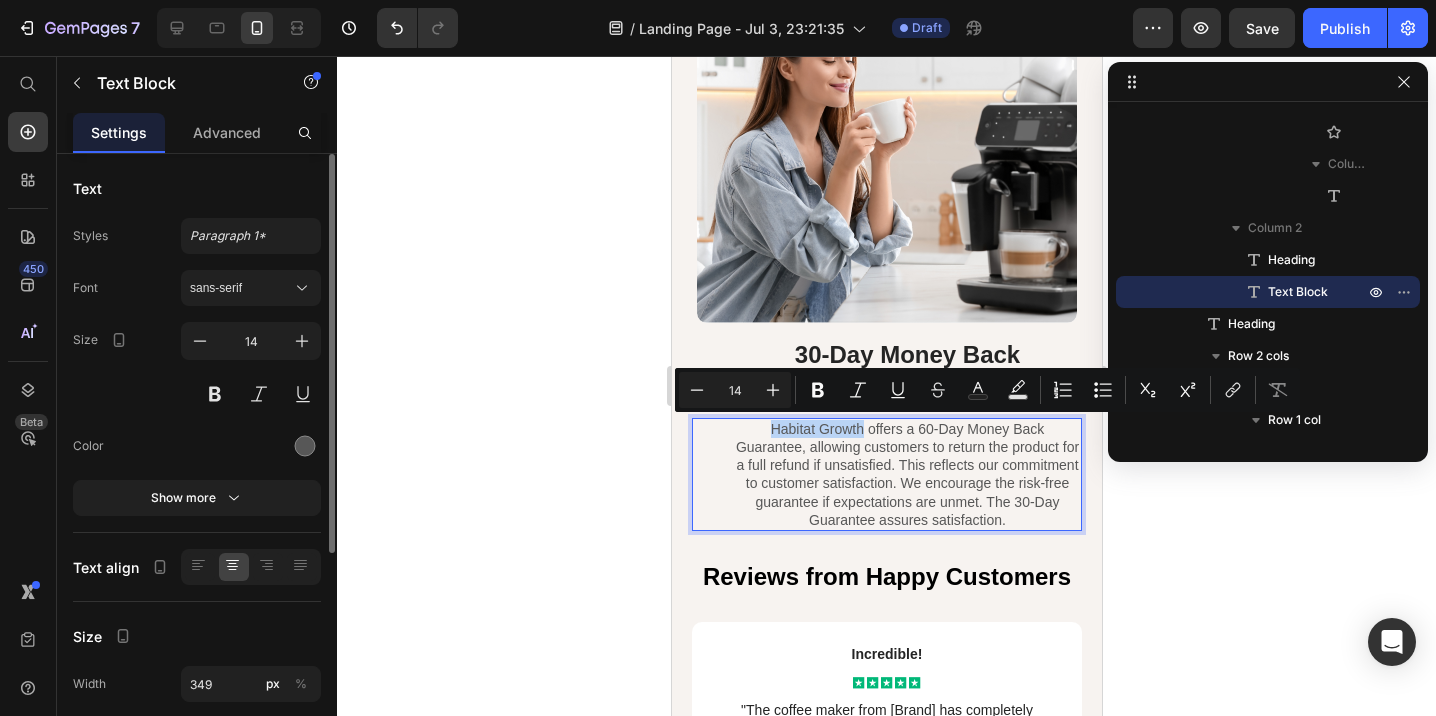 drag, startPoint x: 862, startPoint y: 429, endPoint x: 766, endPoint y: 424, distance: 96.13012 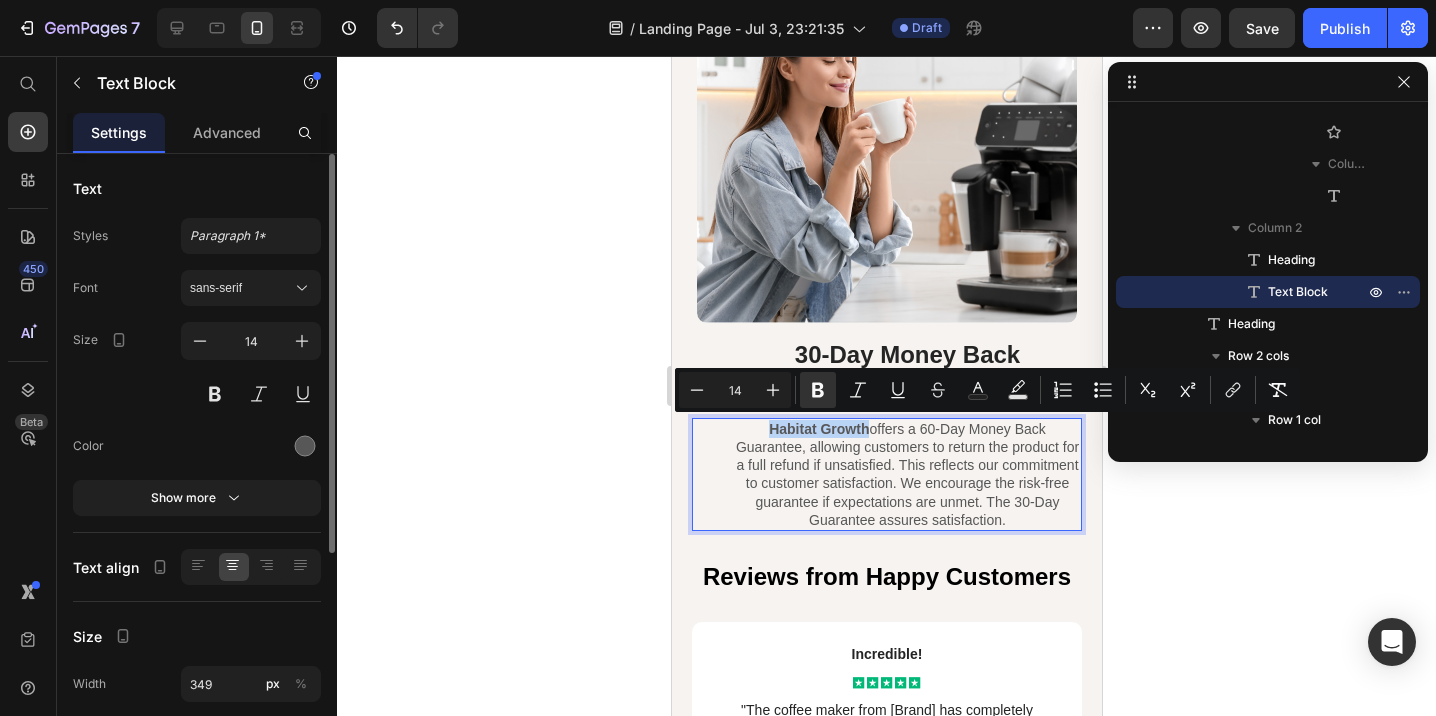 click on "Habitat Growth  offers a 60-Day Money Back Guarantee, allowing customers to return the product for a full refund if unsatisfied. This reflects our commitment to customer satisfaction. We encourage the risk-free guarantee if expectations are unmet. The 30-Day Guarantee assures satisfaction." at bounding box center [906, 474] 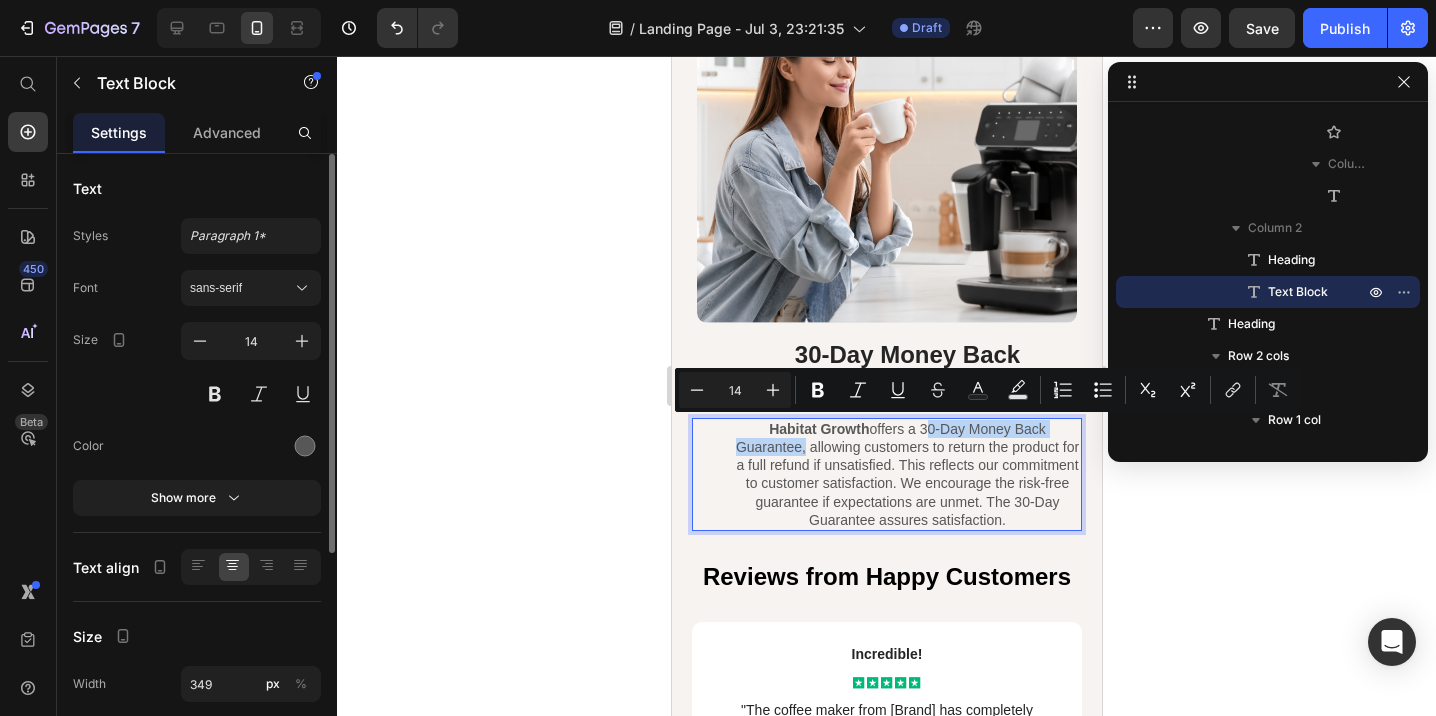 drag, startPoint x: 922, startPoint y: 427, endPoint x: 799, endPoint y: 450, distance: 125.13193 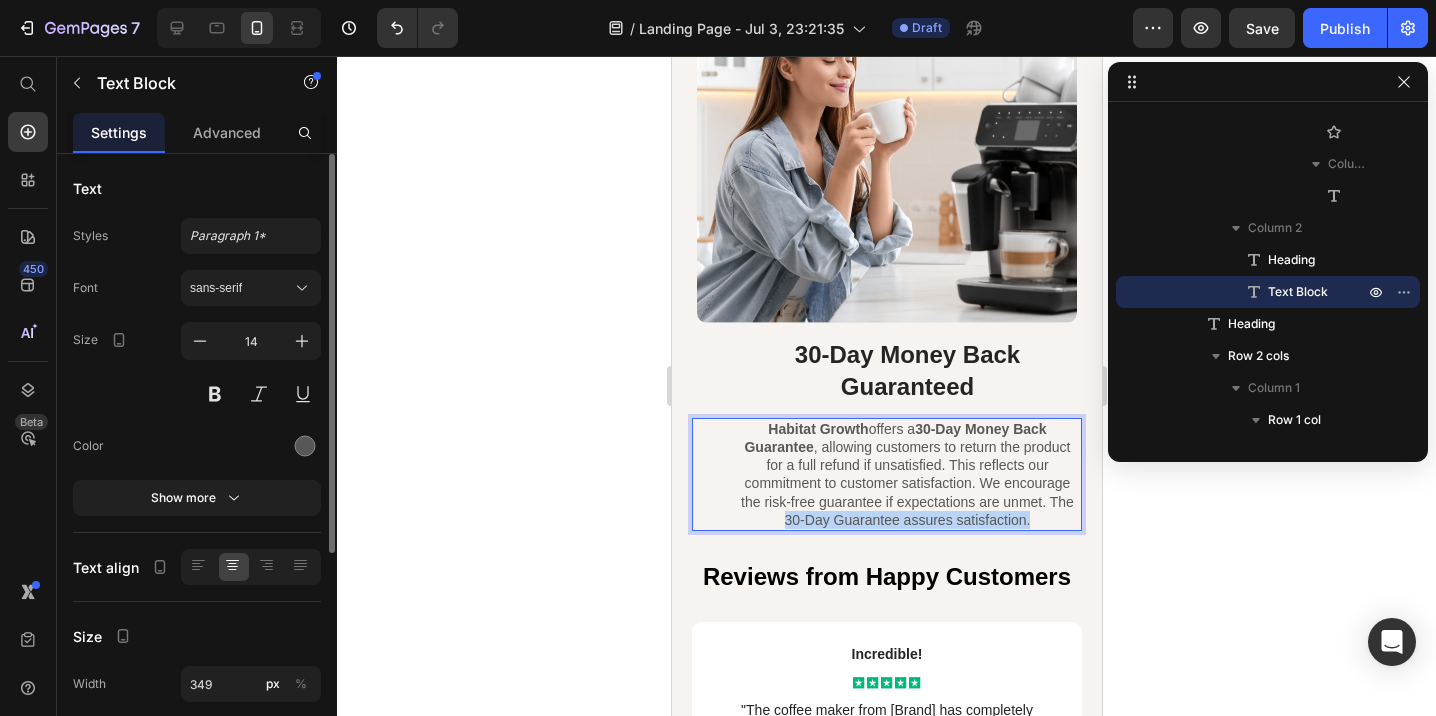 drag, startPoint x: 775, startPoint y: 513, endPoint x: 1029, endPoint y: 529, distance: 254.50343 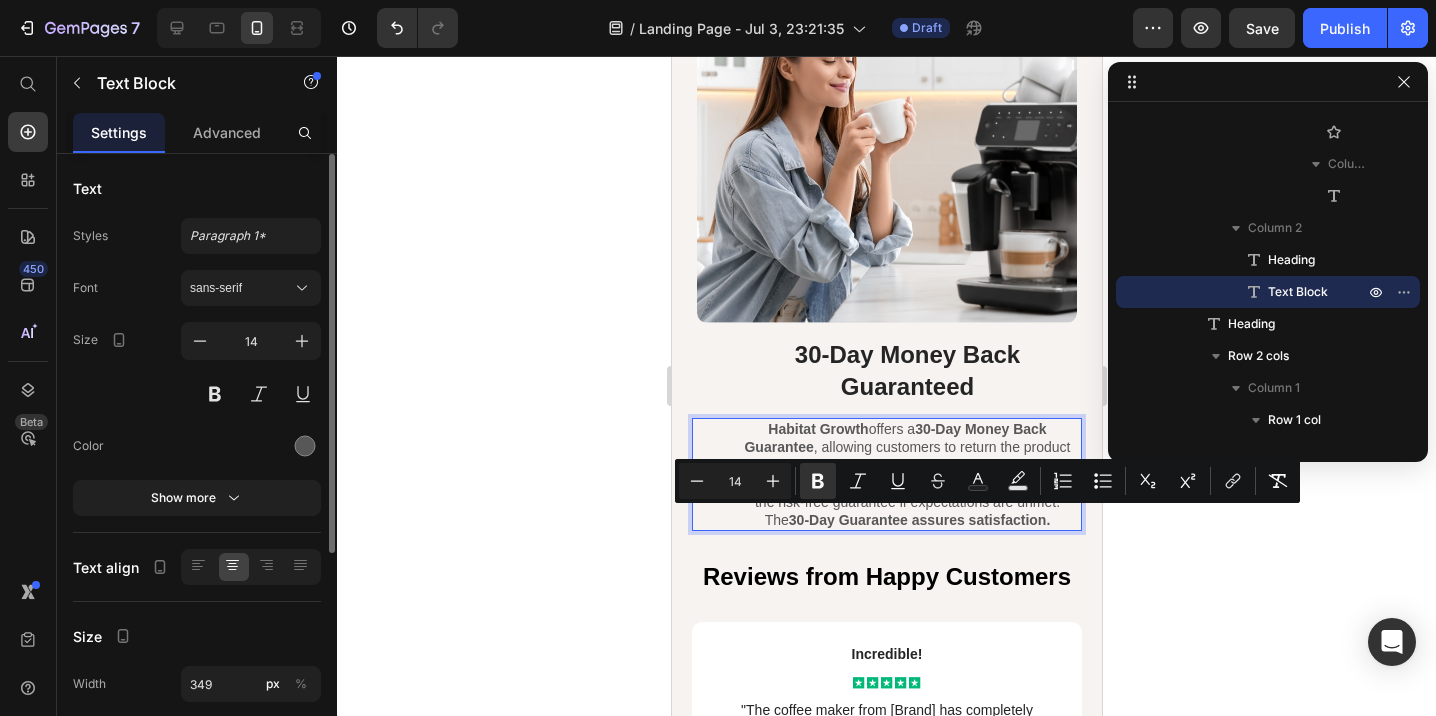 click on "Habitat Growth" at bounding box center (817, 429) 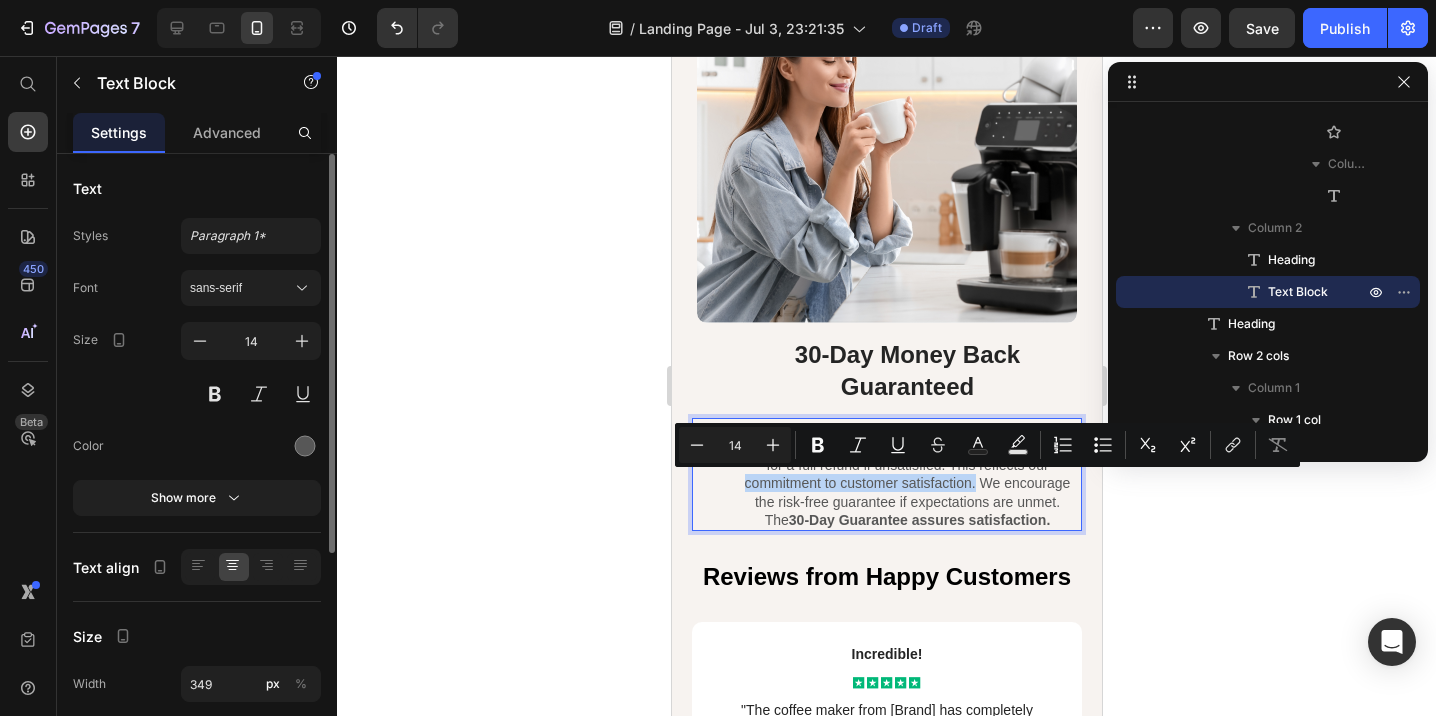 drag, startPoint x: 739, startPoint y: 482, endPoint x: 973, endPoint y: 488, distance: 234.0769 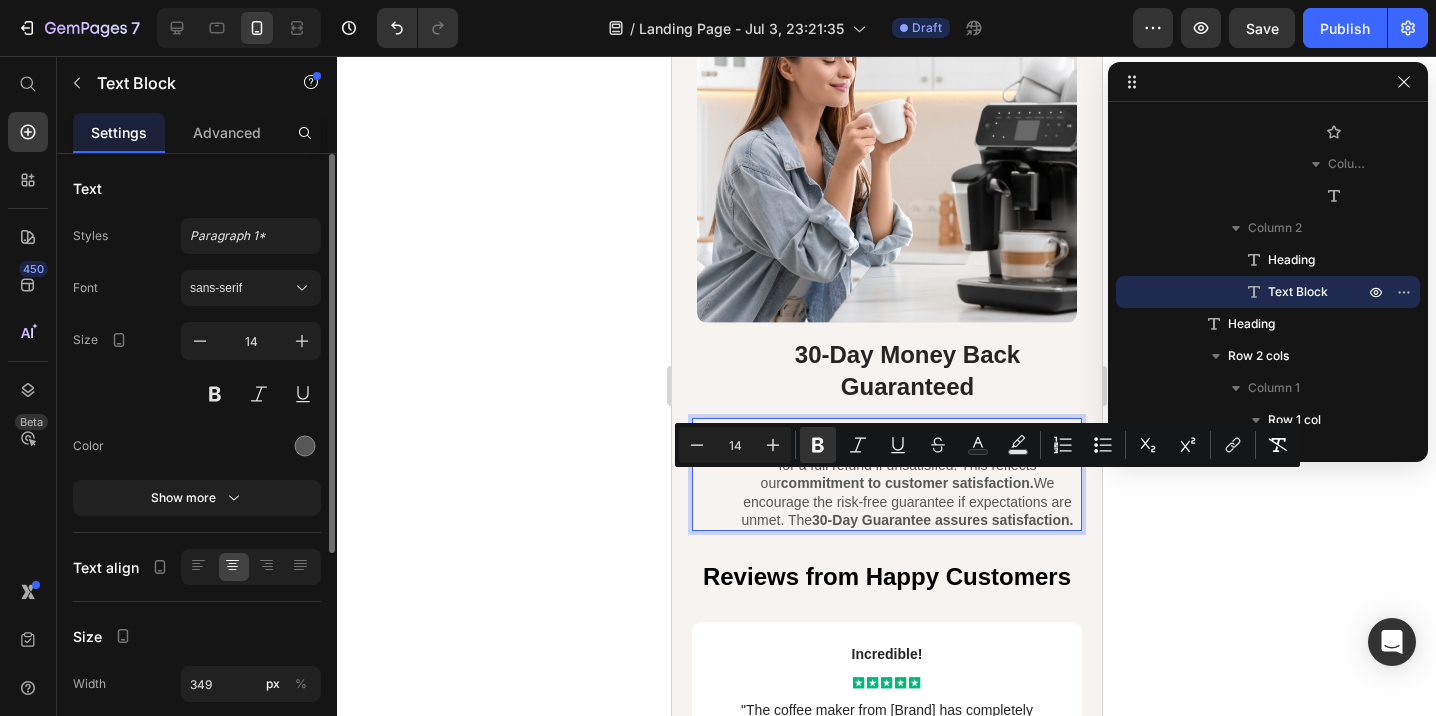 click on "Habitat Growth  offers a  30-Day Money Back Guarantee , allowing customers to return the product for a full refund if unsatisfied. This reflects our  commitment to customer satisfaction.  We encourage the risk-free guarantee if expectations are unmet. The  30-Day Guarantee assures satisfaction." at bounding box center (906, 474) 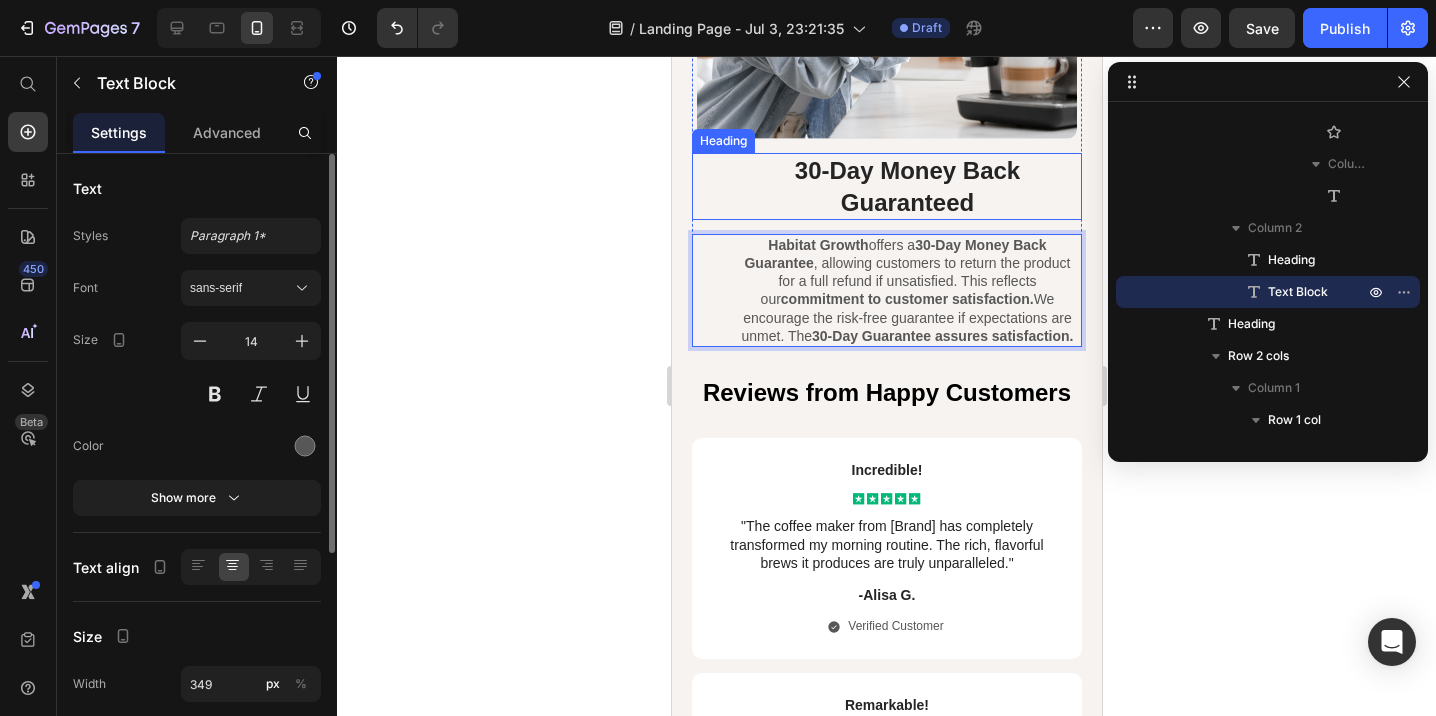 scroll, scrollTop: 8756, scrollLeft: 0, axis: vertical 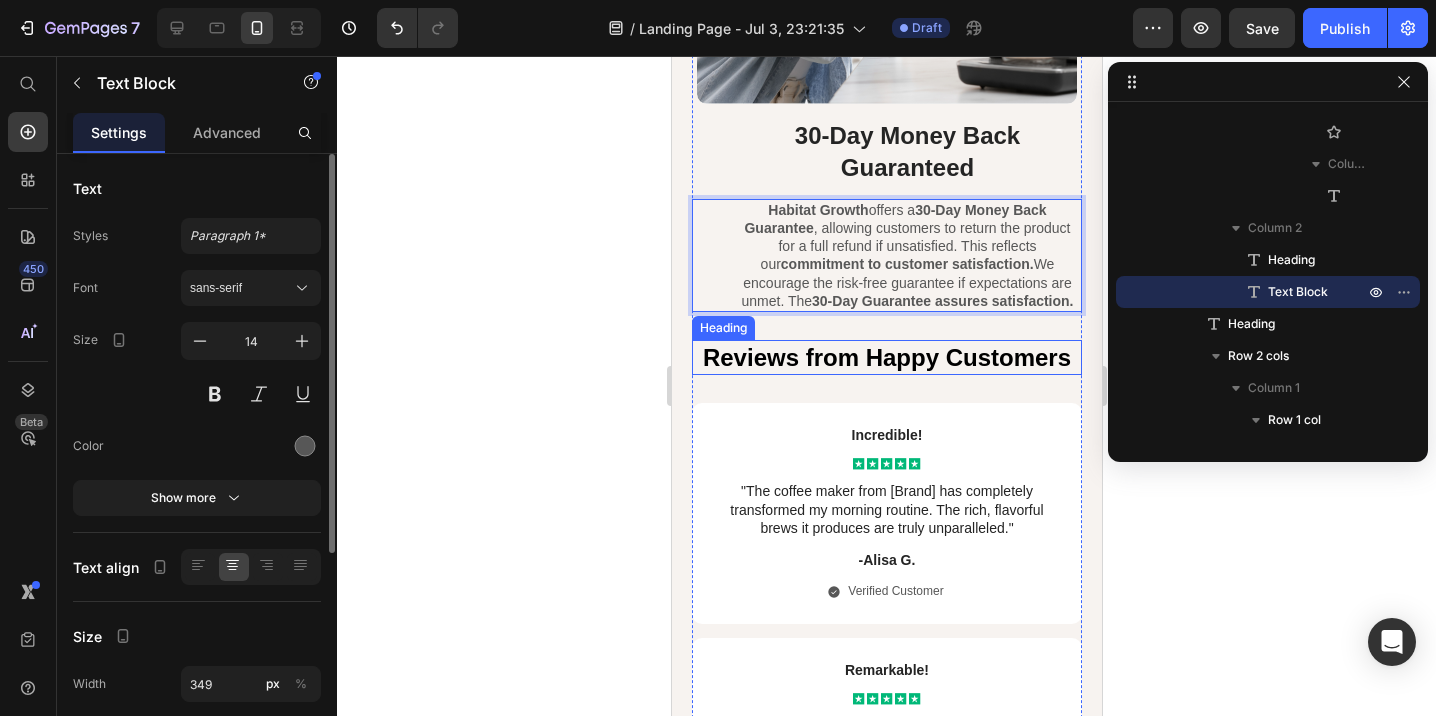 click on "Reviews from Happy Customers" at bounding box center [886, 357] 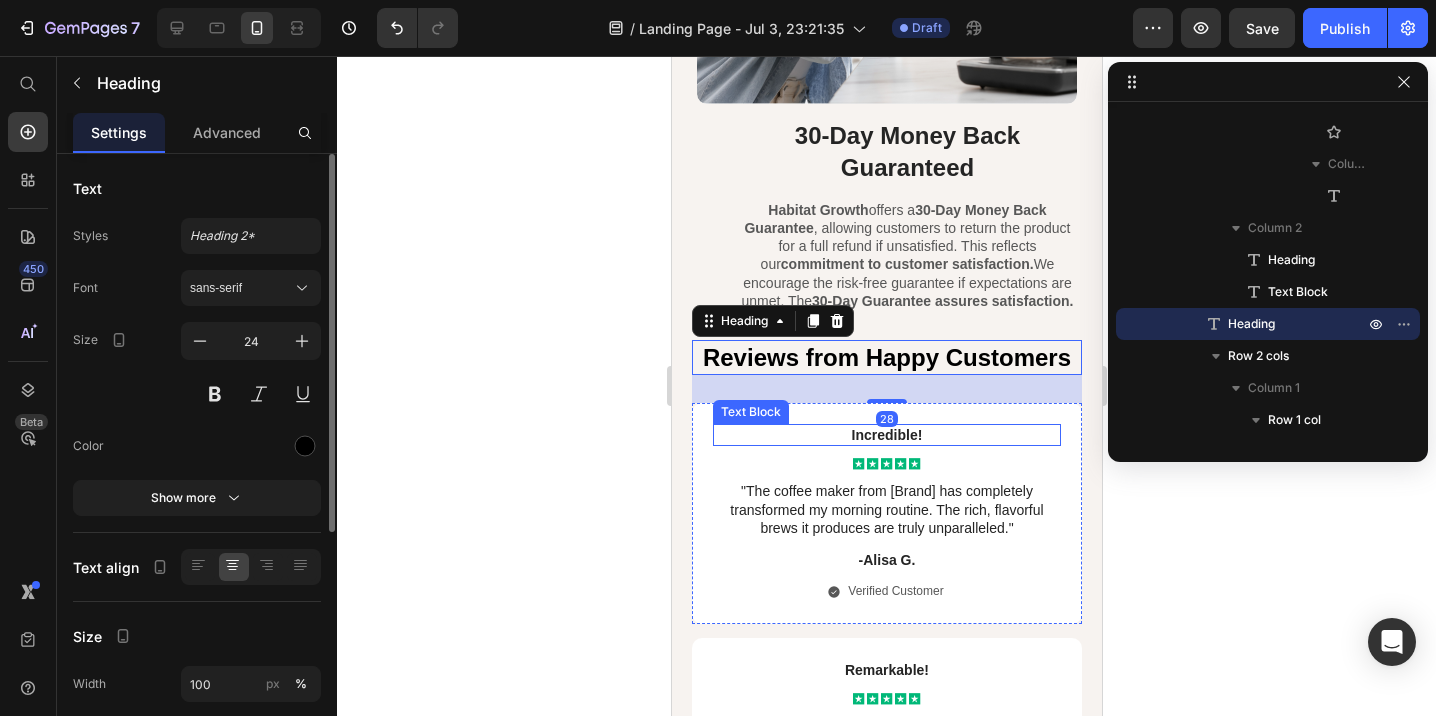 click on "Incredible!" at bounding box center (886, 435) 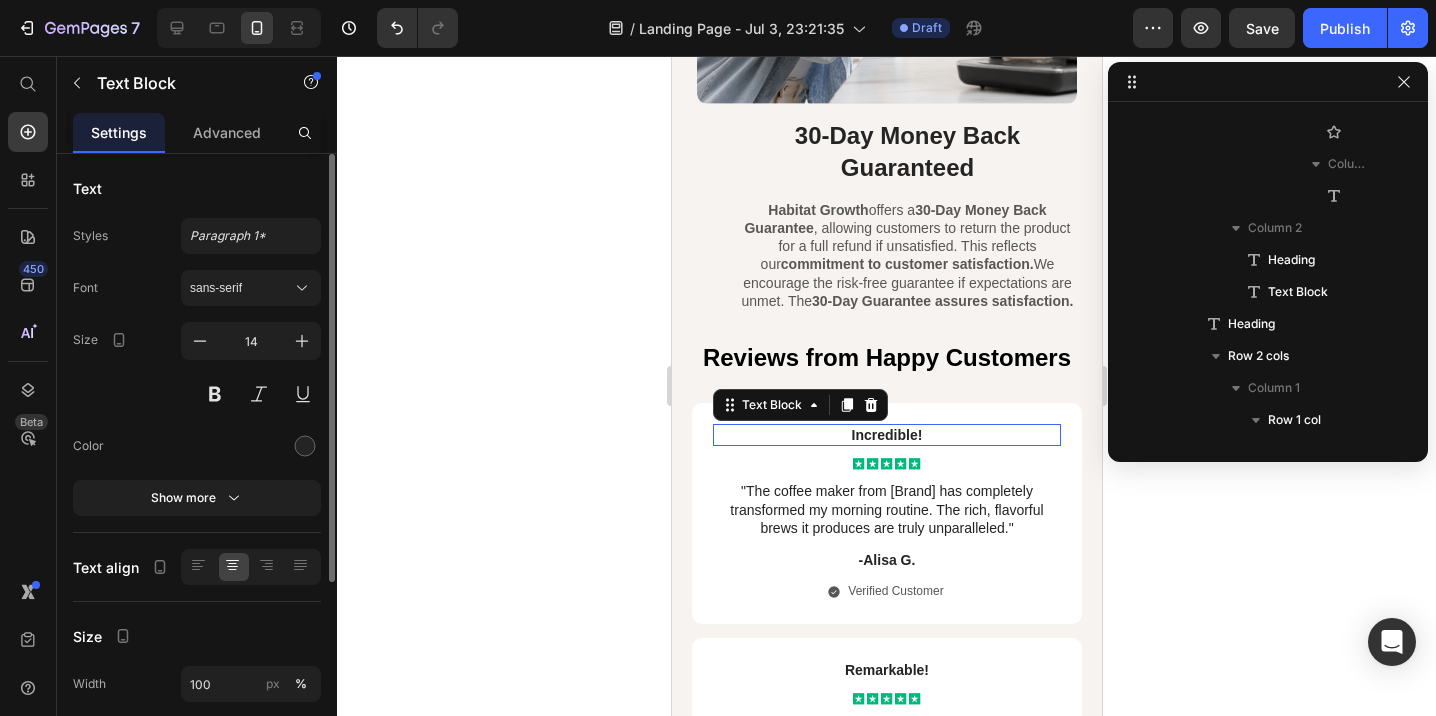 scroll, scrollTop: 5274, scrollLeft: 0, axis: vertical 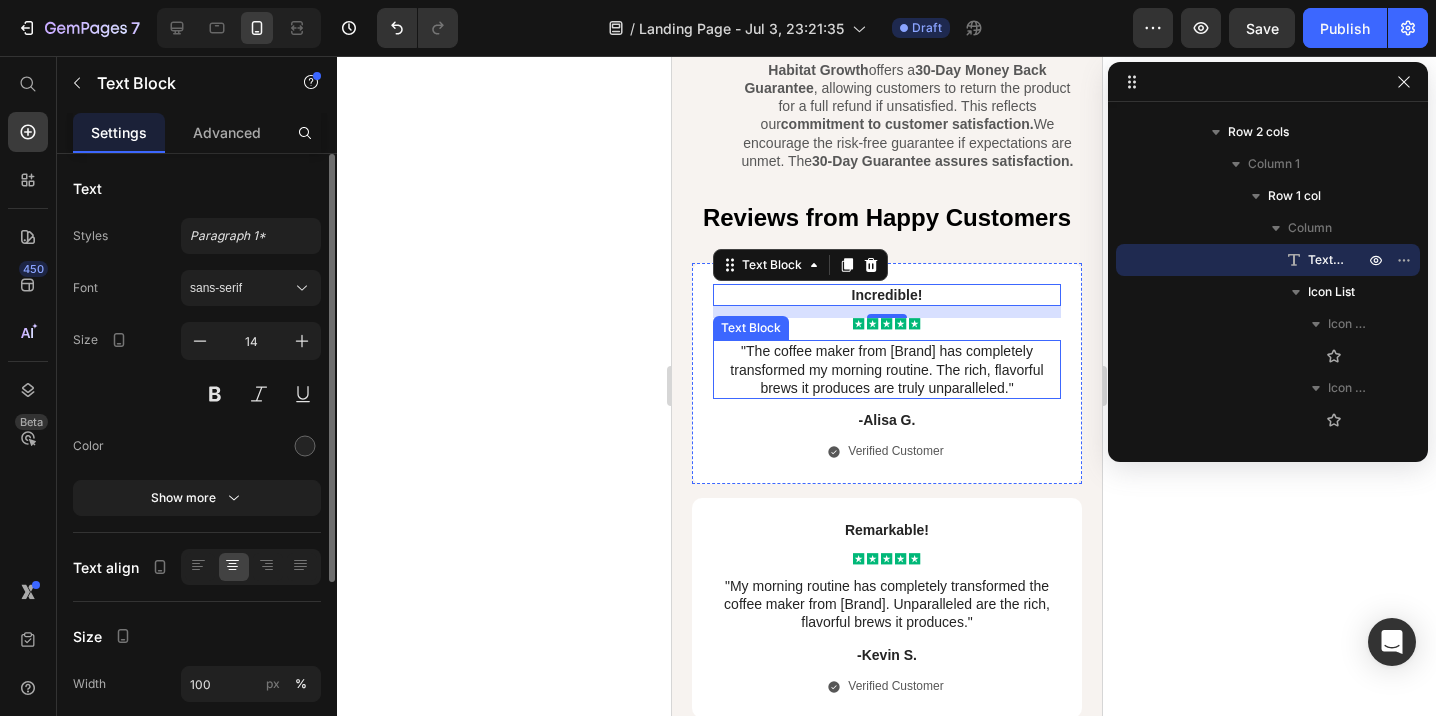 click on ""The coffee maker from [Brand] has completely transformed my morning routine. The rich, flavorful brews it produces are truly unparalleled."" at bounding box center (886, 369) 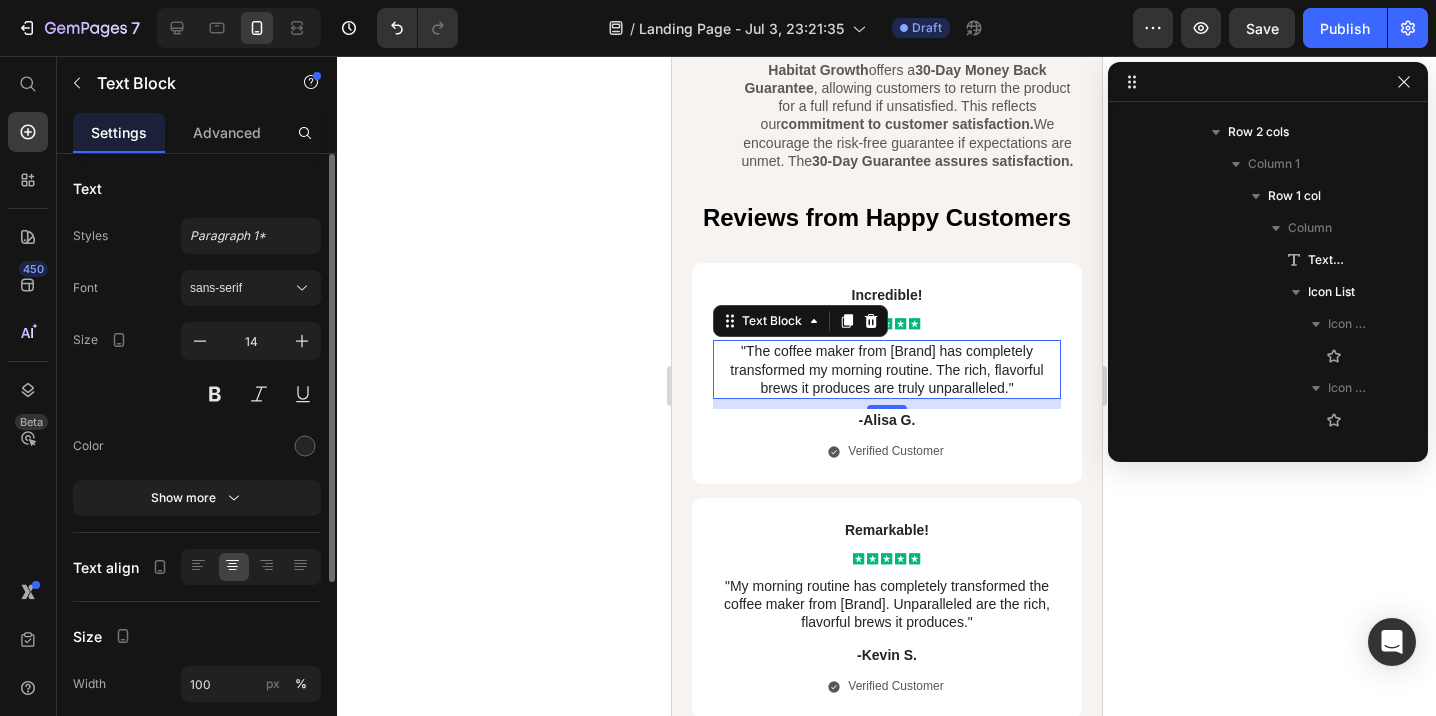 scroll, scrollTop: 5658, scrollLeft: 0, axis: vertical 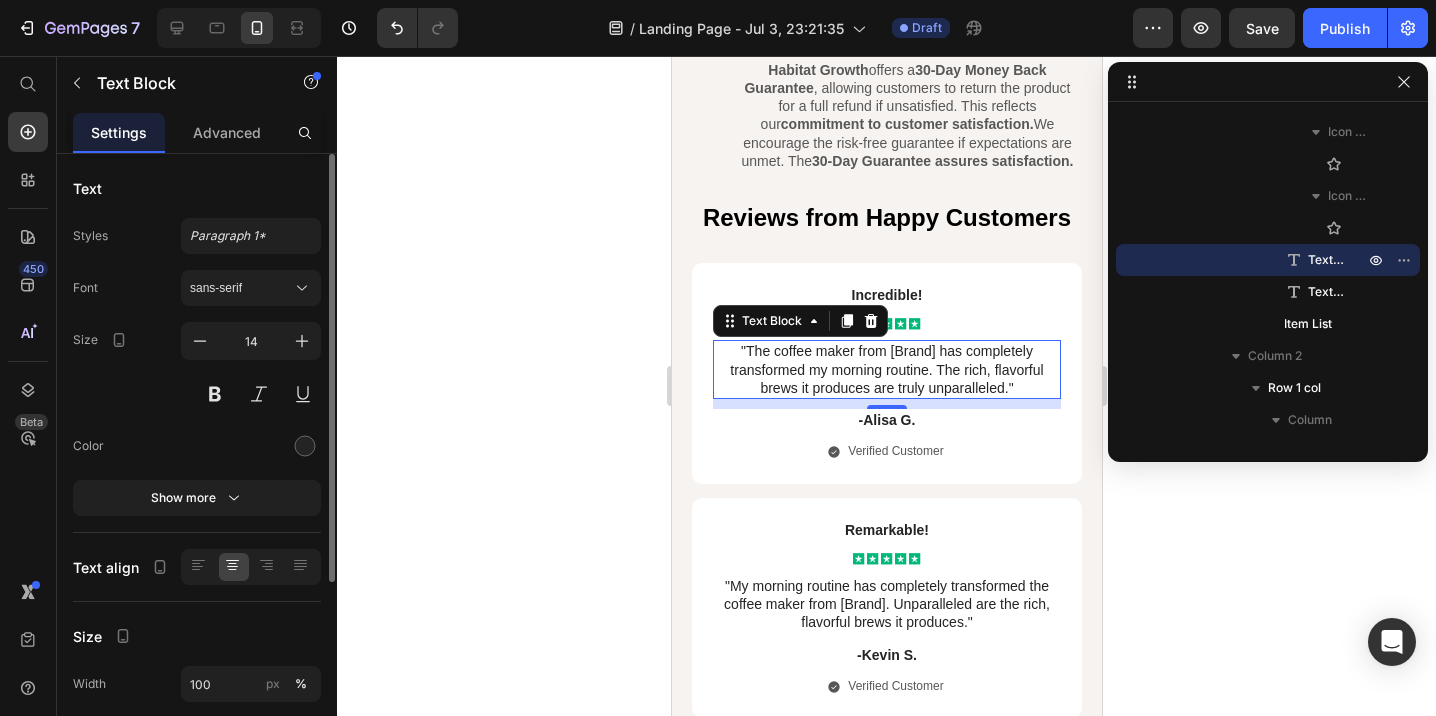 click on ""The coffee maker from [Brand] has completely transformed my morning routine. The rich, flavorful brews it produces are truly unparalleled."" at bounding box center [886, 369] 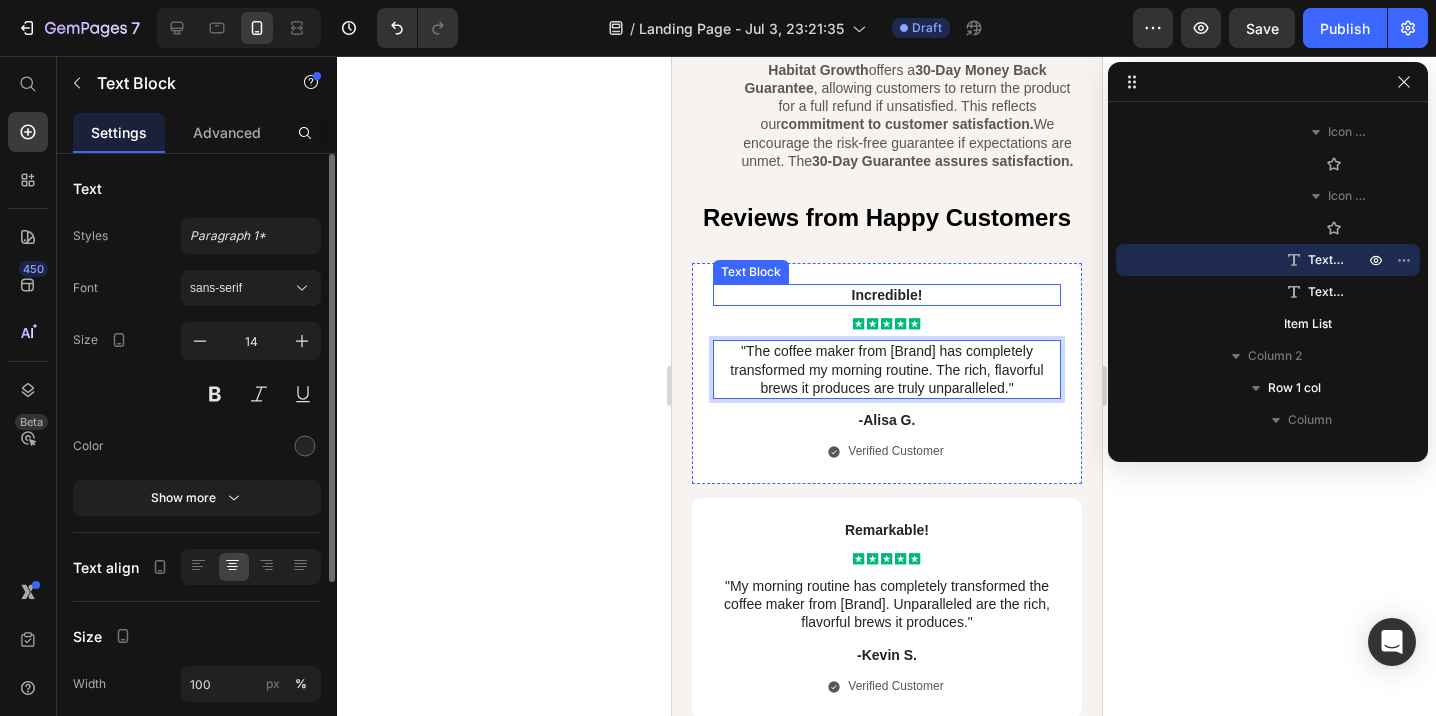 click on "Incredible!" at bounding box center [886, 295] 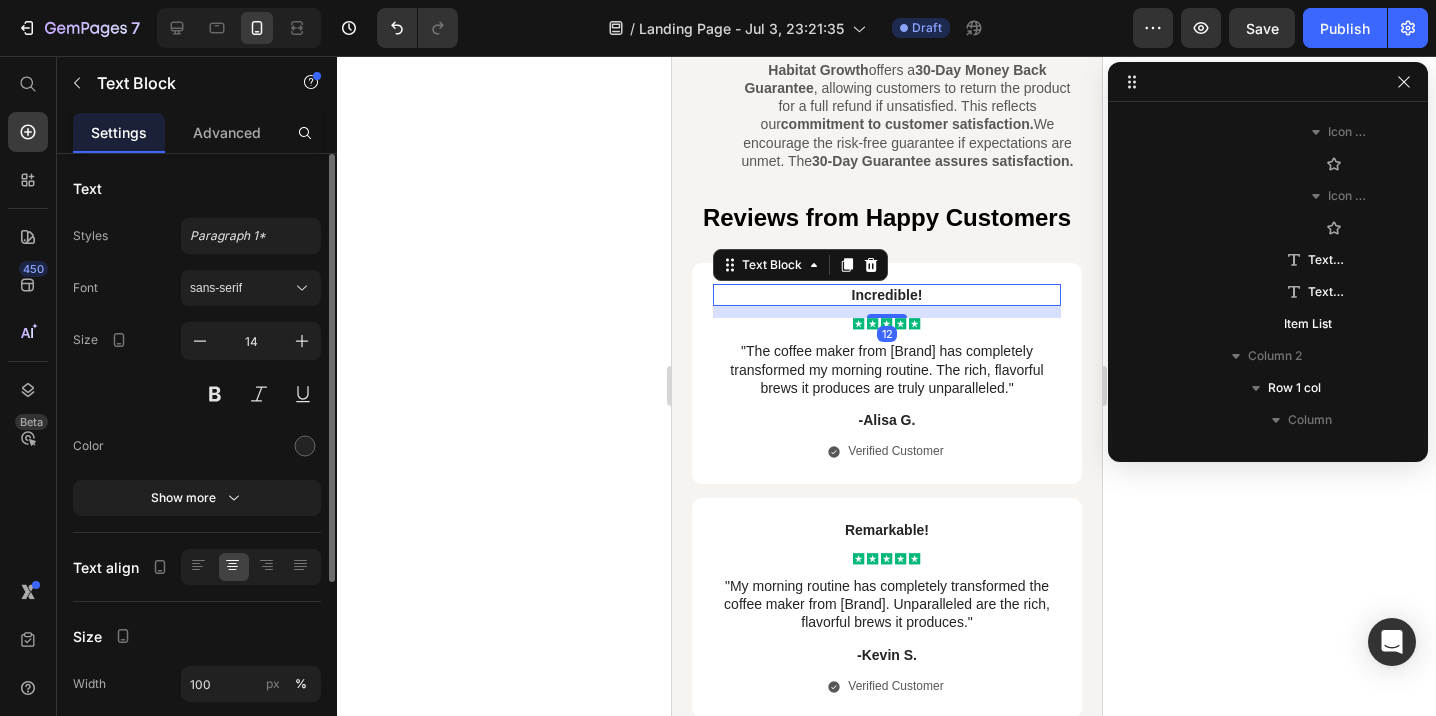 scroll, scrollTop: 5274, scrollLeft: 0, axis: vertical 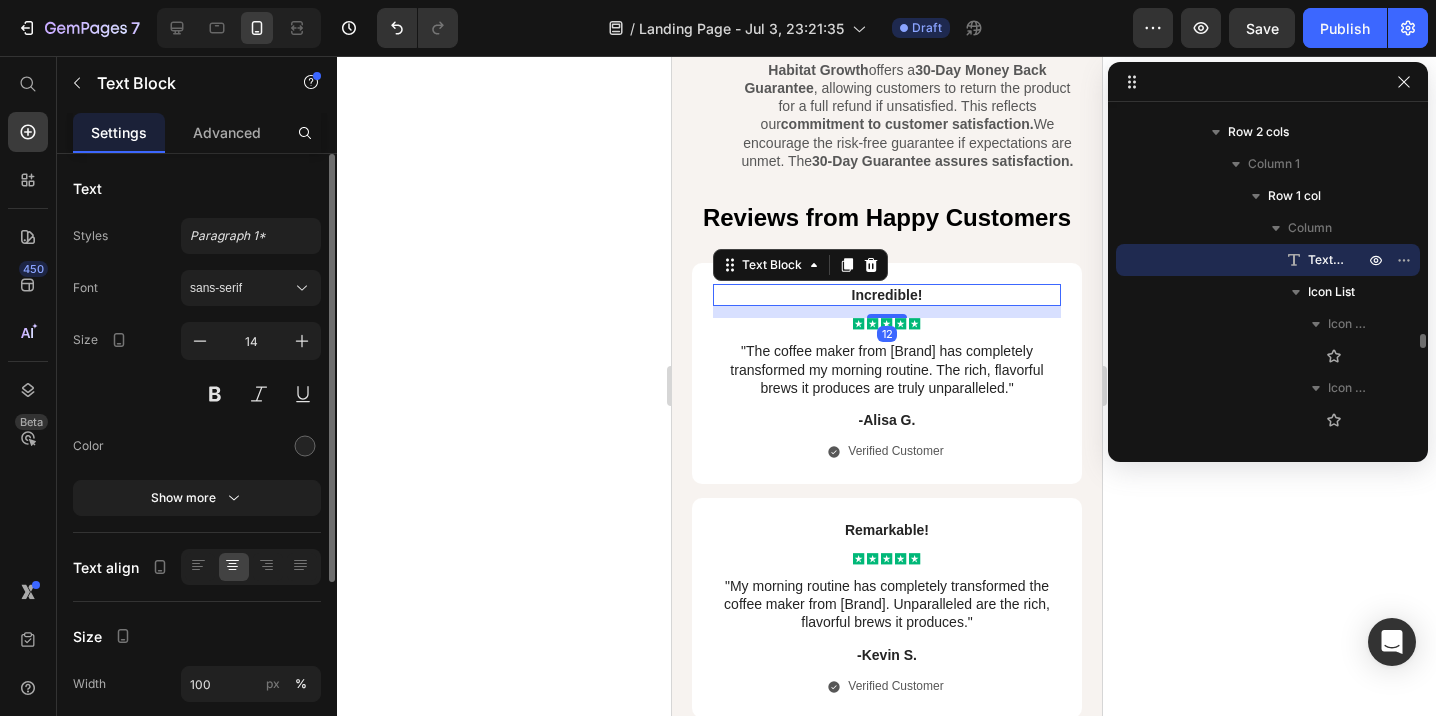 click on "Incredible!" at bounding box center [886, 295] 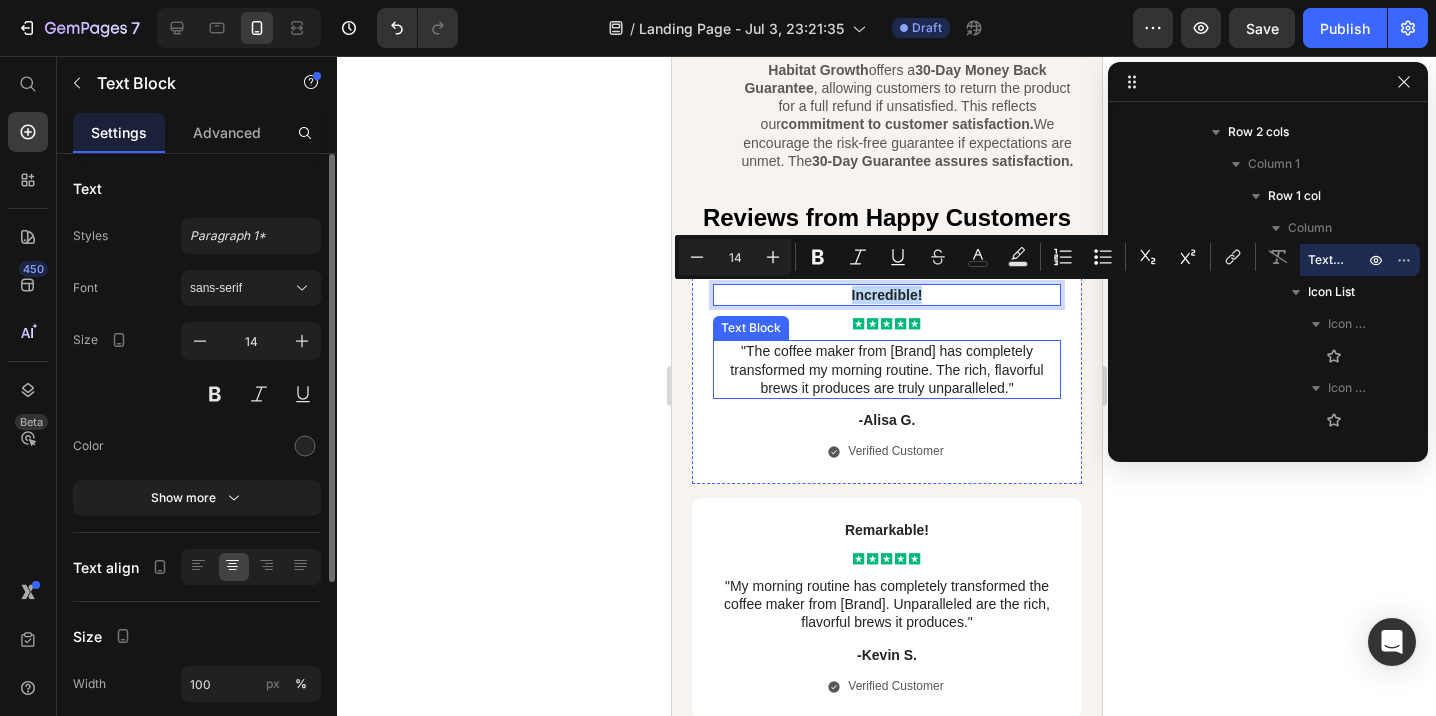 click on ""The coffee maker from [Brand] has completely transformed my morning routine. The rich, flavorful brews it produces are truly unparalleled."" at bounding box center [886, 369] 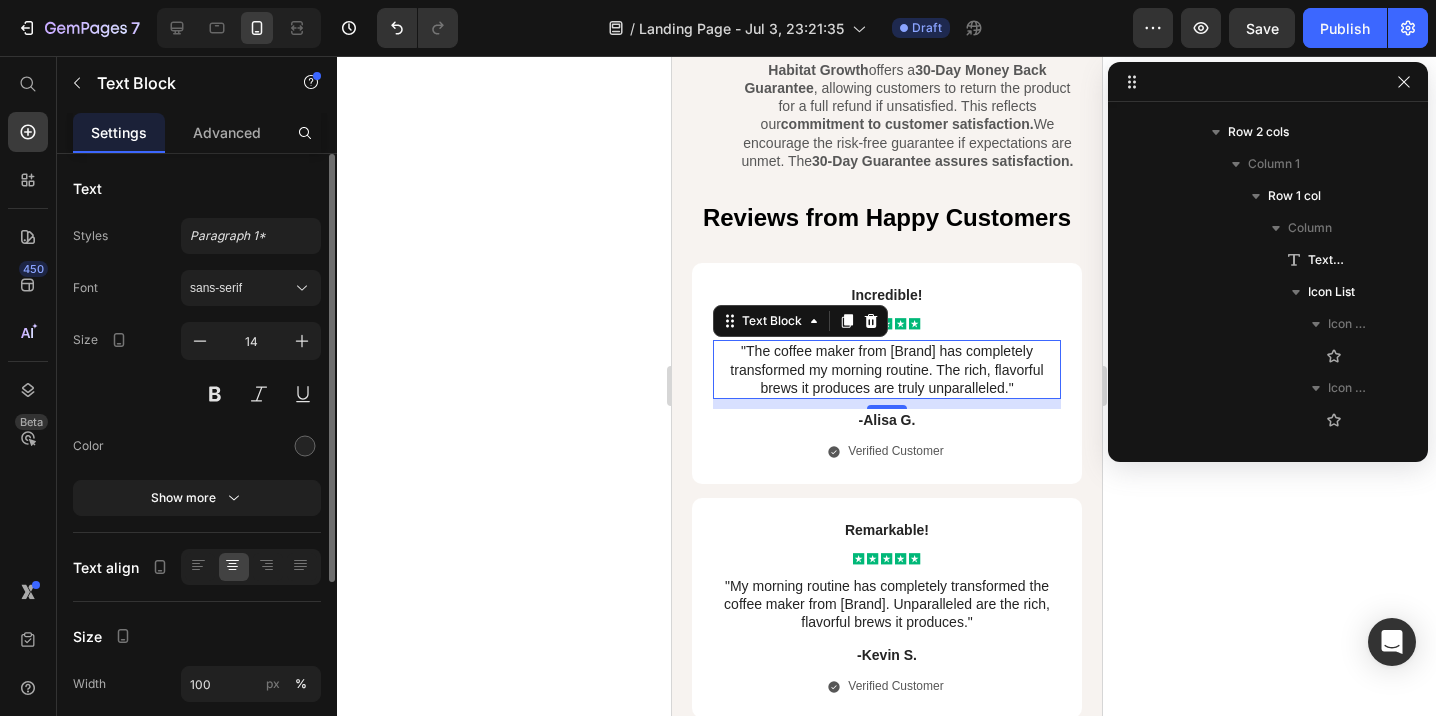 scroll, scrollTop: 5658, scrollLeft: 0, axis: vertical 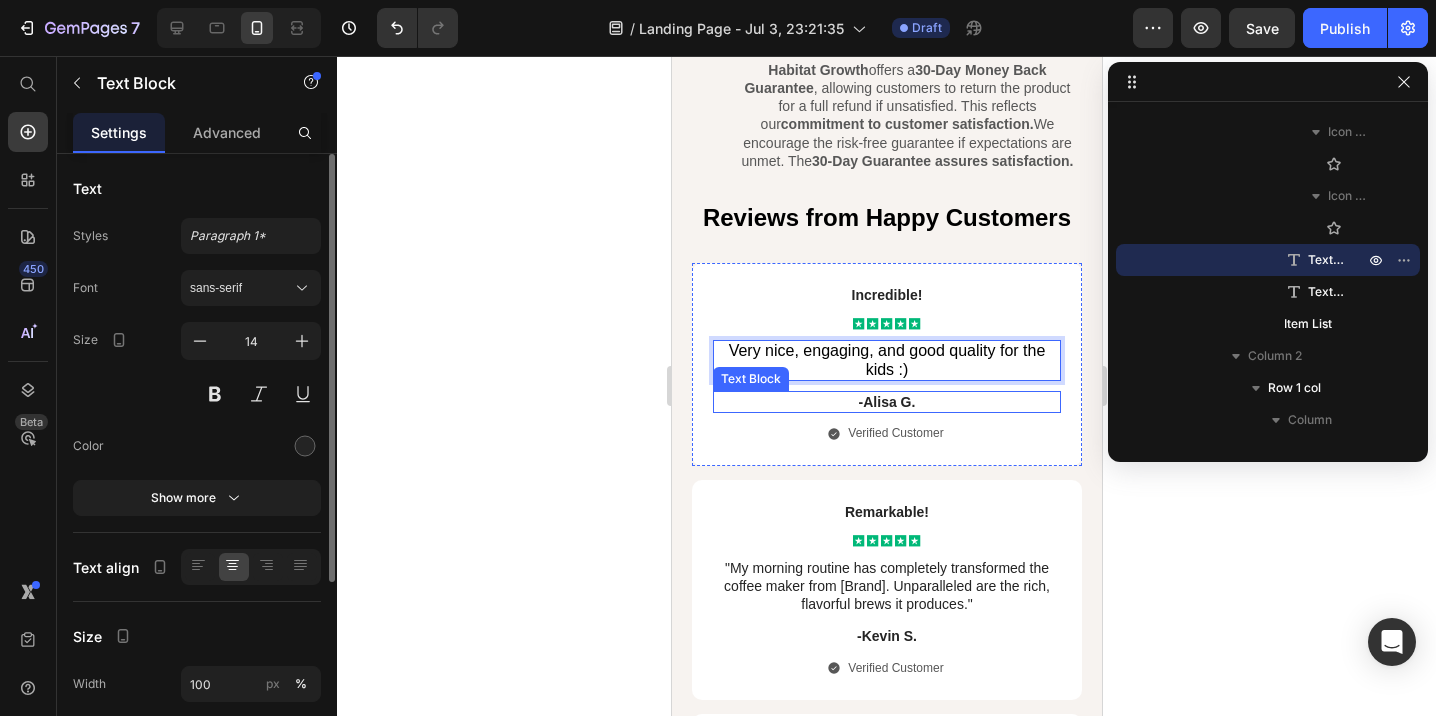 click on "-Alisa G." at bounding box center [886, 402] 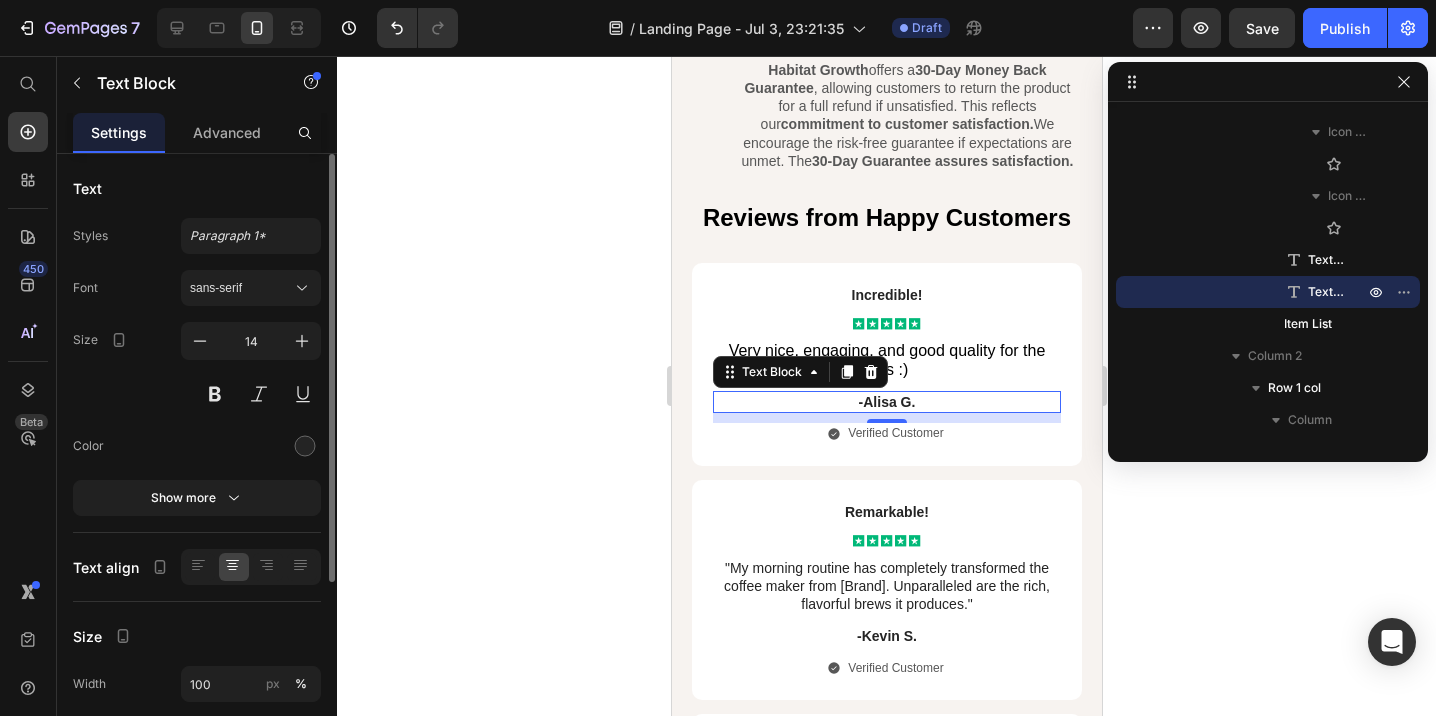 click on "-Alisa G." at bounding box center [886, 402] 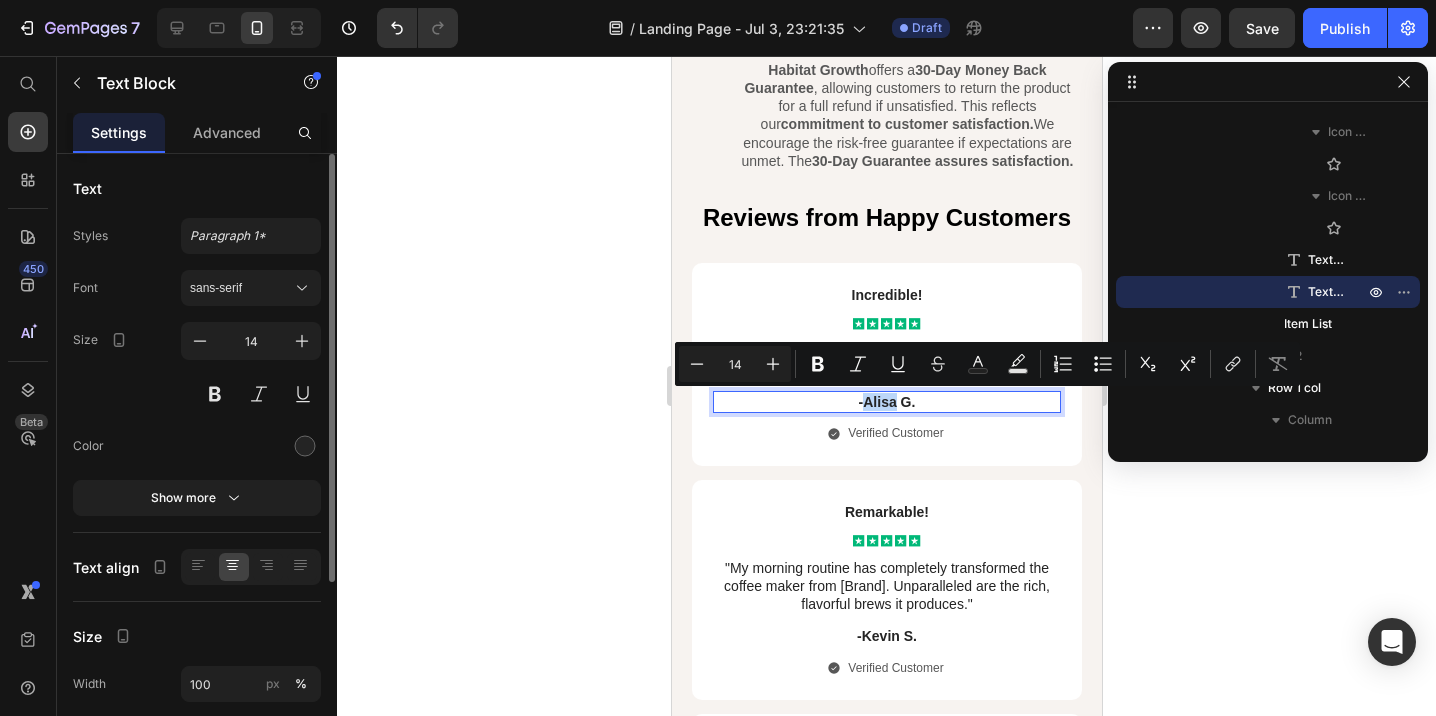 click on "-Alisa G." at bounding box center [886, 402] 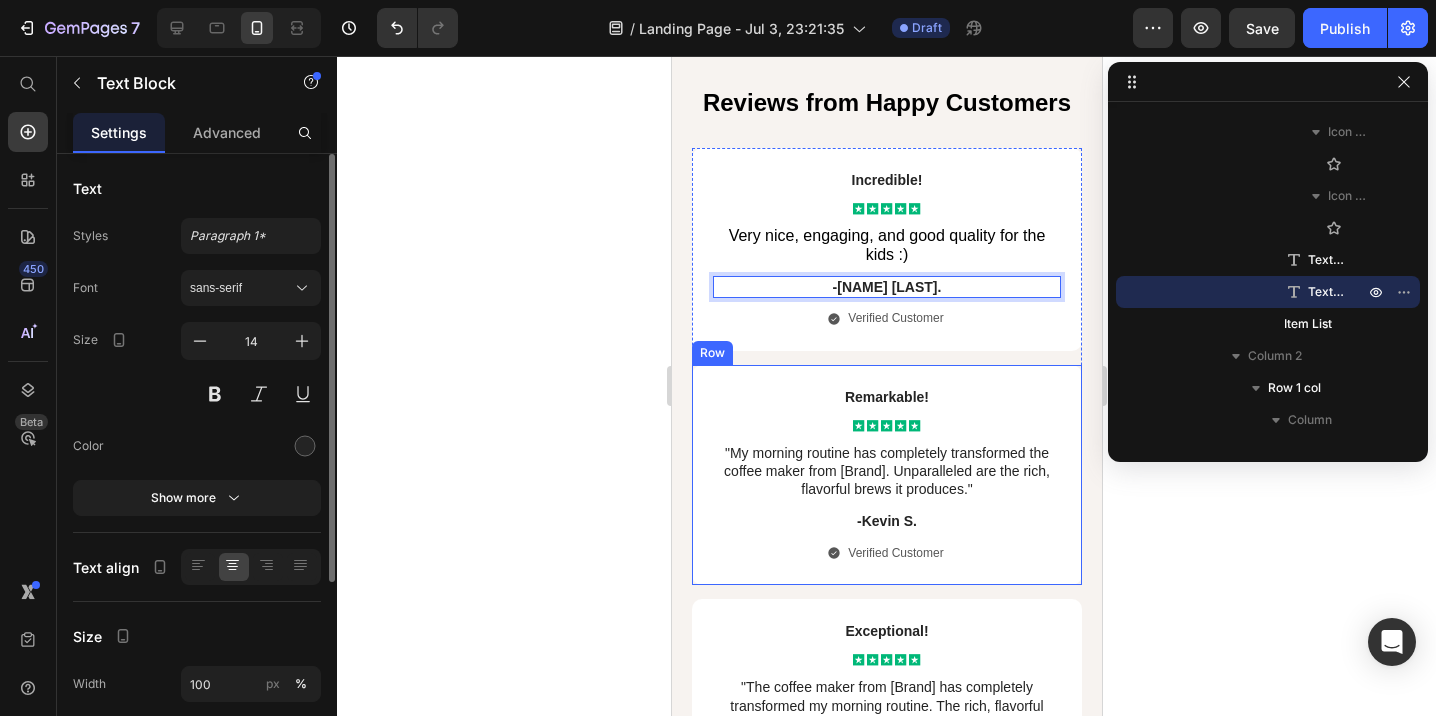 scroll, scrollTop: 9017, scrollLeft: 0, axis: vertical 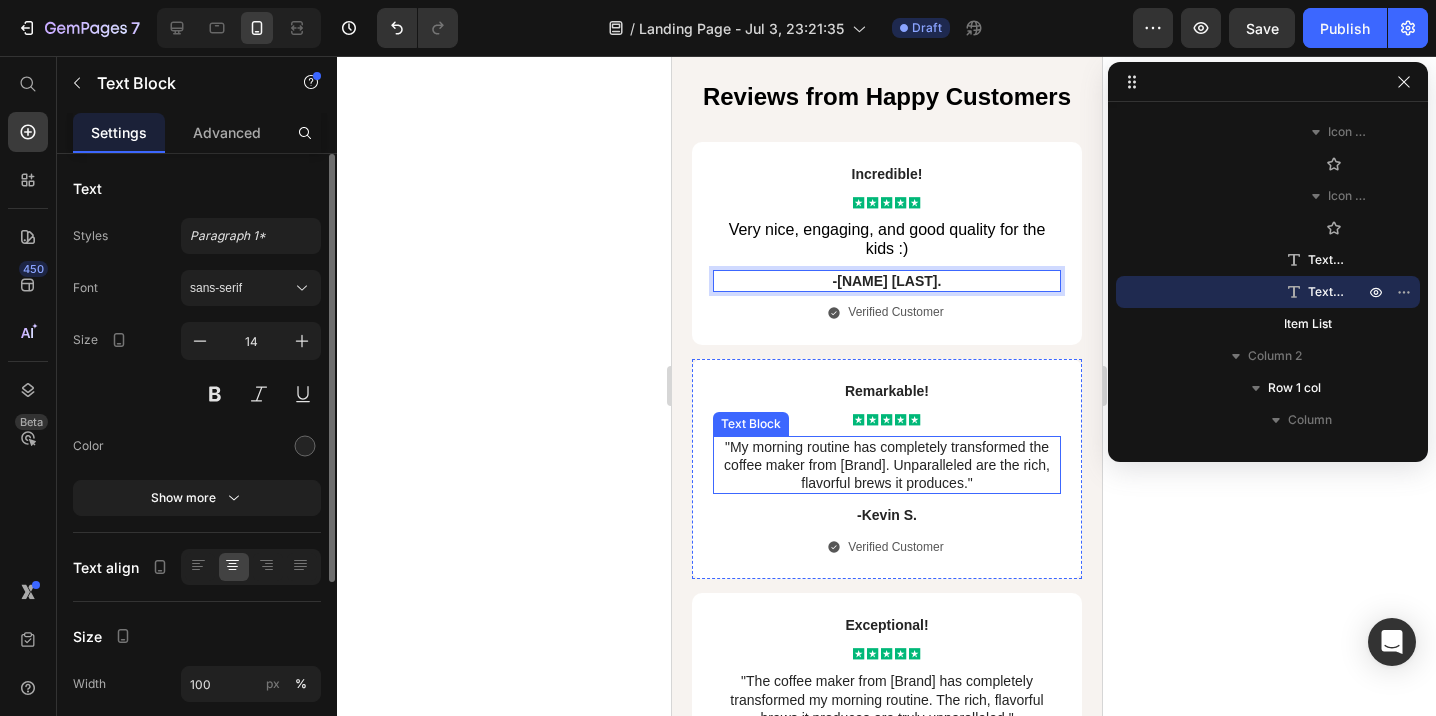 click on ""My morning routine has completely transformed the coffee maker from [Brand]. Unparalleled are the rich, flavorful brews it produces."" at bounding box center [886, 465] 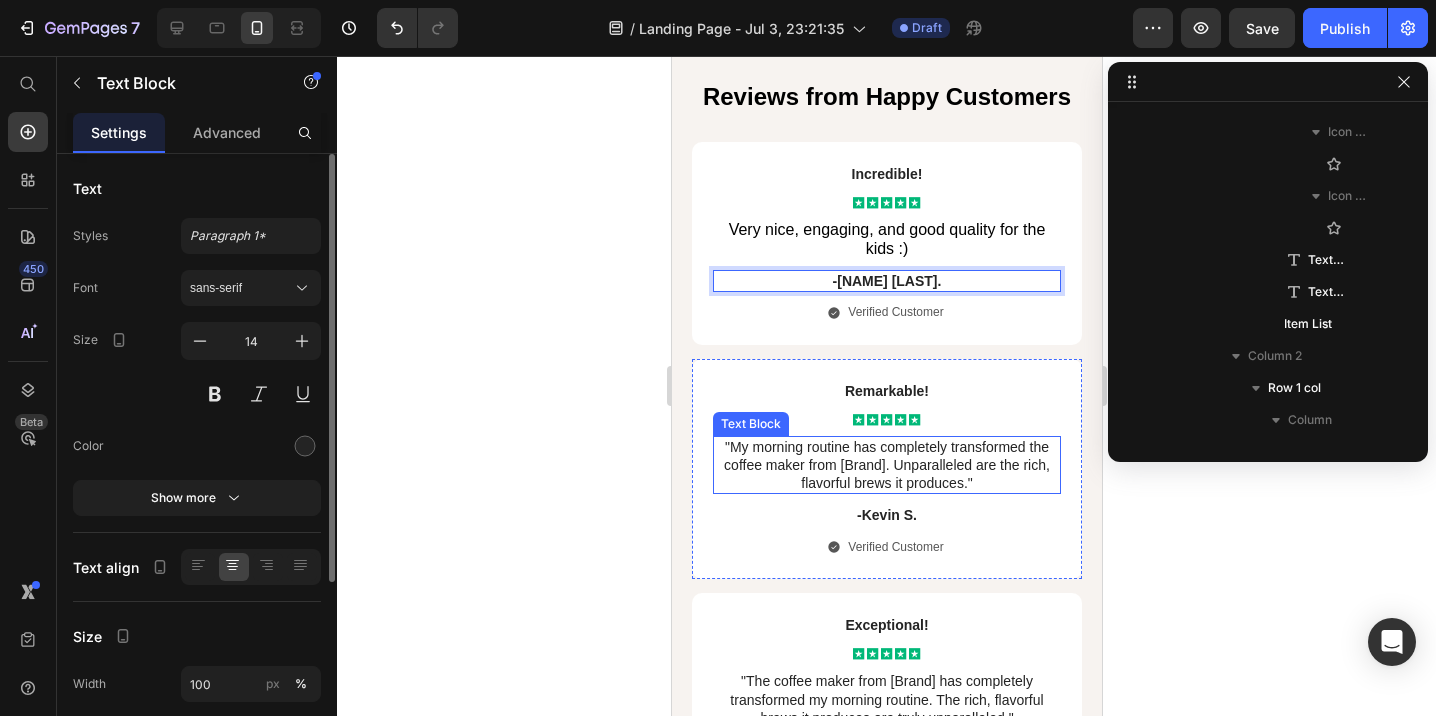 click on ""My morning routine has completely transformed the coffee maker from [Brand]. Unparalleled are the rich, flavorful brews it produces."" at bounding box center [886, 465] 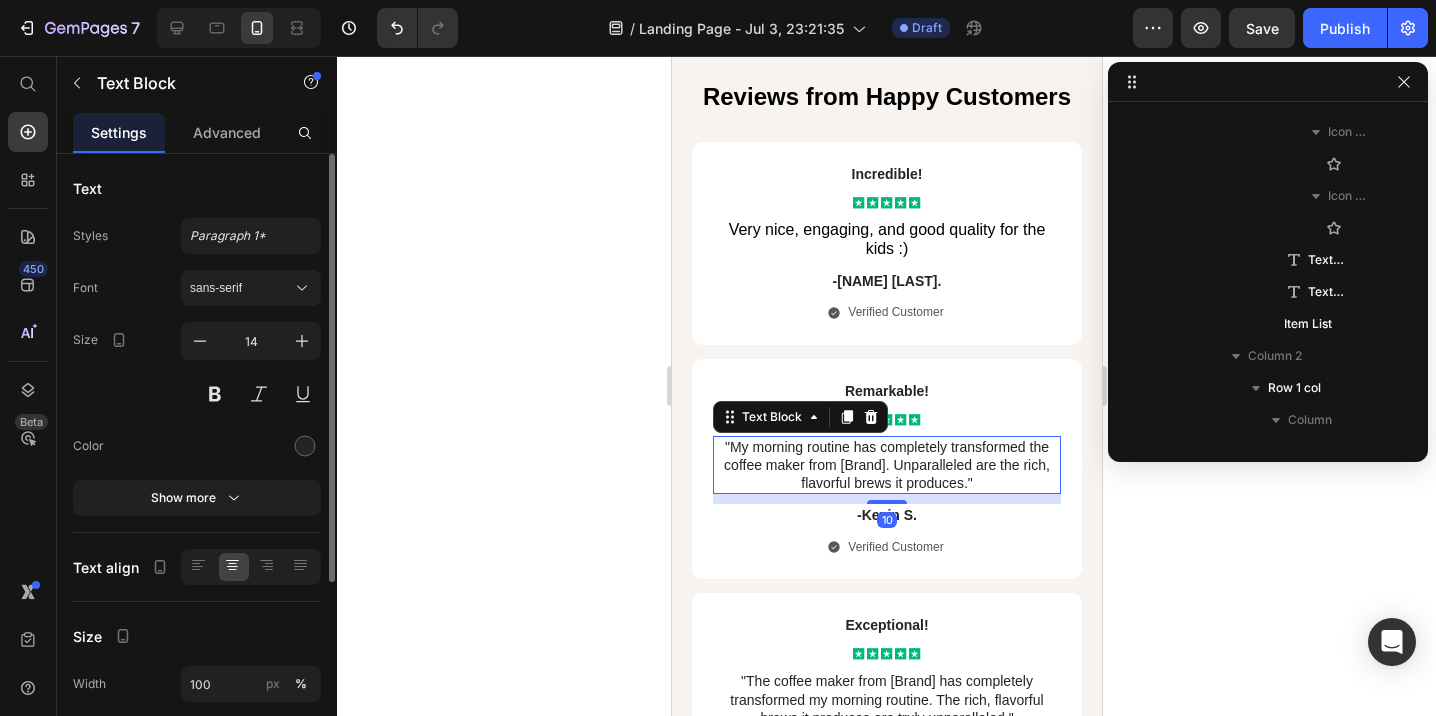 scroll, scrollTop: 6234, scrollLeft: 0, axis: vertical 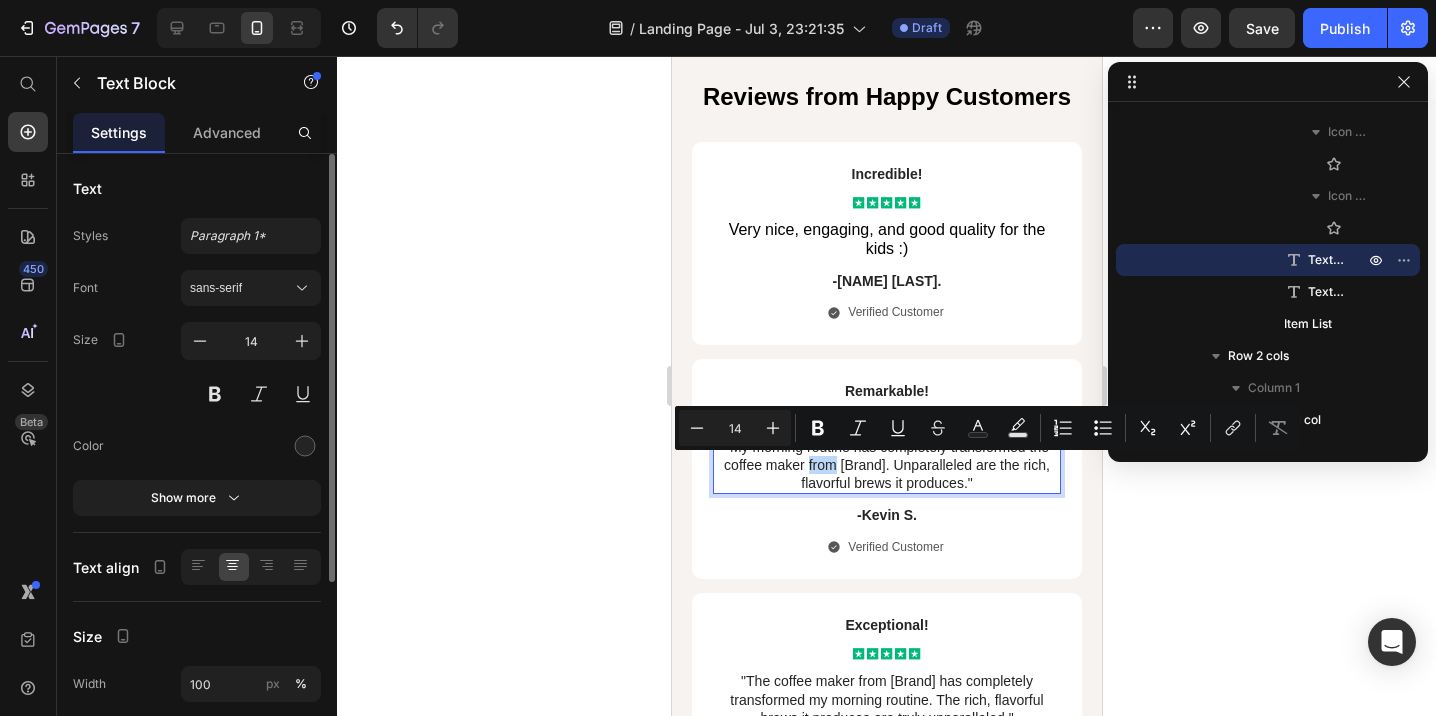 click on ""My morning routine has completely transformed the coffee maker from [Brand]. Unparalleled are the rich, flavorful brews it produces."" at bounding box center (886, 465) 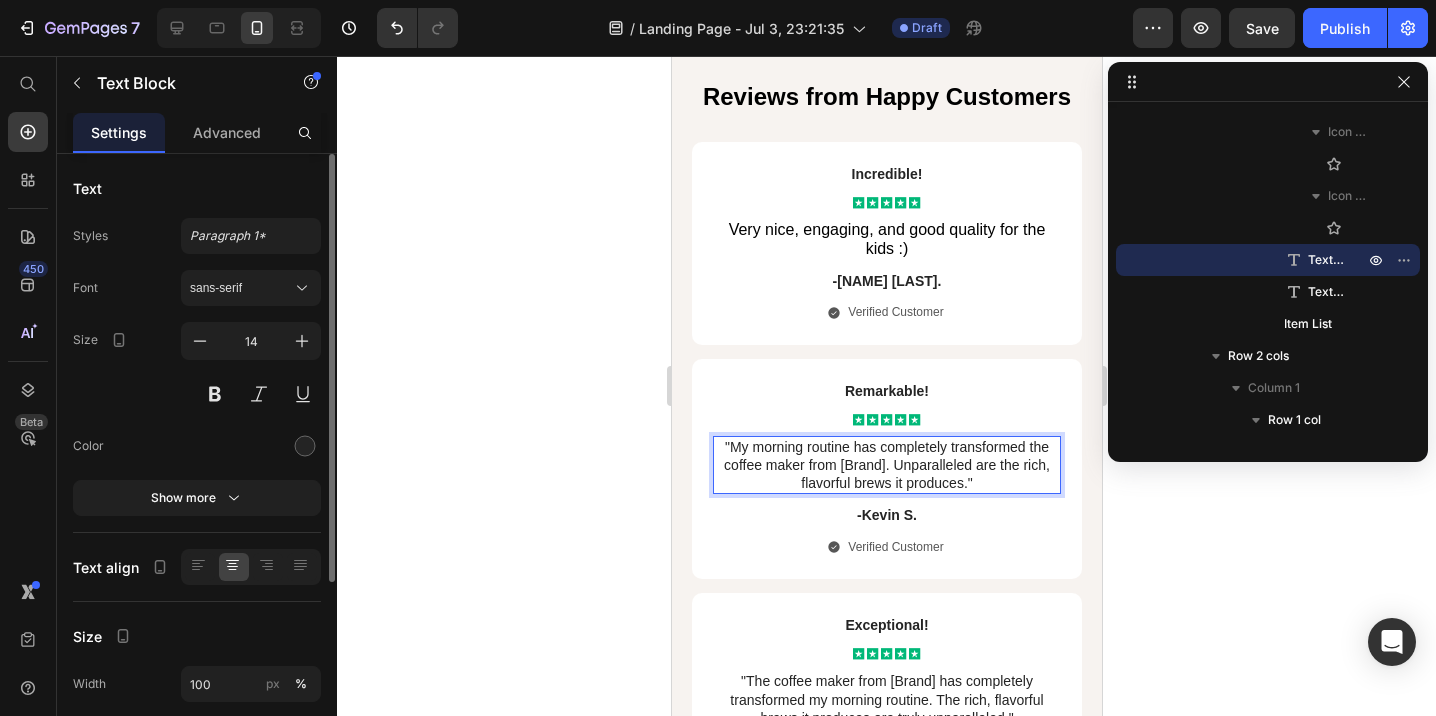click on ""My morning routine has completely transformed the coffee maker from [Brand]. Unparalleled are the rich, flavorful brews it produces."" at bounding box center [886, 465] 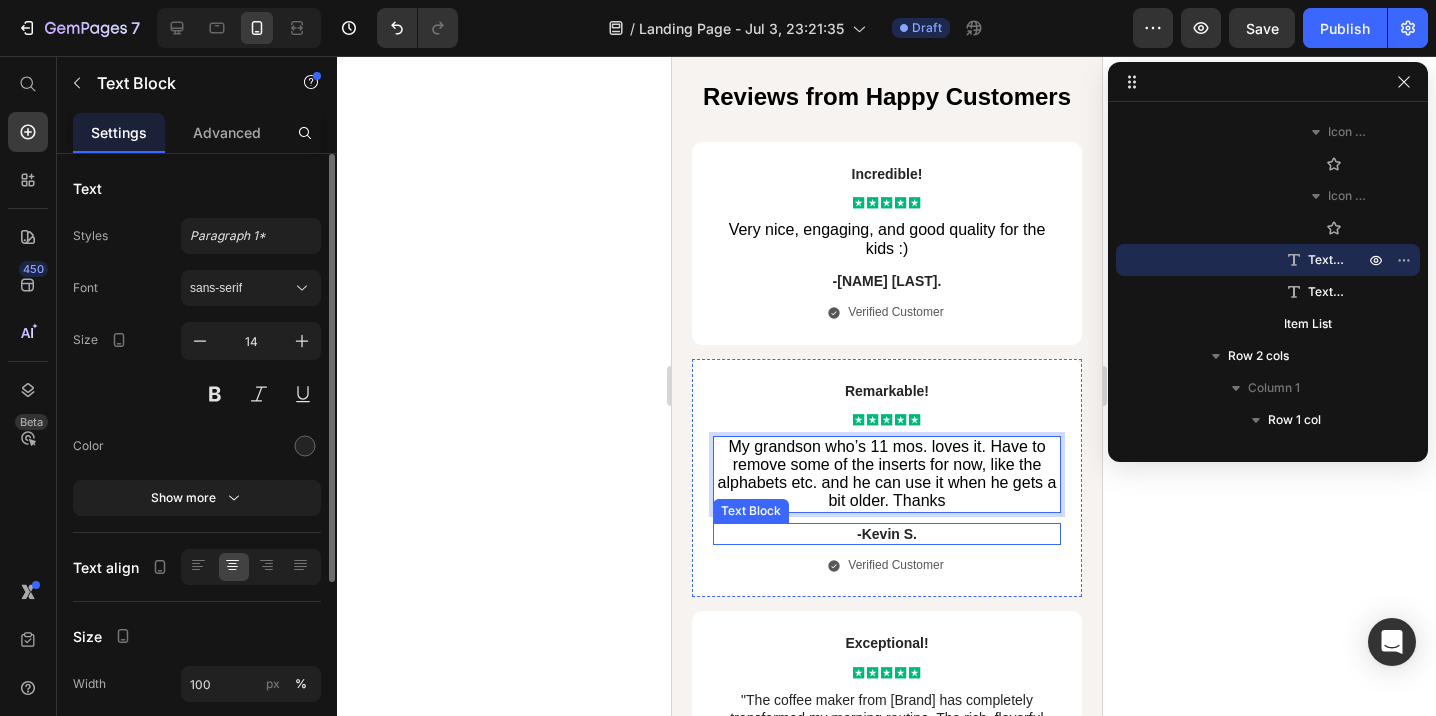 click on "-Kevin S." at bounding box center [886, 534] 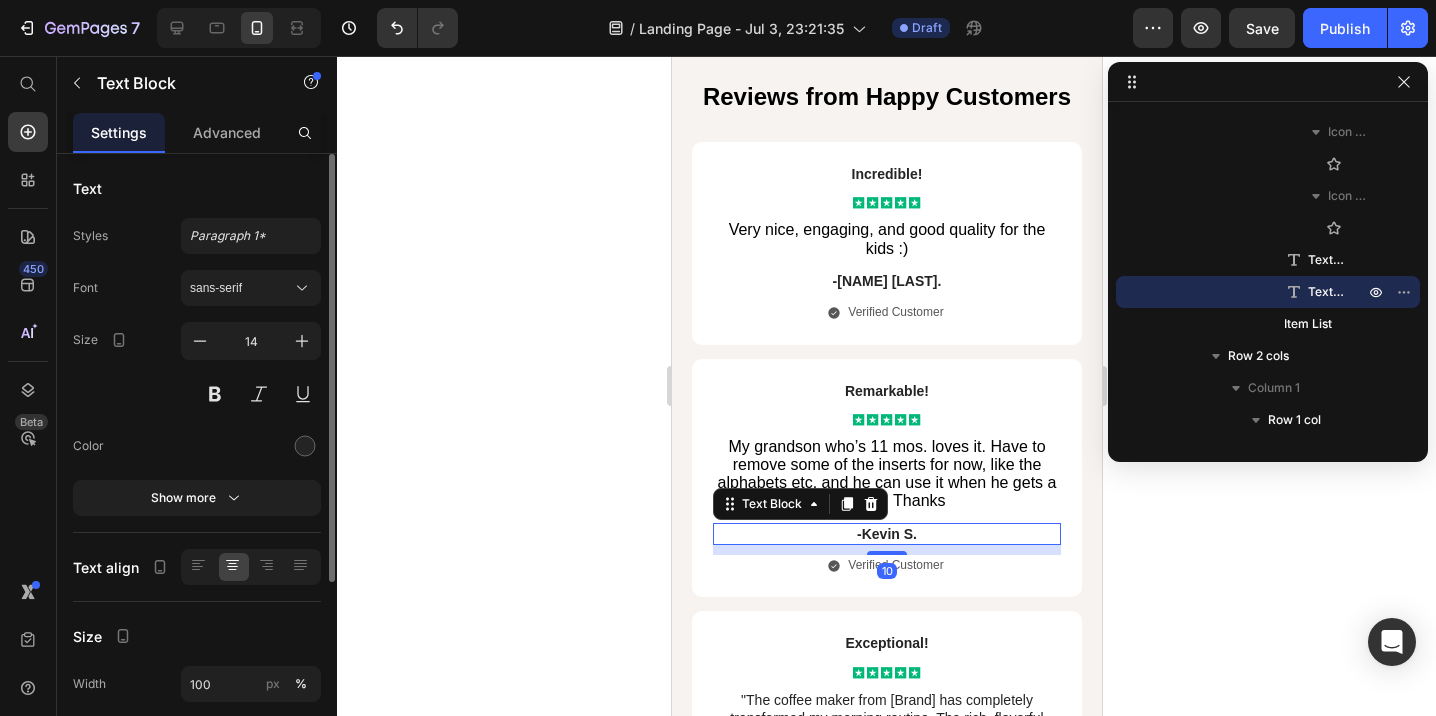 click on "-Kevin S." at bounding box center [886, 534] 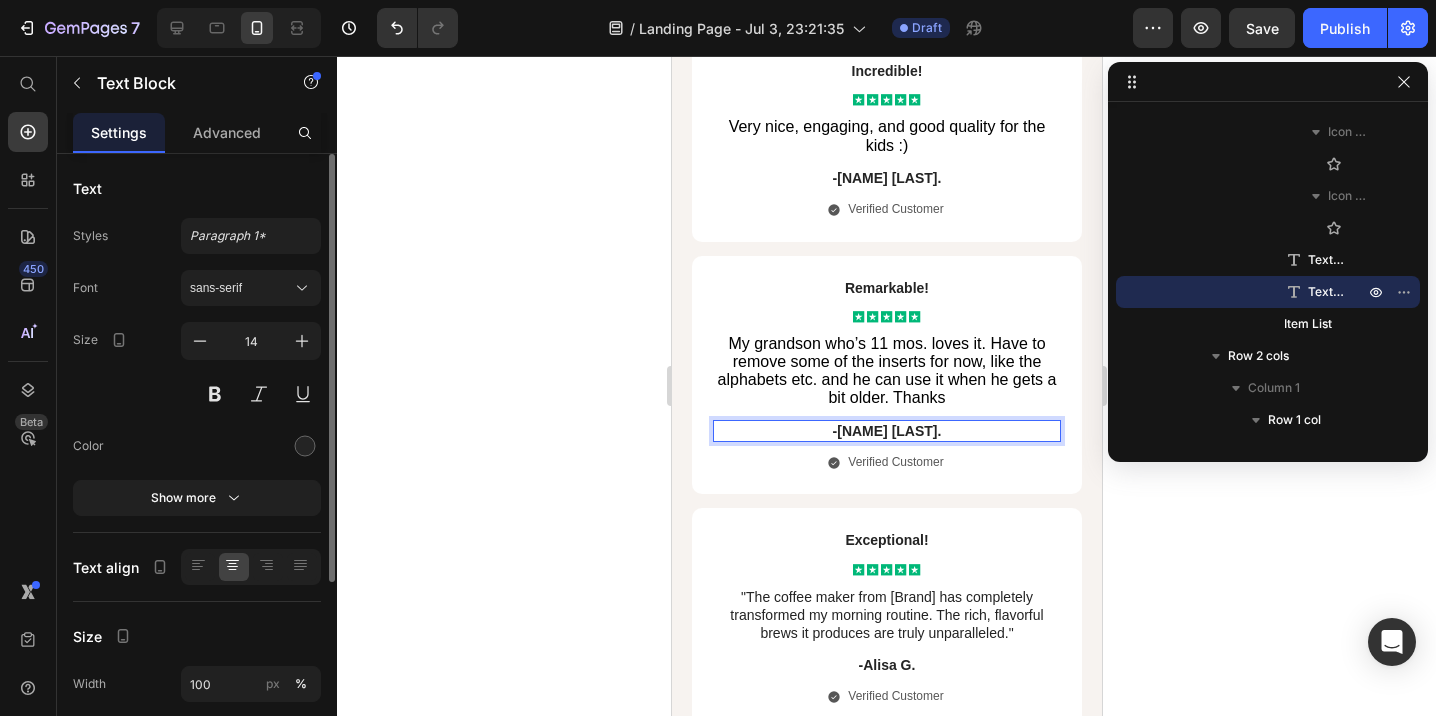 scroll, scrollTop: 9139, scrollLeft: 0, axis: vertical 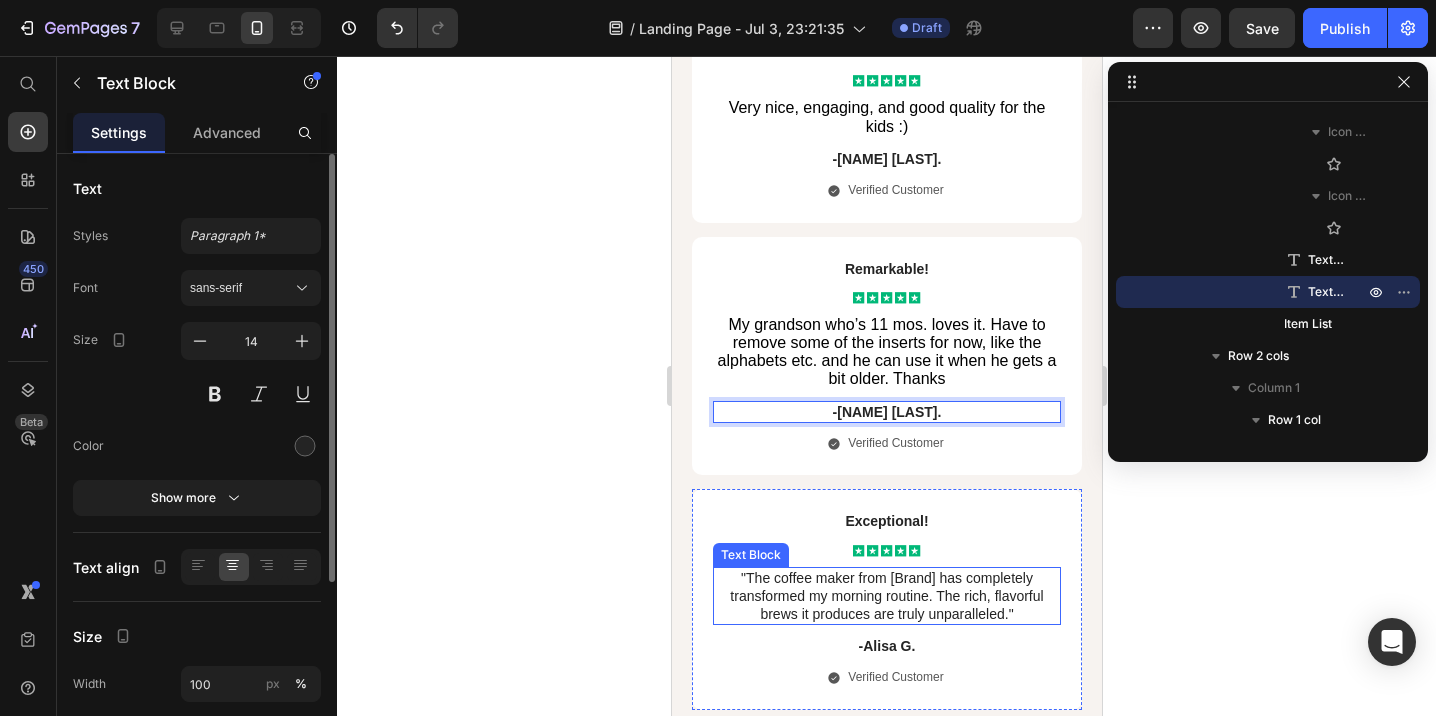 click on ""The coffee maker from [Brand] has completely transformed my morning routine. The rich, flavorful brews it produces are truly unparalleled."" at bounding box center [886, 596] 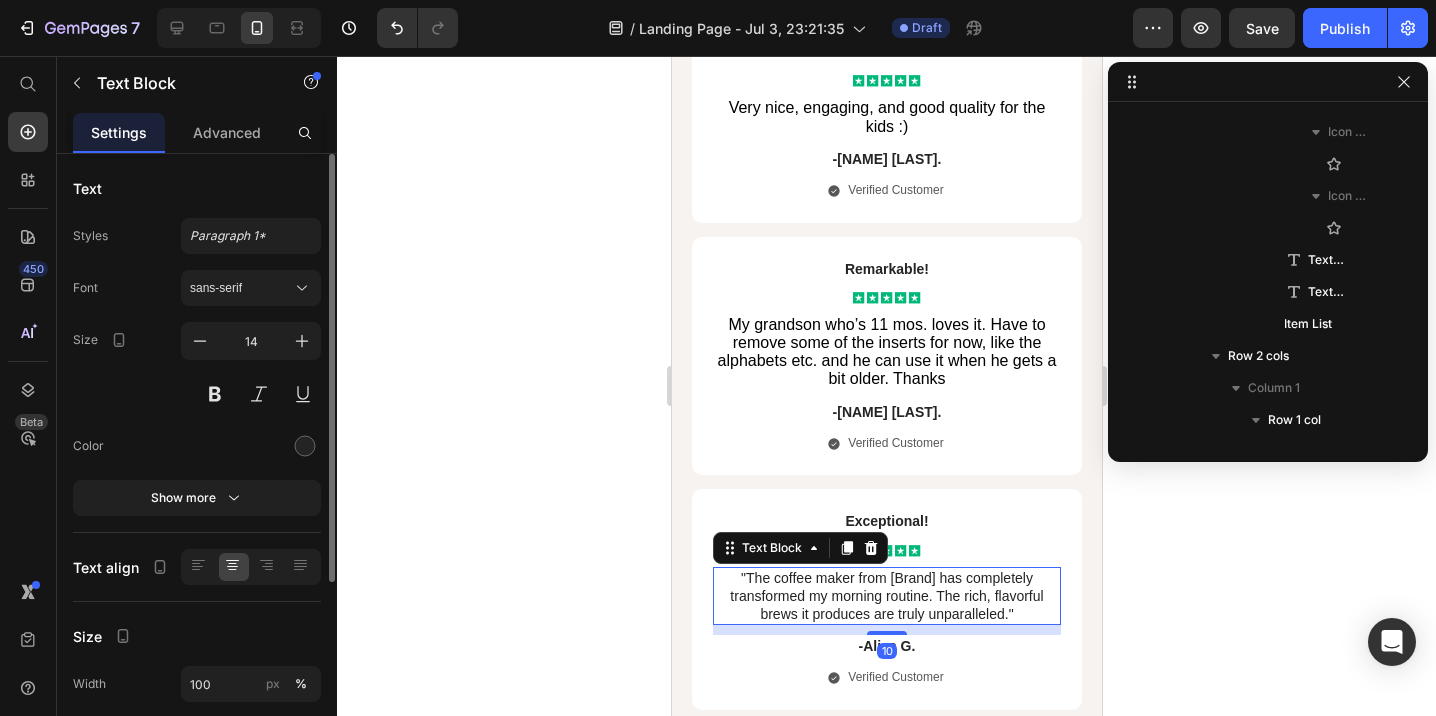 scroll, scrollTop: 6842, scrollLeft: 0, axis: vertical 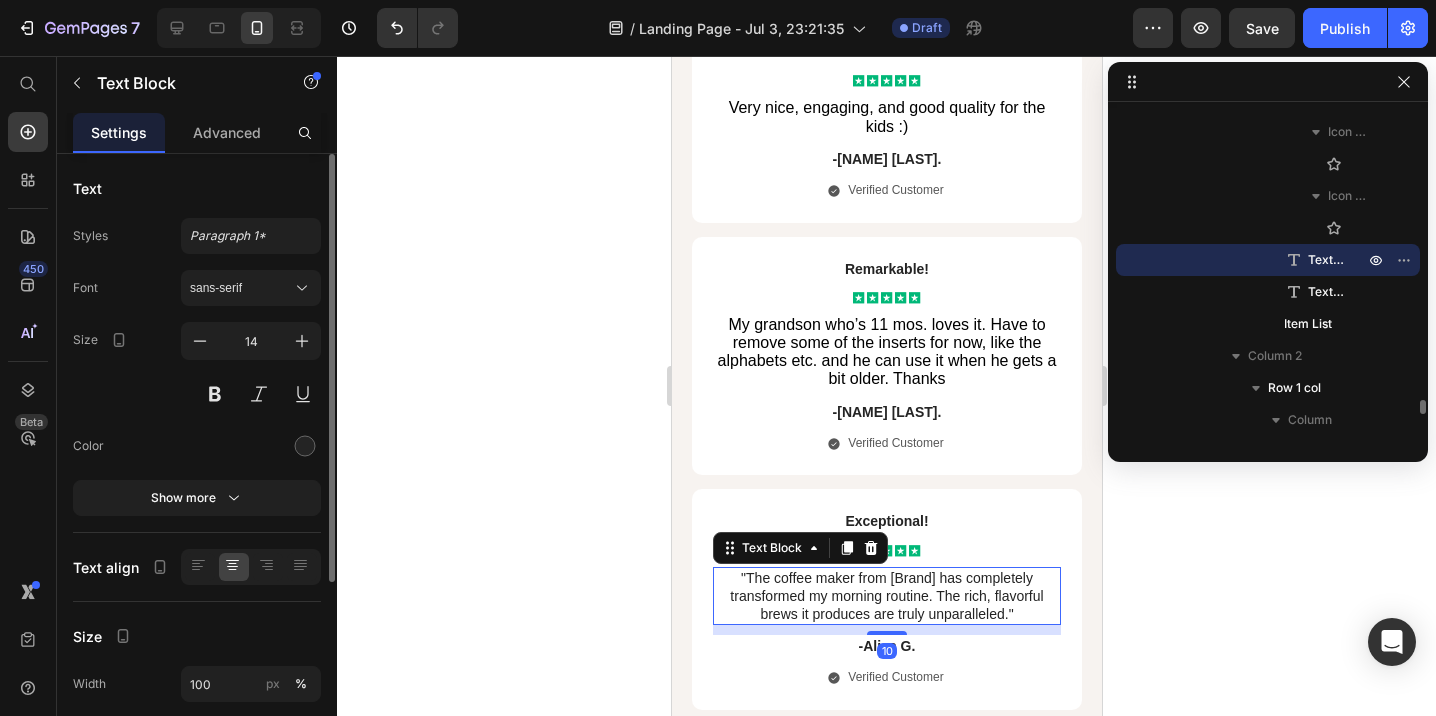 click on ""The coffee maker from [Brand] has completely transformed my morning routine. The rich, flavorful brews it produces are truly unparalleled."" at bounding box center (886, 596) 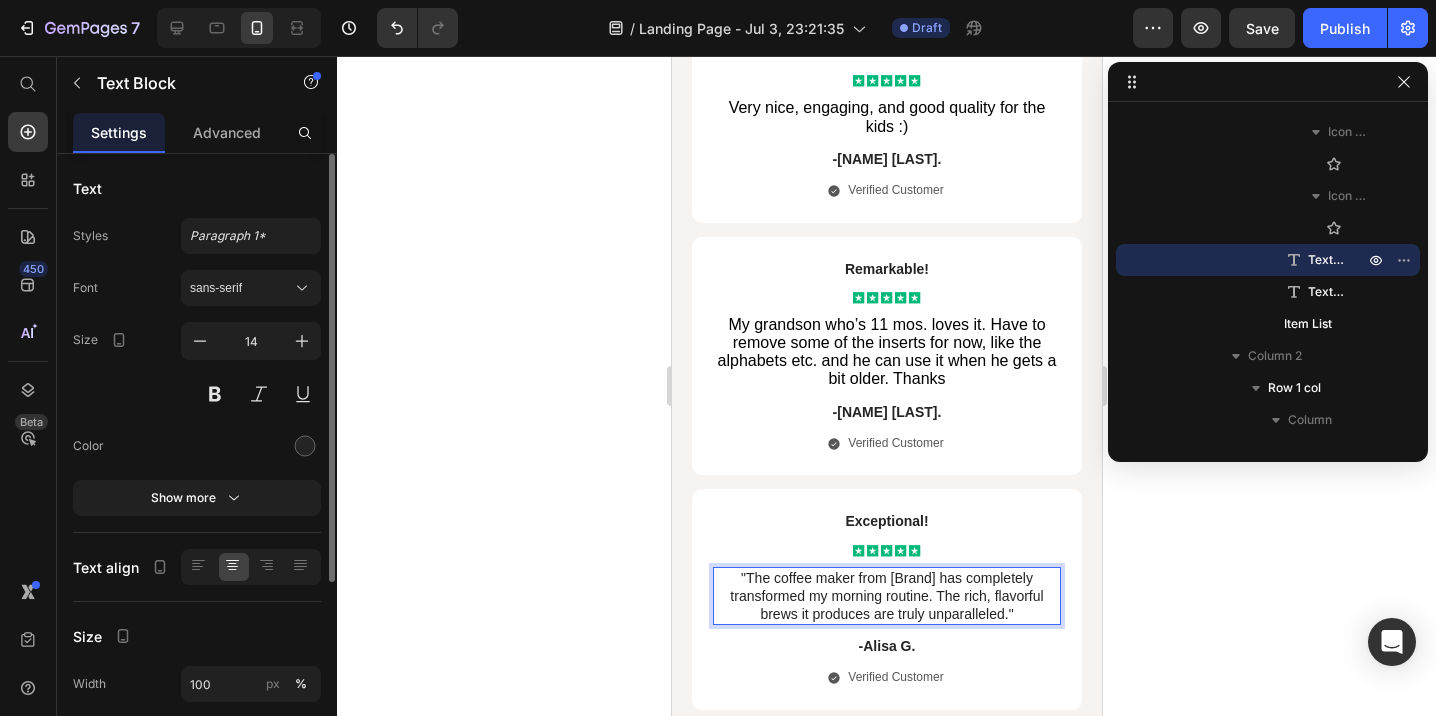 click on ""The coffee maker from [Brand] has completely transformed my morning routine. The rich, flavorful brews it produces are truly unparalleled."" at bounding box center (886, 596) 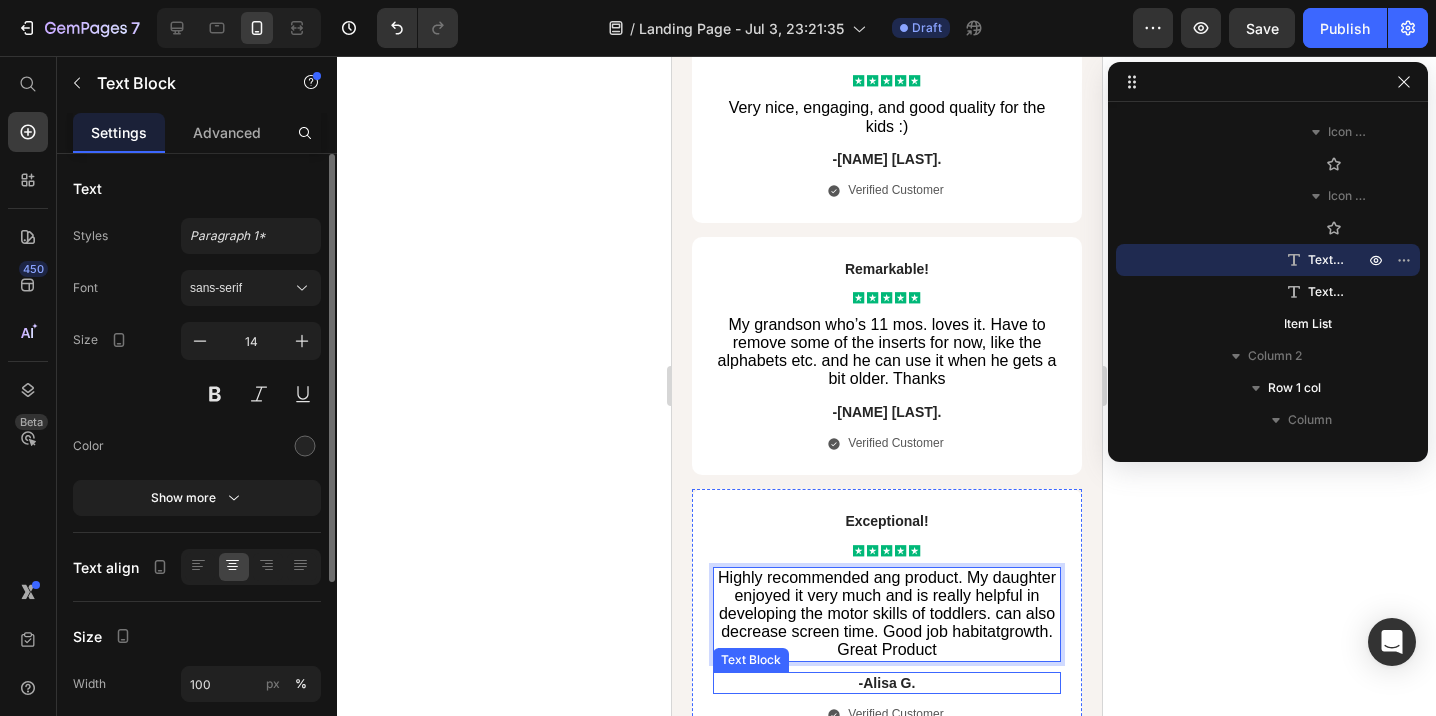 click on "-Alisa G." at bounding box center (886, 683) 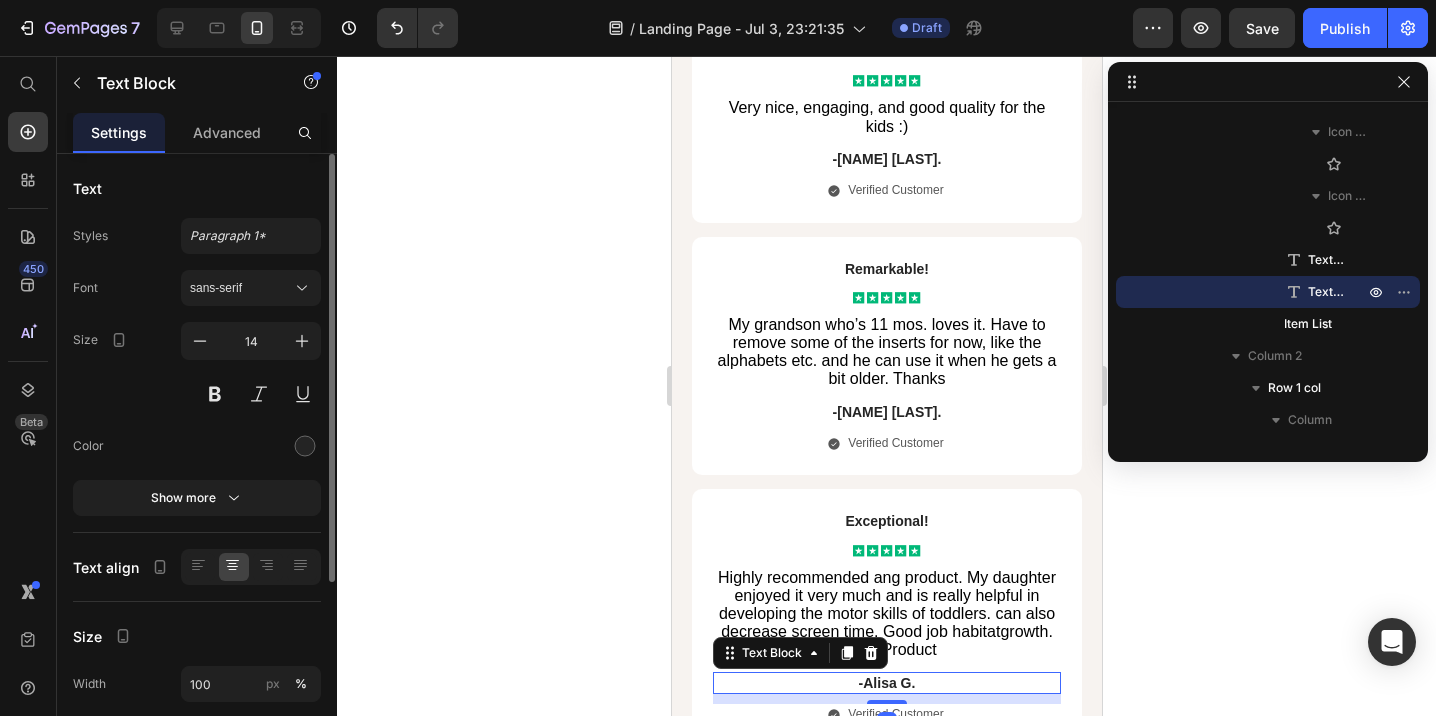 click on "-Alisa G." at bounding box center (886, 683) 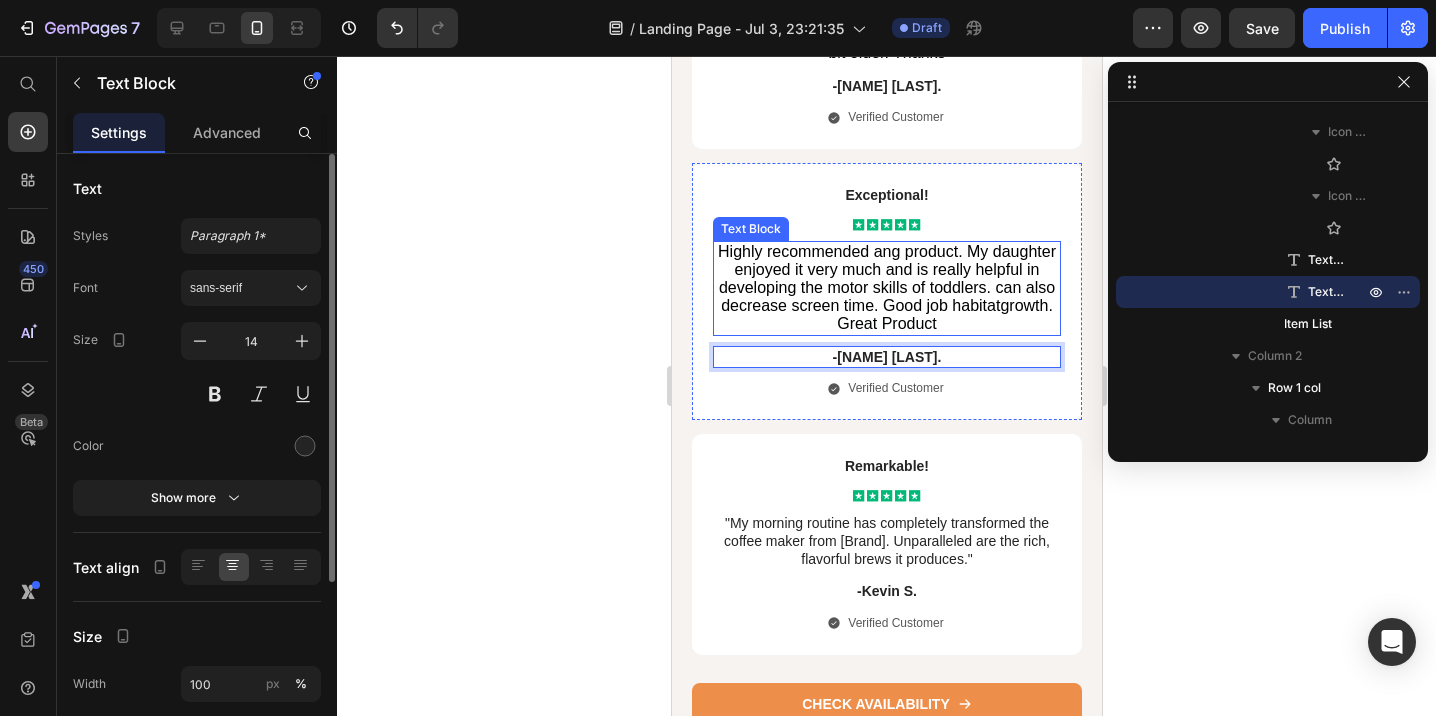 scroll, scrollTop: 9484, scrollLeft: 0, axis: vertical 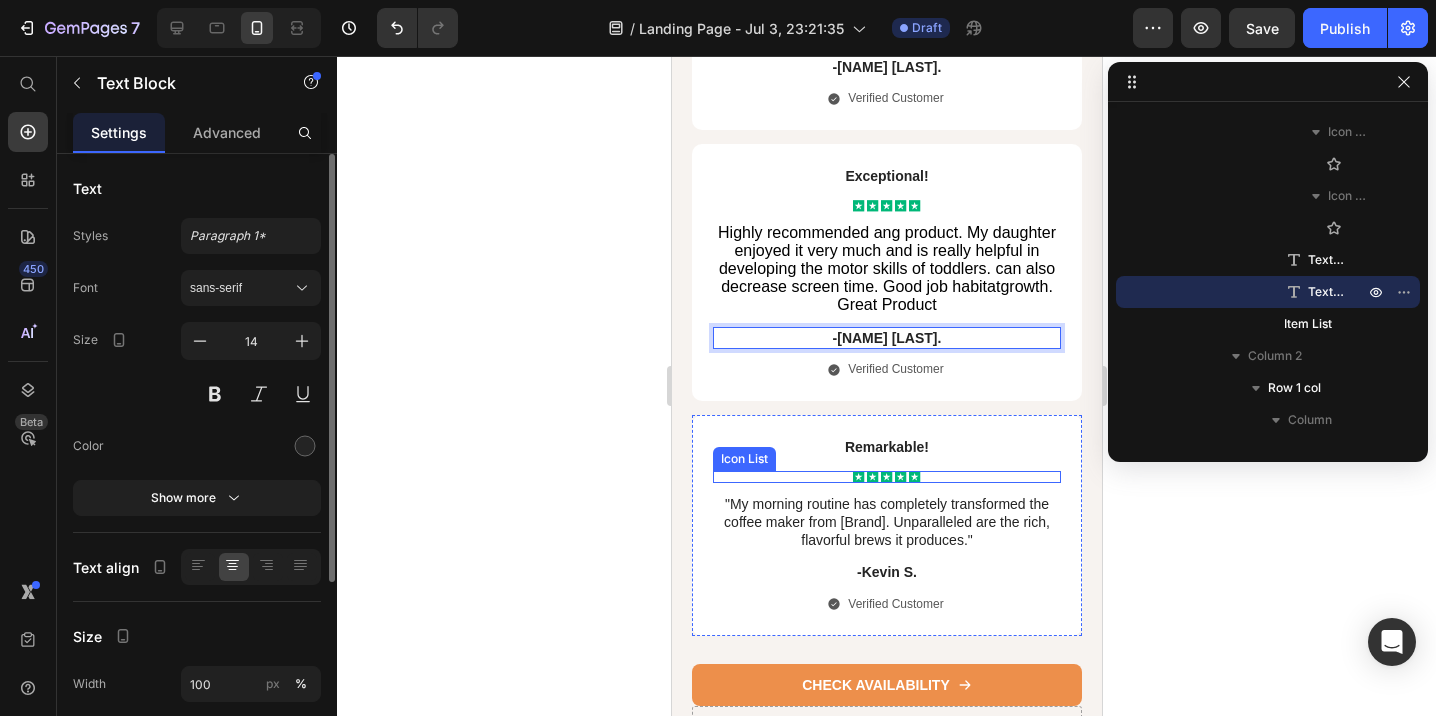 click on "Icon
Icon
Icon
Icon
Icon" at bounding box center (886, 477) 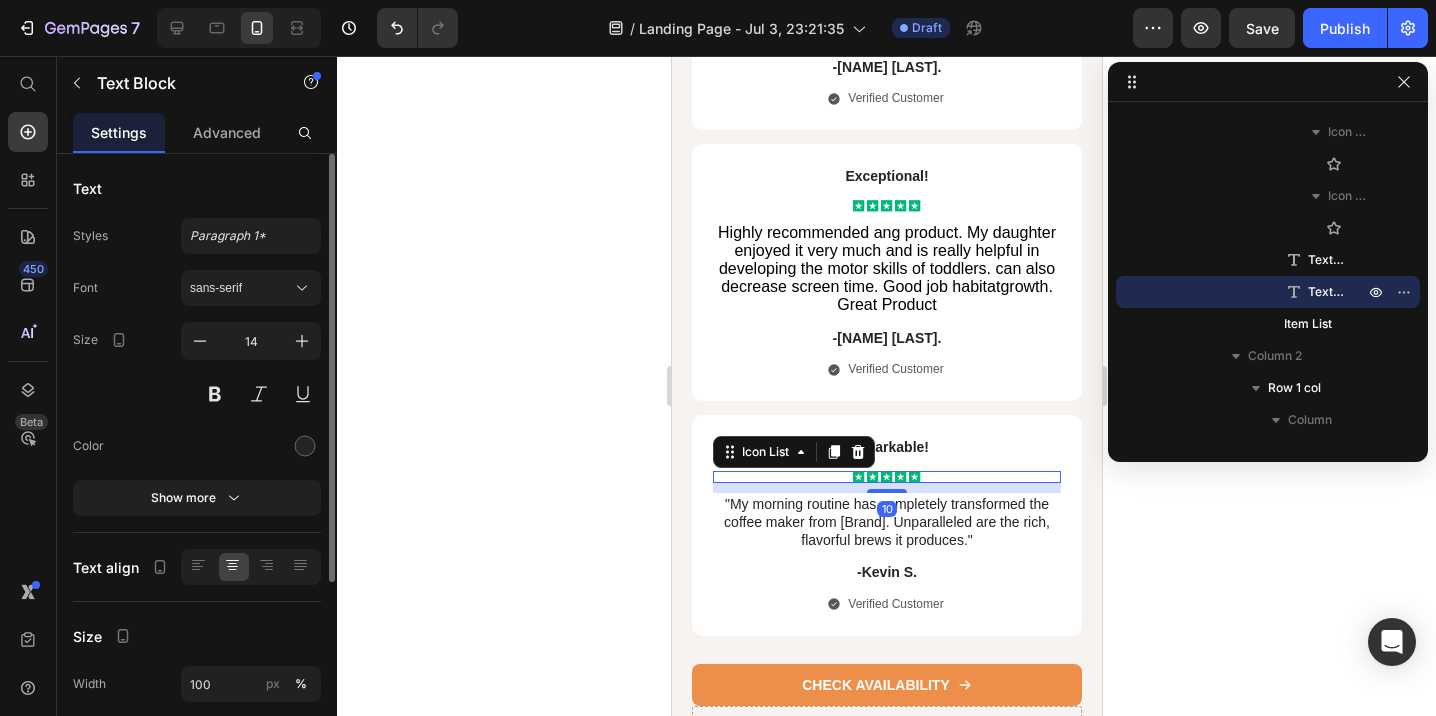 scroll, scrollTop: 7066, scrollLeft: 0, axis: vertical 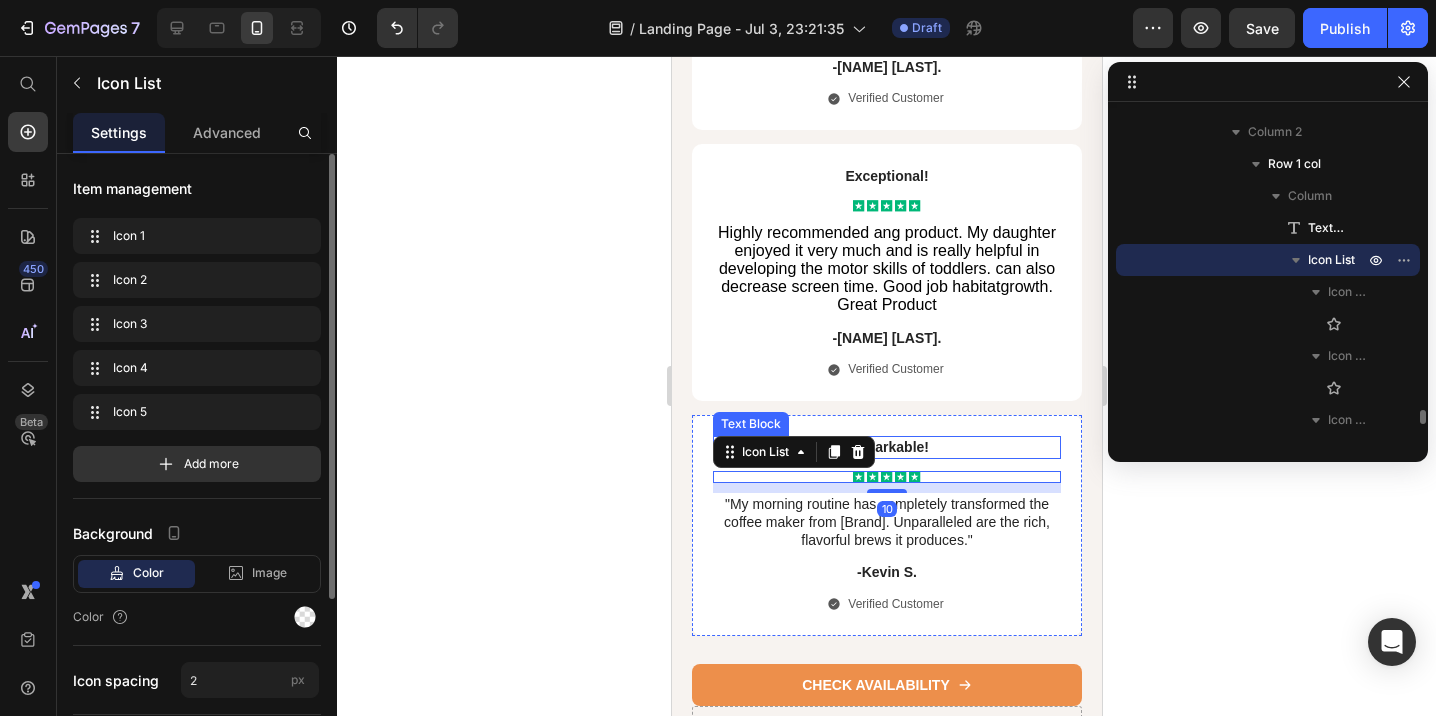 click on "Remarkable!" at bounding box center (886, 447) 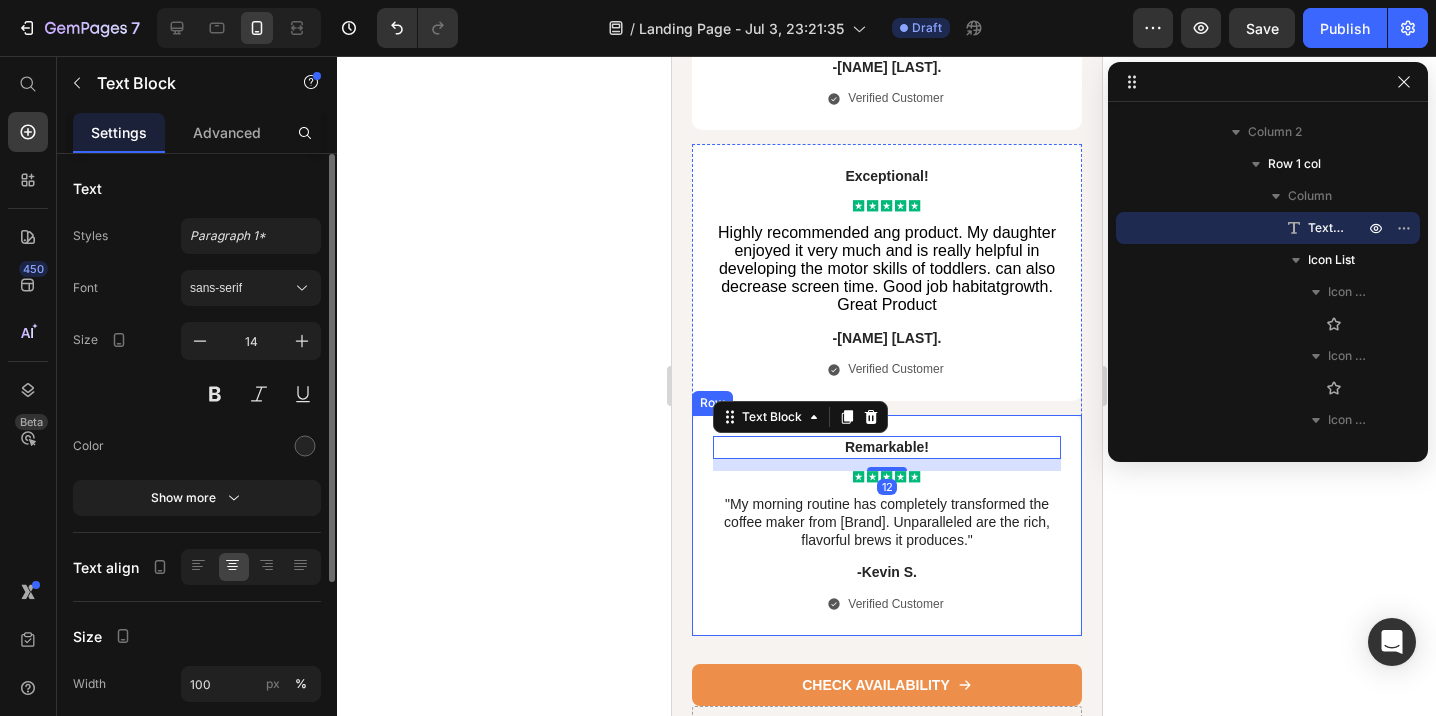 click on "Remarkable! Text Block   12
Icon
Icon
Icon
Icon
Icon Icon List "My morning routine has completely transformed the coffee maker from [Brand]. Unparalleled are the rich, flavorful brews it produces." Text Block -Kevin S. Text Block
Verified Customer Item List" at bounding box center [886, 525] 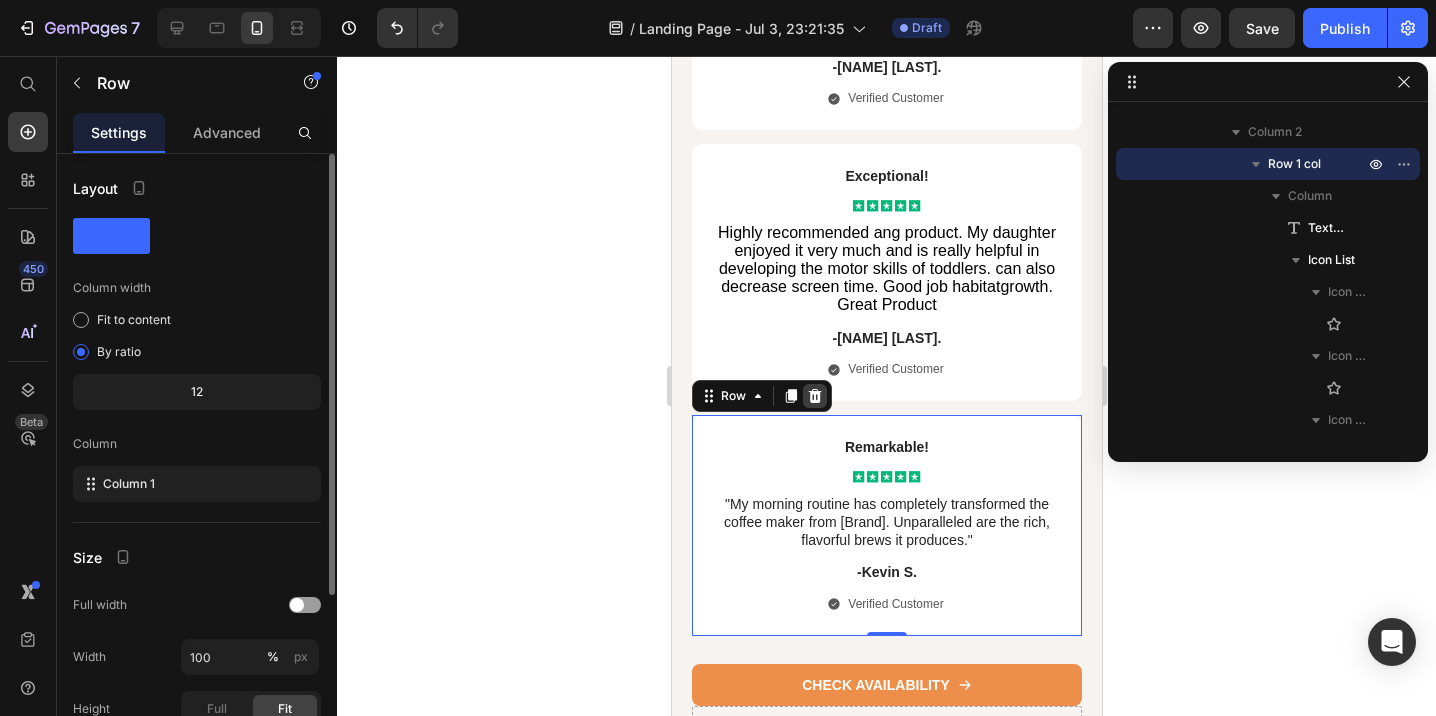 click 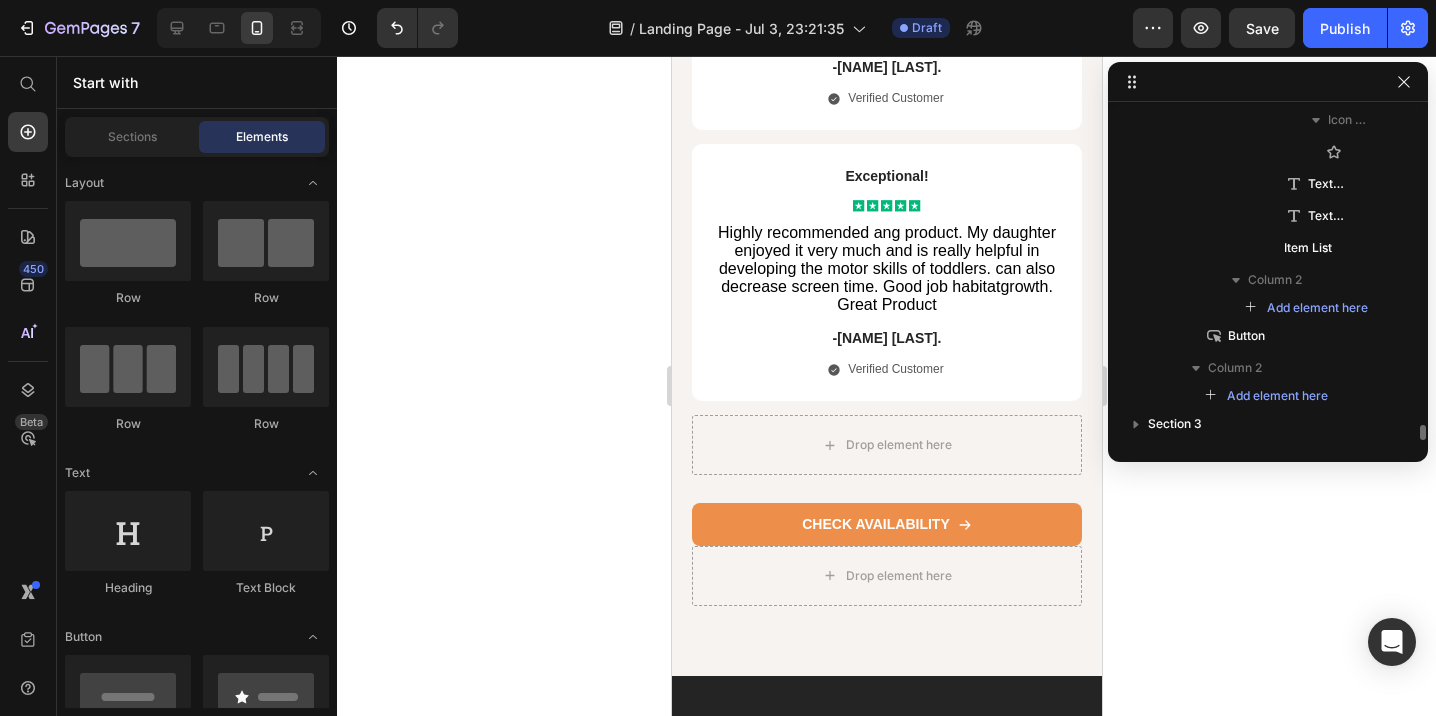 scroll, scrollTop: 6918, scrollLeft: 0, axis: vertical 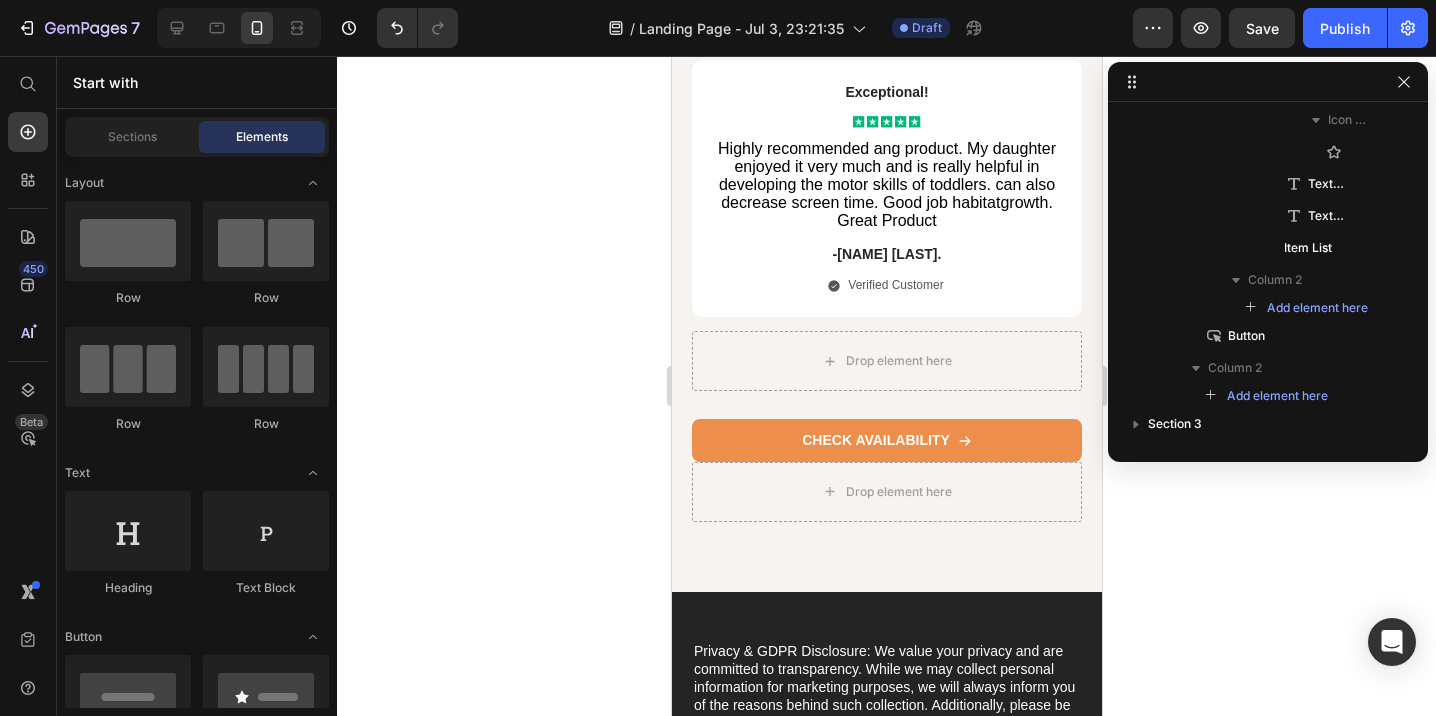 click 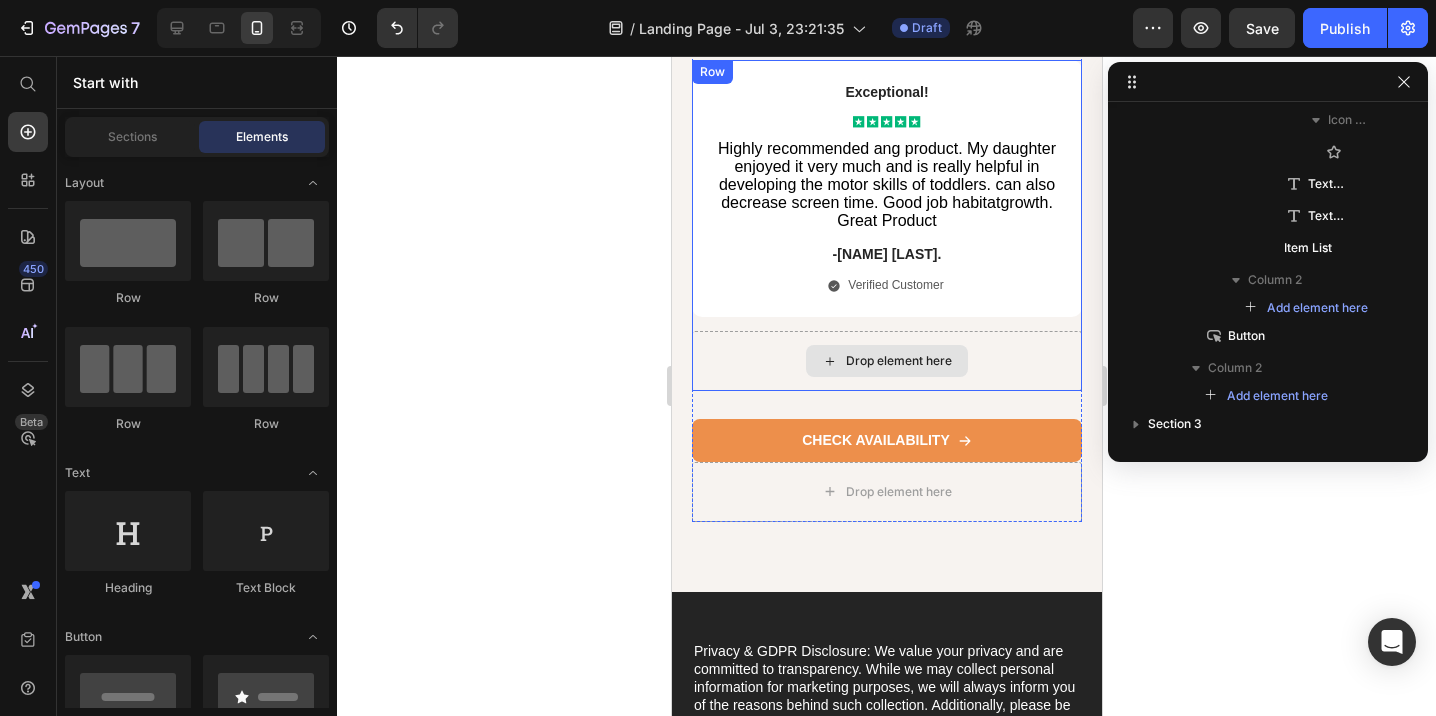 click on "Drop element here" at bounding box center [886, 361] 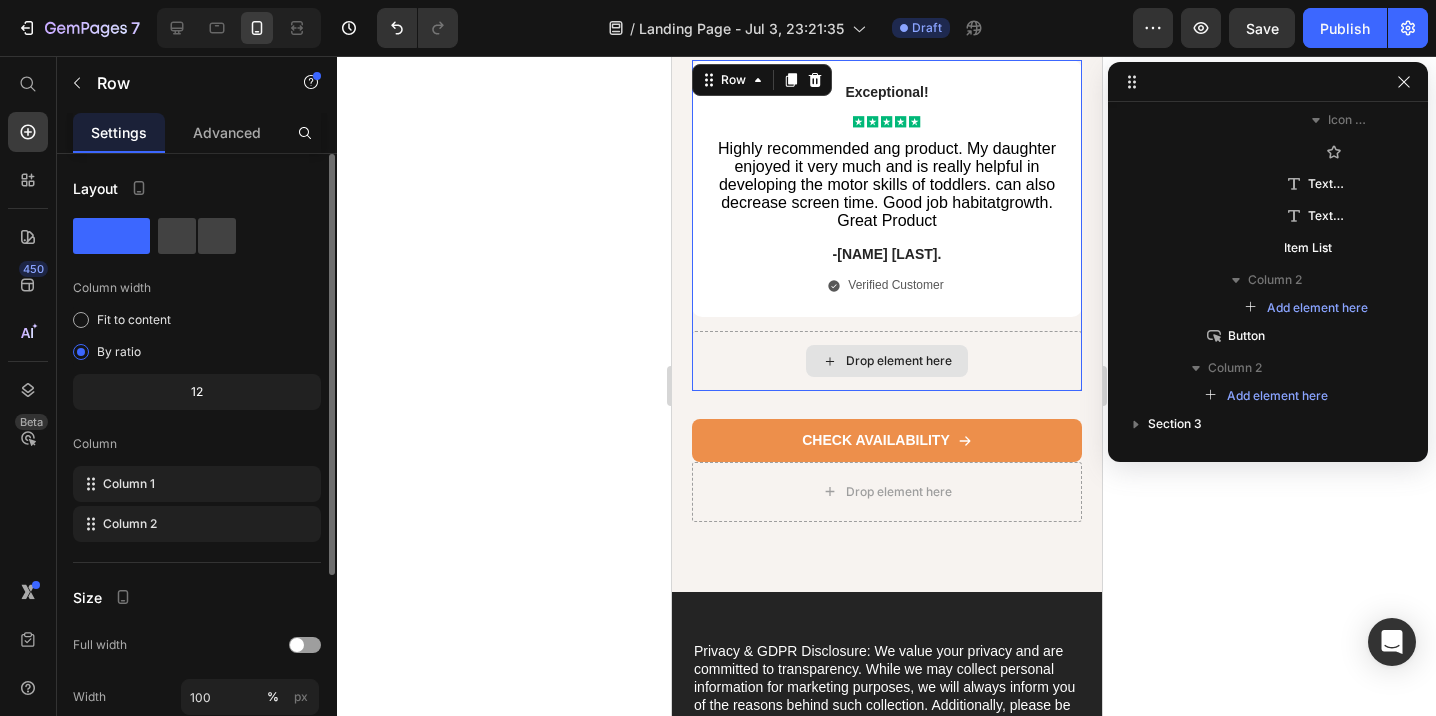scroll, scrollTop: 6330, scrollLeft: 0, axis: vertical 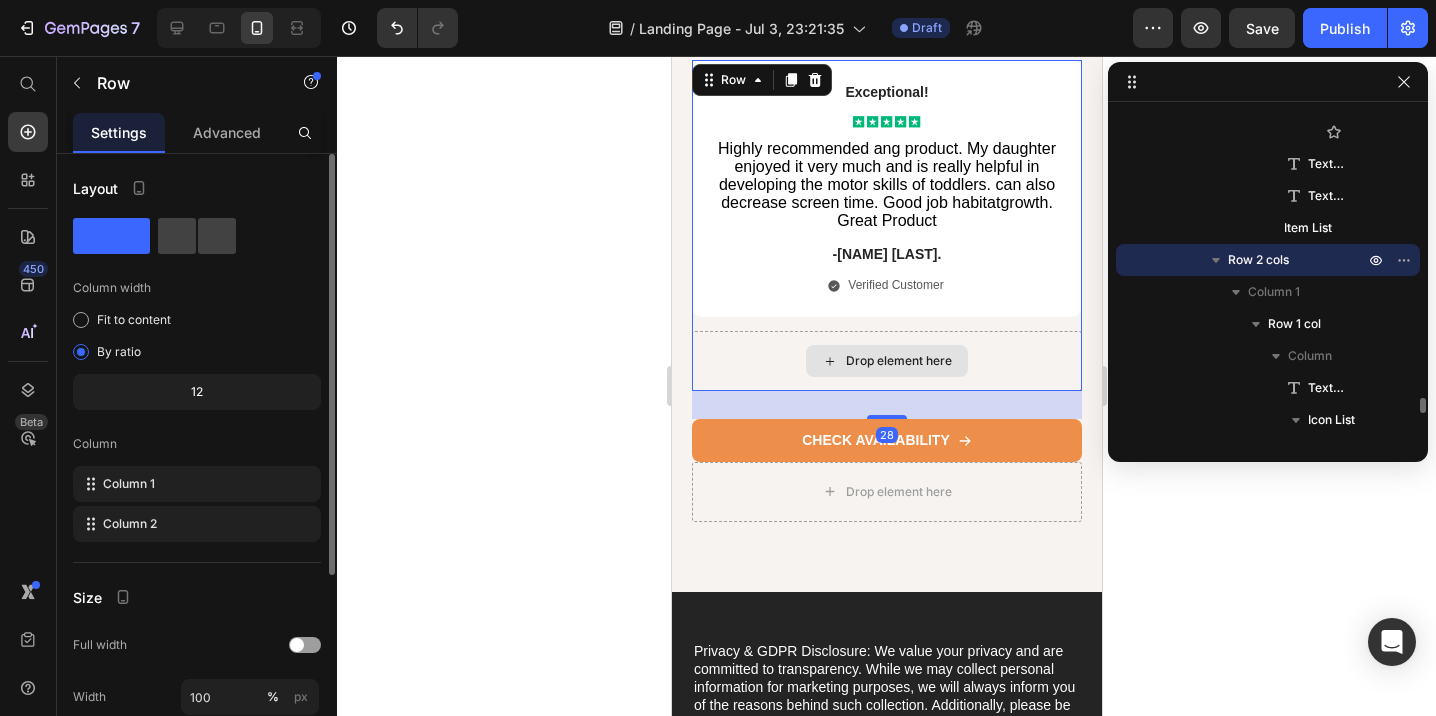 click on "Drop element here" at bounding box center [886, 361] 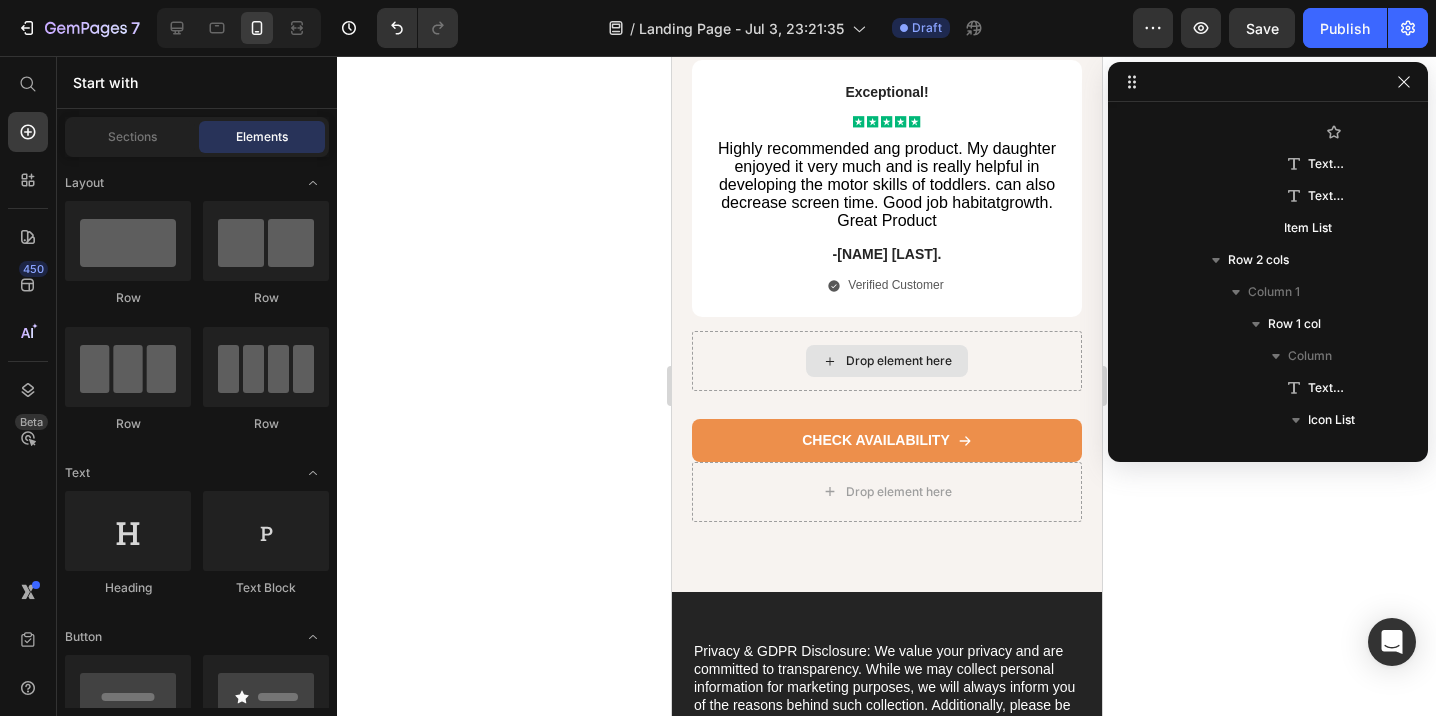 click on "Drop element here" at bounding box center [886, 361] 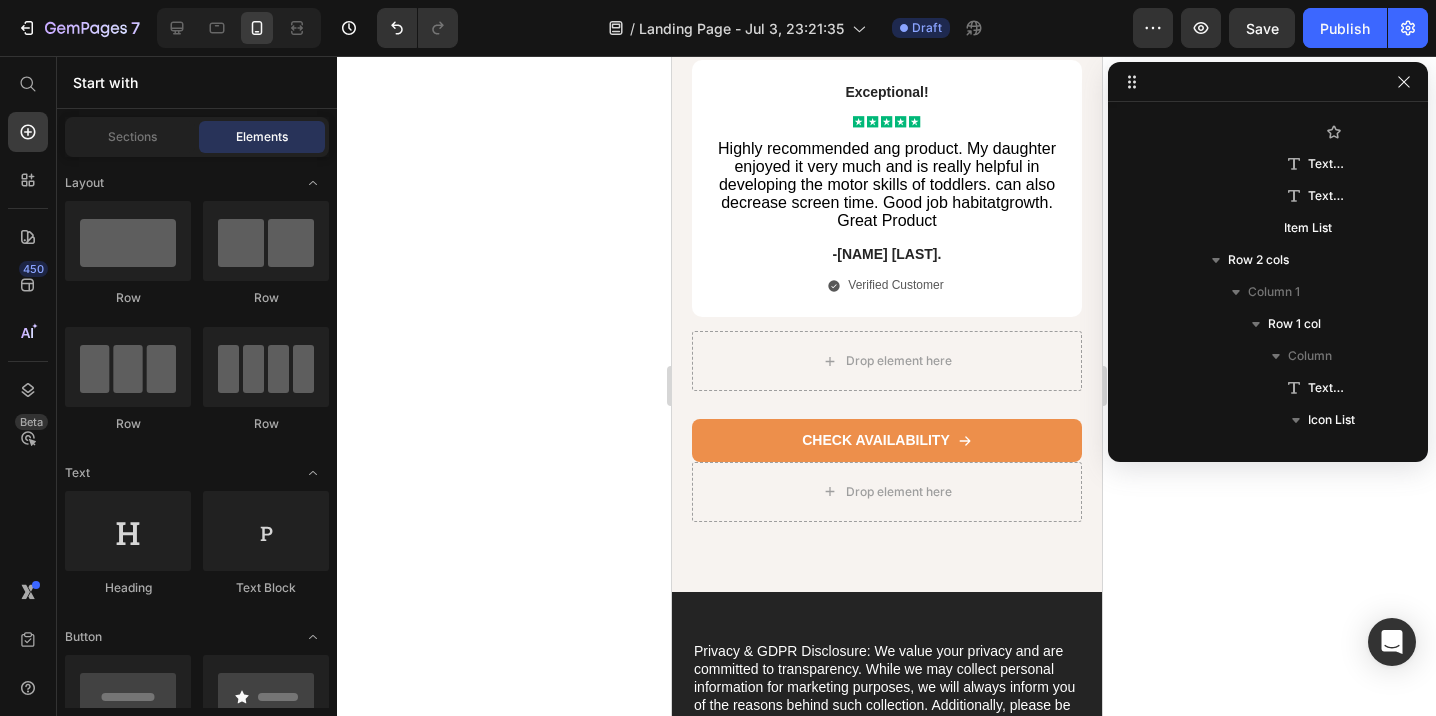 click 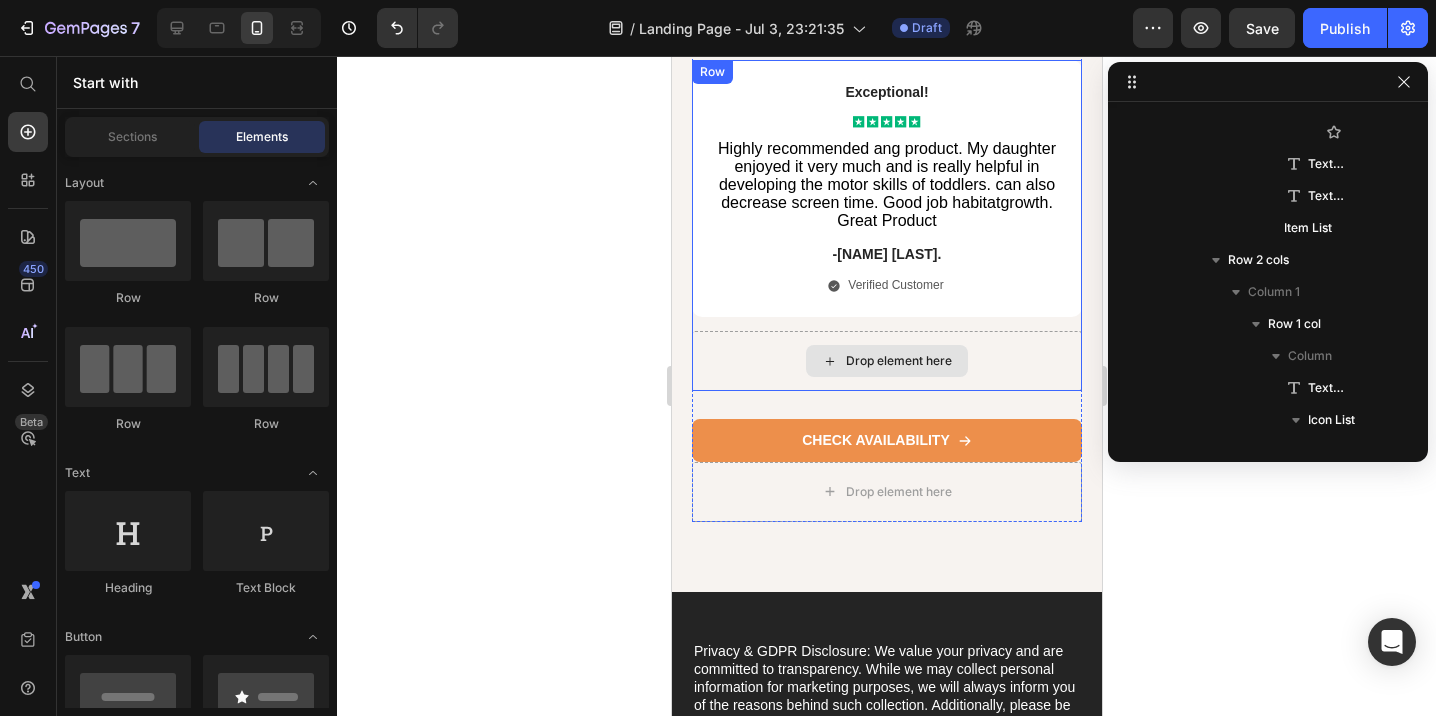 click on "Drop element here" at bounding box center [886, 361] 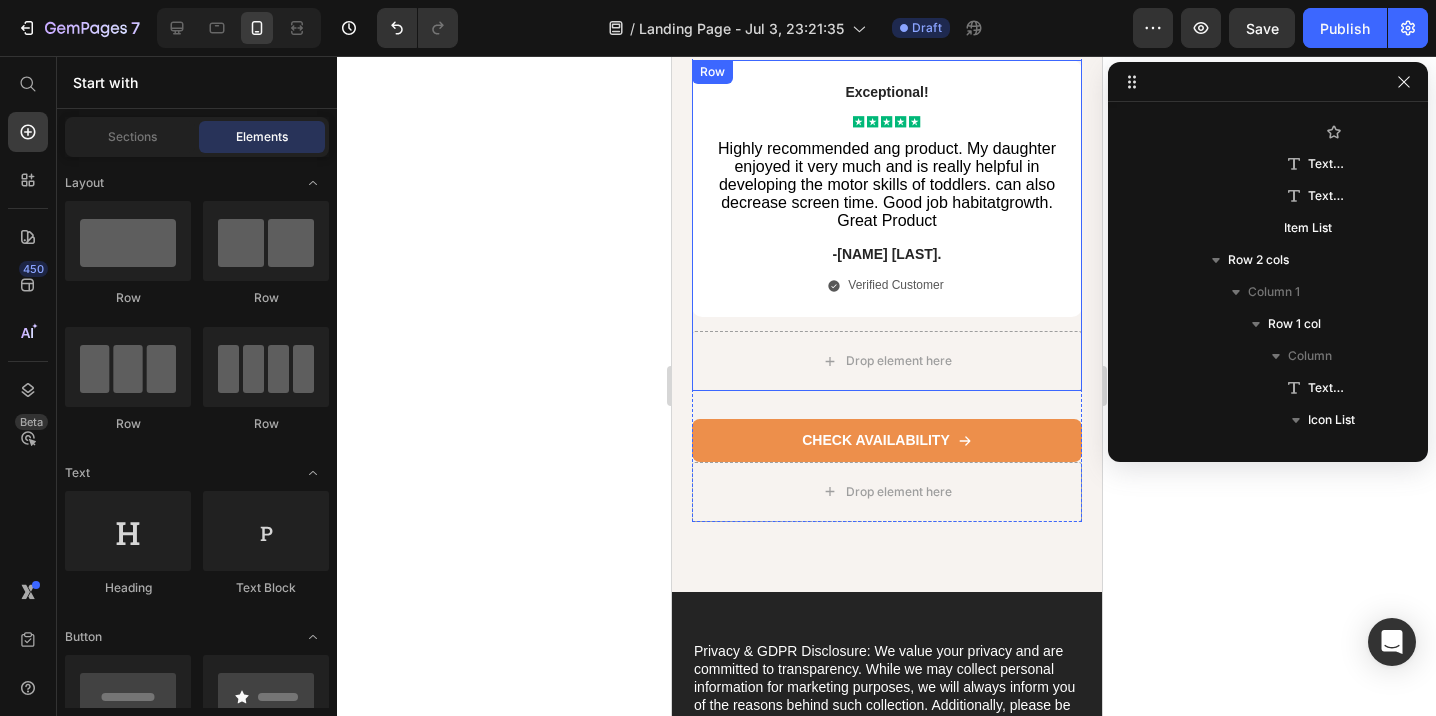 click 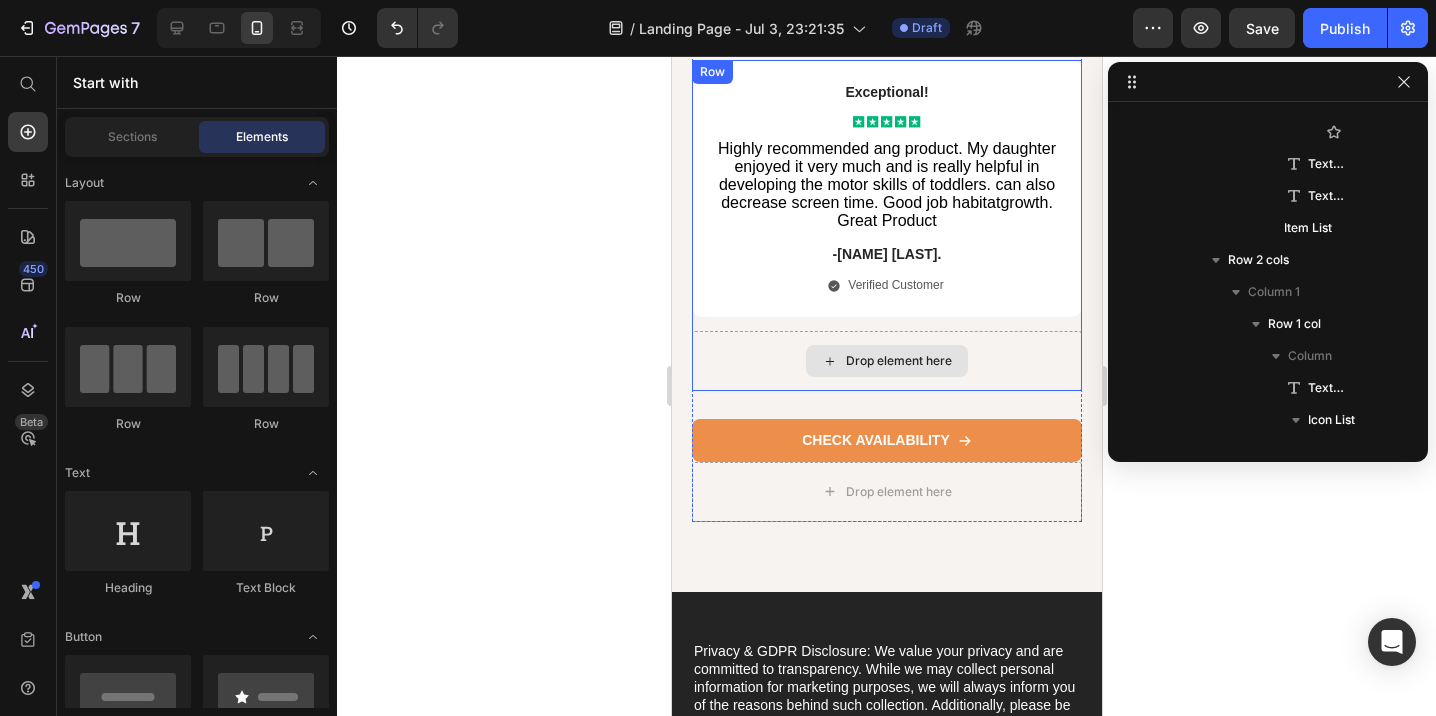 click on "Drop element here" at bounding box center [886, 361] 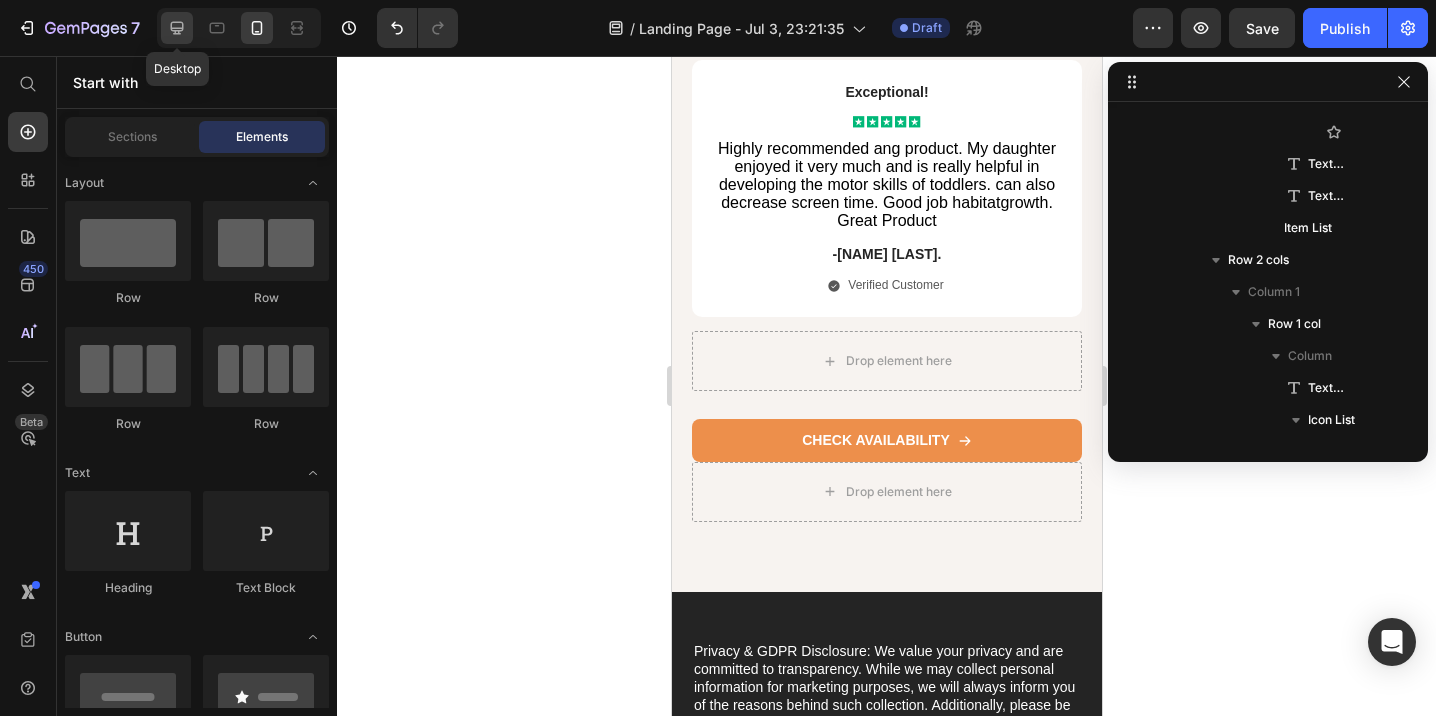 click 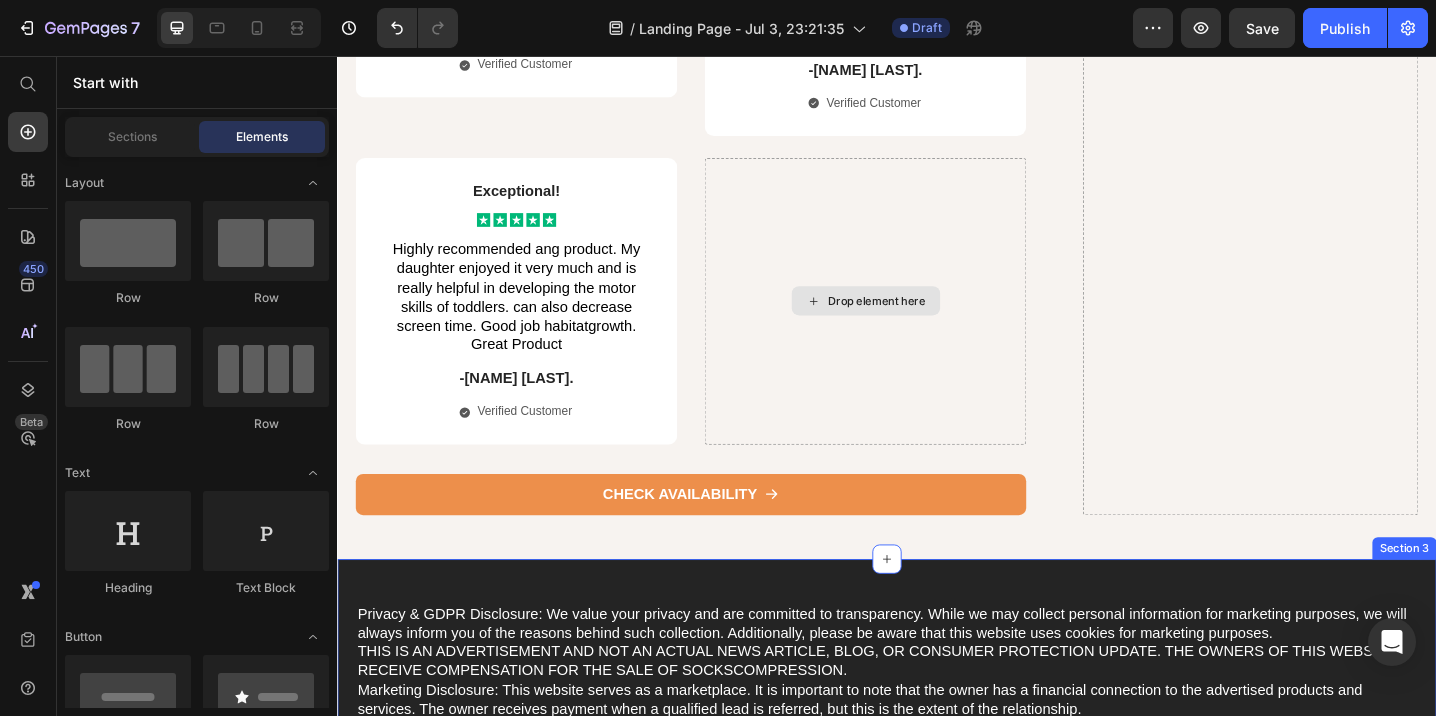 scroll, scrollTop: 8951, scrollLeft: 0, axis: vertical 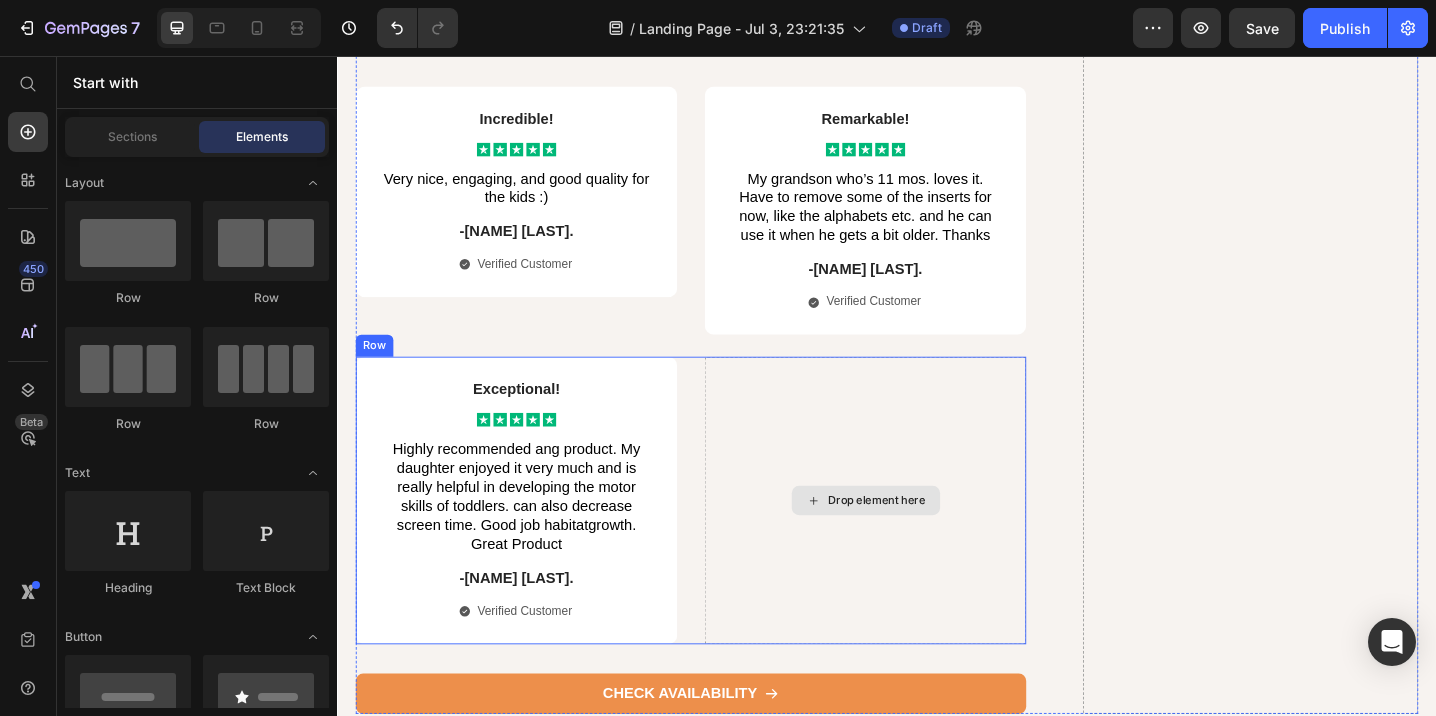 click on "Drop element here" at bounding box center (926, 541) 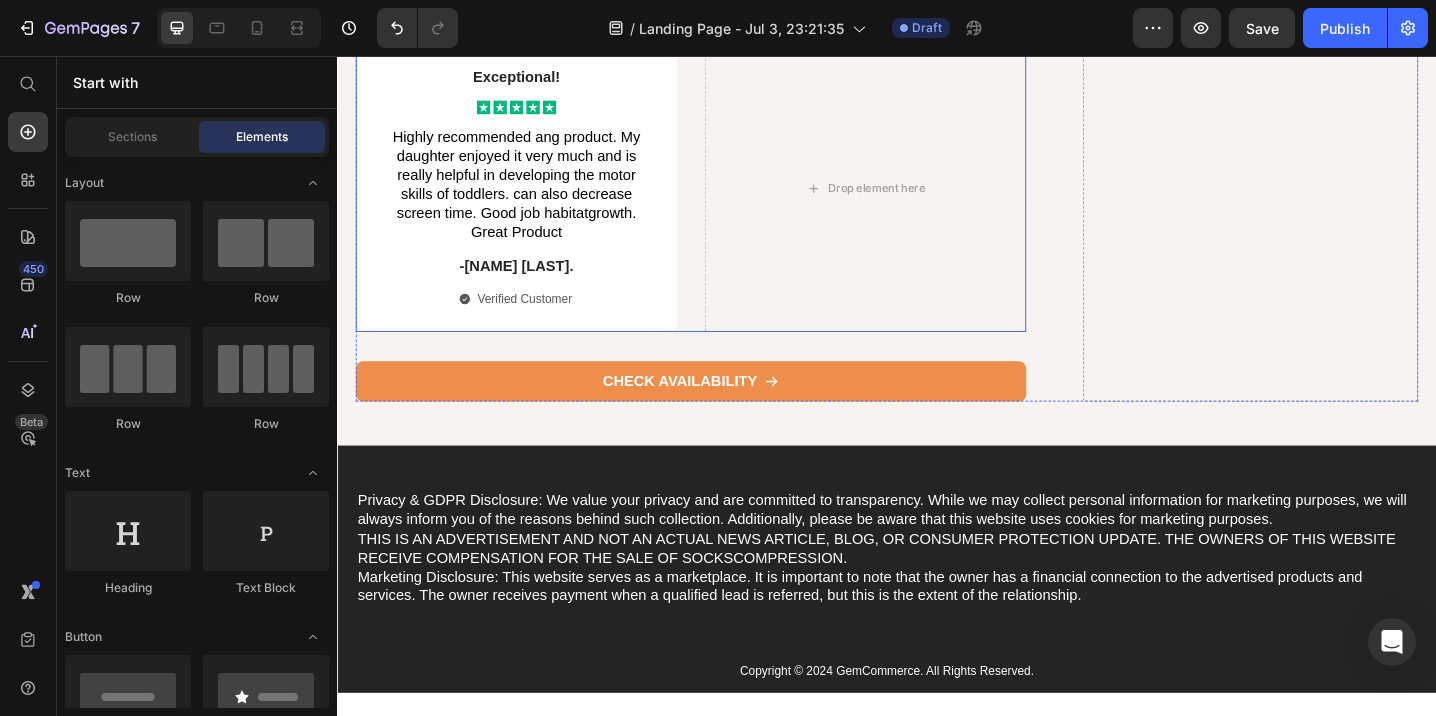 scroll, scrollTop: 9136, scrollLeft: 0, axis: vertical 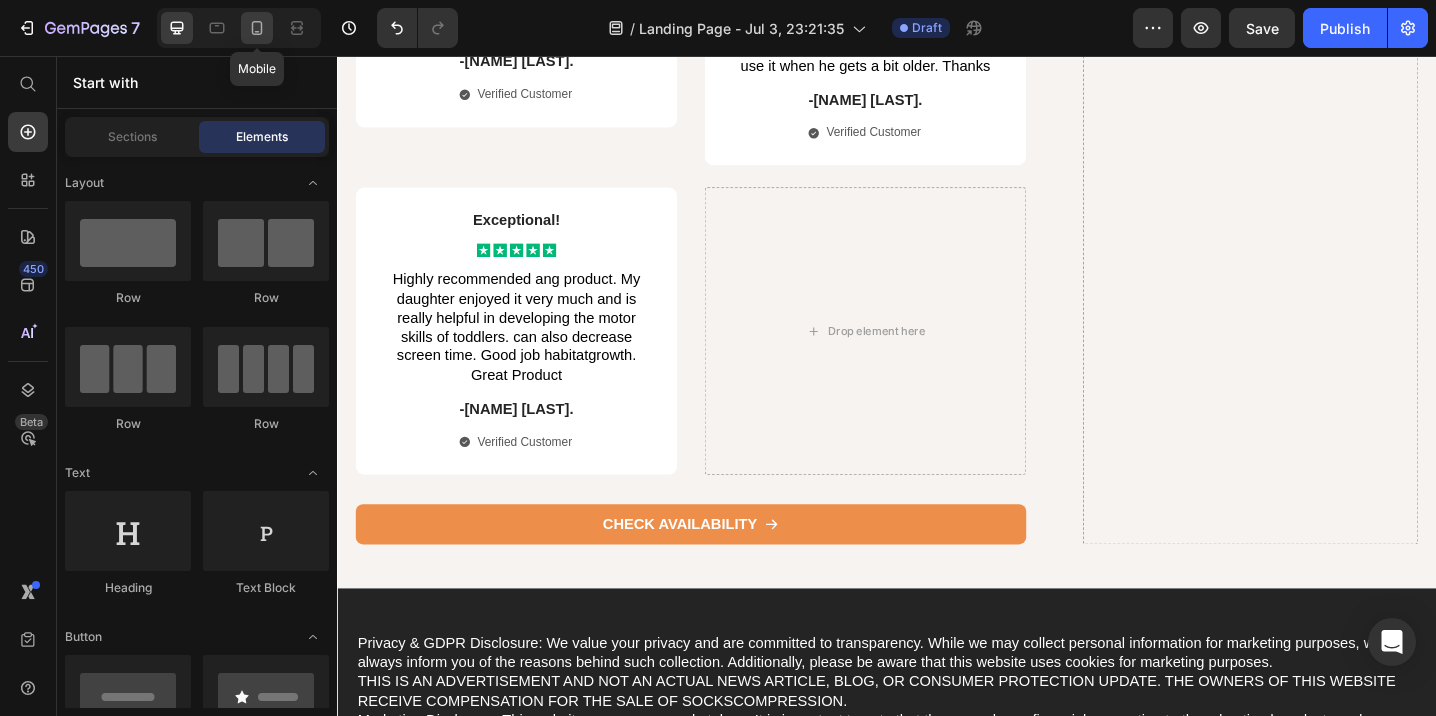 click 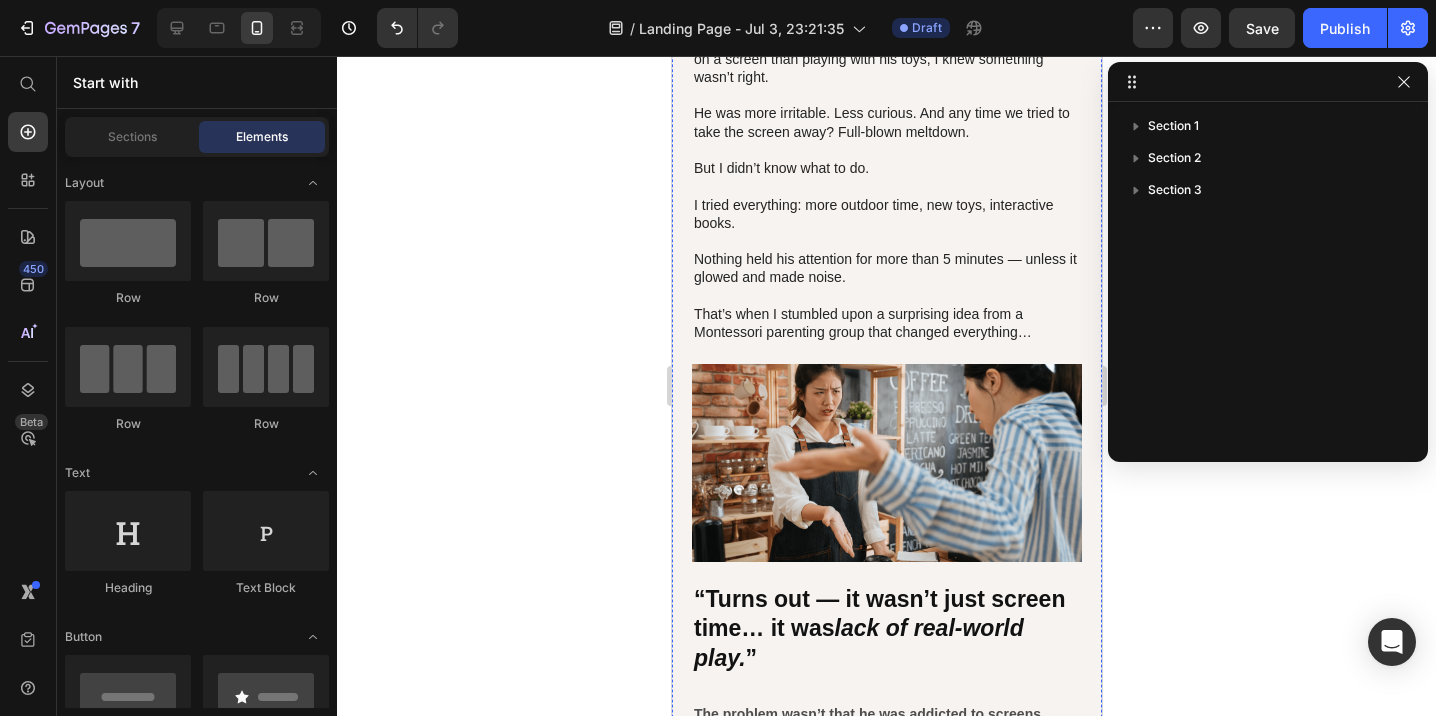scroll, scrollTop: 0, scrollLeft: 0, axis: both 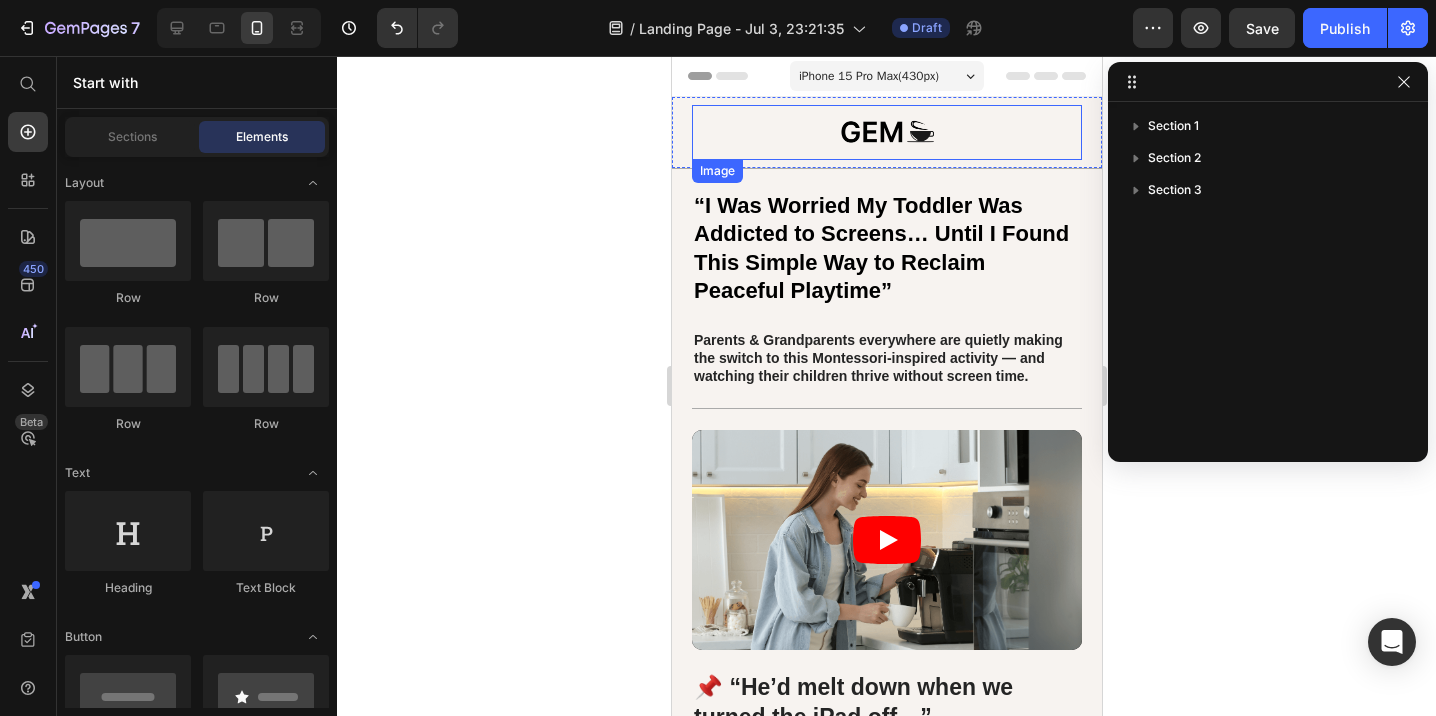click at bounding box center (886, 132) 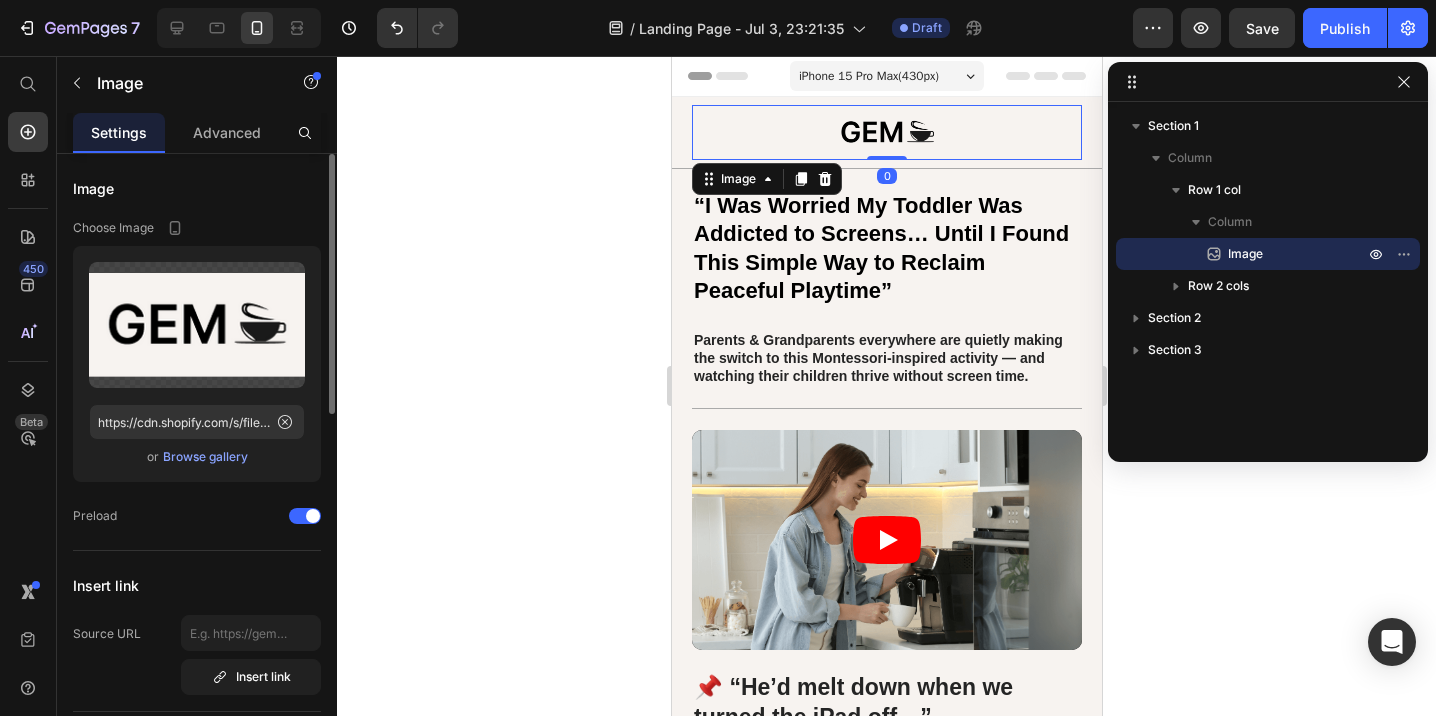 click at bounding box center [886, 132] 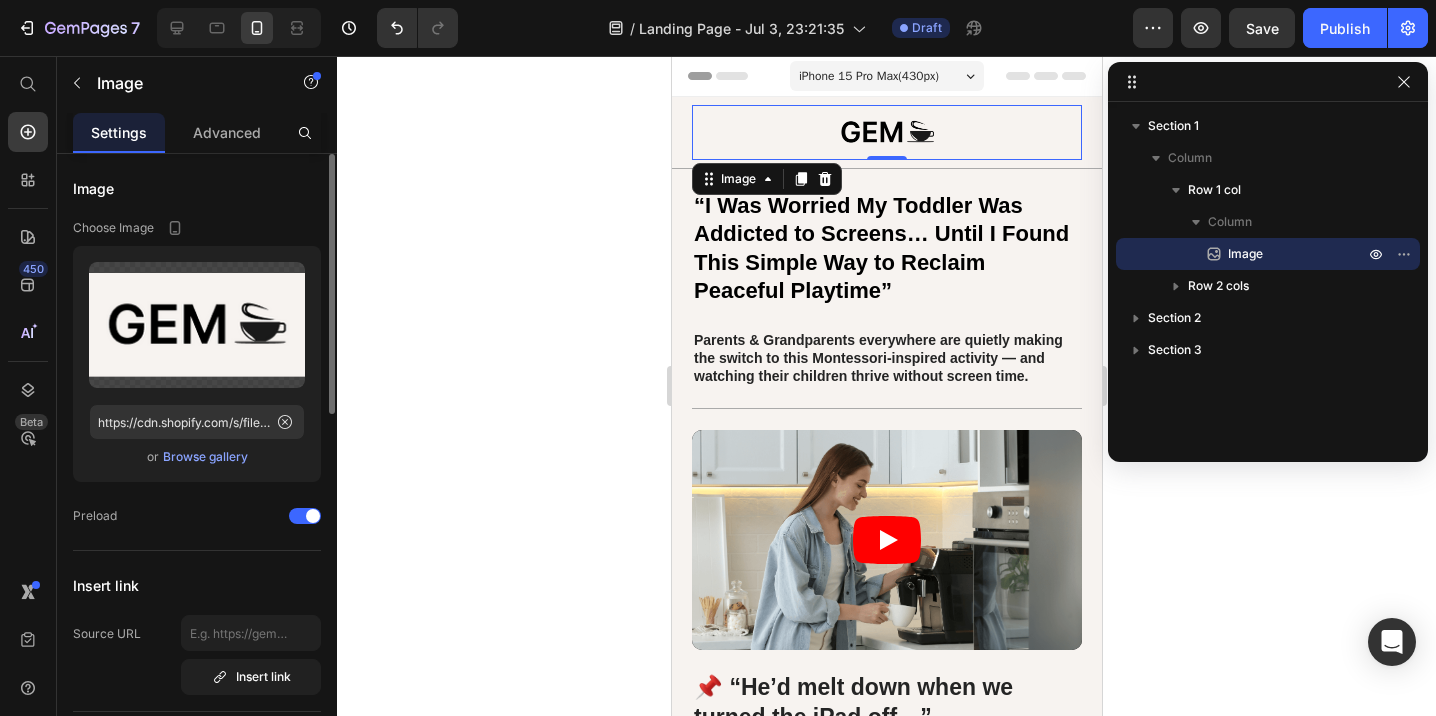 click on "Browse gallery" at bounding box center (205, 457) 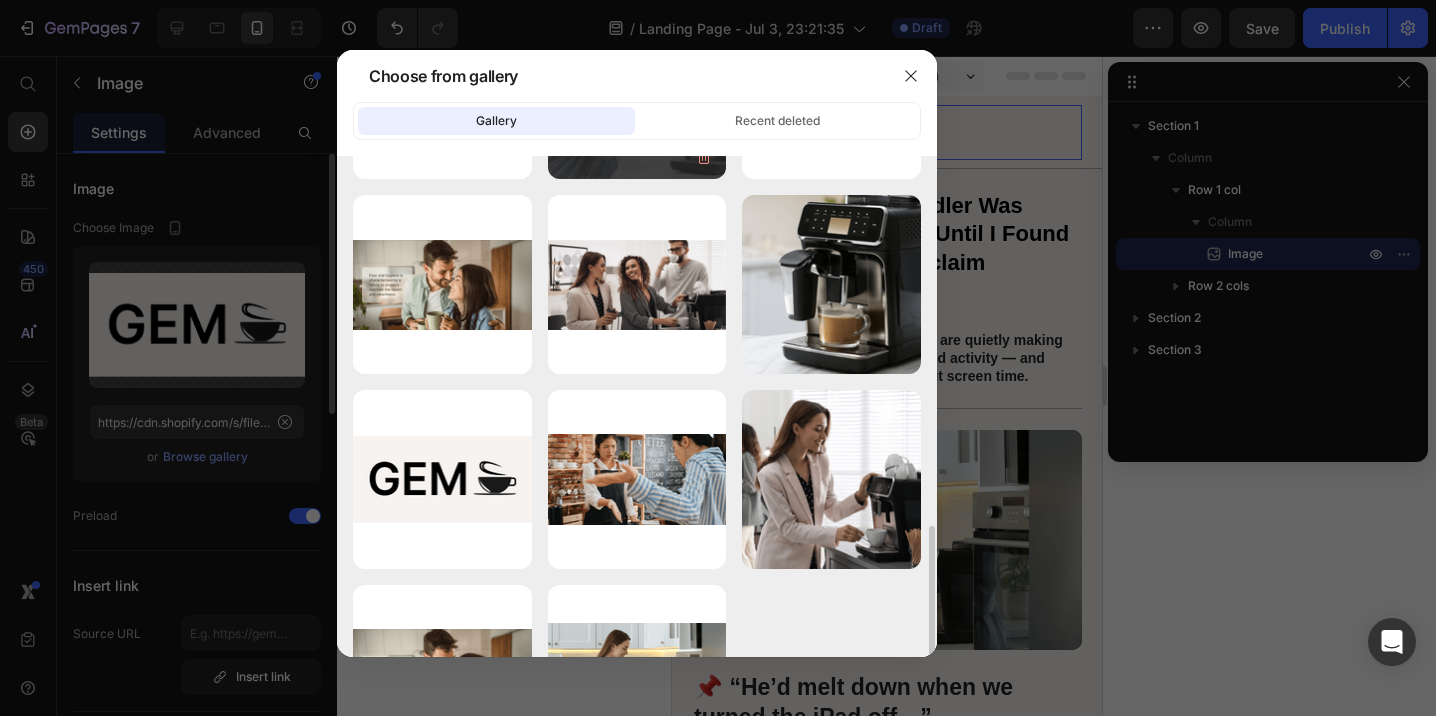 scroll, scrollTop: 488, scrollLeft: 0, axis: vertical 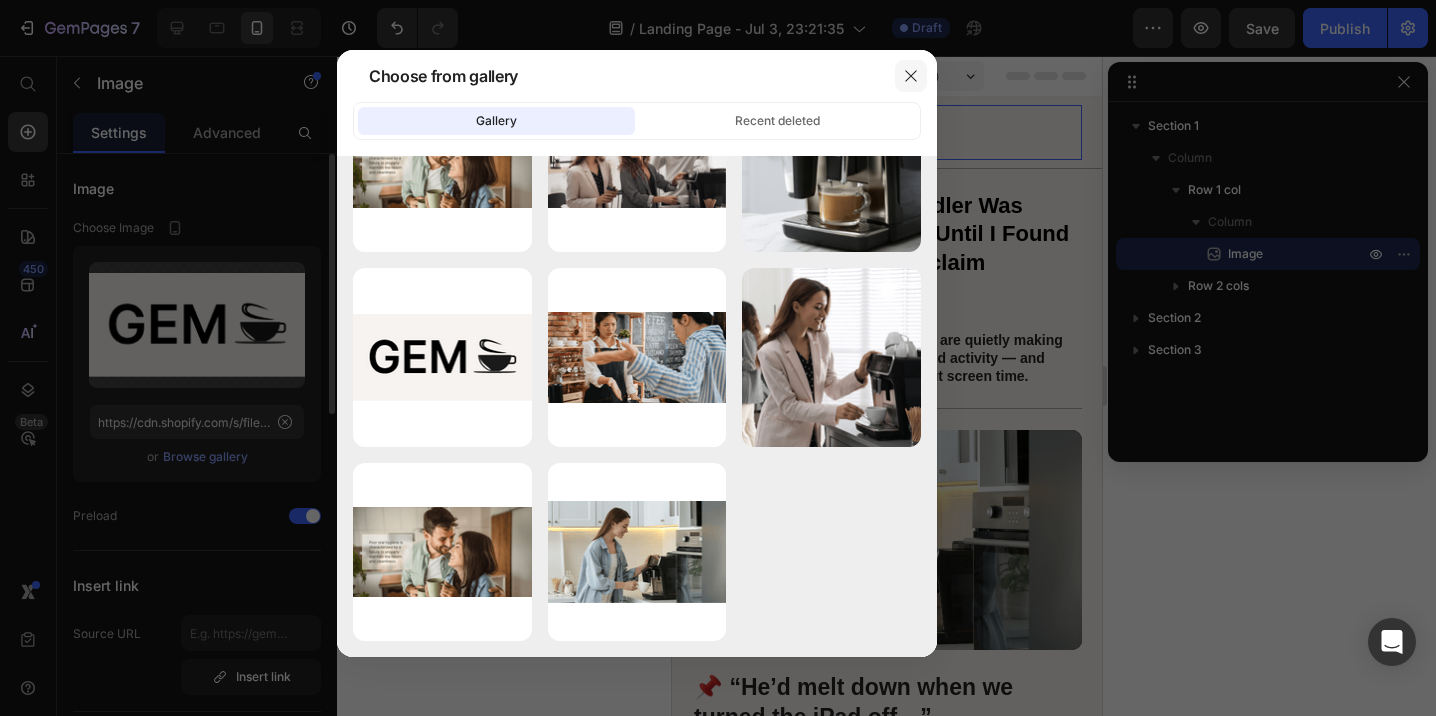 click 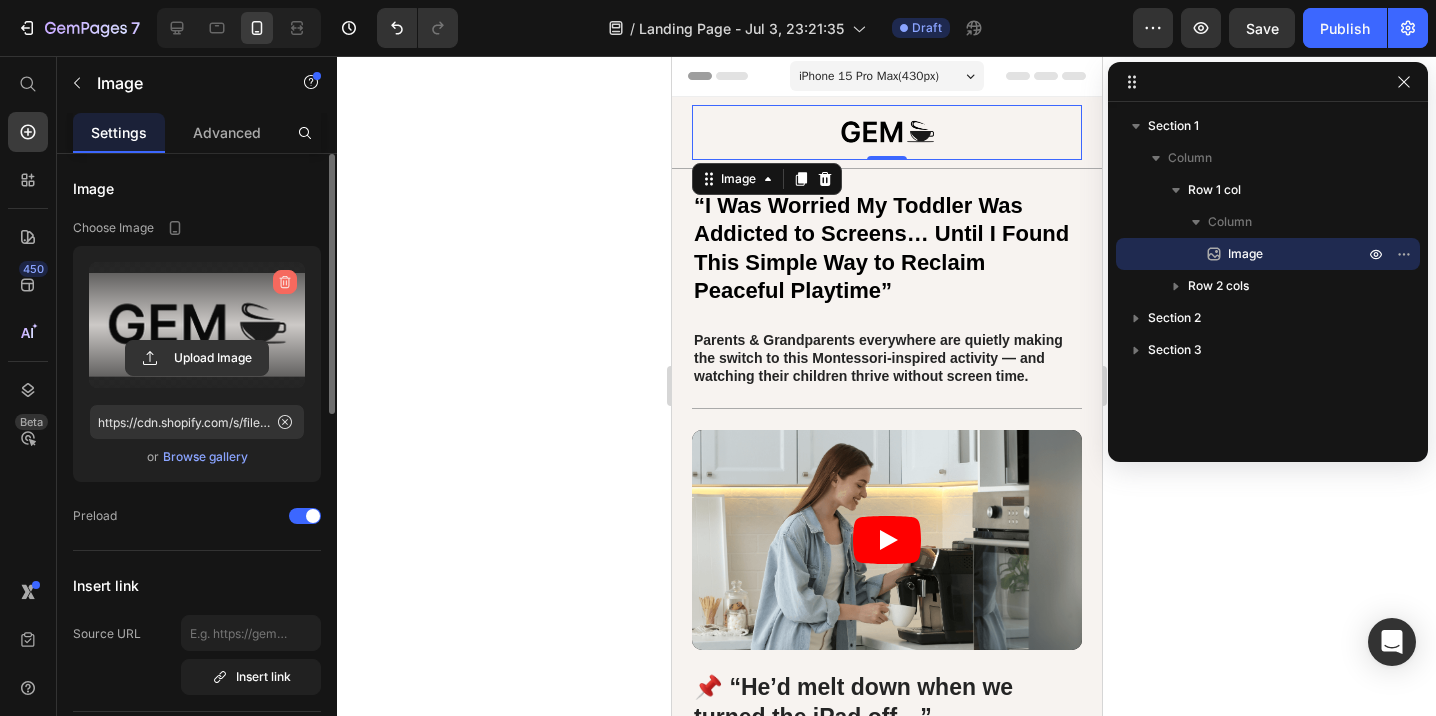 click 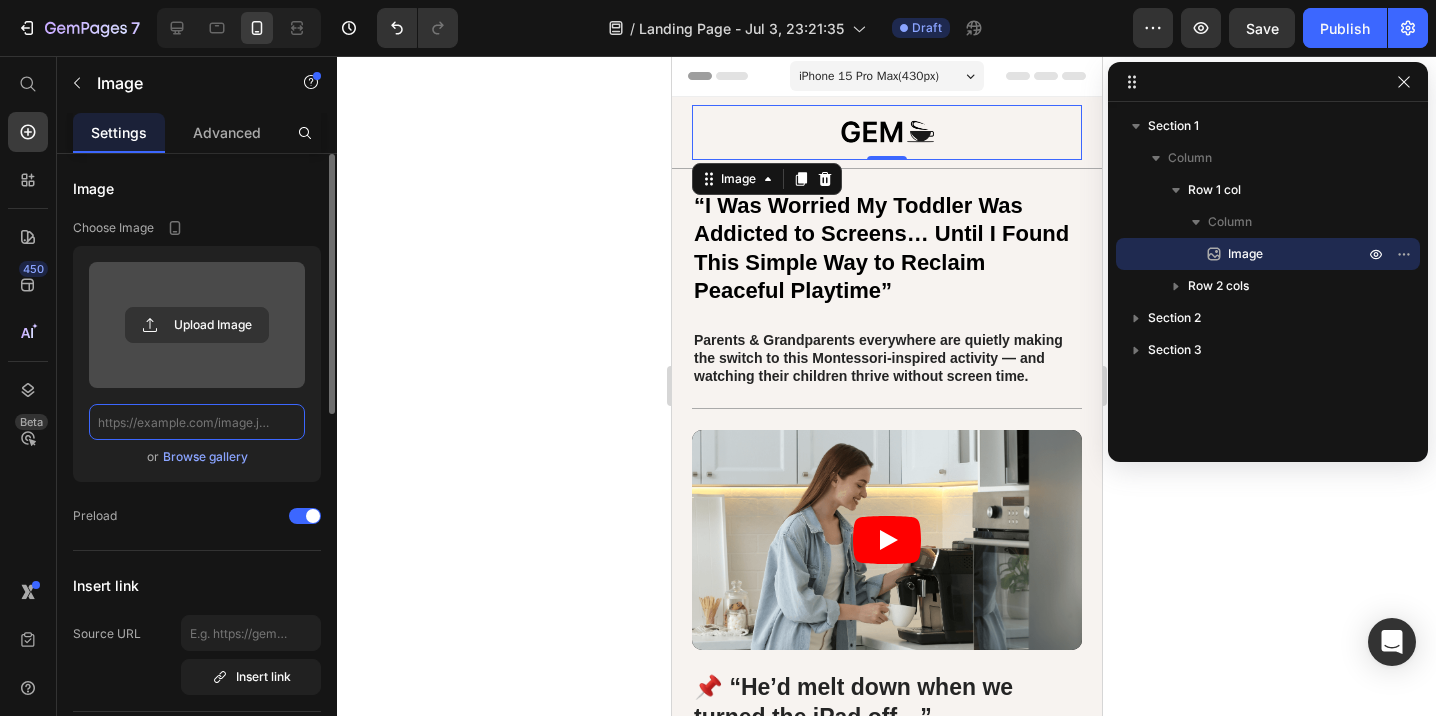 scroll, scrollTop: 0, scrollLeft: 0, axis: both 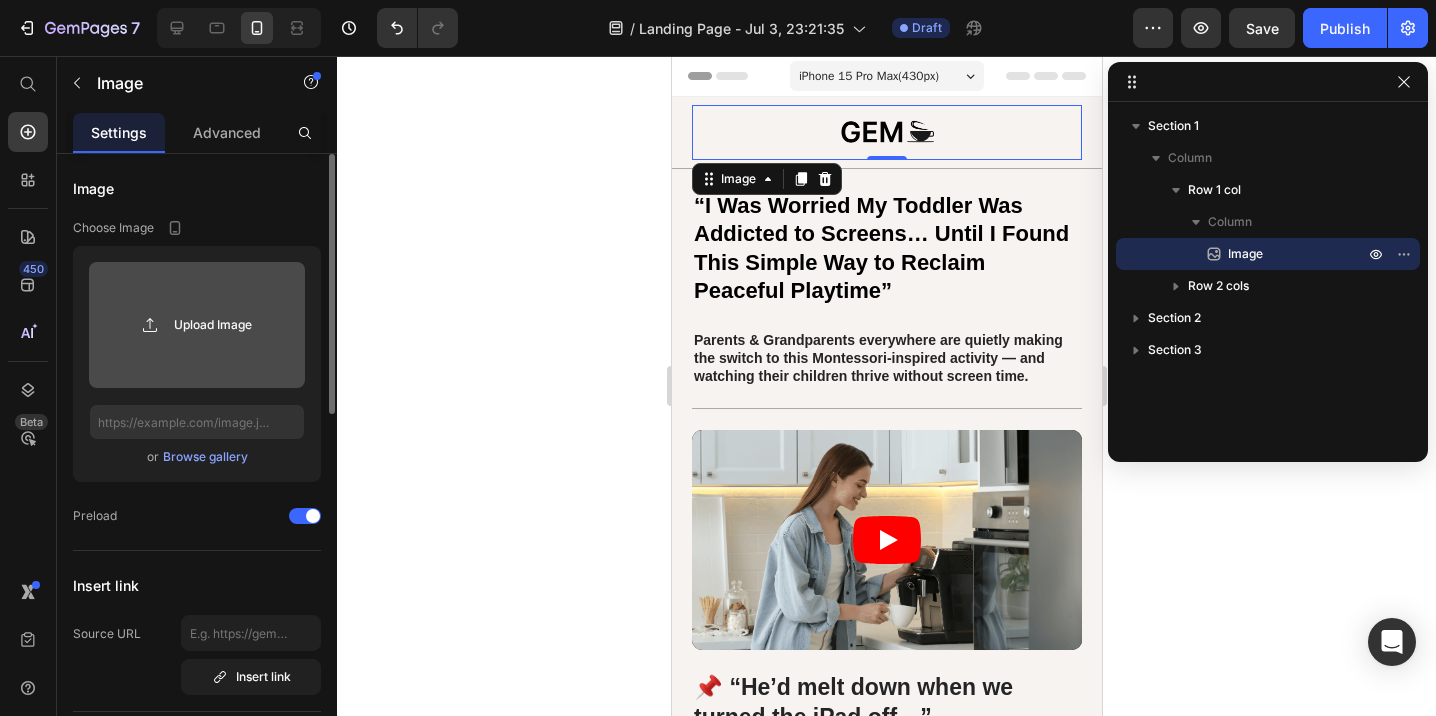 click 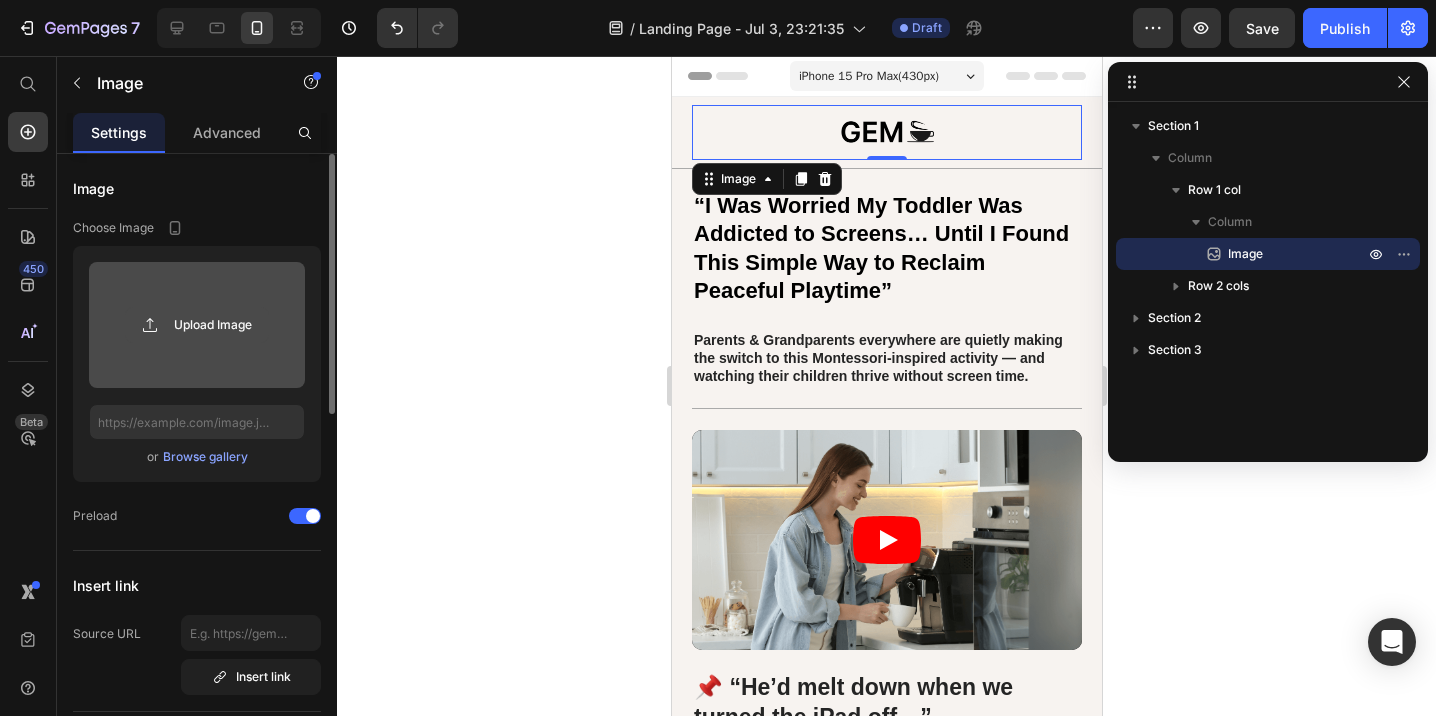 click 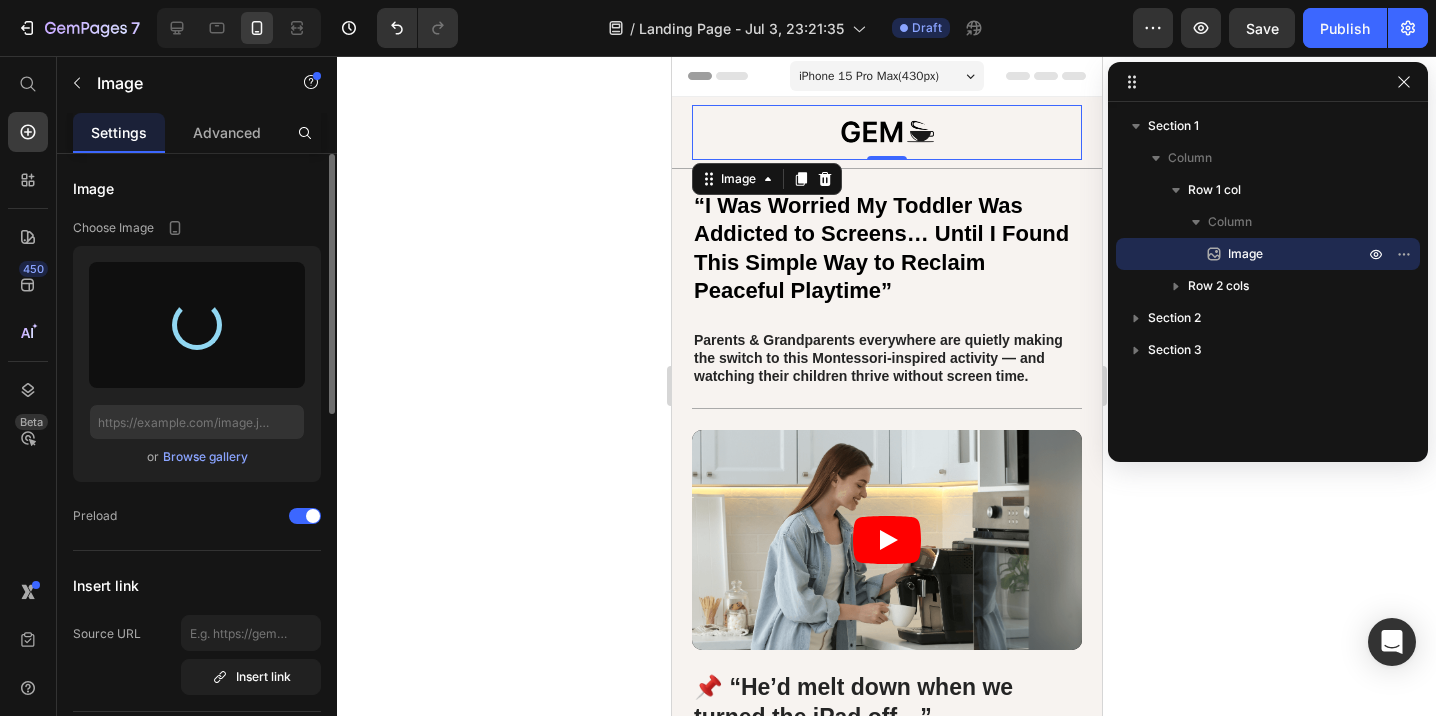 type on "https://cdn.shopify.com/s/files/1/0275/8089/1201/files/gempages_569299199716230014-478e0e6e-ae5a-4f1e-a225-81bdba8e5e07.png" 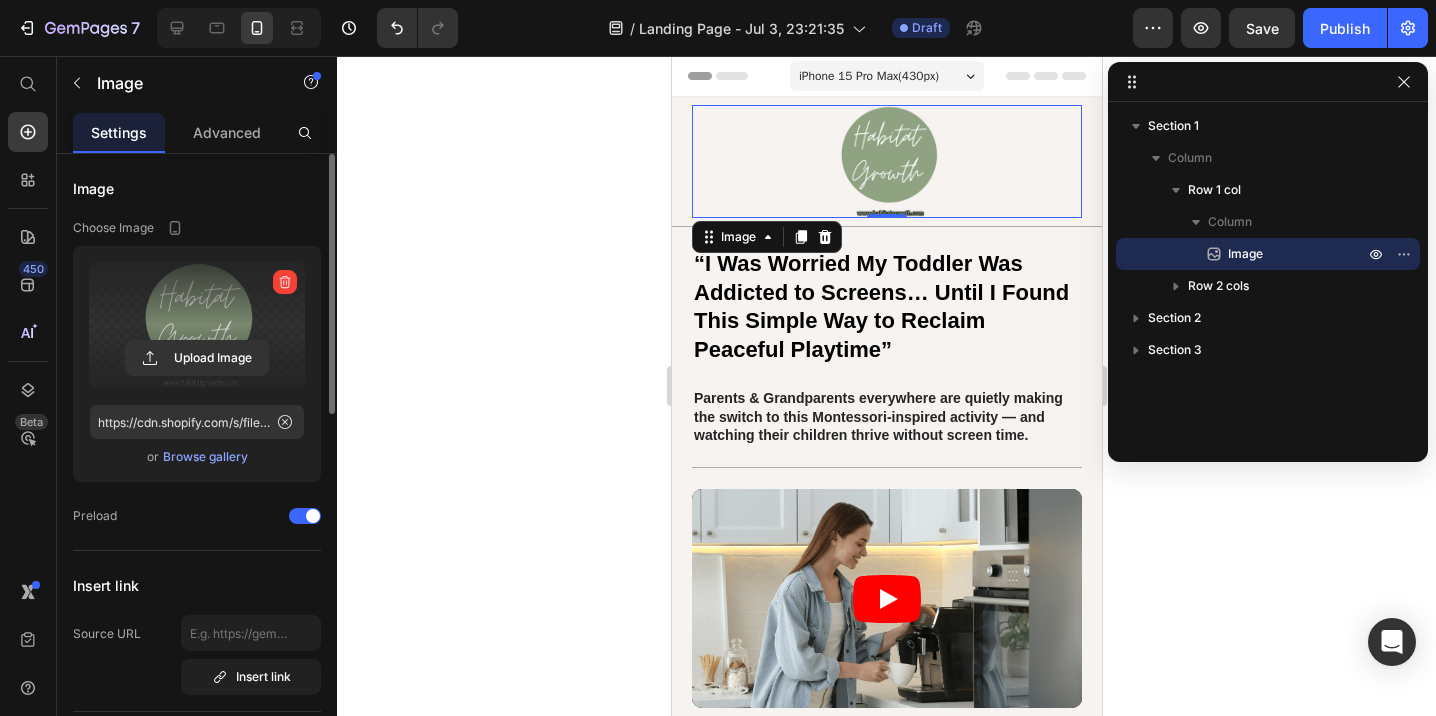click 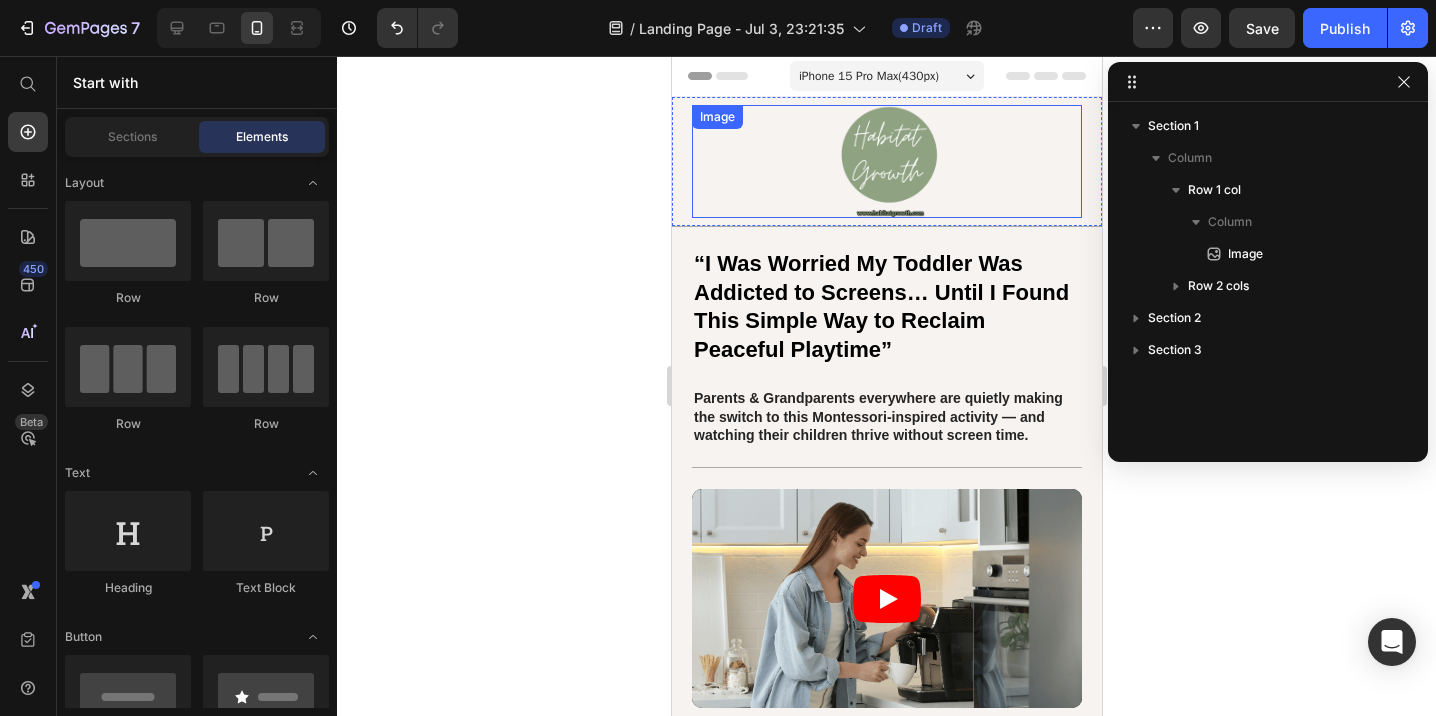 click at bounding box center [886, 161] 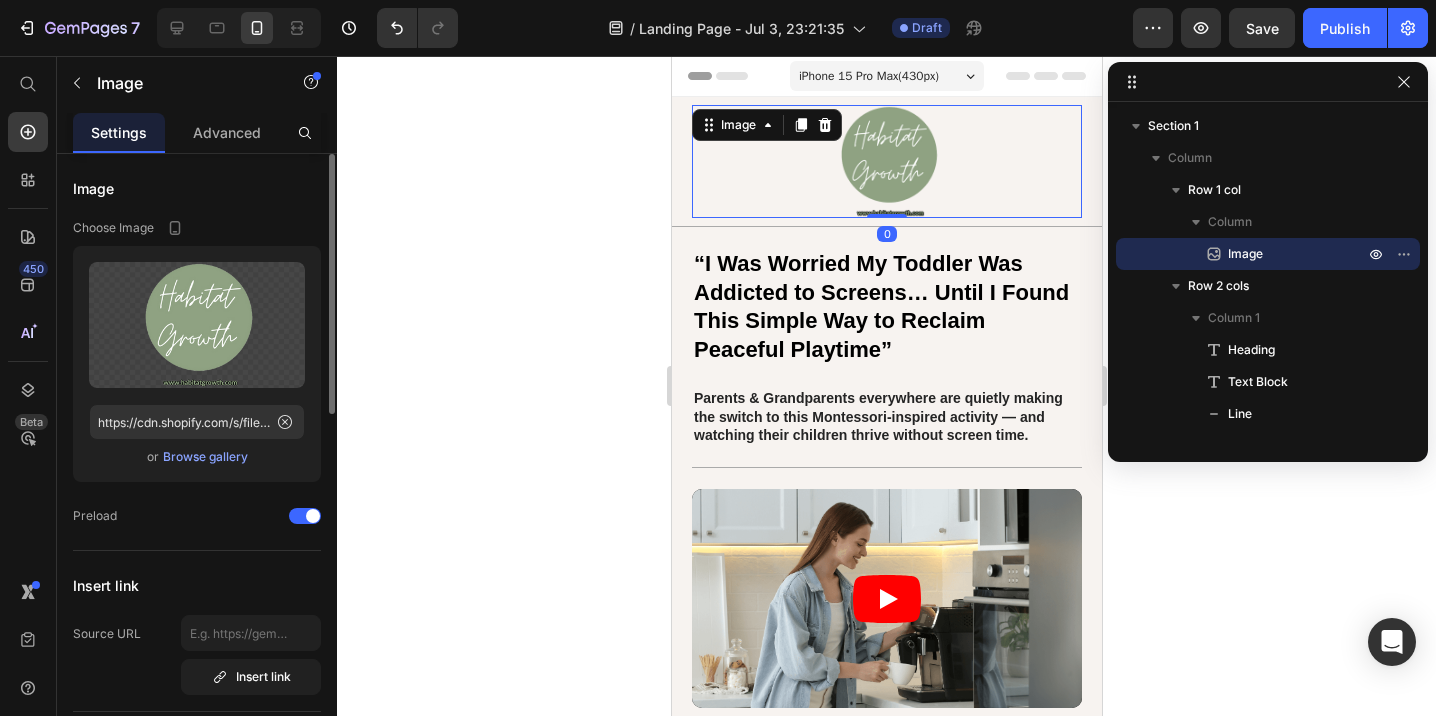 click 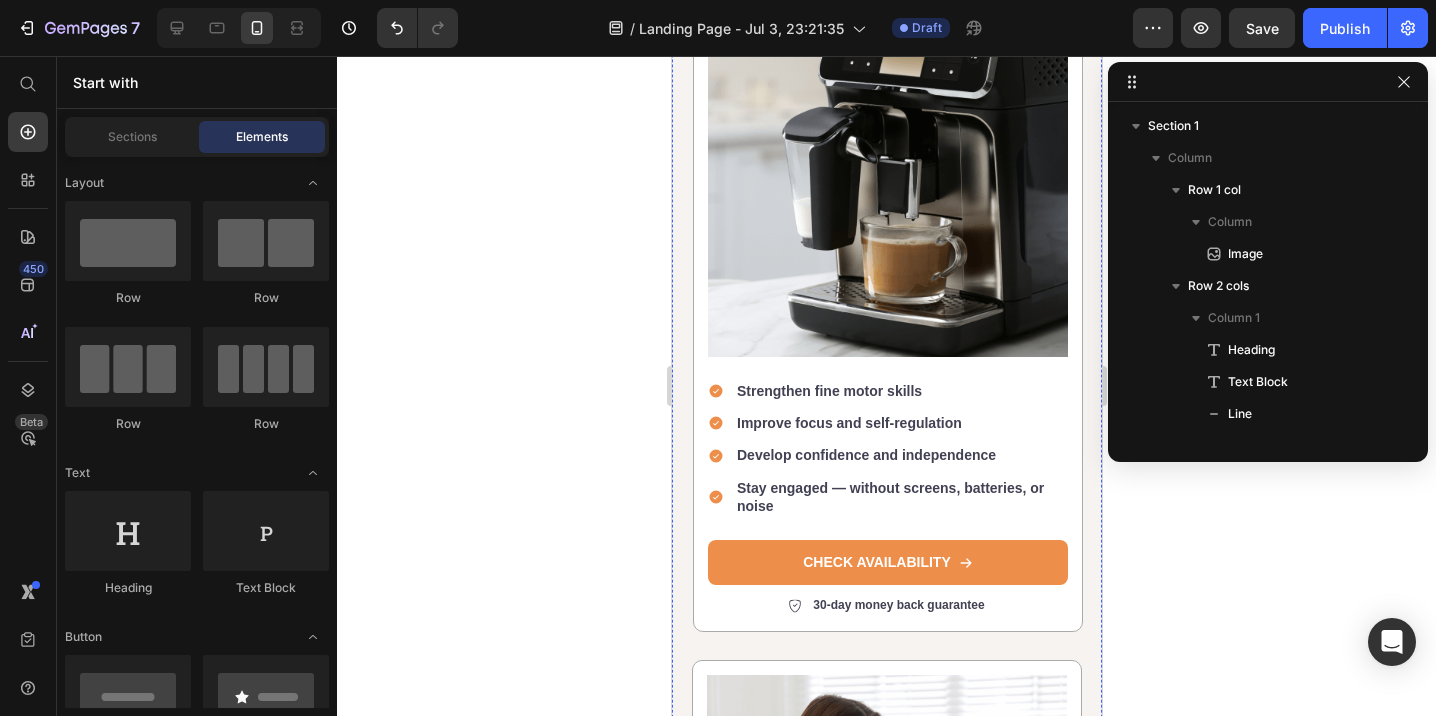 scroll, scrollTop: 3618, scrollLeft: 0, axis: vertical 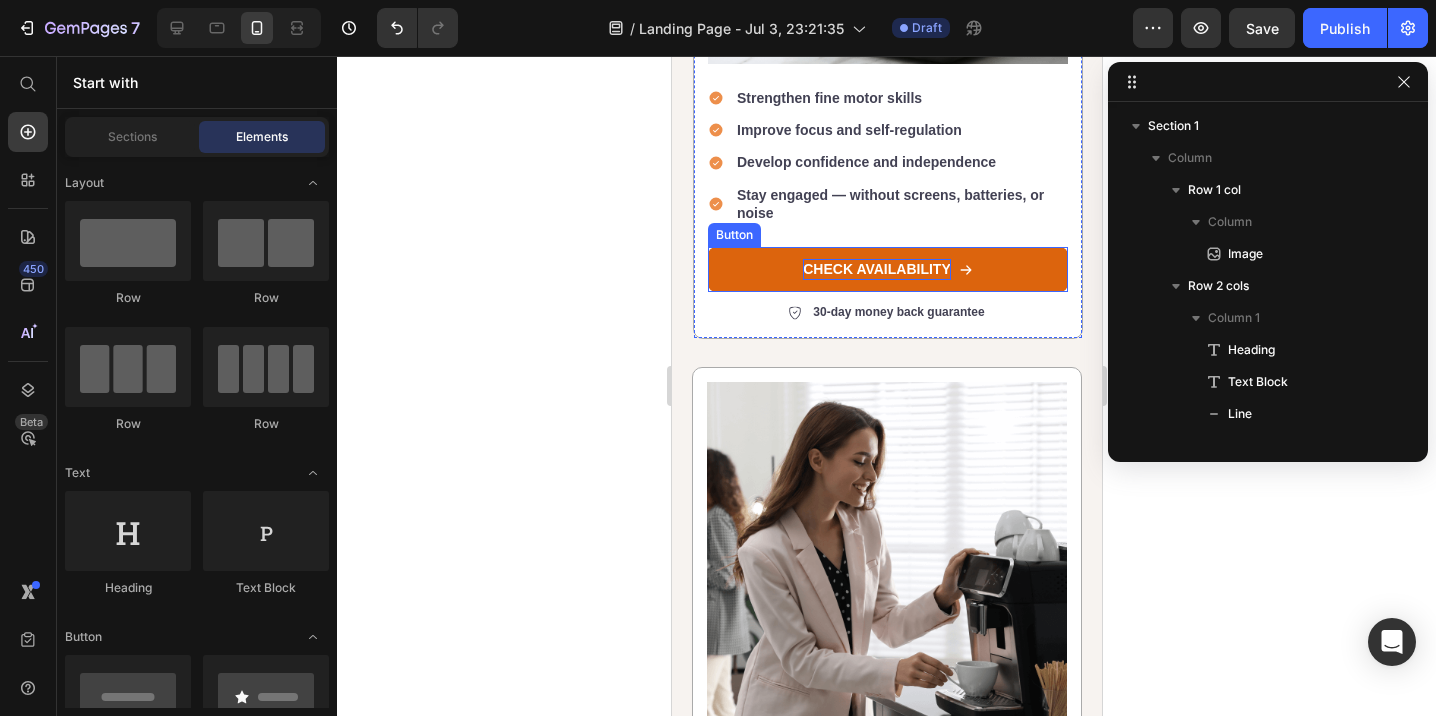 click on "CHECK AVAILABILITY" at bounding box center [876, 269] 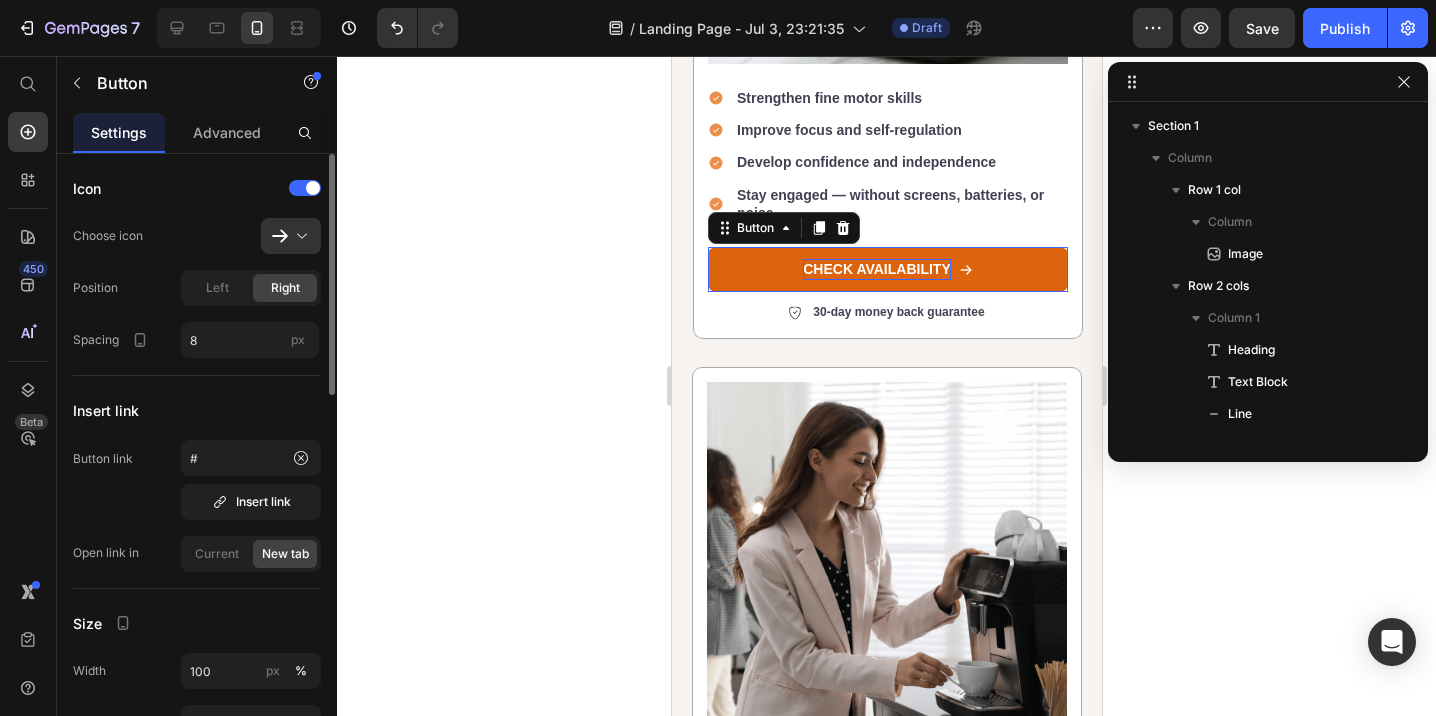 scroll, scrollTop: 790, scrollLeft: 0, axis: vertical 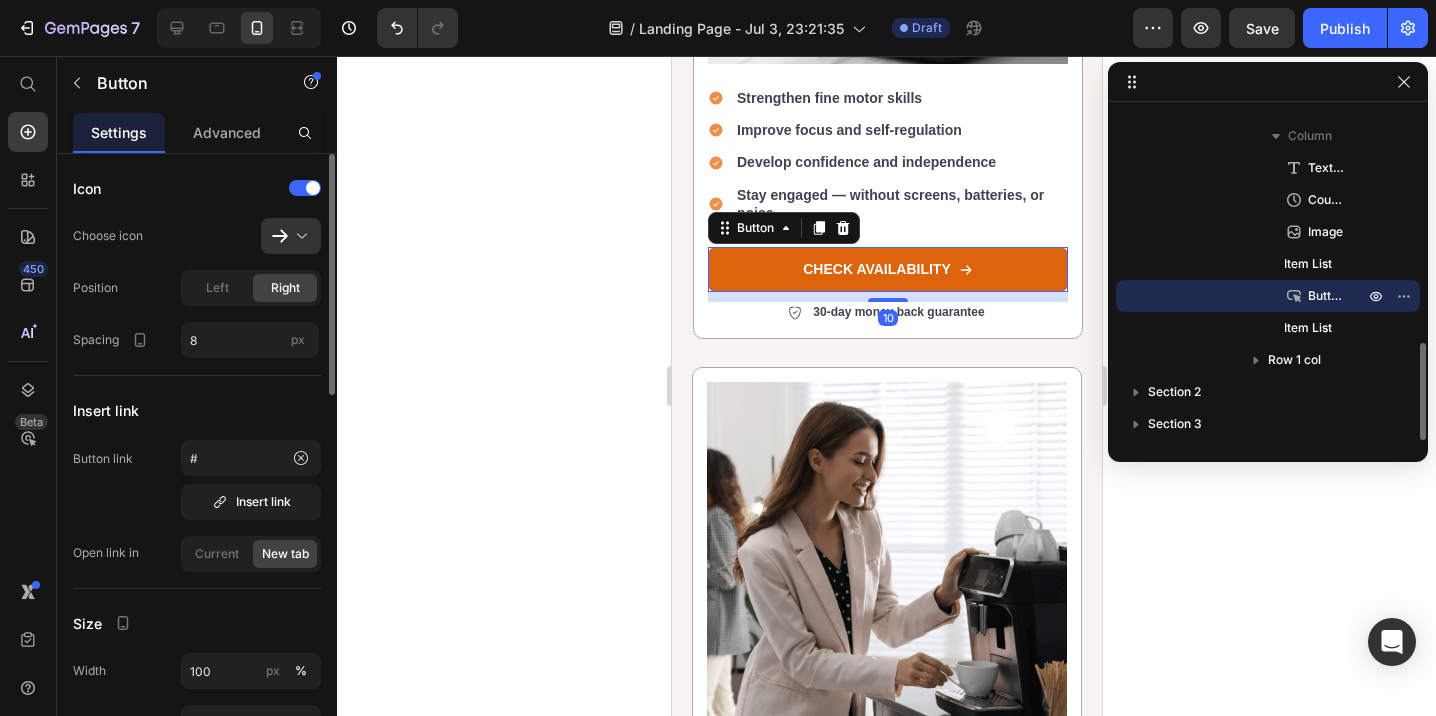 click on "CHECK AVAILABILITY" at bounding box center (887, 269) 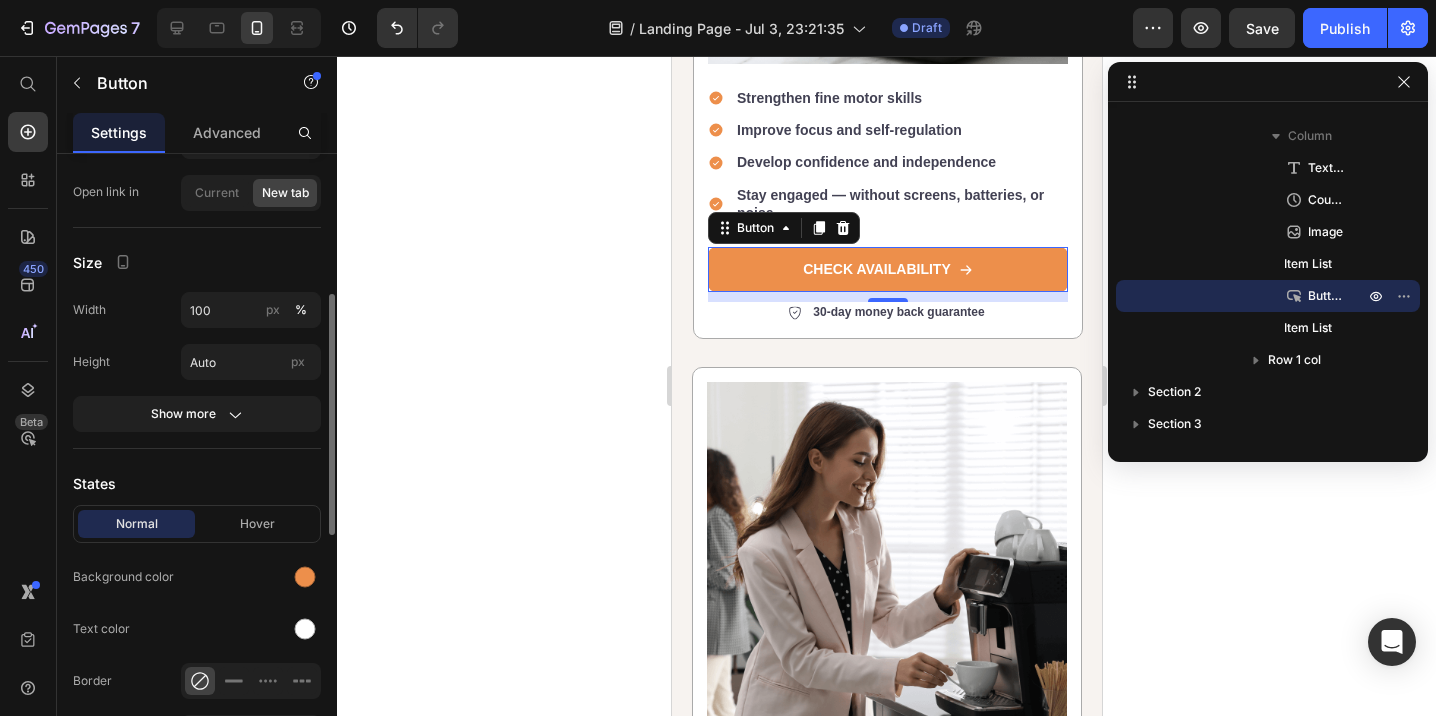 scroll, scrollTop: 369, scrollLeft: 0, axis: vertical 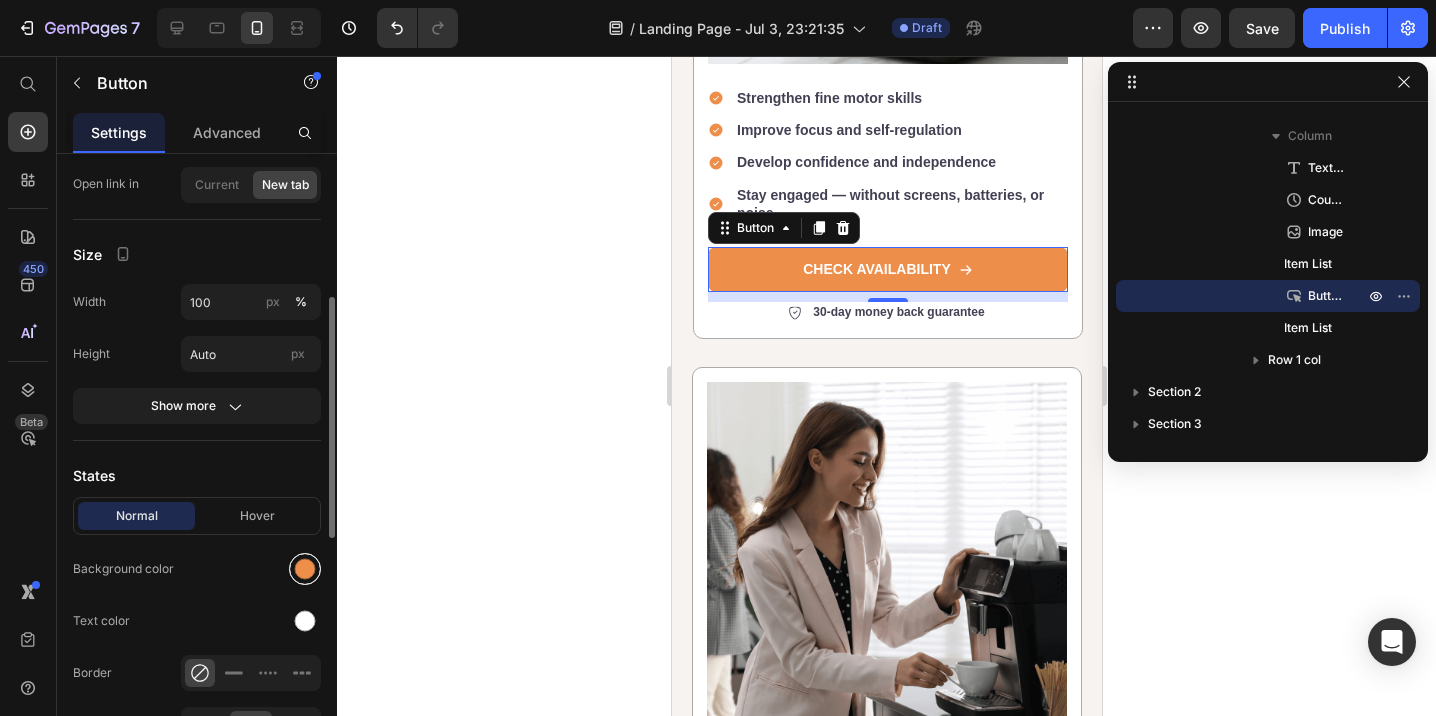 click at bounding box center [305, 569] 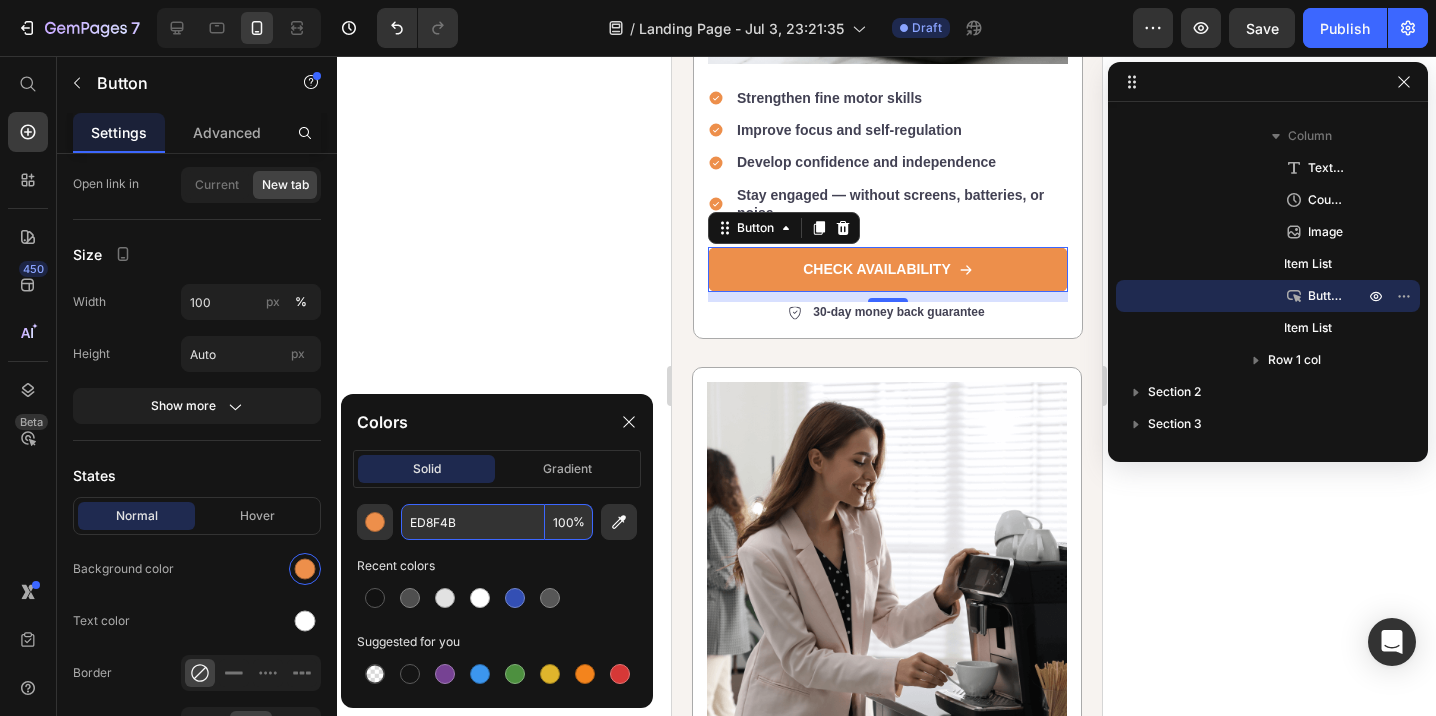 click on "ED8F4B" at bounding box center [473, 522] 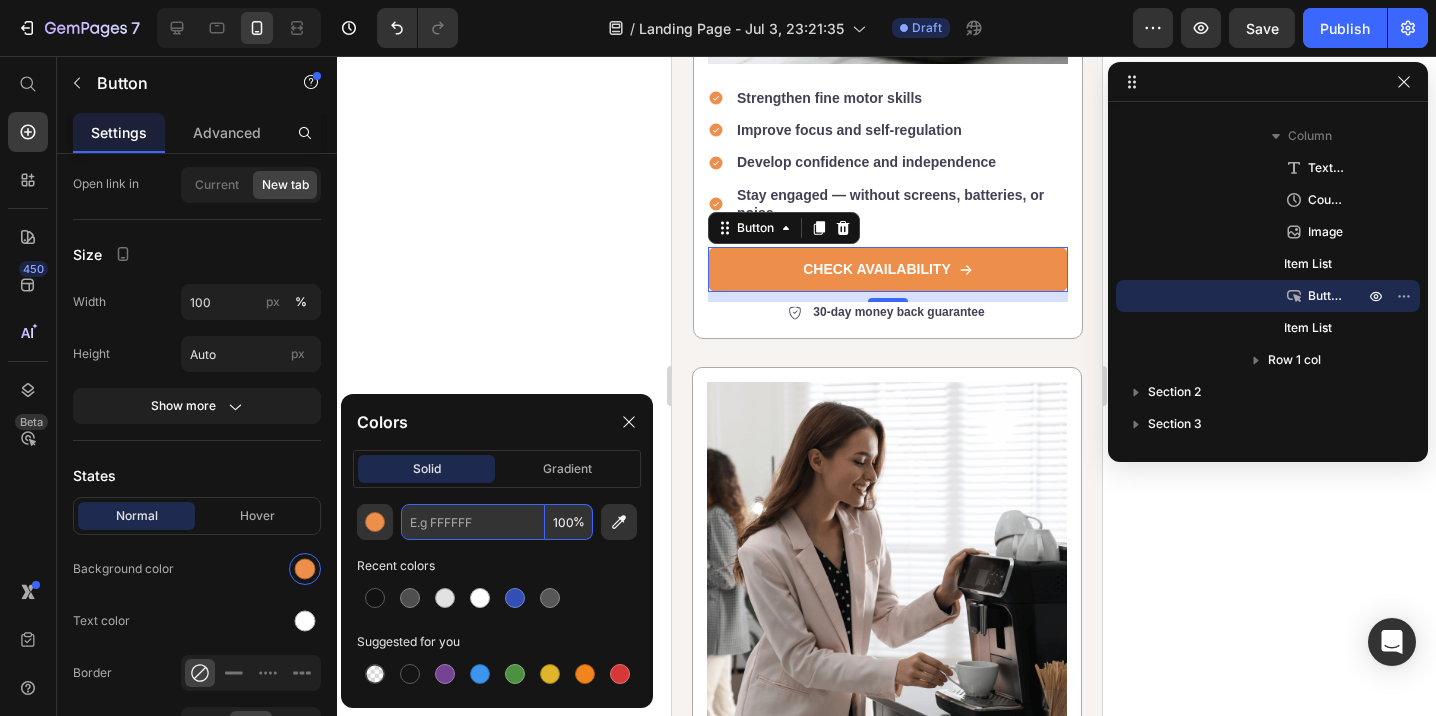 type on "8FA282" 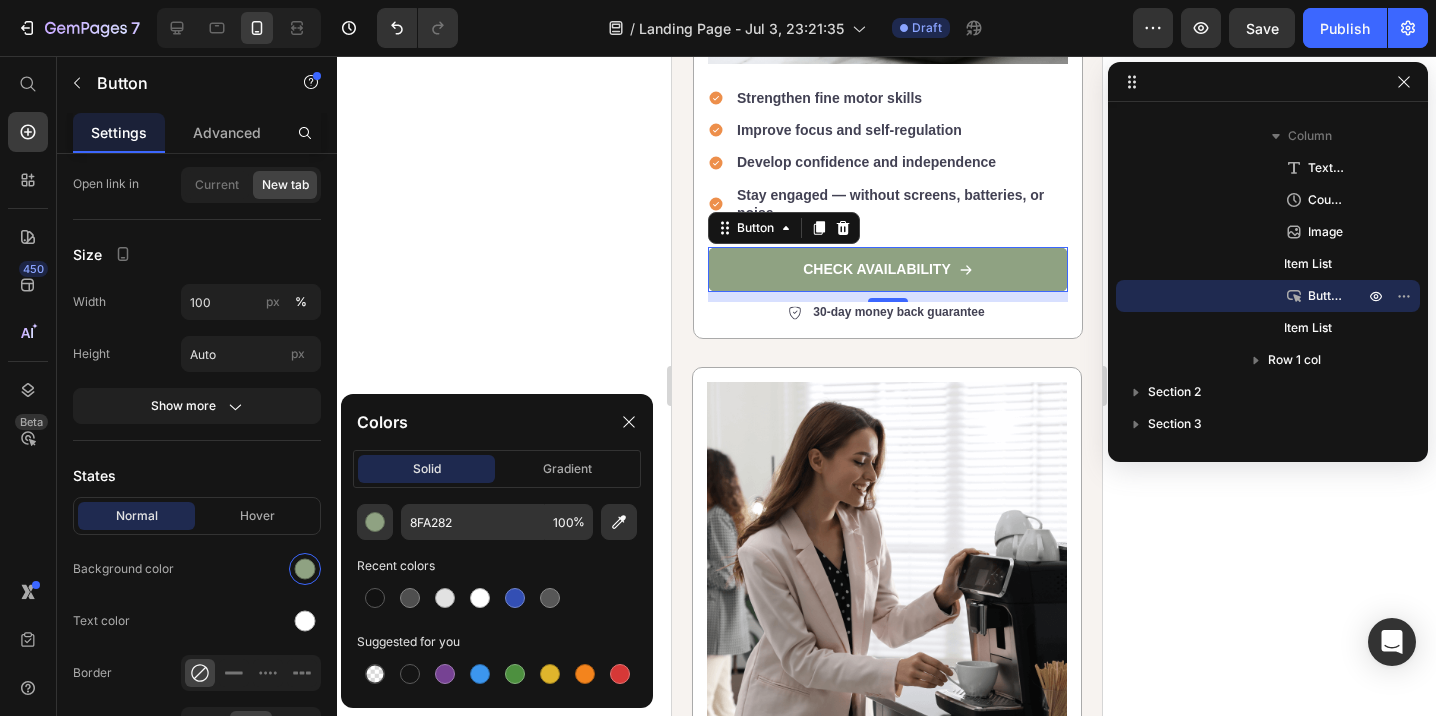 click 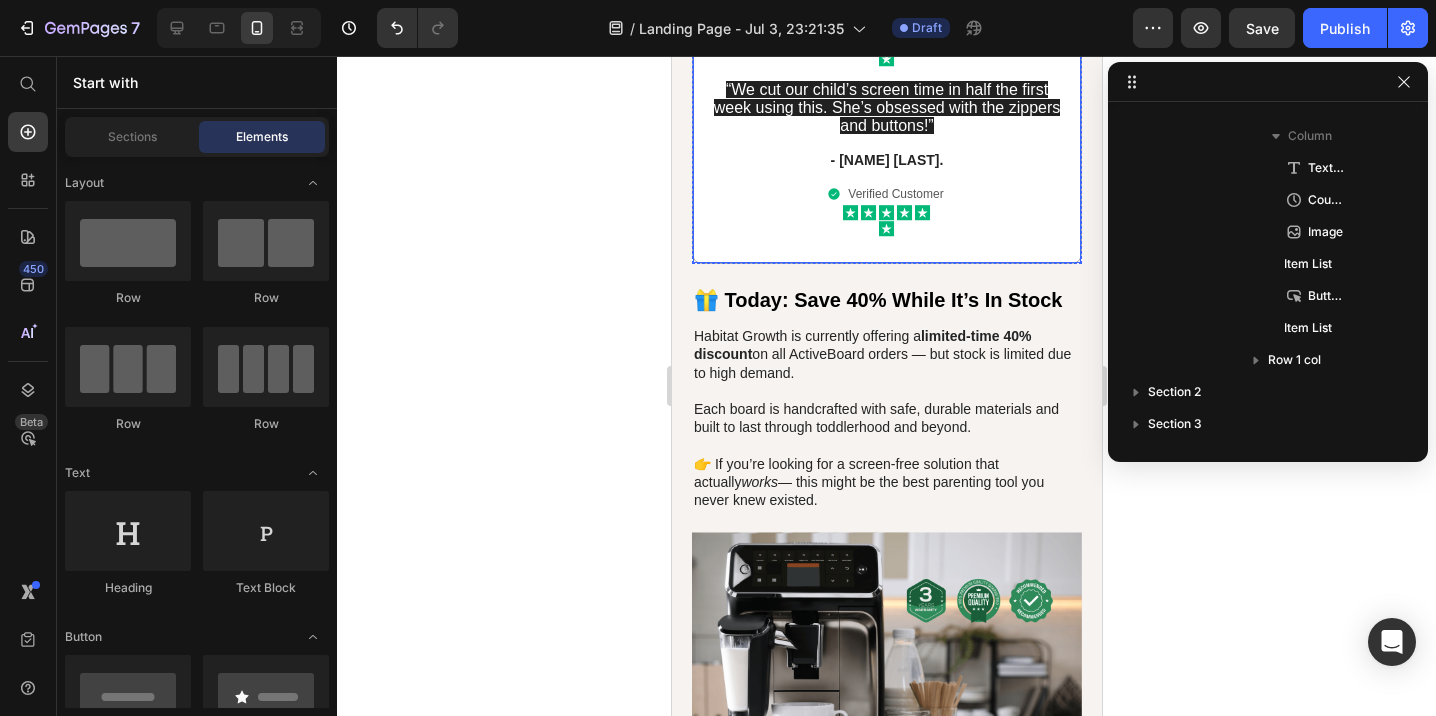 scroll, scrollTop: 4346, scrollLeft: 0, axis: vertical 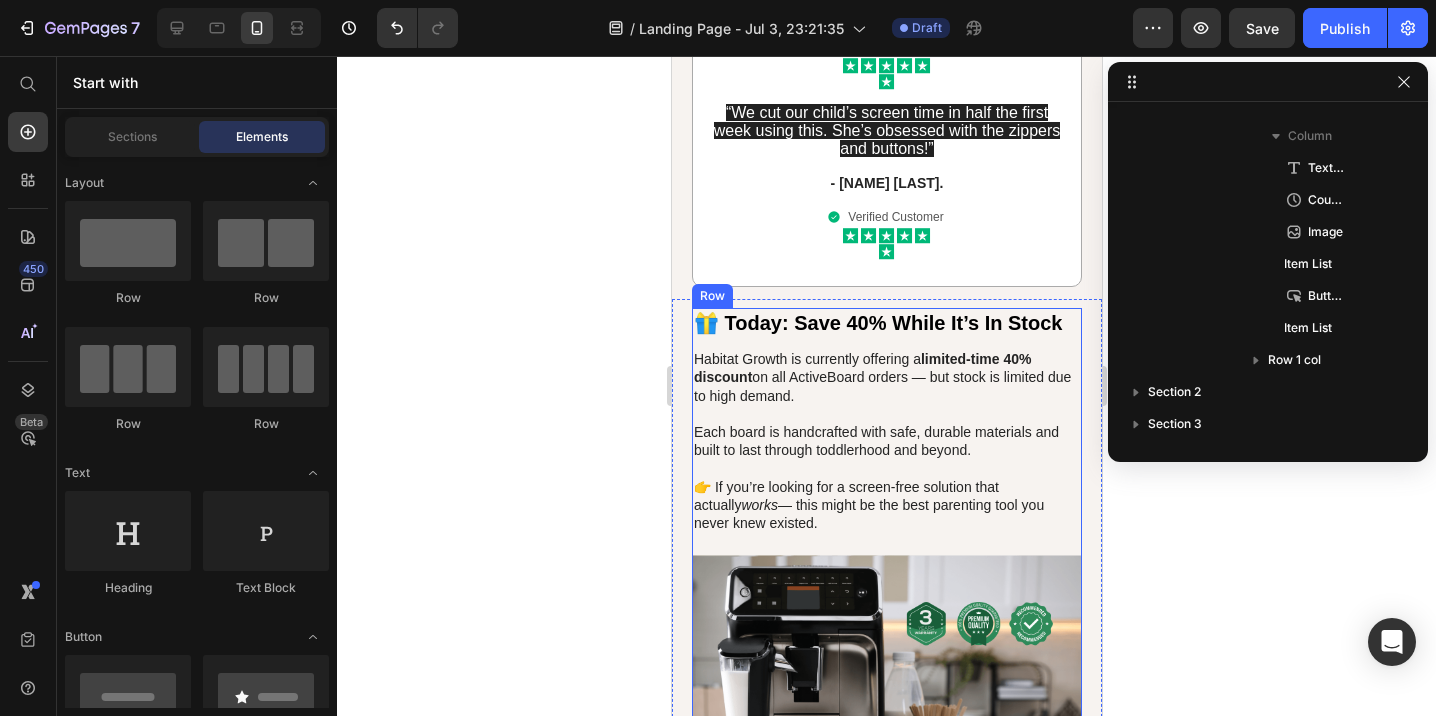click on "🎁 Today: Save 40% While It’s In Stock Heading Habitat Growth is currently offering a  limited-time 40% discount  on all ActiveBoard orders — but stock is limited due to high demand.   Each board is handcrafted with safe, durable materials and built to last through toddlerhood and beyond.   👉 If you’re looking for a screen-free solution that actually  works  — this might be the best parenting tool you never knew existed. Text Block Image
Icon
Icon
Icon
Icon
Icon Icon List 1,524 Reviews Text Block Row Elevate Your Coffee Experience with the GEM Cafe with  30% OFF Heading
CHECK AVAILABILITY Button 60-day money back guarantee Text Block Image Row ✅ Ready to See the Difference? Heading The GEM Cafe is a game-changing home coffee appliance that is poised to revolutionize your daily routine.  GEM Cafe's innovations  go far beyond just brew quality.  GEM Cafe Text Block Image Text Block
Icon
Icon
Icon
Icon
Icon Icon List" at bounding box center [886, 3039] 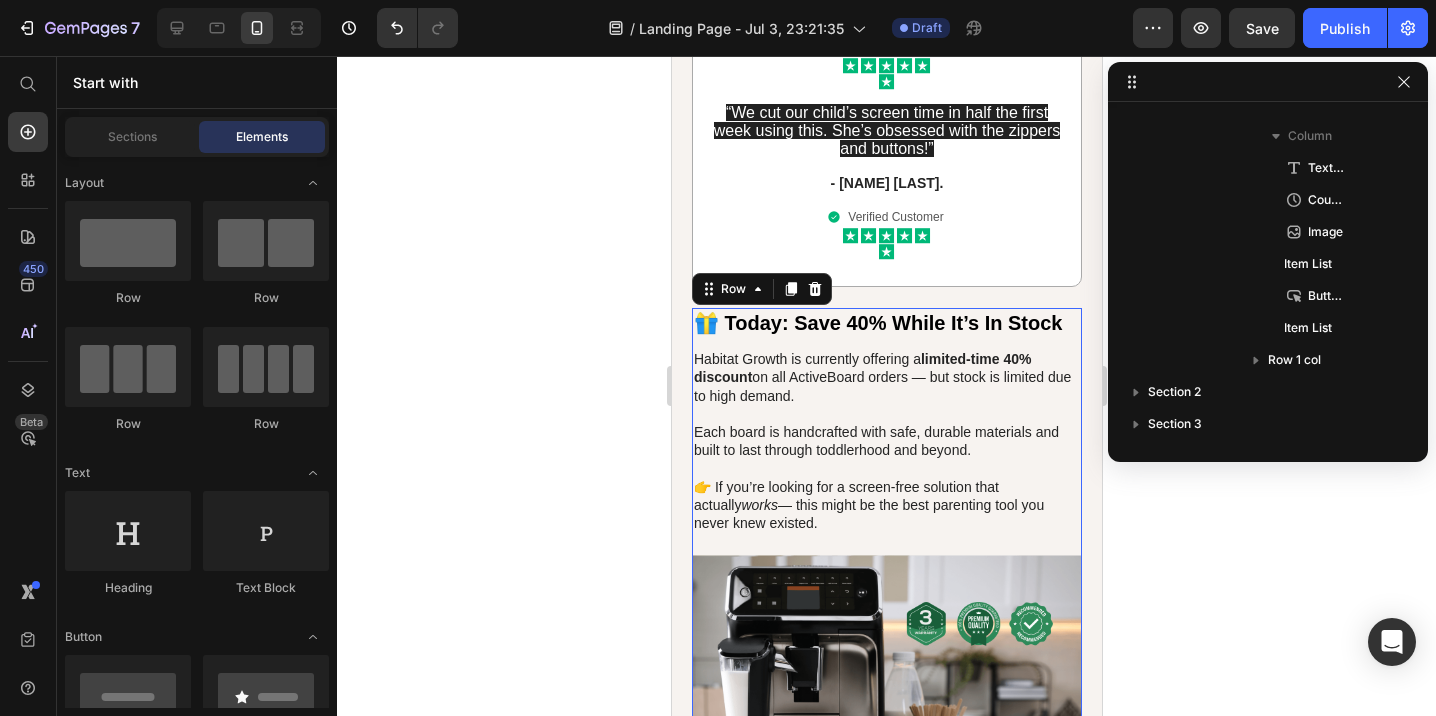 scroll, scrollTop: 854, scrollLeft: 0, axis: vertical 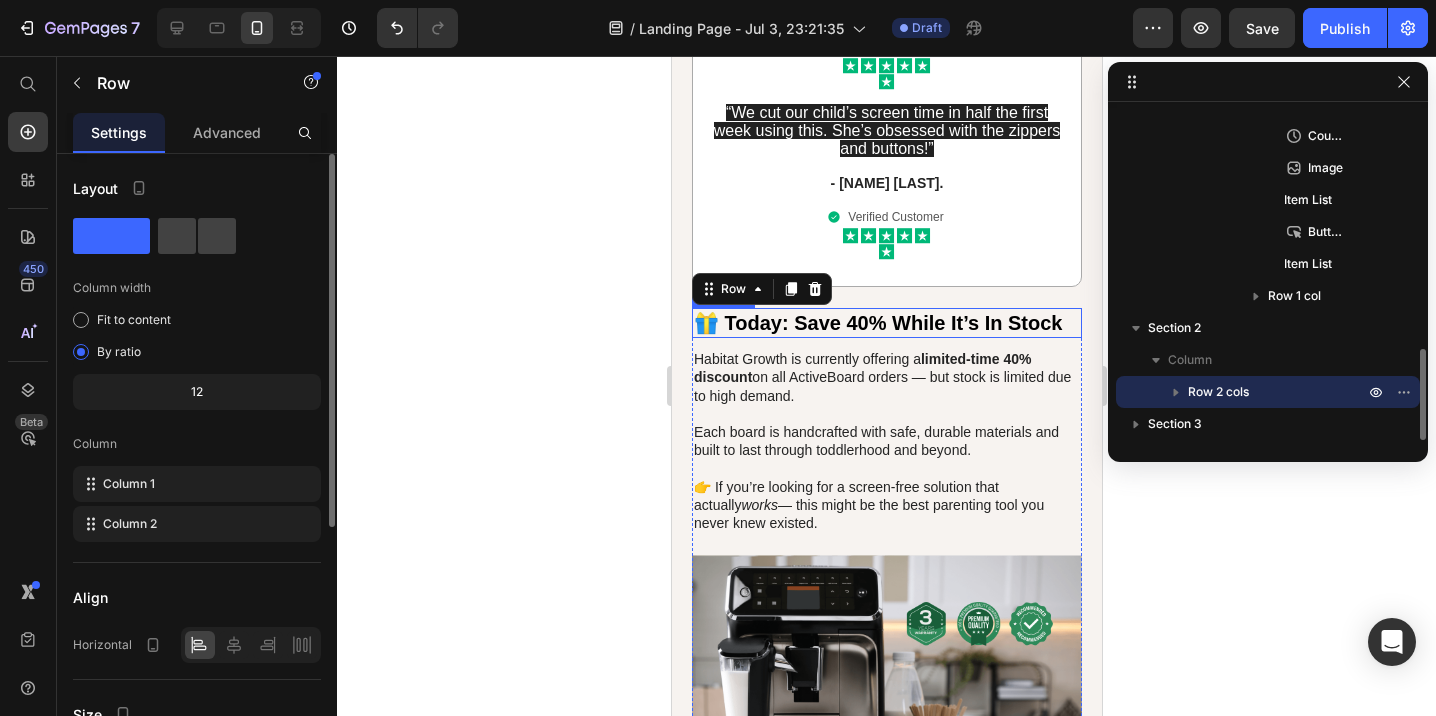 click on "🎁 Today: Save 40% While It’s In Stock" at bounding box center (877, 323) 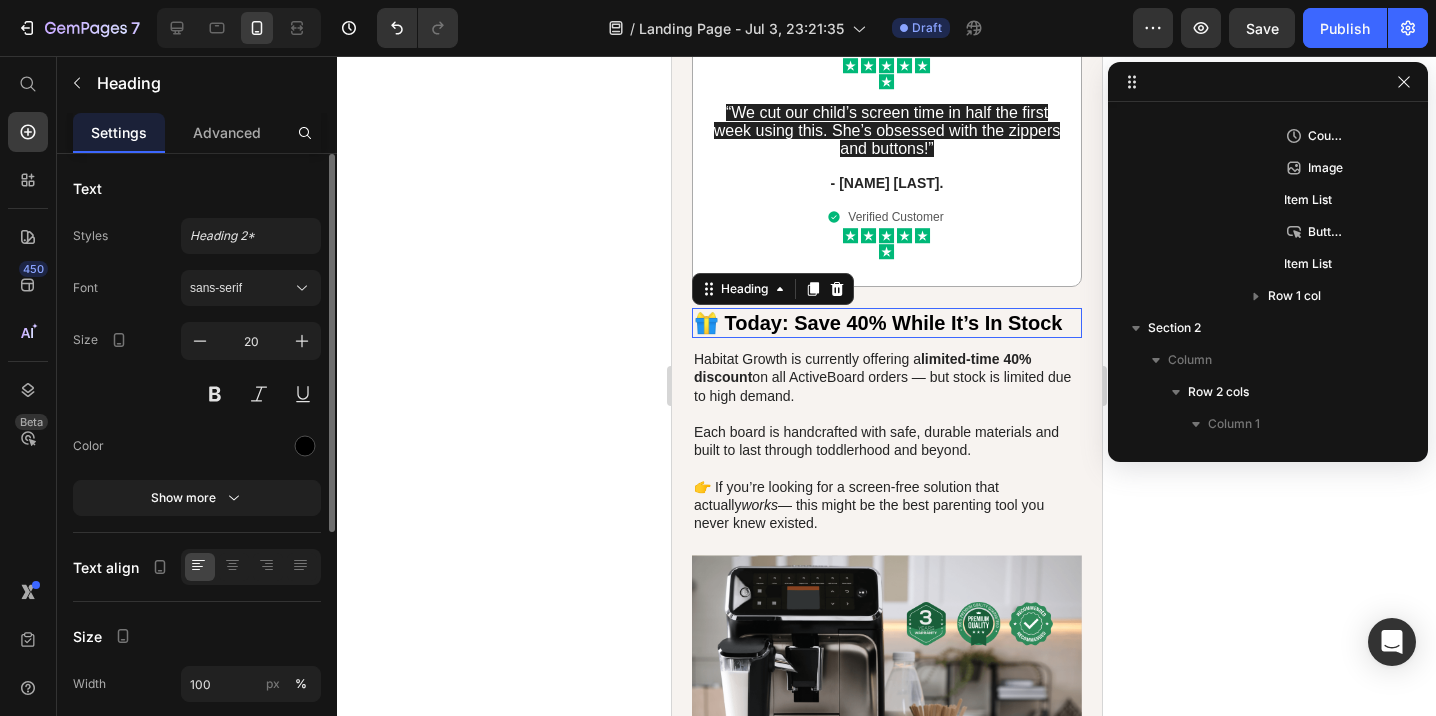 scroll, scrollTop: 1050, scrollLeft: 0, axis: vertical 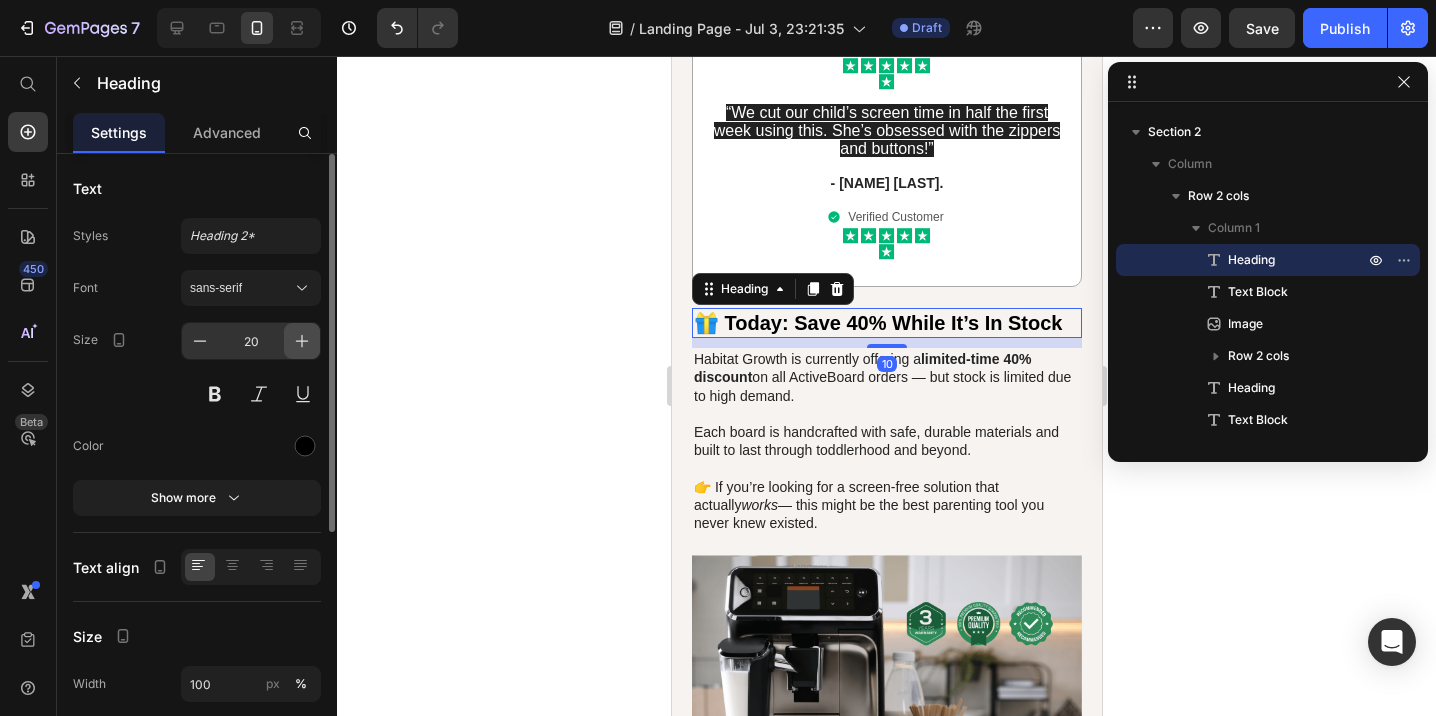 click 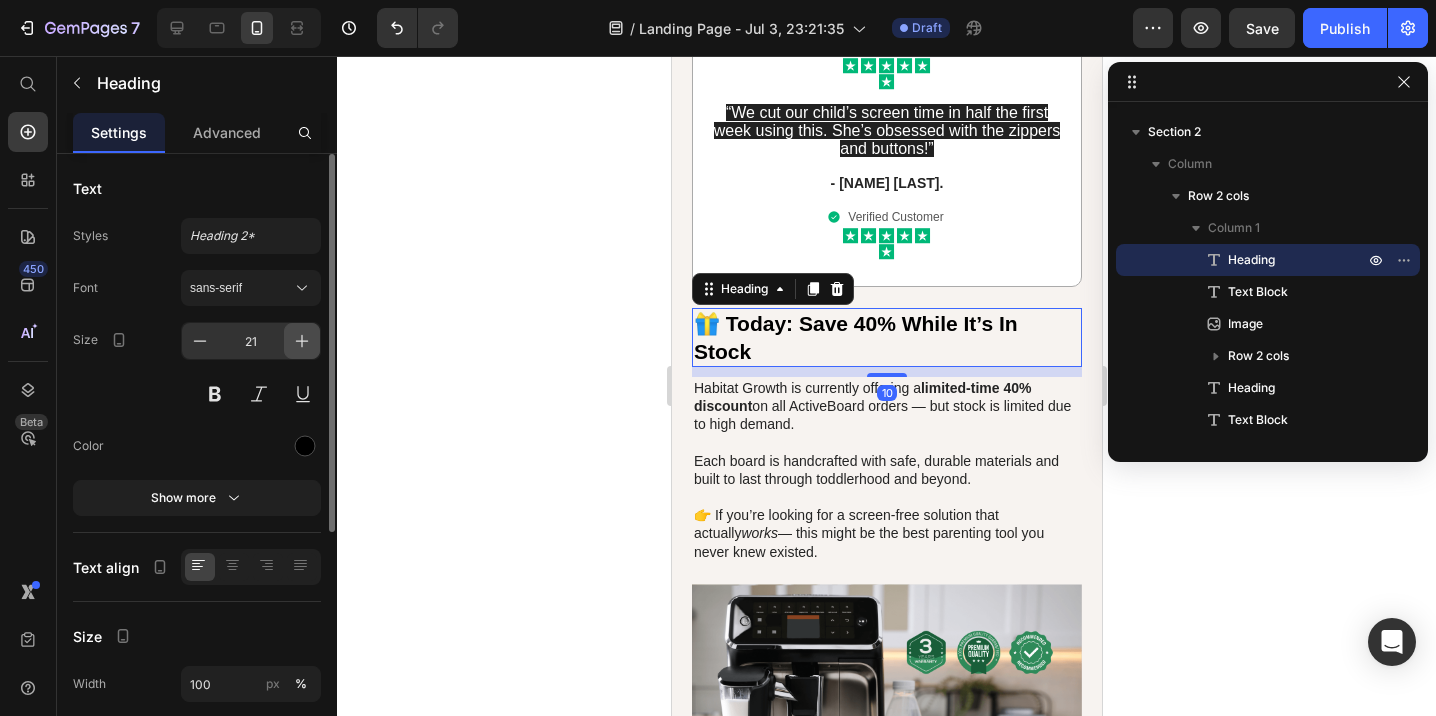 click 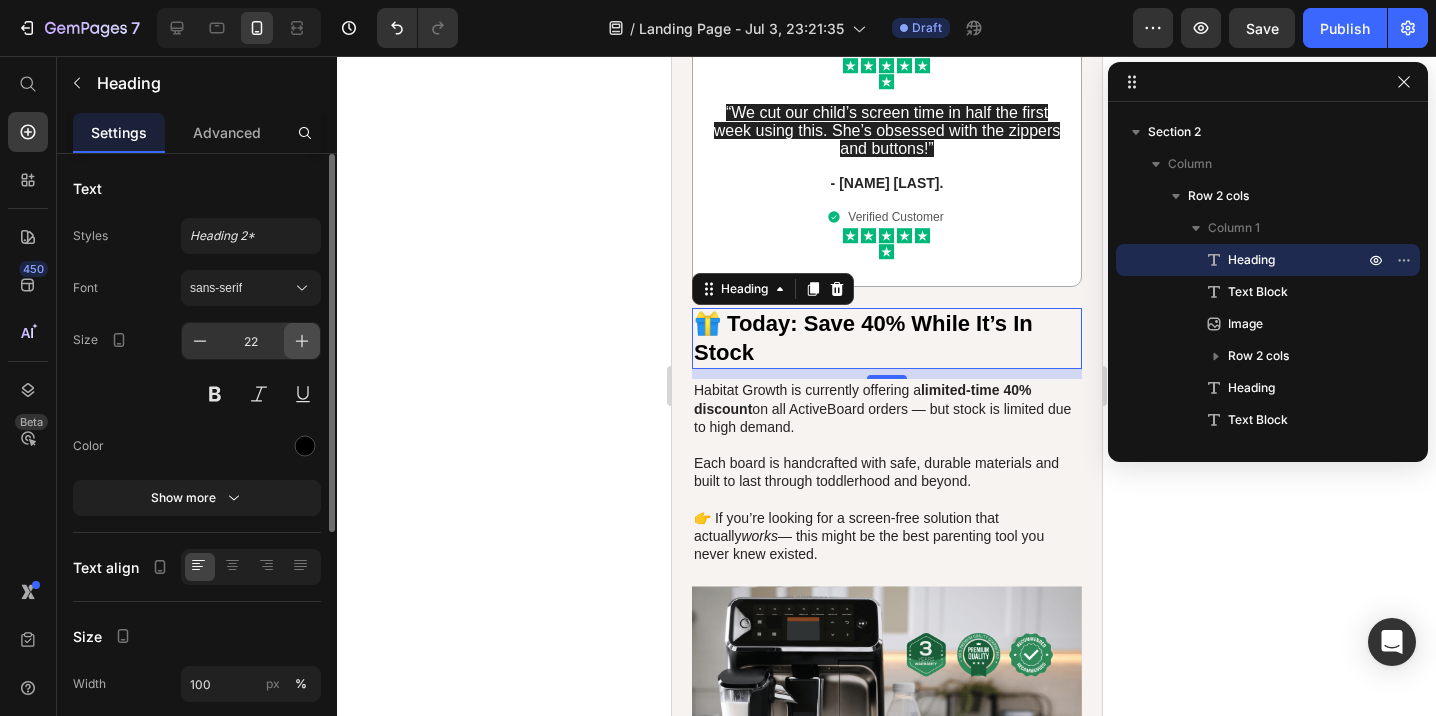 click 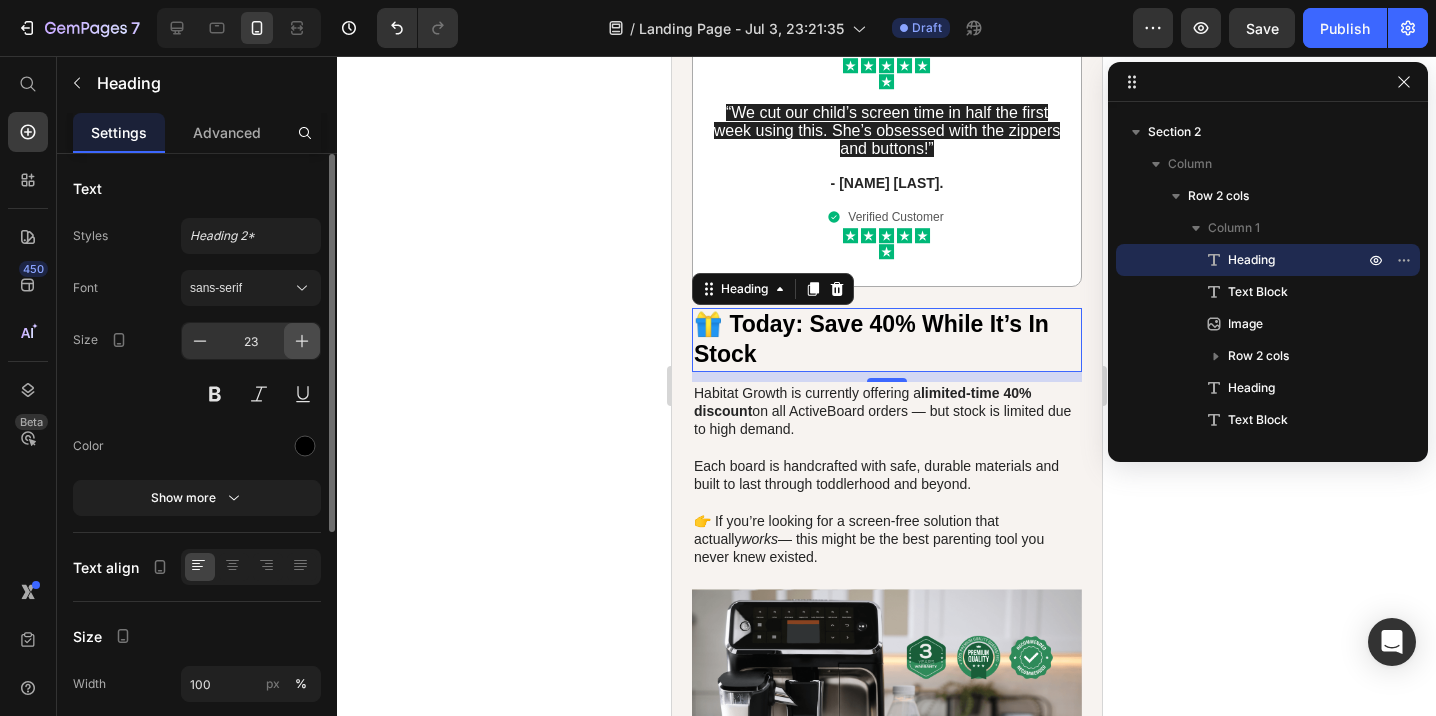 click 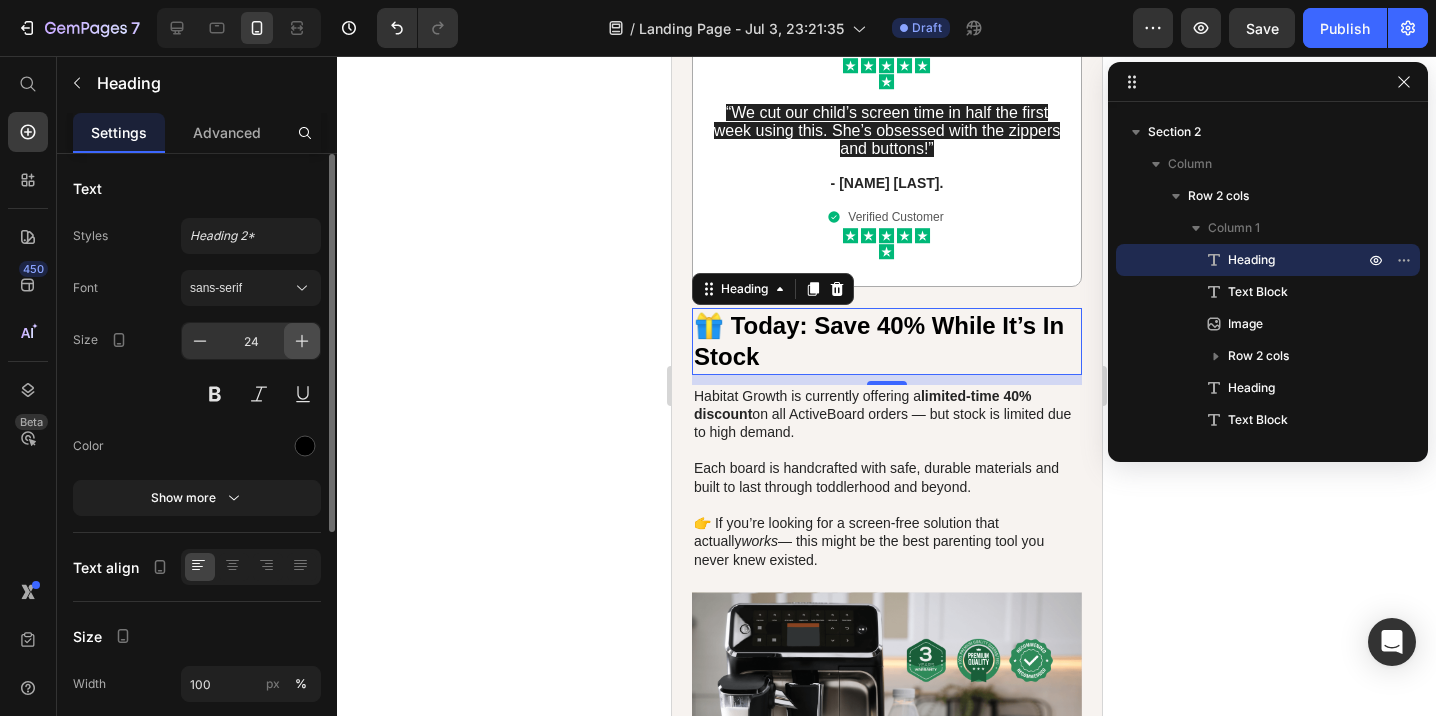 click 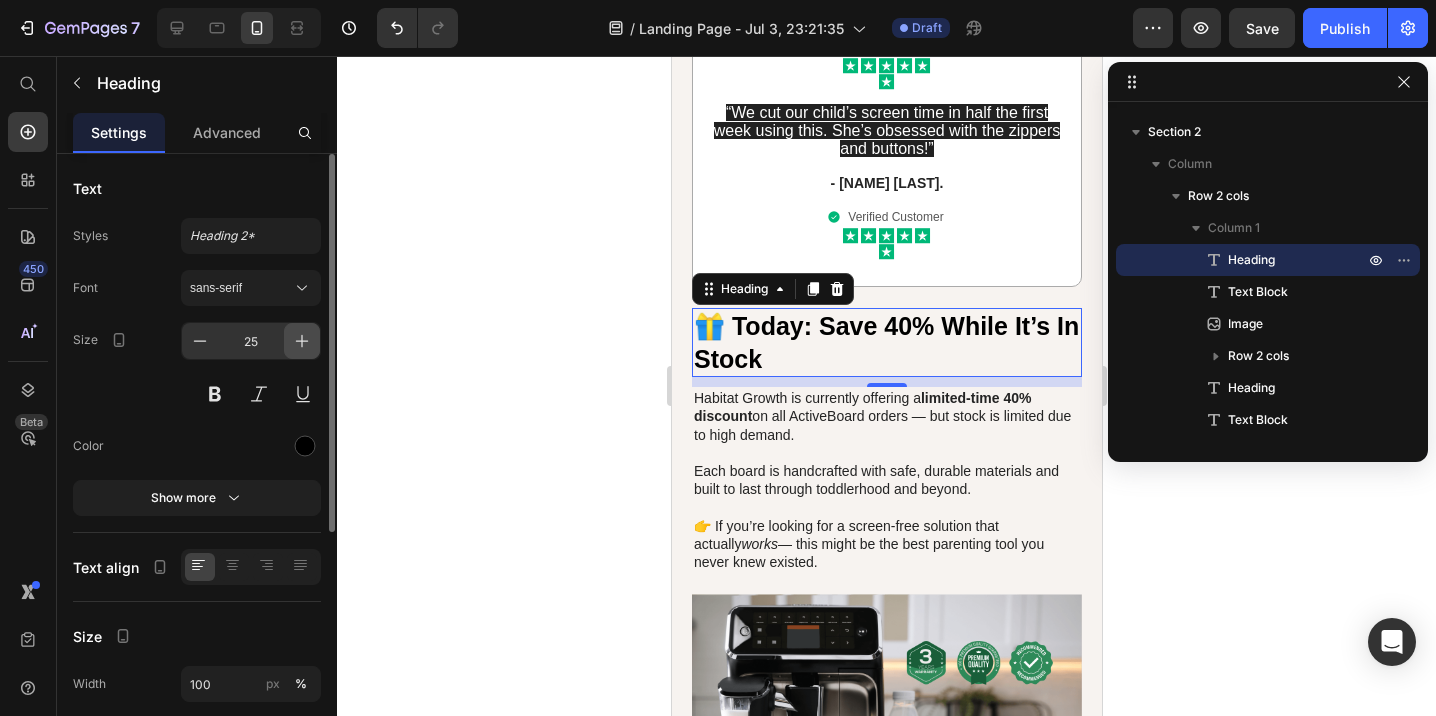 click 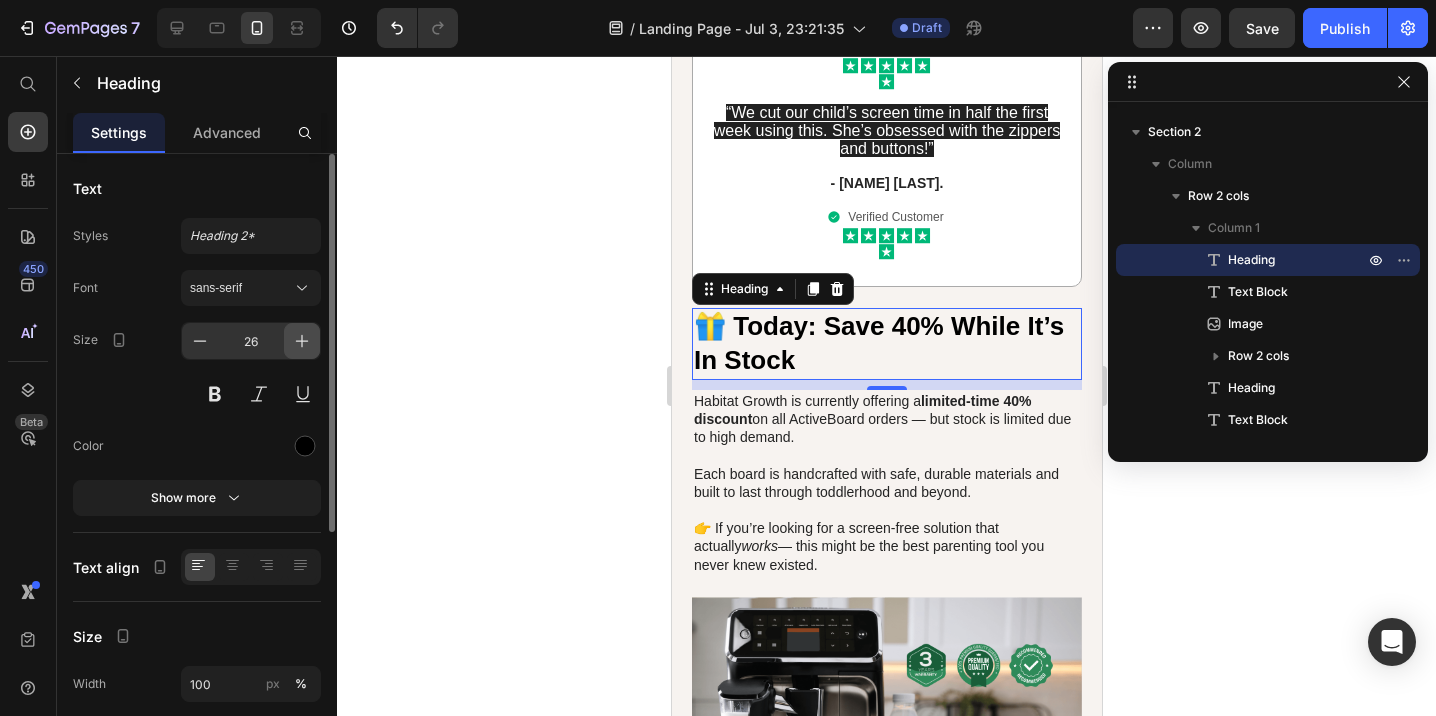 click 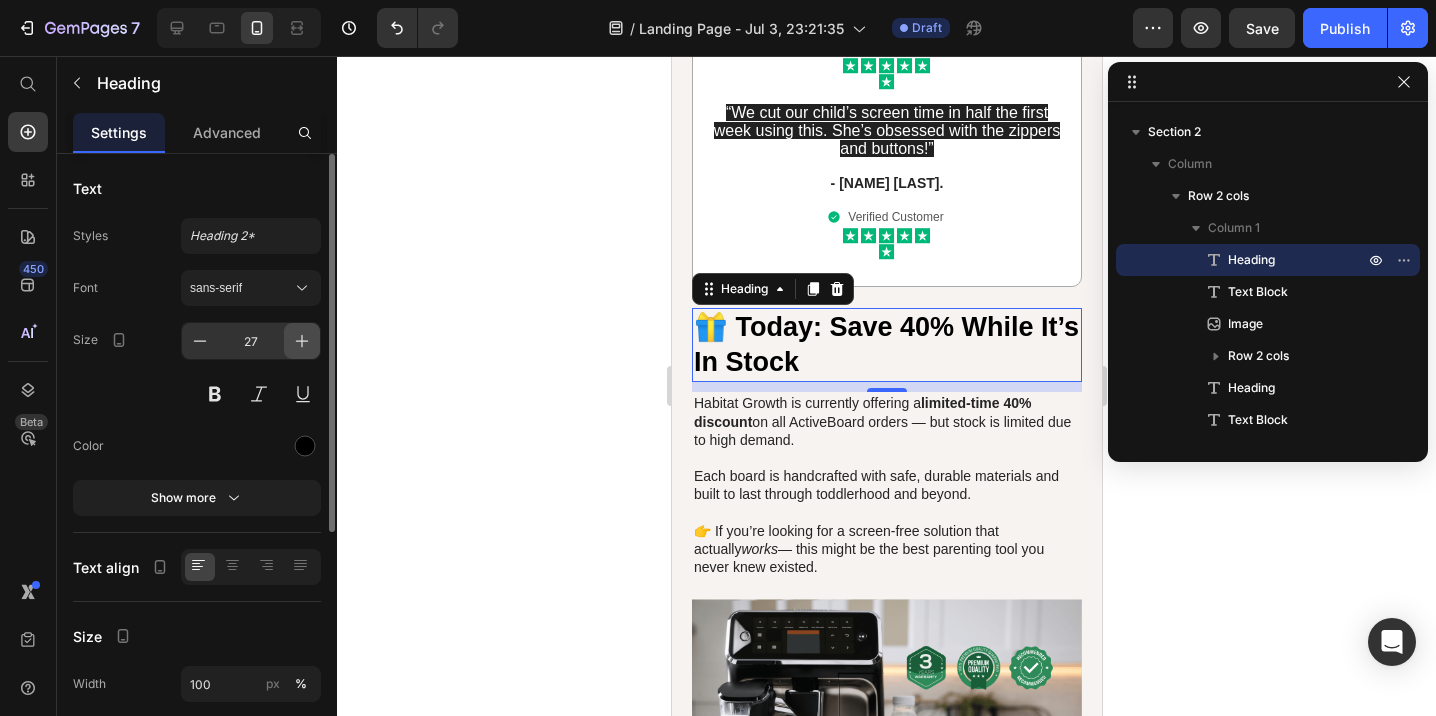 click 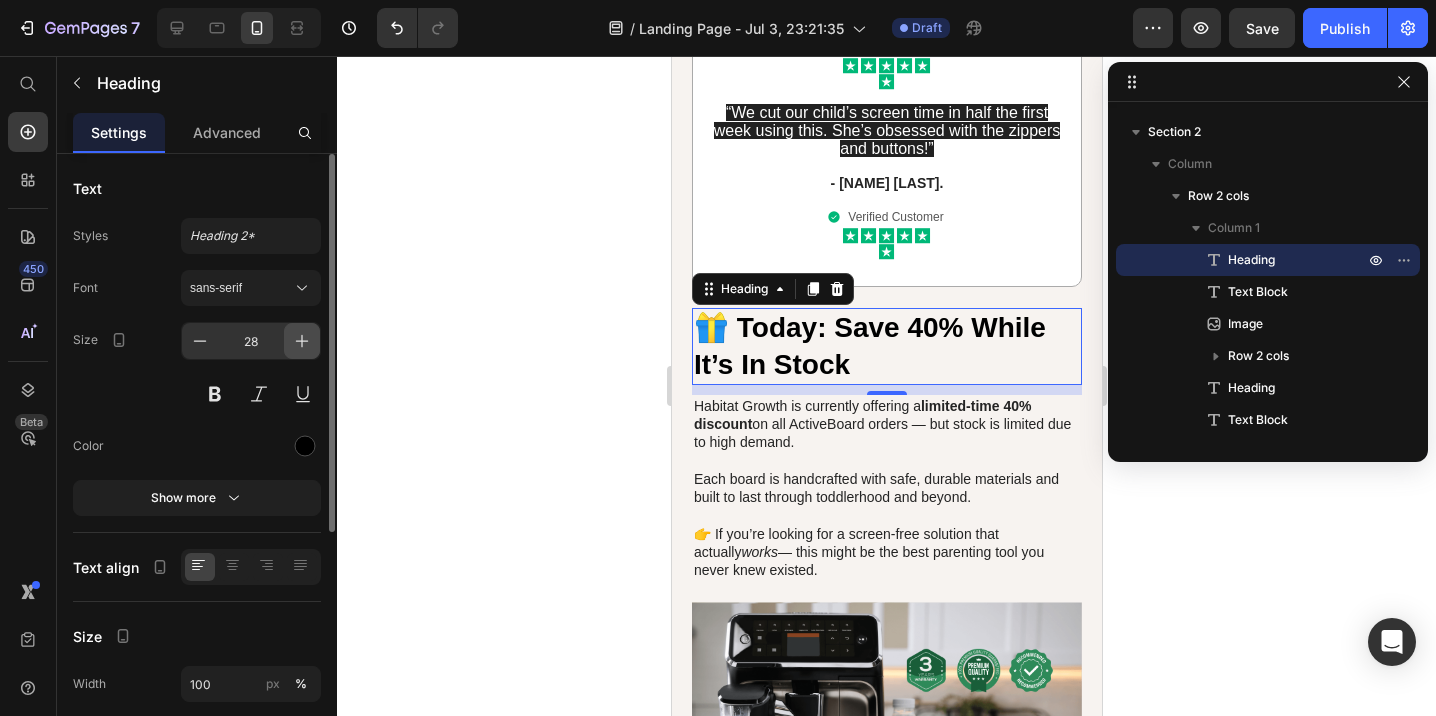 click 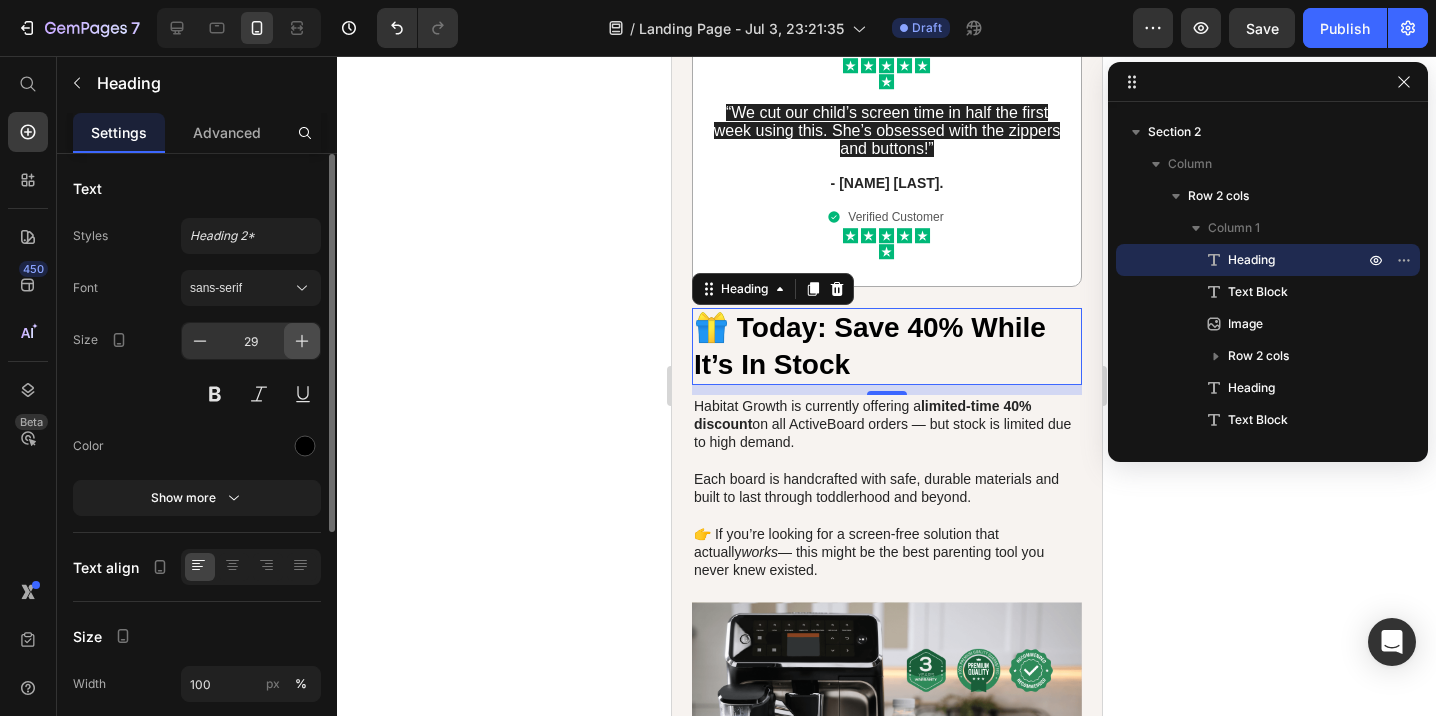 click 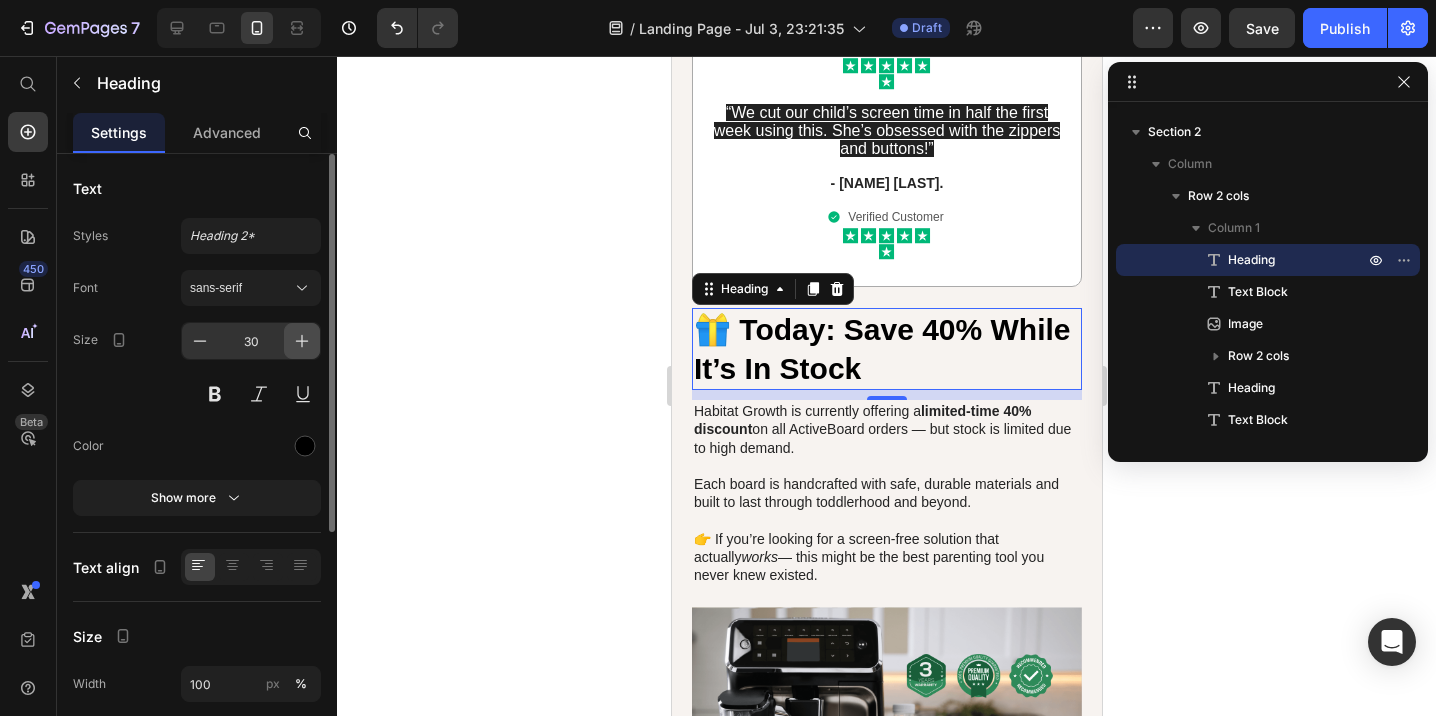 click 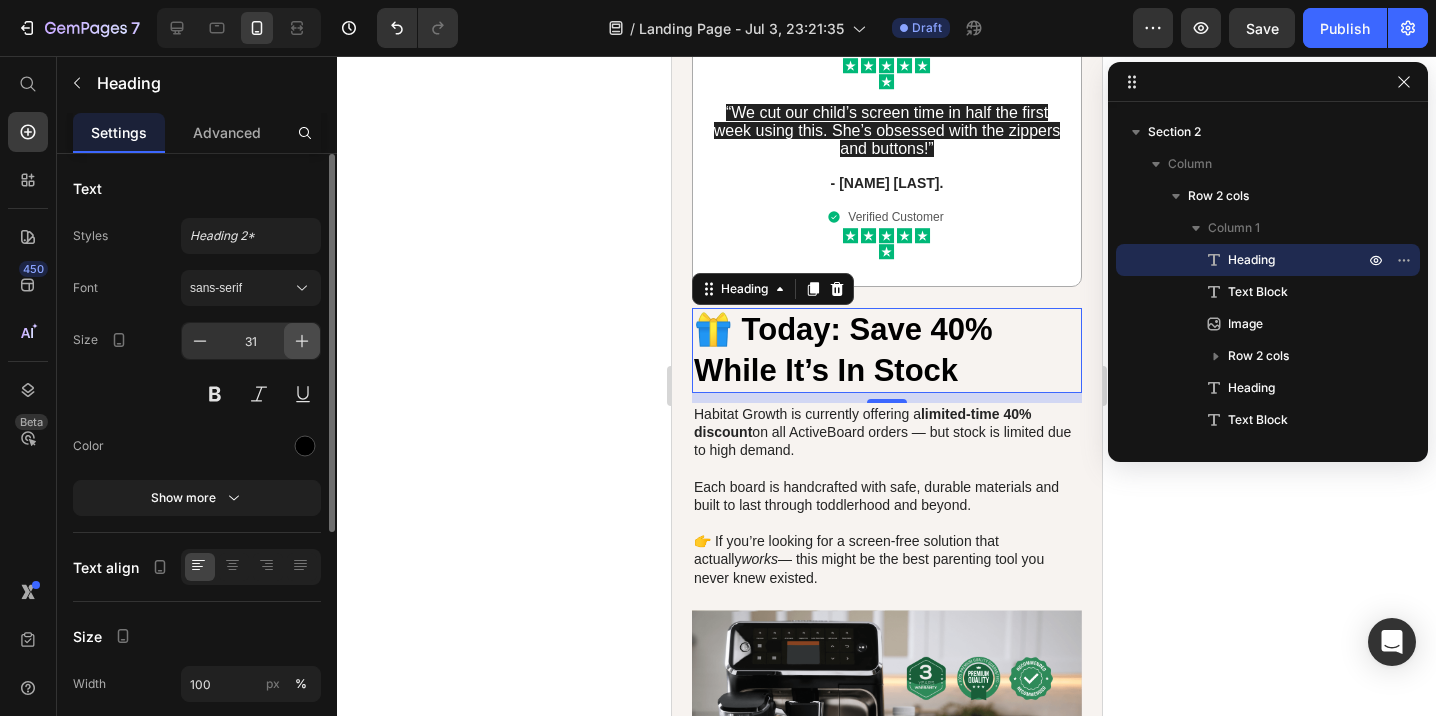 click 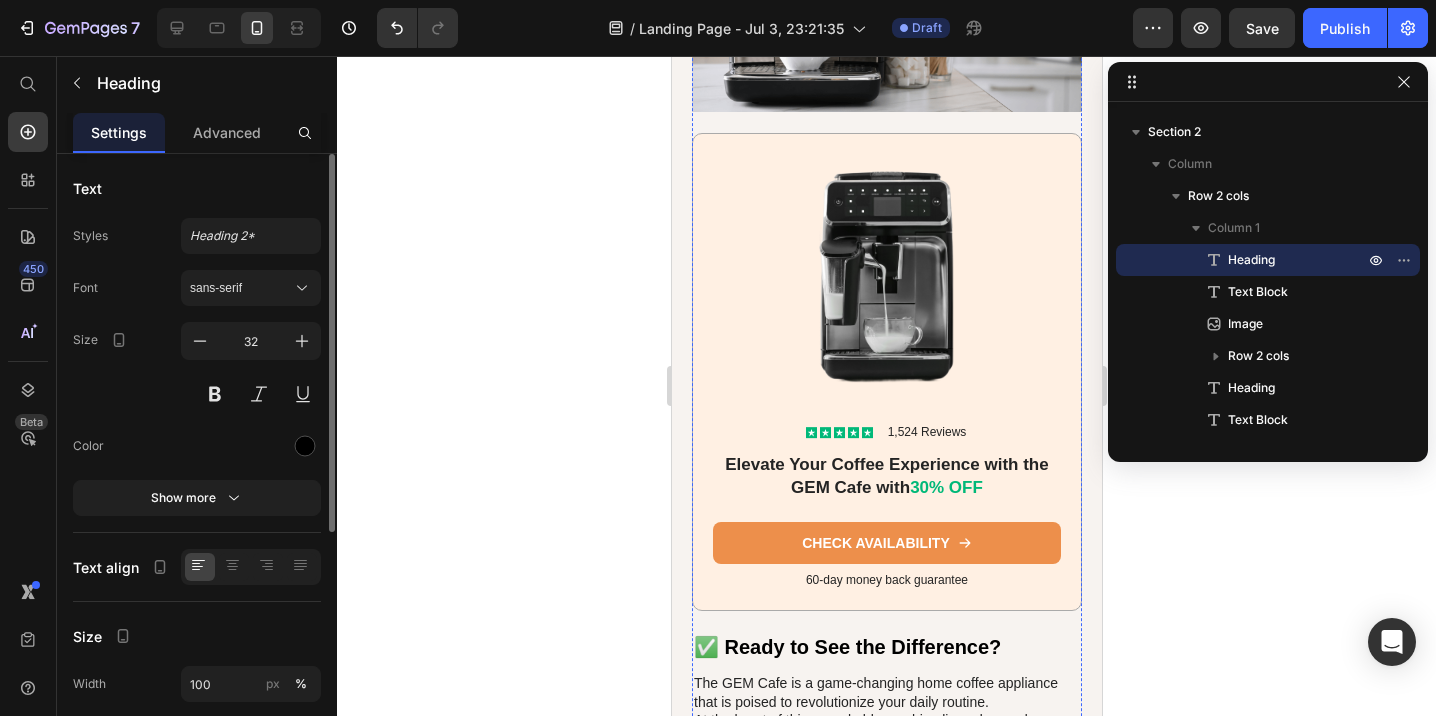 scroll, scrollTop: 5088, scrollLeft: 0, axis: vertical 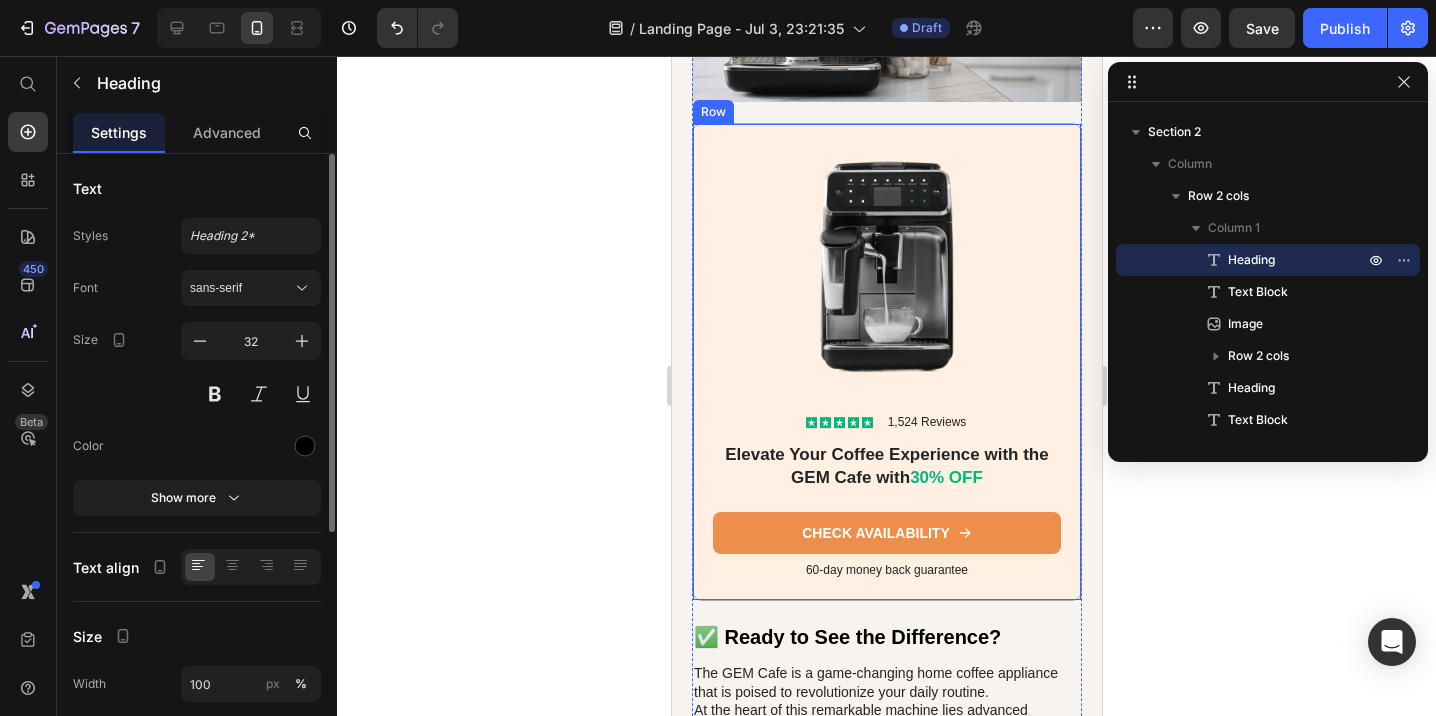 click on "Icon
Icon
Icon
Icon
Icon Icon List 1,524 Reviews Text Block Row Elevate Your Coffee Experience with the GEM Cafe with  30% OFF Heading
CHECK AVAILABILITY Button 60-day money back guarantee Text Block Image Row" at bounding box center [886, 362] 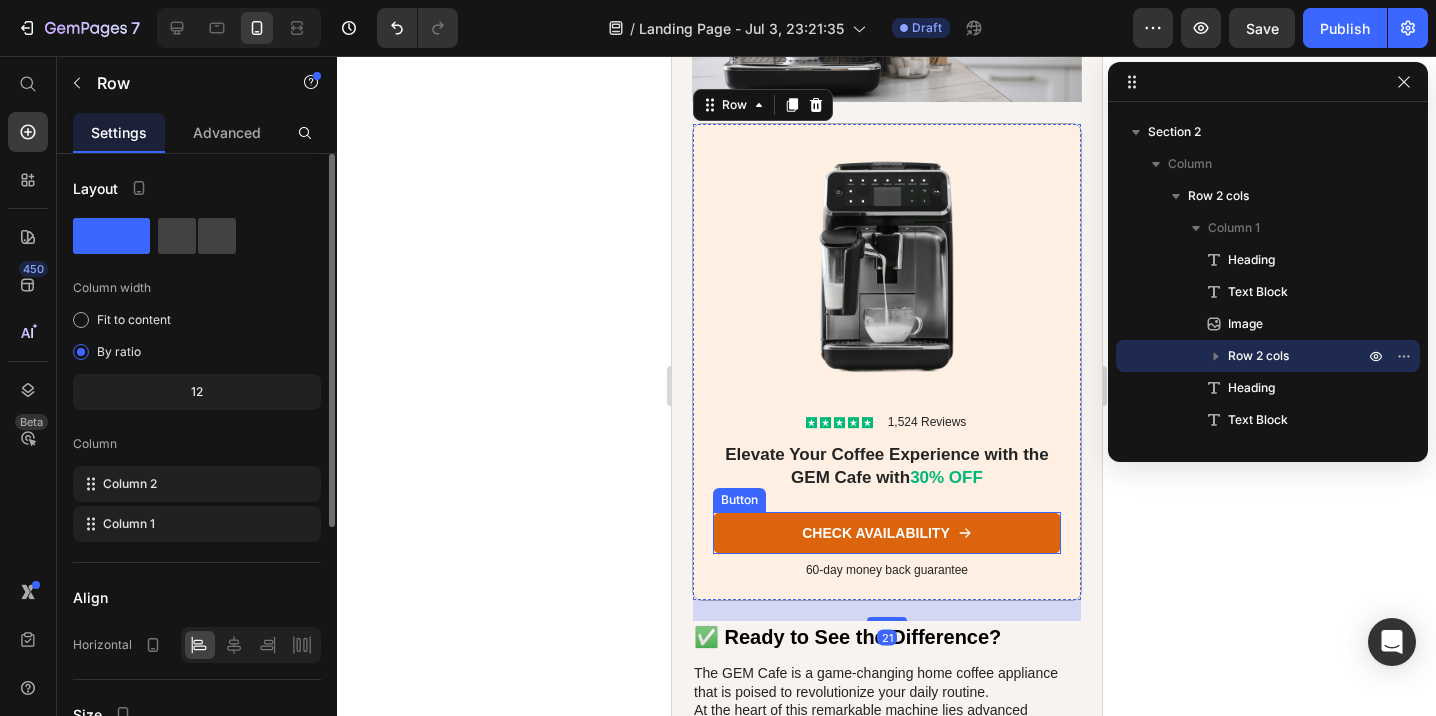 click on "CHECK AVAILABILITY" at bounding box center [886, 533] 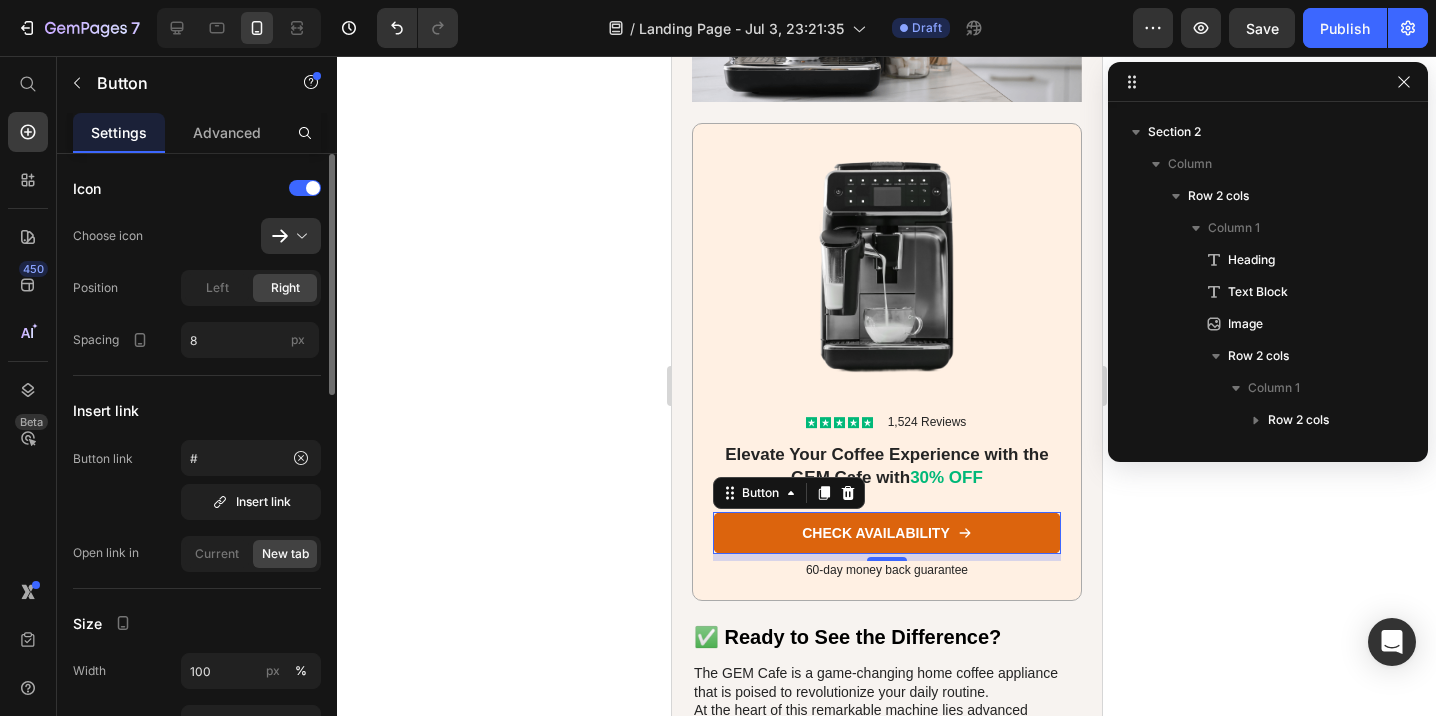 scroll, scrollTop: 1274, scrollLeft: 0, axis: vertical 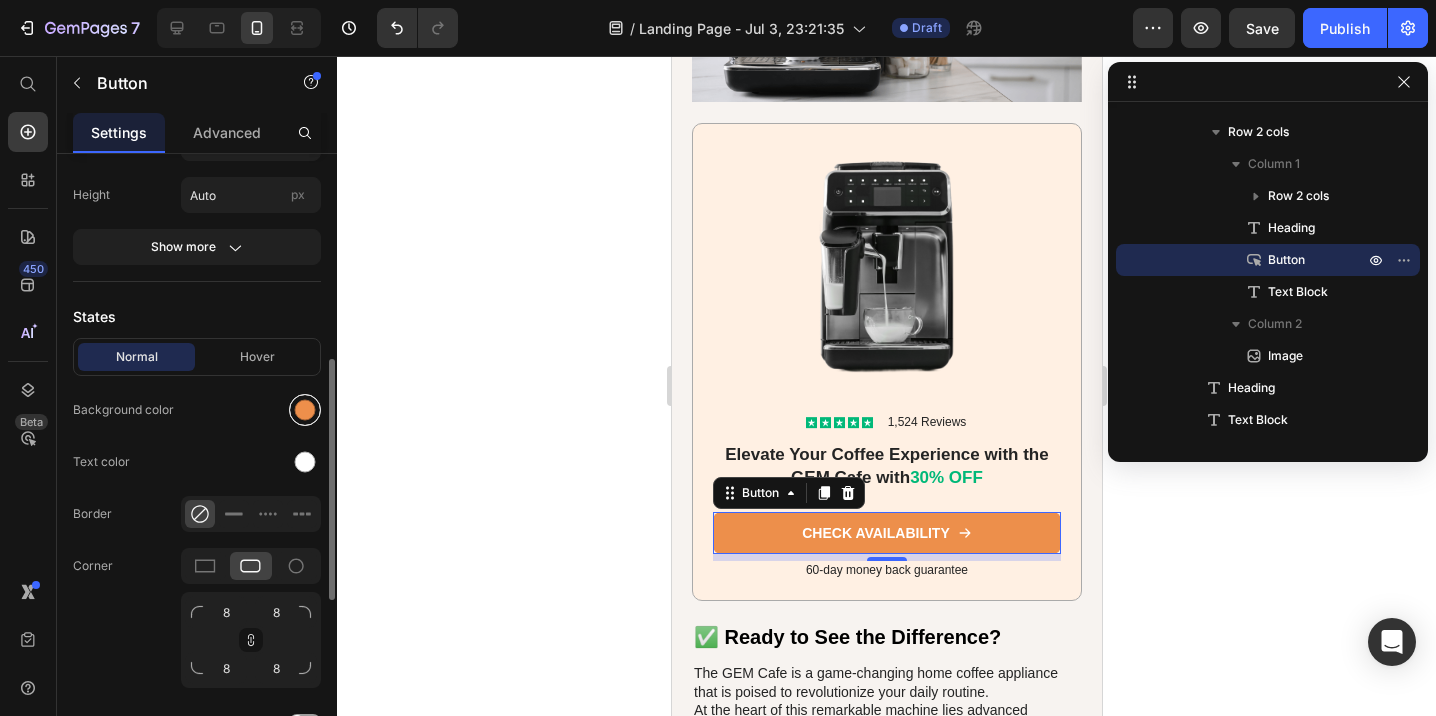 click at bounding box center (305, 410) 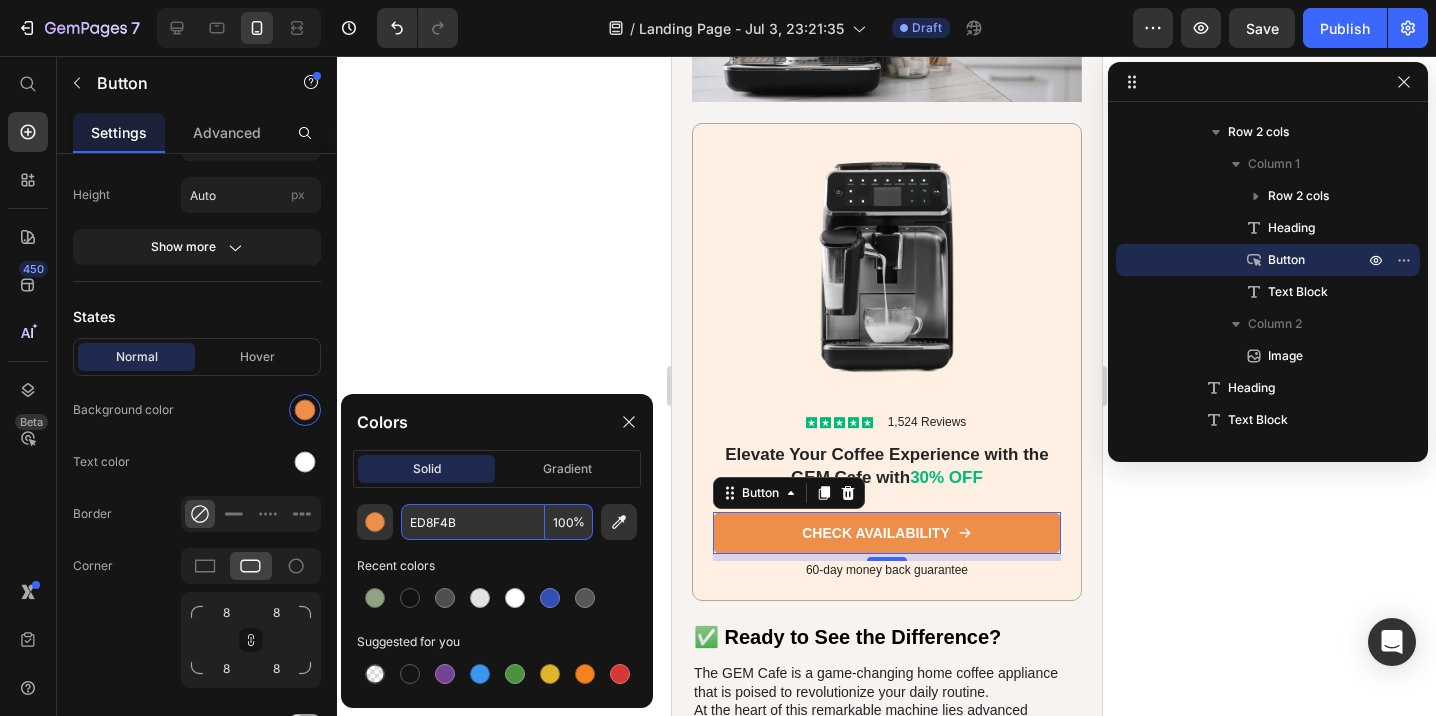 click on "ED8F4B" at bounding box center (473, 522) 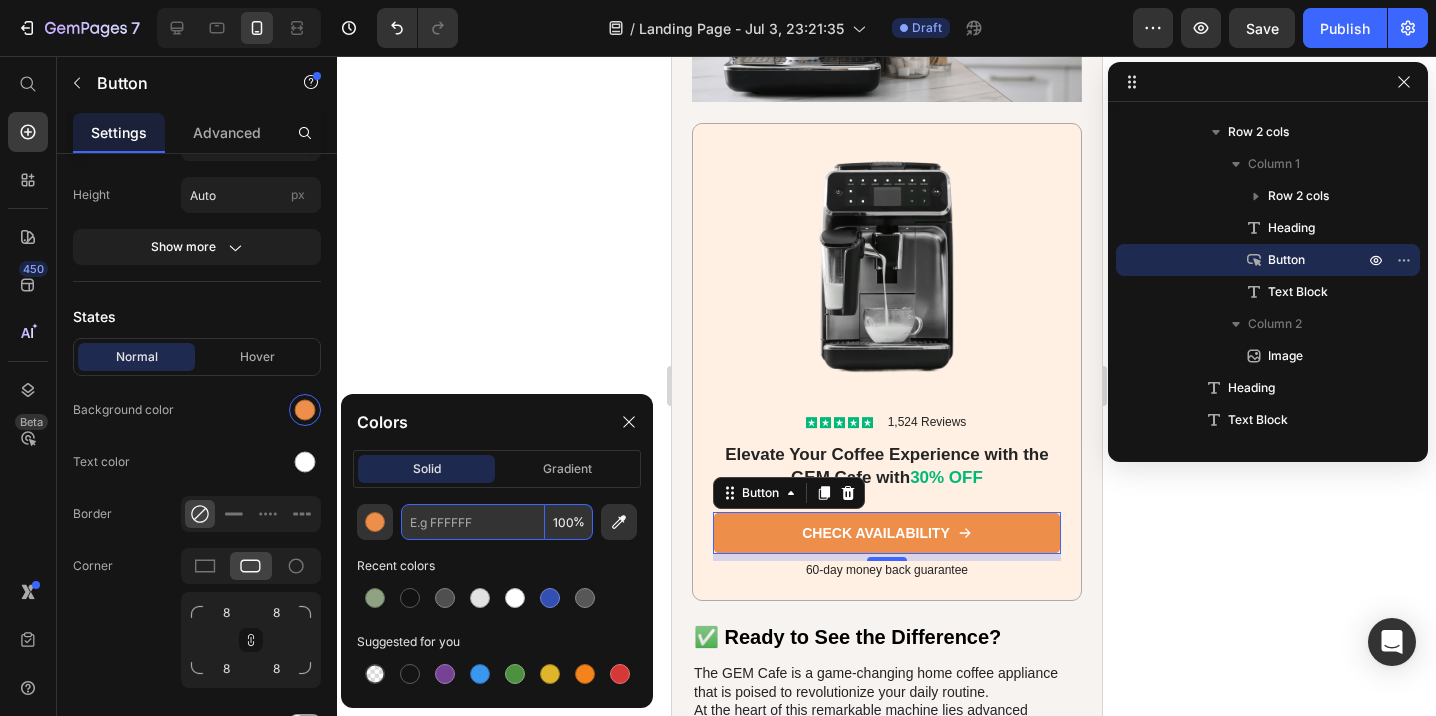 type on "8FA282" 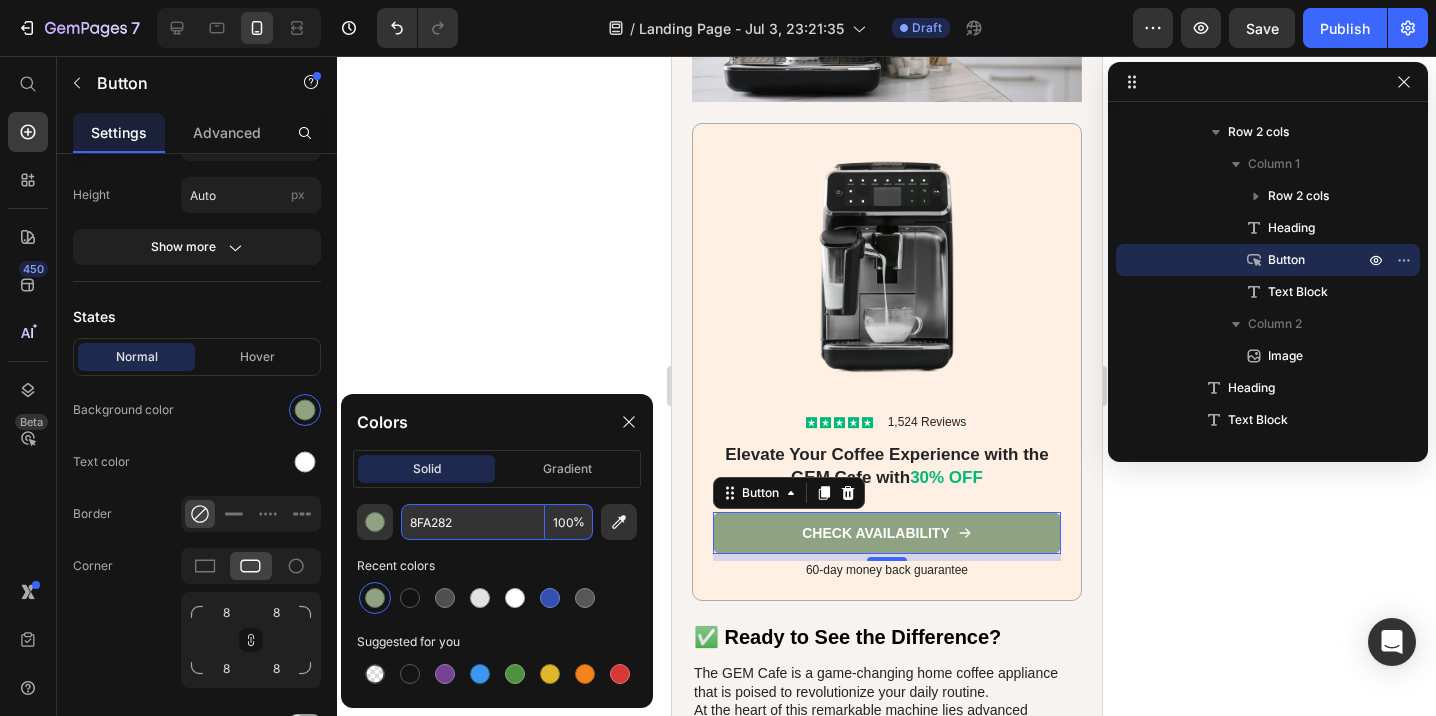 click 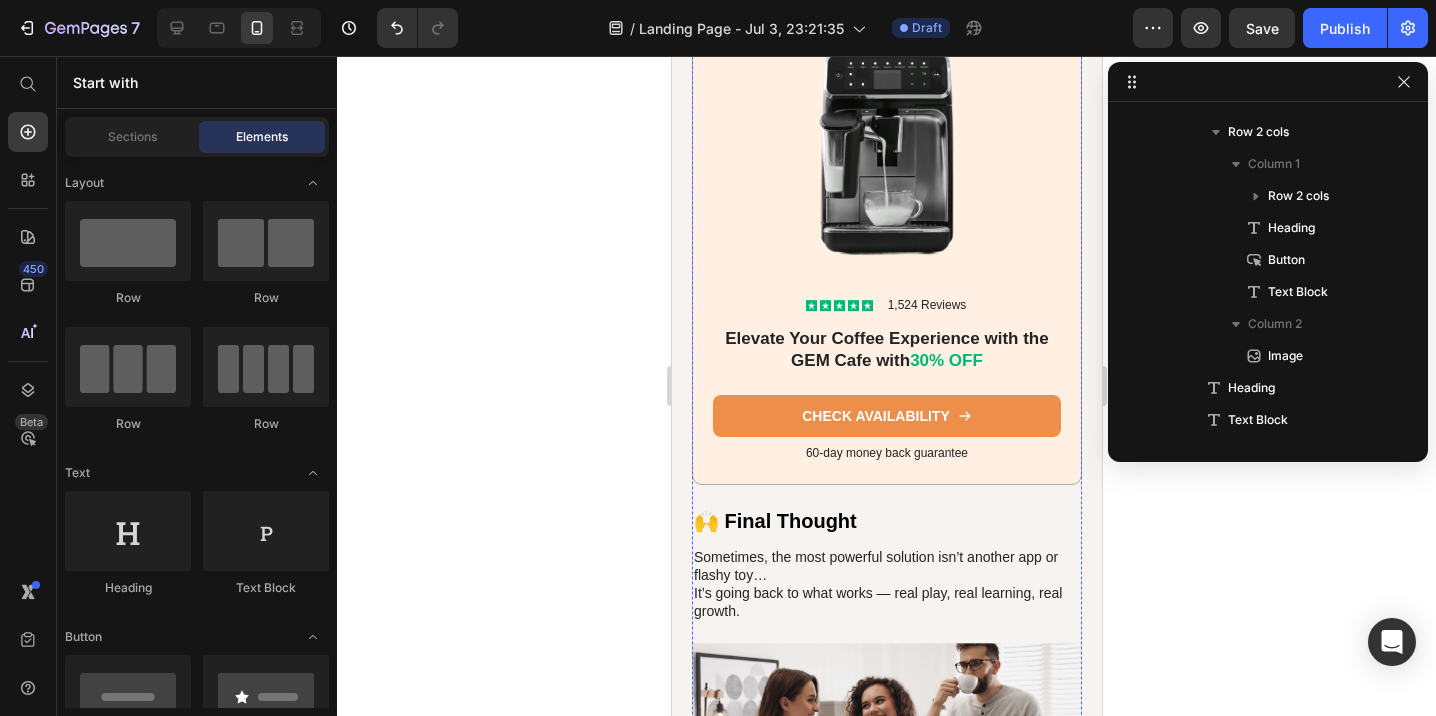 scroll, scrollTop: 6690, scrollLeft: 0, axis: vertical 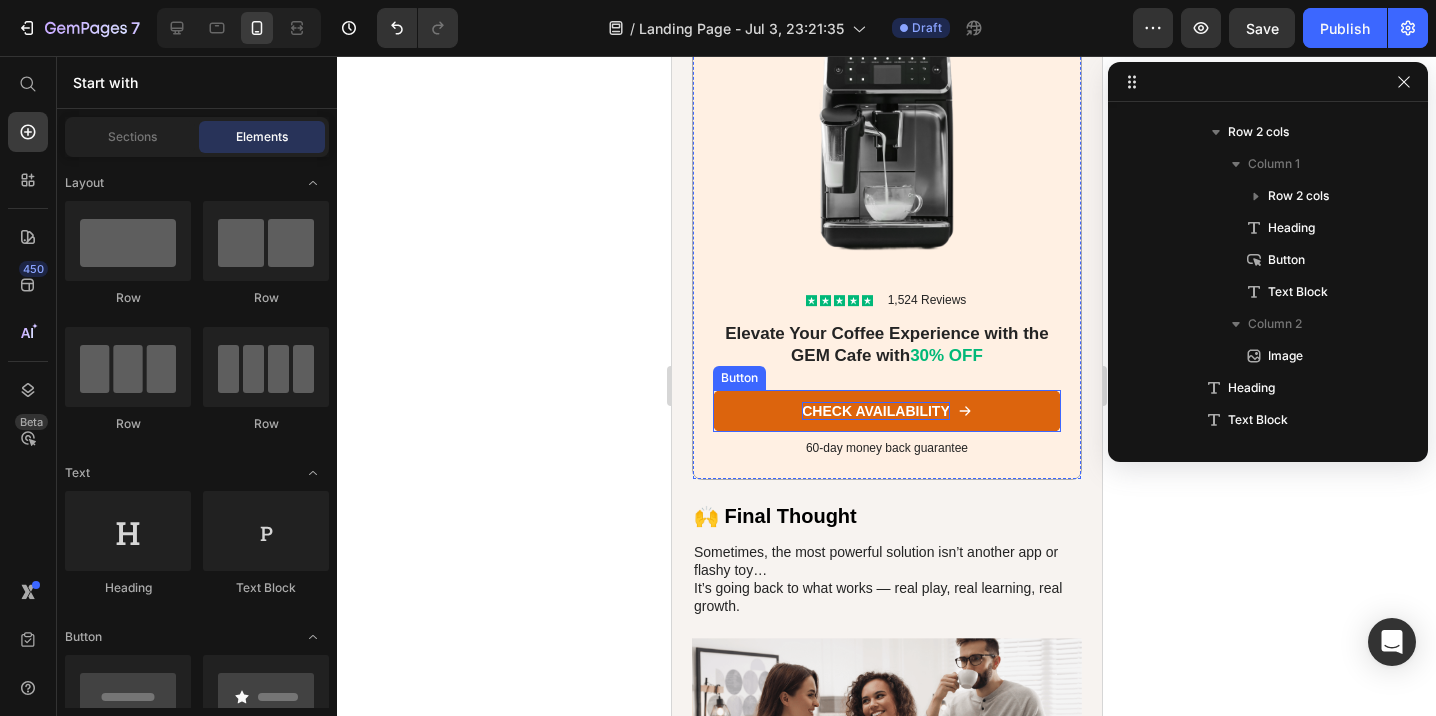 click on "CHECK AVAILABILITY" at bounding box center [875, 411] 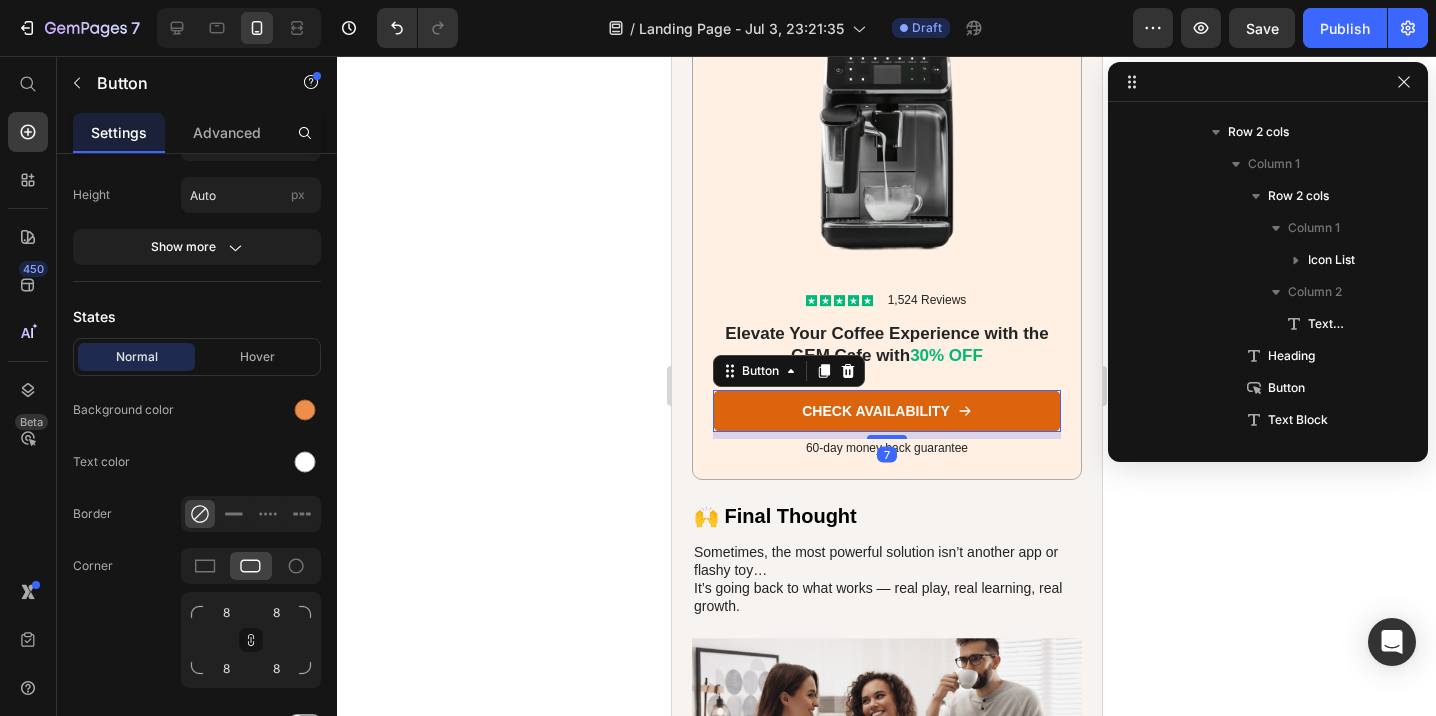 scroll, scrollTop: 1786, scrollLeft: 0, axis: vertical 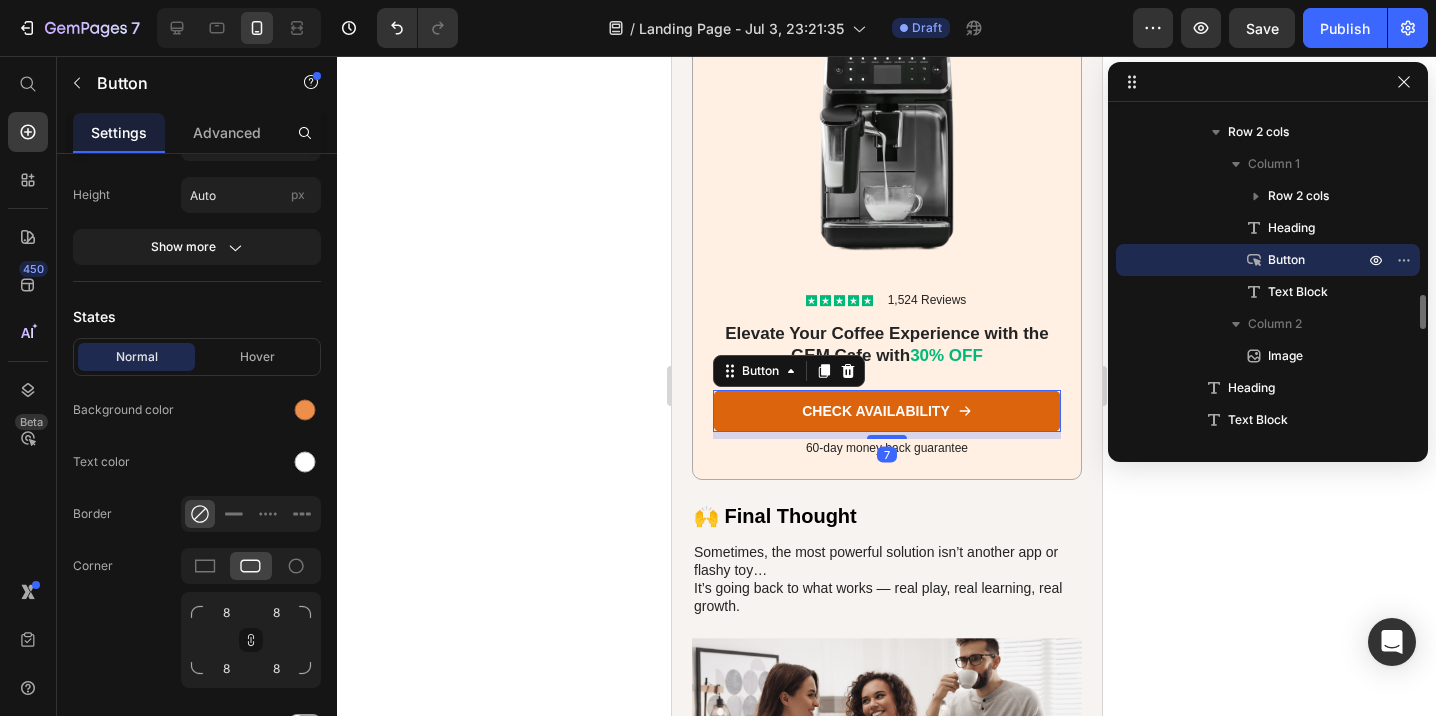 click on "CHECK AVAILABILITY" at bounding box center (886, 411) 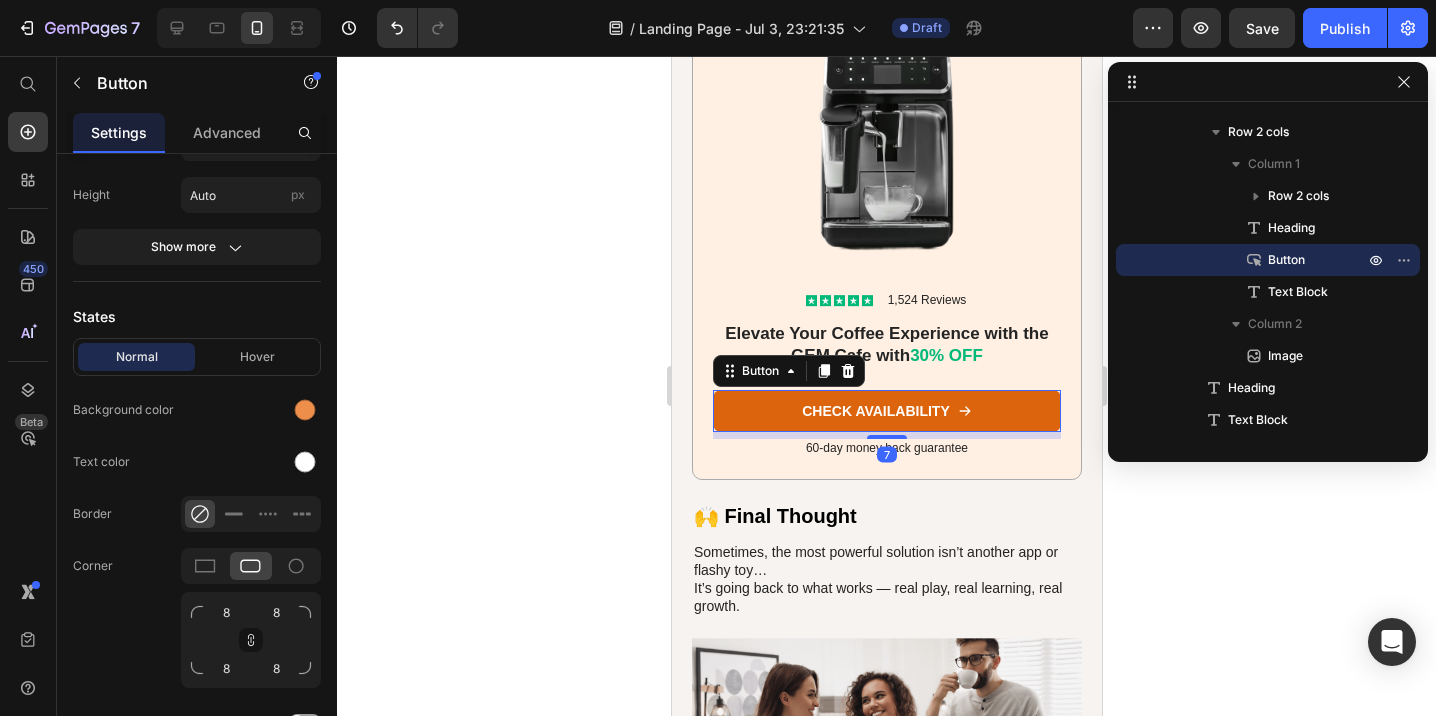 click on "CHECK AVAILABILITY" at bounding box center [886, 411] 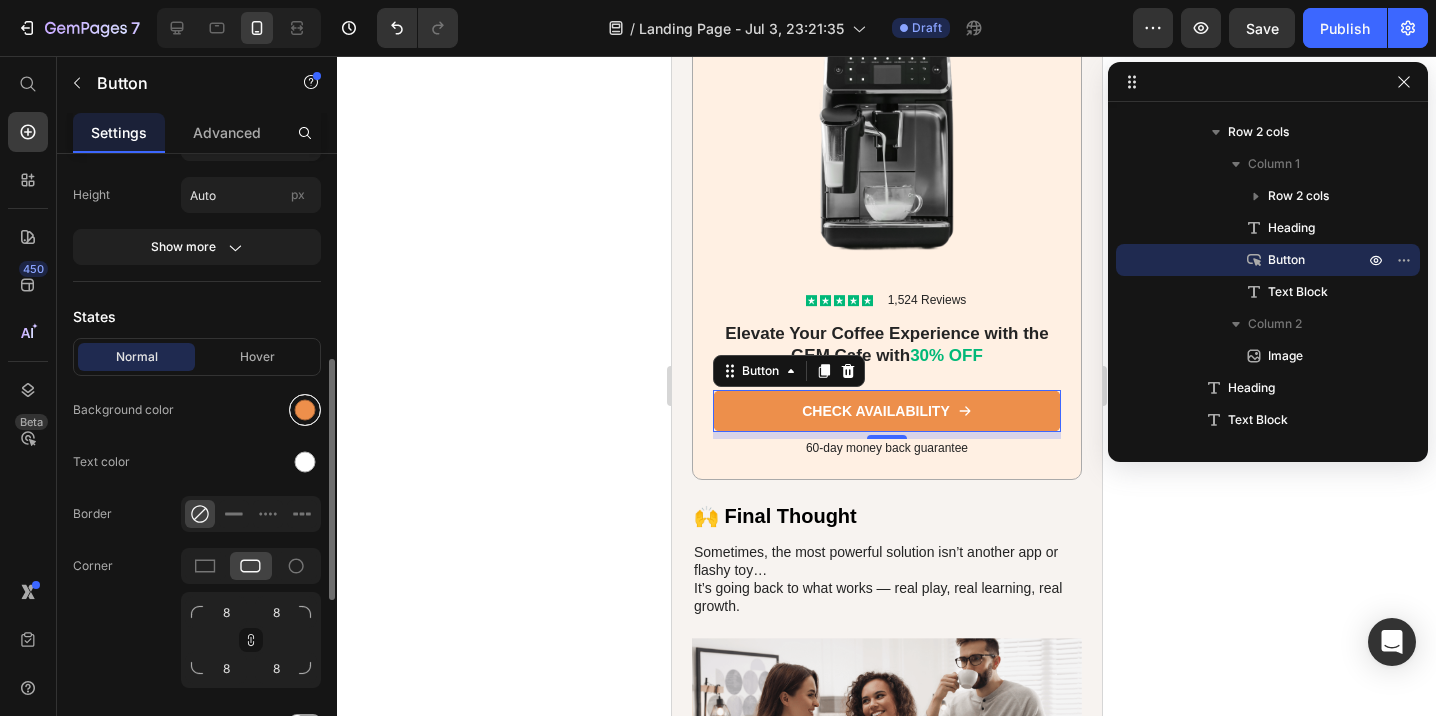 click at bounding box center (305, 410) 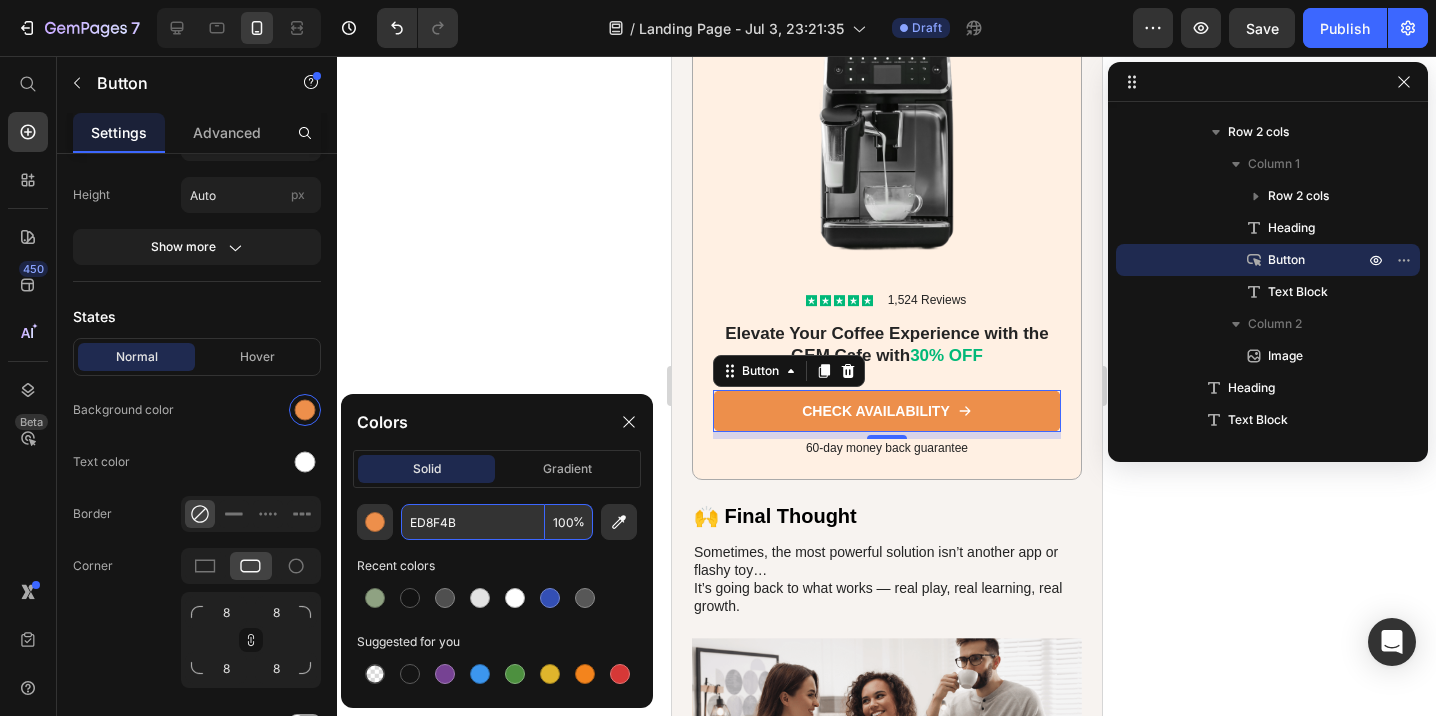 click on "ED8F4B" at bounding box center [473, 522] 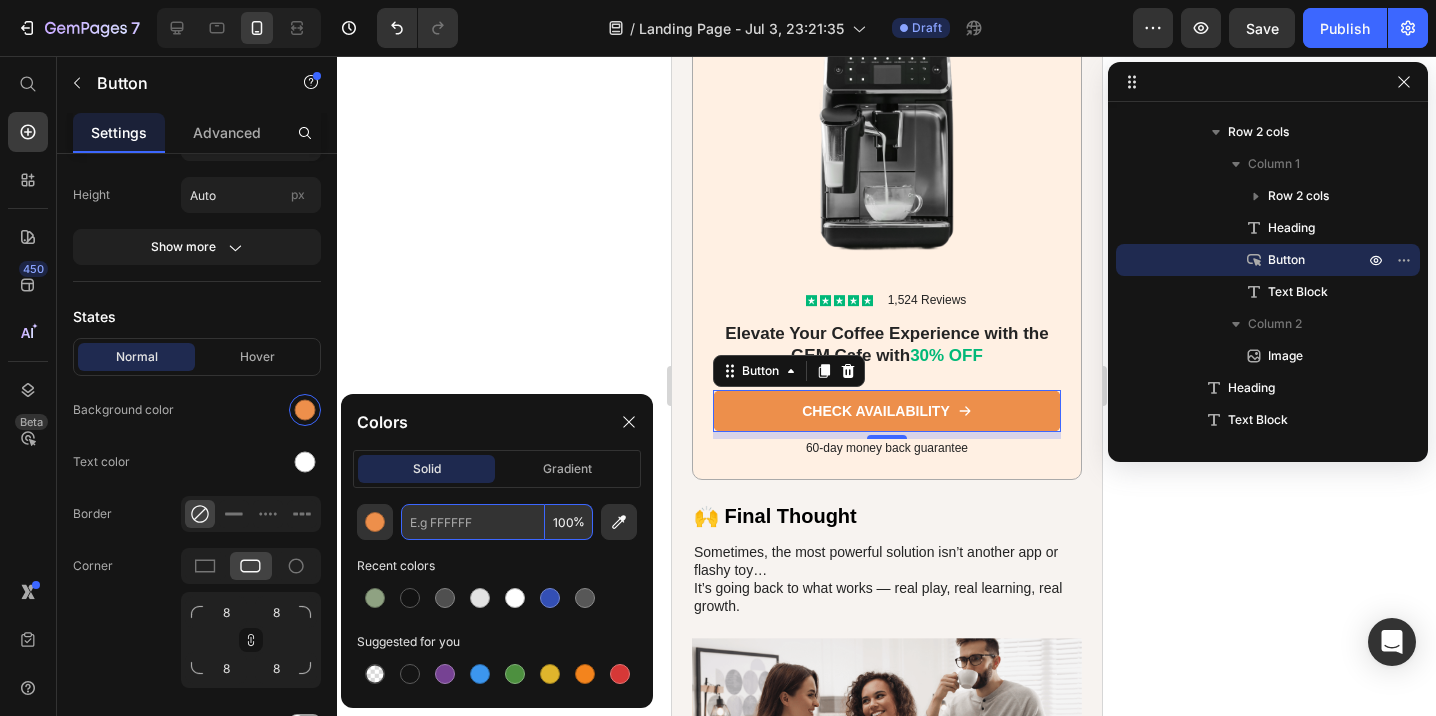 type on "8FA282" 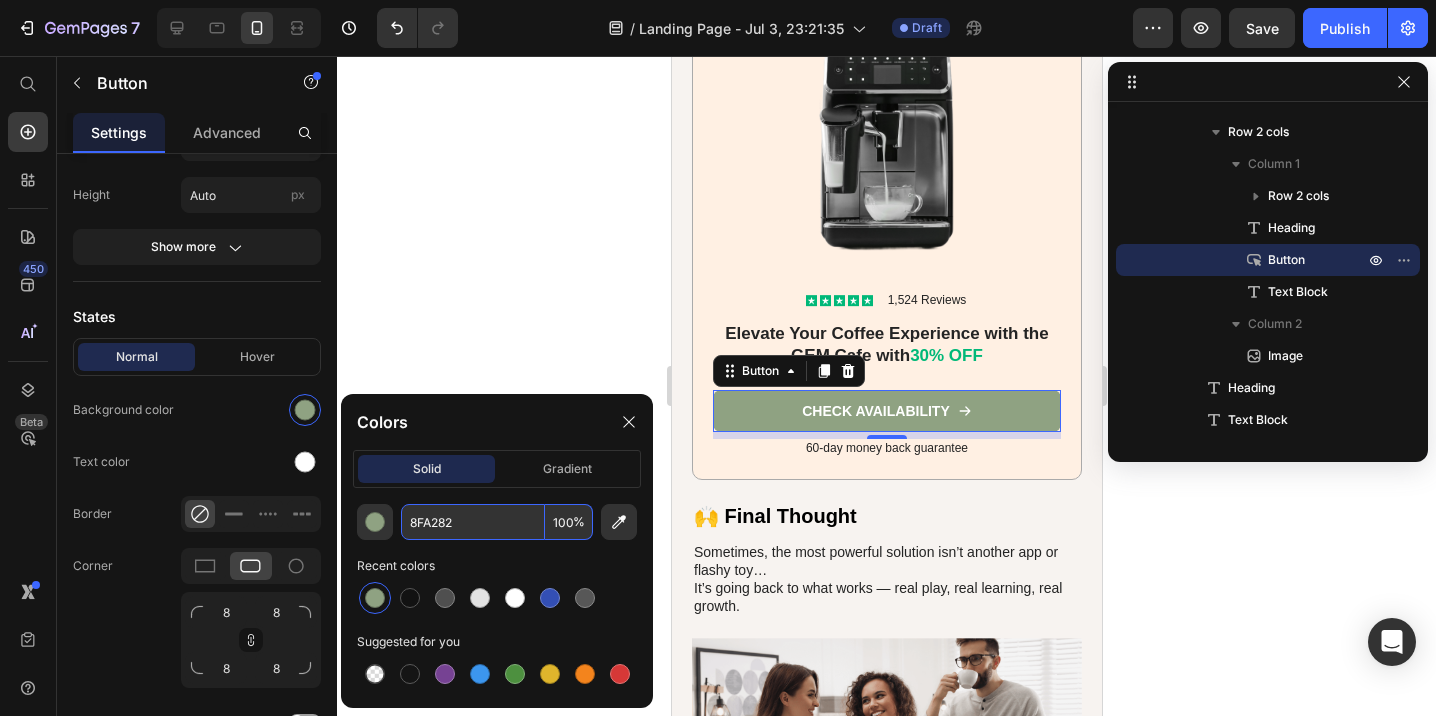 click 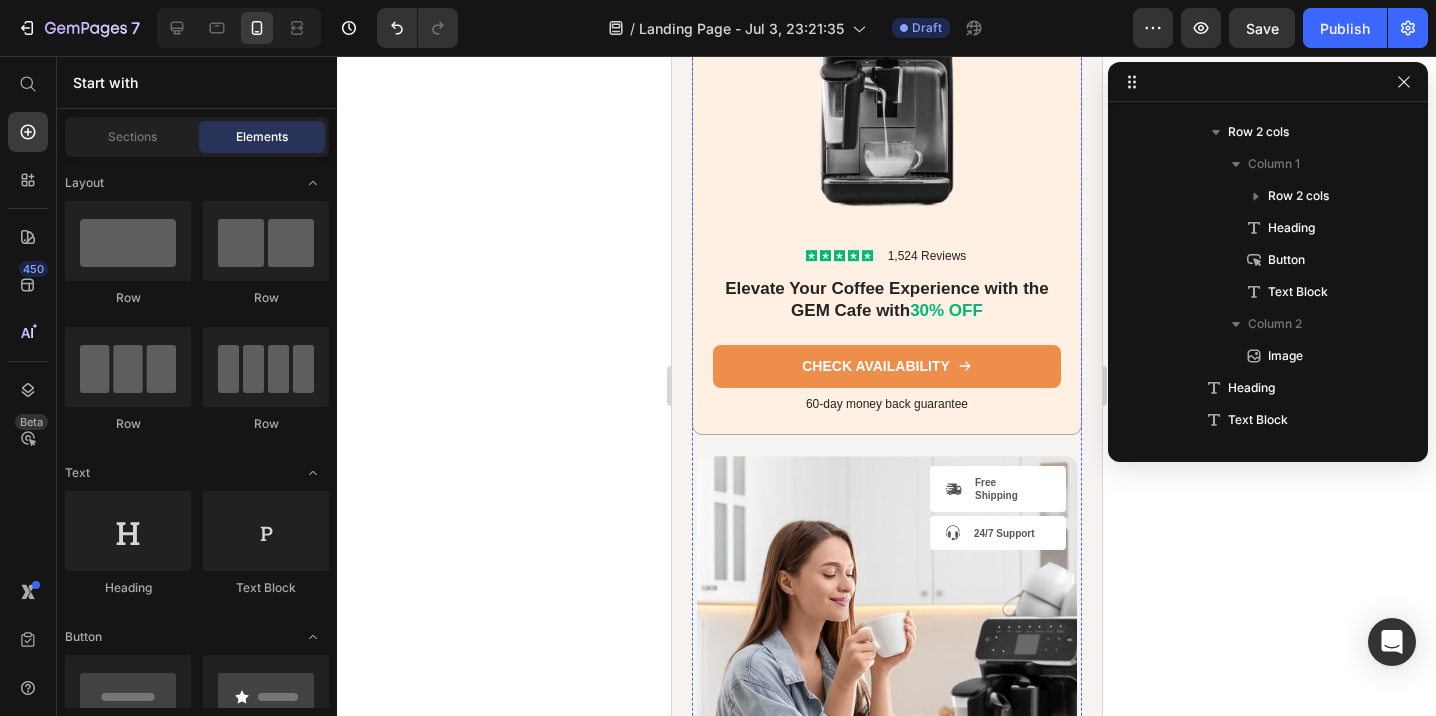 scroll, scrollTop: 8153, scrollLeft: 0, axis: vertical 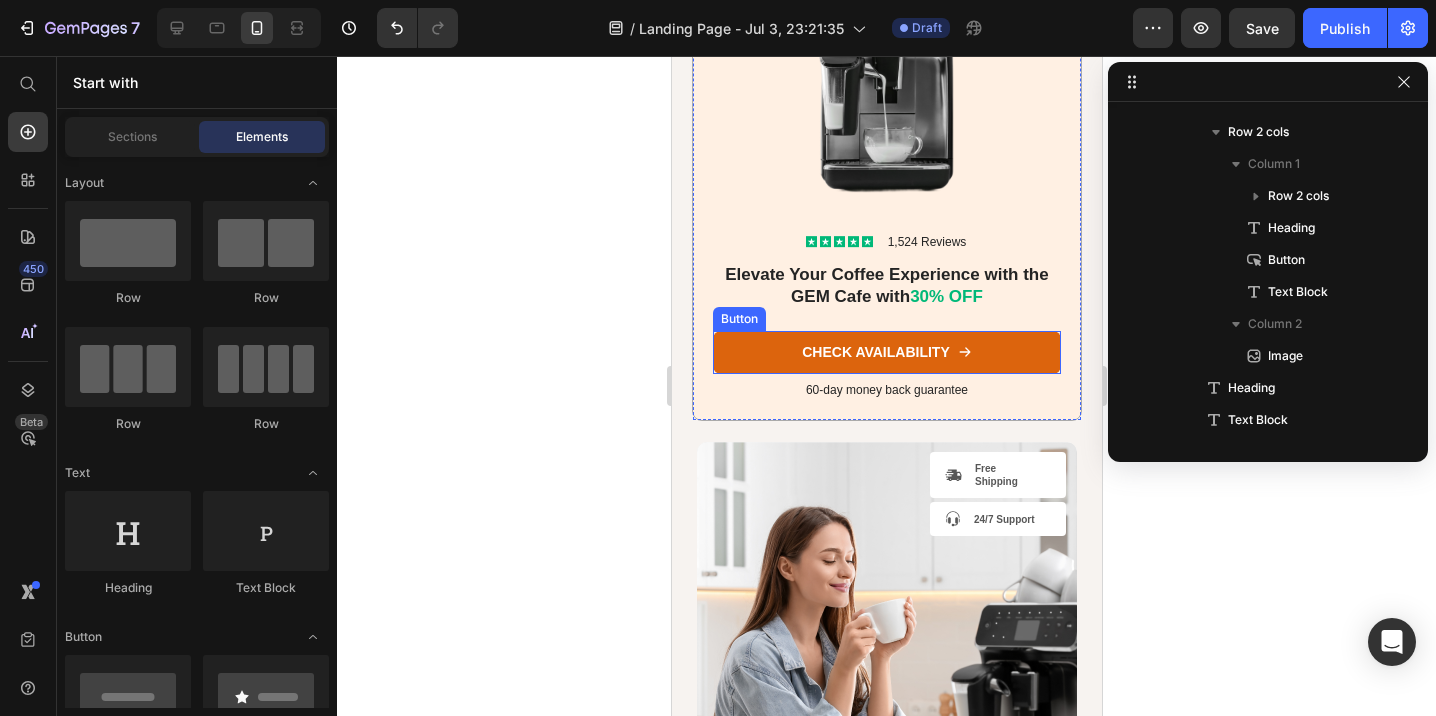 click on "CHECK AVAILABILITY" at bounding box center (886, 352) 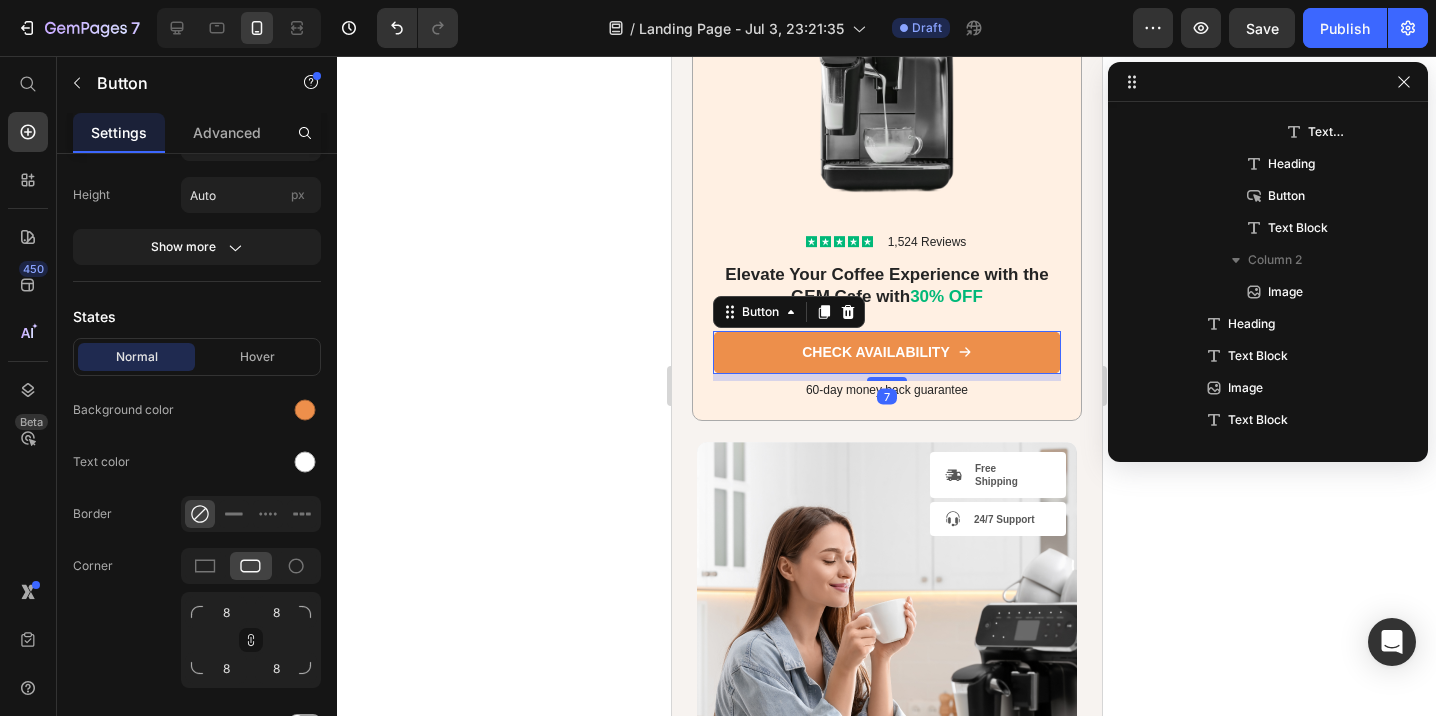 scroll, scrollTop: 2842, scrollLeft: 0, axis: vertical 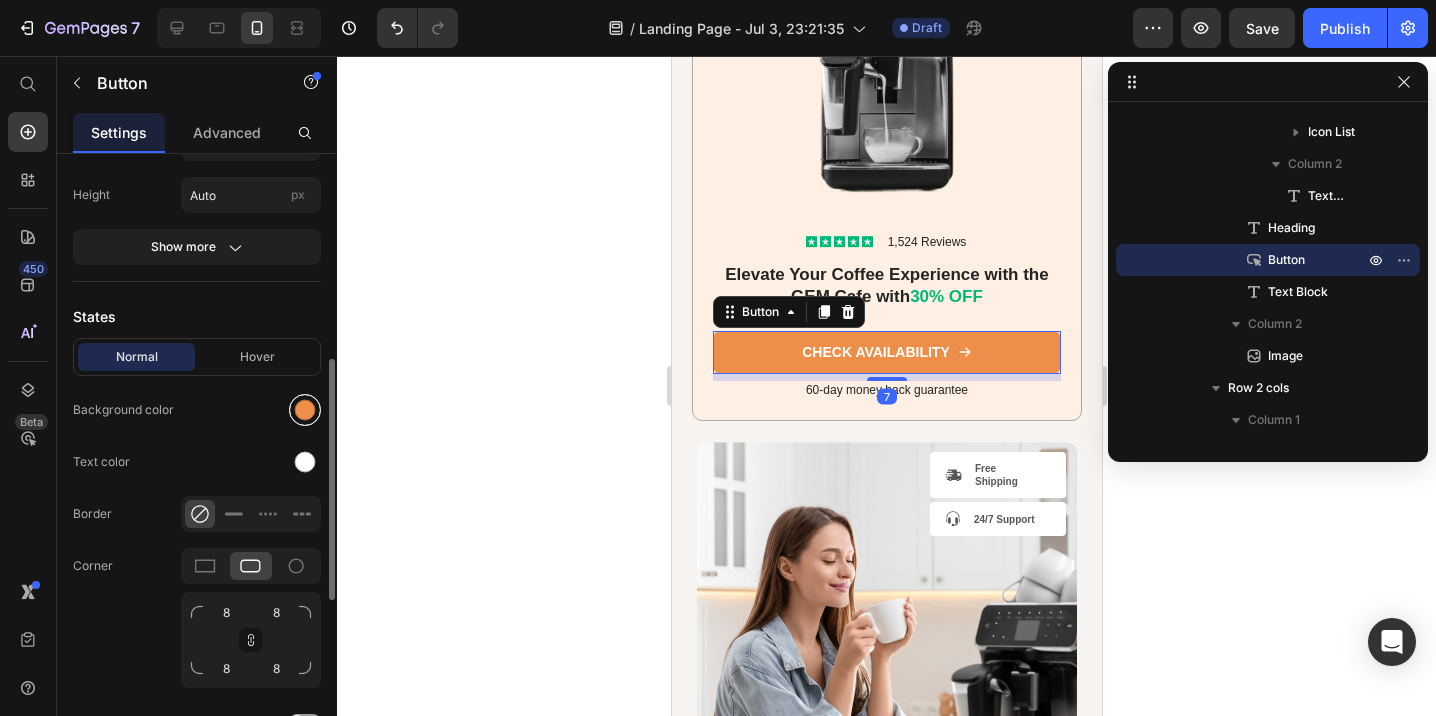 click at bounding box center [305, 410] 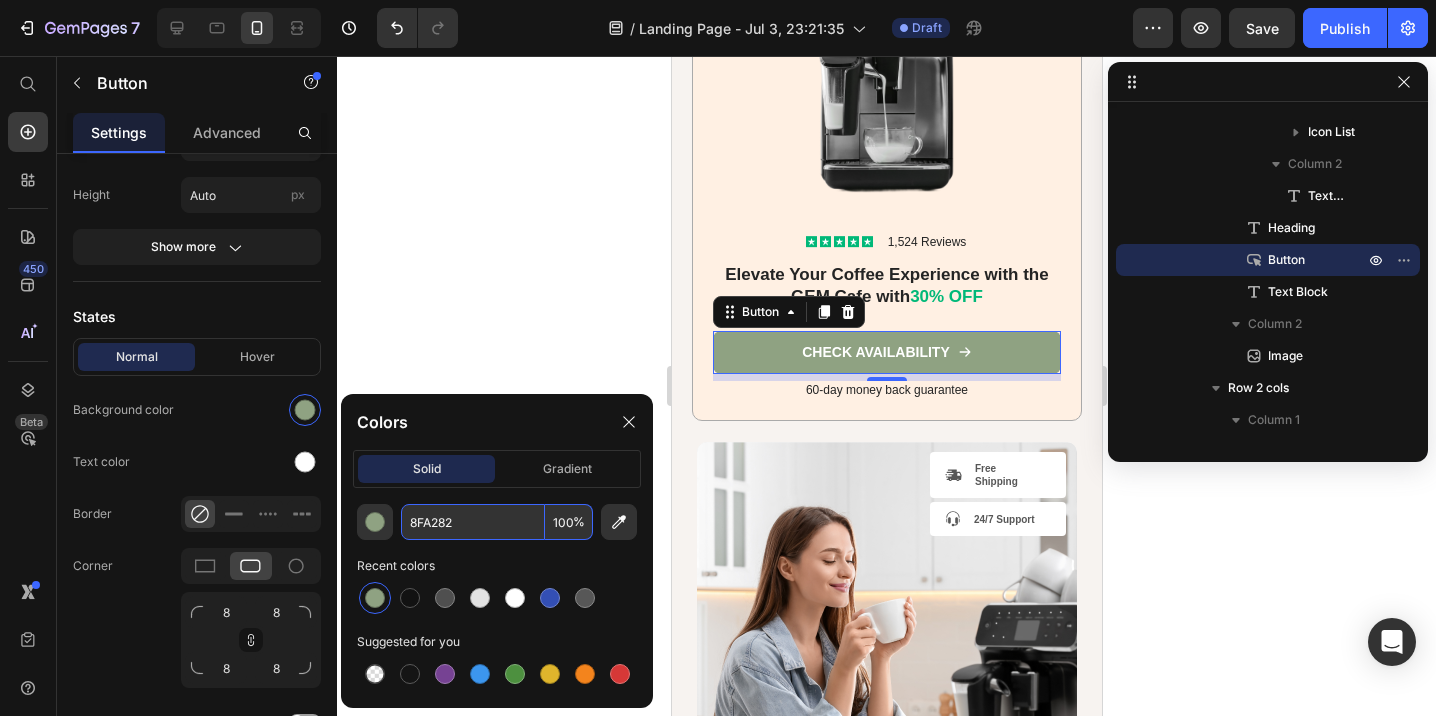type on "8FA282" 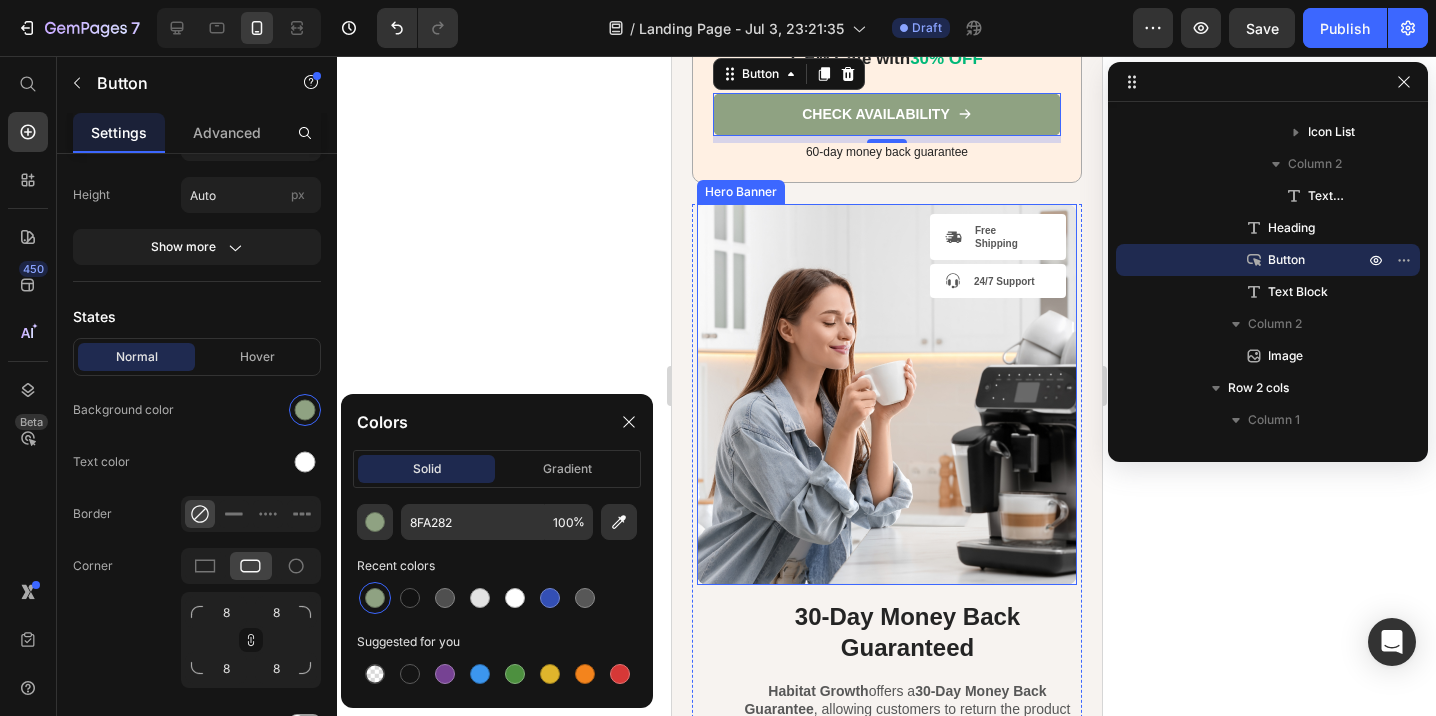 scroll, scrollTop: 8484, scrollLeft: 0, axis: vertical 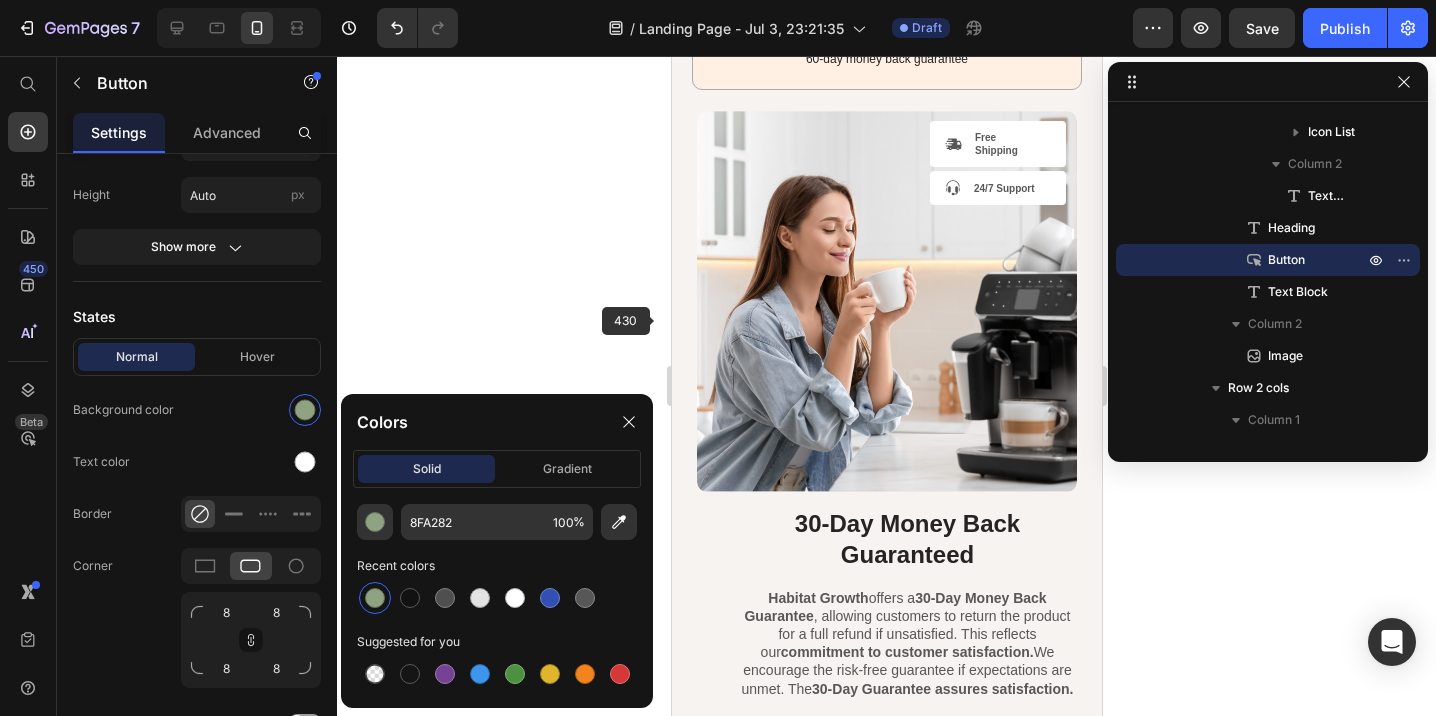 click 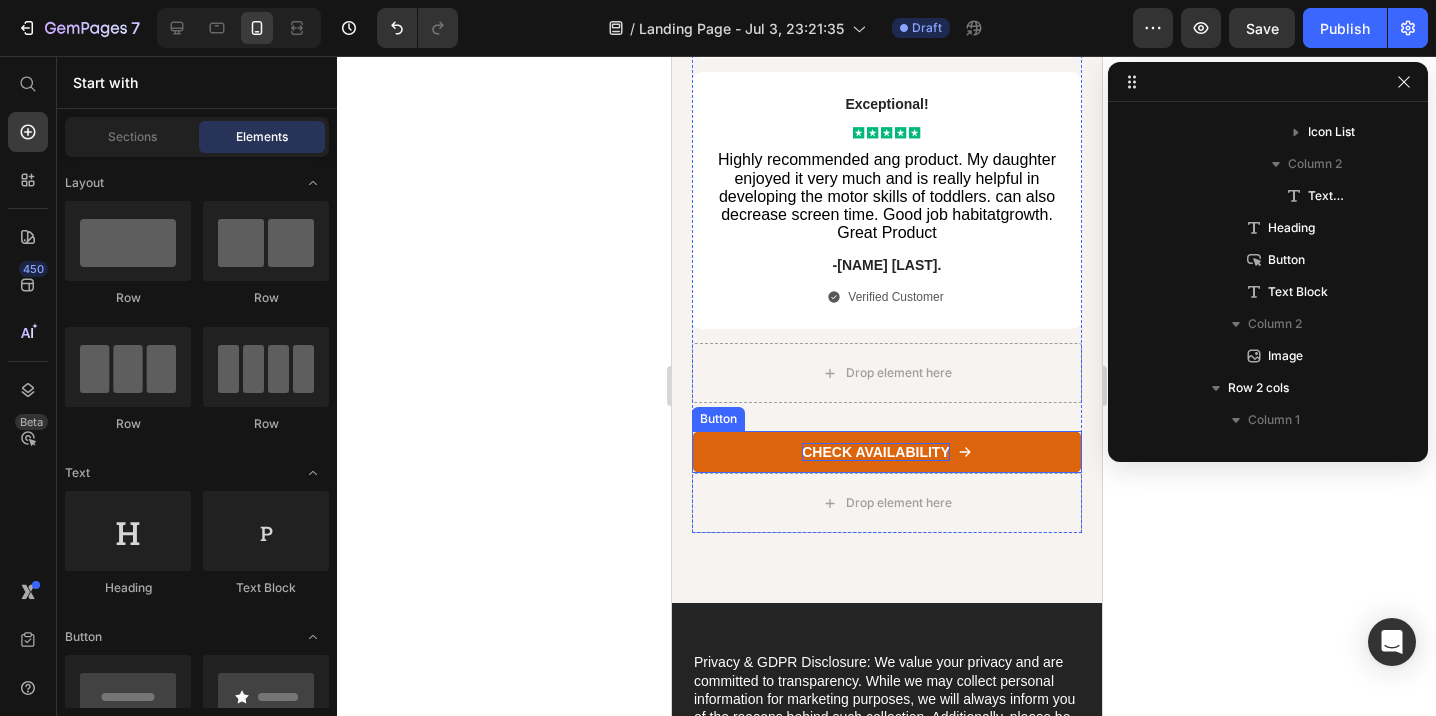 scroll, scrollTop: 9695, scrollLeft: 0, axis: vertical 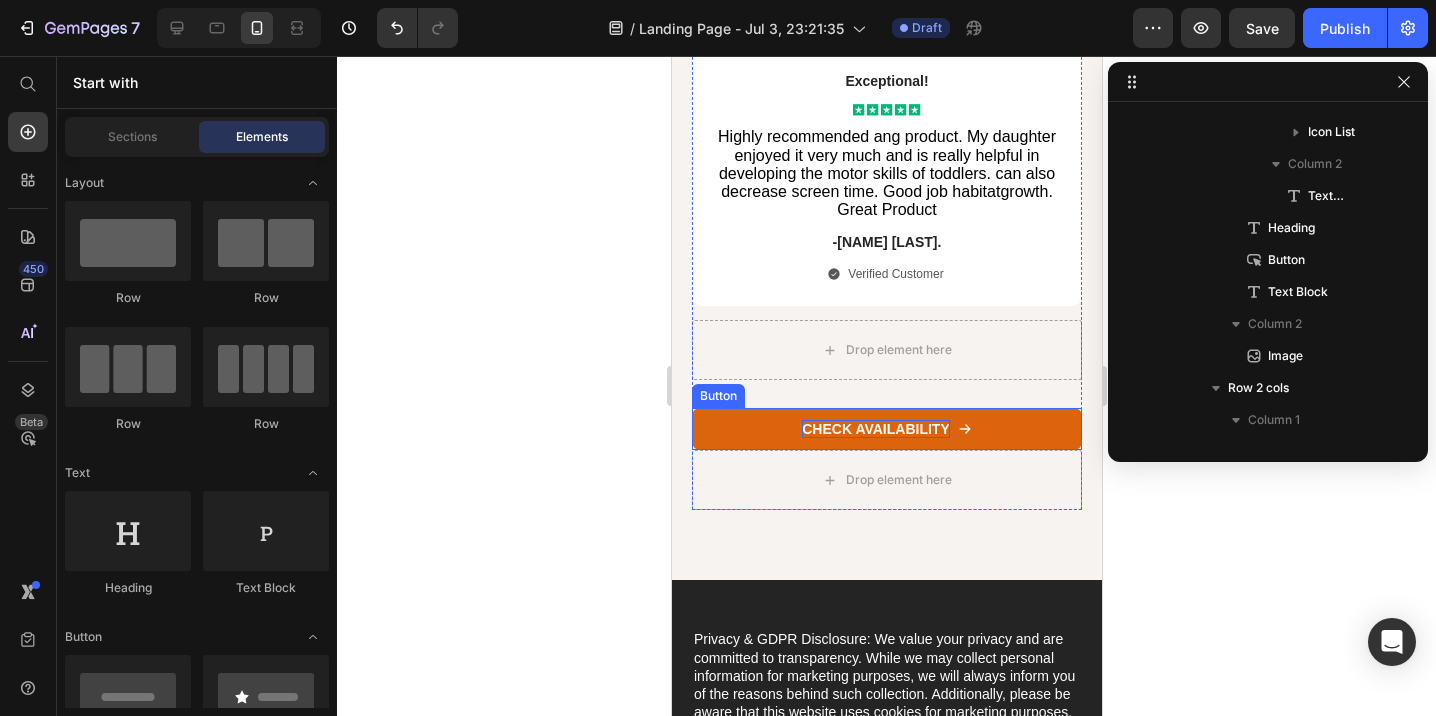 click on "CHECK AVAILABILITY" at bounding box center [875, 429] 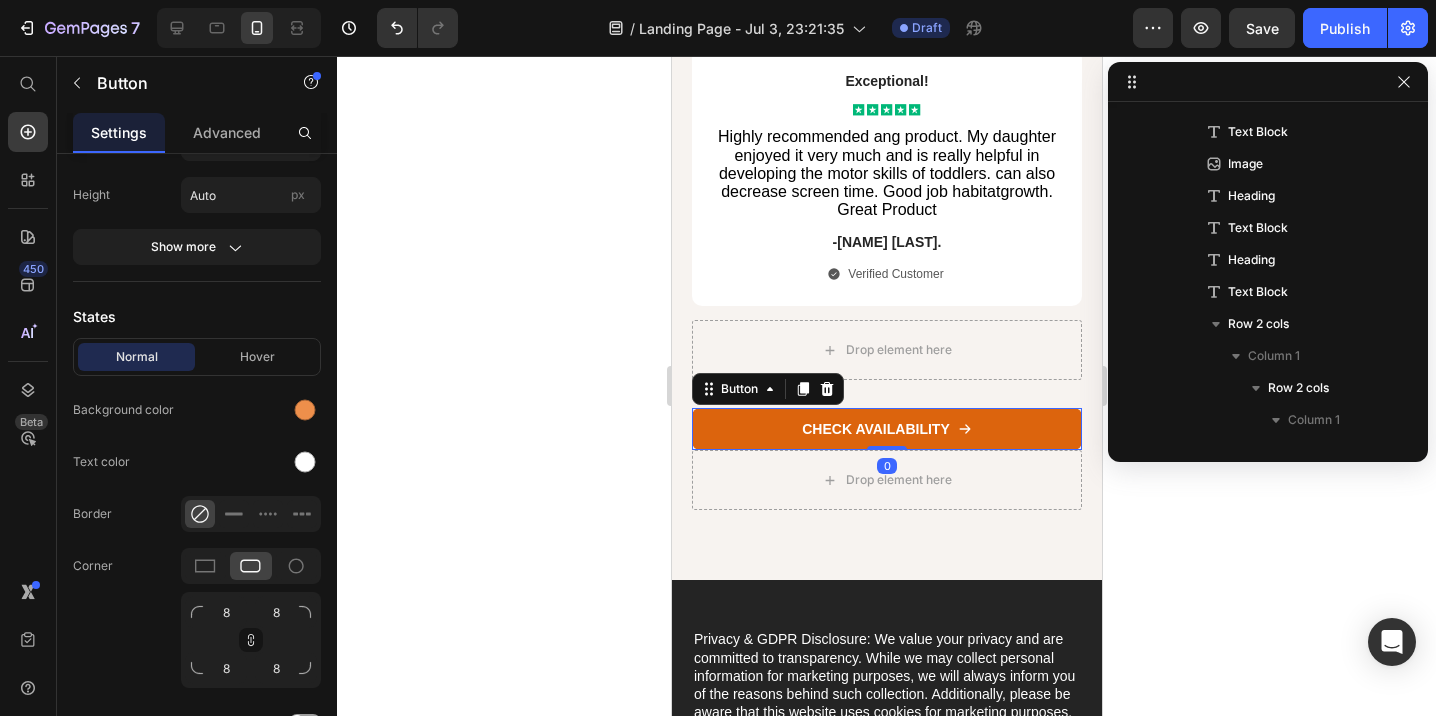 scroll, scrollTop: 5958, scrollLeft: 0, axis: vertical 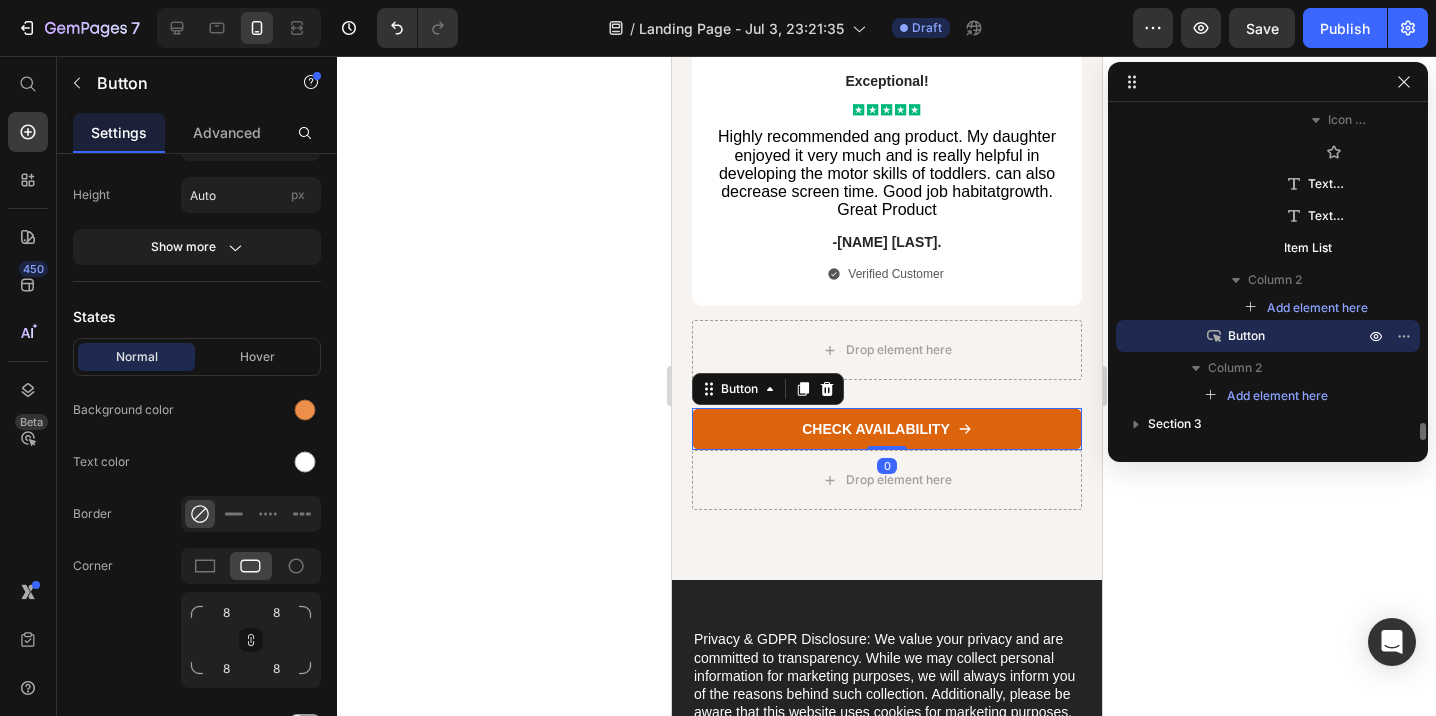 click on "CHECK AVAILABILITY" at bounding box center [886, 429] 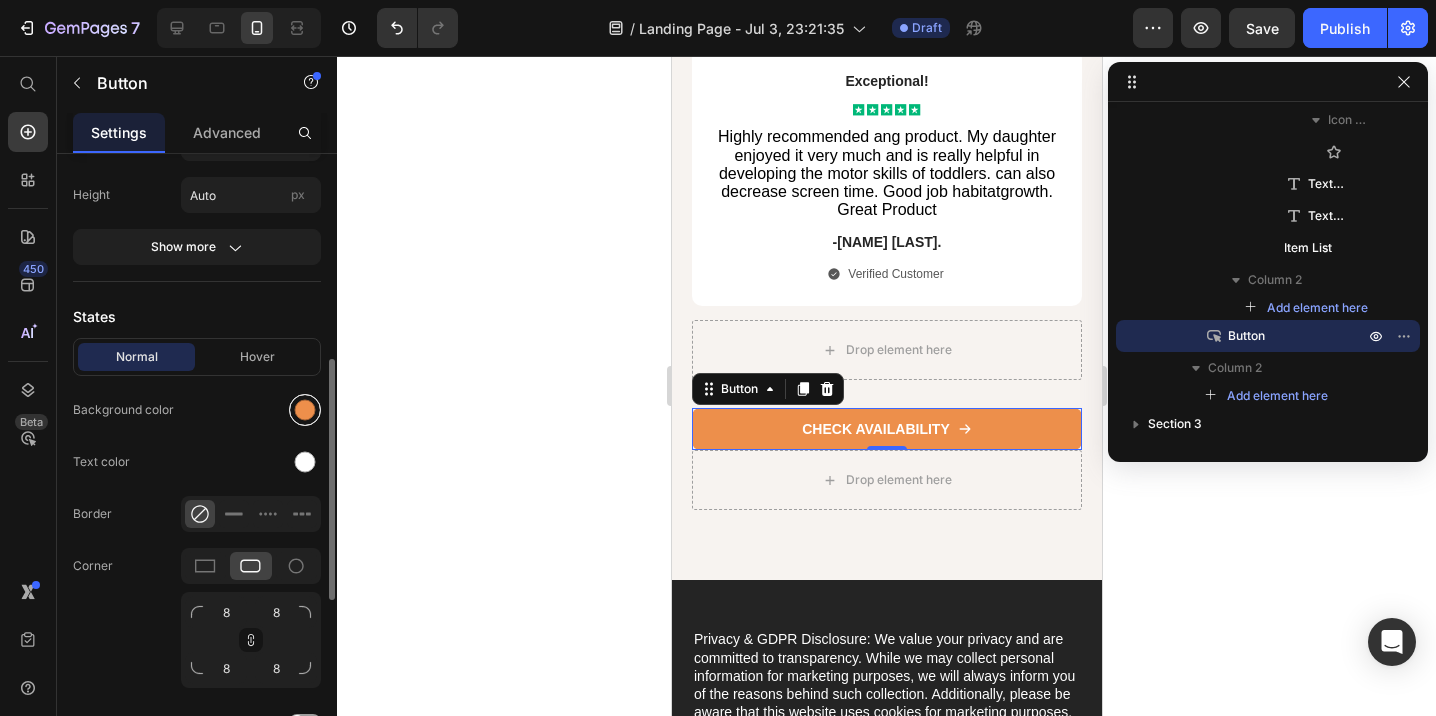 click at bounding box center [305, 410] 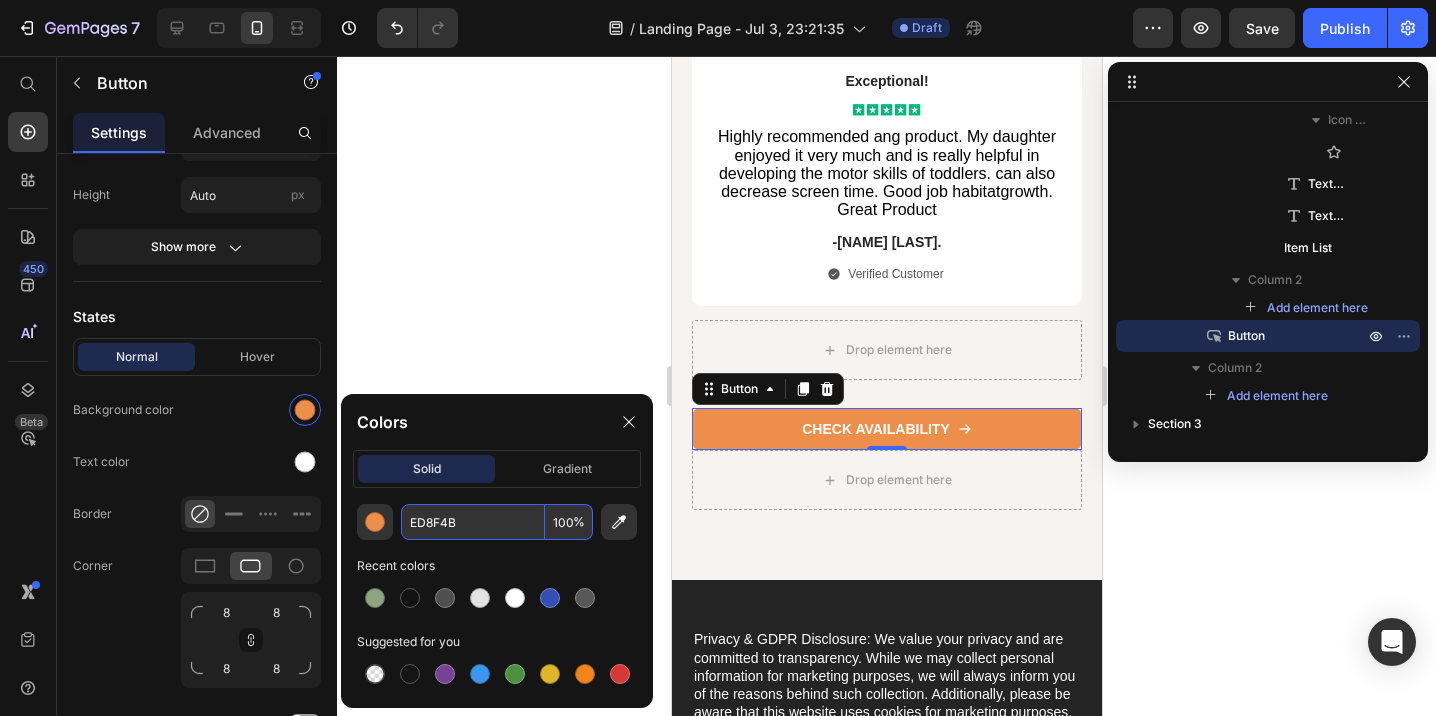 click on "ED8F4B" at bounding box center [473, 522] 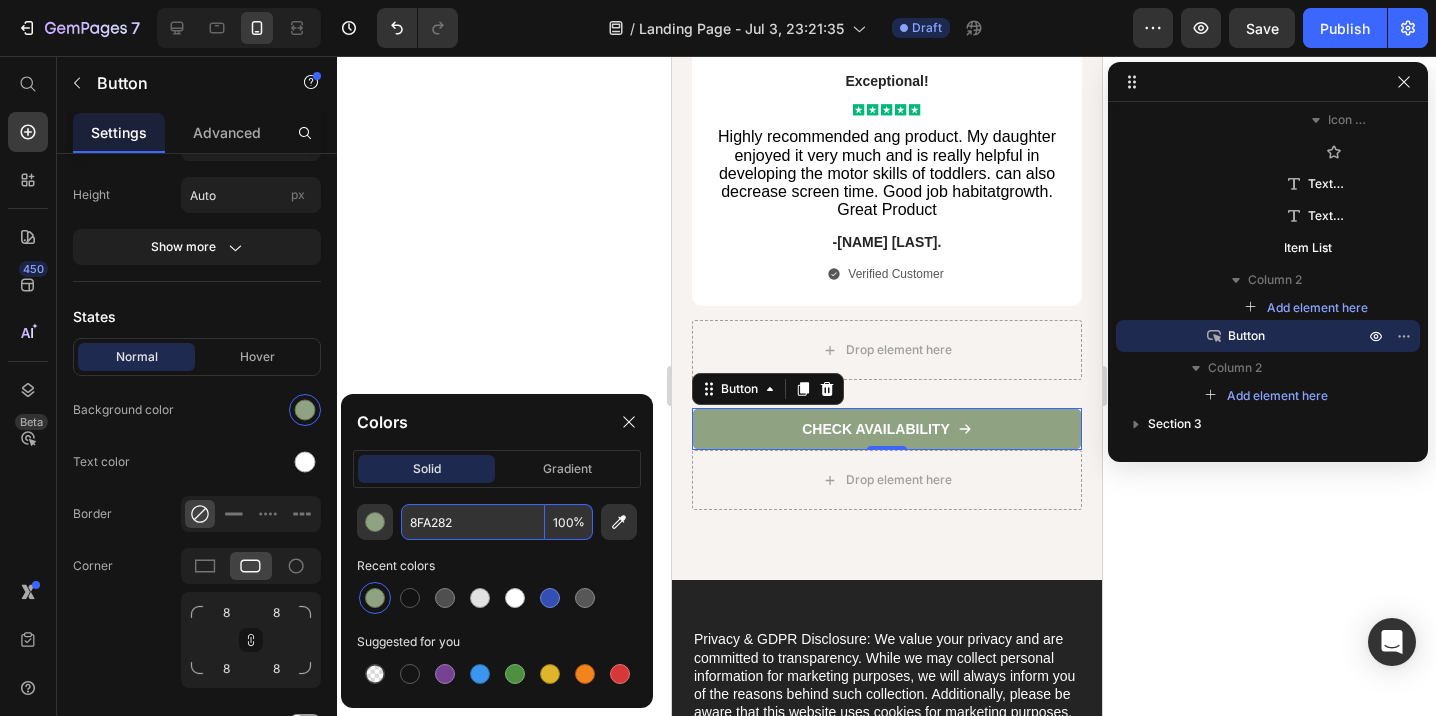 click 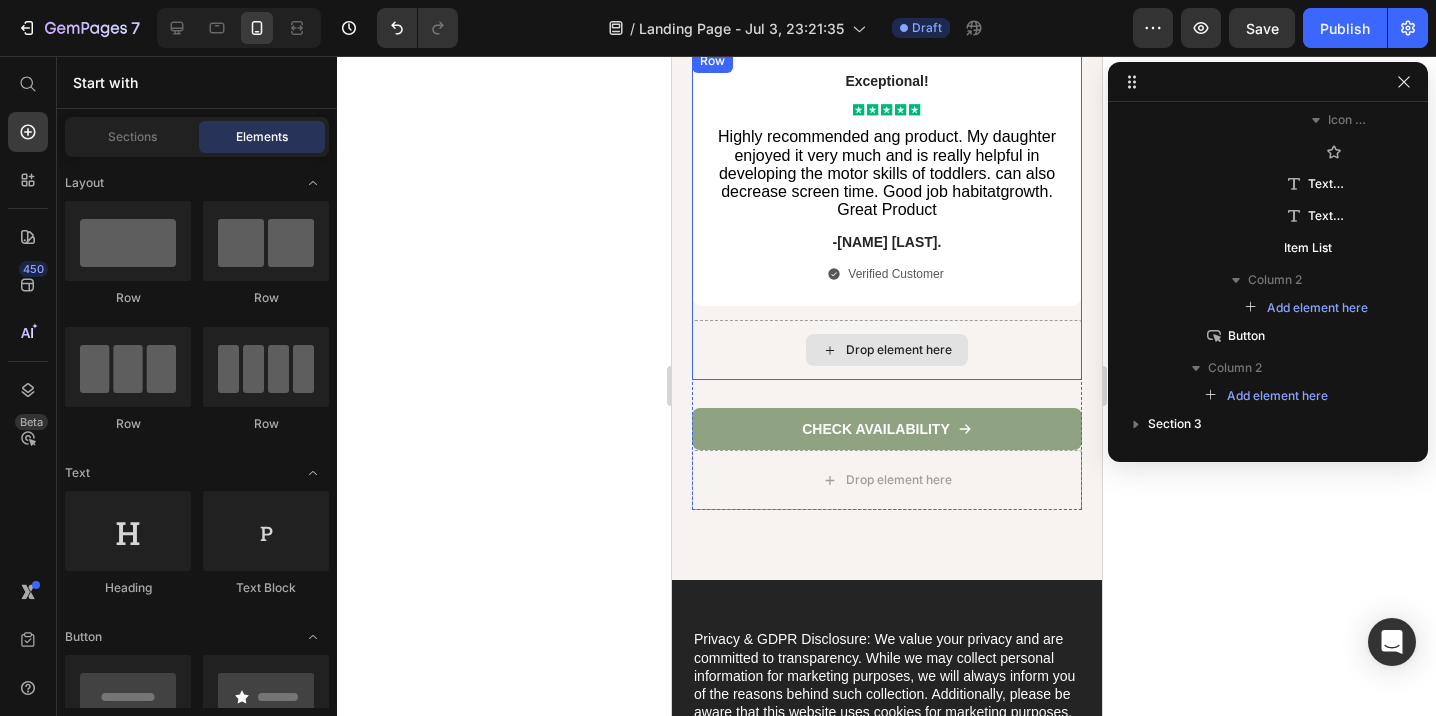 click on "Drop element here" at bounding box center (886, 350) 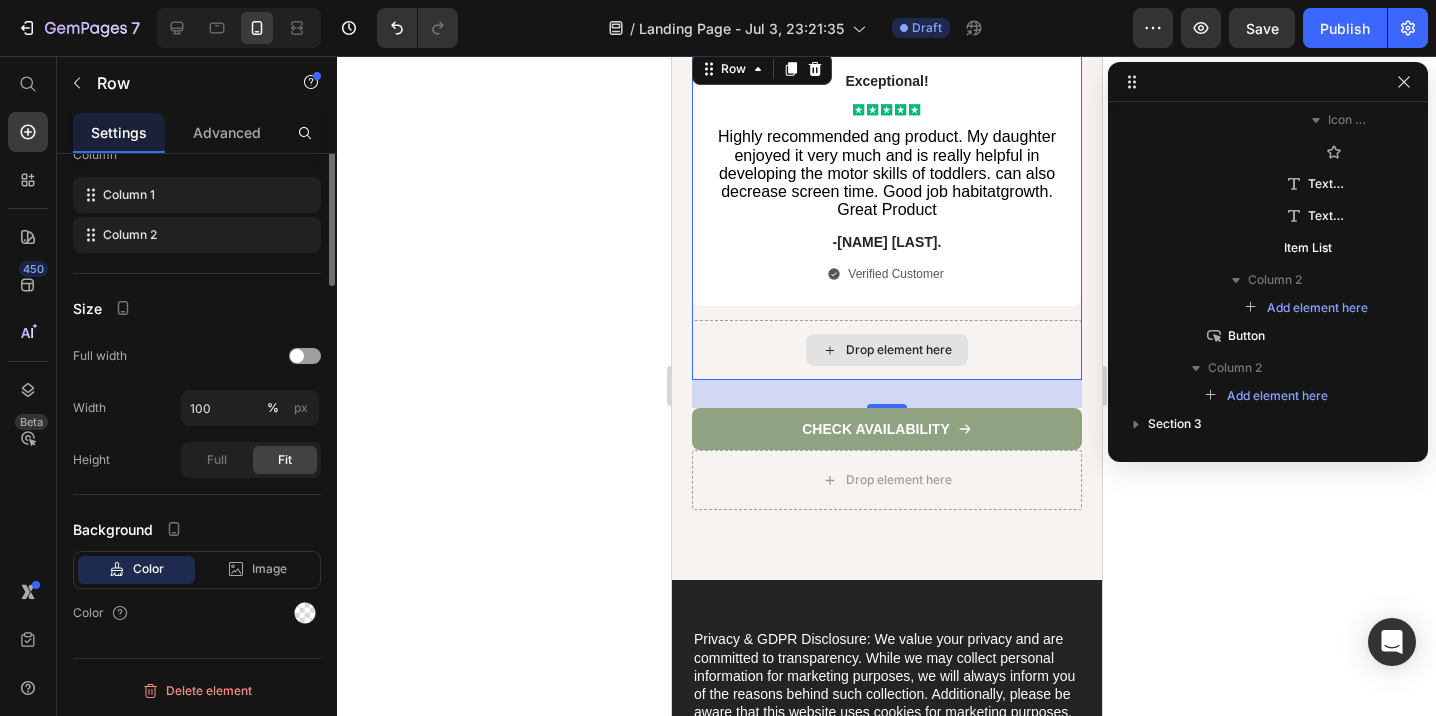 scroll, scrollTop: 5370, scrollLeft: 0, axis: vertical 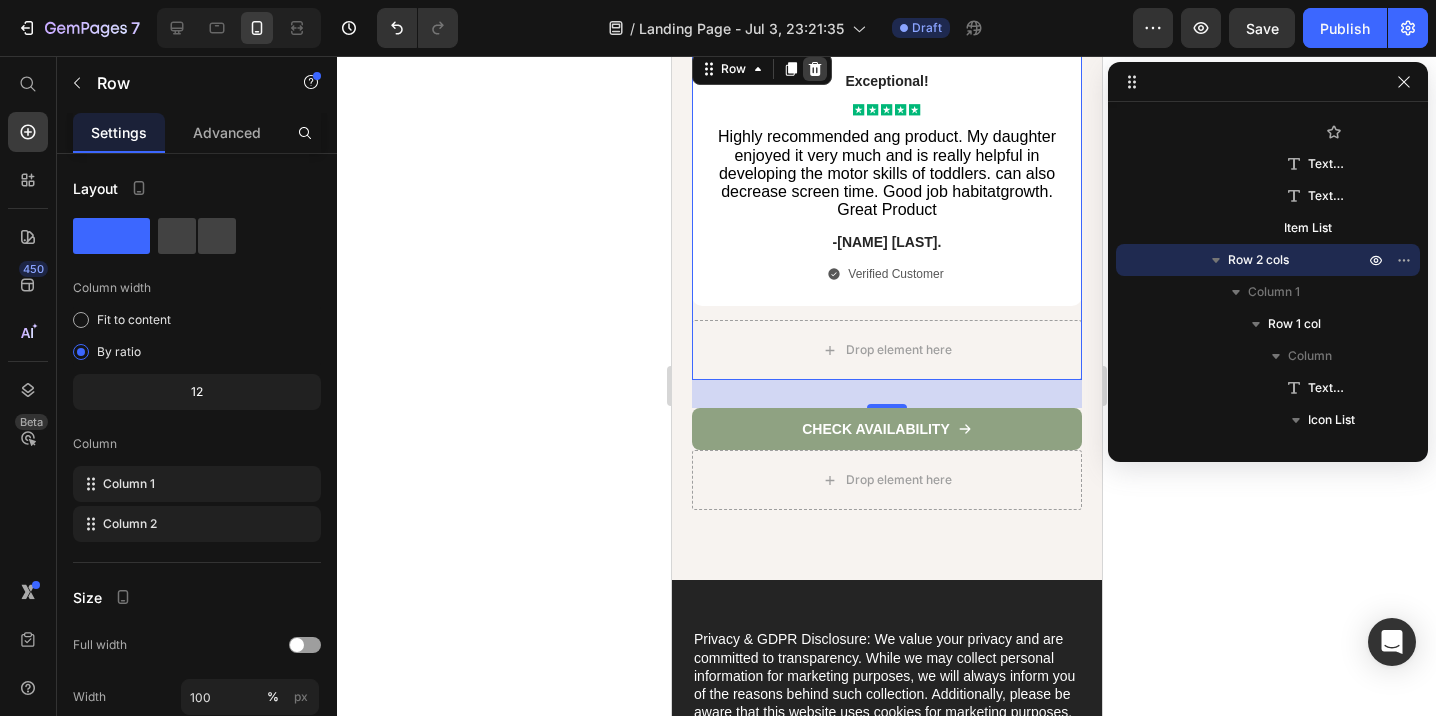 click 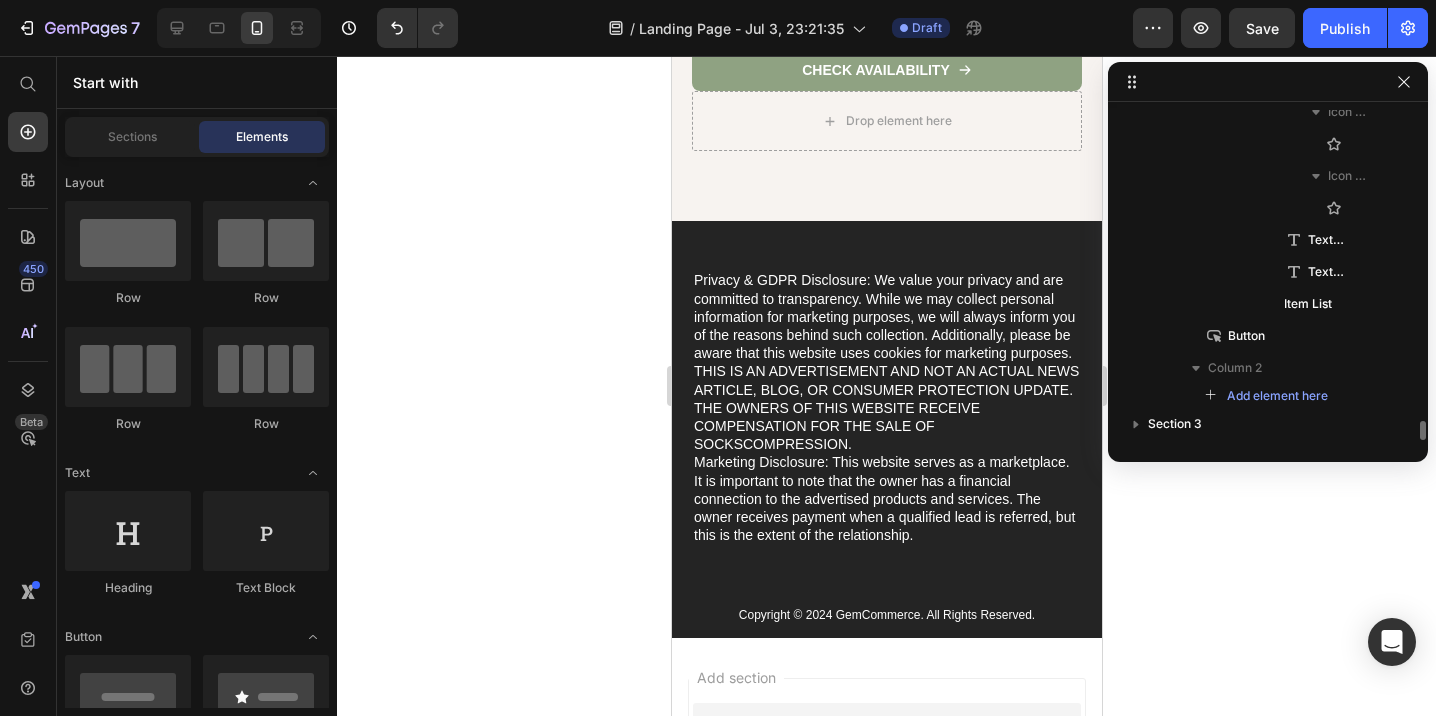 scroll, scrollTop: 5294, scrollLeft: 0, axis: vertical 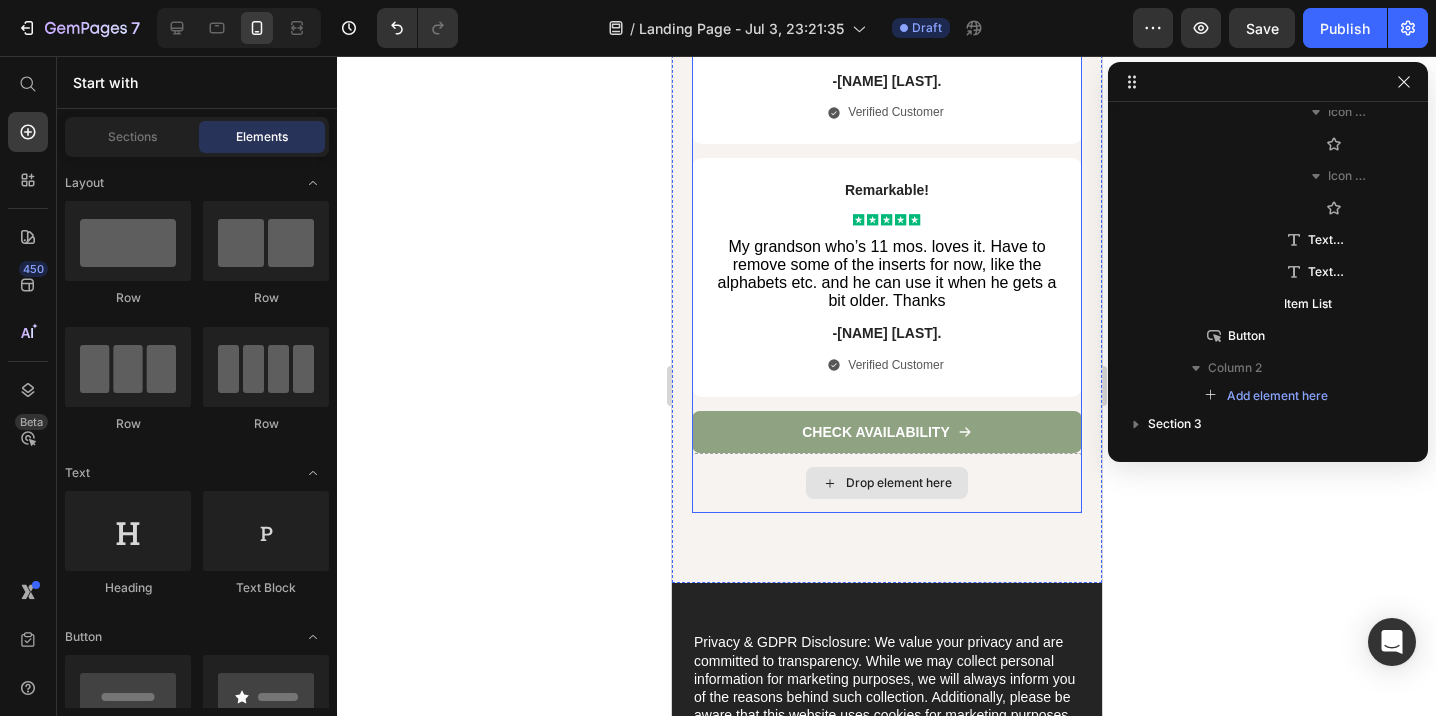 click on "Drop element here" at bounding box center (886, 483) 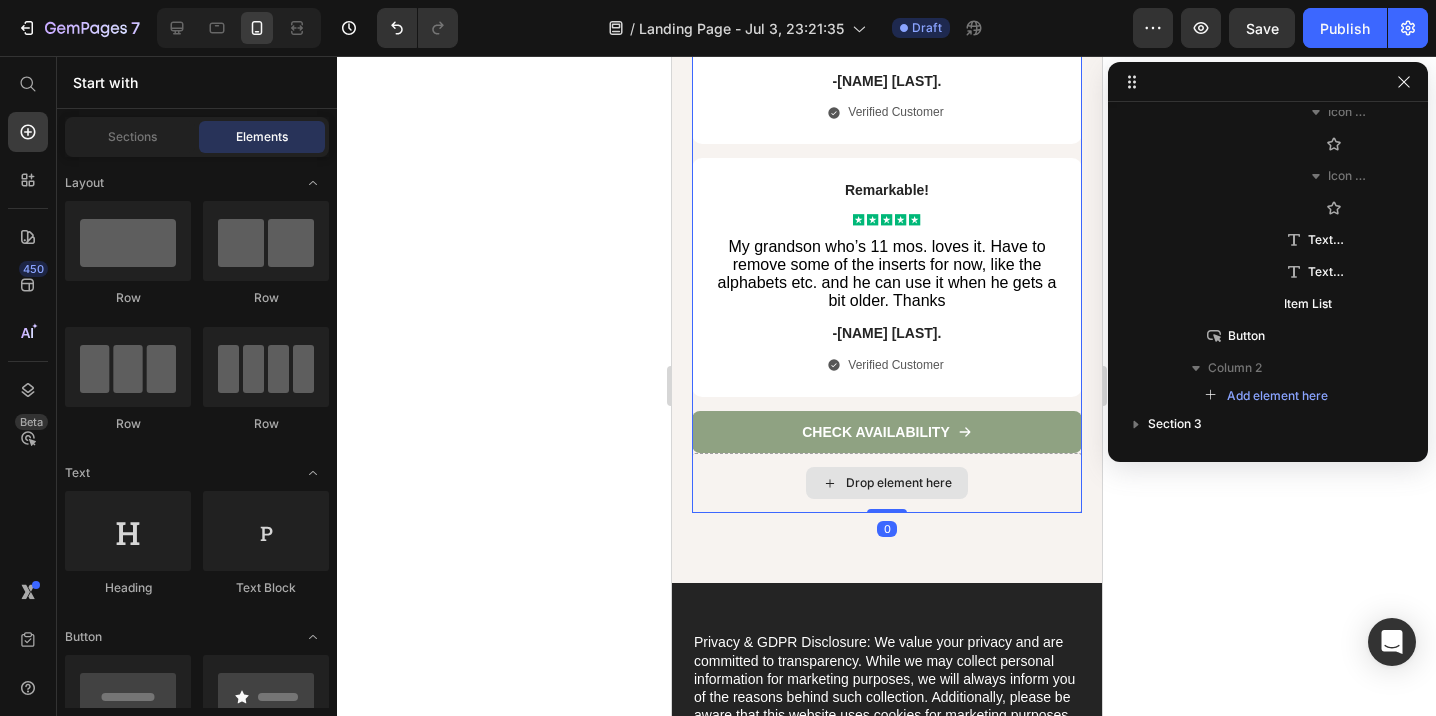 scroll, scrollTop: 986, scrollLeft: 0, axis: vertical 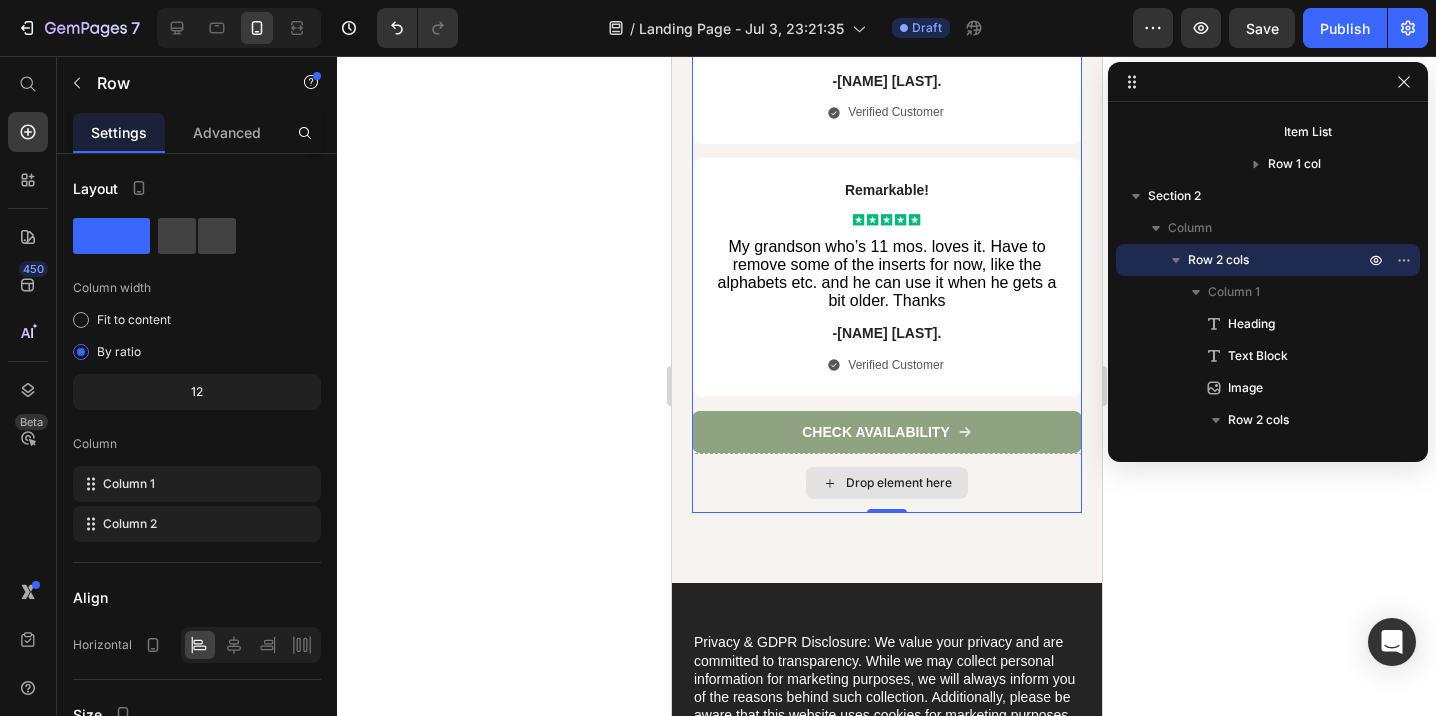 click on "Drop element here" at bounding box center (886, 483) 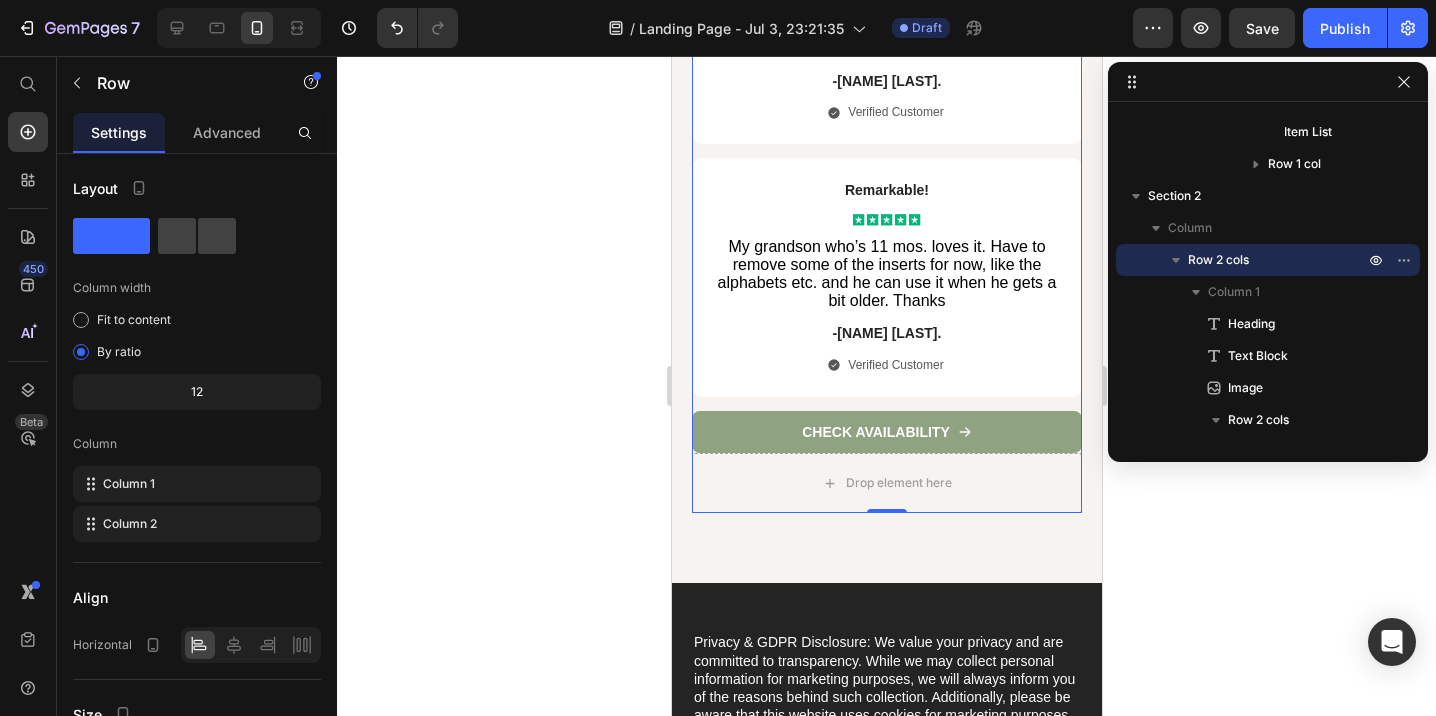 click 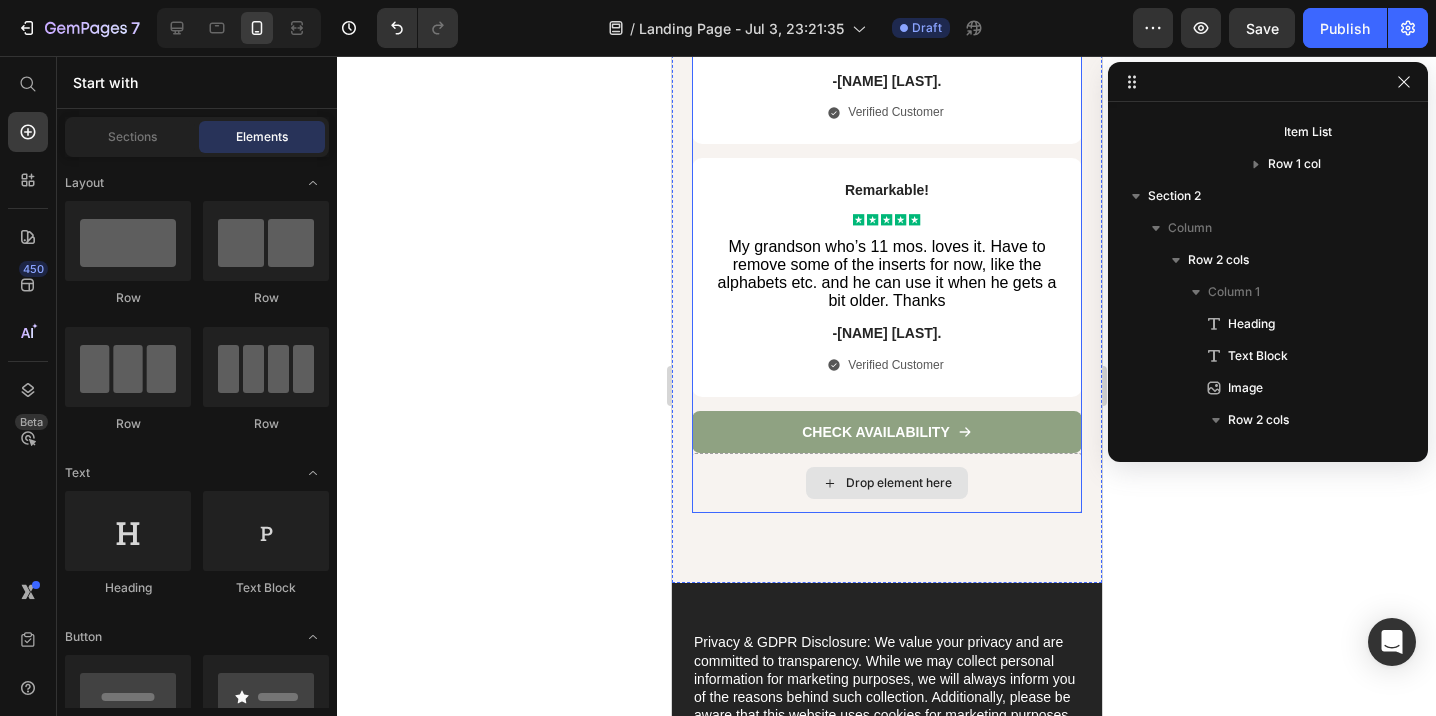 click on "Drop element here" at bounding box center [886, 483] 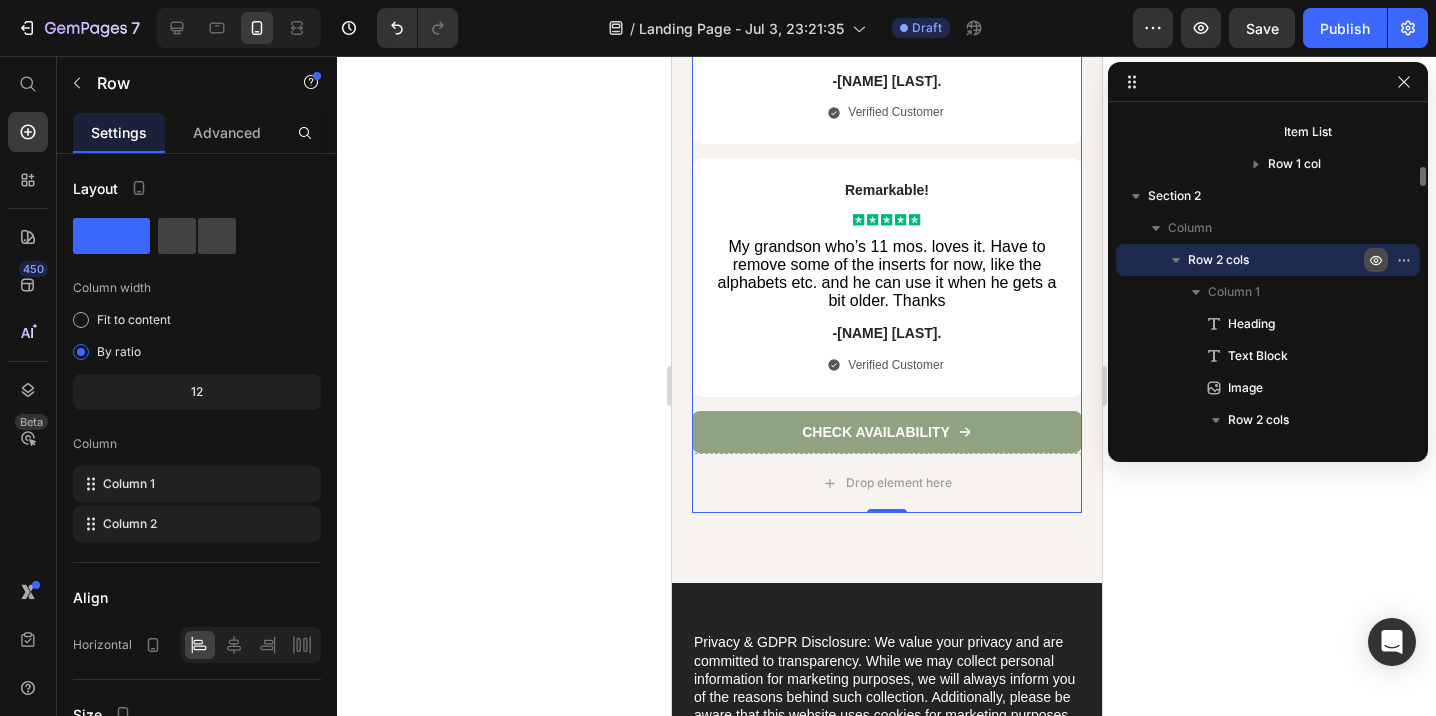click 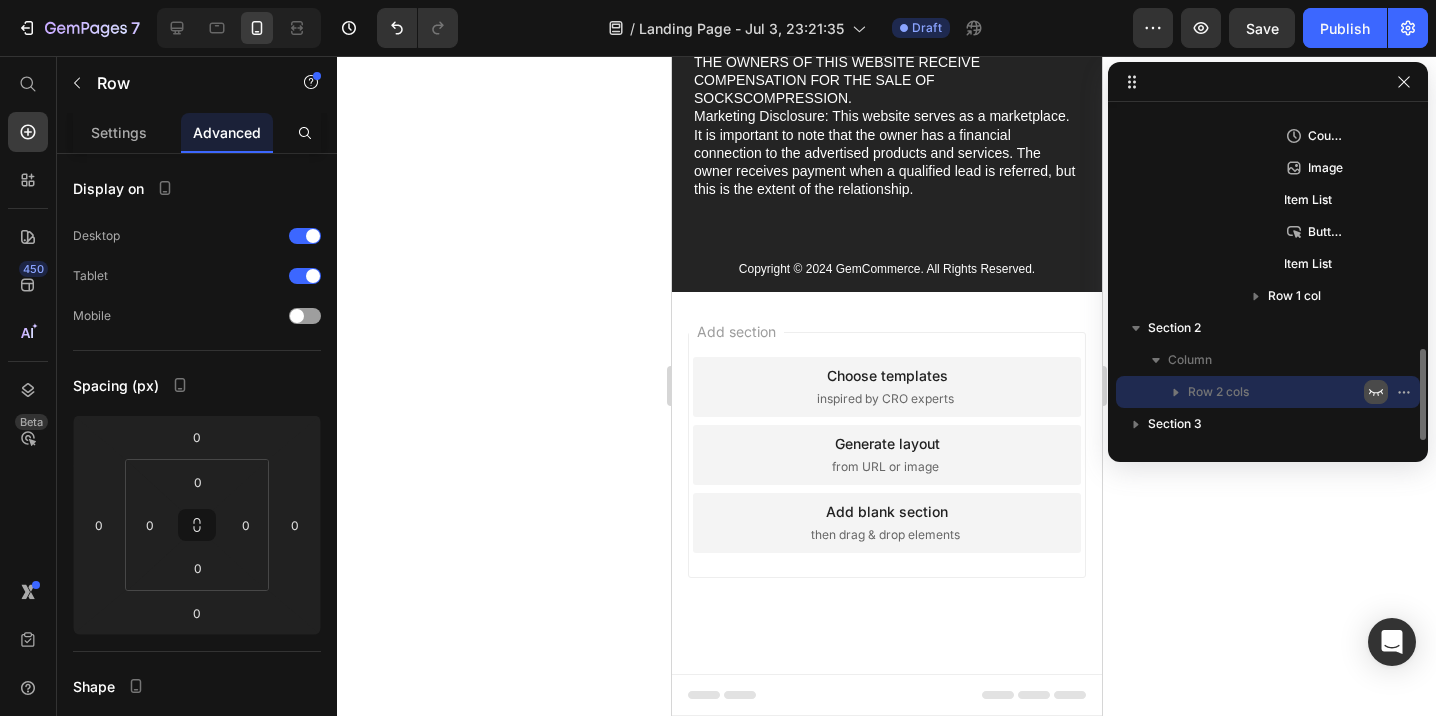 scroll, scrollTop: 854, scrollLeft: 0, axis: vertical 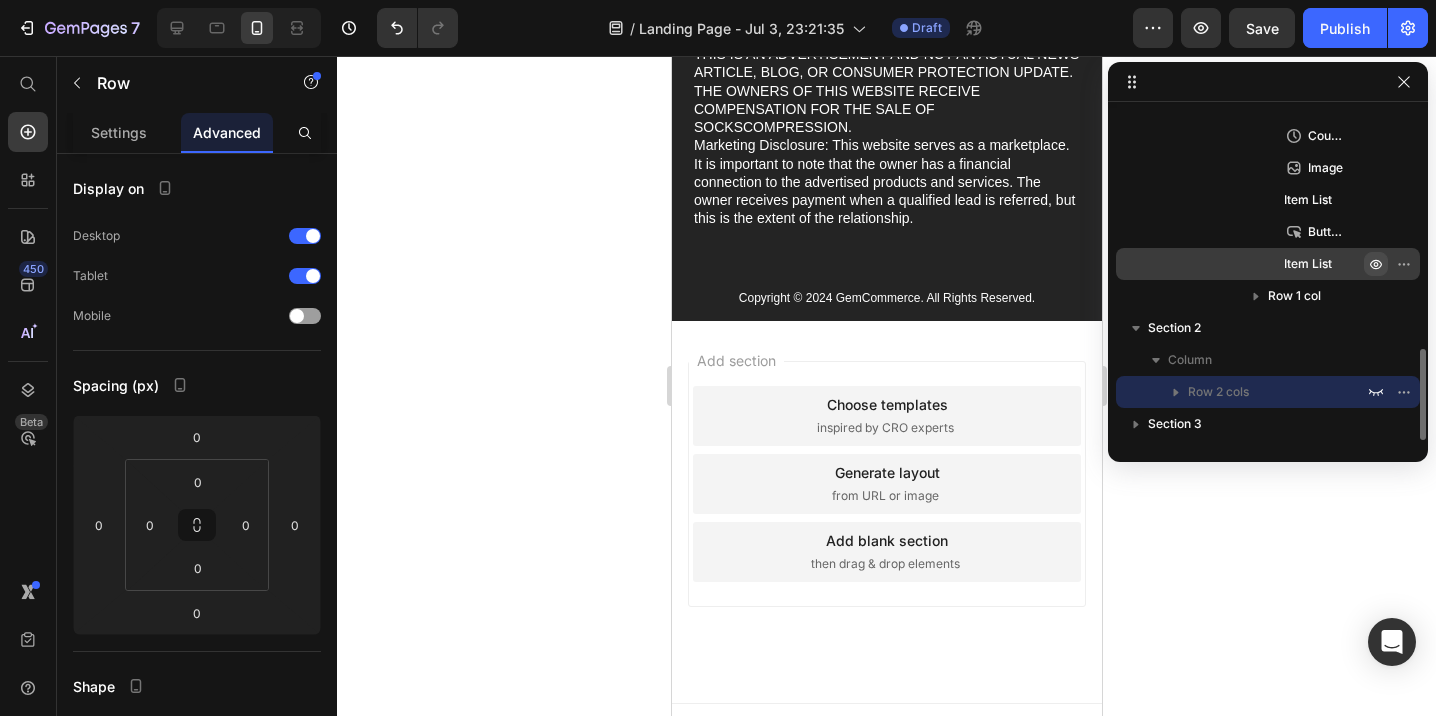 click 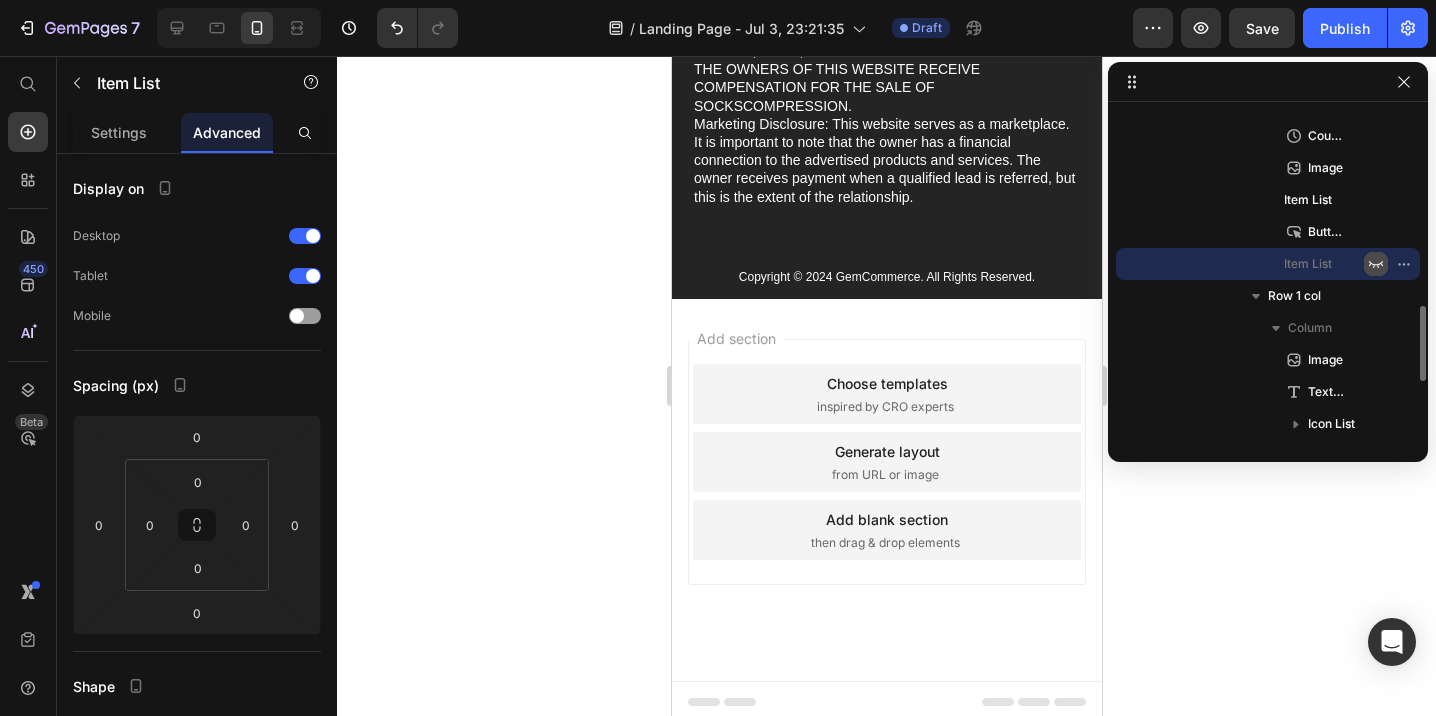 scroll, scrollTop: 4799, scrollLeft: 0, axis: vertical 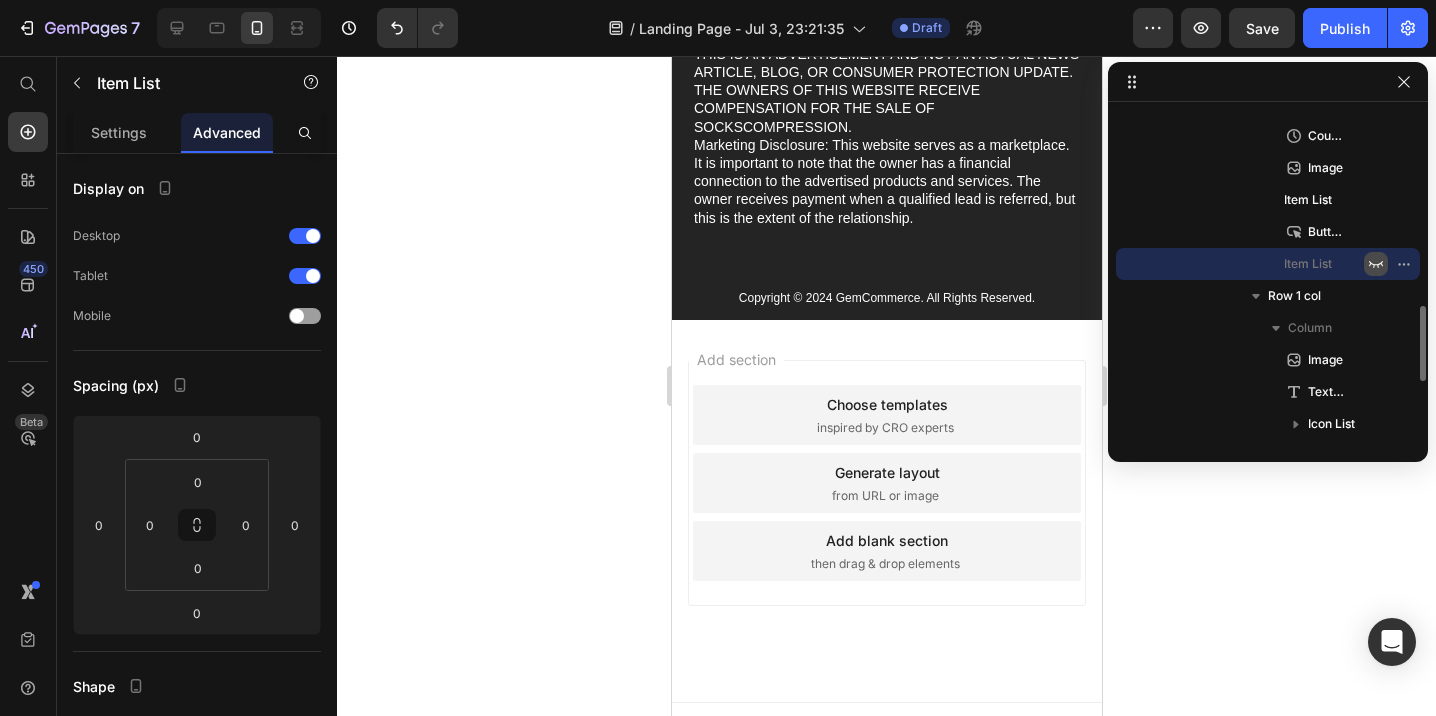 click 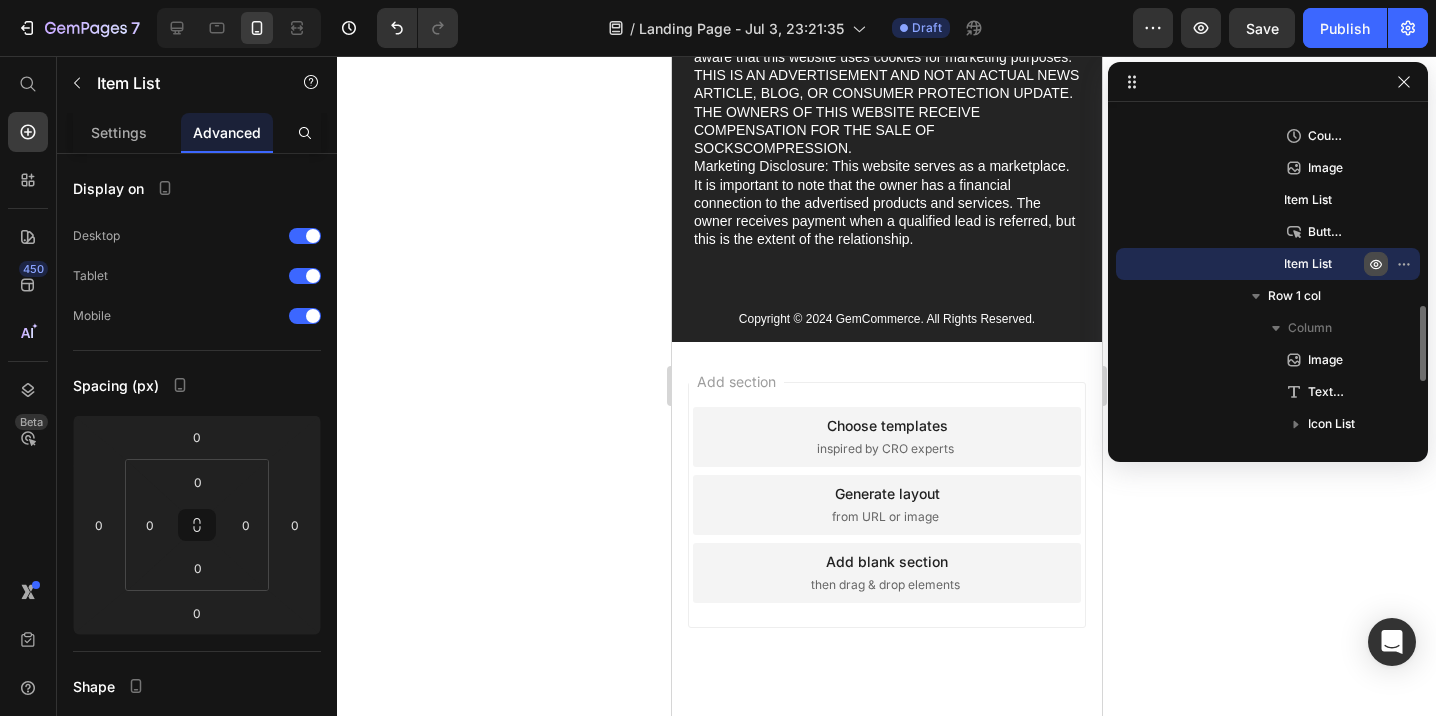 scroll, scrollTop: 4820, scrollLeft: 0, axis: vertical 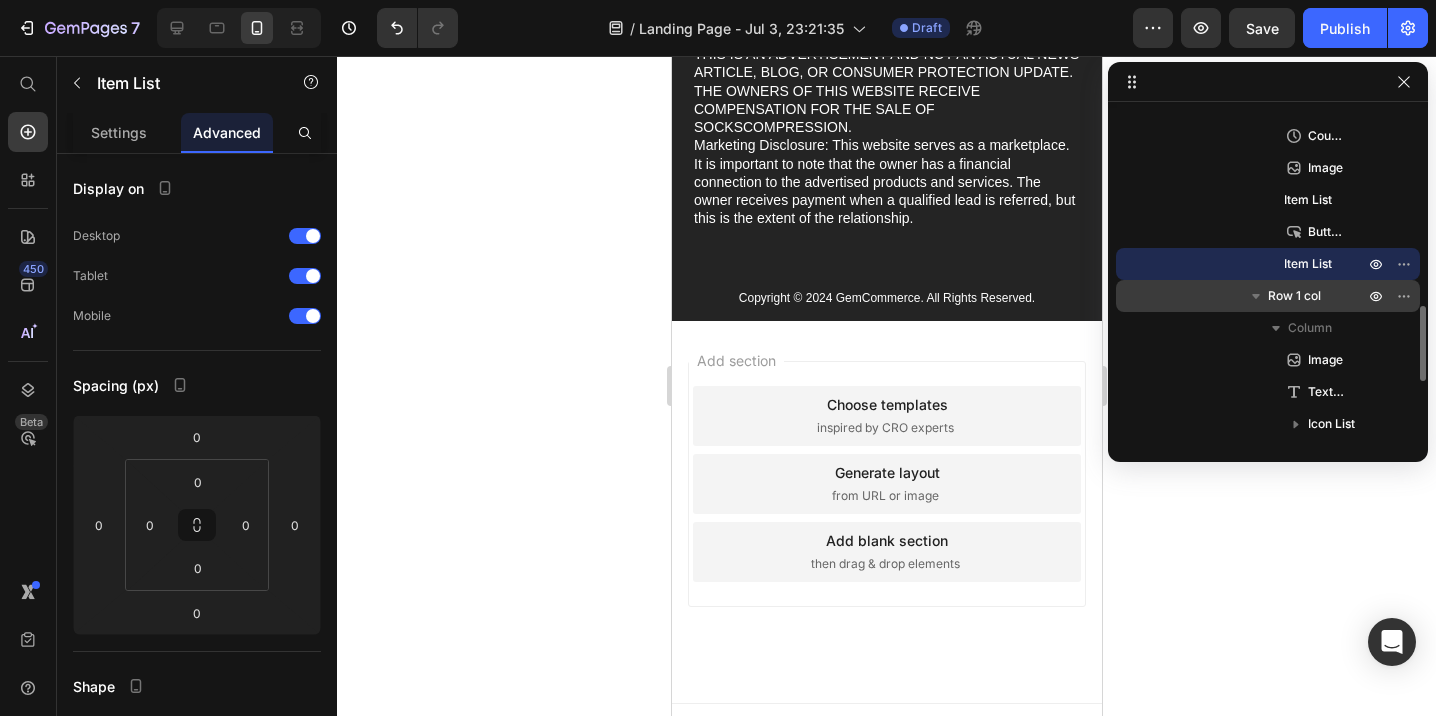 type 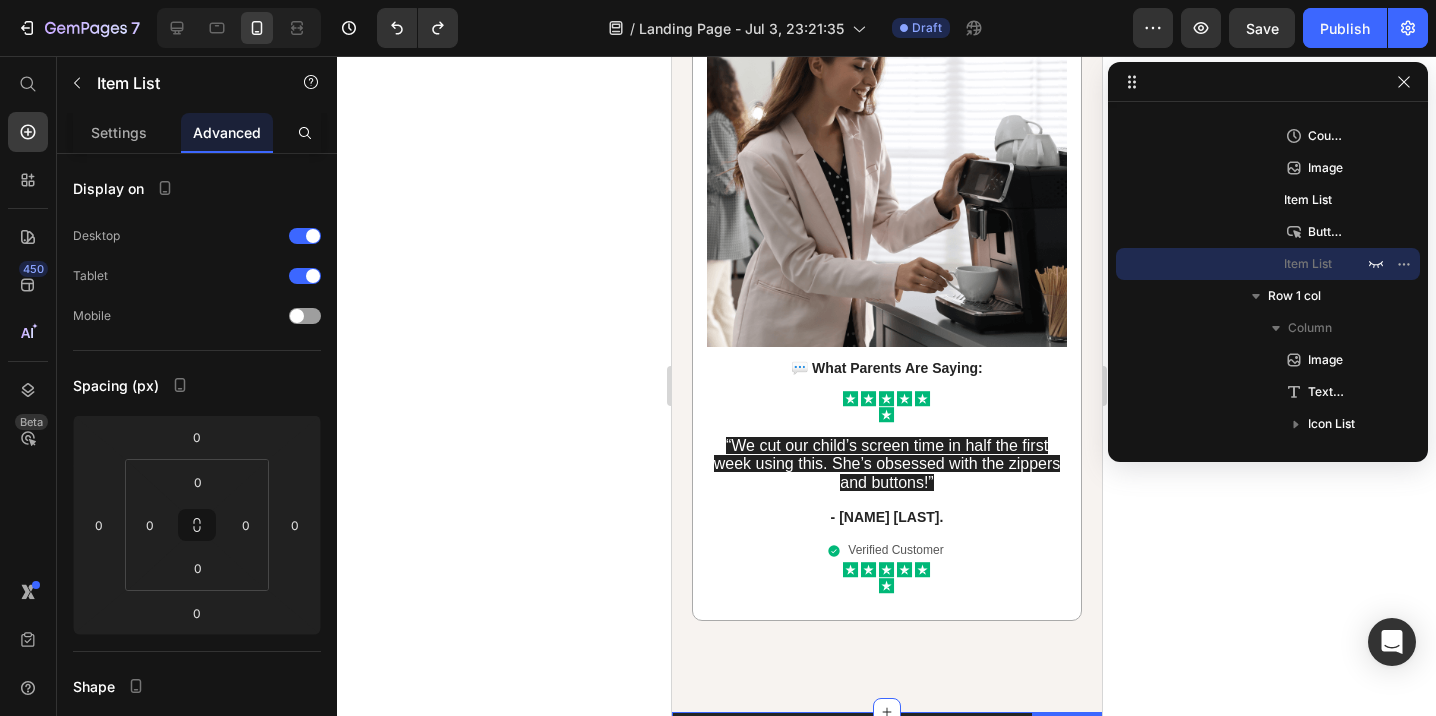 scroll, scrollTop: 3987, scrollLeft: 0, axis: vertical 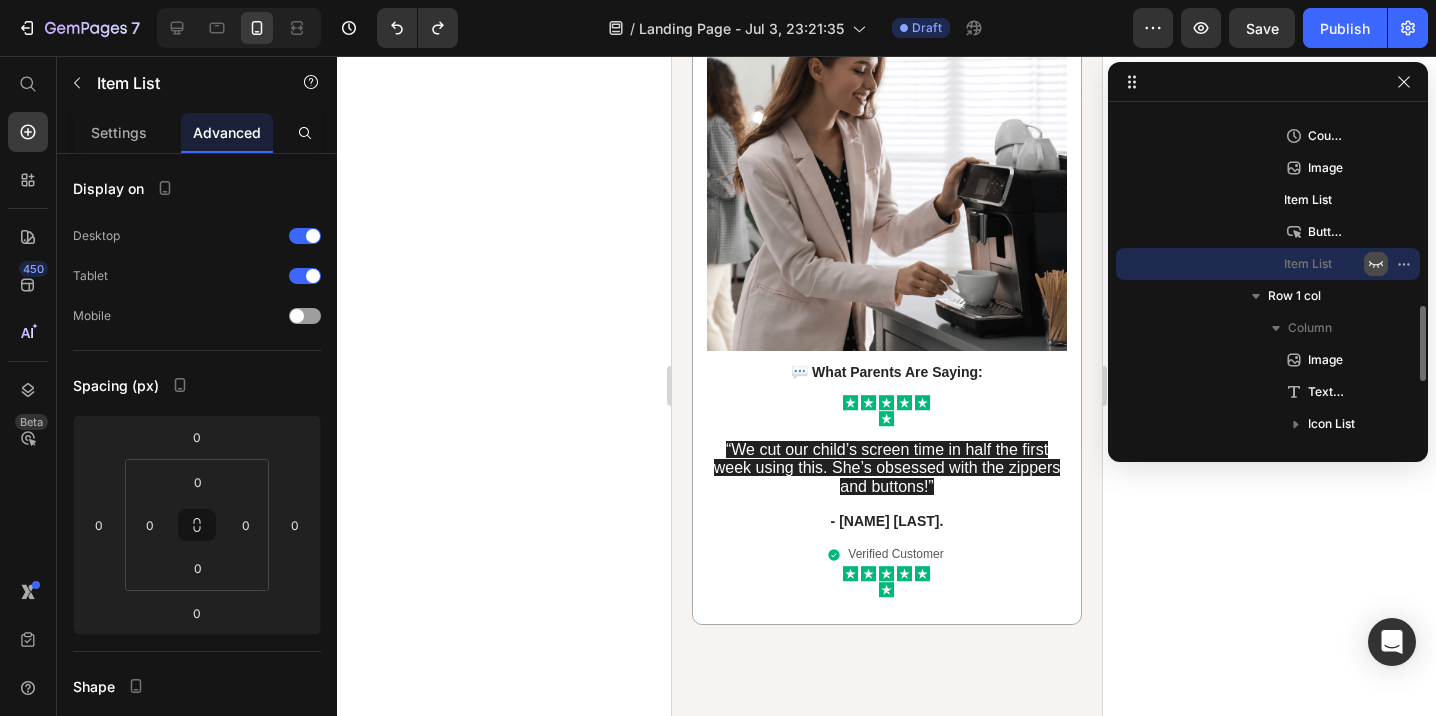 click 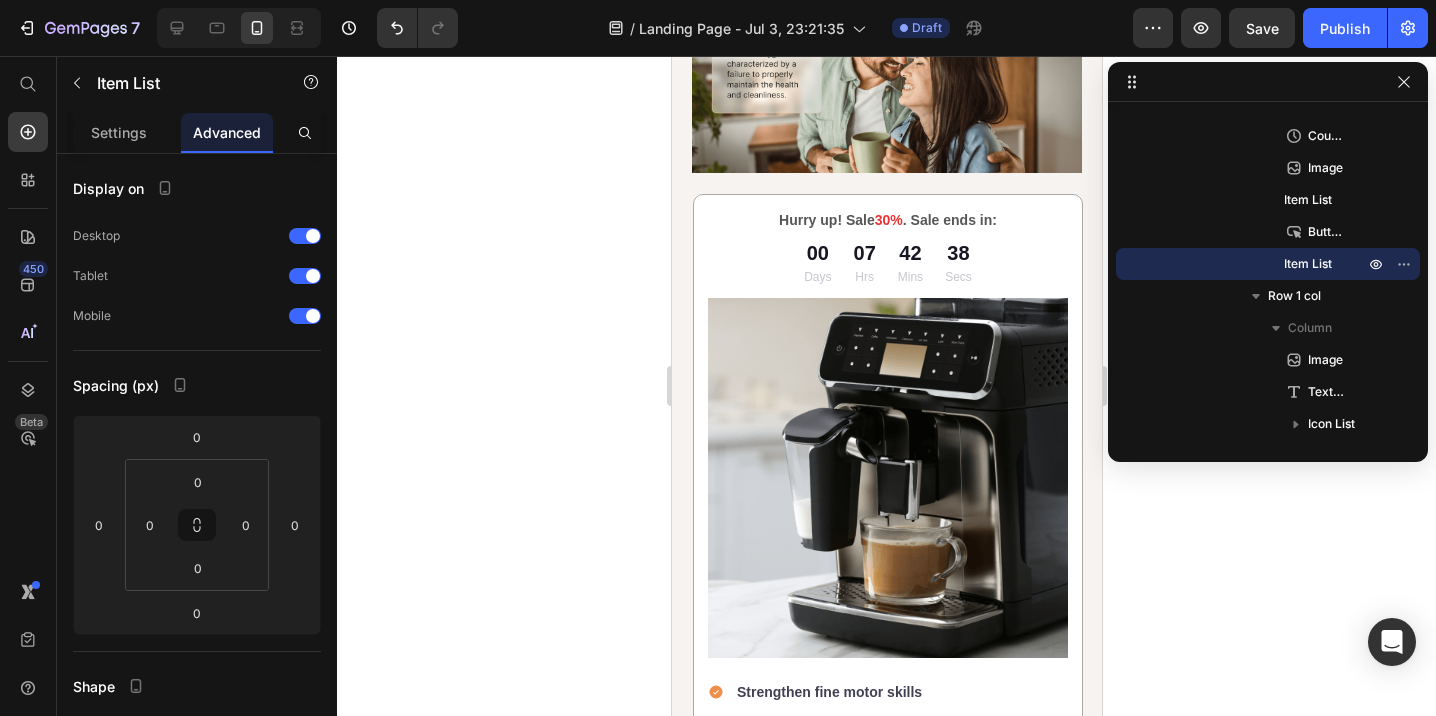 scroll, scrollTop: 2970, scrollLeft: 0, axis: vertical 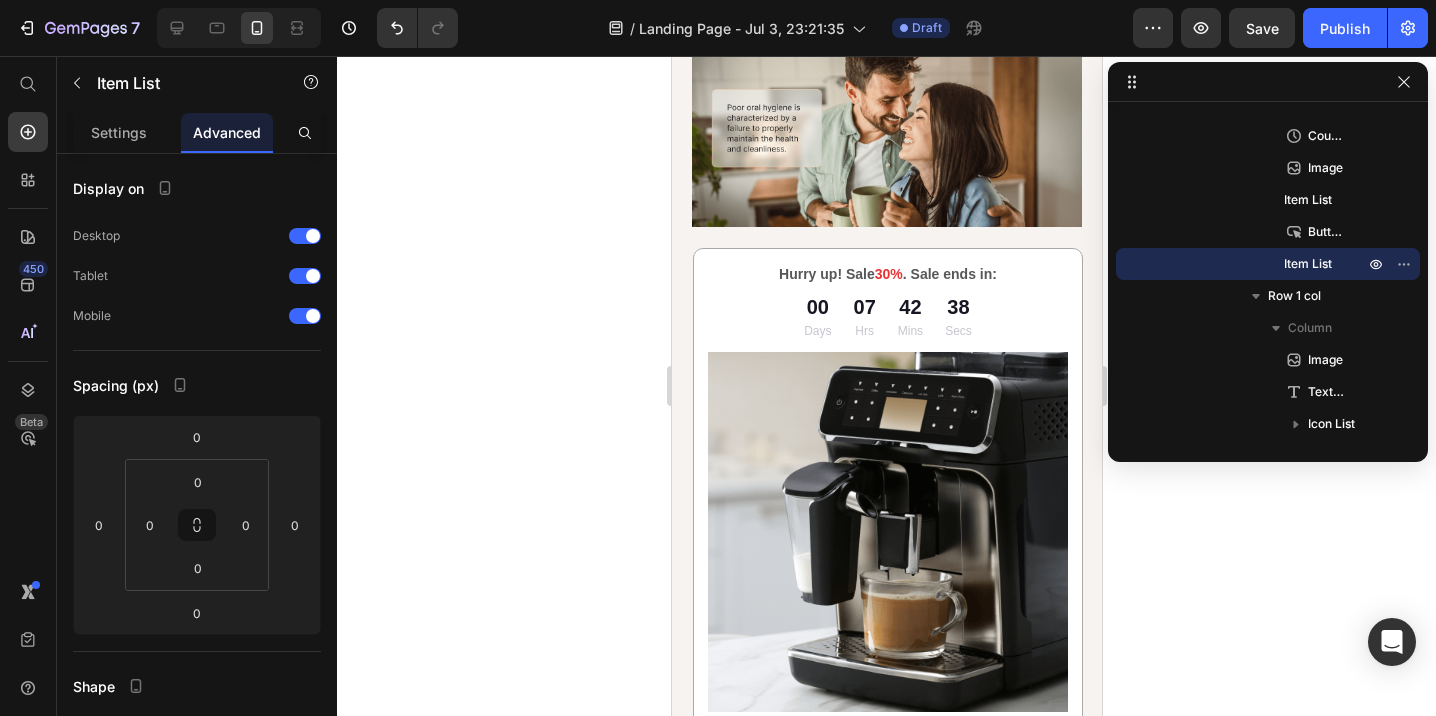 click 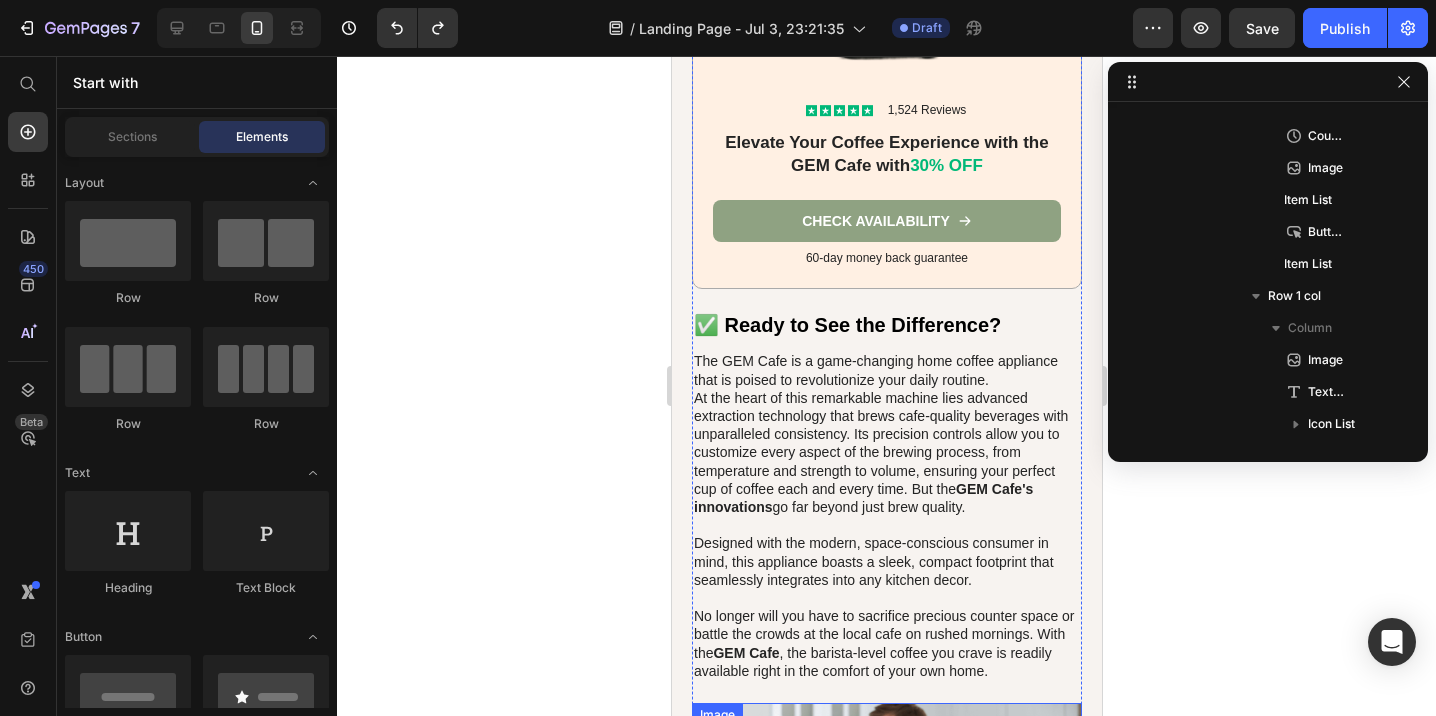 scroll, scrollTop: 5357, scrollLeft: 0, axis: vertical 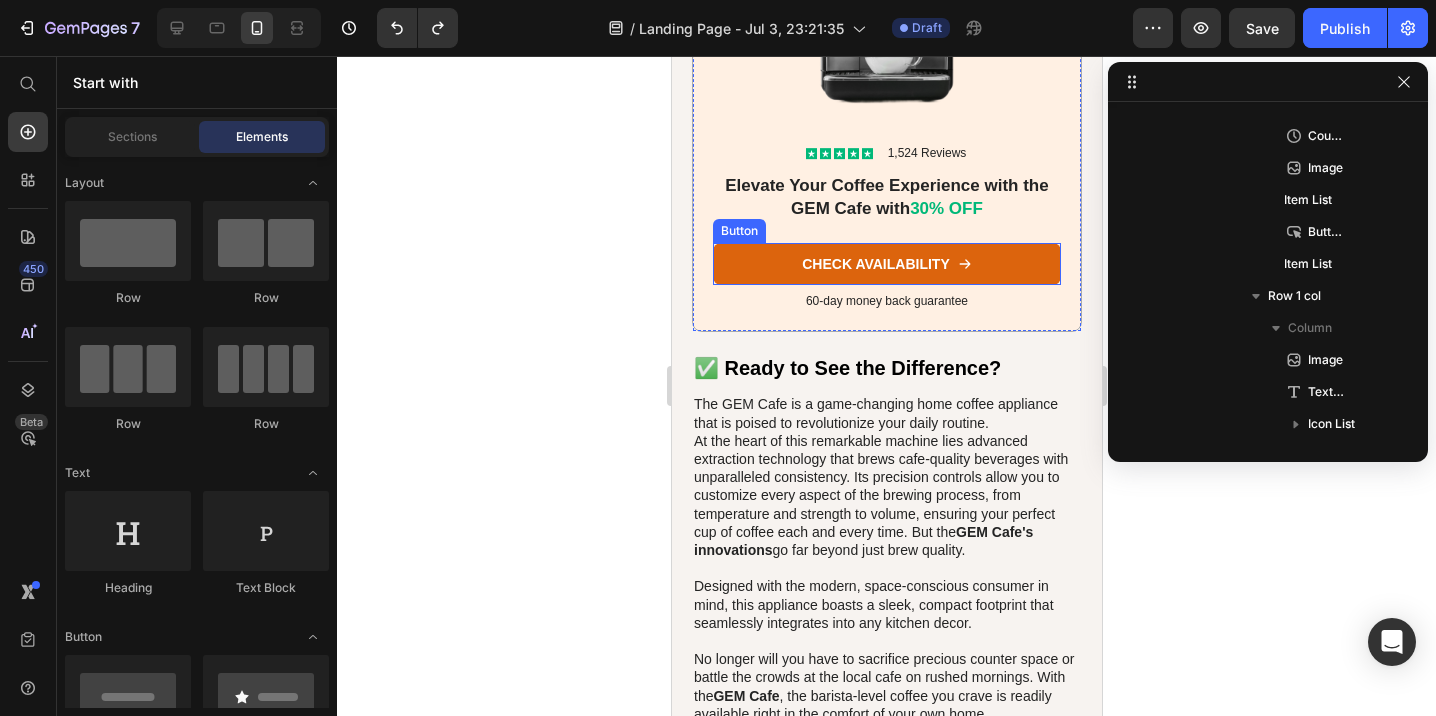 click on "CHECK AVAILABILITY" at bounding box center [886, 264] 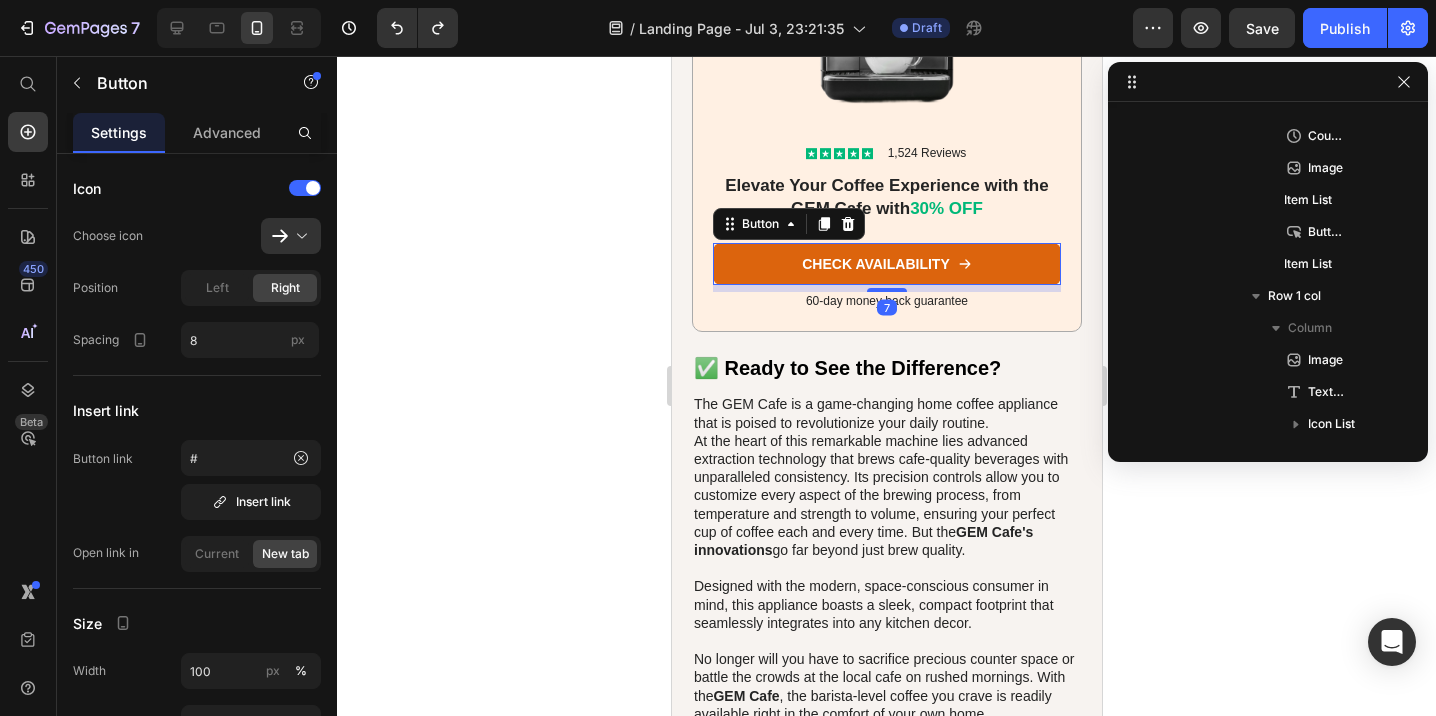 scroll, scrollTop: 1530, scrollLeft: 0, axis: vertical 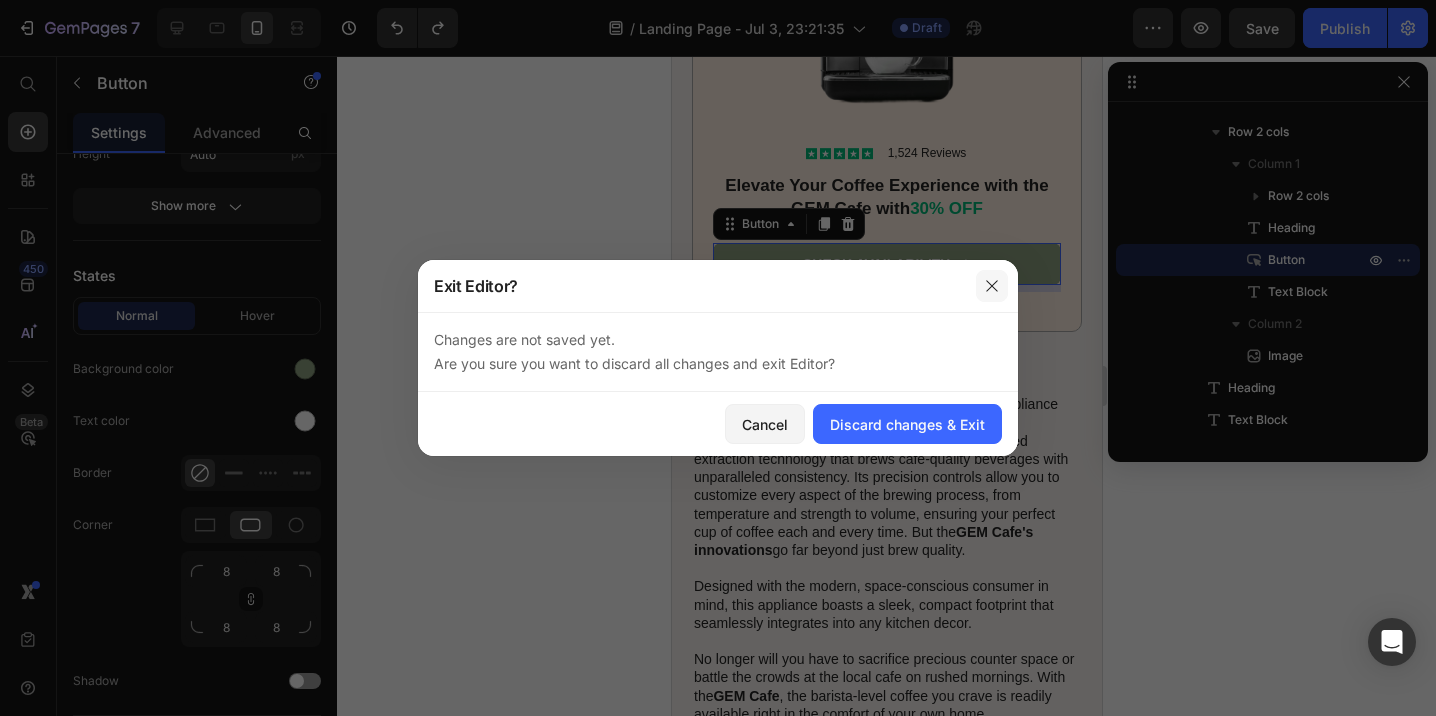 click 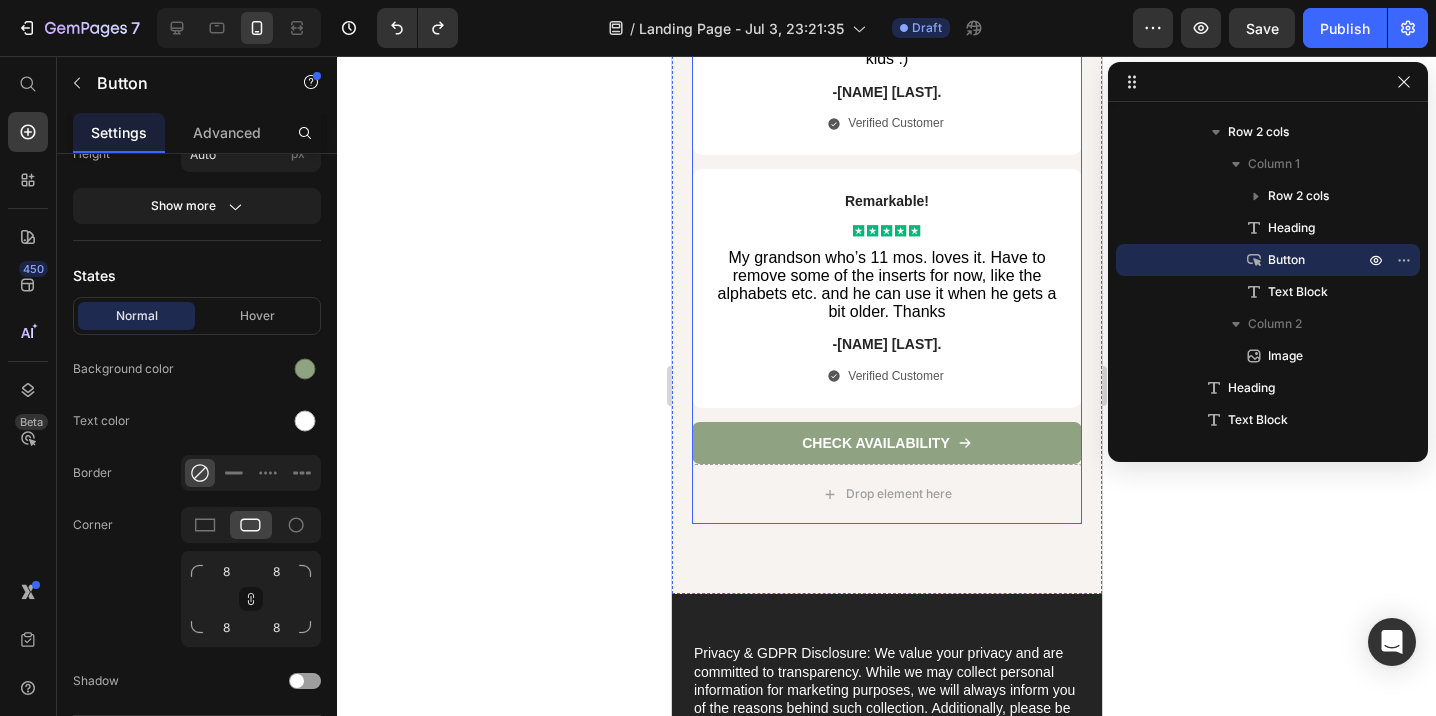 scroll, scrollTop: 9333, scrollLeft: 0, axis: vertical 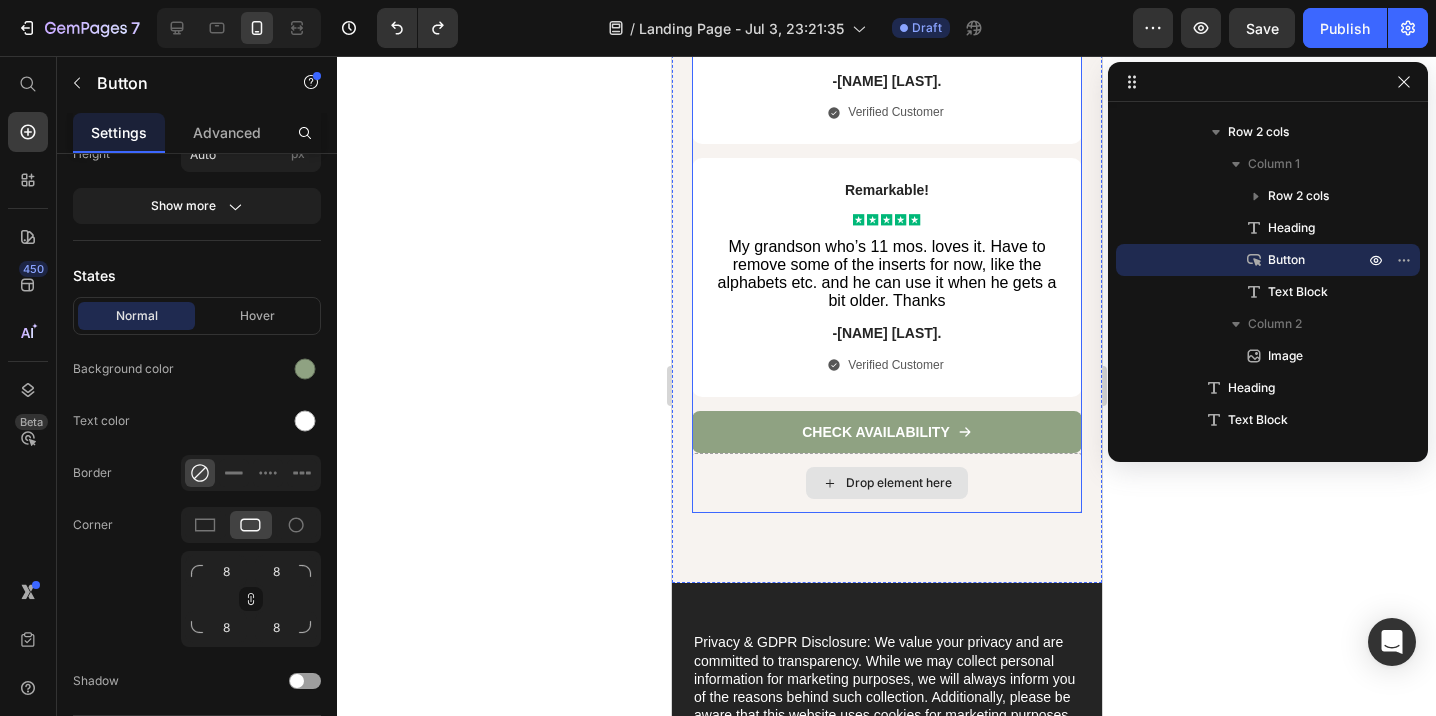 click on "Drop element here" at bounding box center [886, 483] 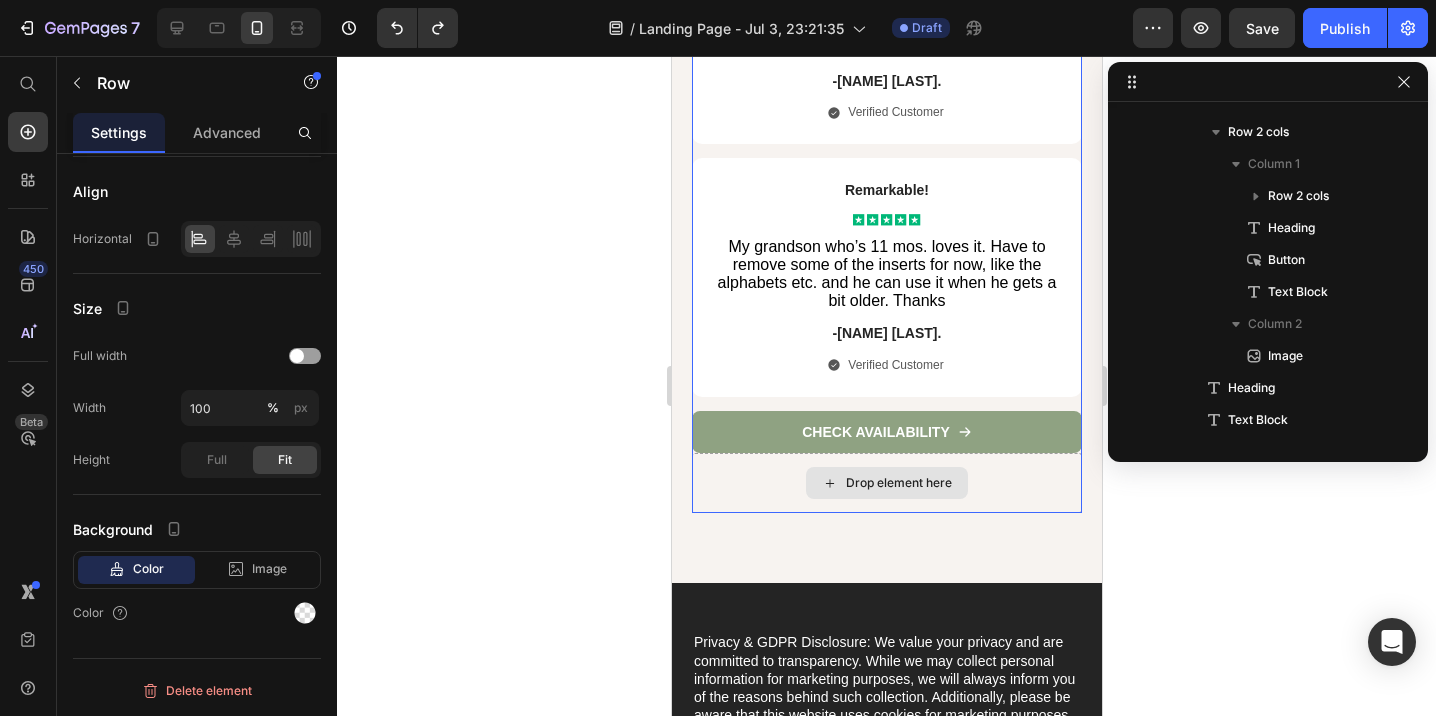 scroll, scrollTop: 1242, scrollLeft: 0, axis: vertical 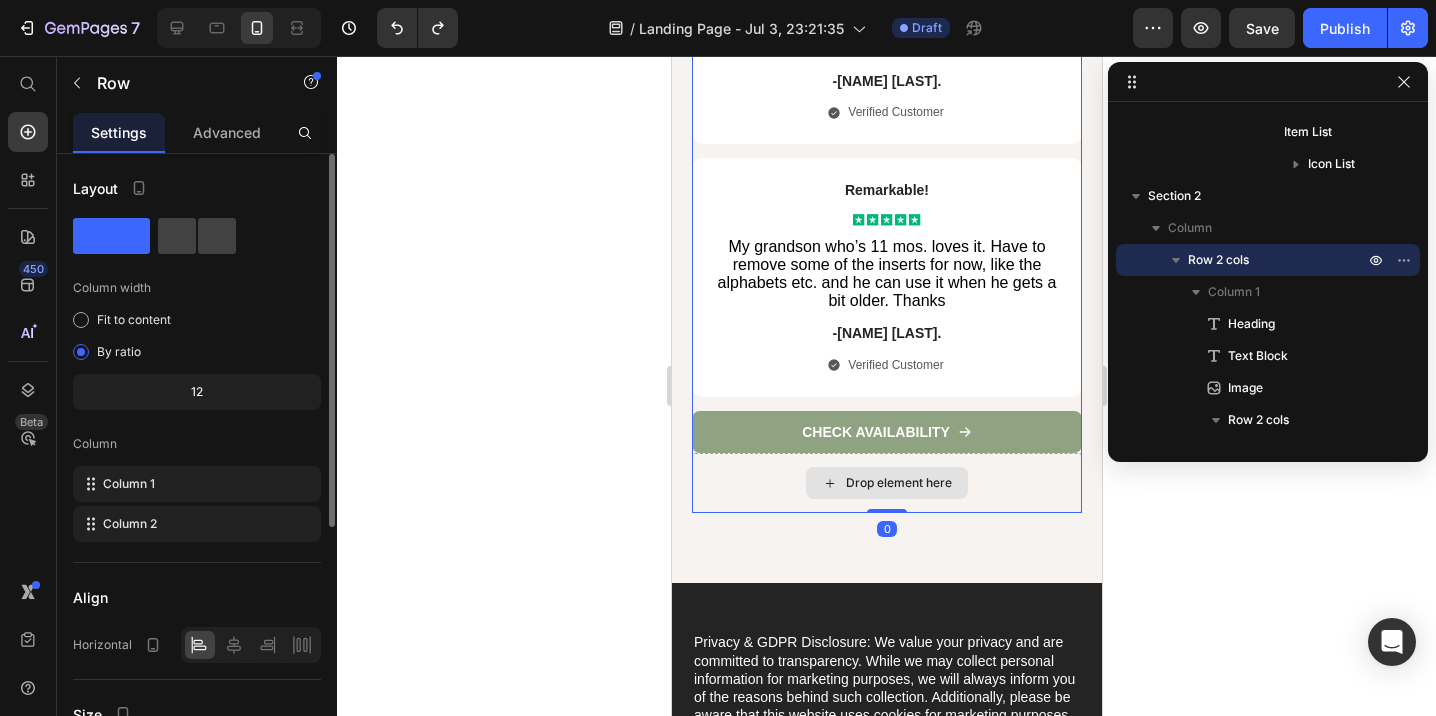 click on "Drop element here" at bounding box center (886, 483) 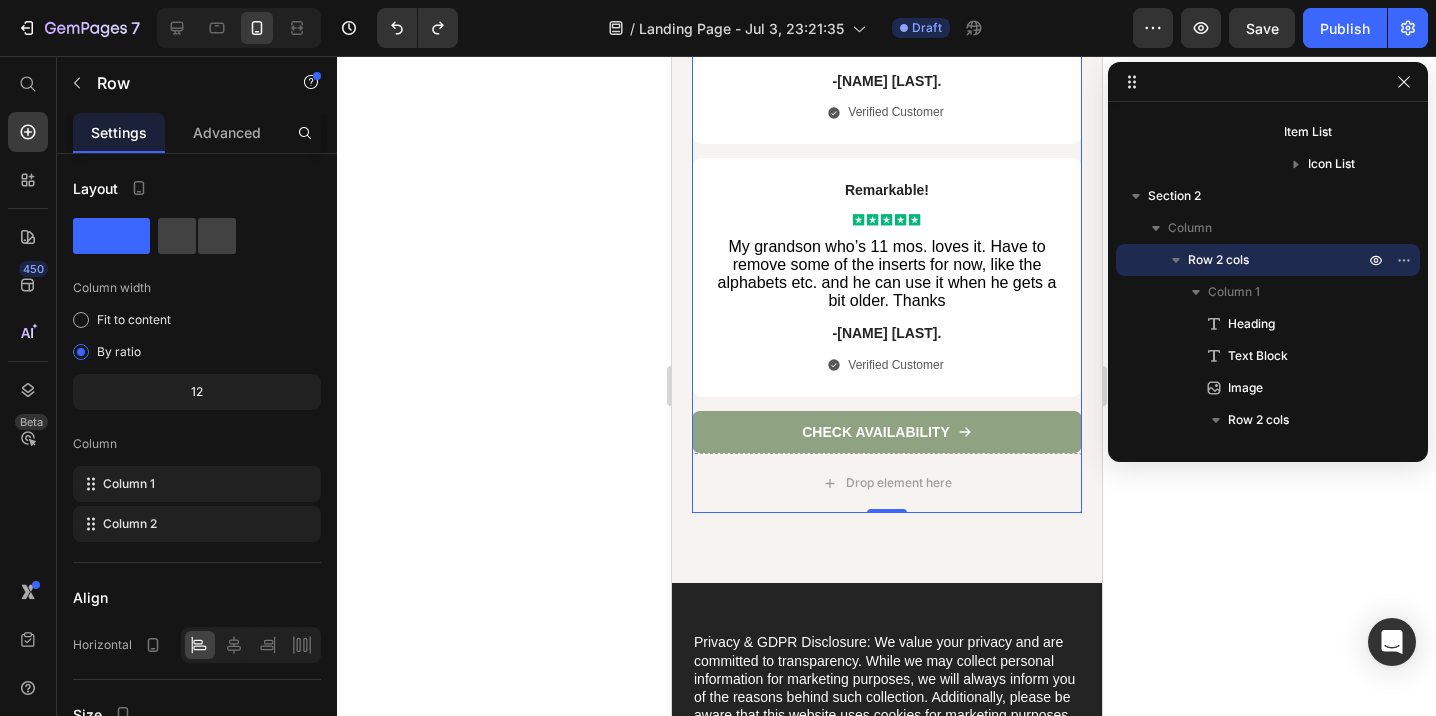 click 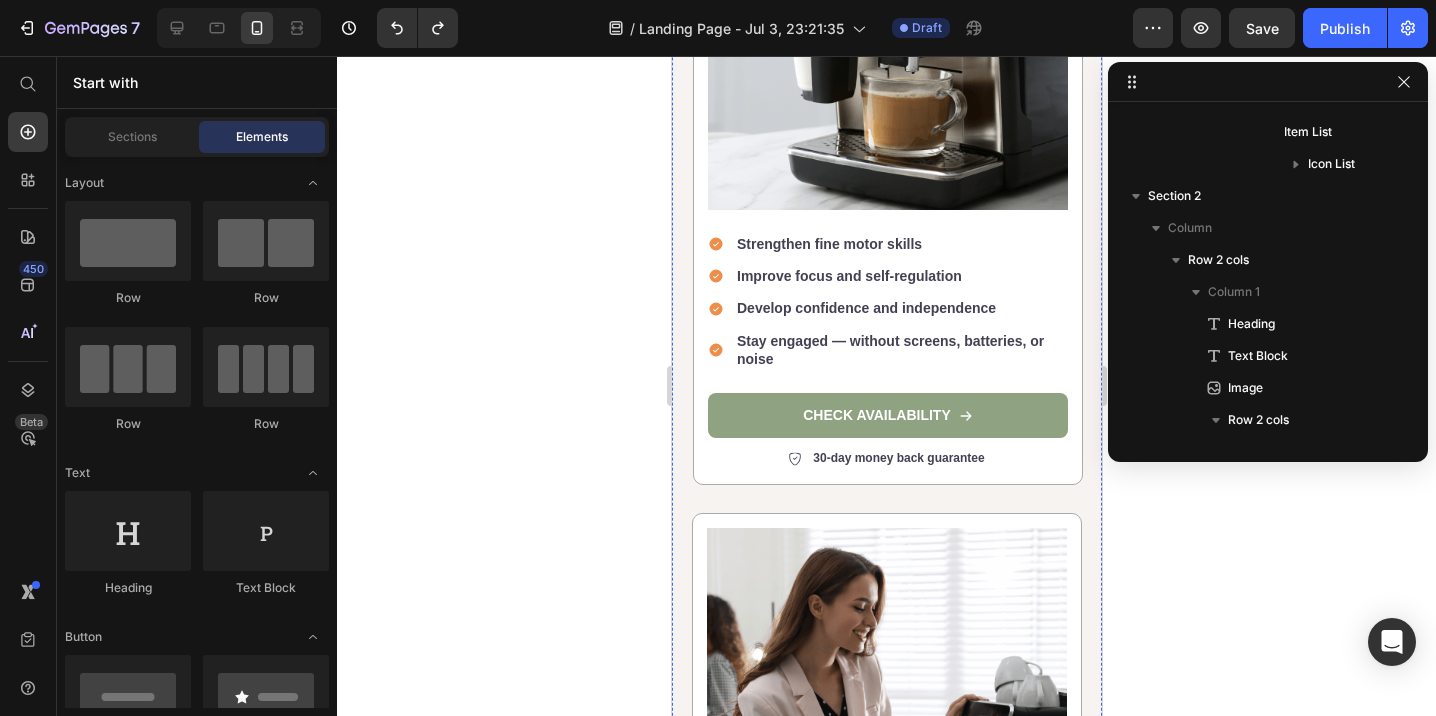 scroll, scrollTop: 3486, scrollLeft: 0, axis: vertical 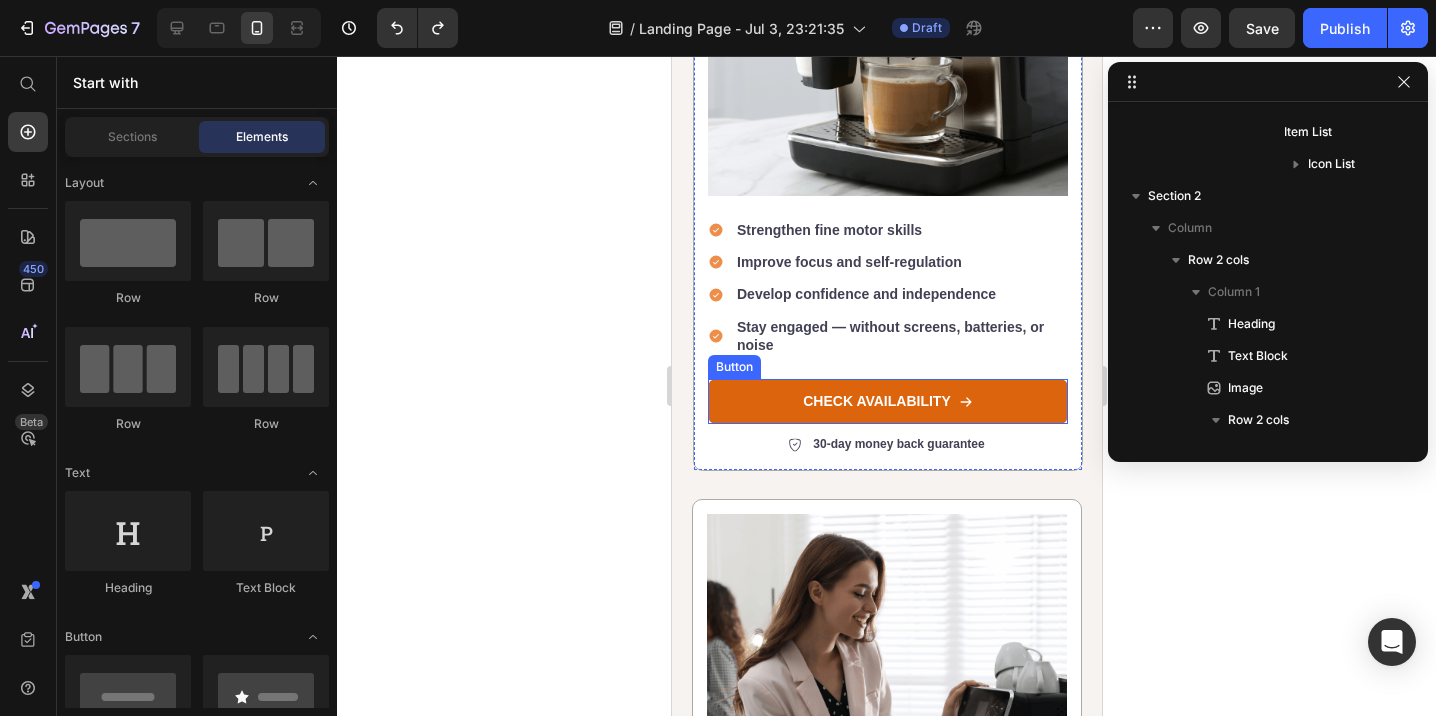 click on "CHECK AVAILABILITY" at bounding box center (887, 401) 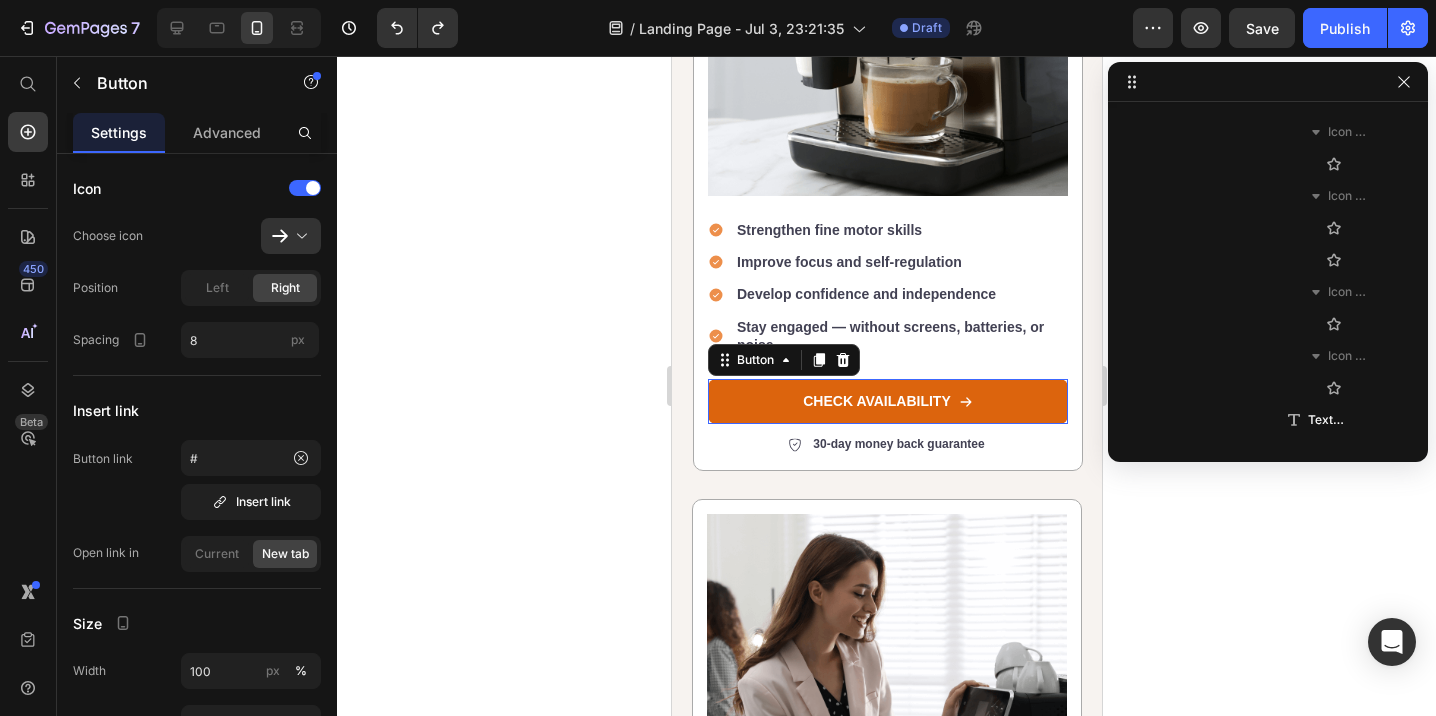 scroll, scrollTop: 826, scrollLeft: 0, axis: vertical 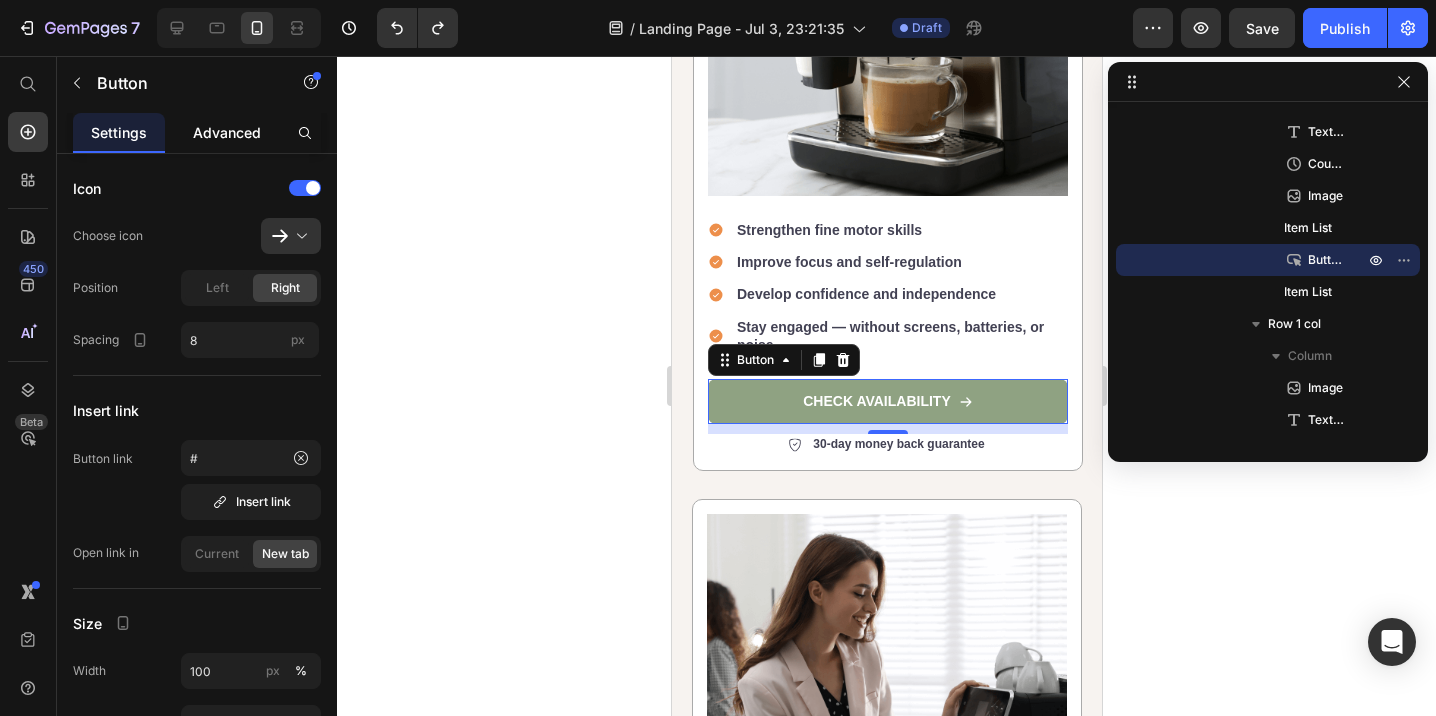 click on "Advanced" at bounding box center [227, 132] 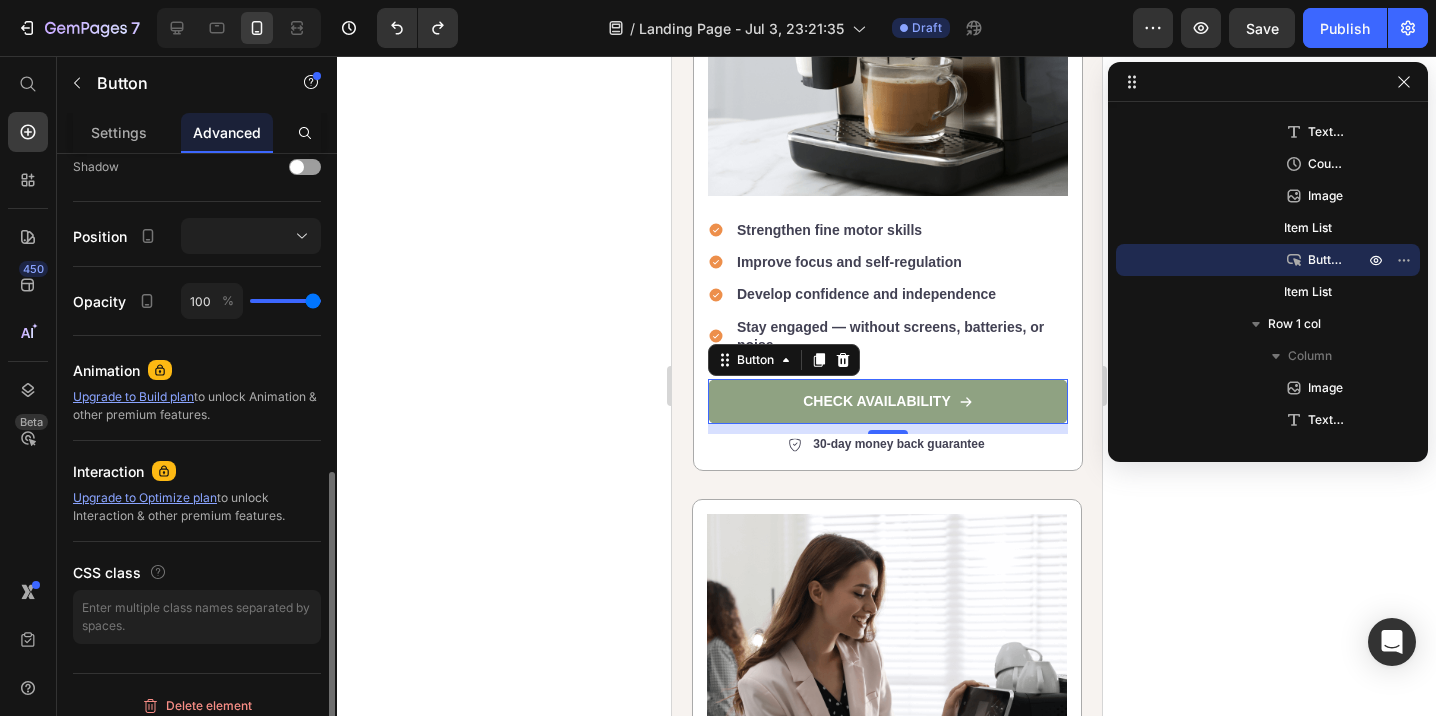 scroll, scrollTop: 686, scrollLeft: 0, axis: vertical 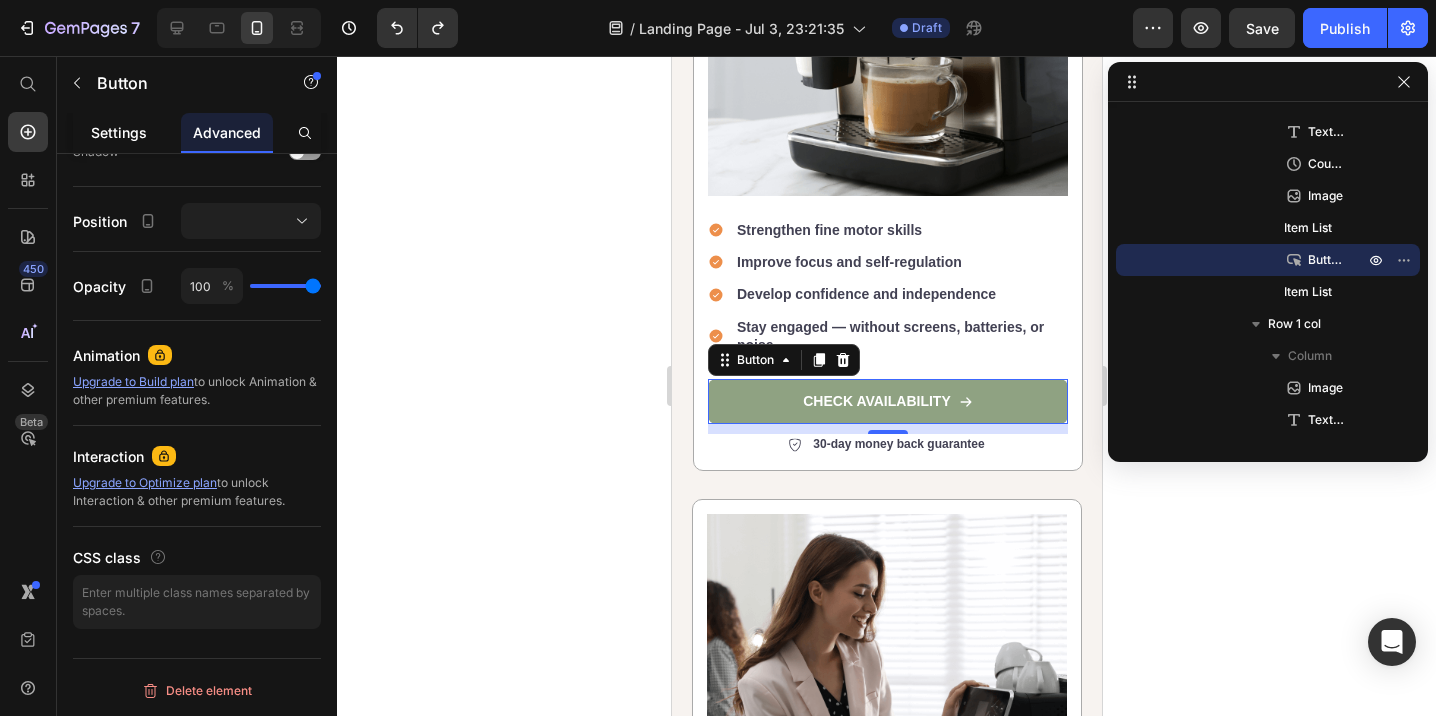 click on "Settings" at bounding box center [119, 132] 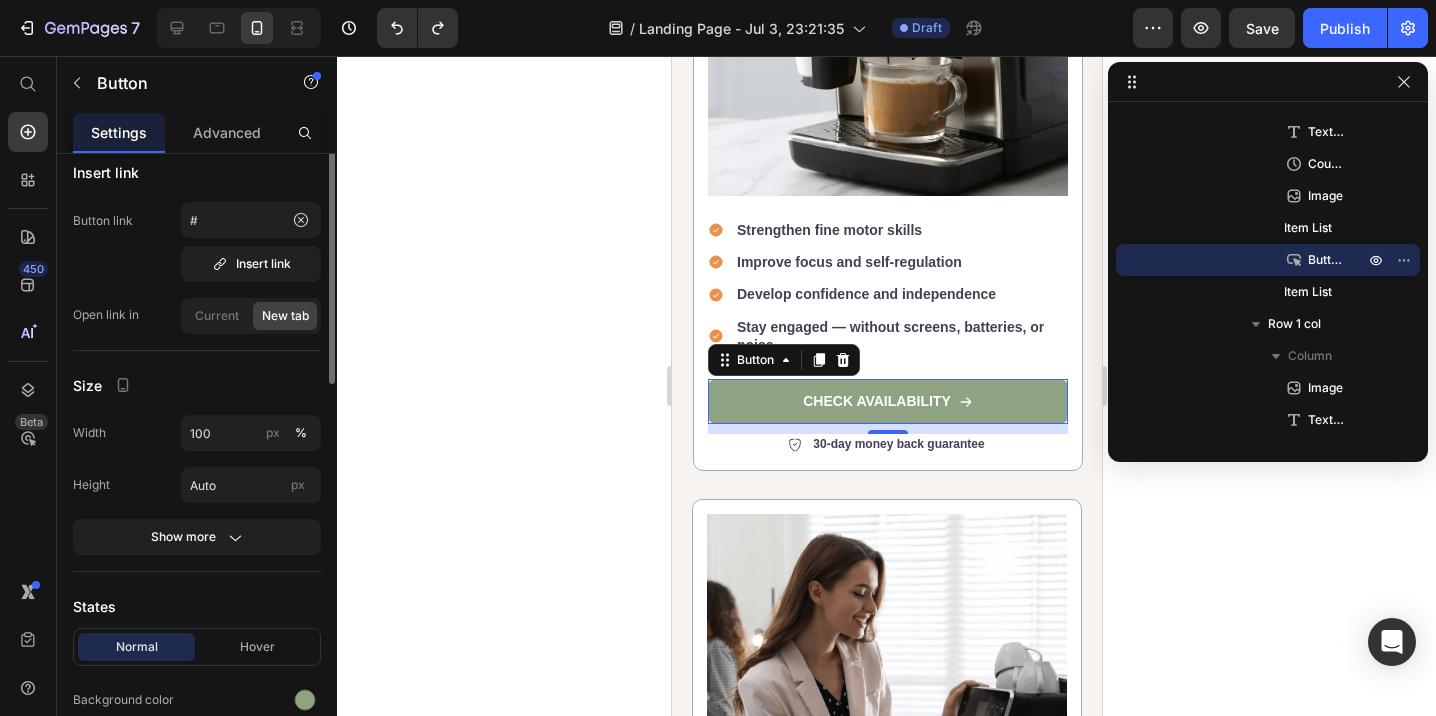 scroll, scrollTop: 266, scrollLeft: 0, axis: vertical 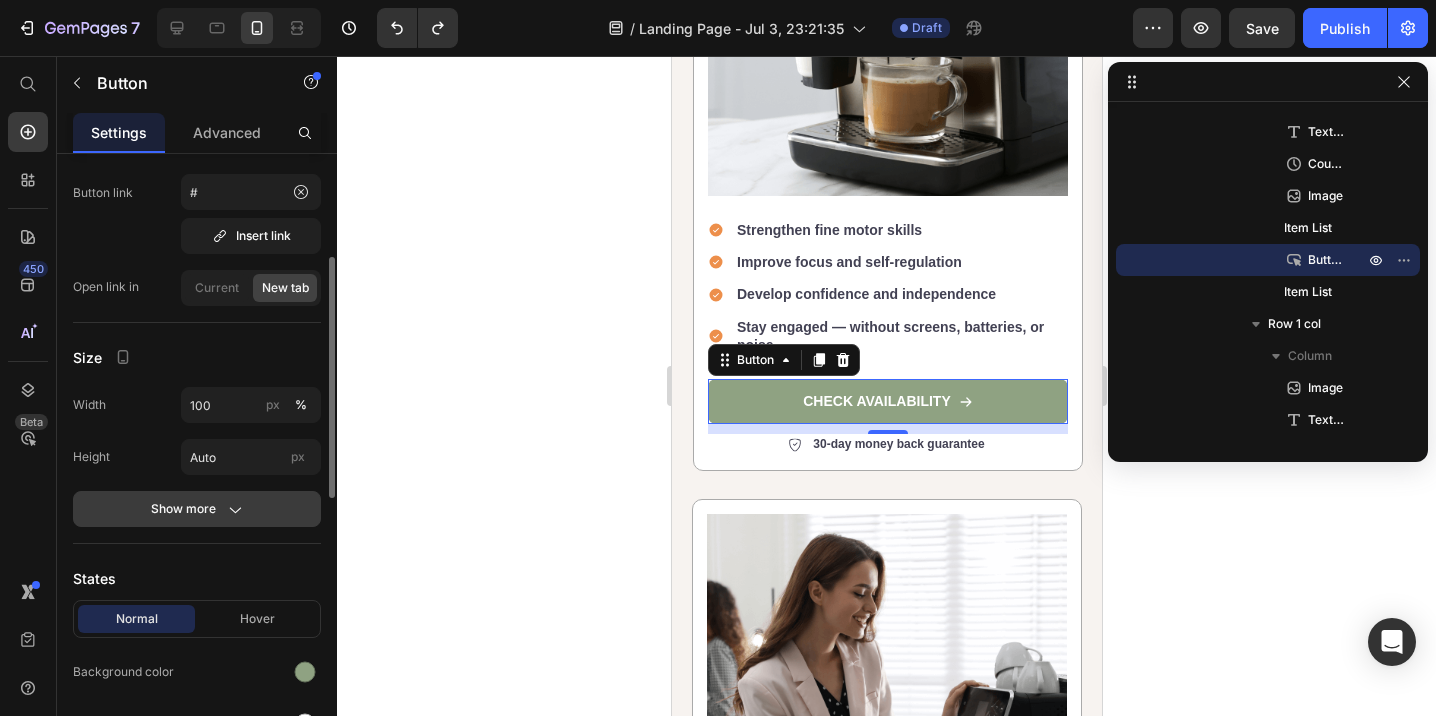 click 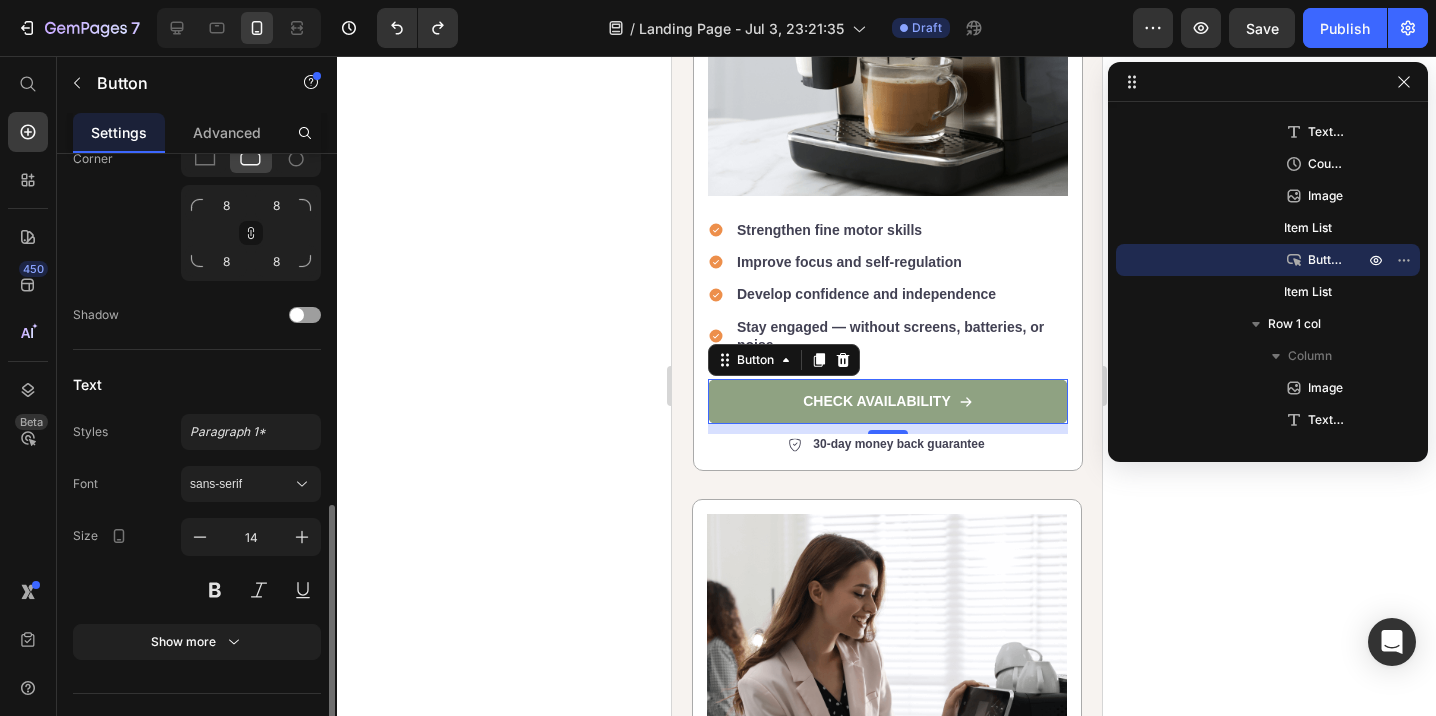 scroll, scrollTop: 1170, scrollLeft: 0, axis: vertical 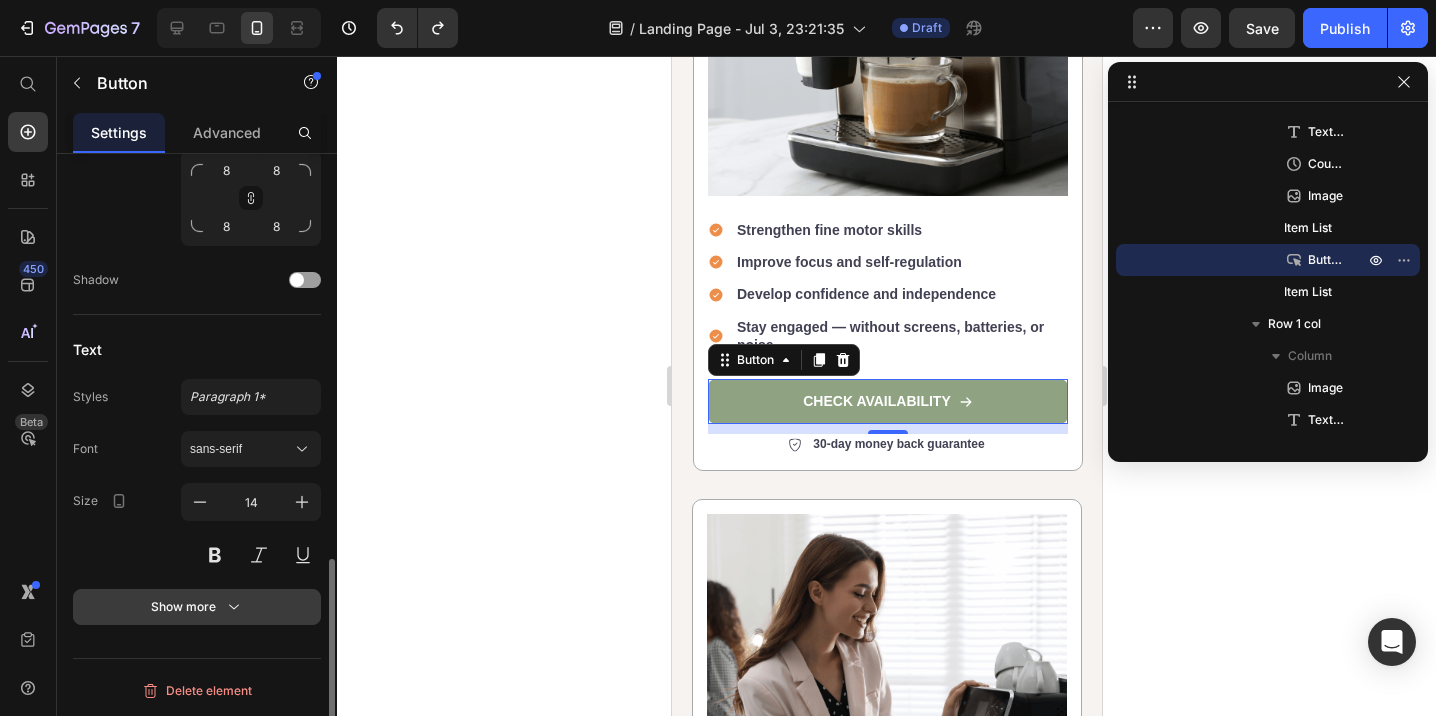 click on "Show more" at bounding box center (197, 607) 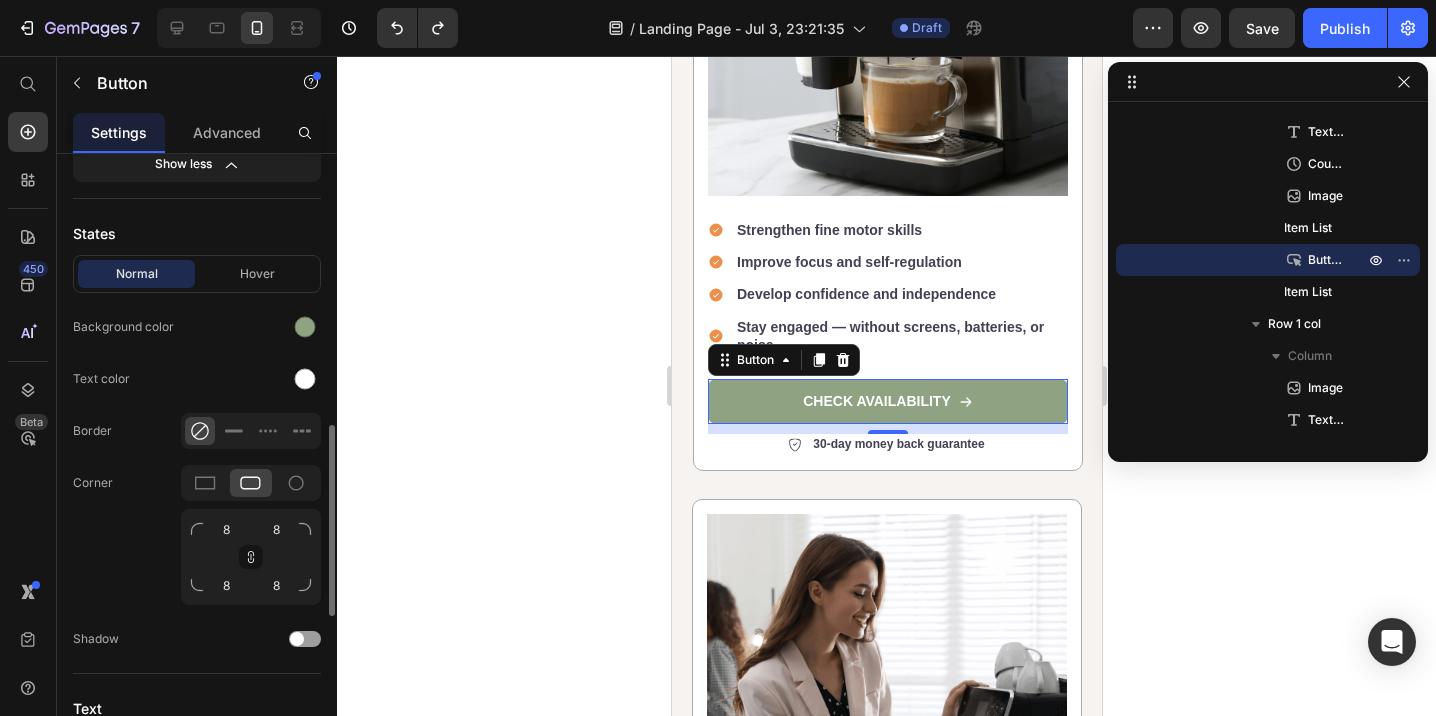 scroll, scrollTop: 650, scrollLeft: 0, axis: vertical 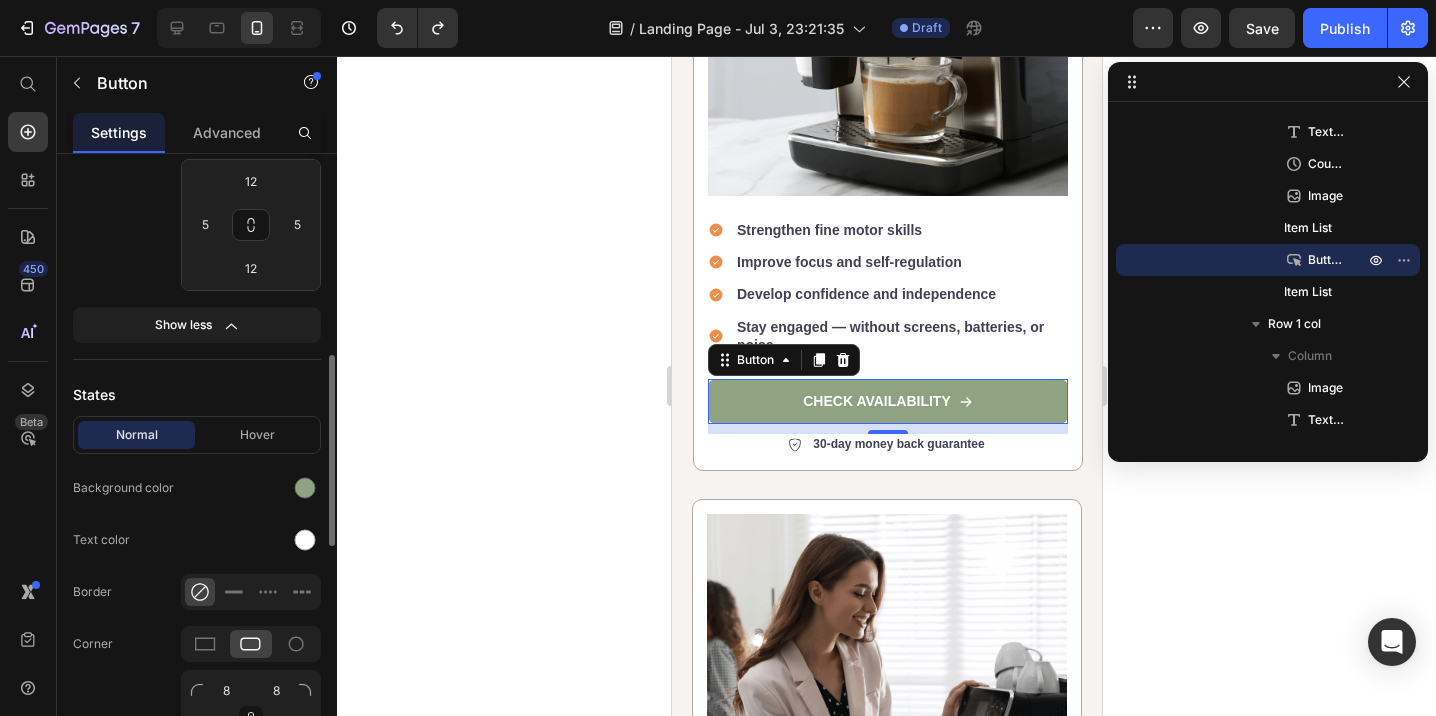 click on "States Normal Hover Background color Text color Border Corner 8 8 8 8 Shadow" 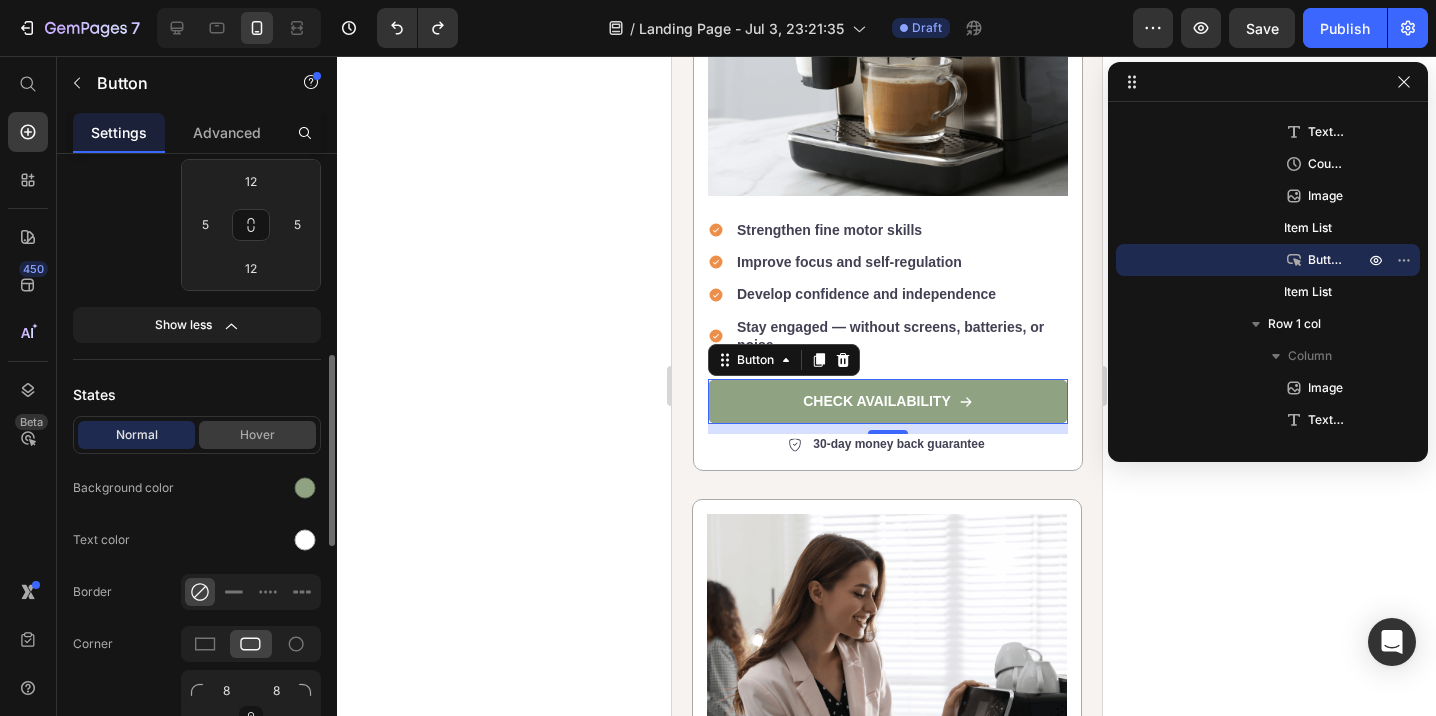 click on "Hover" at bounding box center (257, 435) 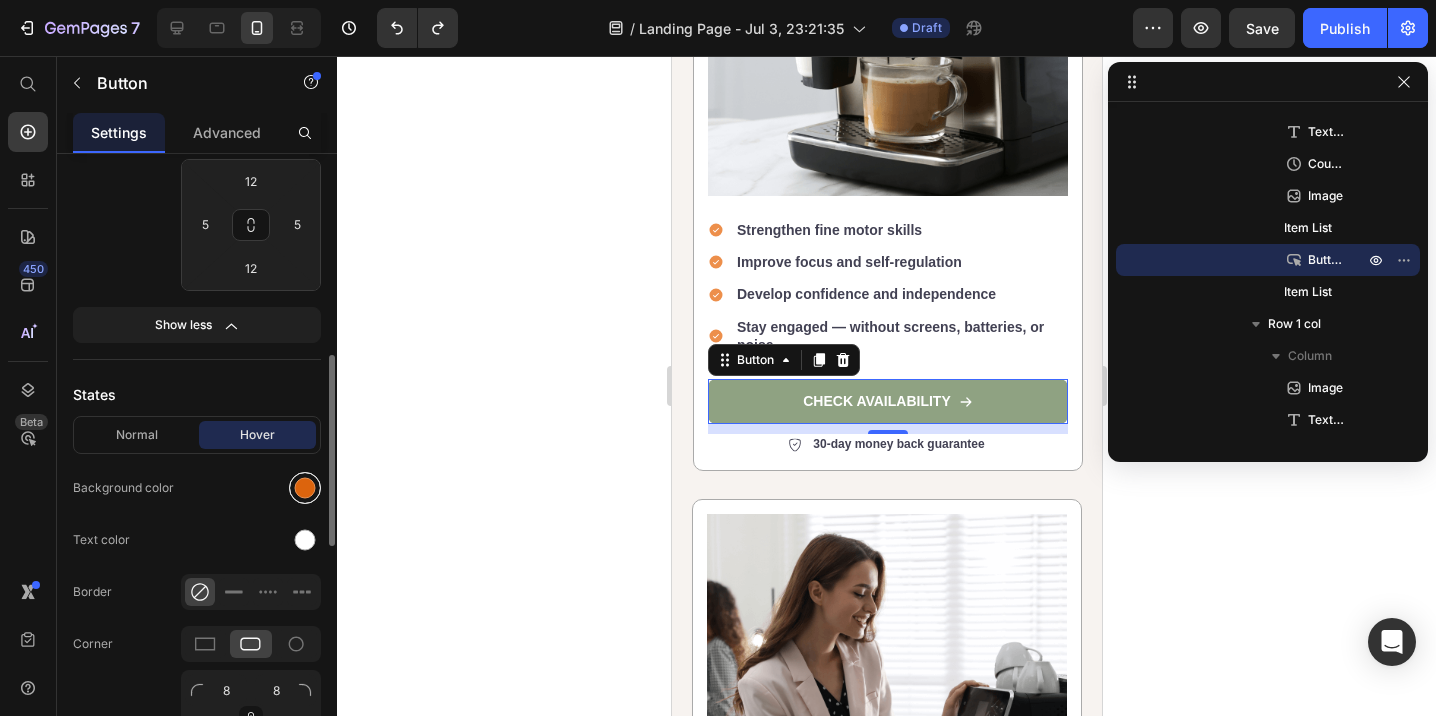 click at bounding box center [305, 488] 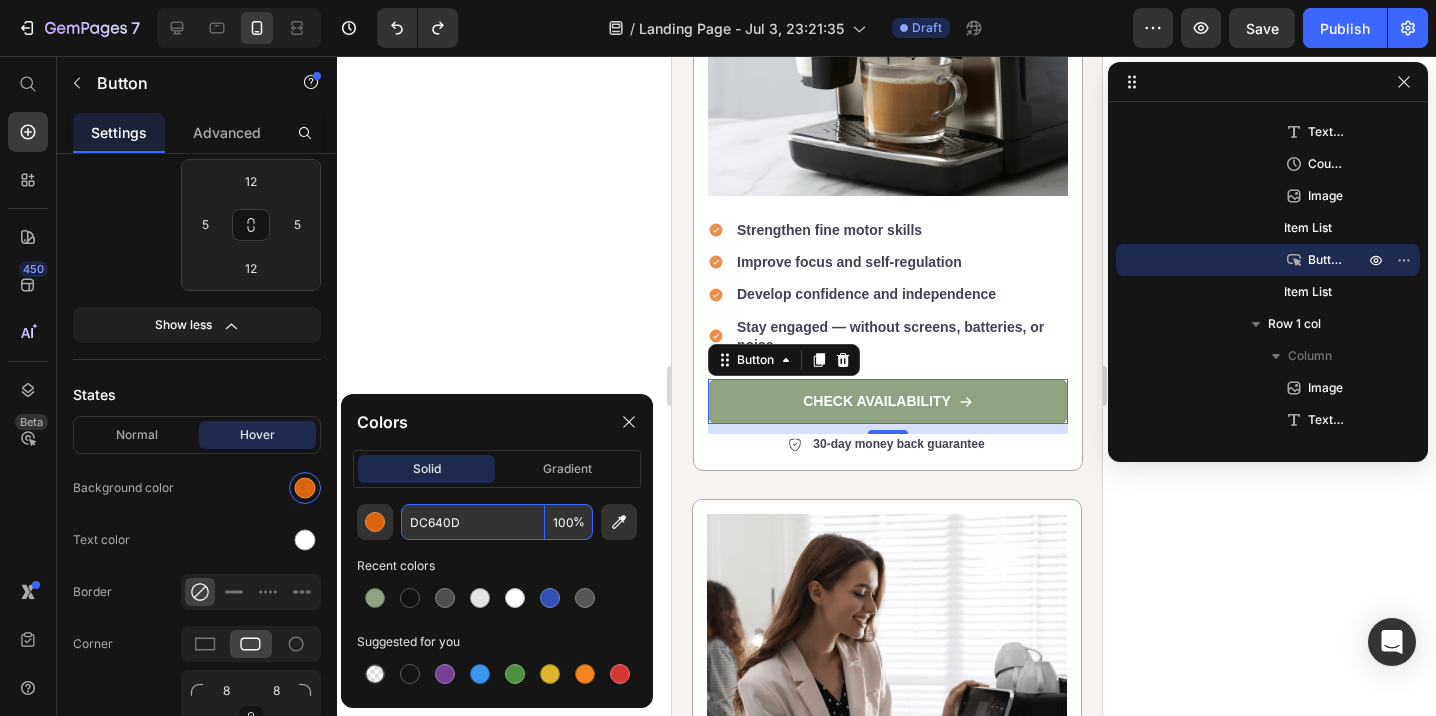 click on "DC640D" at bounding box center [473, 522] 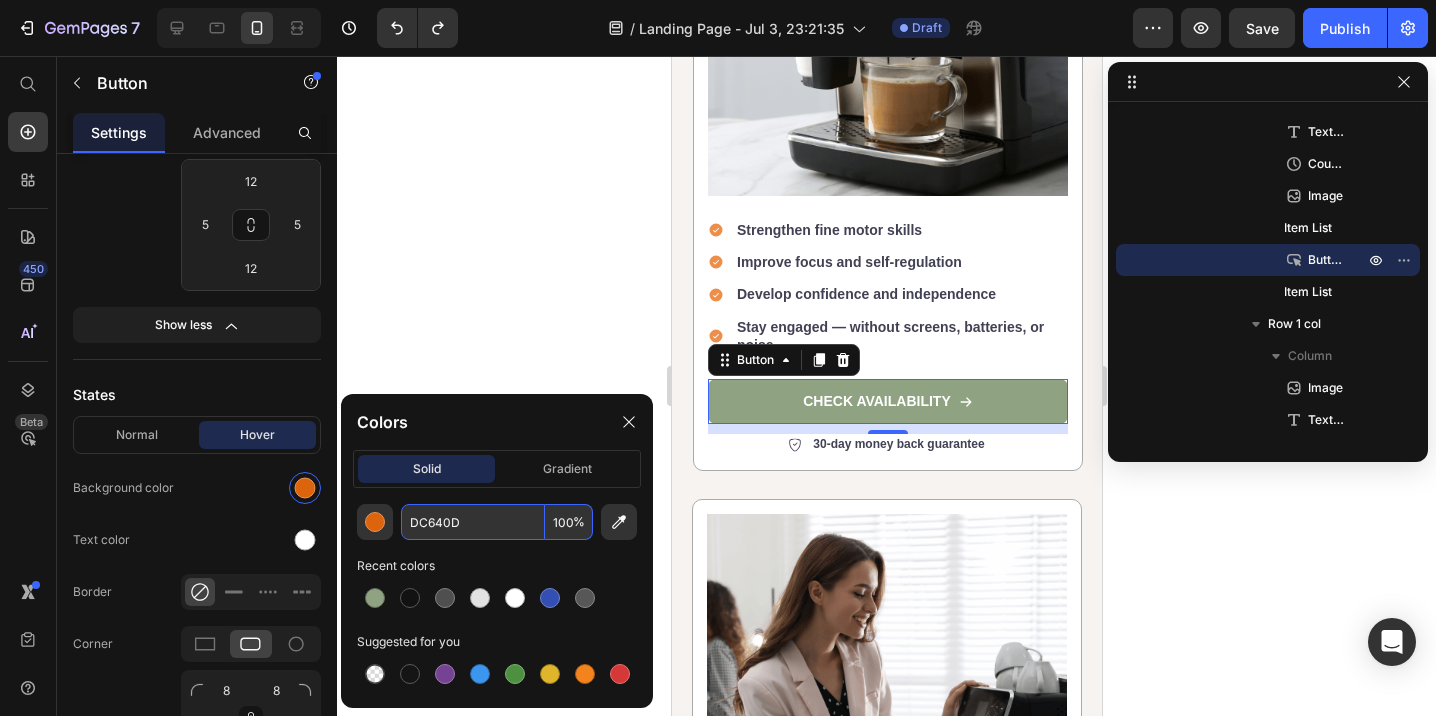 type on "8FA282" 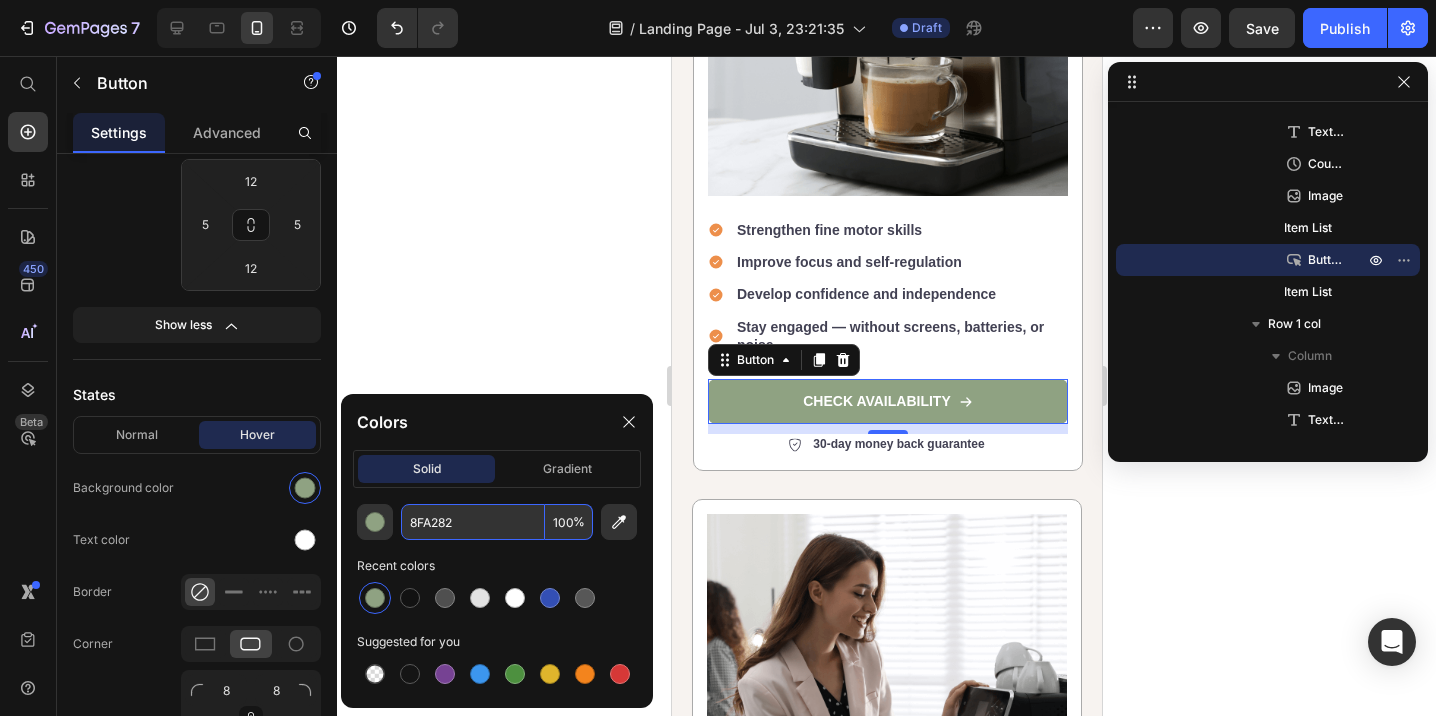 click 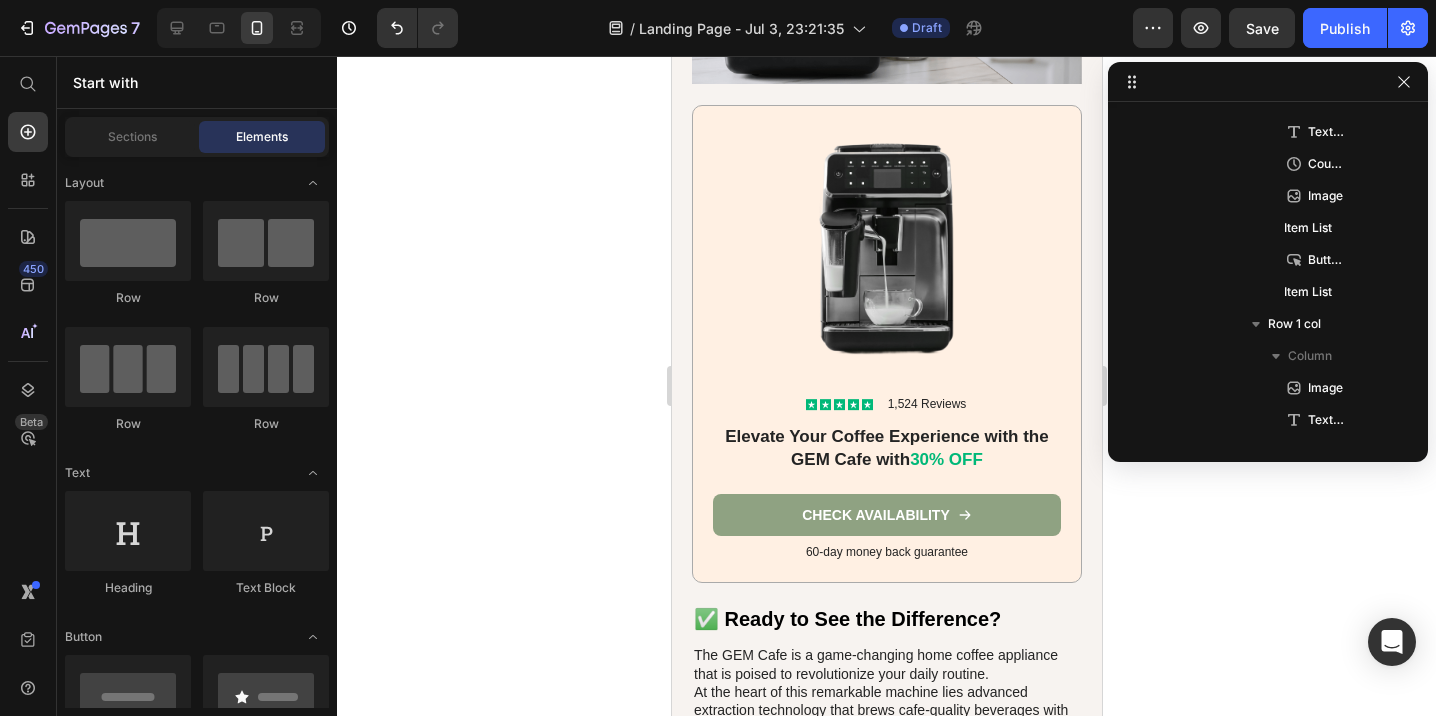 scroll, scrollTop: 5111, scrollLeft: 0, axis: vertical 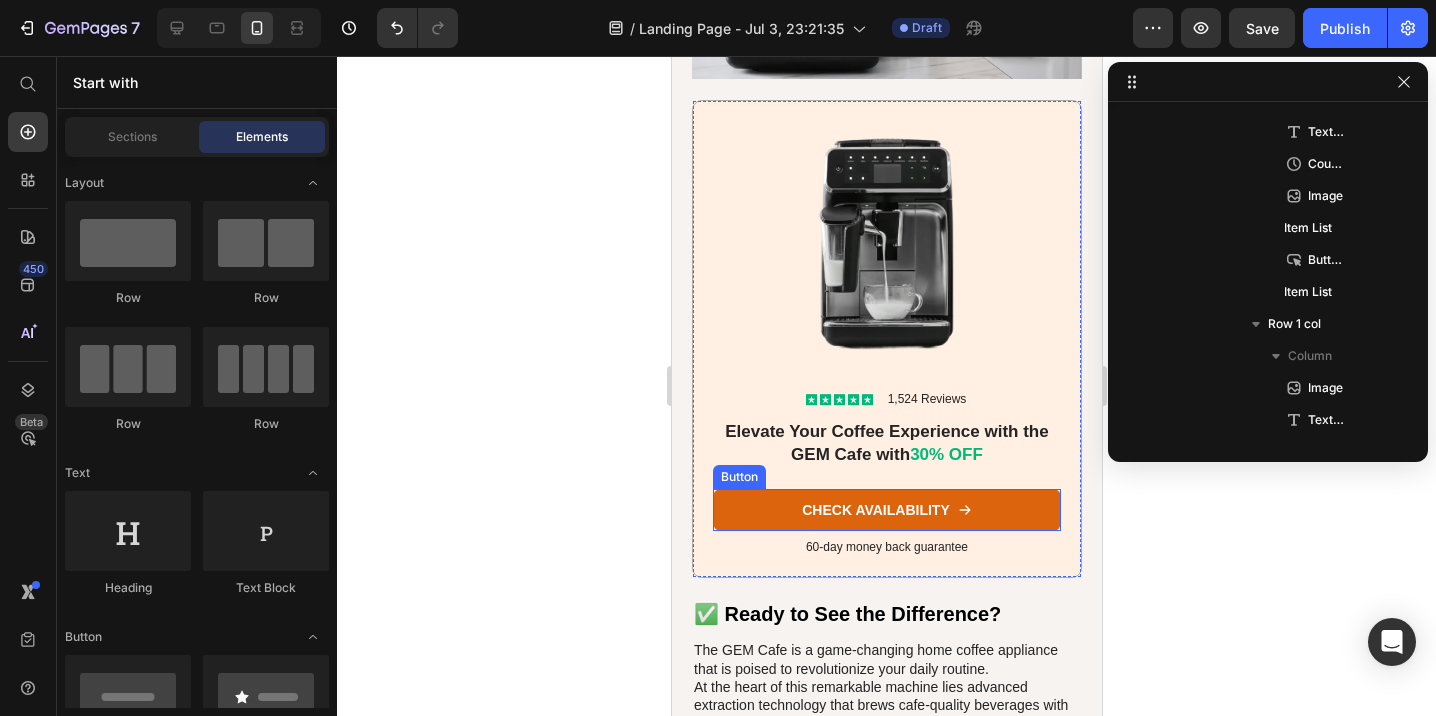click on "CHECK AVAILABILITY" at bounding box center [886, 510] 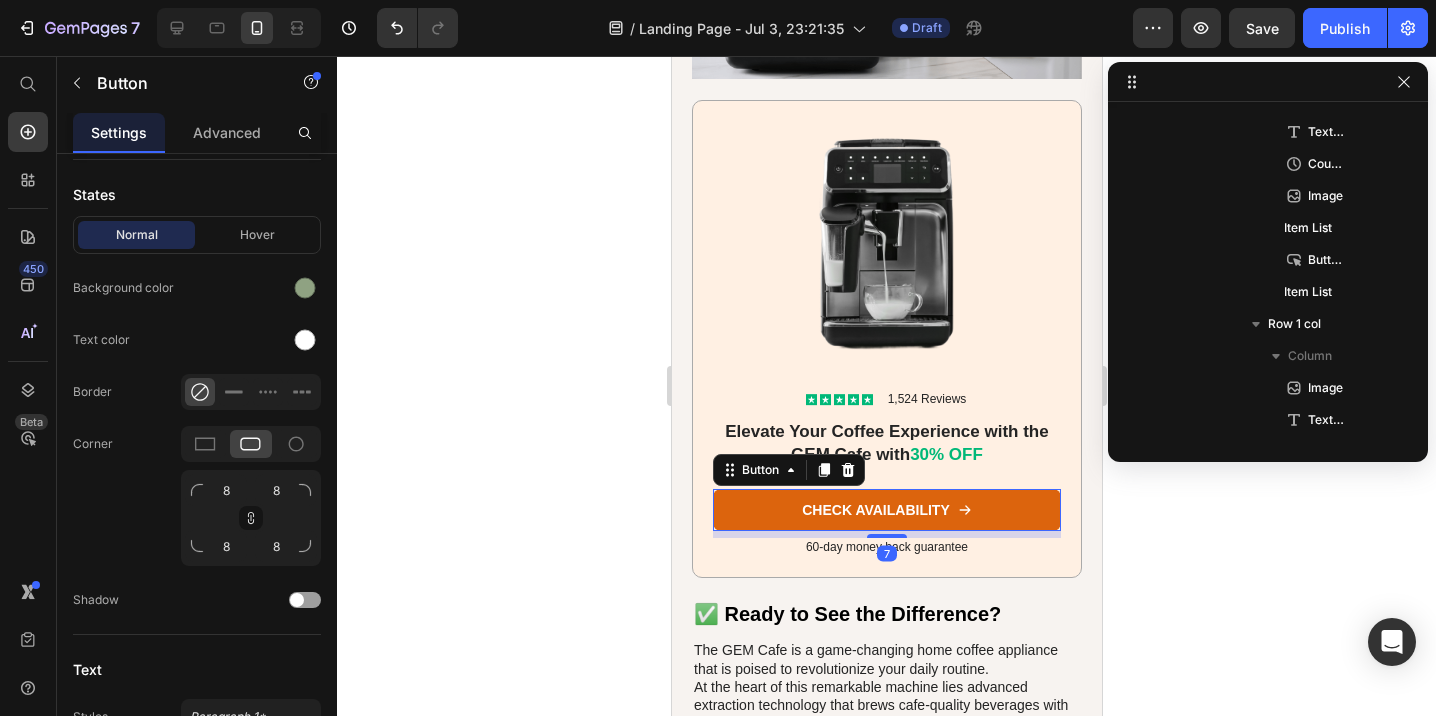scroll, scrollTop: 2362, scrollLeft: 0, axis: vertical 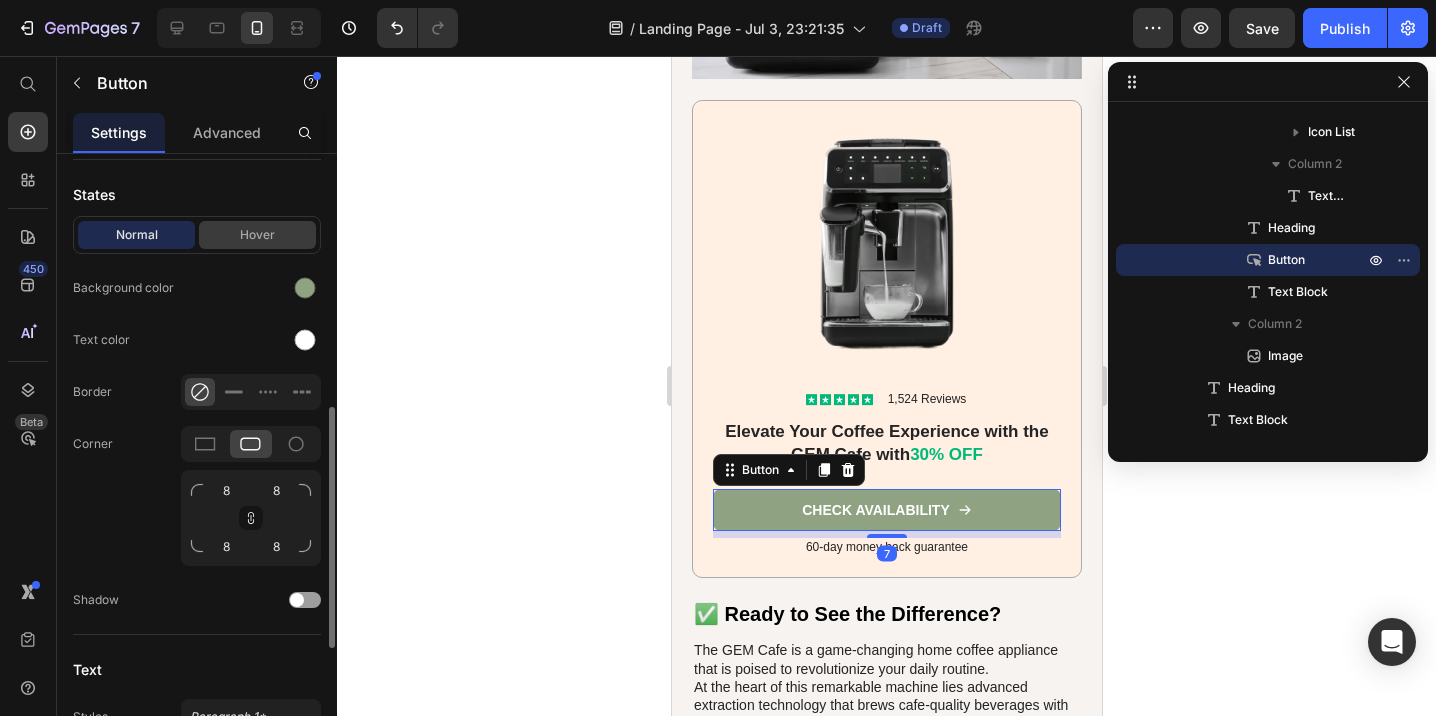 click on "Hover" at bounding box center [257, 235] 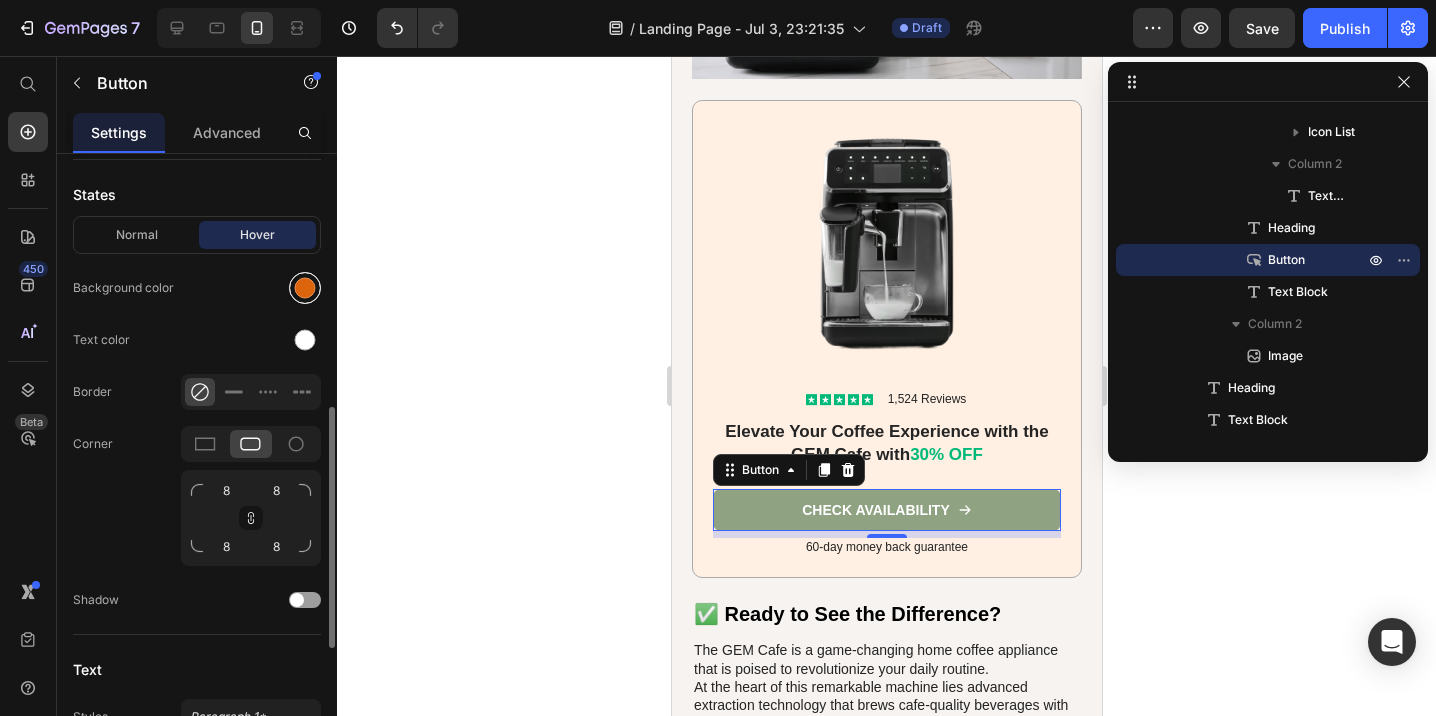 click at bounding box center [305, 288] 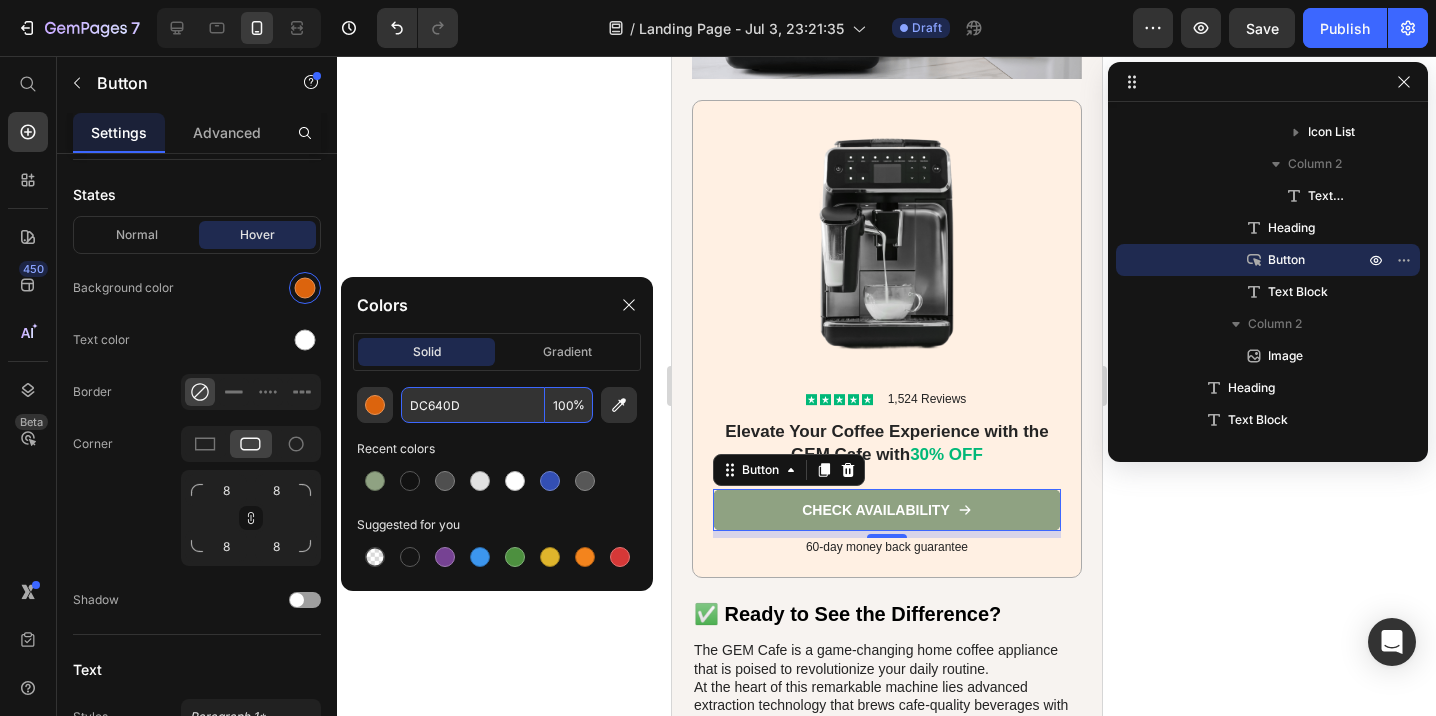 click on "DC640D" at bounding box center (473, 405) 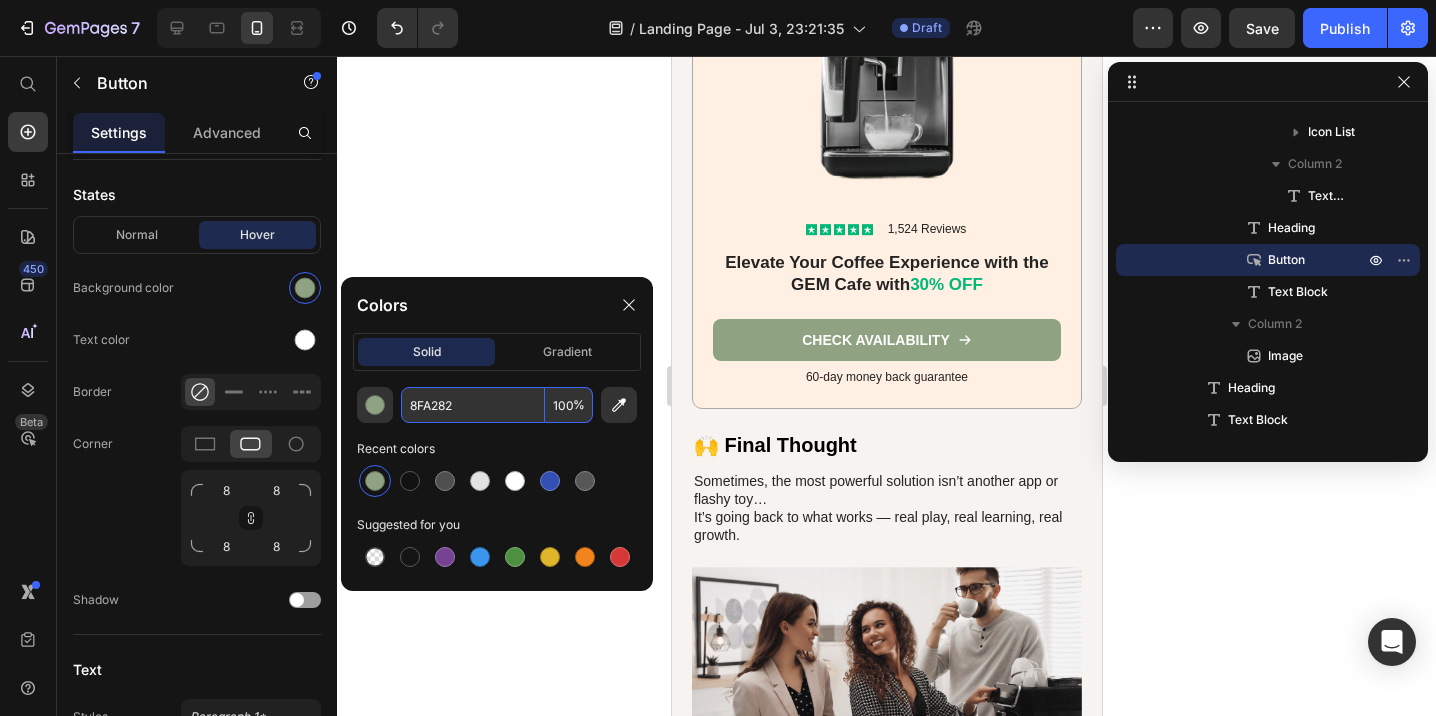 scroll, scrollTop: 6763, scrollLeft: 0, axis: vertical 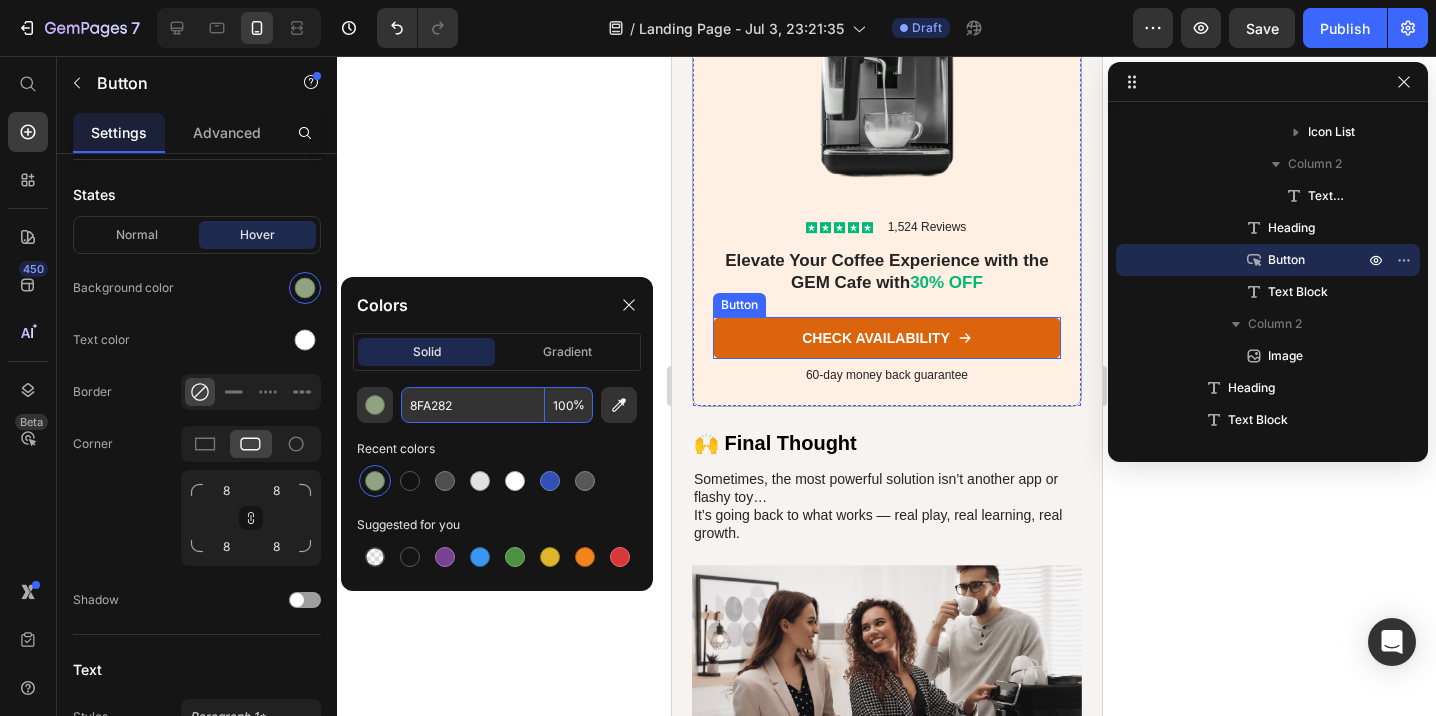 click on "CHECK AVAILABILITY" at bounding box center (886, 338) 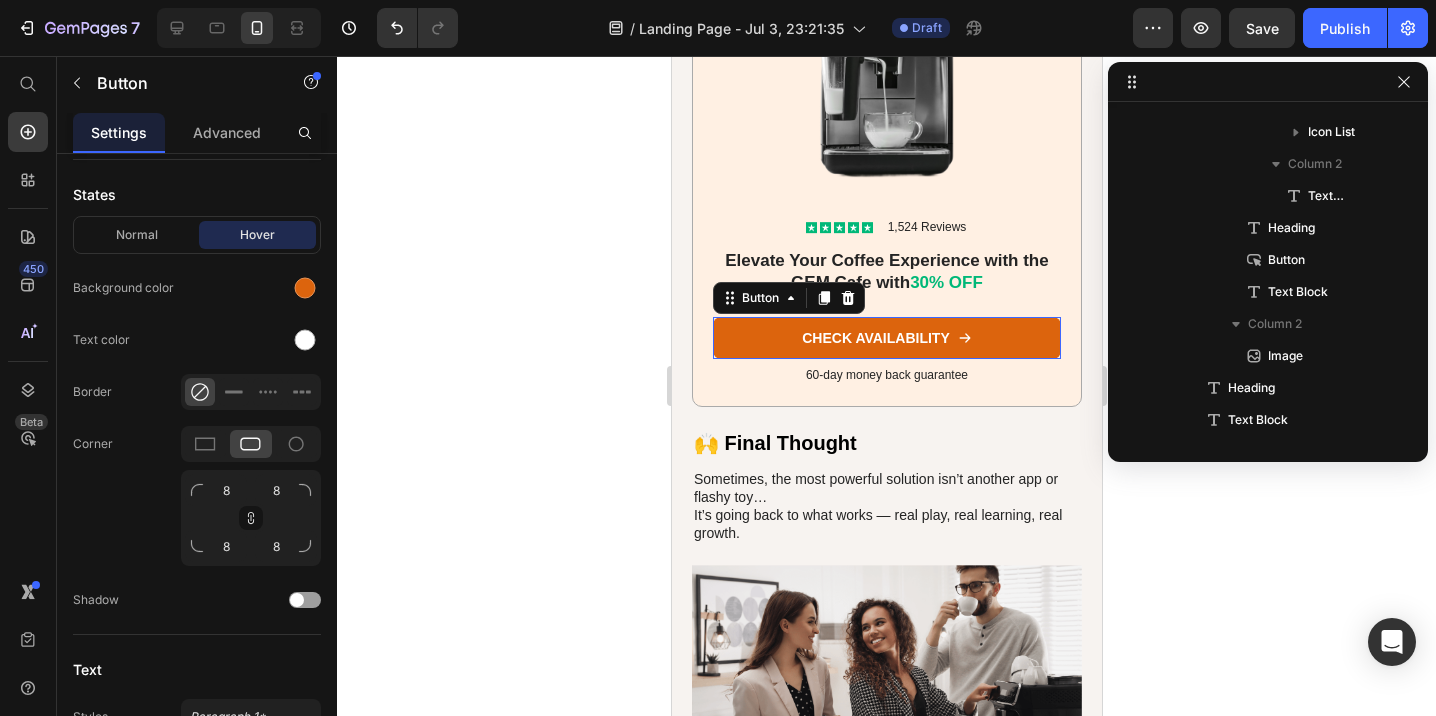 scroll, scrollTop: 2874, scrollLeft: 0, axis: vertical 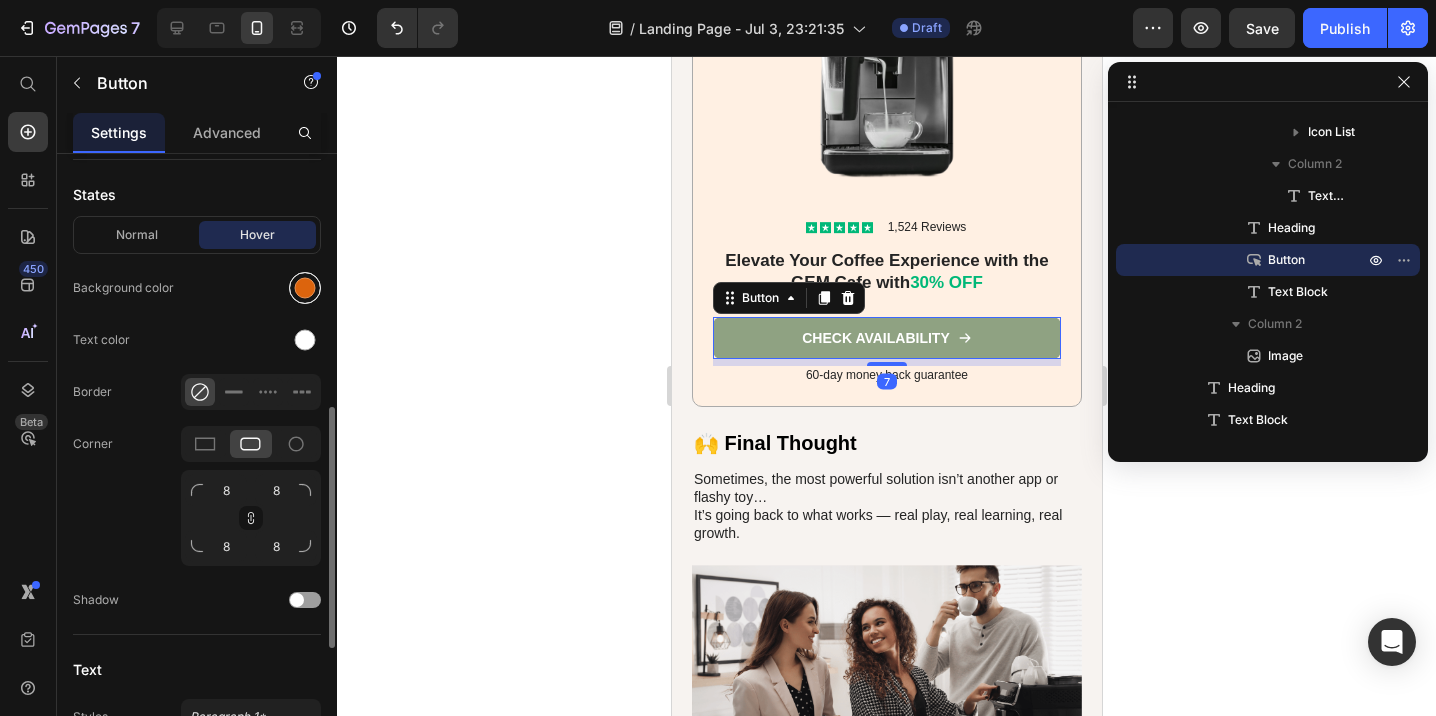click at bounding box center (305, 288) 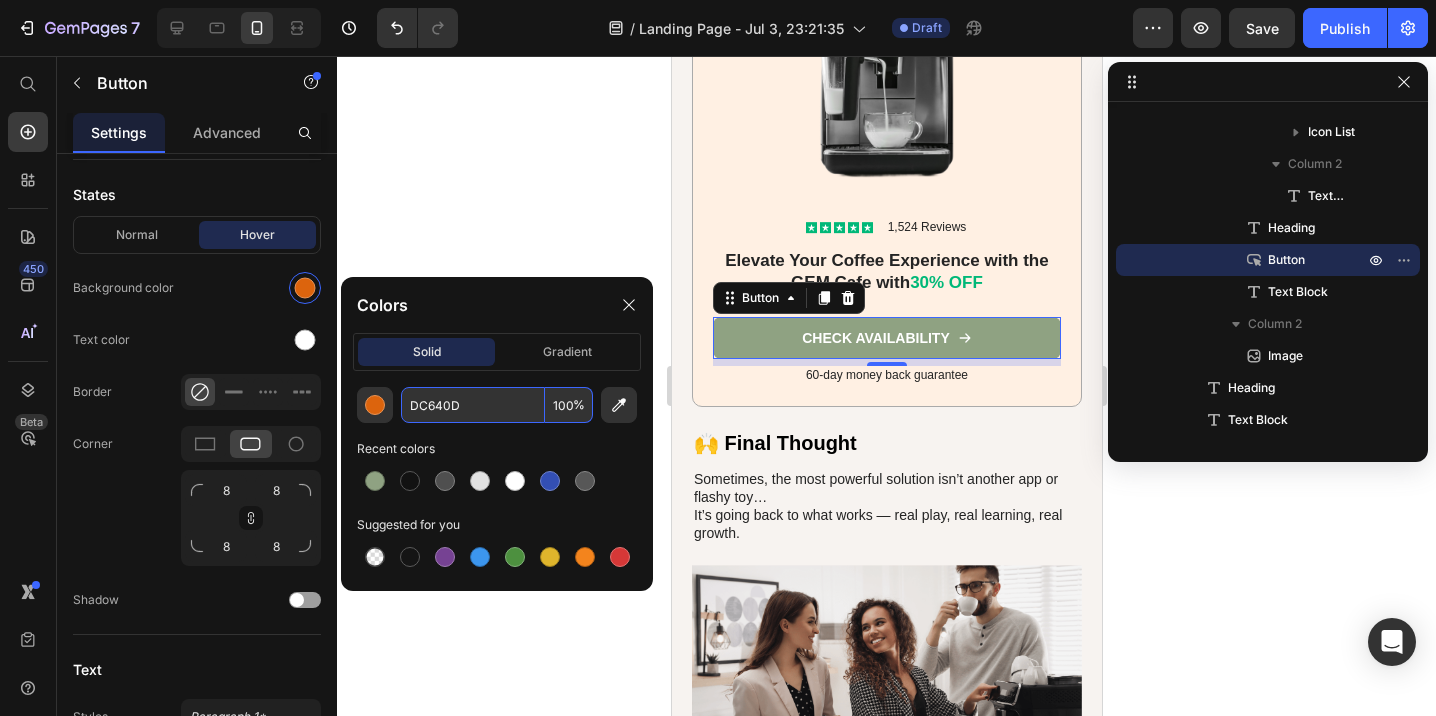 click on "DC640D" at bounding box center (473, 405) 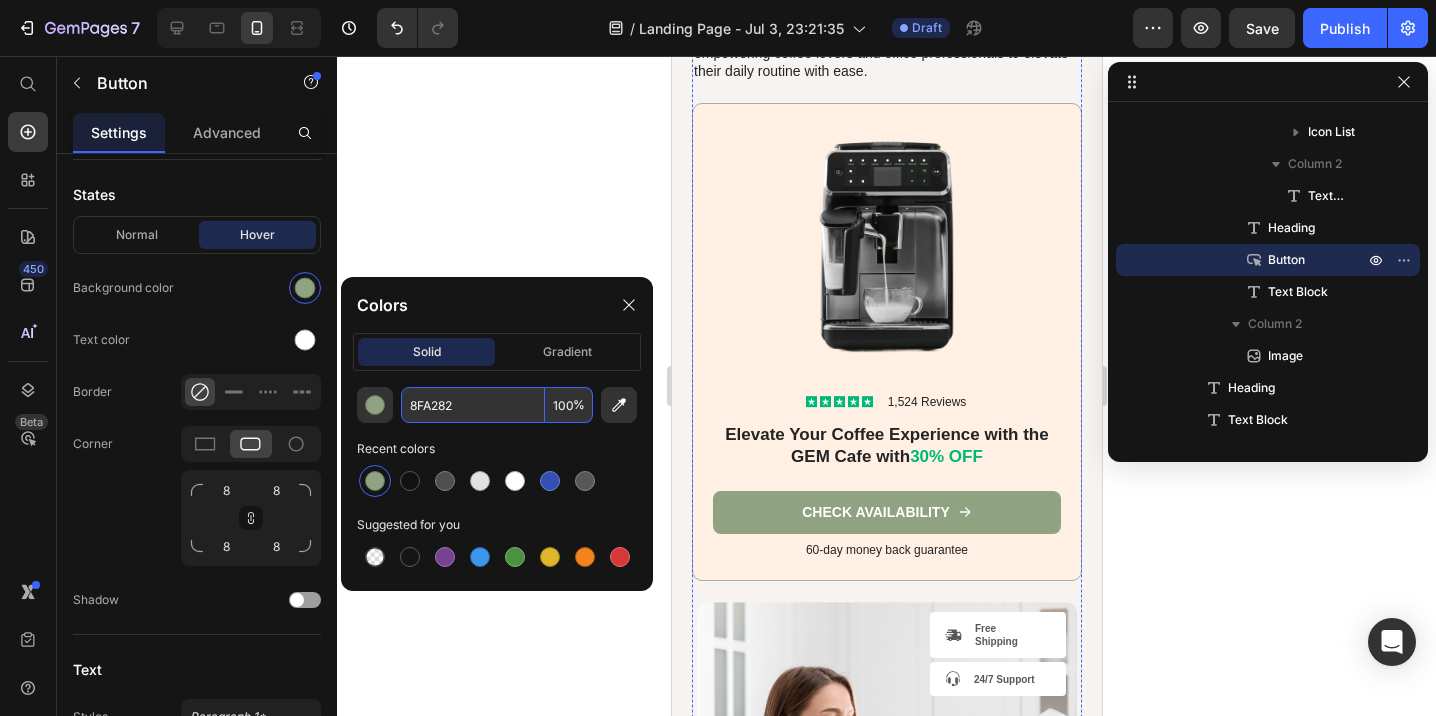 scroll, scrollTop: 8039, scrollLeft: 0, axis: vertical 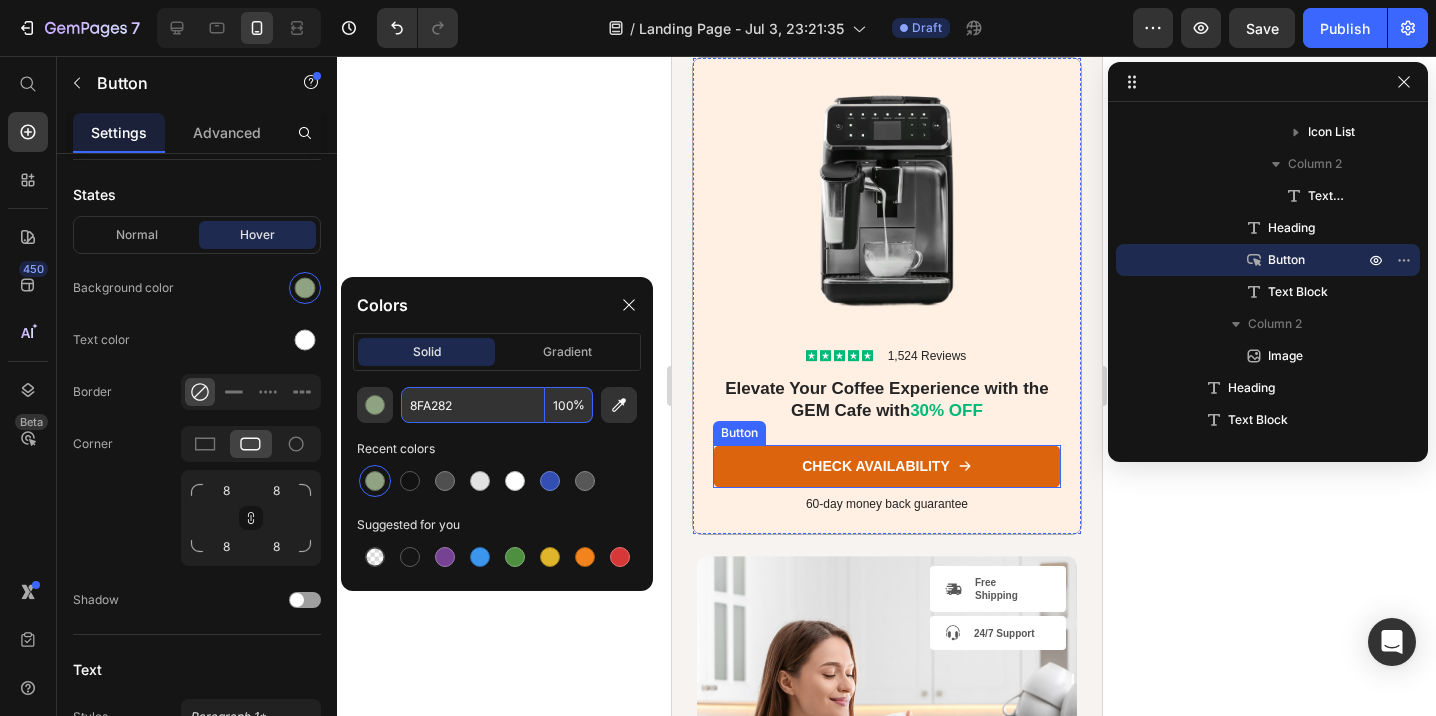 click on "CHECK AVAILABILITY" at bounding box center (886, 466) 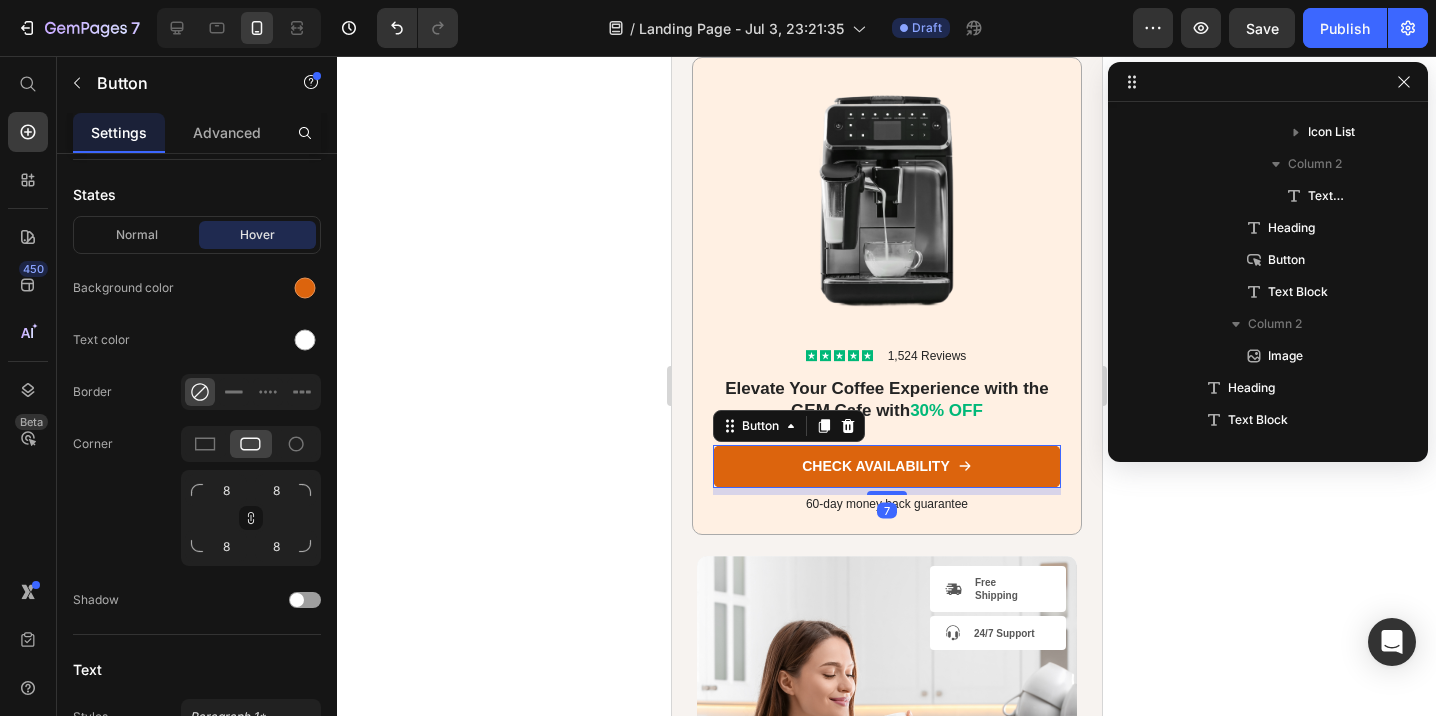 scroll, scrollTop: 3482, scrollLeft: 0, axis: vertical 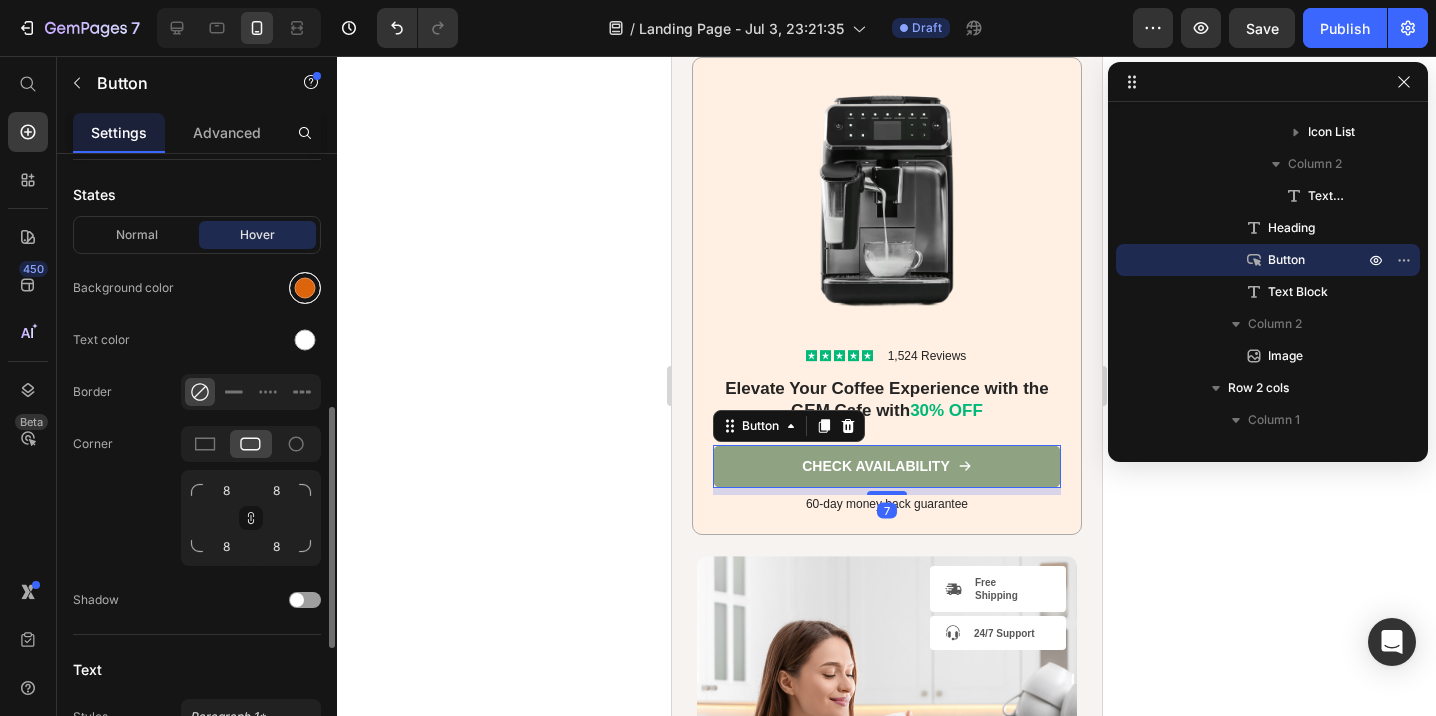 click at bounding box center (305, 288) 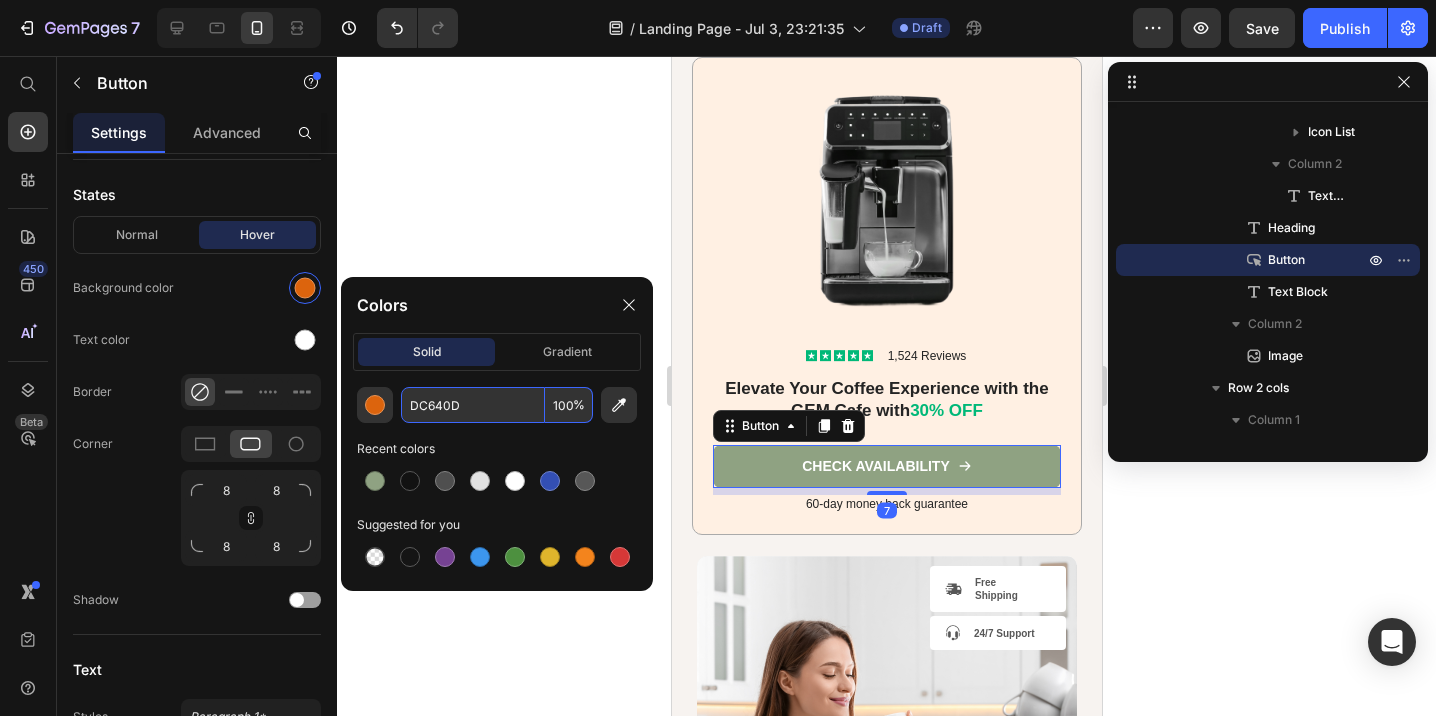 click on "DC640D" at bounding box center [473, 405] 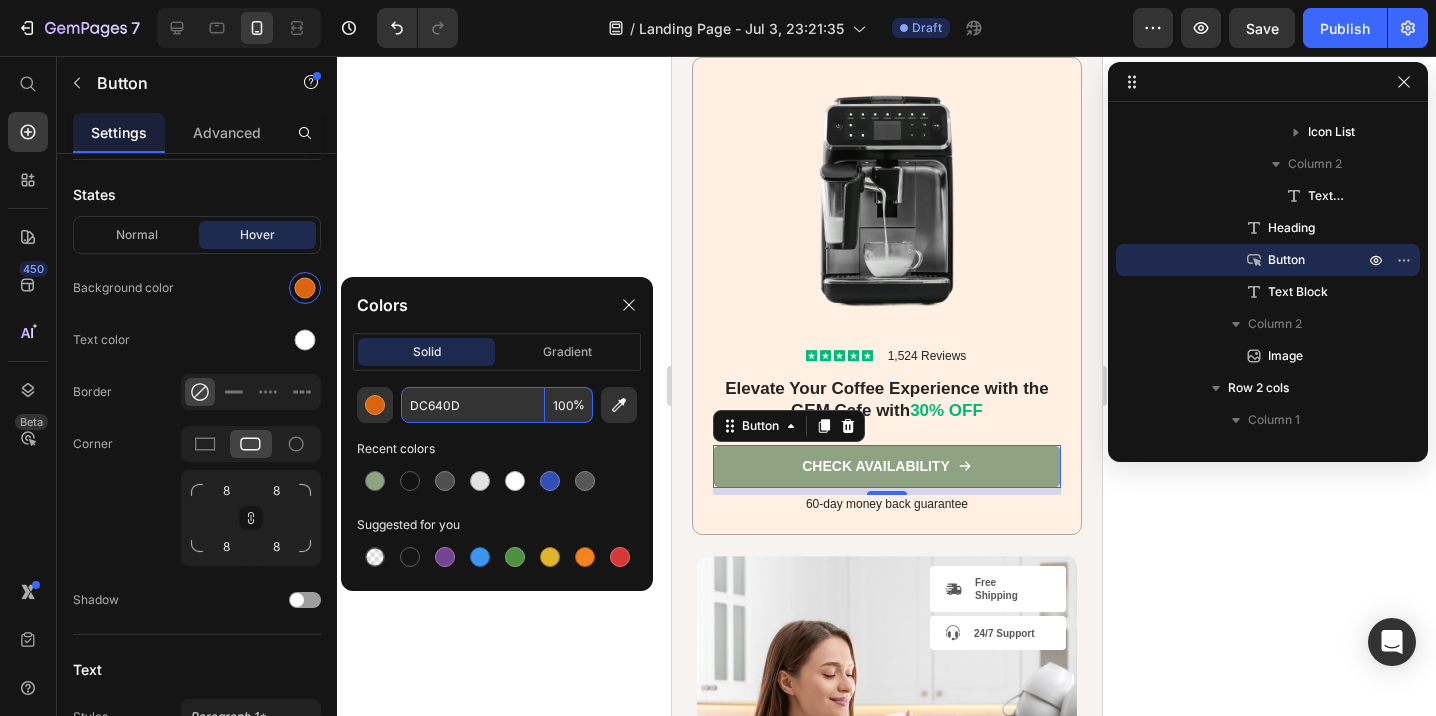 type on "8FA282" 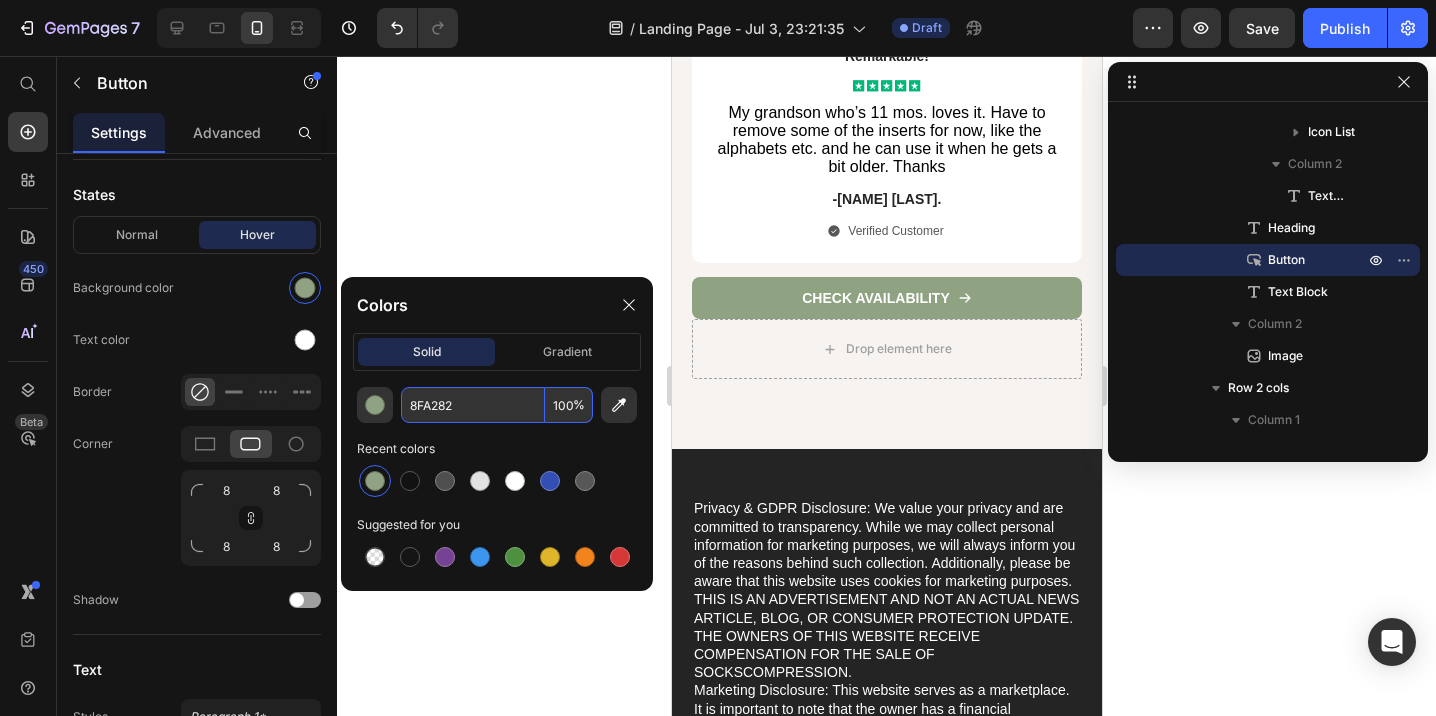 scroll, scrollTop: 9475, scrollLeft: 0, axis: vertical 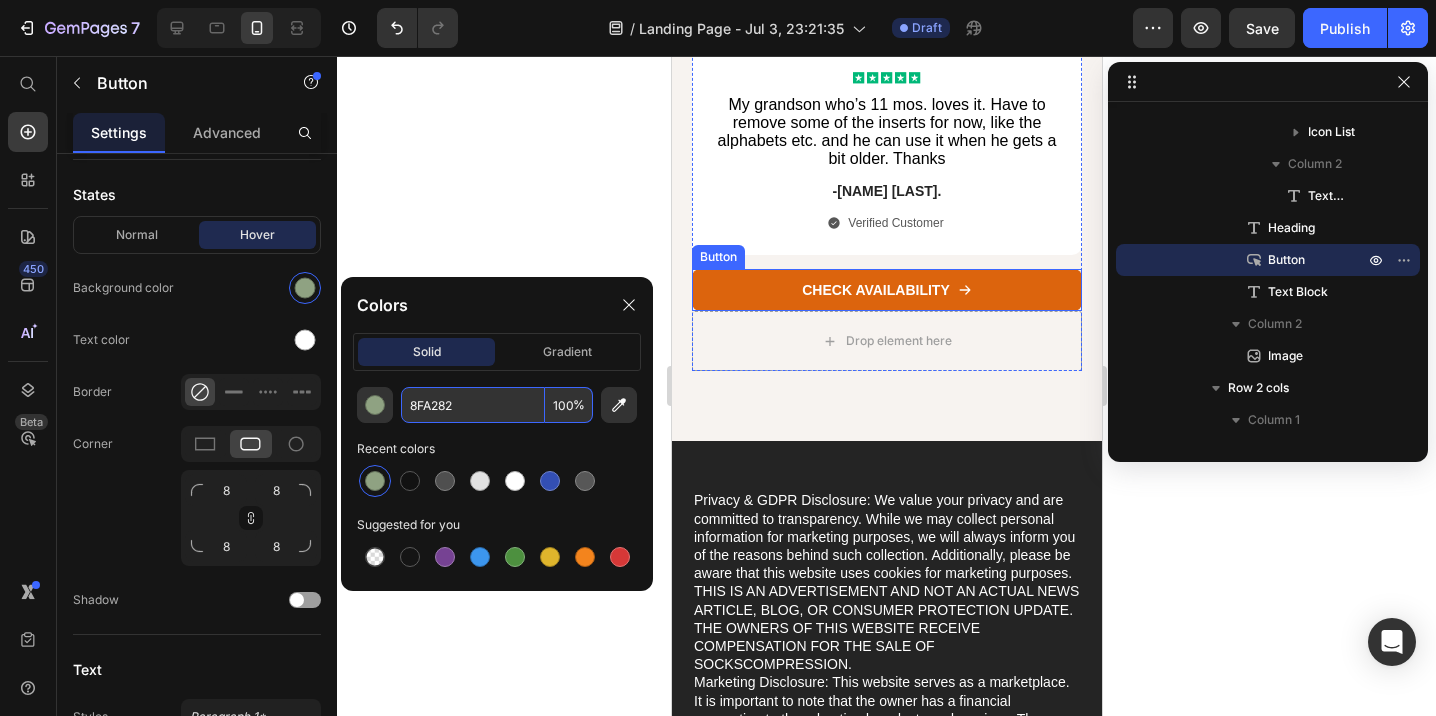 click on "CHECK AVAILABILITY" at bounding box center [886, 290] 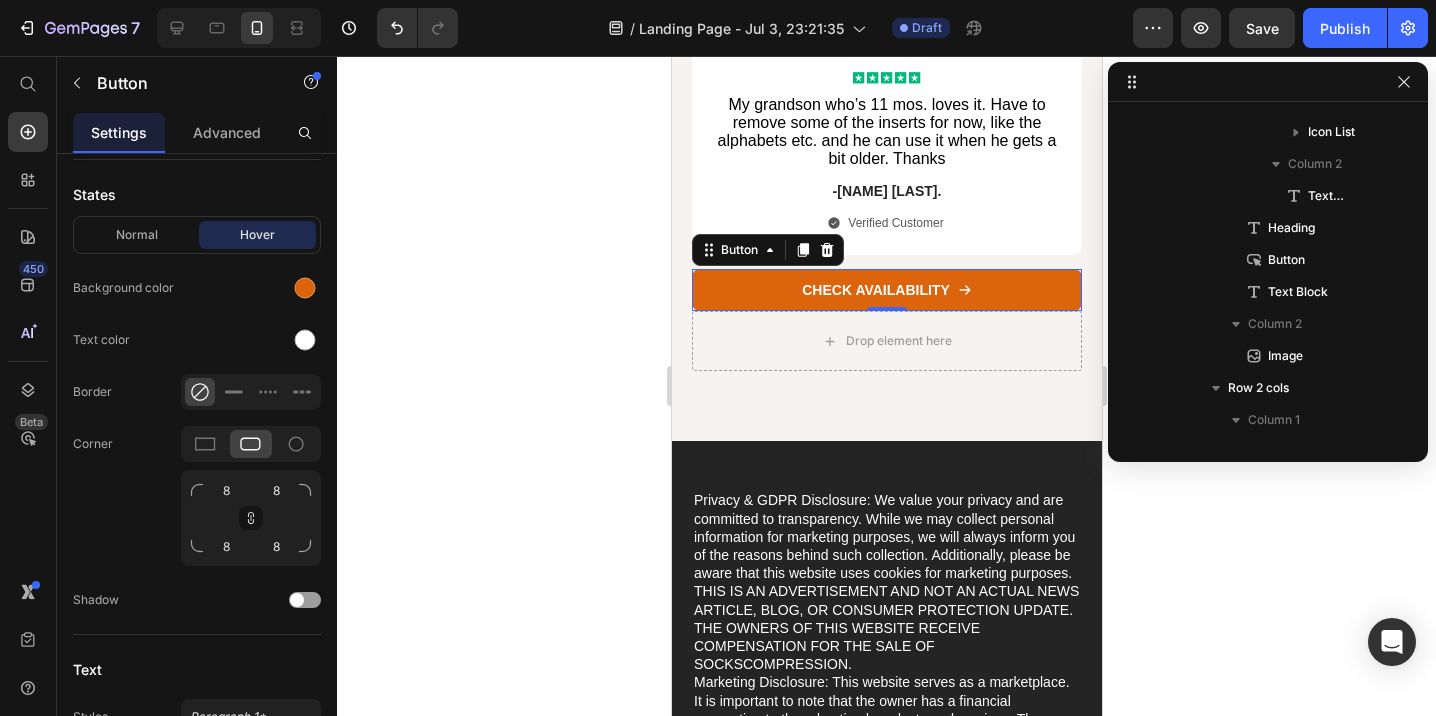 scroll, scrollTop: 4398, scrollLeft: 0, axis: vertical 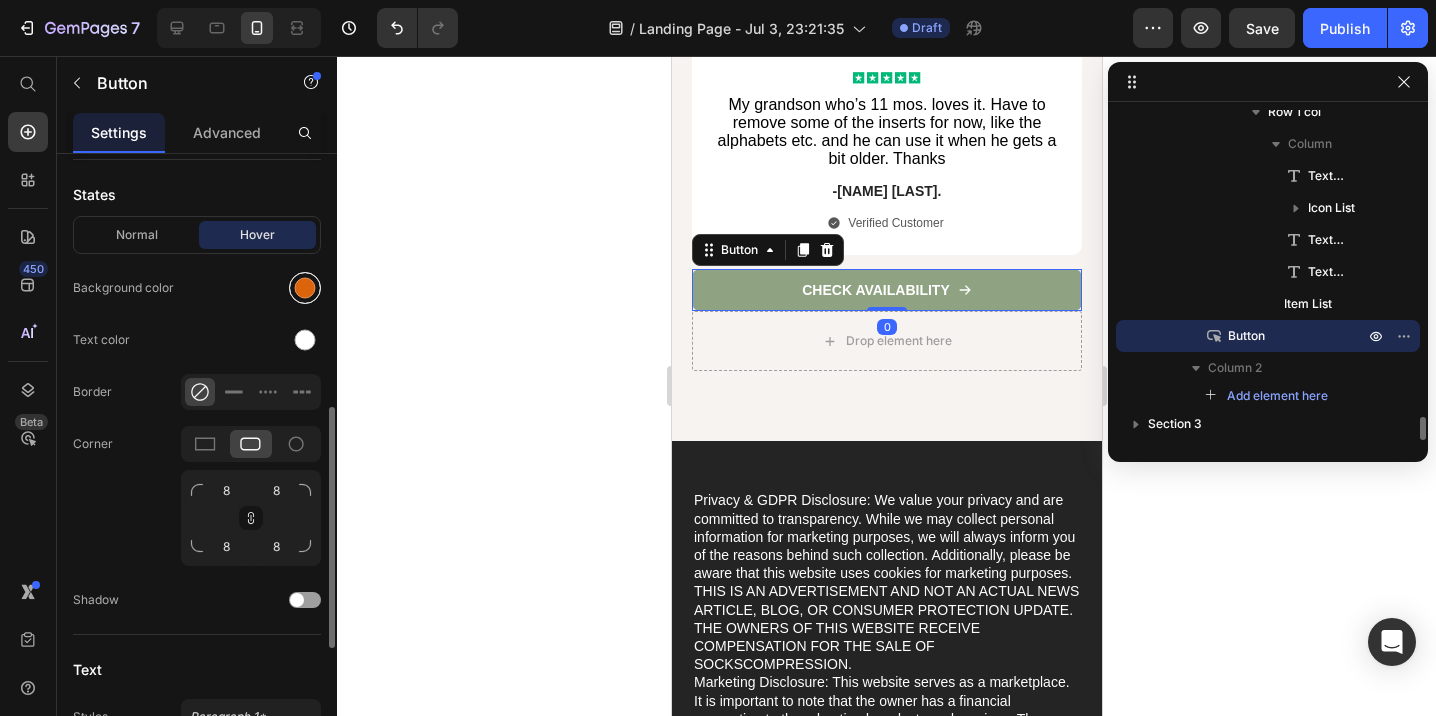 click at bounding box center (305, 288) 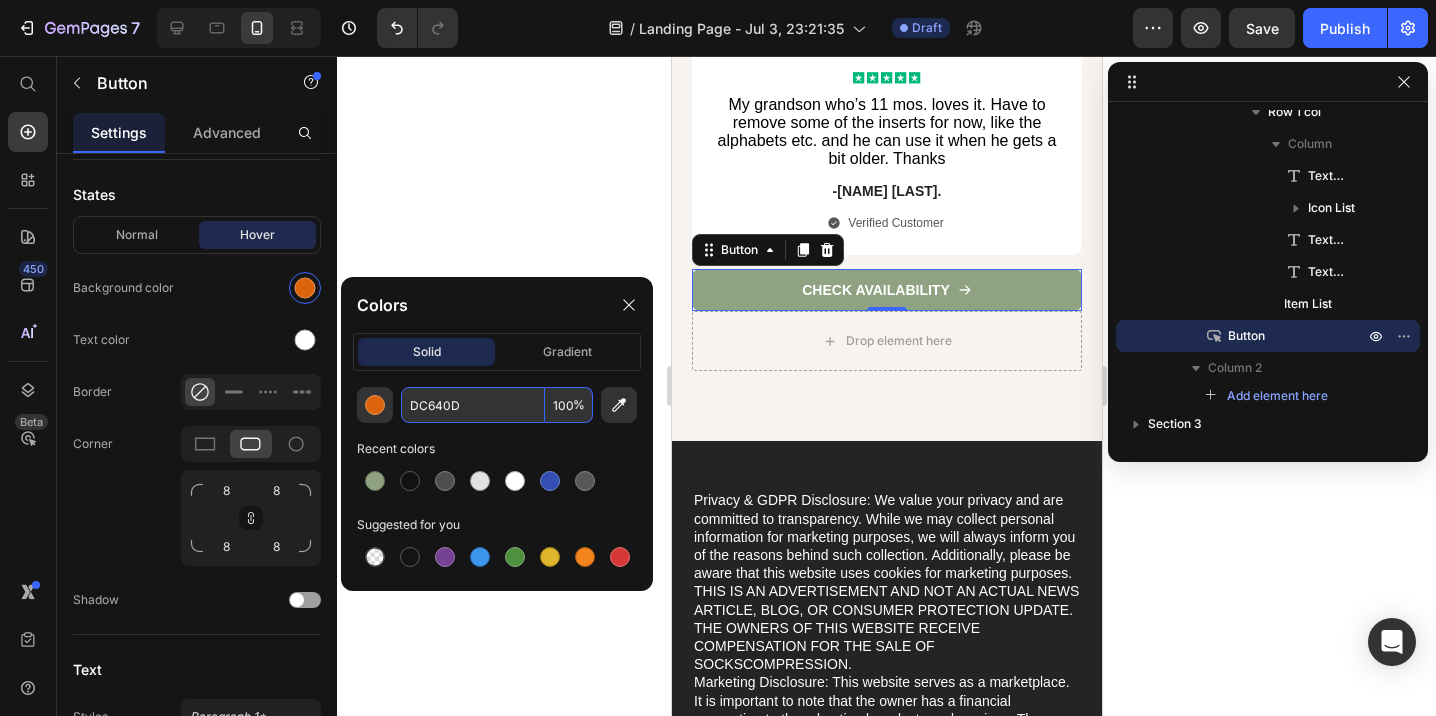 click on "DC640D" at bounding box center (473, 405) 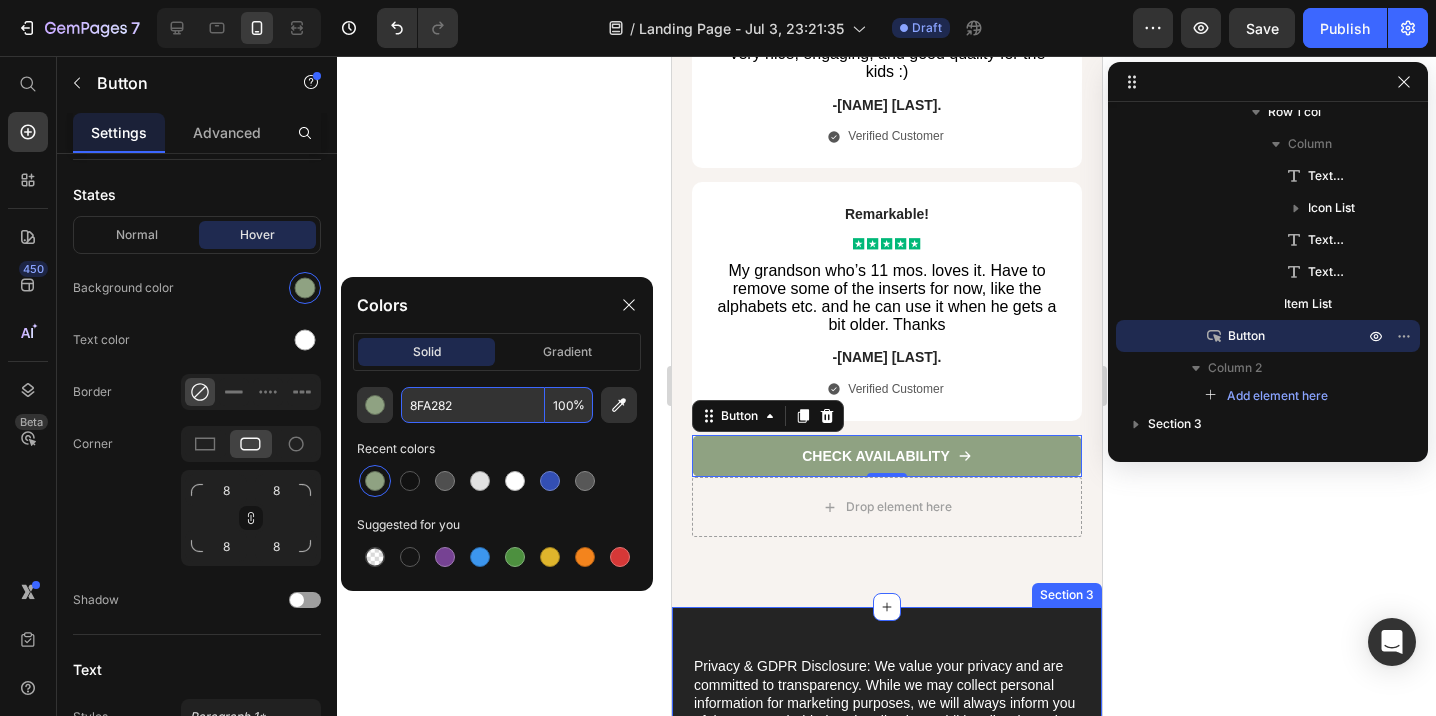 scroll, scrollTop: 9118, scrollLeft: 0, axis: vertical 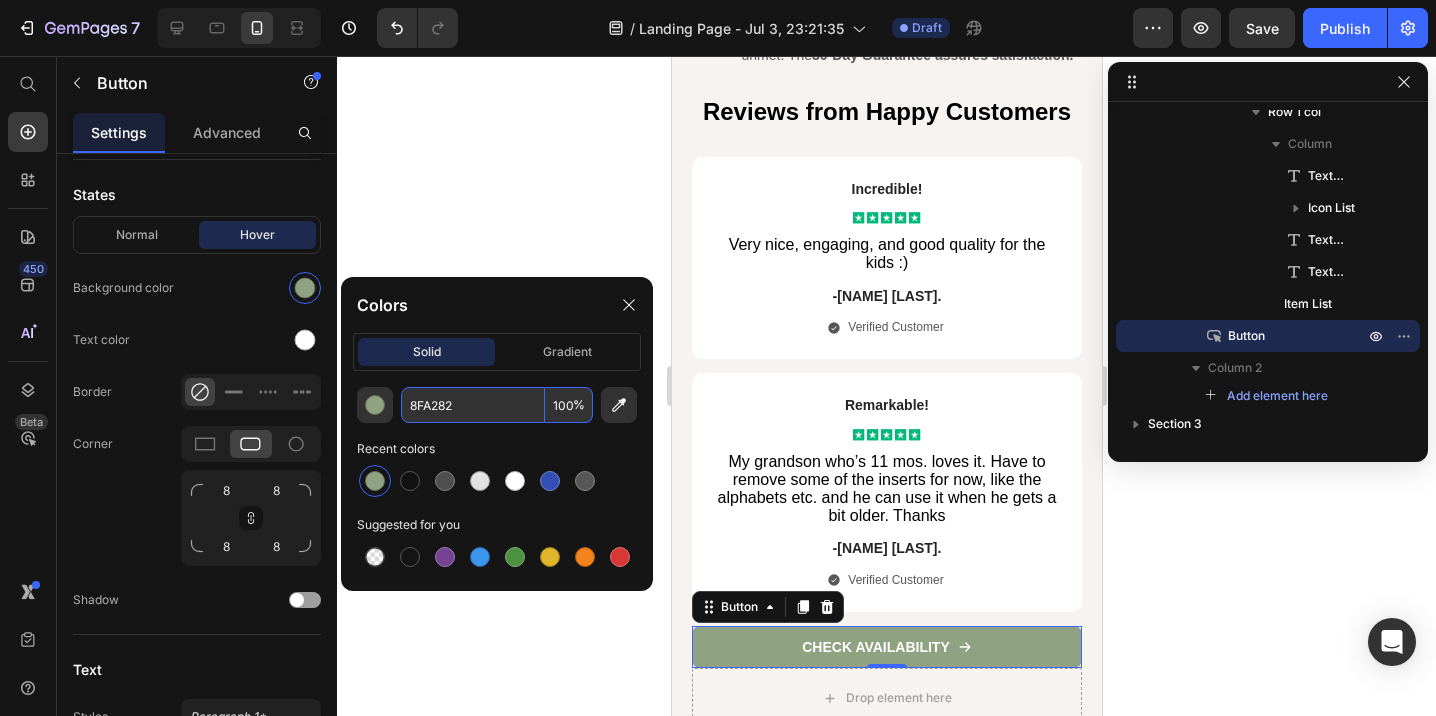 type on "8FA282" 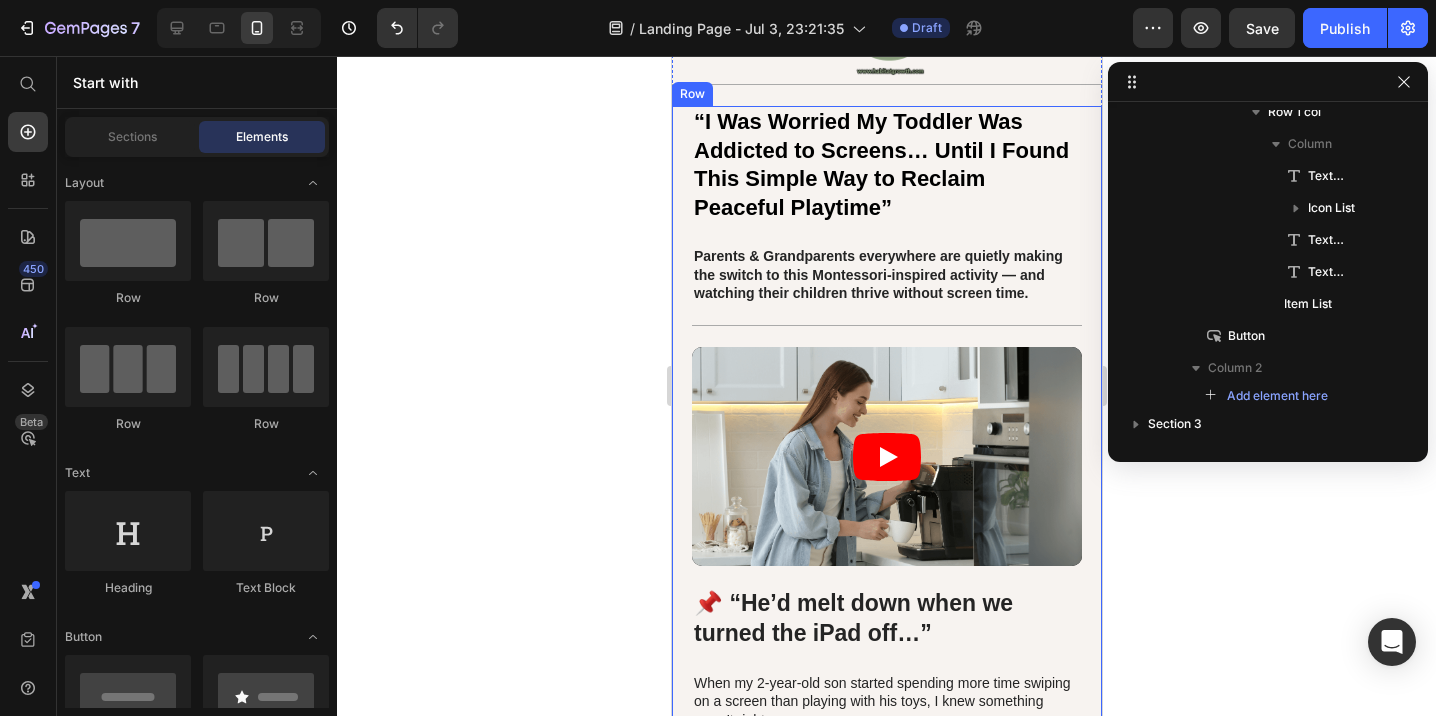 scroll, scrollTop: 143, scrollLeft: 0, axis: vertical 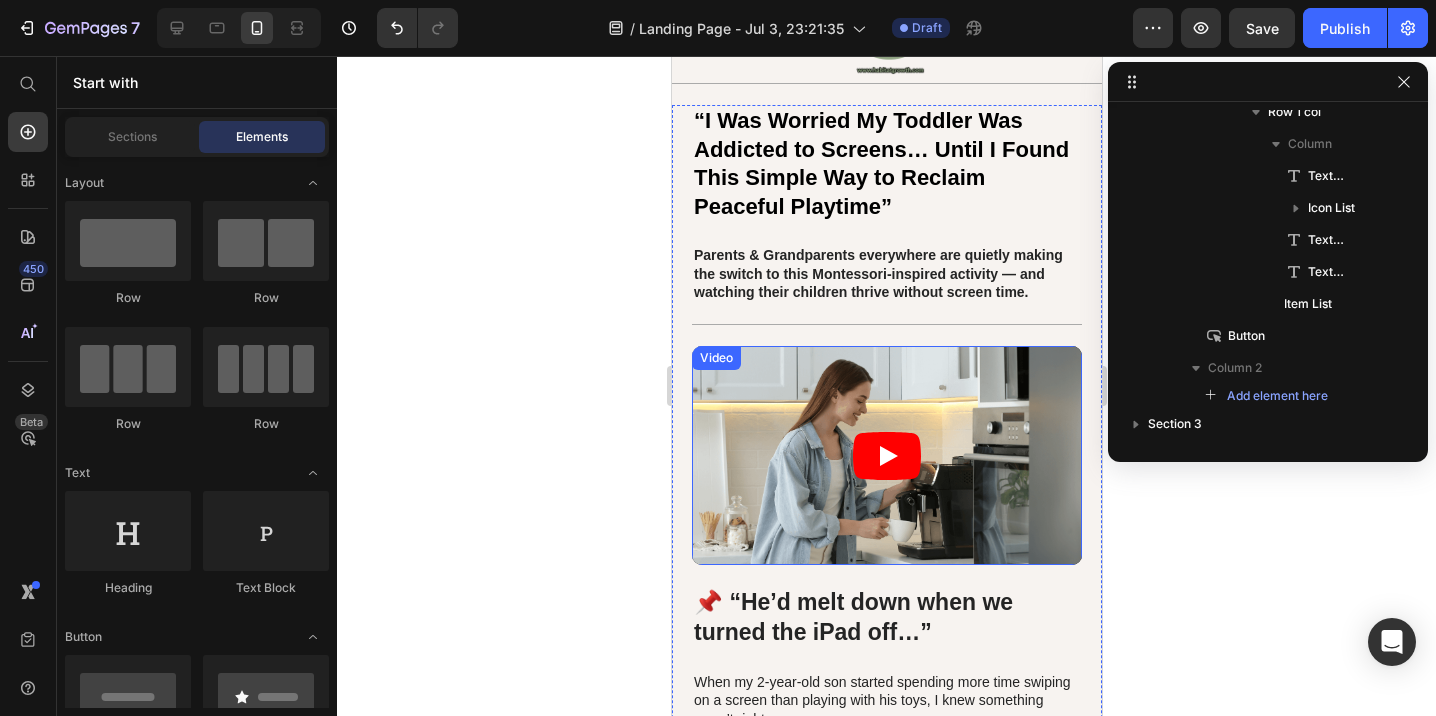 click at bounding box center [886, 455] 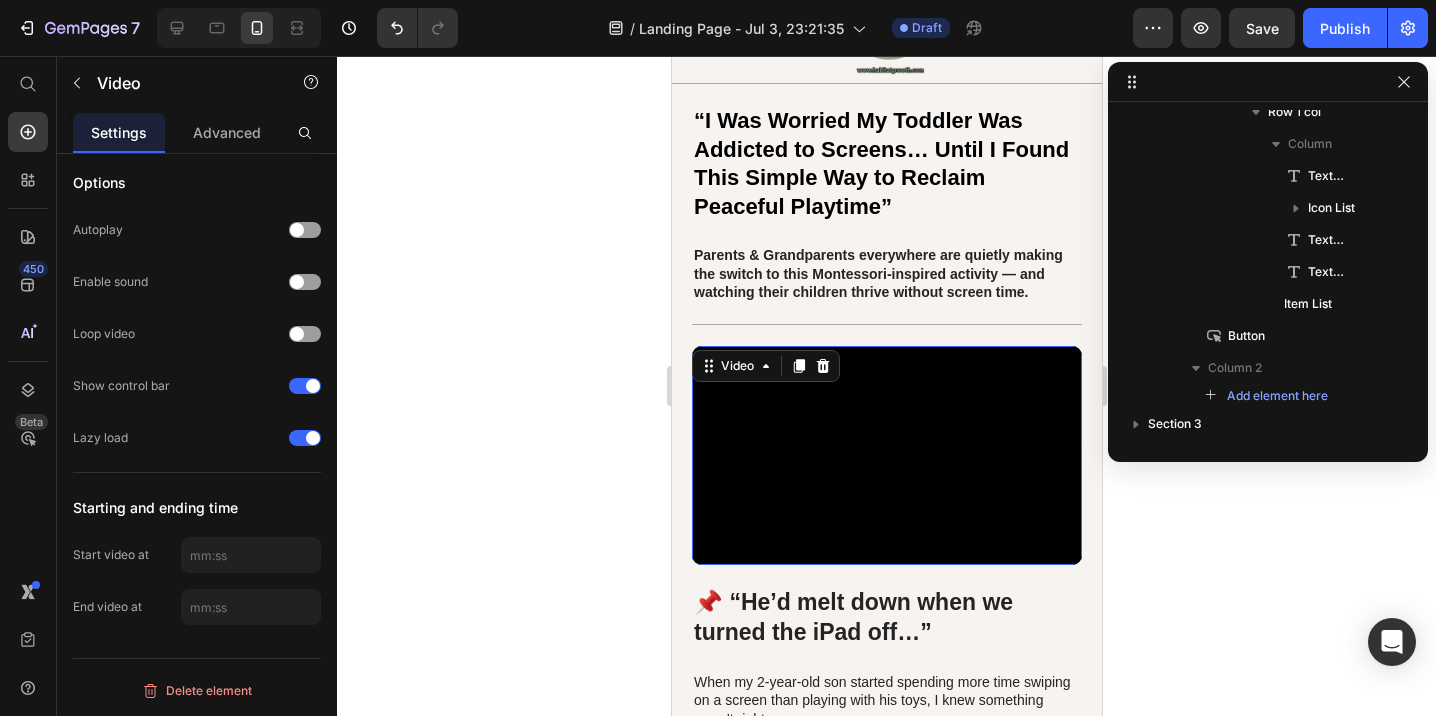 scroll, scrollTop: 186, scrollLeft: 0, axis: vertical 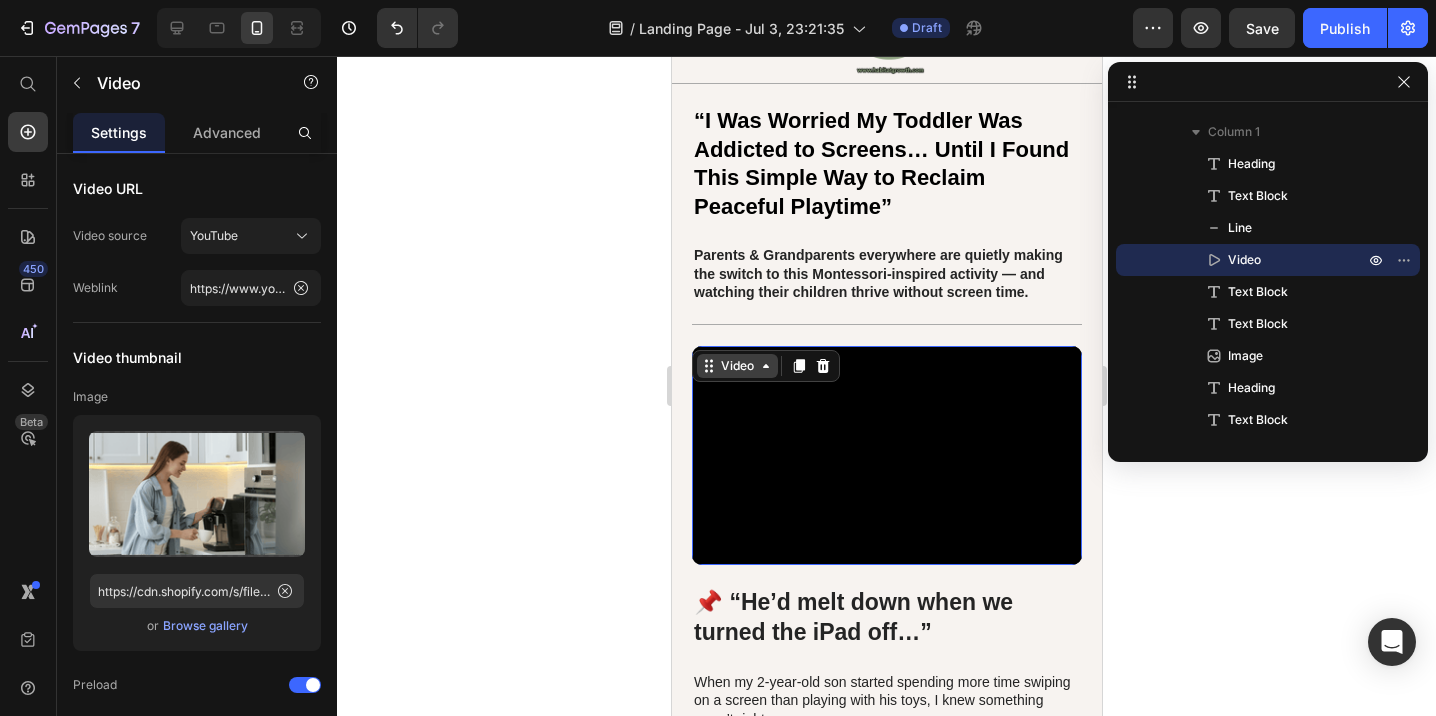 click 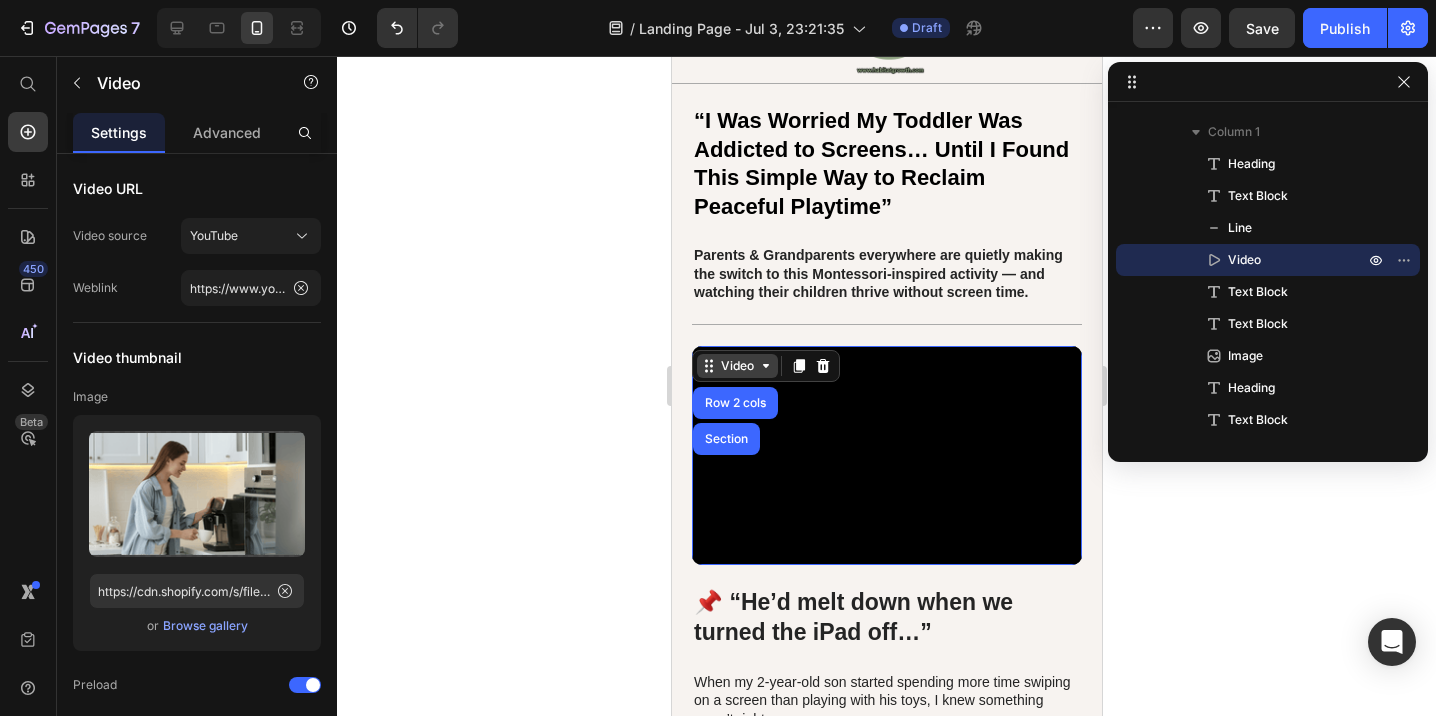 click 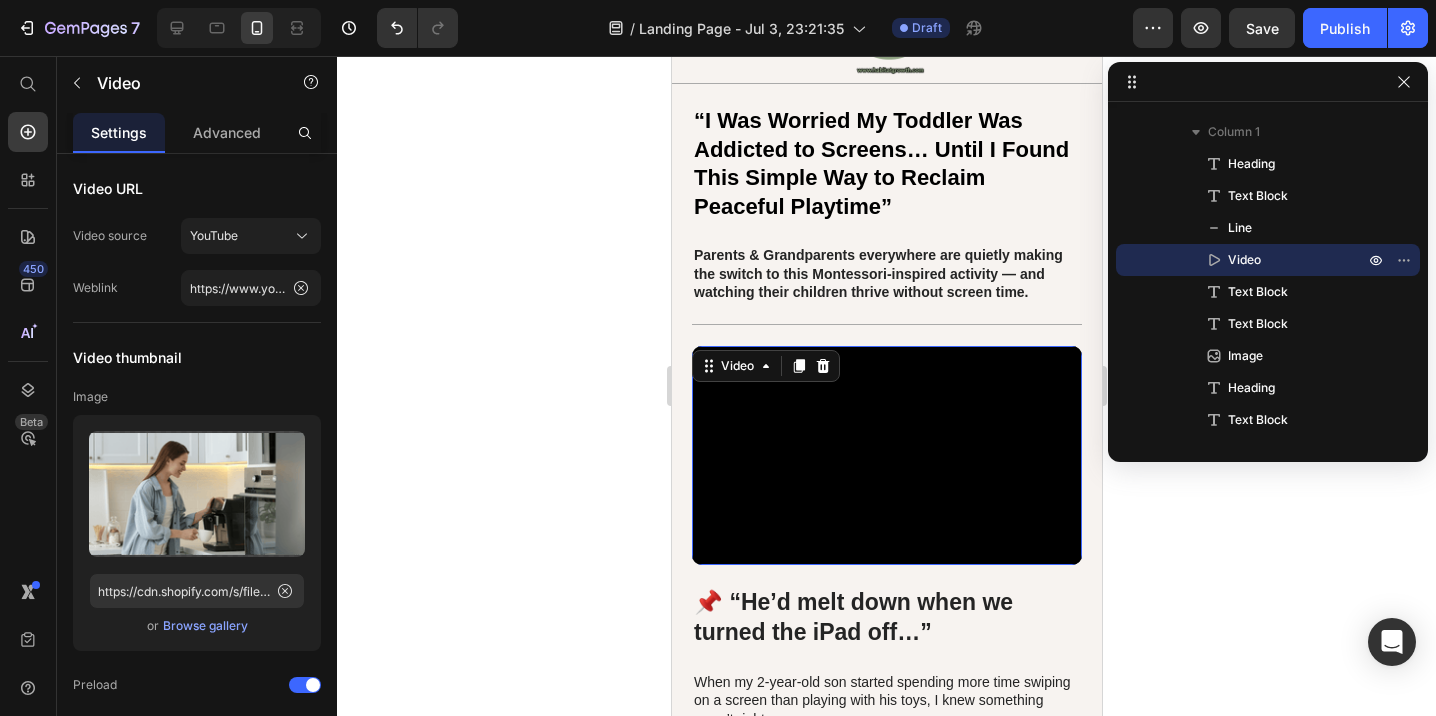 click 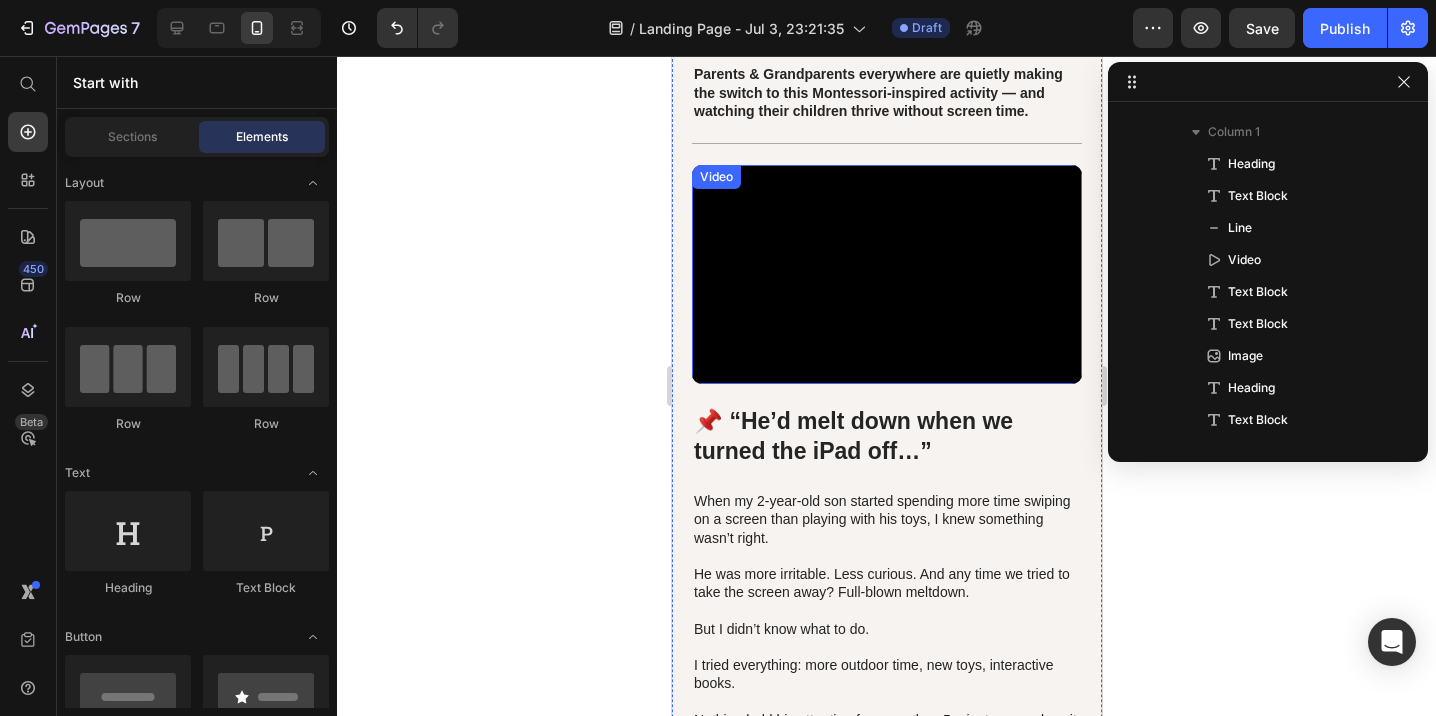scroll, scrollTop: 0, scrollLeft: 0, axis: both 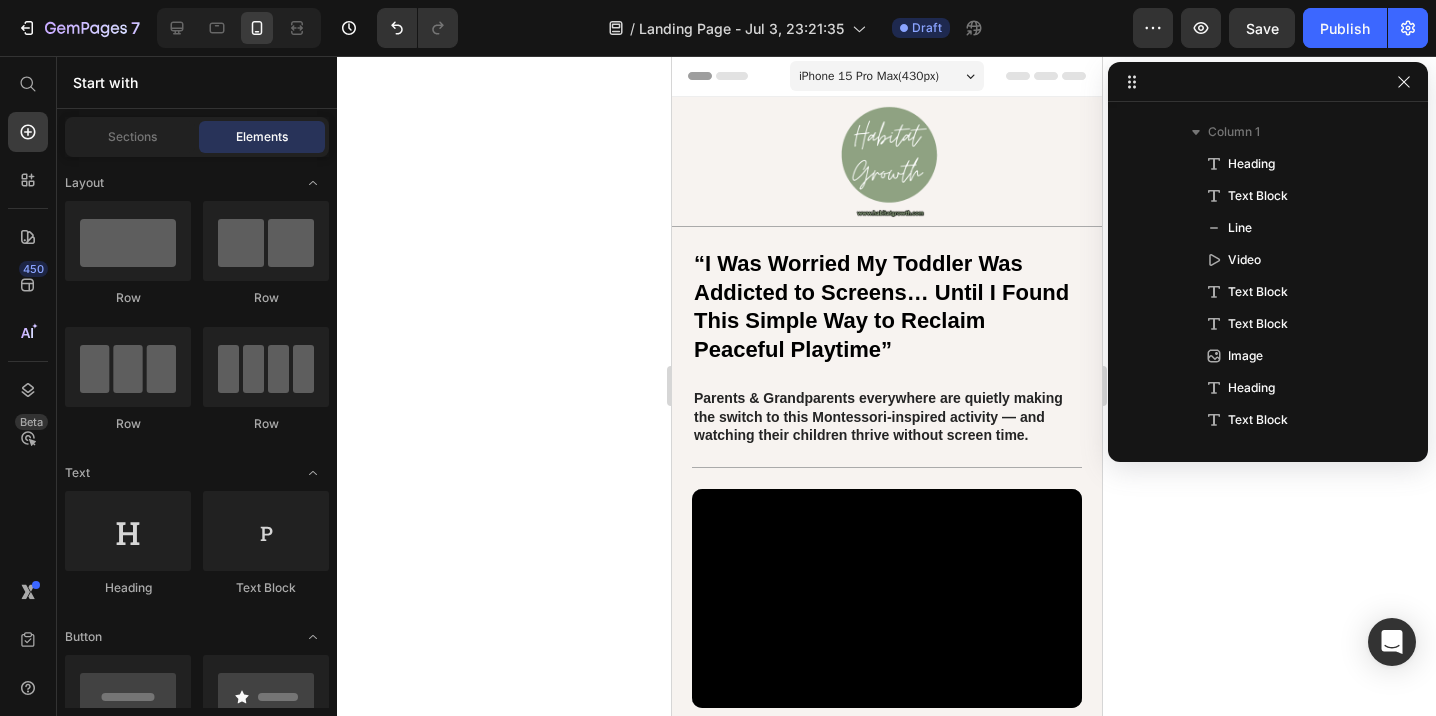 click 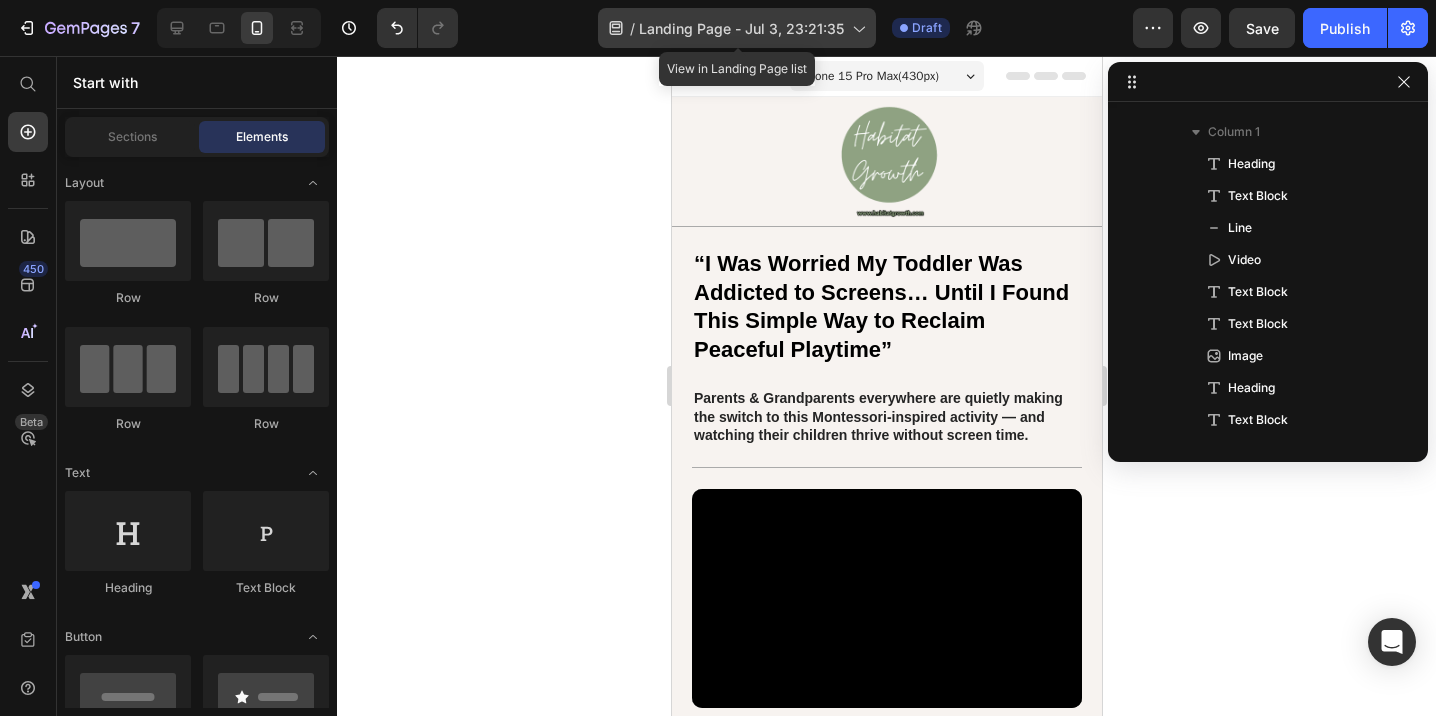 click on "Landing Page - Jul 3, 23:21:35" at bounding box center [741, 28] 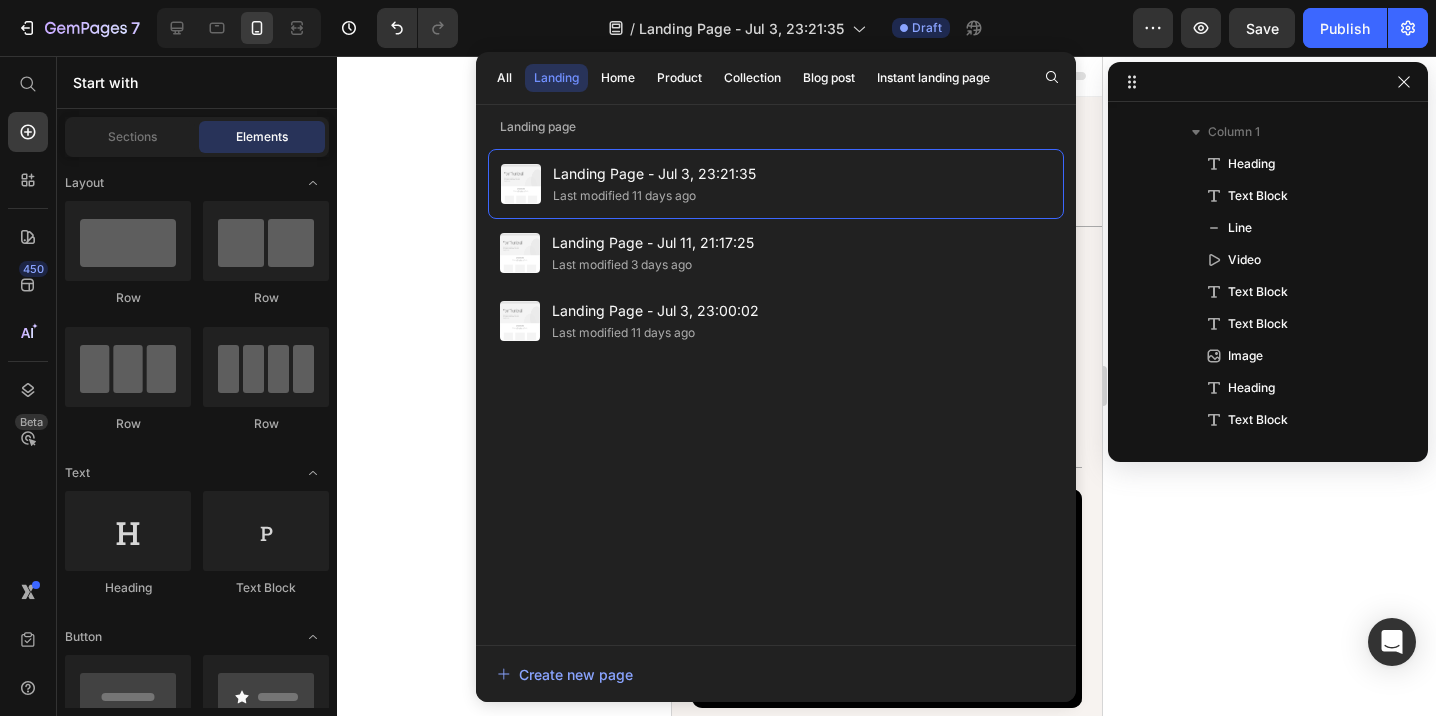 click on "/  Landing Page - Jul 3, 23:21:35 Draft" 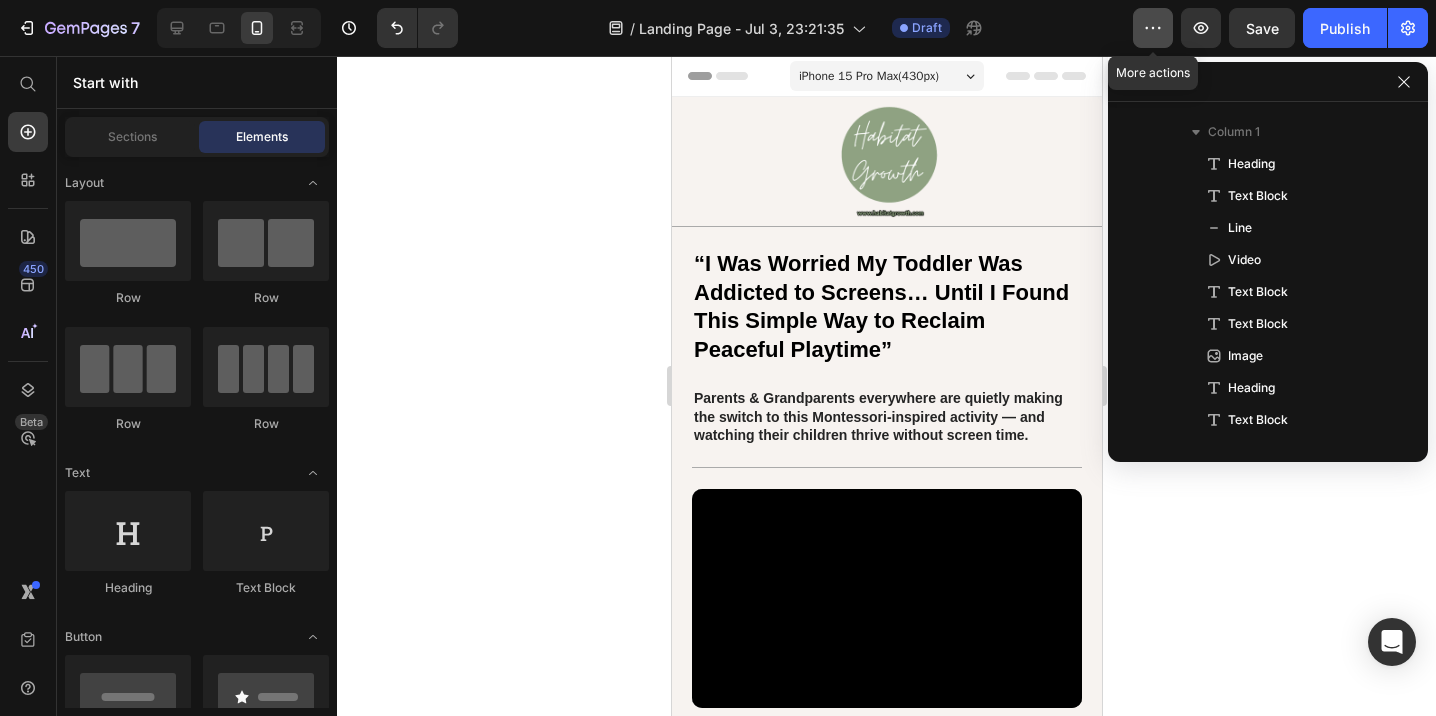 click 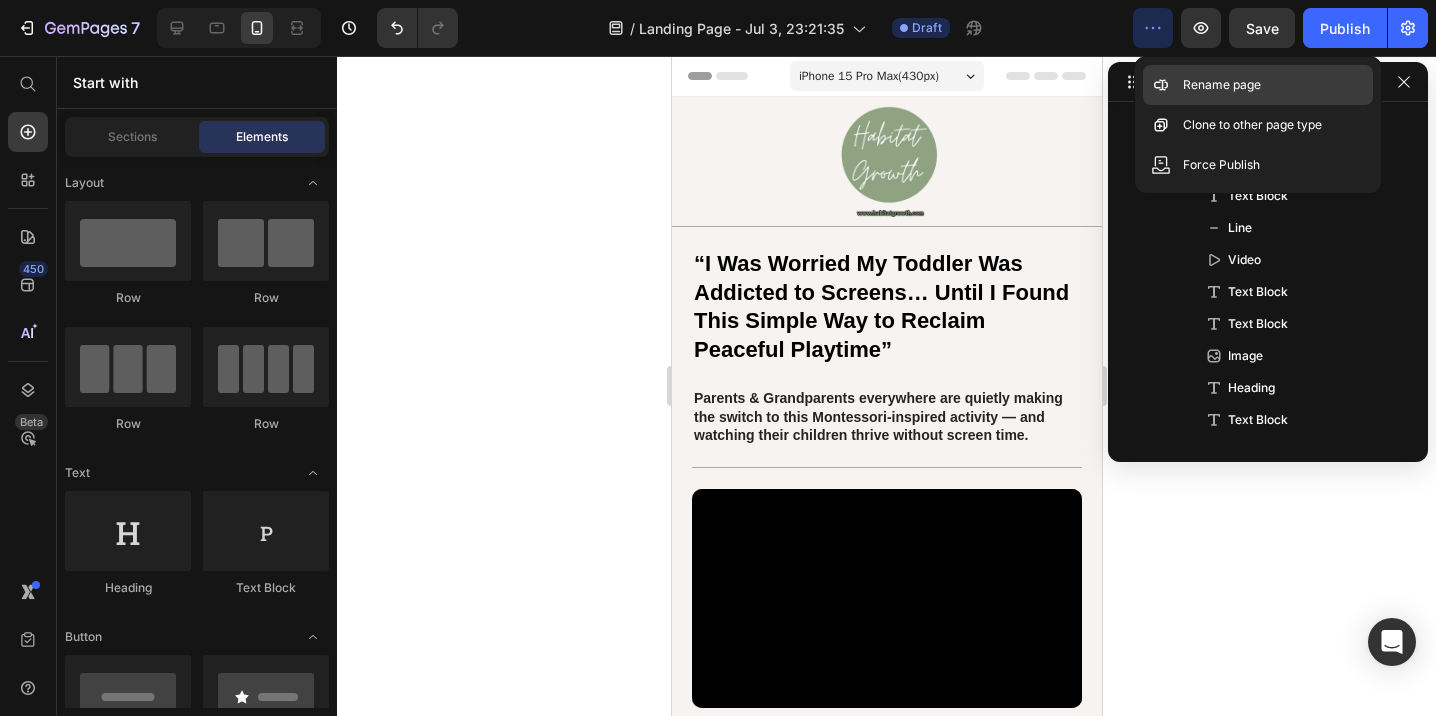 click on "Rename page" at bounding box center [1222, 85] 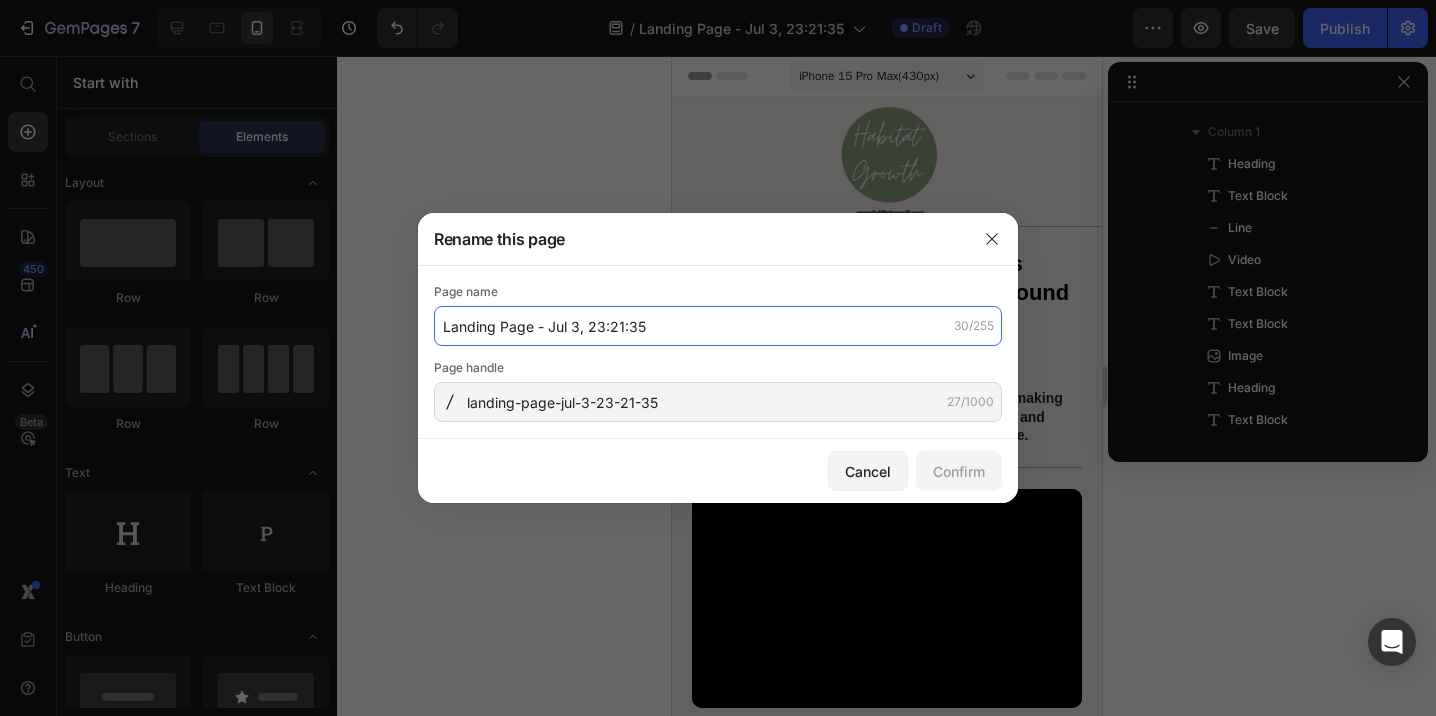 click on "Landing Page - Jul 3, 23:21:35" 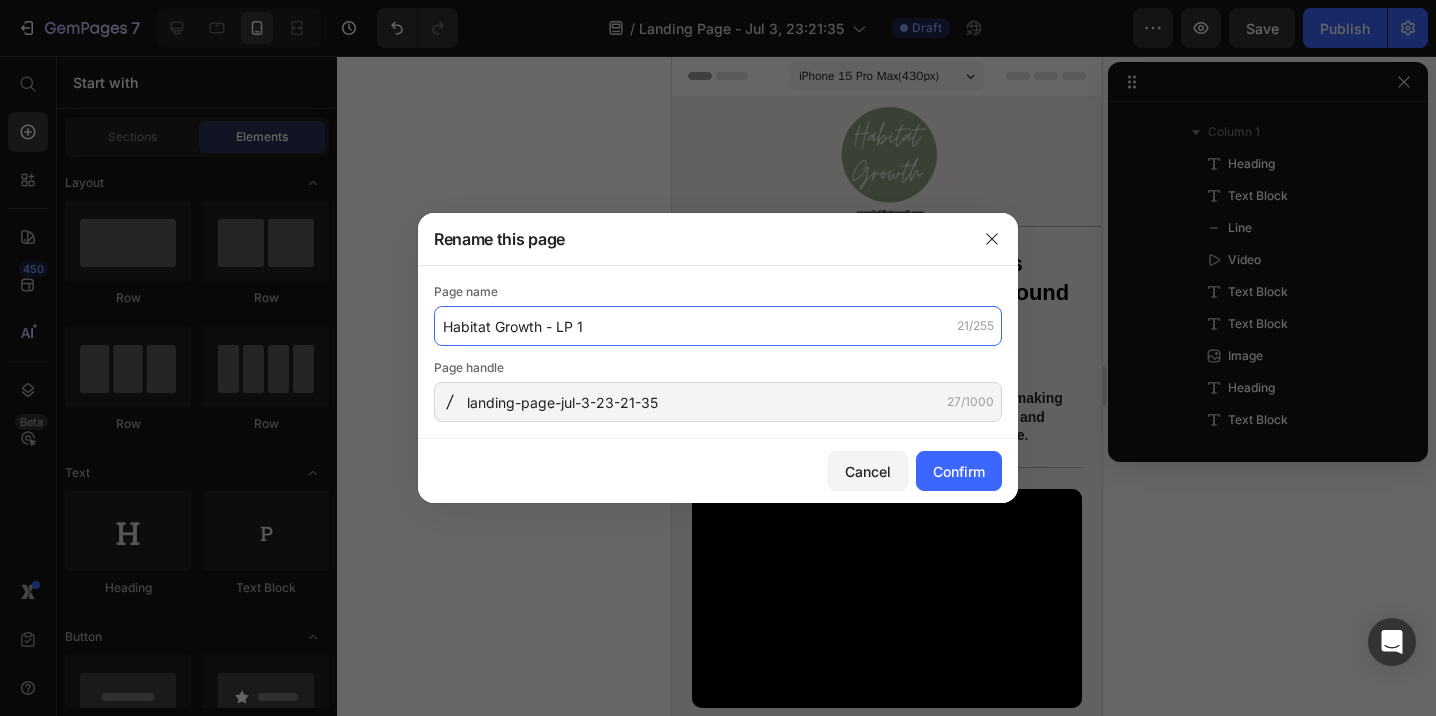 type on "Habitat Growth - LP 1" 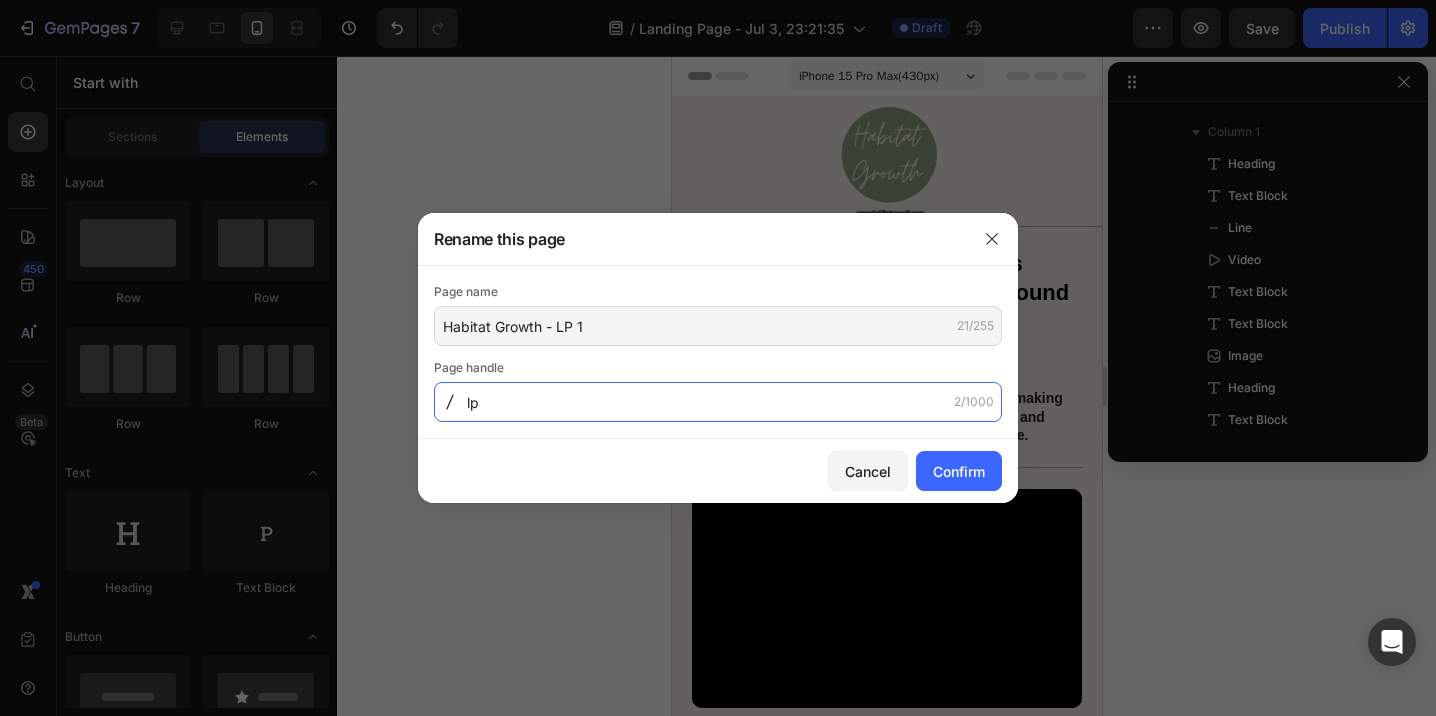 type on "l" 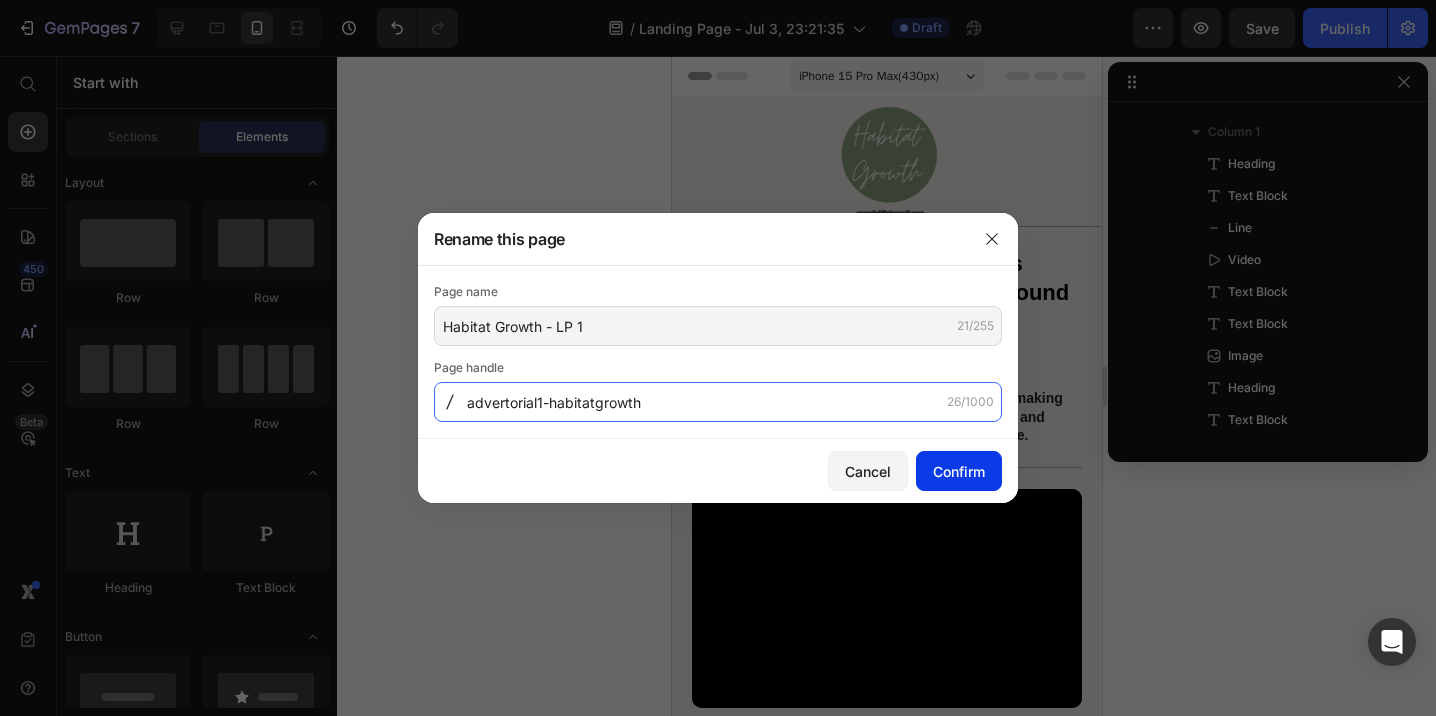 type on "advertorial1-habitatgrowth" 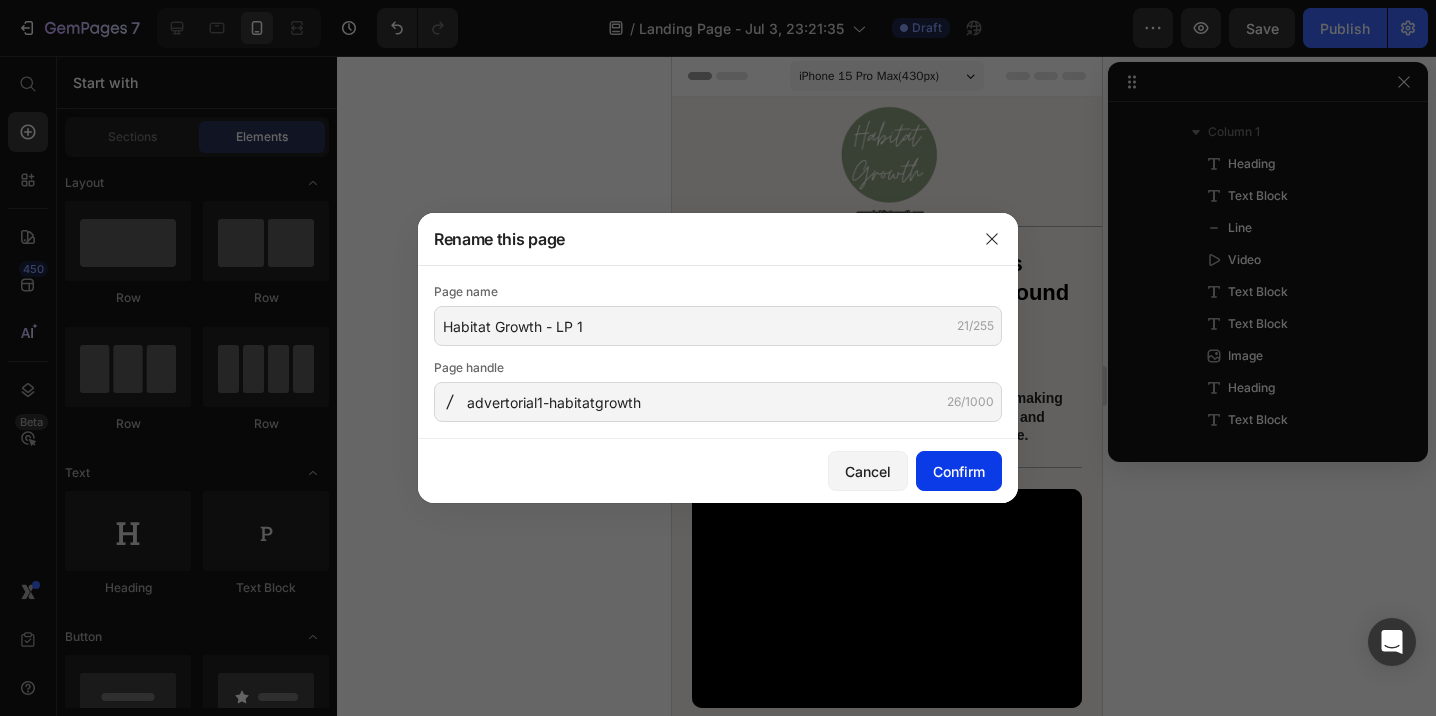 click on "Confirm" at bounding box center (959, 471) 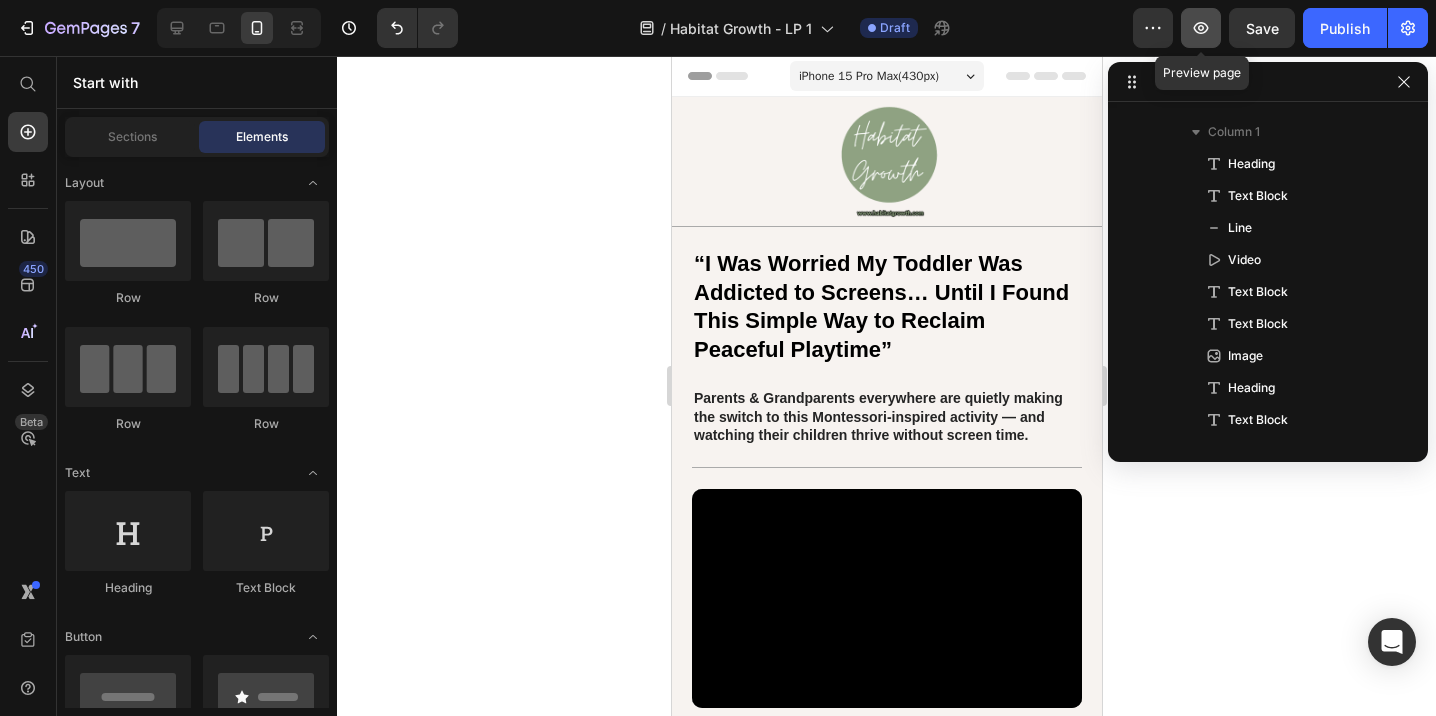 click 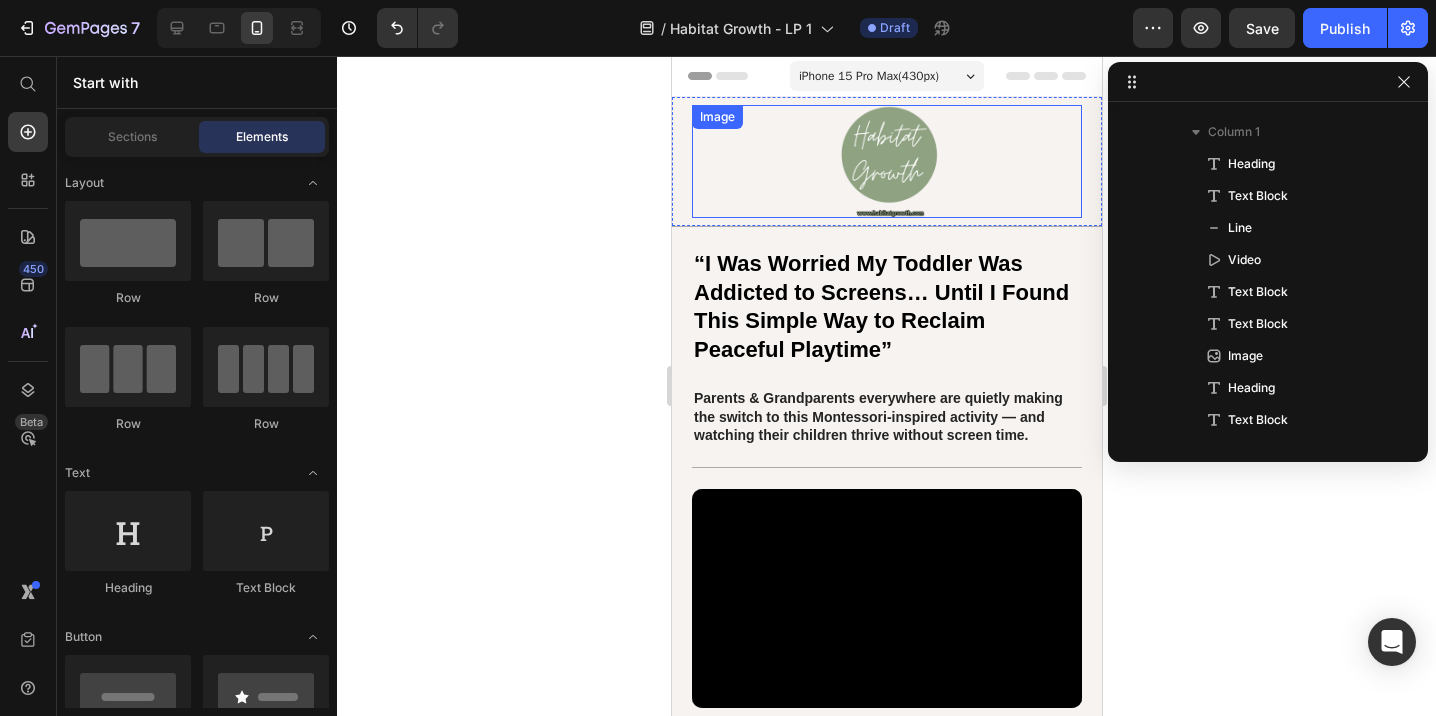 click at bounding box center [886, 161] 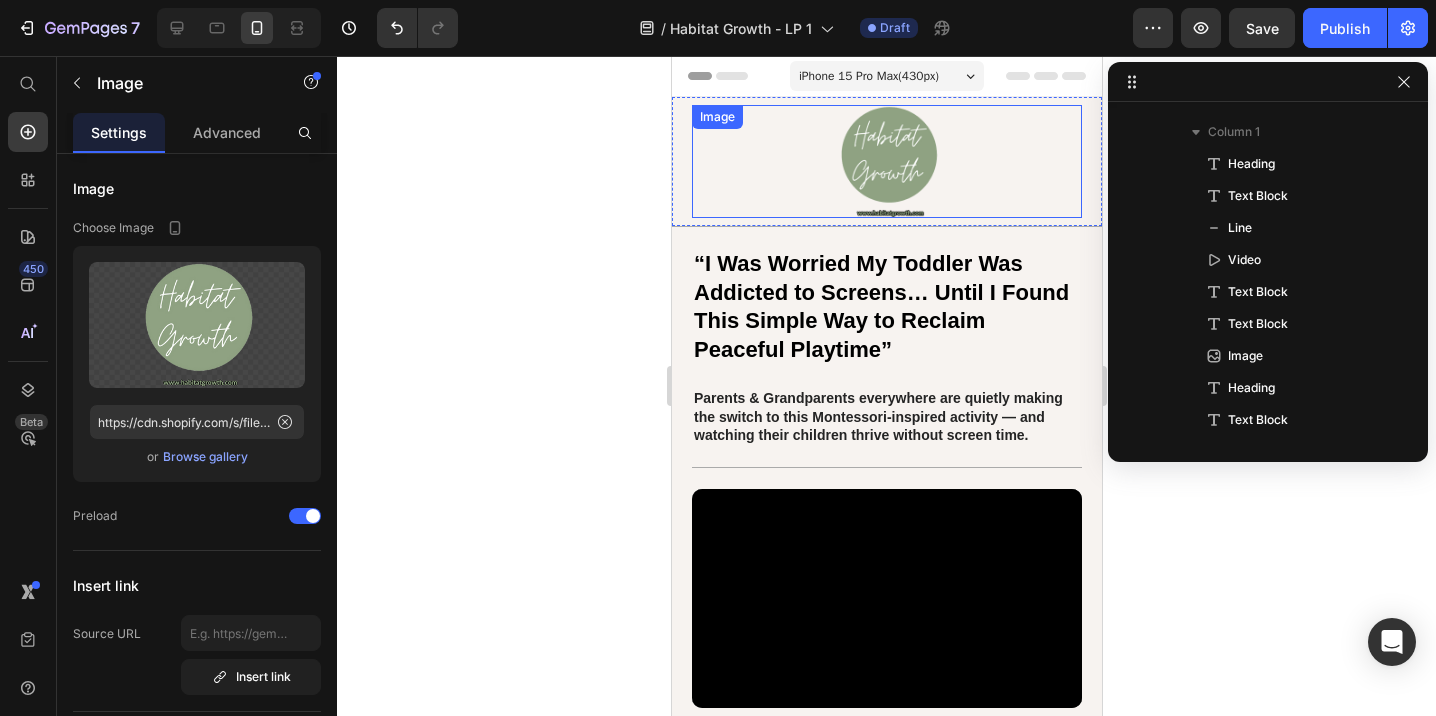 scroll, scrollTop: 0, scrollLeft: 0, axis: both 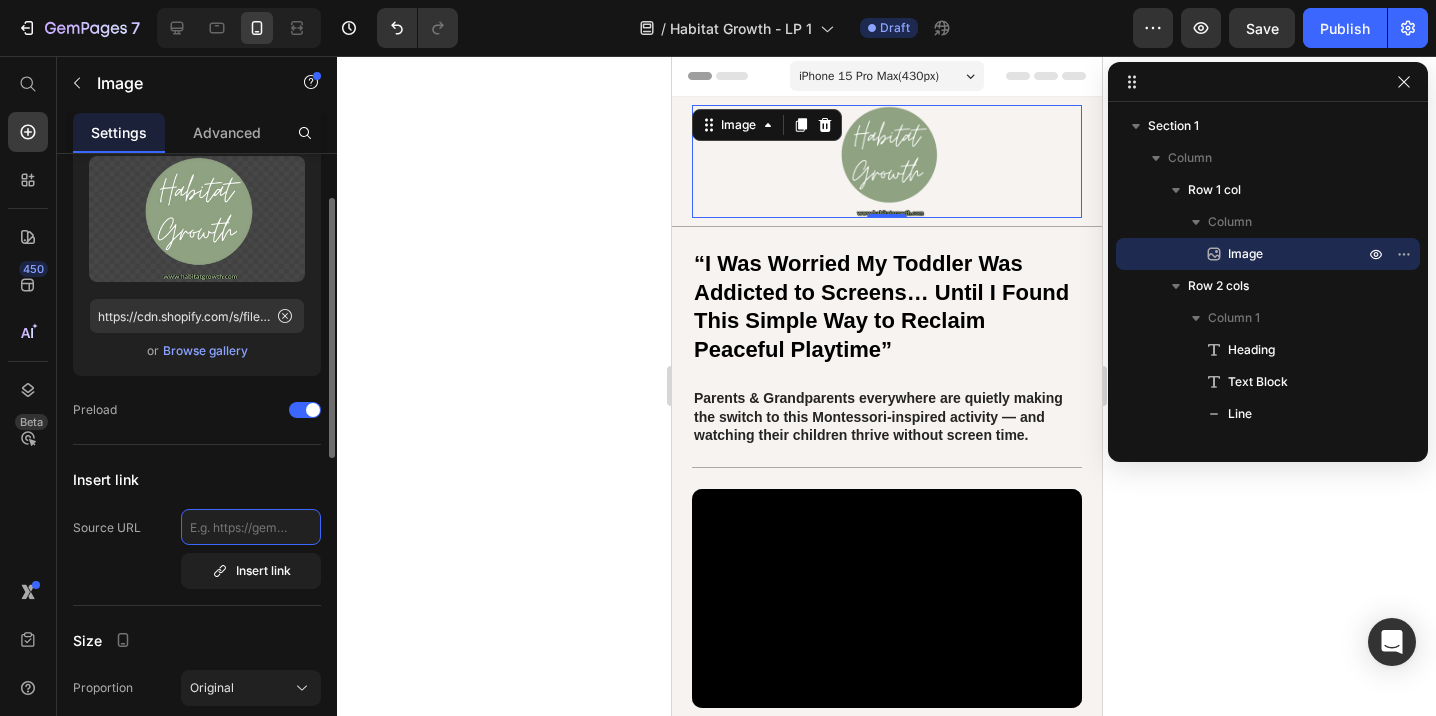 click 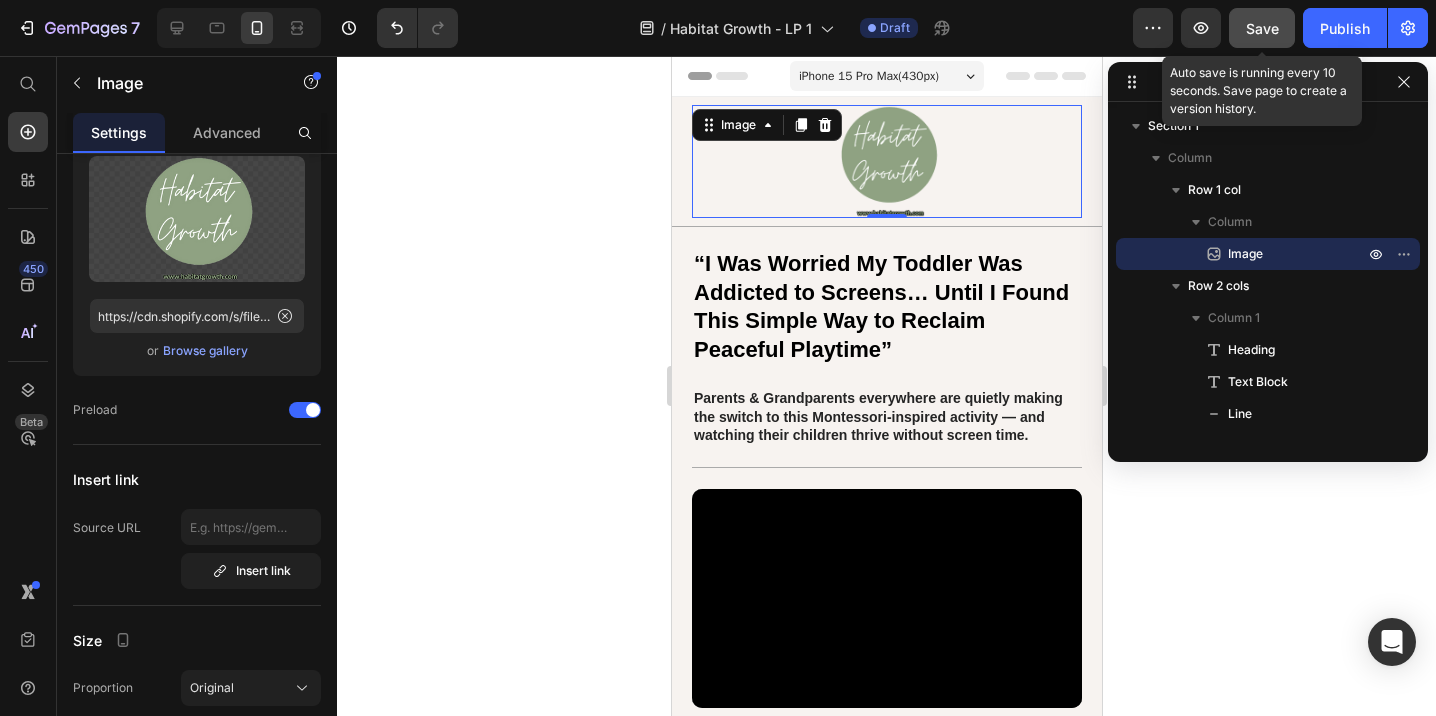 click on "Save" 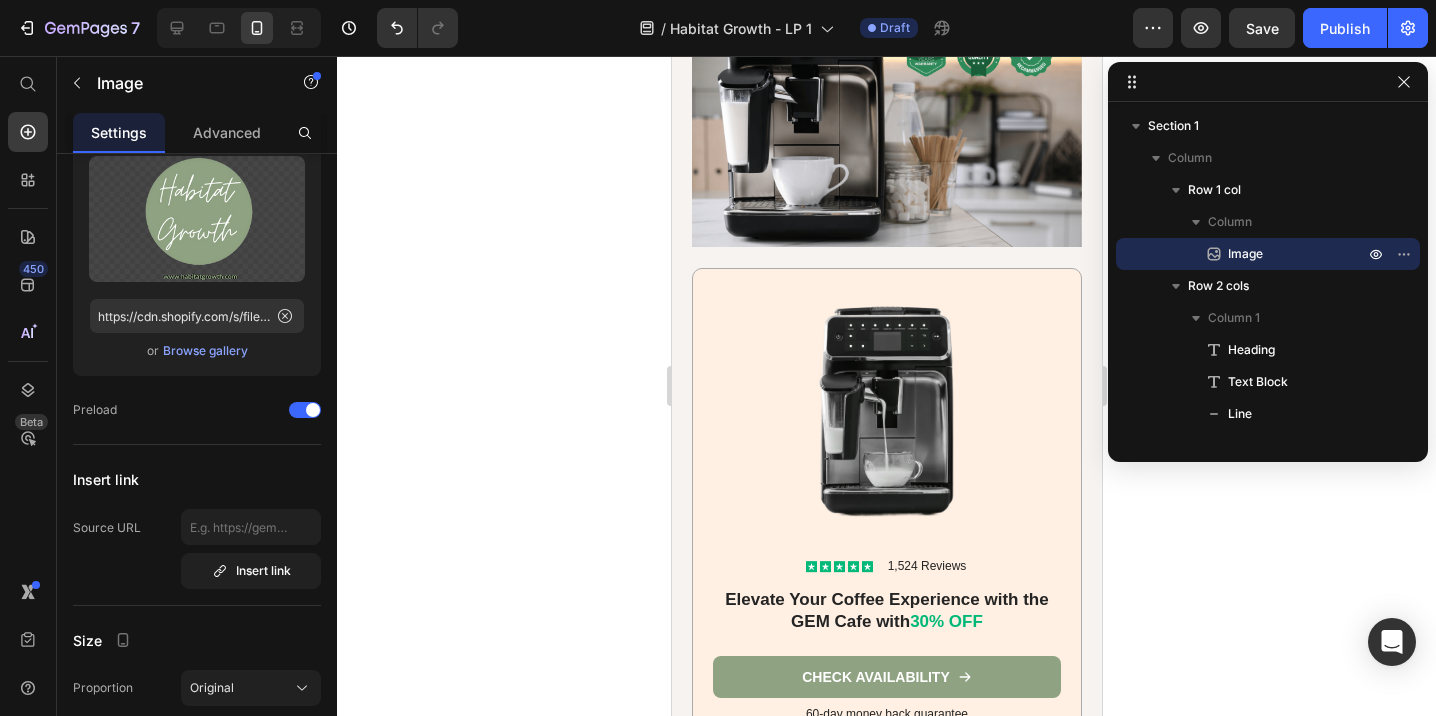 scroll, scrollTop: 4995, scrollLeft: 0, axis: vertical 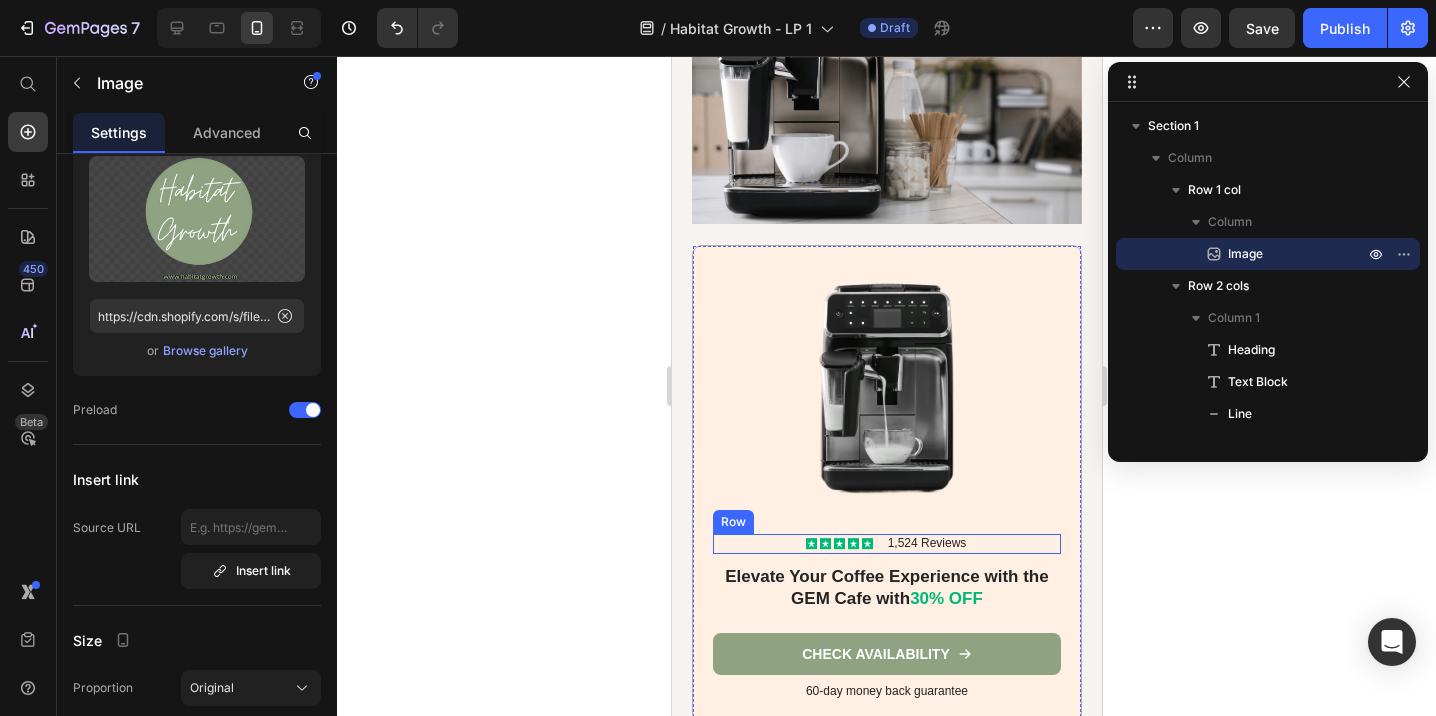 click on "Icon
Icon
Icon
Icon
Icon Icon List 1,524 Reviews Text Block Row" at bounding box center [886, 544] 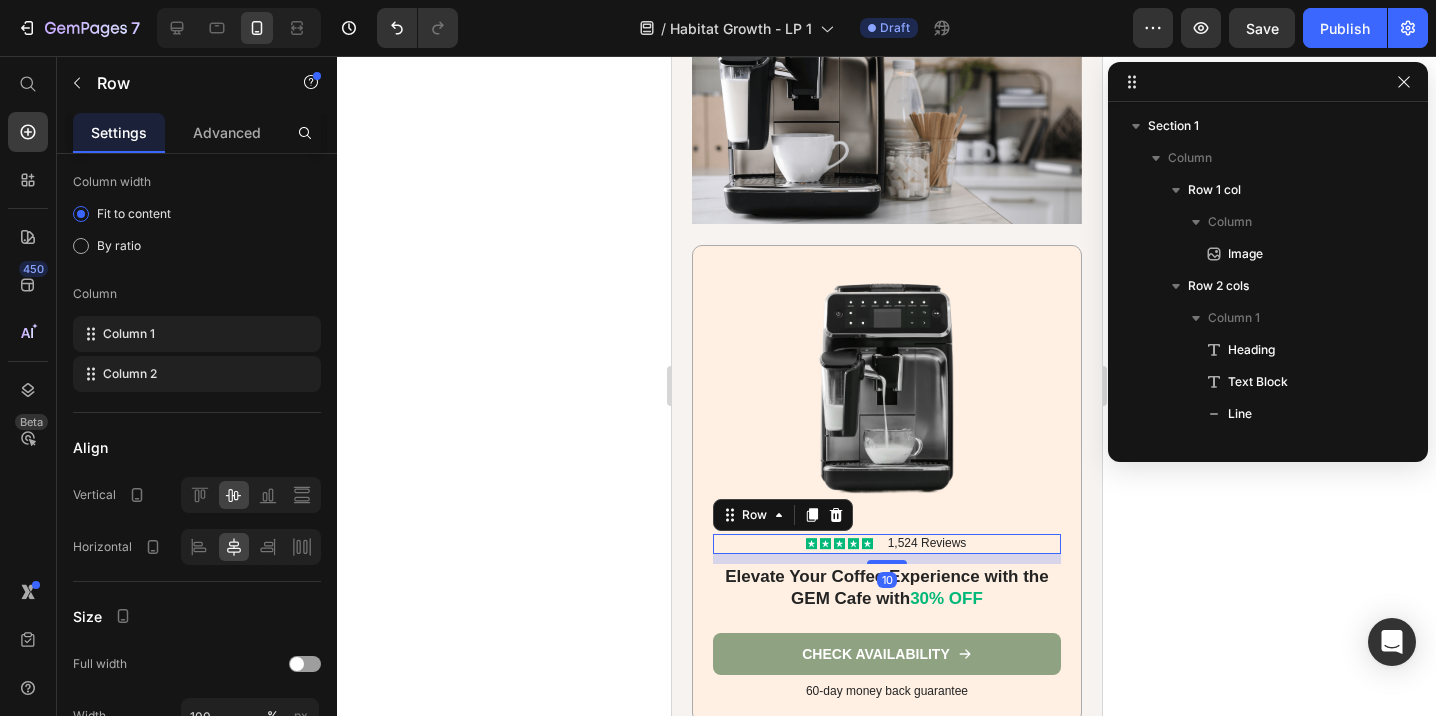 scroll, scrollTop: 2170, scrollLeft: 0, axis: vertical 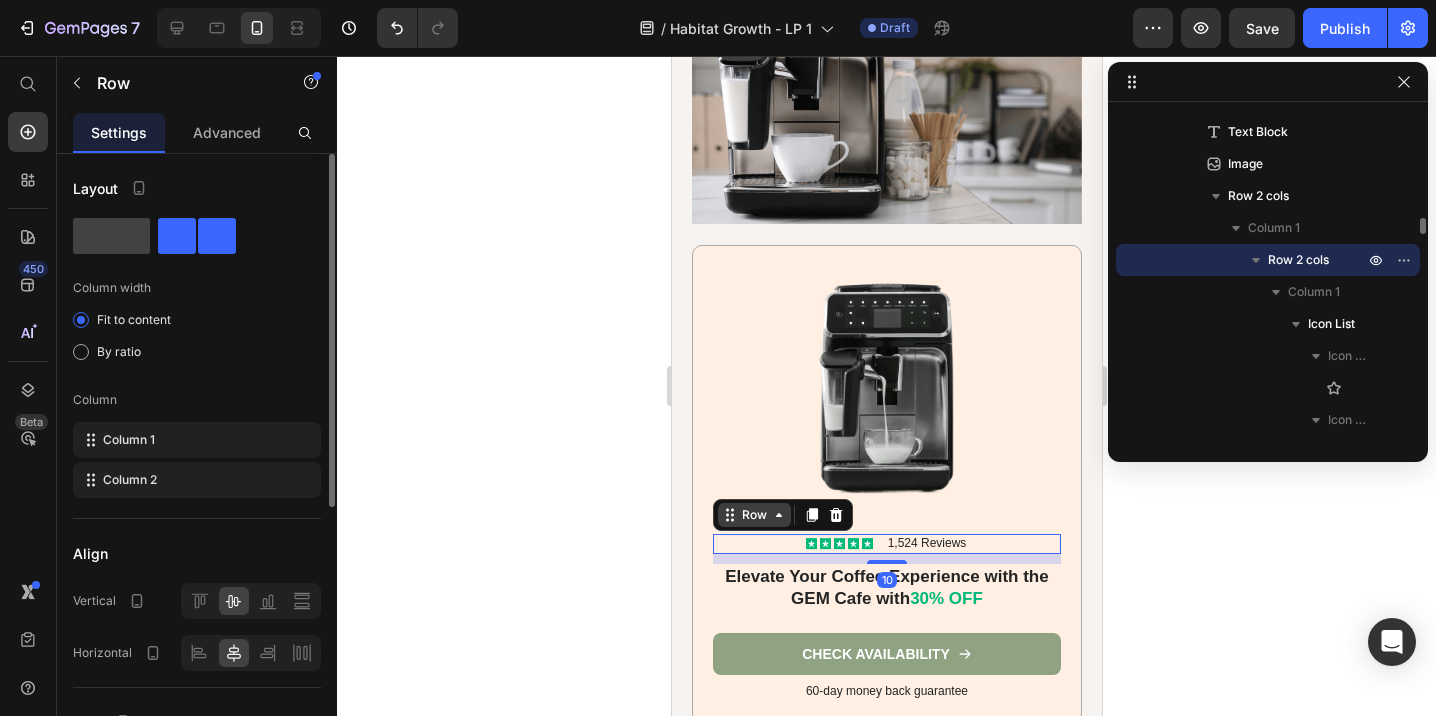 click on "Row" at bounding box center (753, 515) 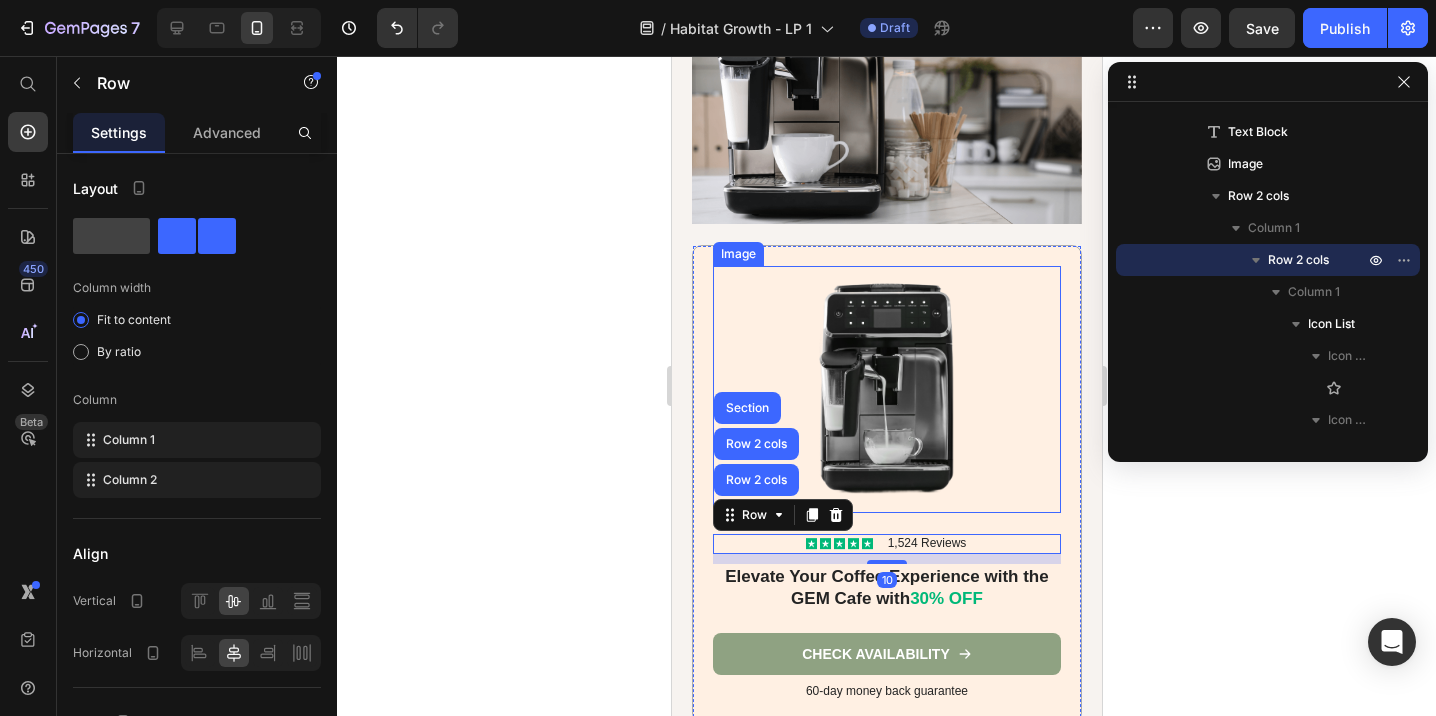 click at bounding box center (886, 390) 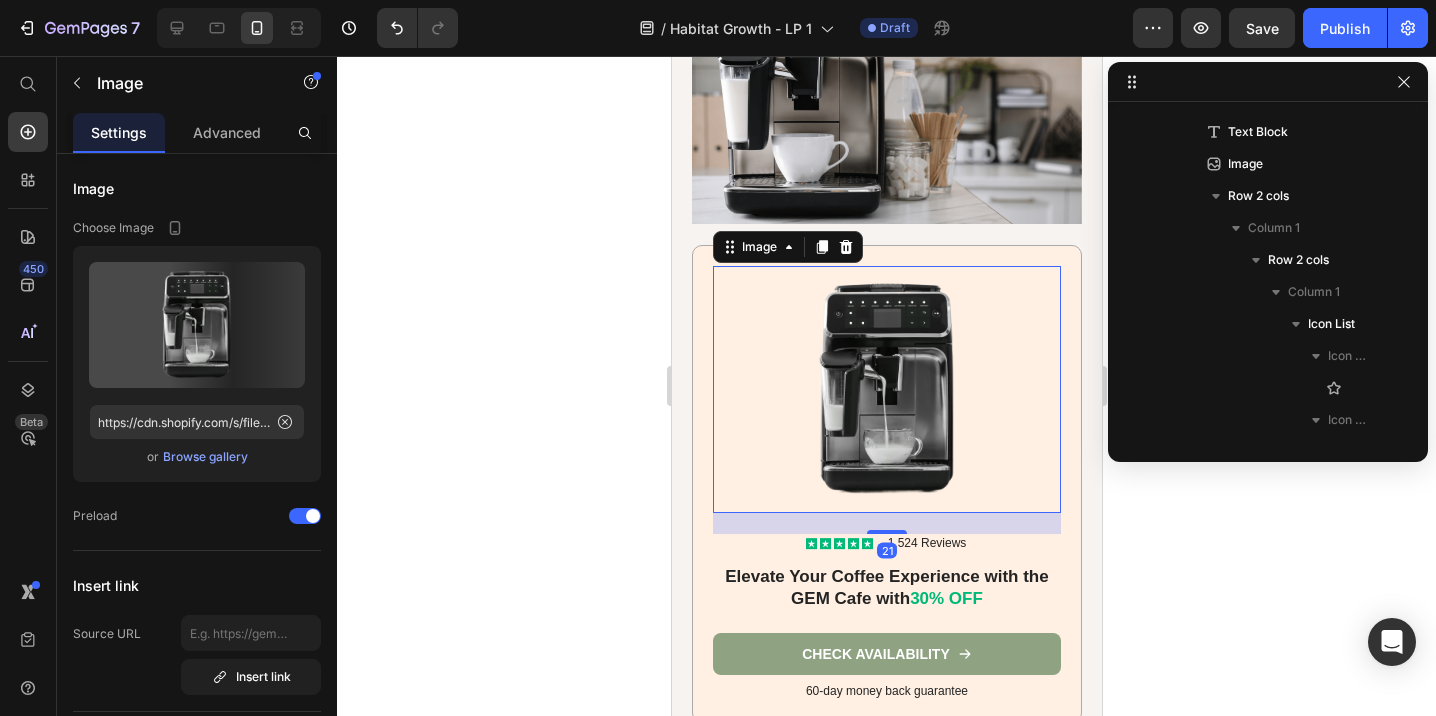 scroll, scrollTop: 2778, scrollLeft: 0, axis: vertical 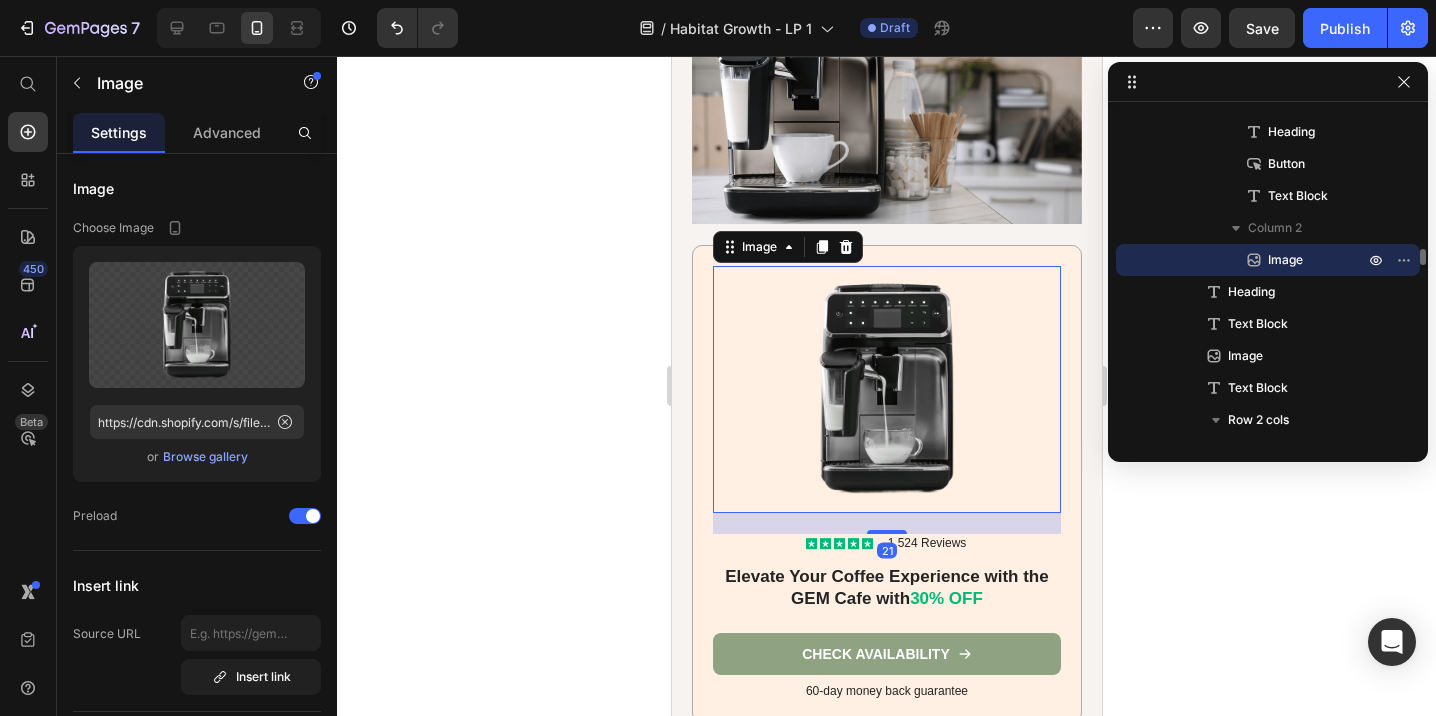 click at bounding box center (886, 390) 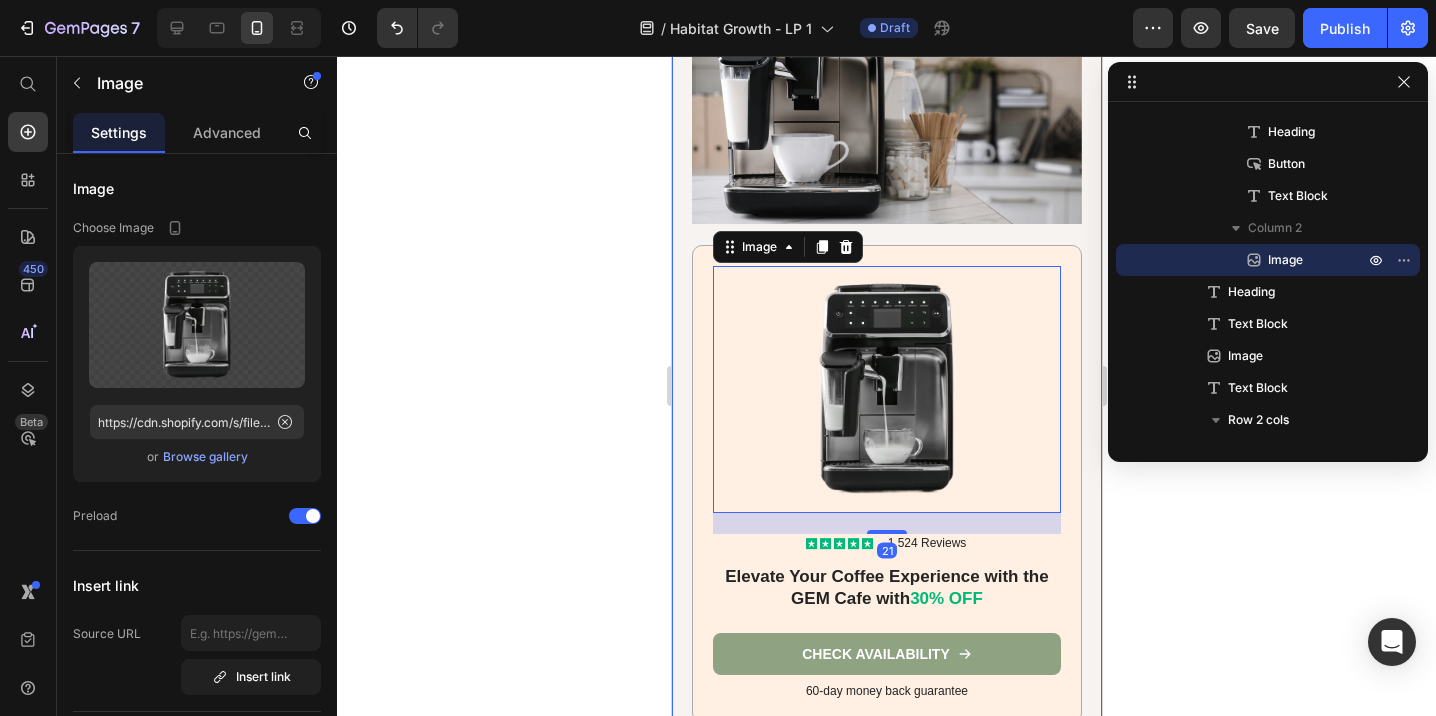 click on "🎁 Today: Save 40% While It’s In Stock Heading Habitat Growth is currently offering a  limited-time 40% discount  on all ActiveBoard orders — but stock is limited due to high demand.   Each board is handcrafted with safe, durable materials and built to last through toddlerhood and beyond.   👉 If you’re looking for a screen-free solution that actually  works  — this might be the best parenting tool you never knew existed. Text Block Image
Icon
Icon
Icon
Icon
Icon Icon List 1,524 Reviews Text Block Row Elevate Your Coffee Experience with the GEM Cafe with  30% OFF Heading
CHECK AVAILABILITY Button 60-day money back guarantee Text Block Image   21 Row ✅ Ready to See the Difference? Heading The GEM Cafe is a game-changing home coffee appliance that is poised to revolutionize your daily routine.  GEM Cafe's innovations  go far beyond just brew quality.  GEM Cafe Text Block Image Text Block
Icon
Icon
Icon
Icon
Icon Row Row" at bounding box center (886, 2300) 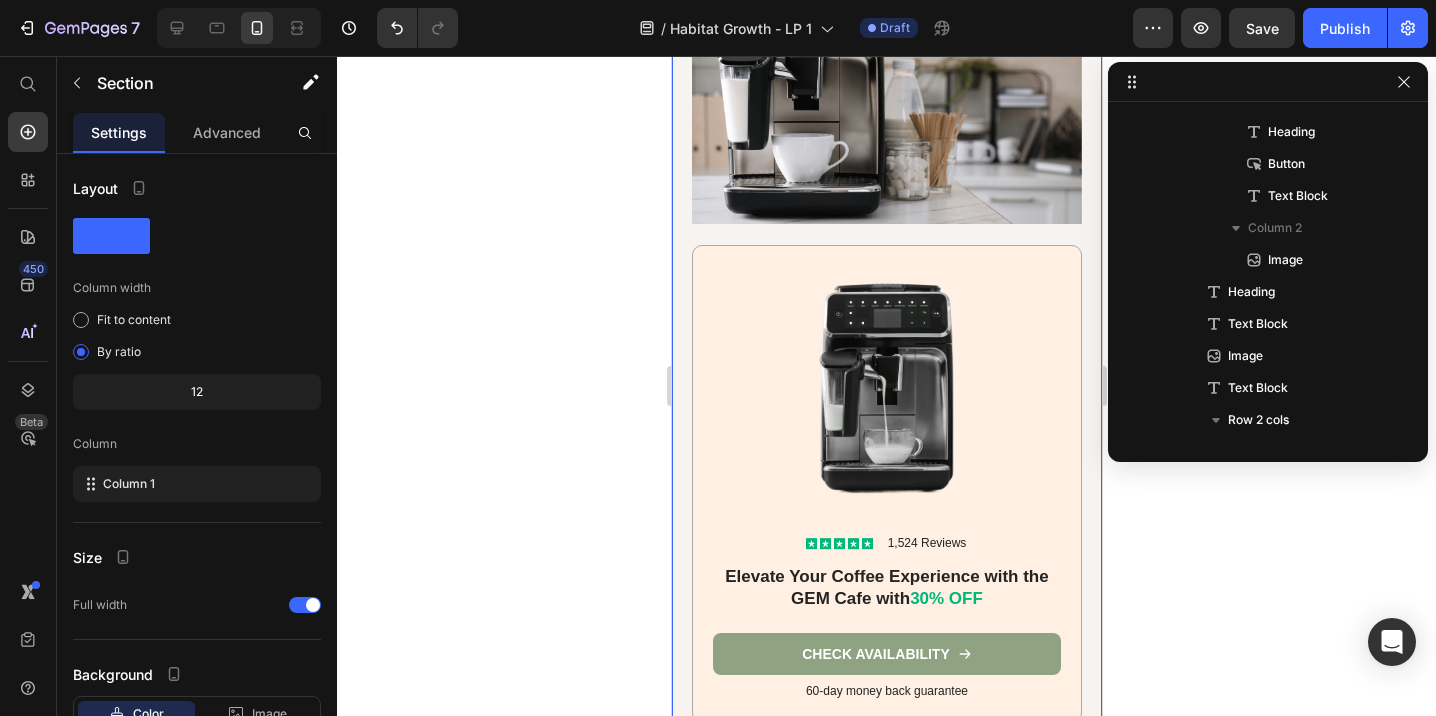 scroll, scrollTop: 1882, scrollLeft: 0, axis: vertical 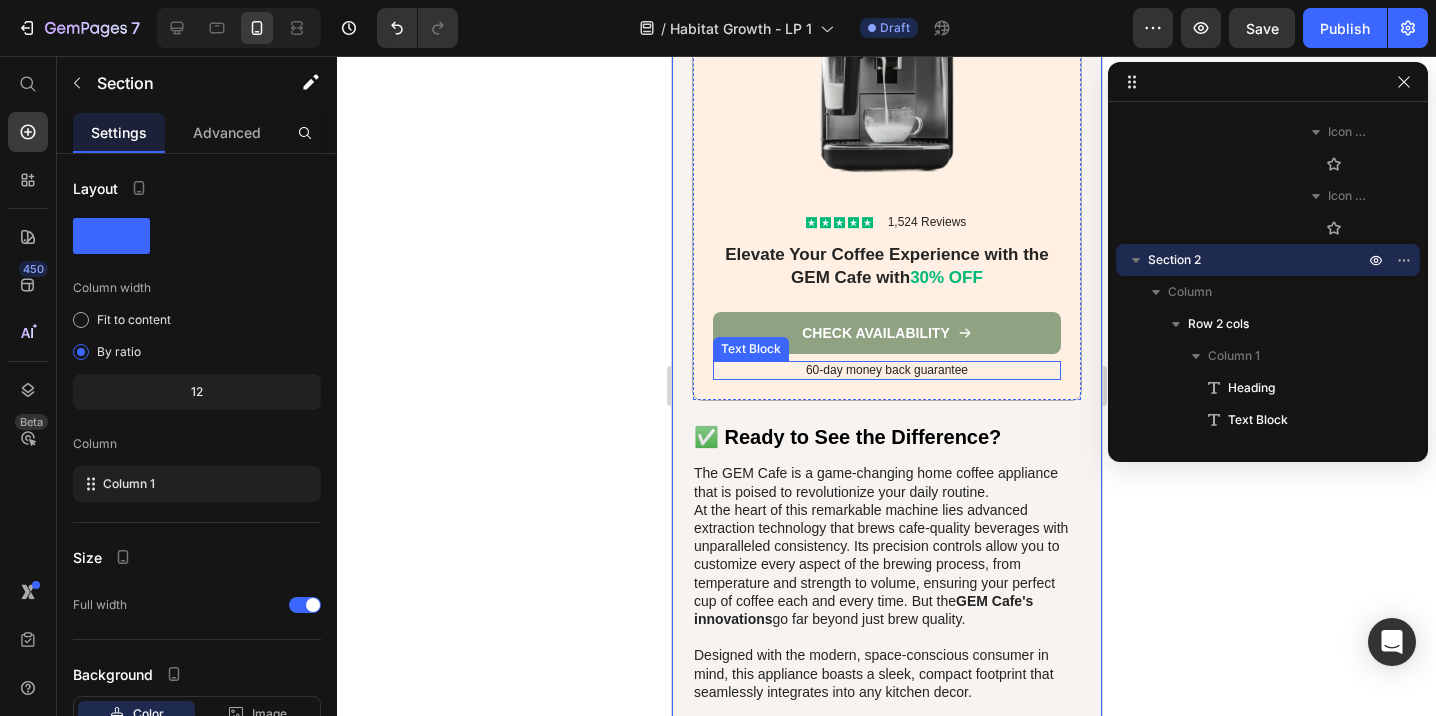 click on "60-day money back guarantee" at bounding box center [886, 371] 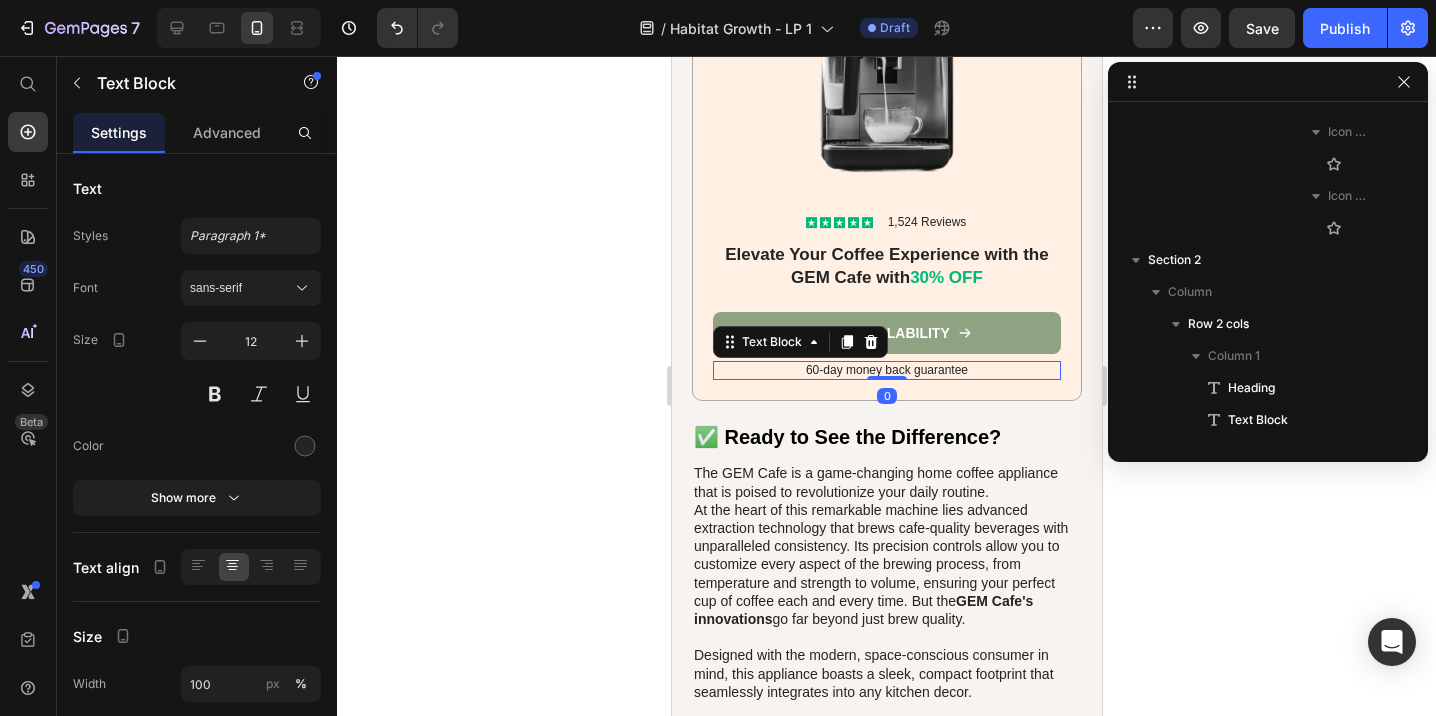 scroll, scrollTop: 2714, scrollLeft: 0, axis: vertical 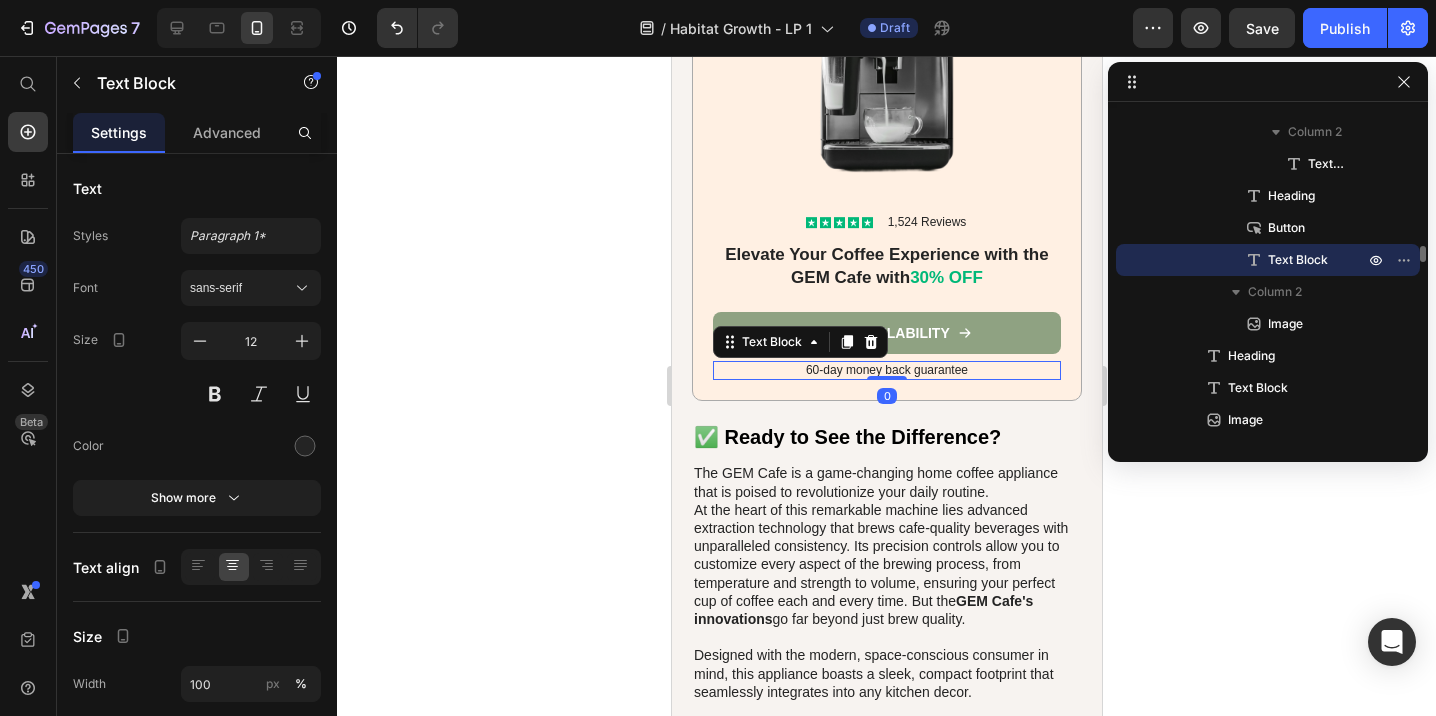 click on "60-day money back guarantee" at bounding box center [886, 371] 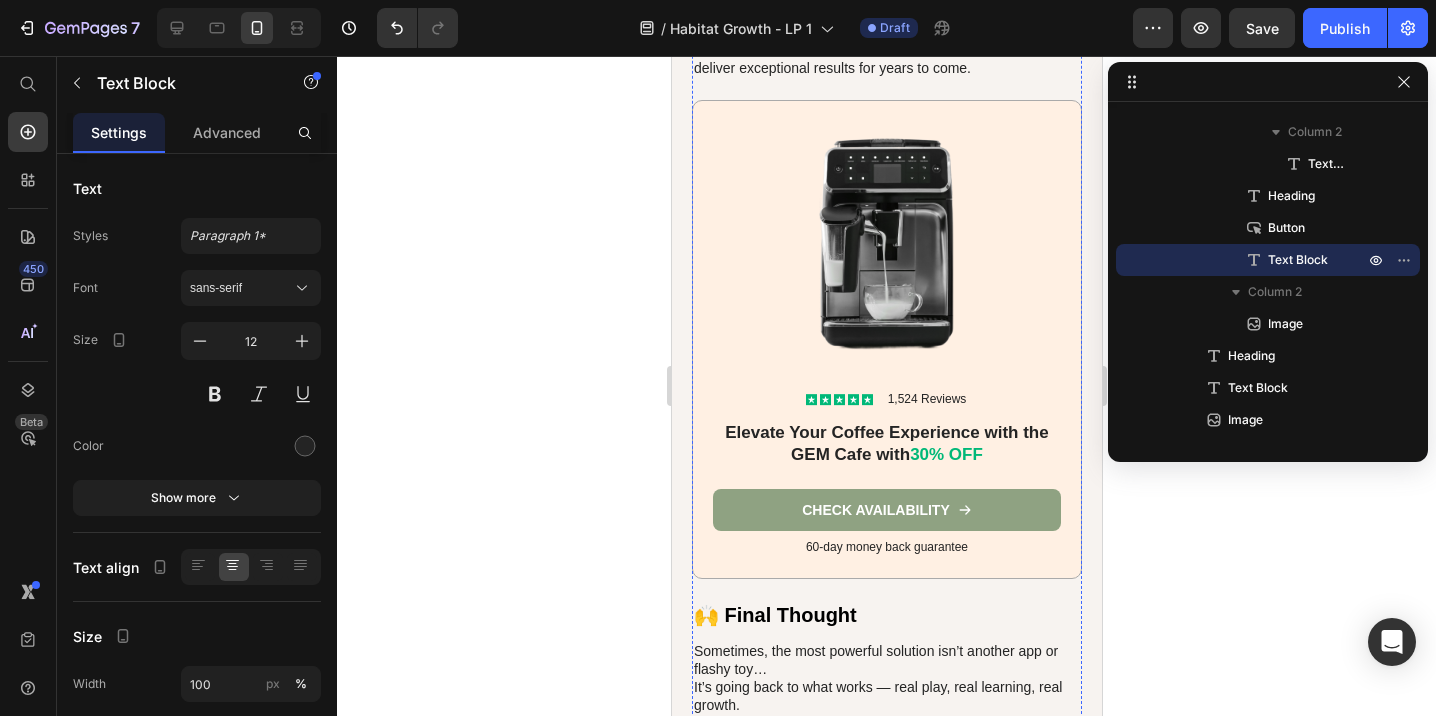 scroll, scrollTop: 6612, scrollLeft: 0, axis: vertical 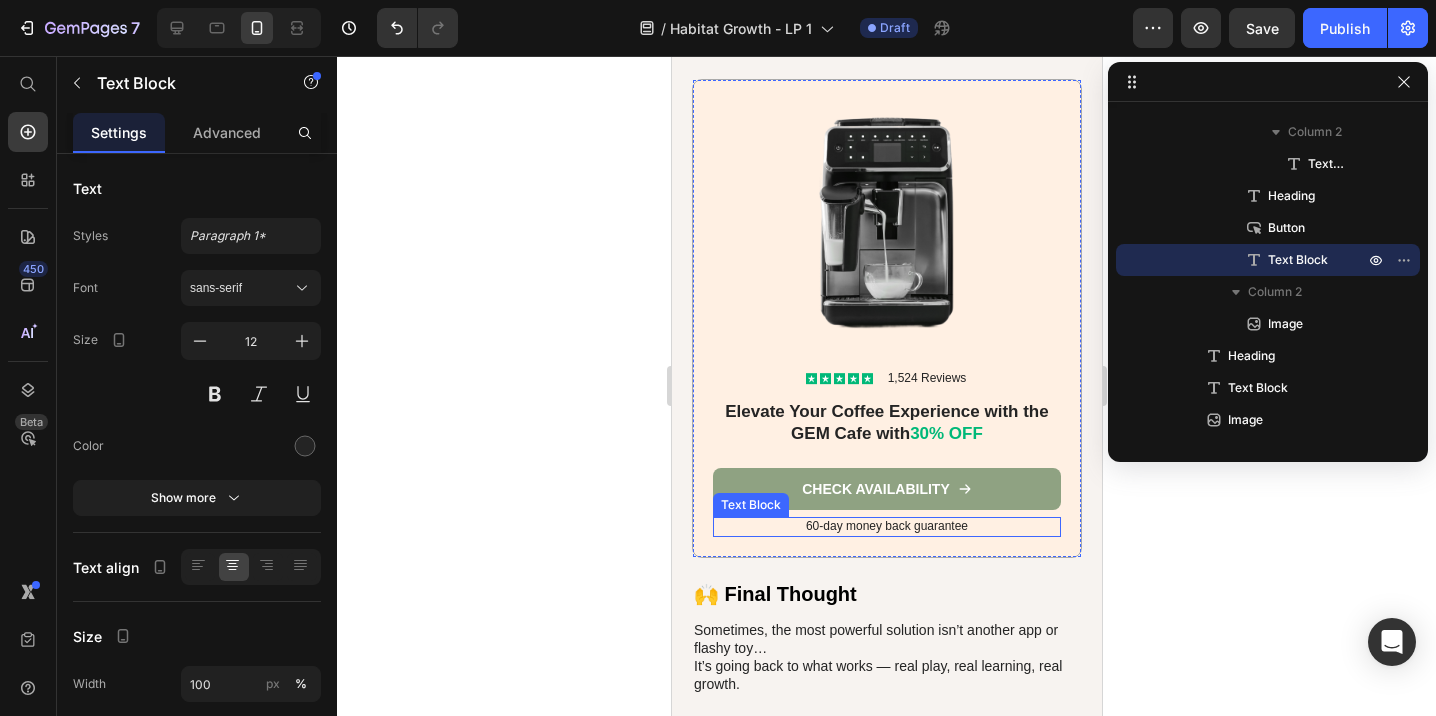 click on "60-day money back guarantee" at bounding box center (886, 527) 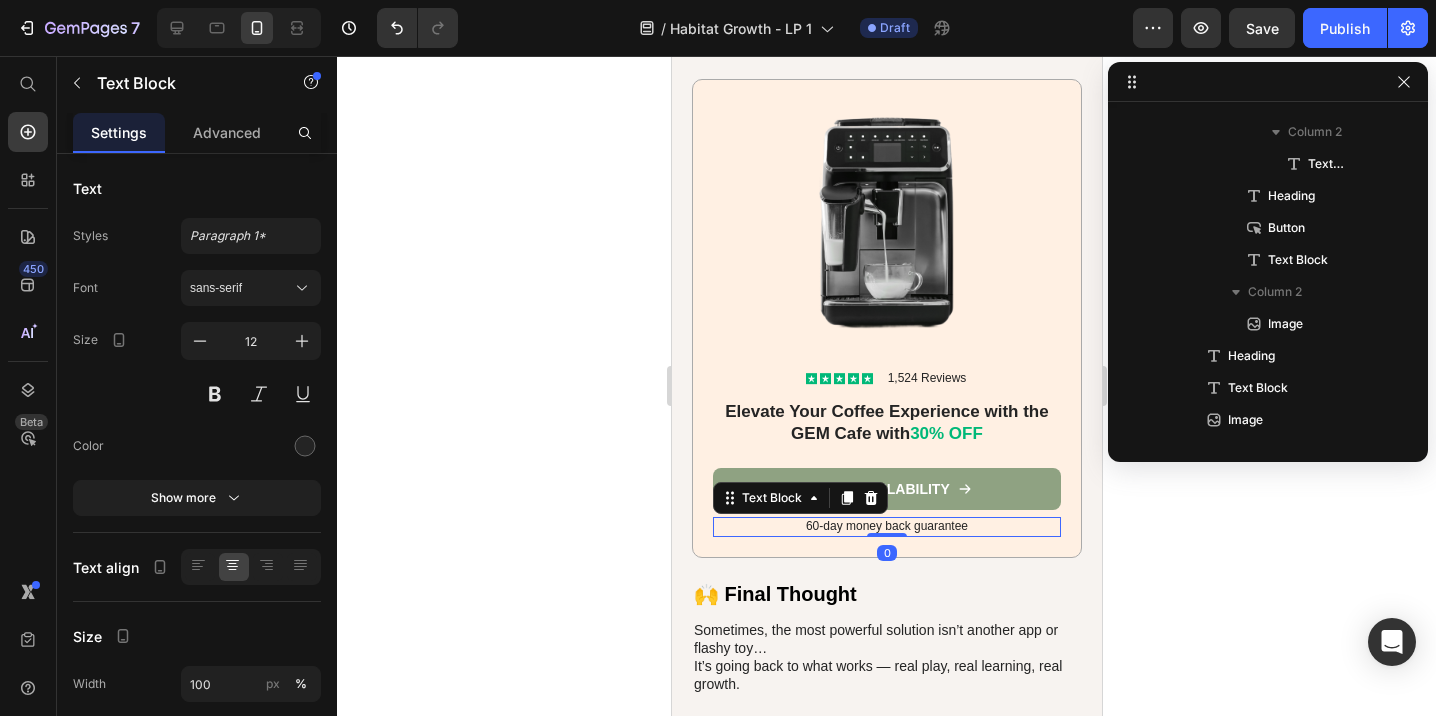 scroll, scrollTop: 3546, scrollLeft: 0, axis: vertical 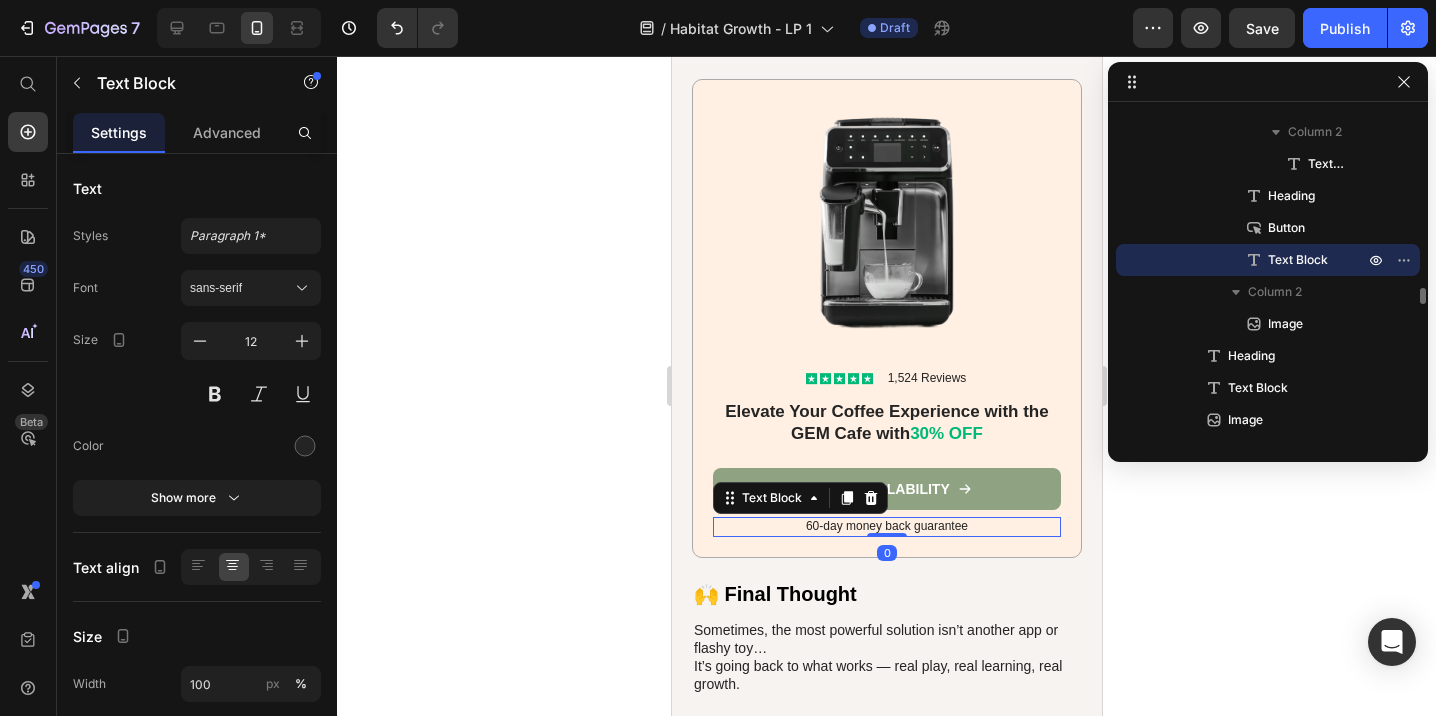click on "60-day money back guarantee" at bounding box center [886, 527] 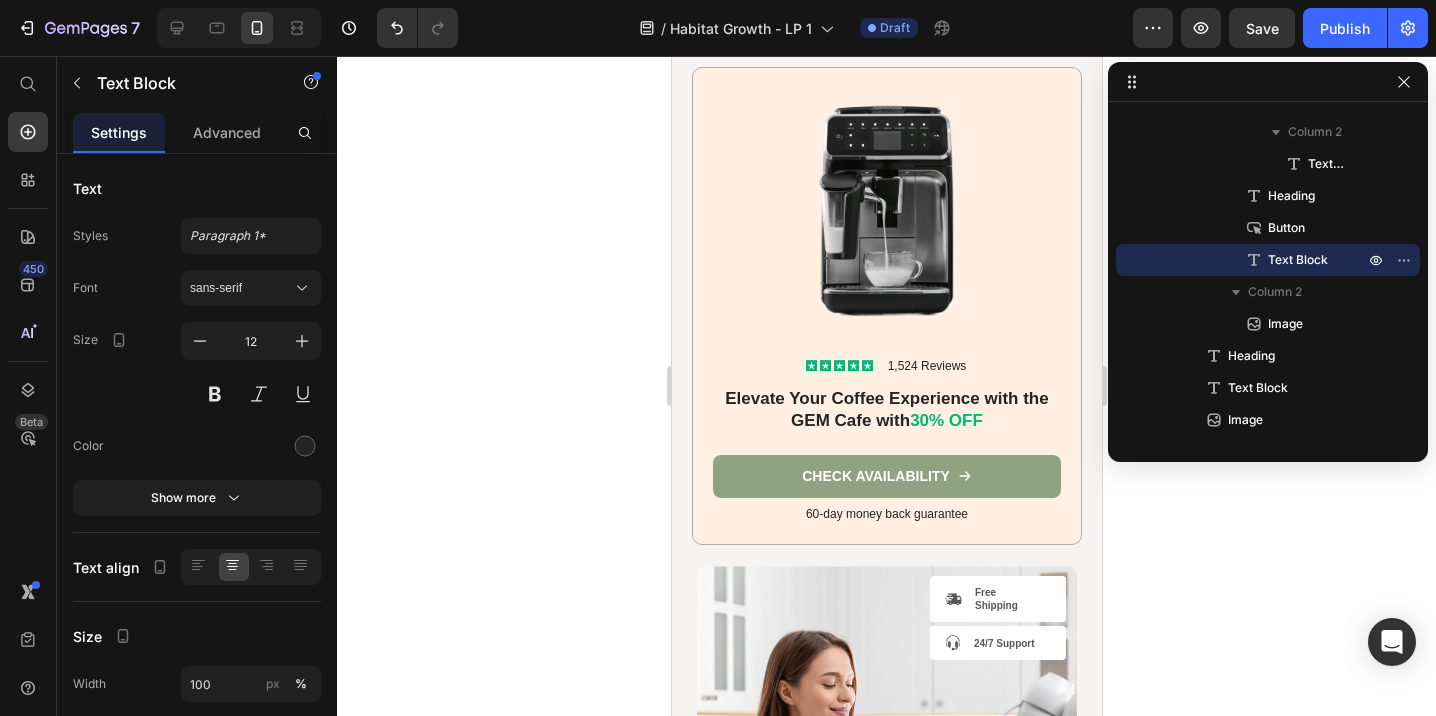 scroll, scrollTop: 8053, scrollLeft: 0, axis: vertical 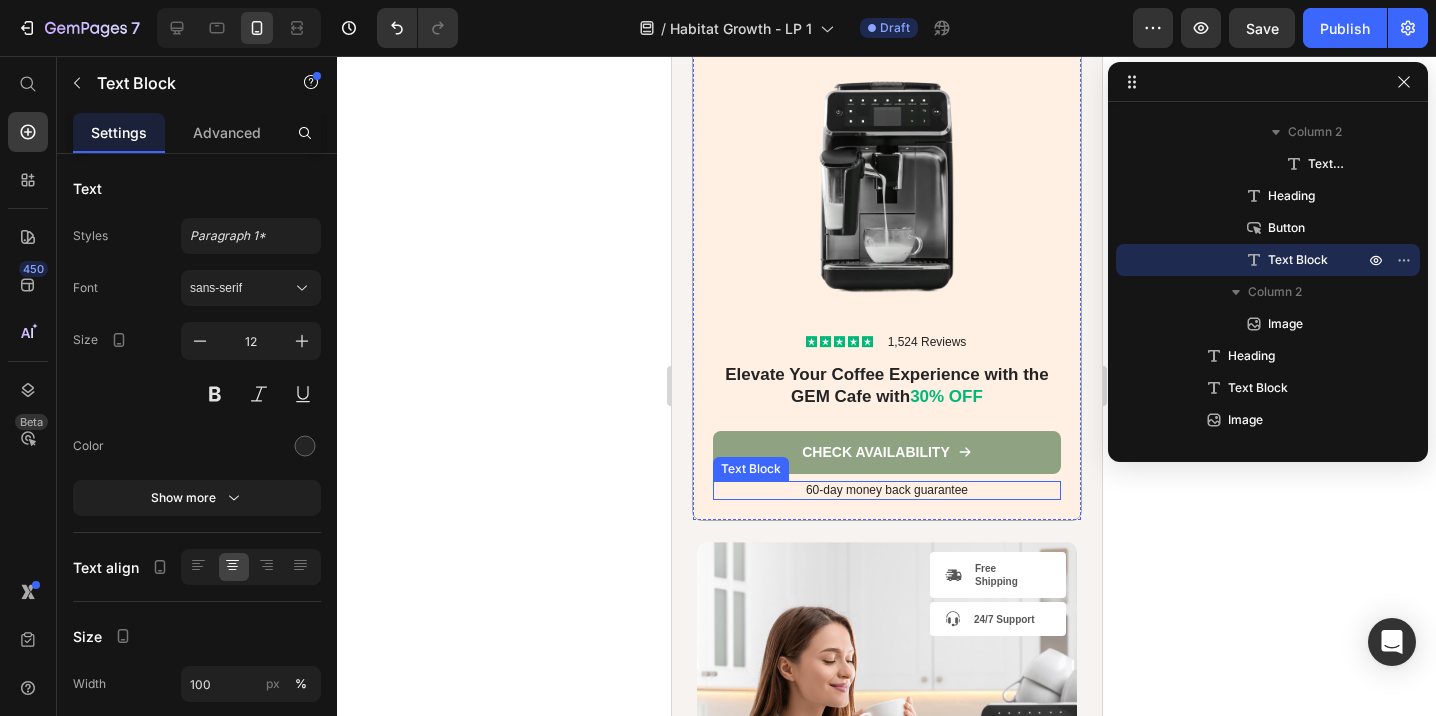 click on "60-day money back guarantee" at bounding box center (886, 491) 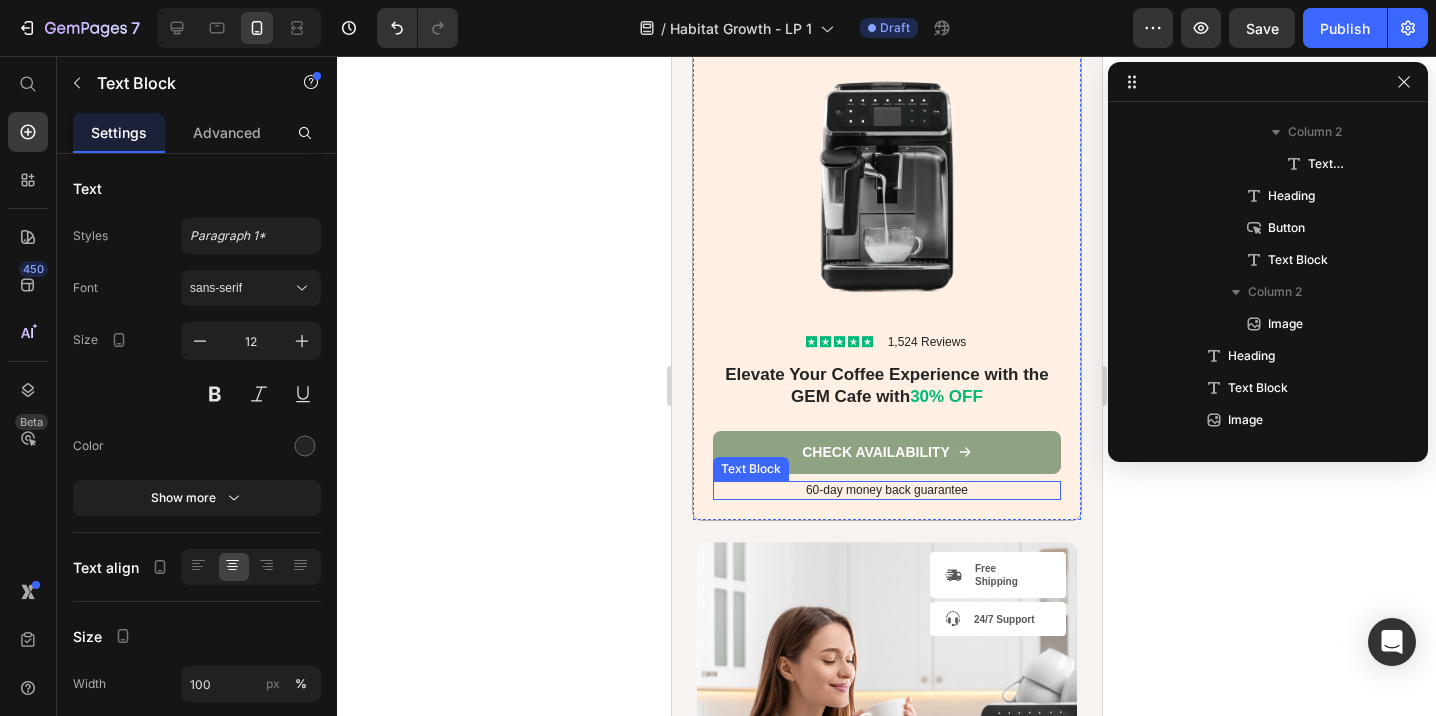 scroll, scrollTop: 4474, scrollLeft: 0, axis: vertical 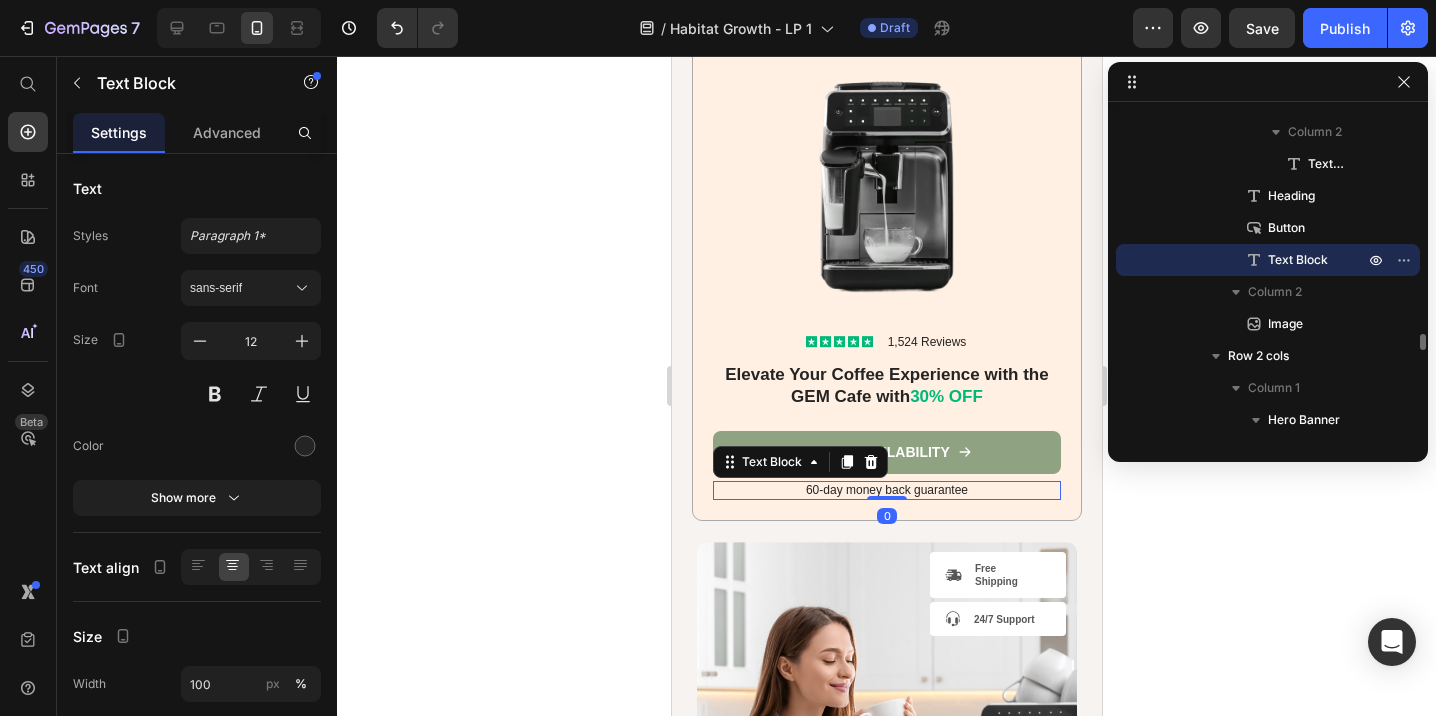click on "60-day money back guarantee" at bounding box center [886, 491] 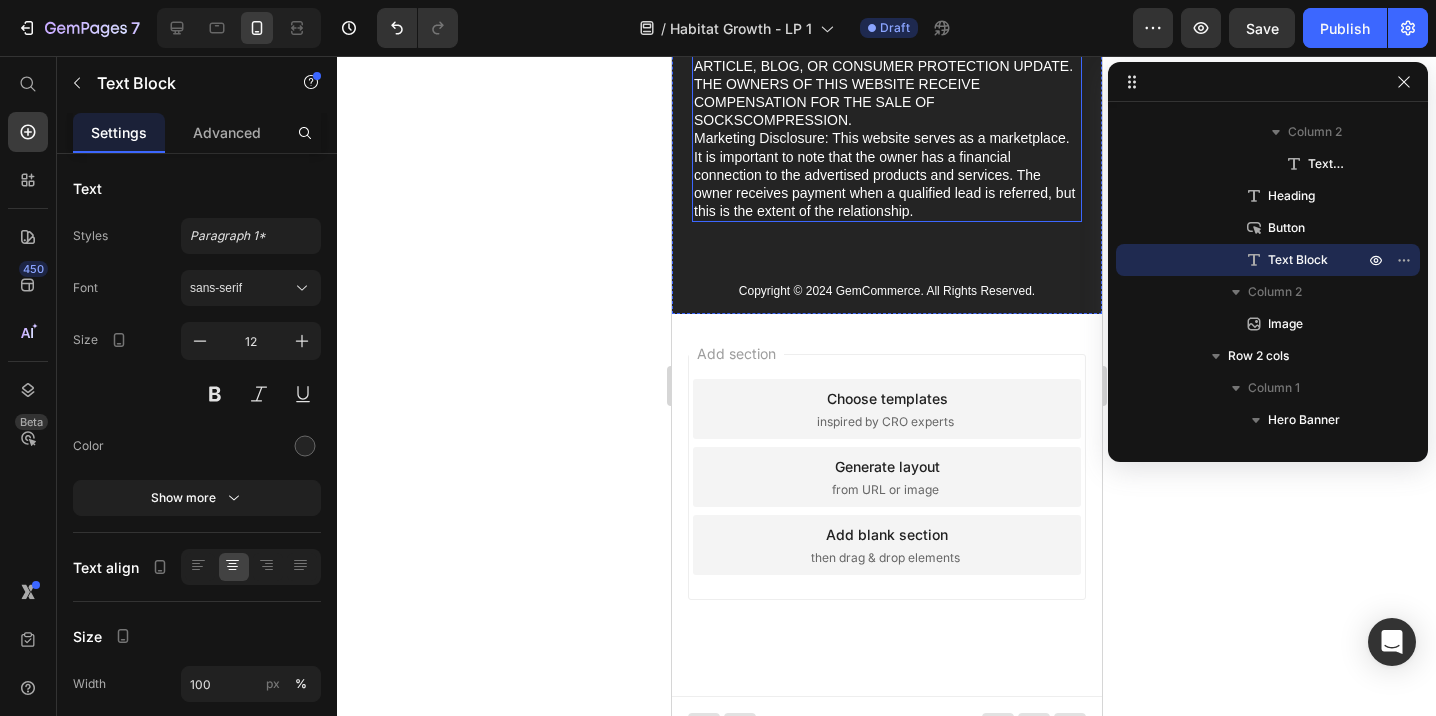 scroll, scrollTop: 10023, scrollLeft: 0, axis: vertical 